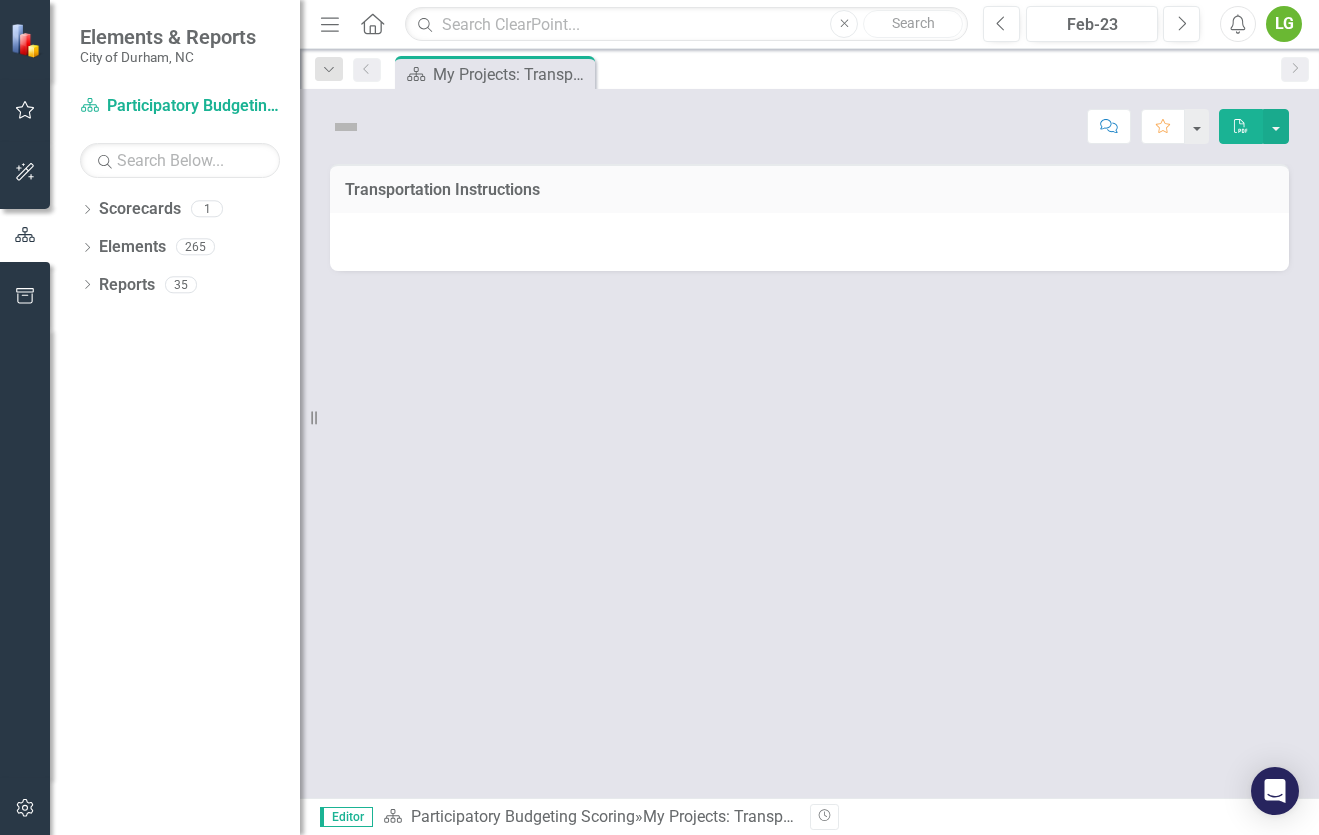 scroll, scrollTop: 0, scrollLeft: 0, axis: both 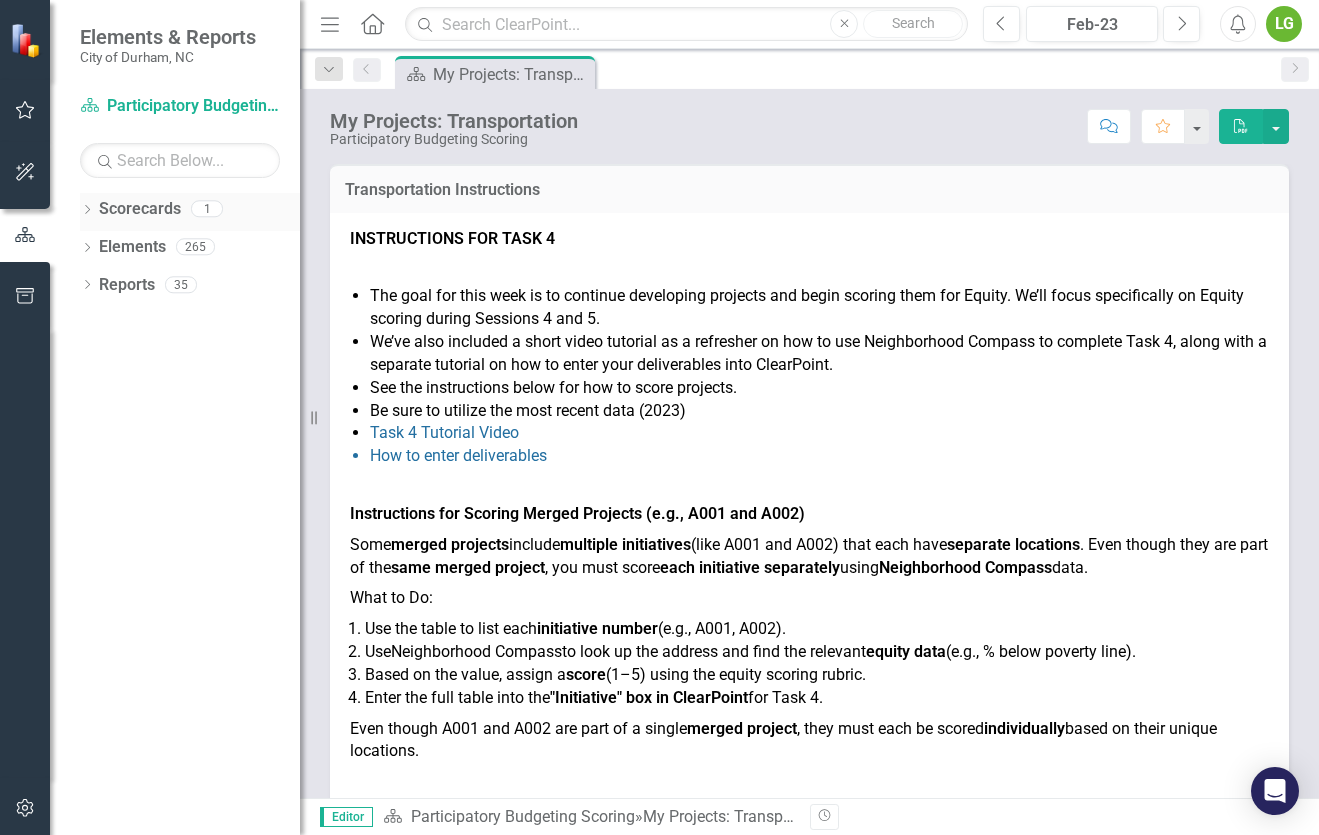 click on "Scorecards" at bounding box center [140, 209] 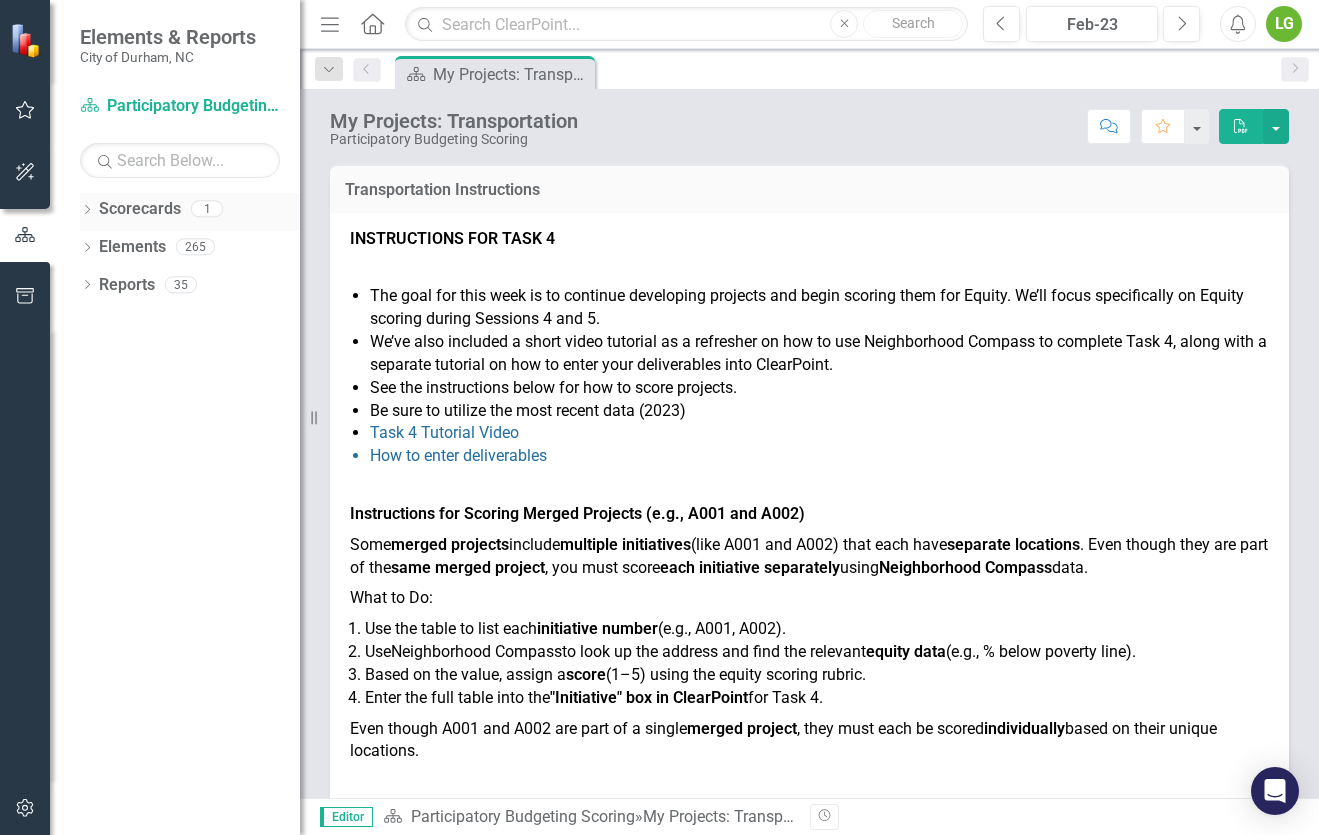click on "Dropdown" at bounding box center [87, 211] 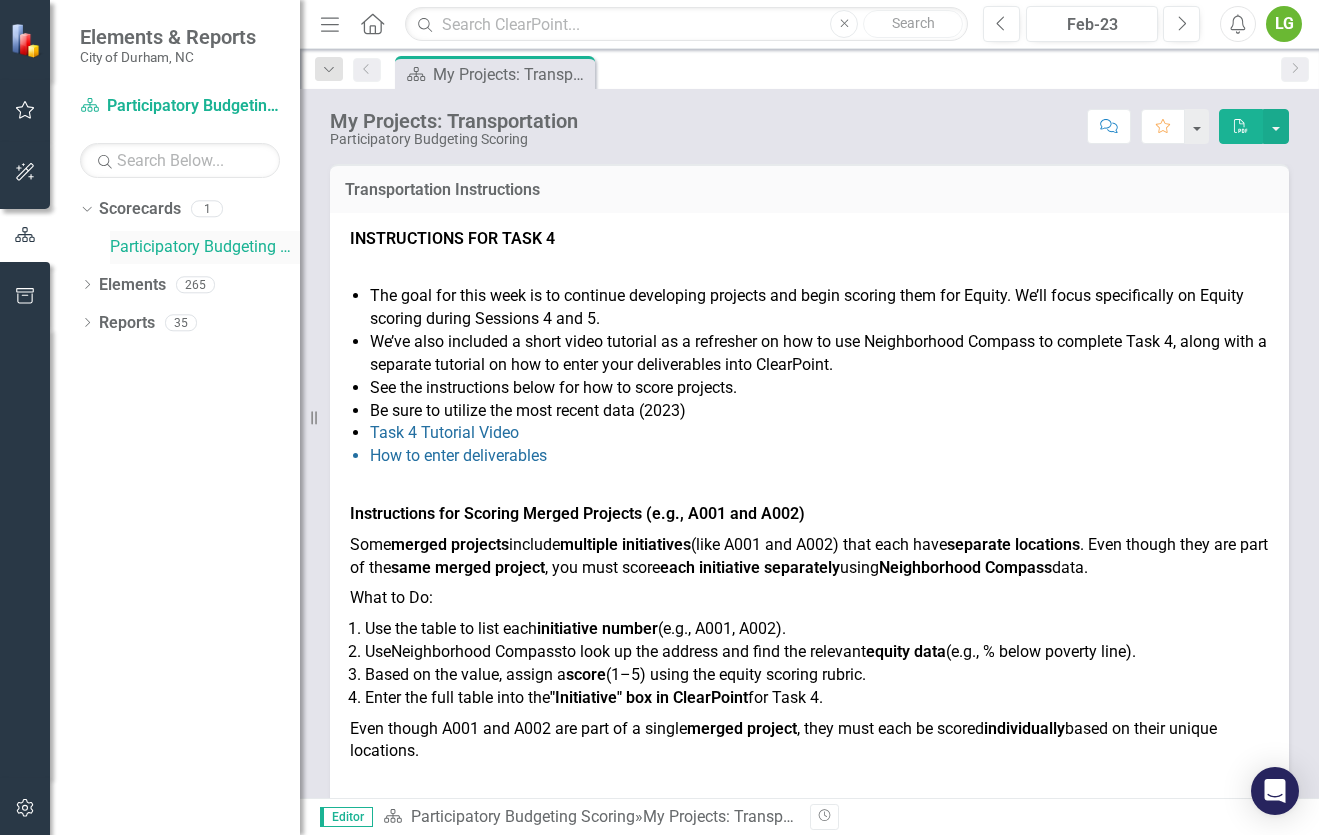 click on "Participatory Budgeting Scoring" at bounding box center [205, 247] 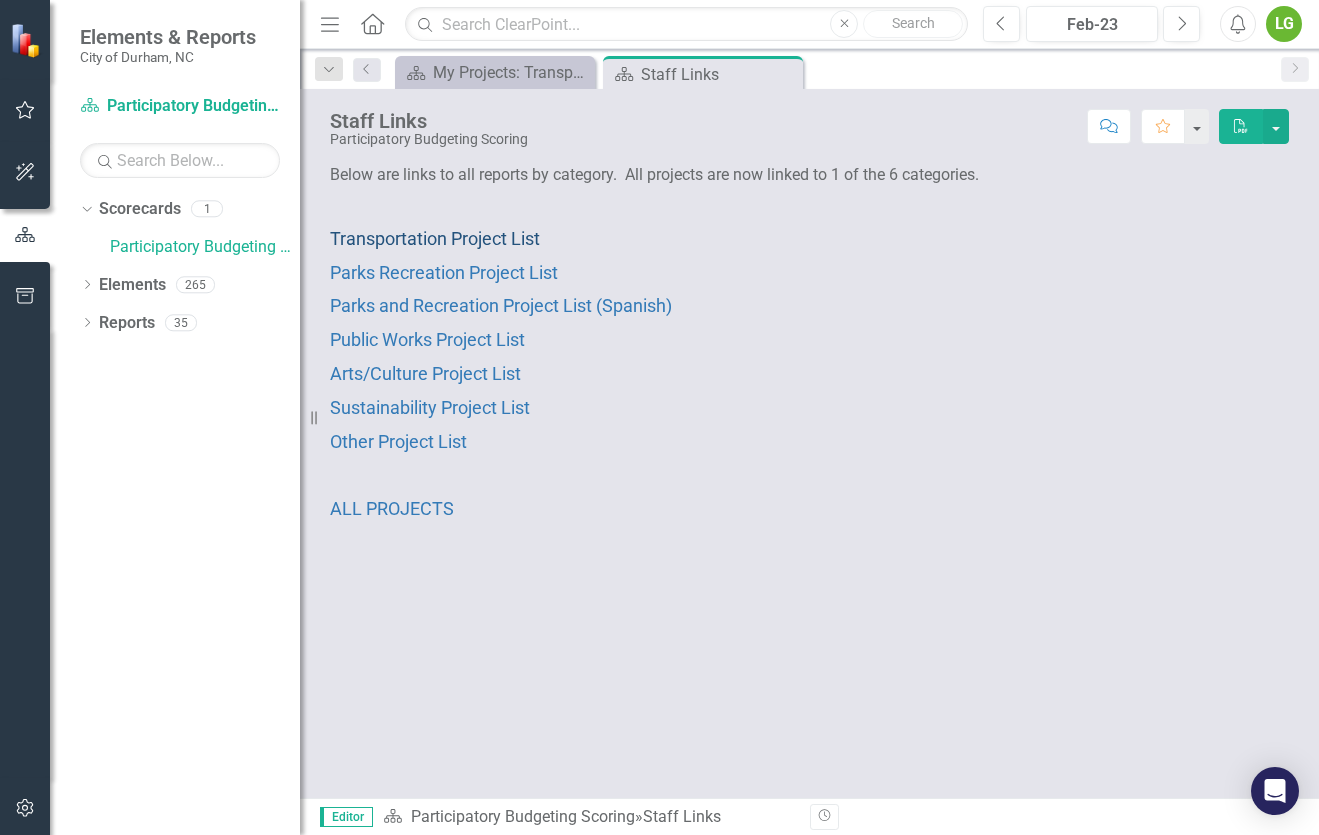 click on "Transportation Project List" at bounding box center (435, 238) 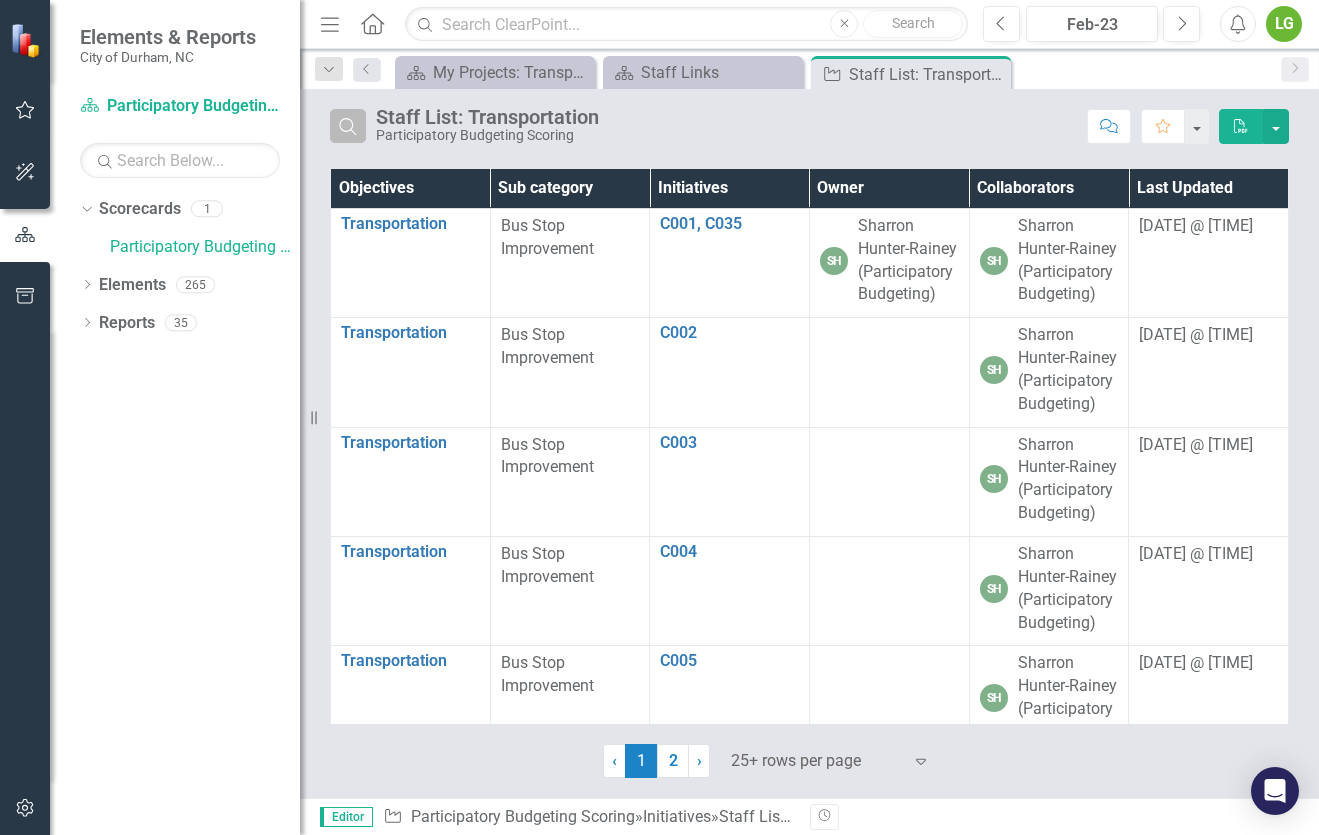 click on "Search" 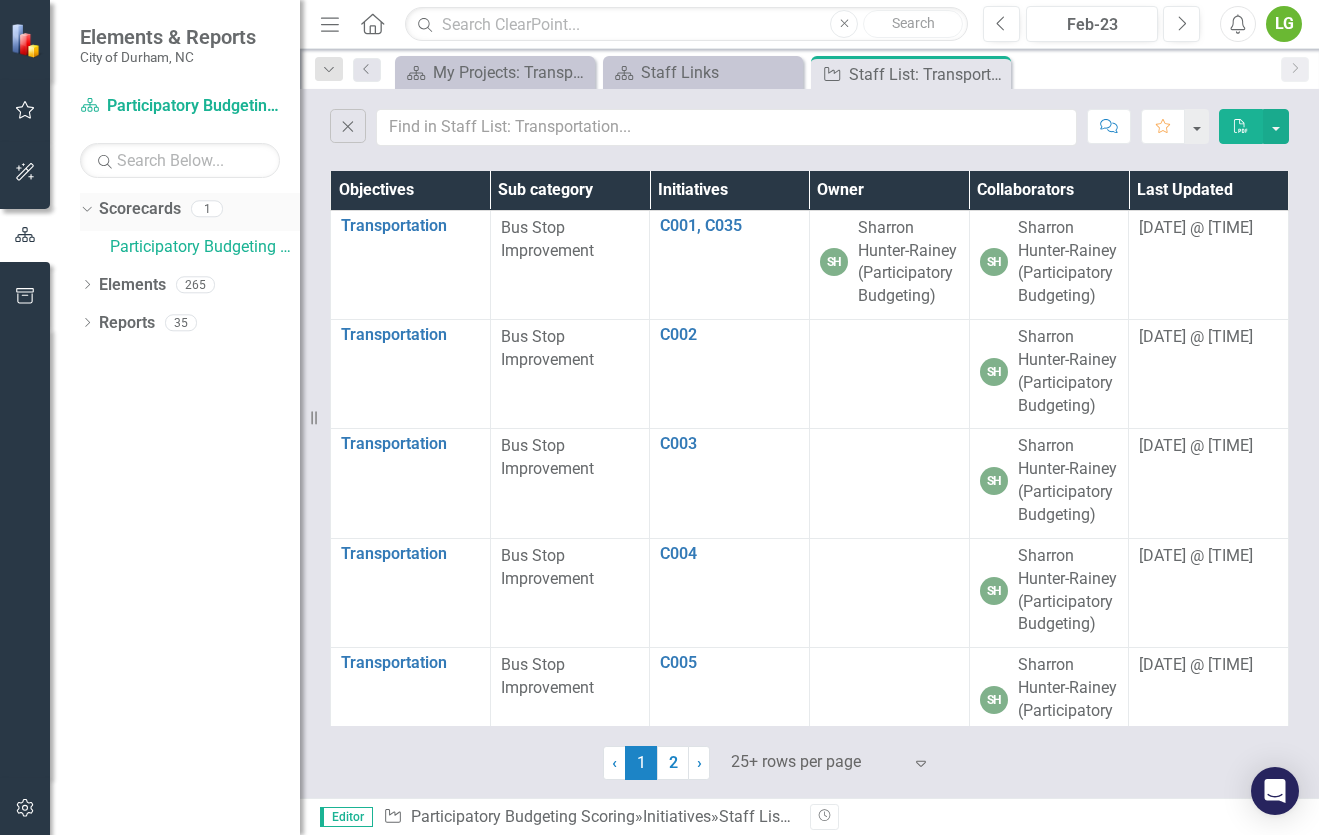 click on "Dropdown" at bounding box center (87, 212) 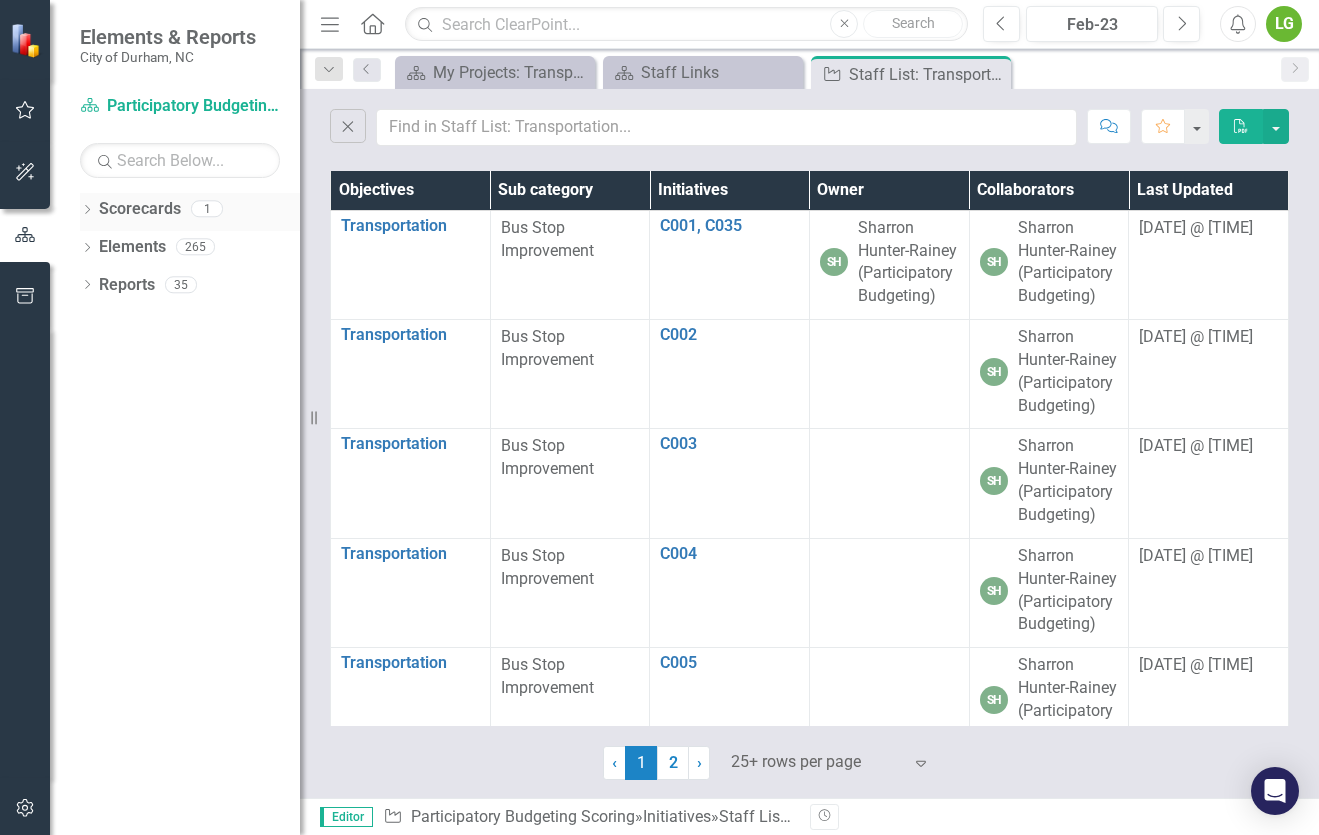 click on "Dropdown Scorecards 1" at bounding box center (190, 212) 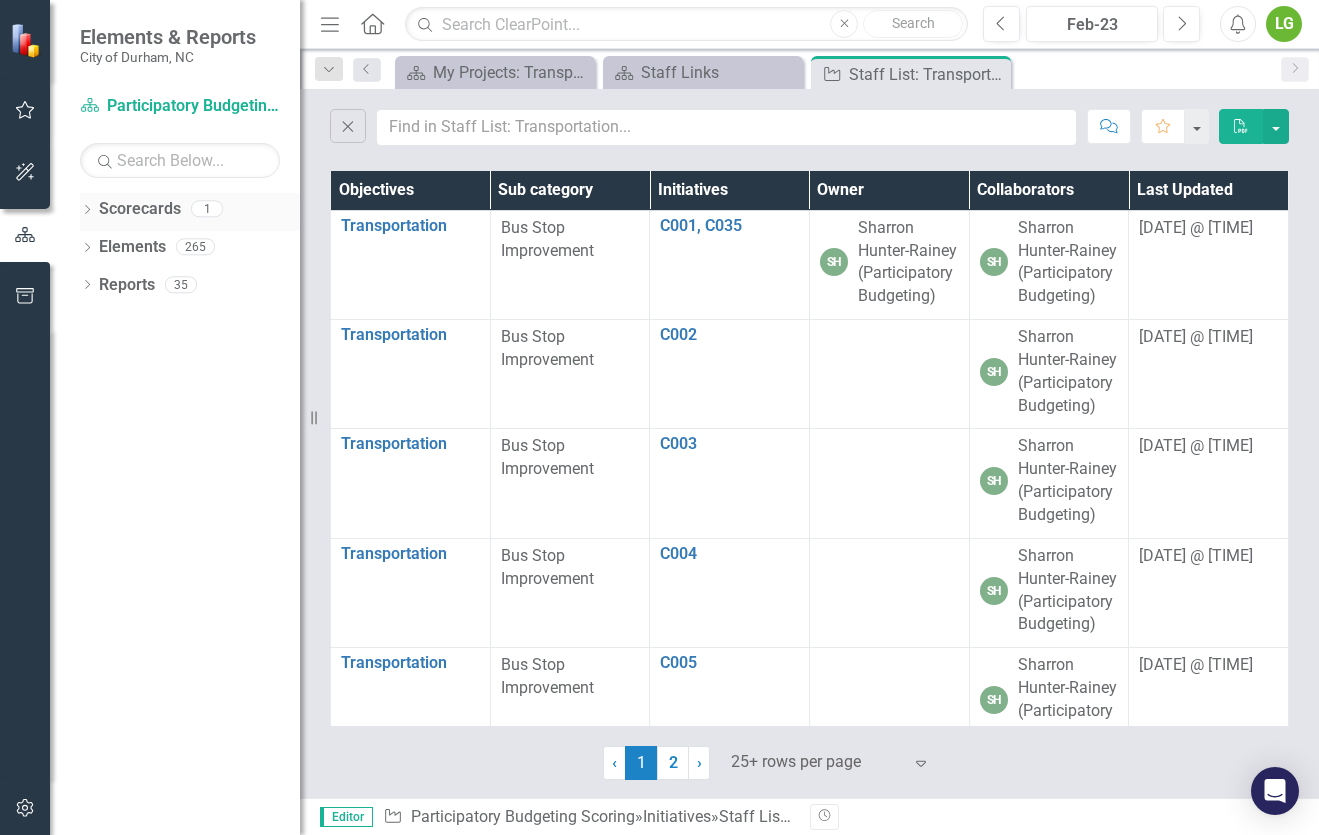 click on "Scorecards" at bounding box center [140, 209] 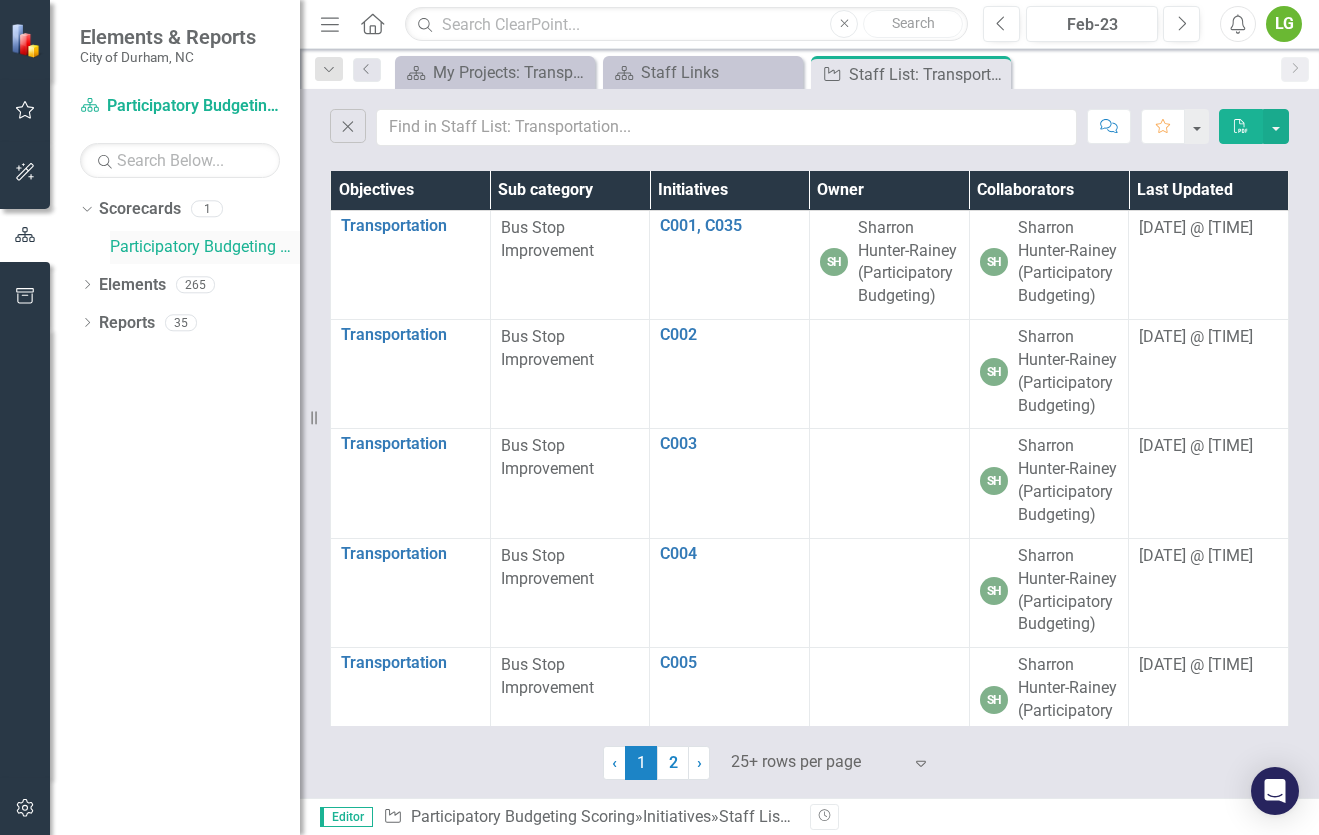 click on "Participatory Budgeting Scoring" at bounding box center (205, 247) 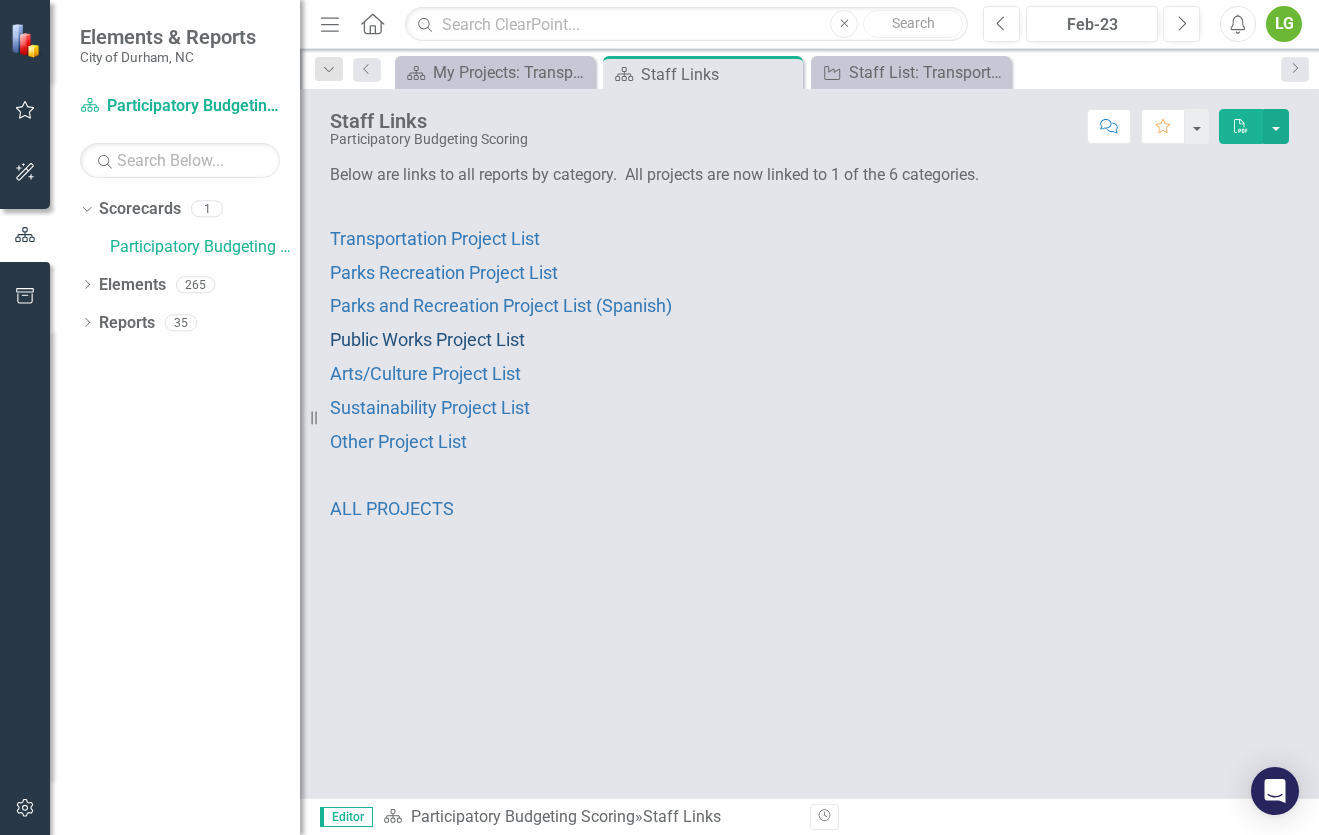 click on "Public Works Project List" at bounding box center [427, 339] 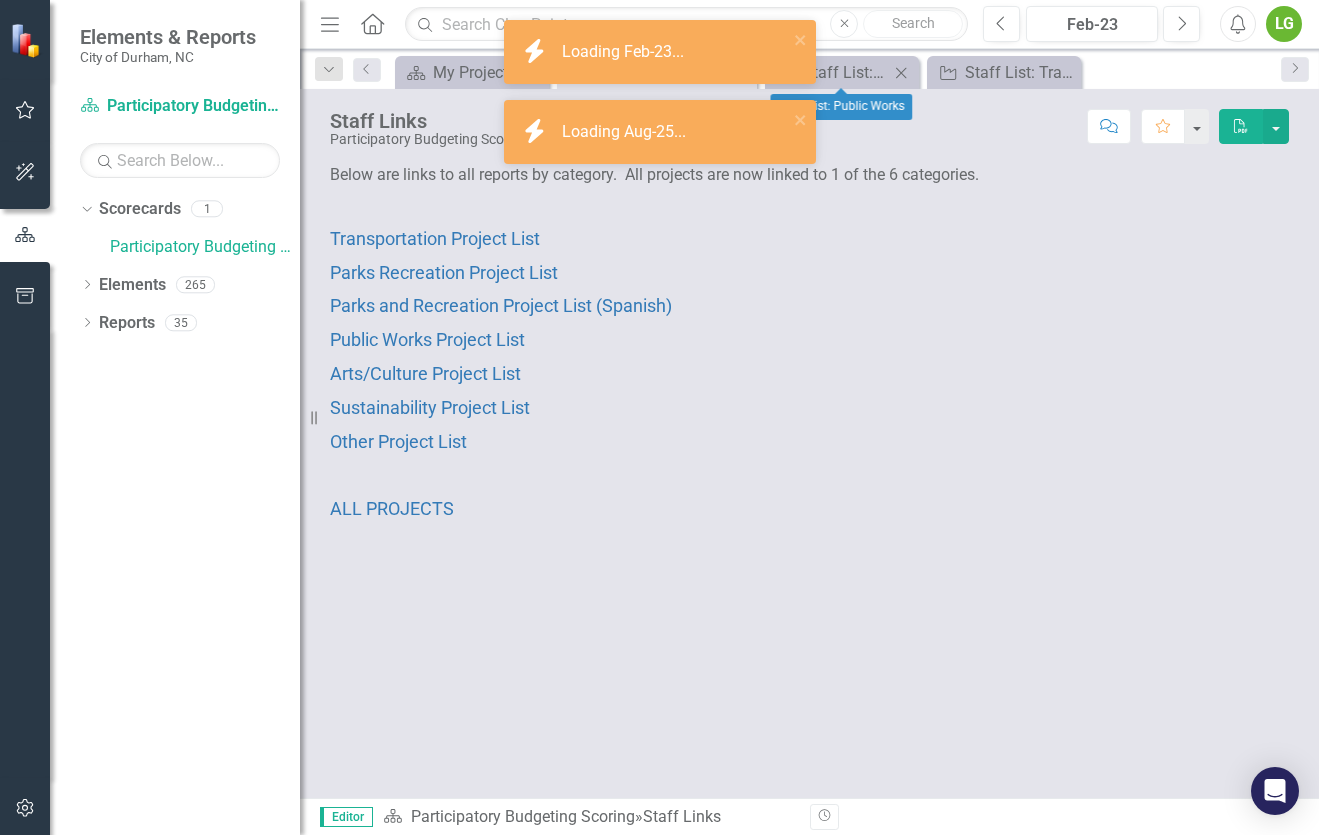 click on "Close" 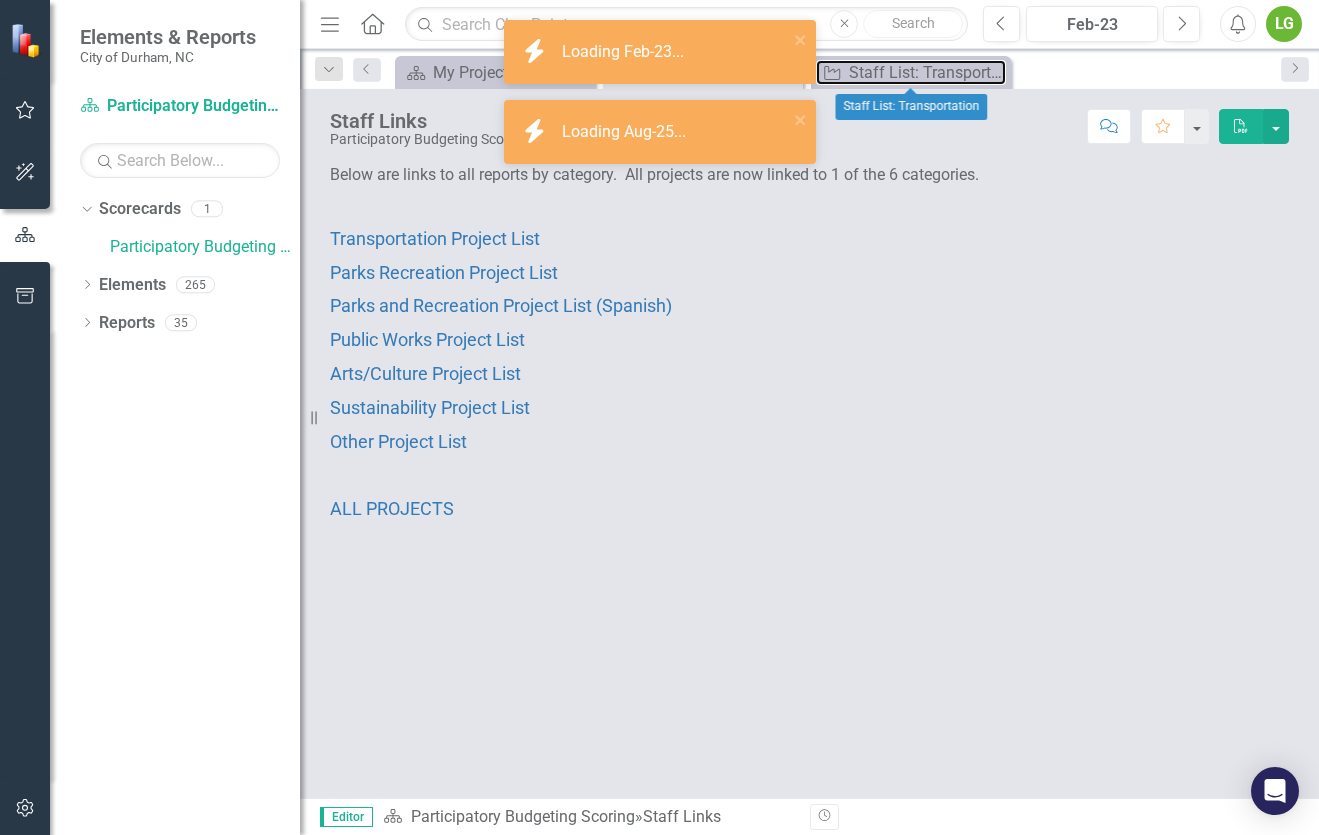 click on "Staff List: Transportation" at bounding box center (927, 72) 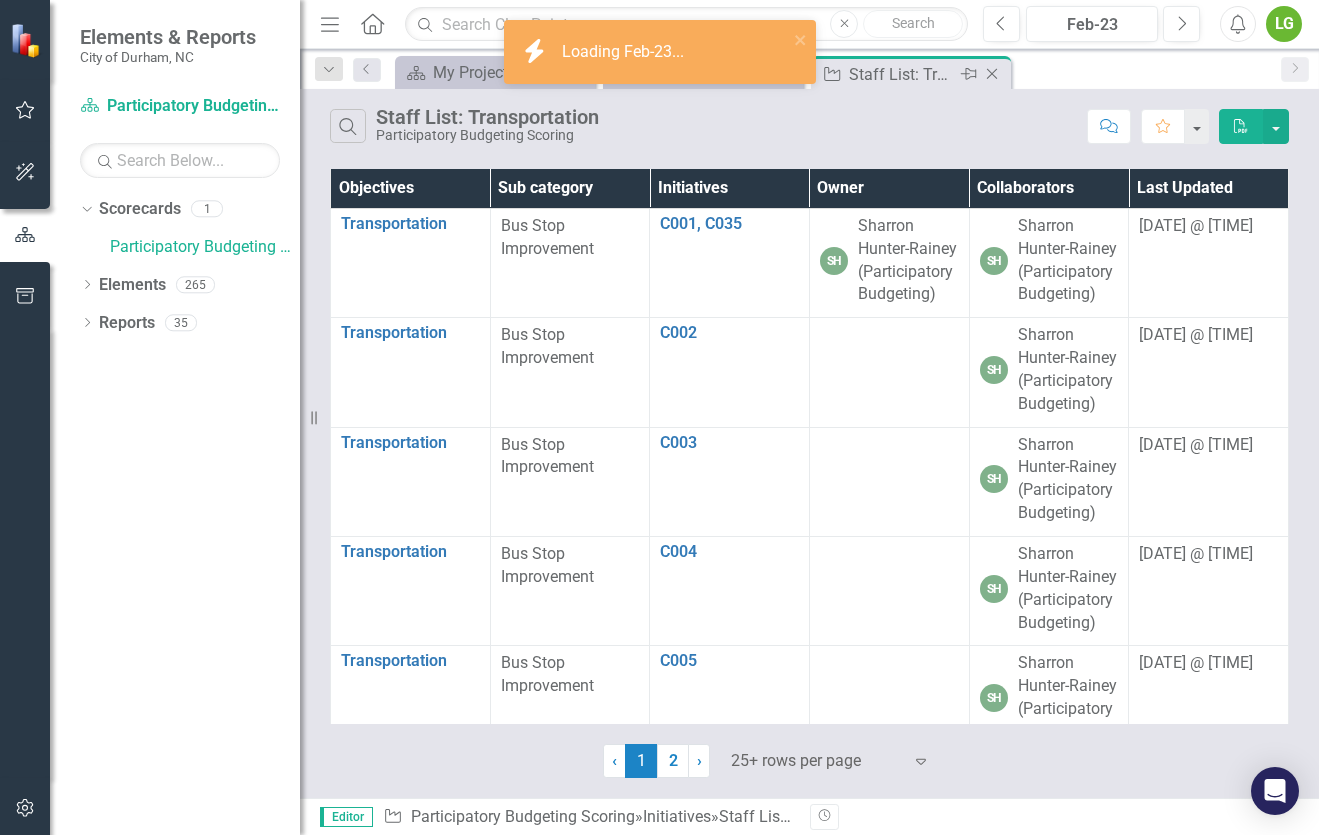 click on "Close" 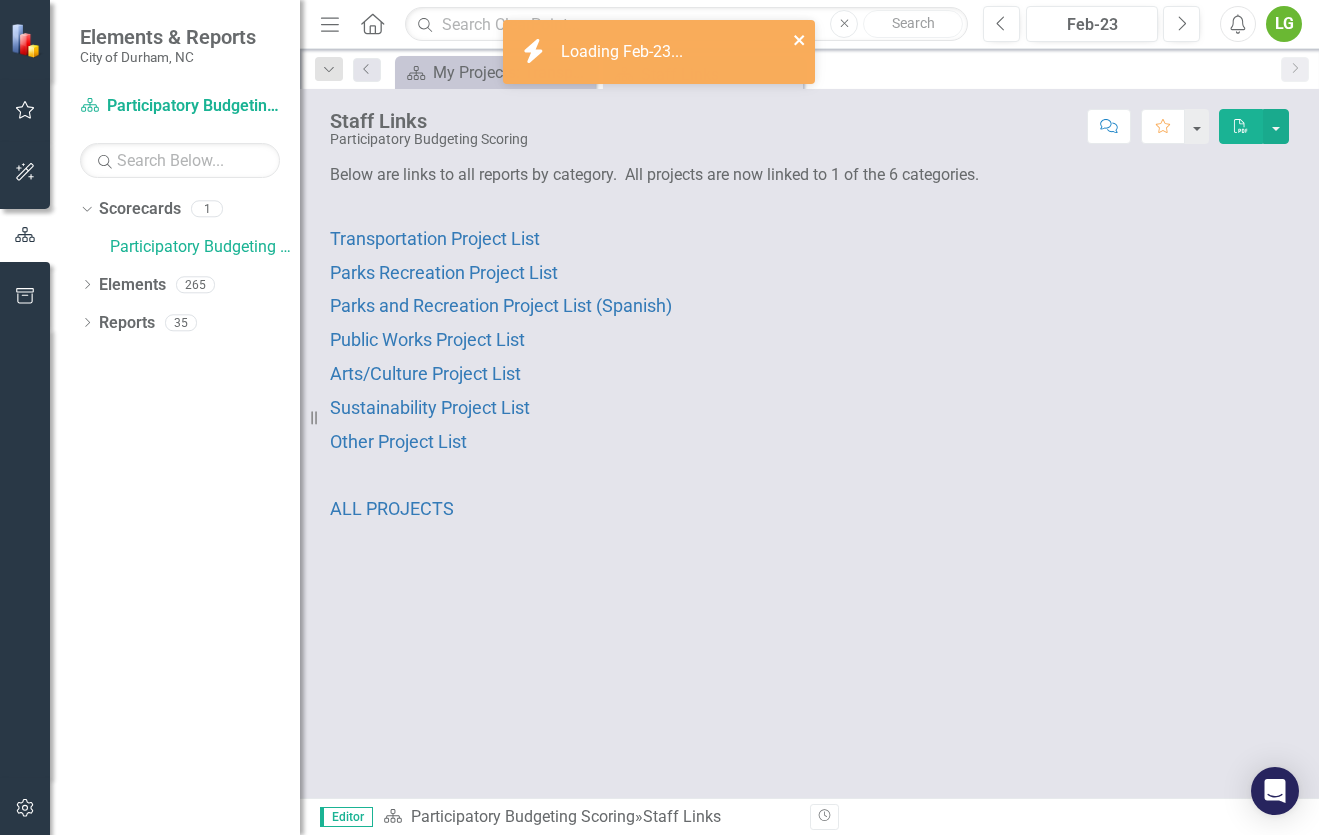 click 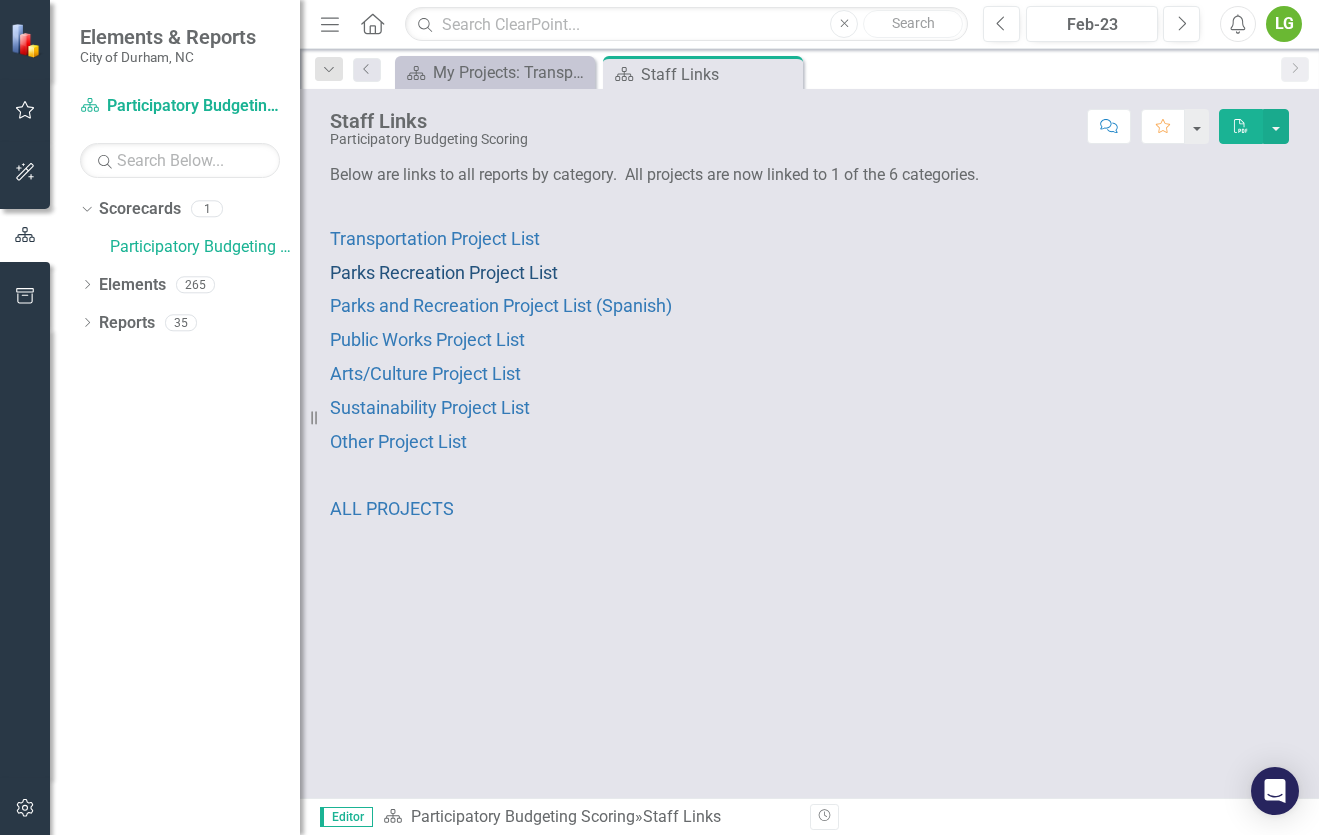 click on "Parks Recreation Project List" at bounding box center (444, 272) 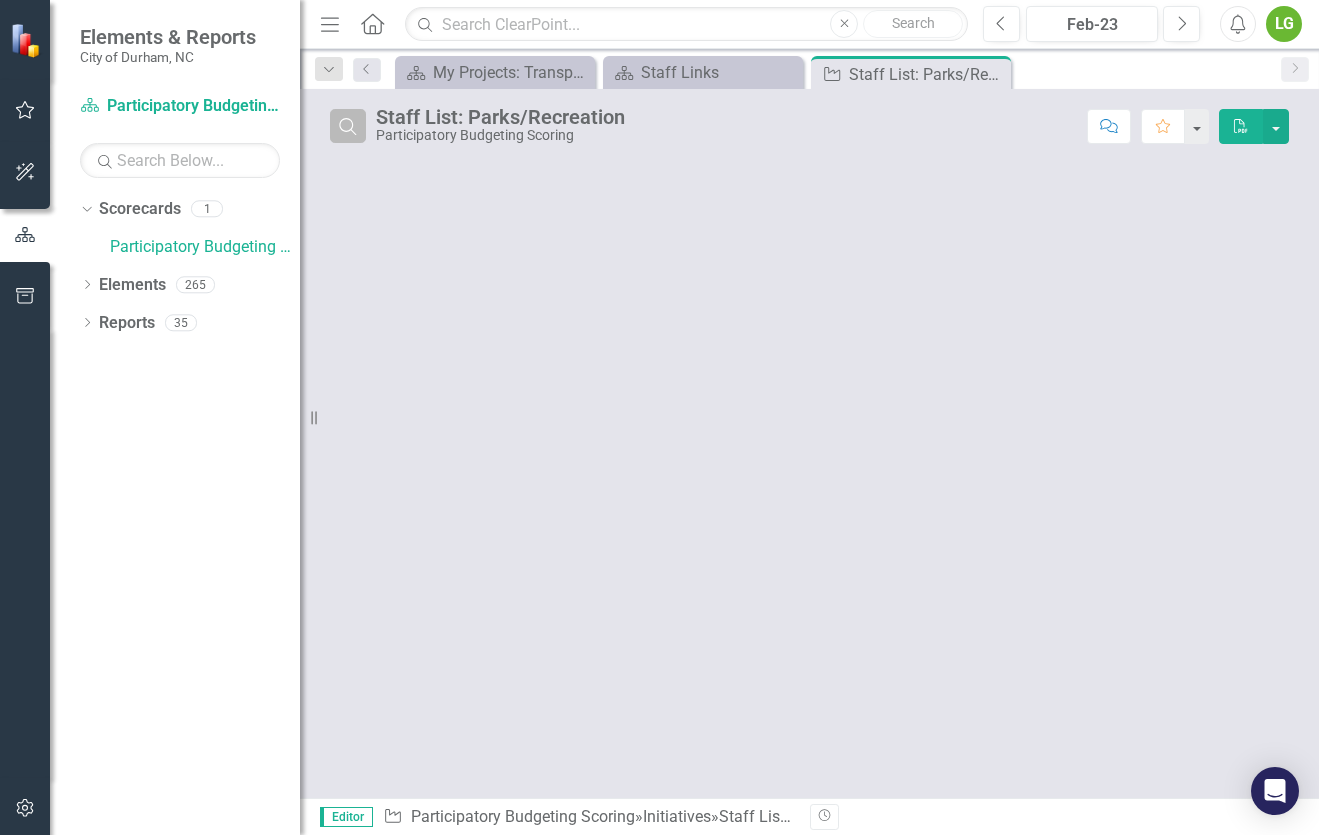 click on "Search" 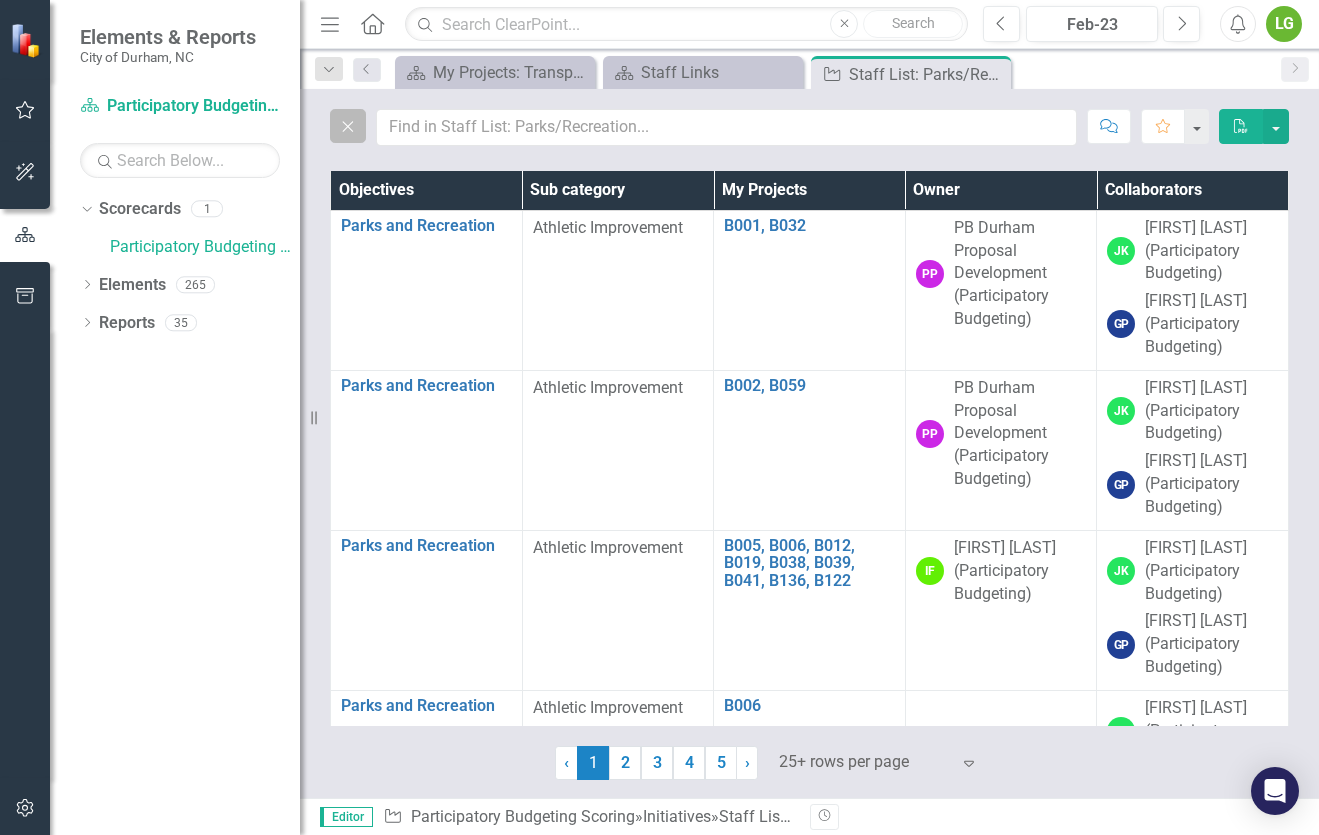 type 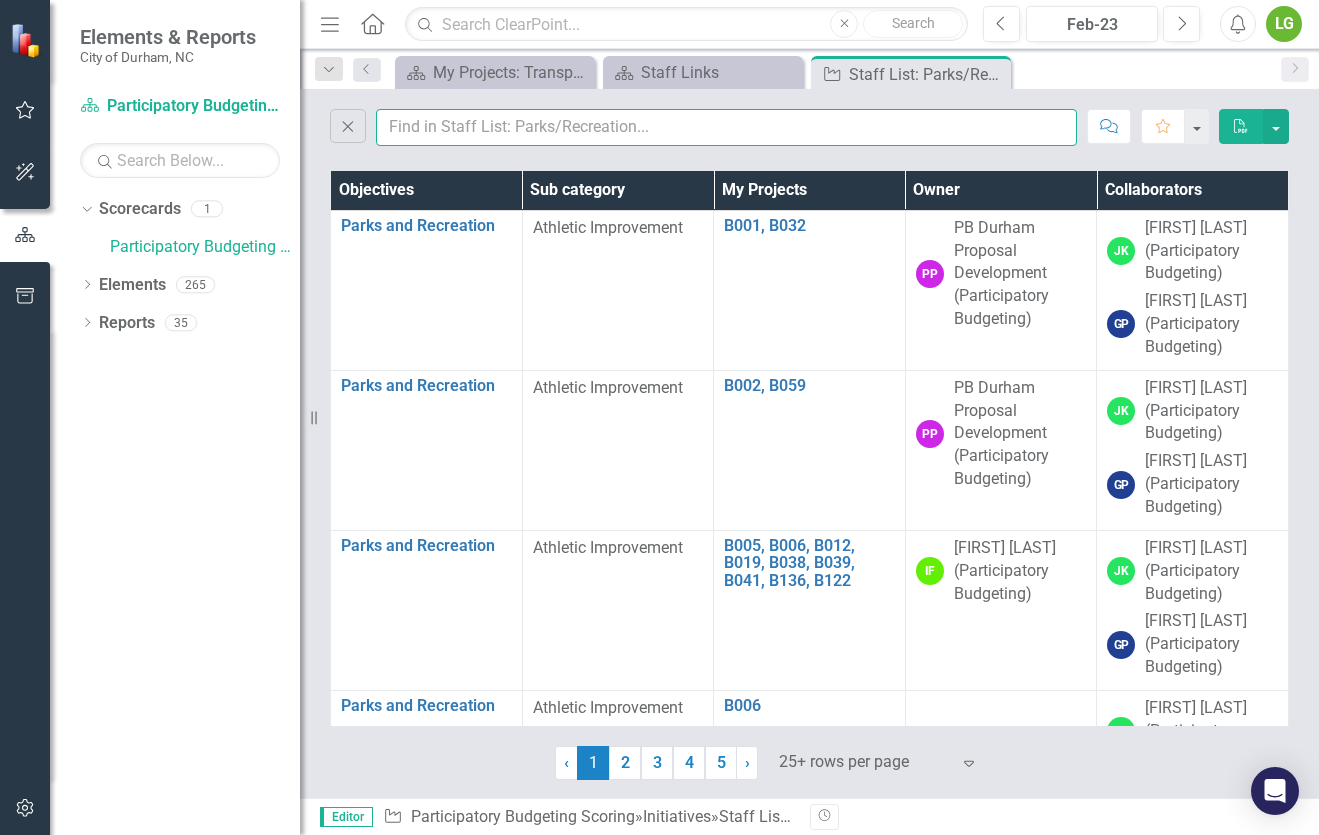 click at bounding box center (726, 127) 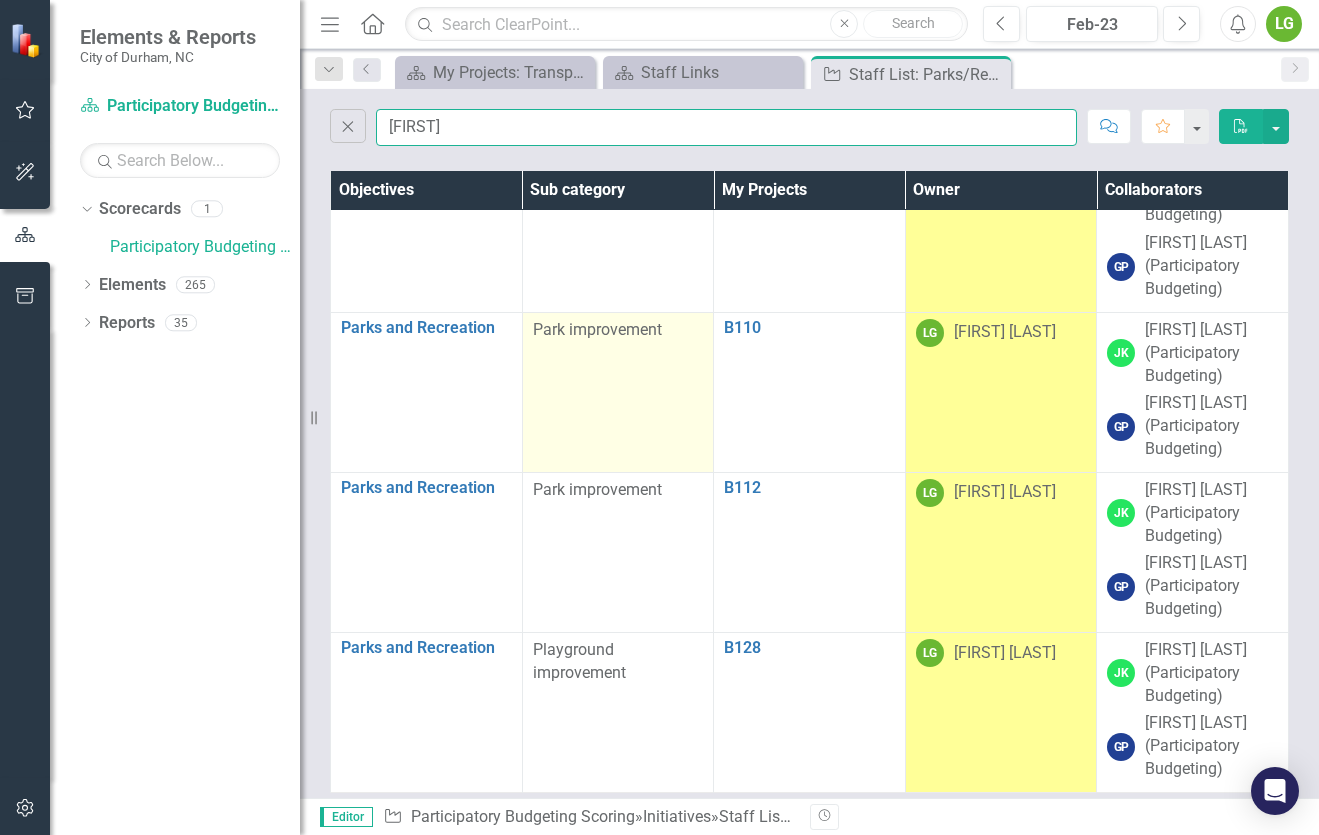 scroll, scrollTop: 0, scrollLeft: 0, axis: both 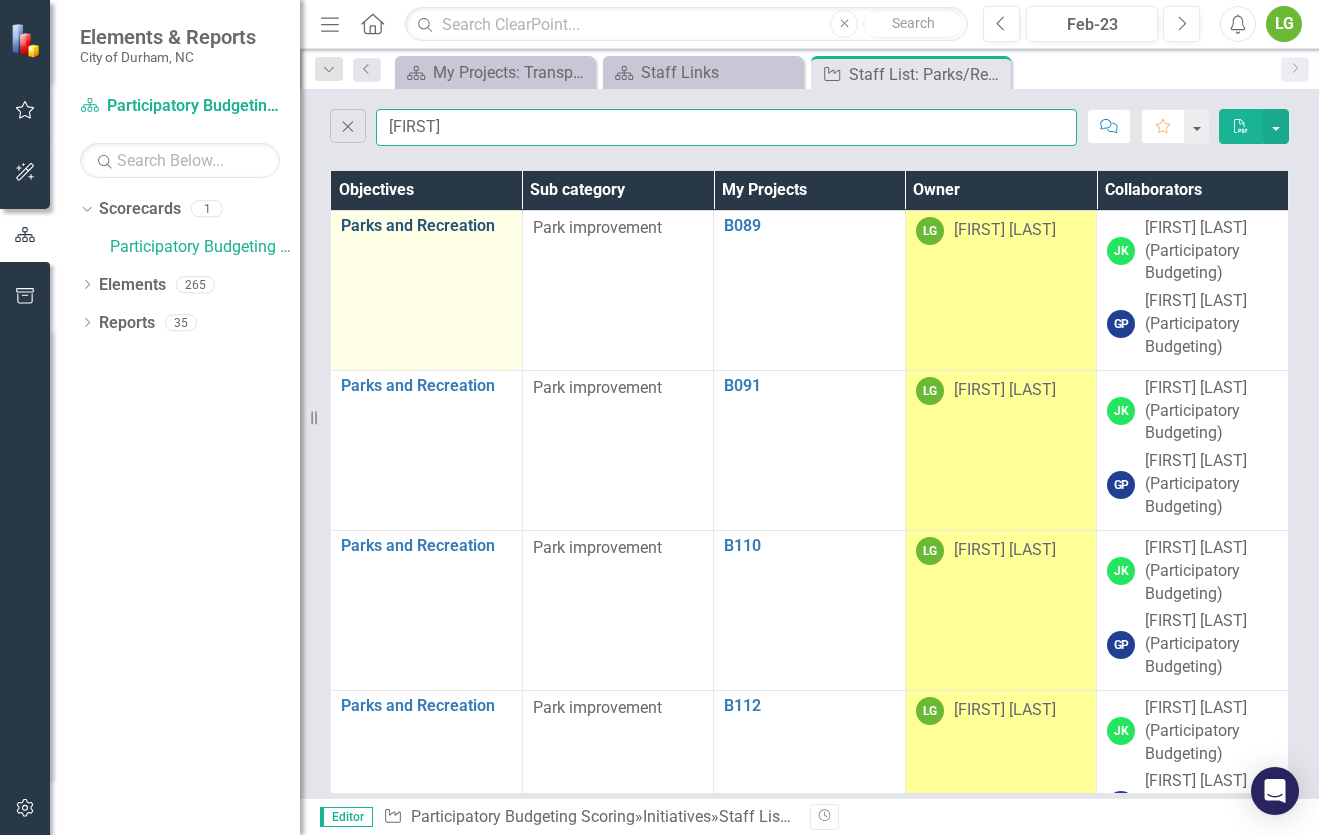 type on "lauren" 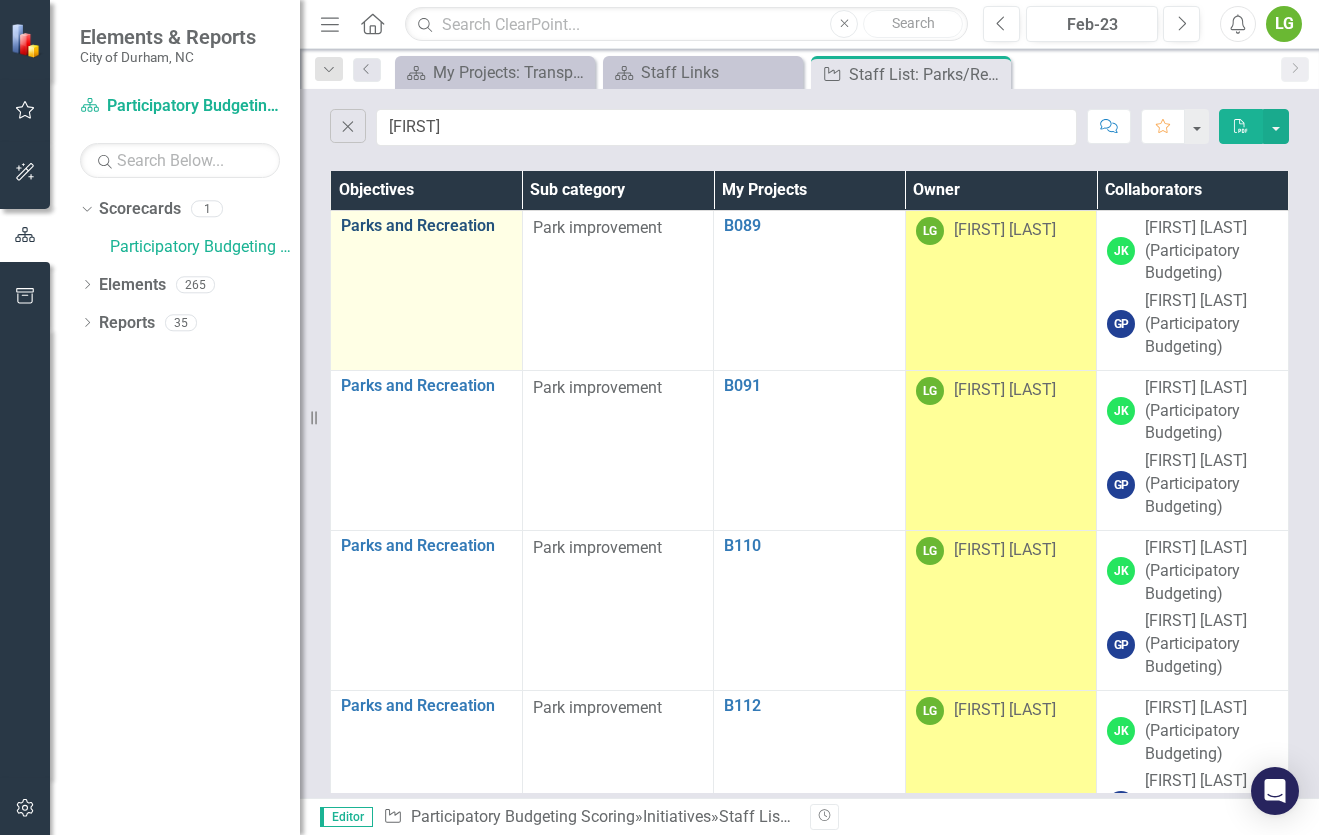 click on "Parks and Recreation" at bounding box center [426, 226] 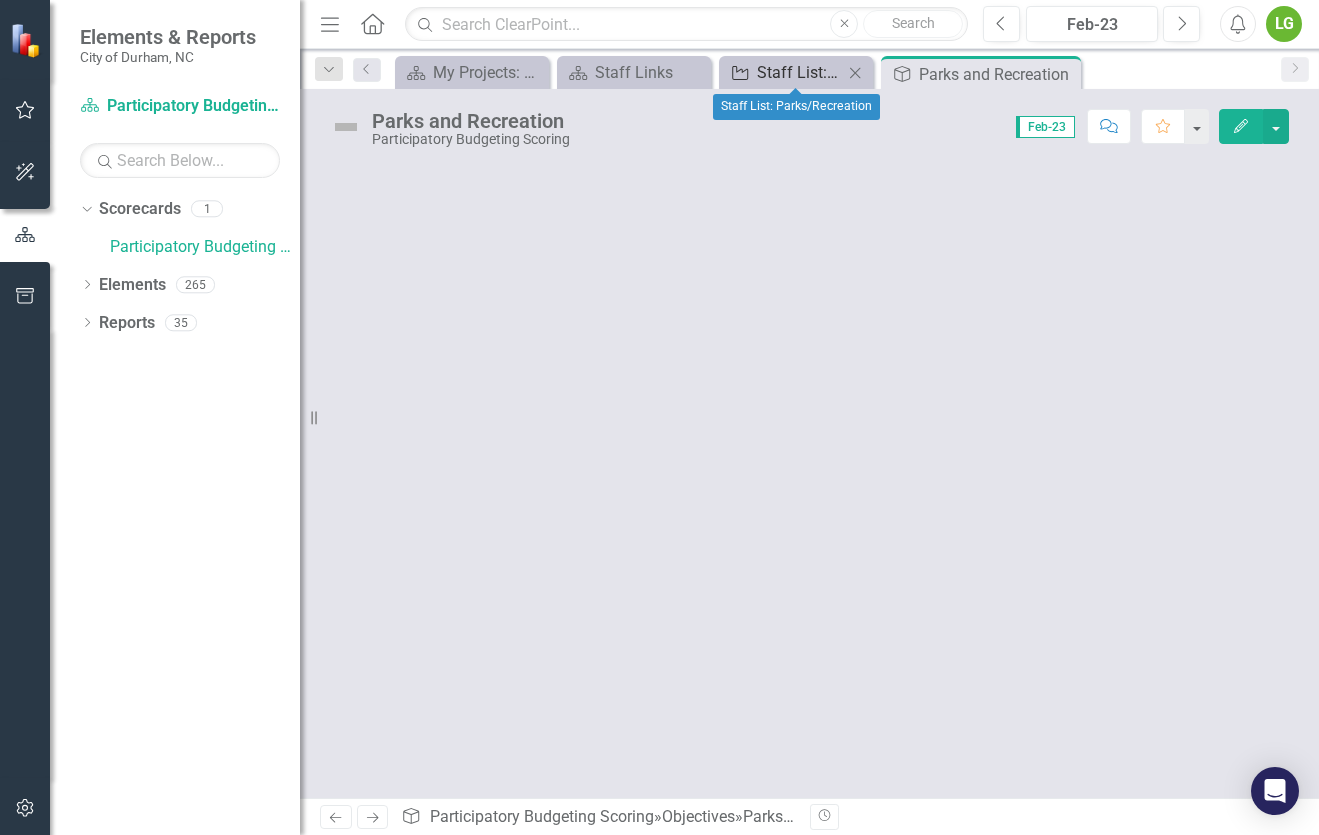 click on "Staff List: Parks/Recreation" at bounding box center [800, 72] 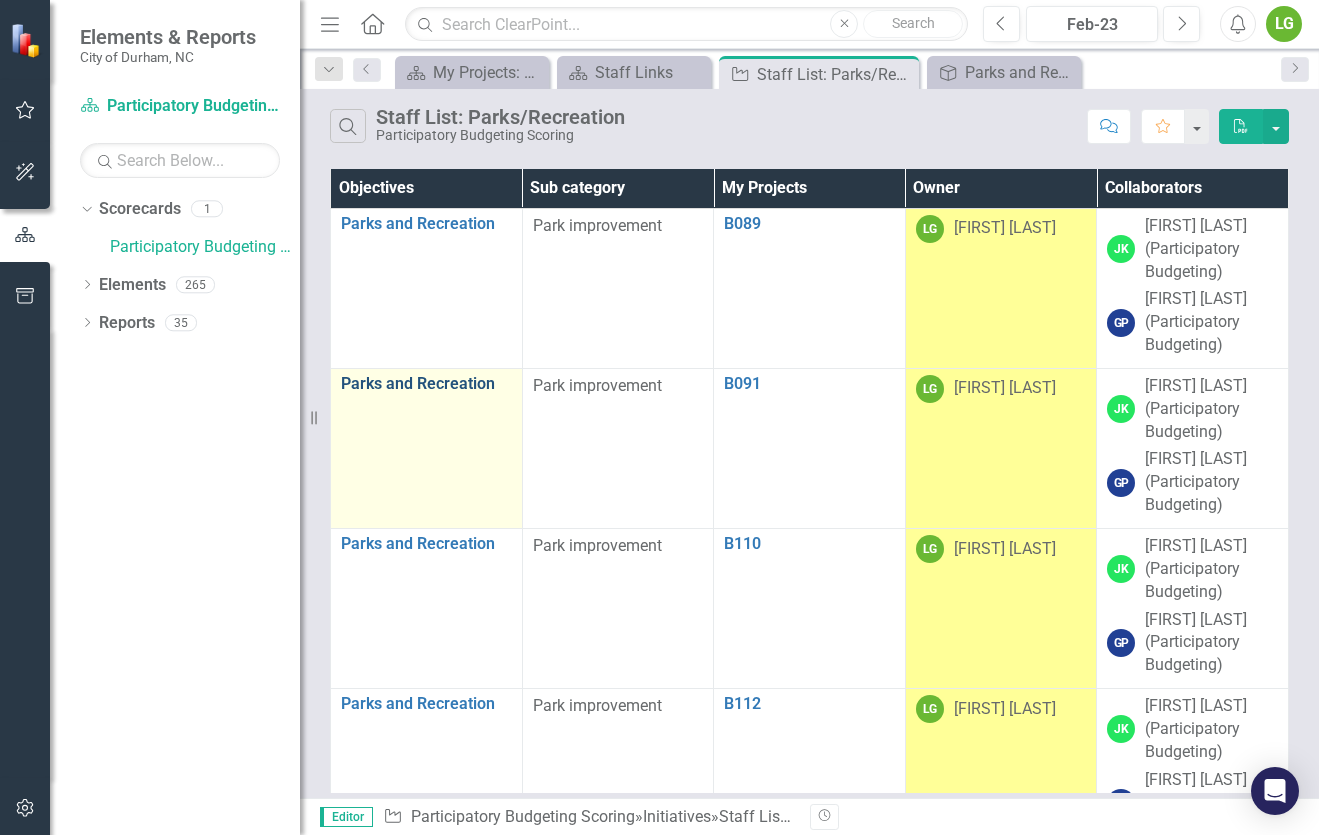 click on "Parks and Recreation" at bounding box center [426, 384] 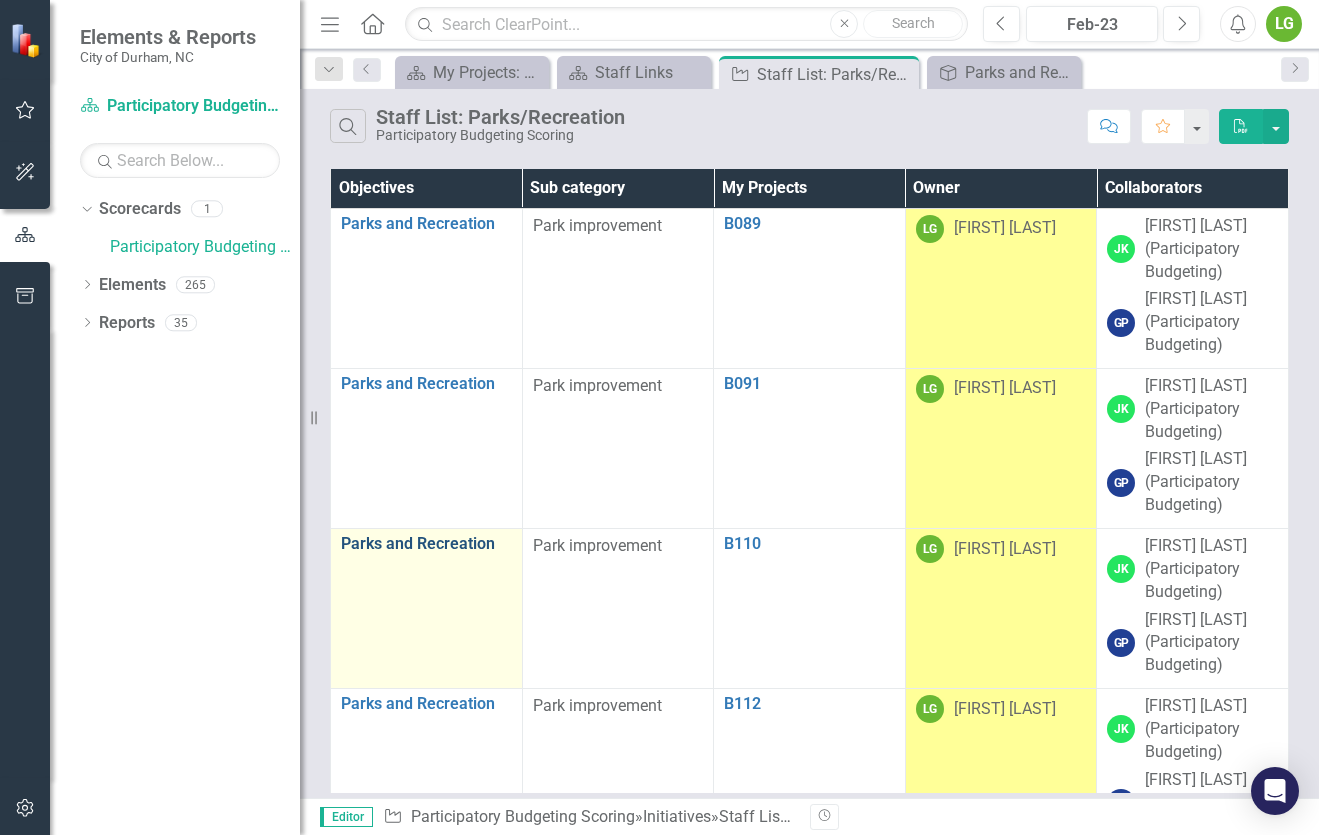 click on "Parks and Recreation" at bounding box center [426, 544] 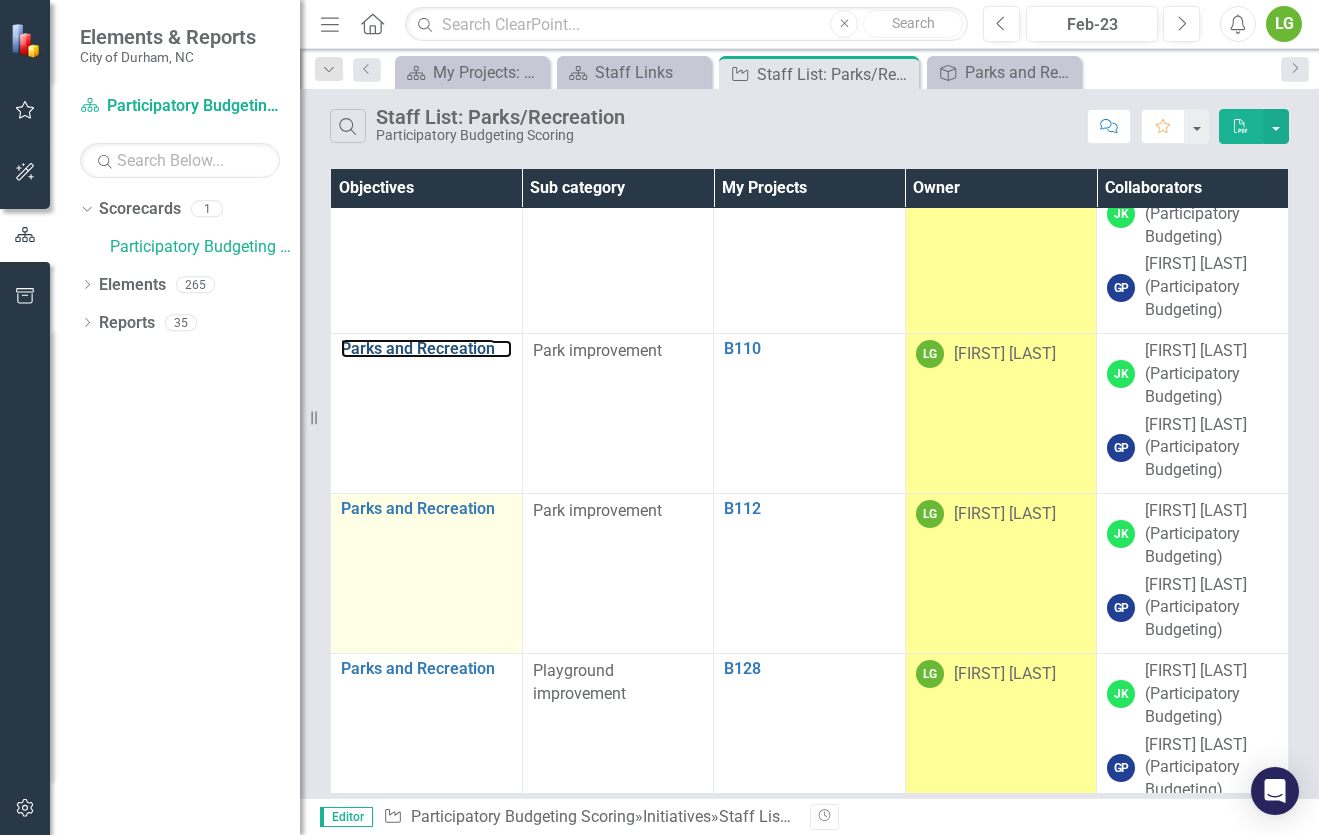 scroll, scrollTop: 199, scrollLeft: 0, axis: vertical 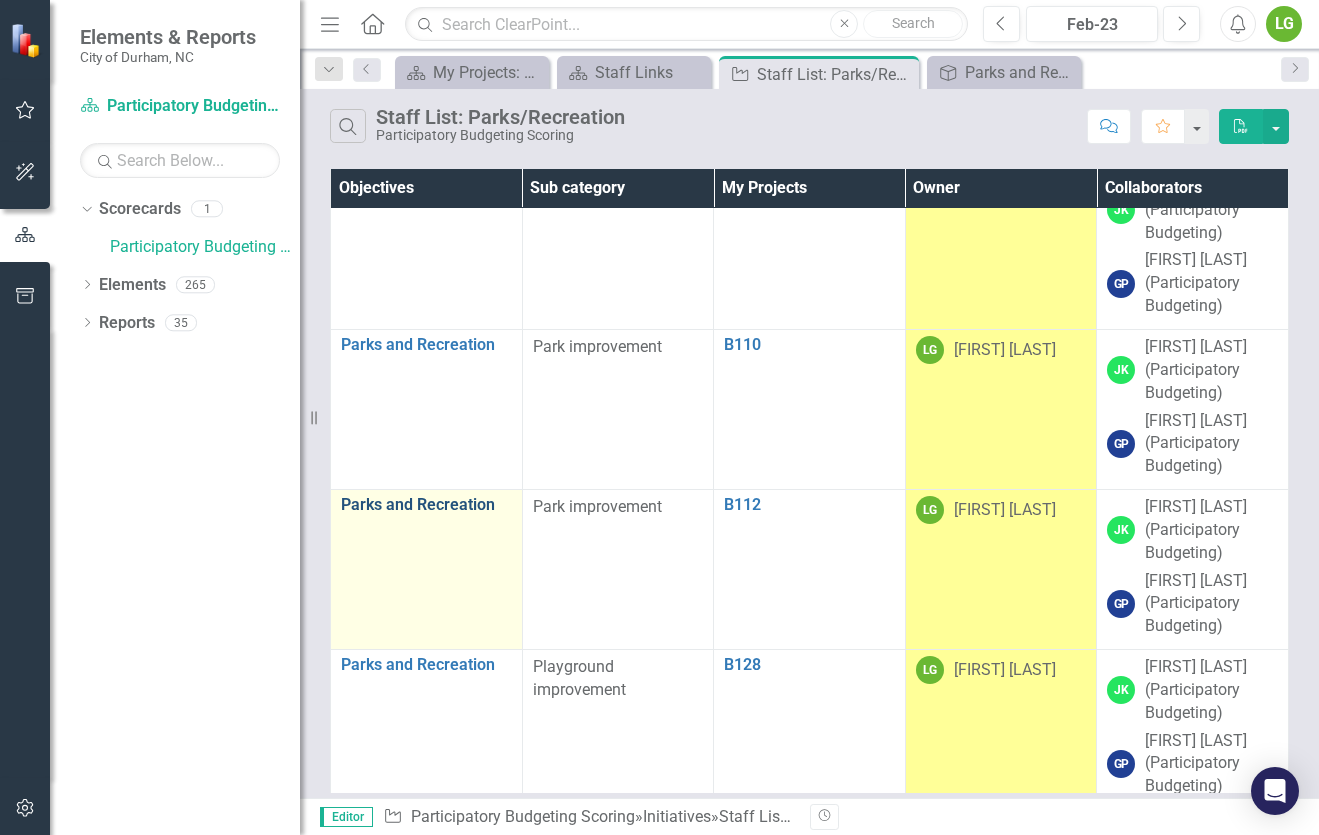 click on "Parks and Recreation" at bounding box center [426, 505] 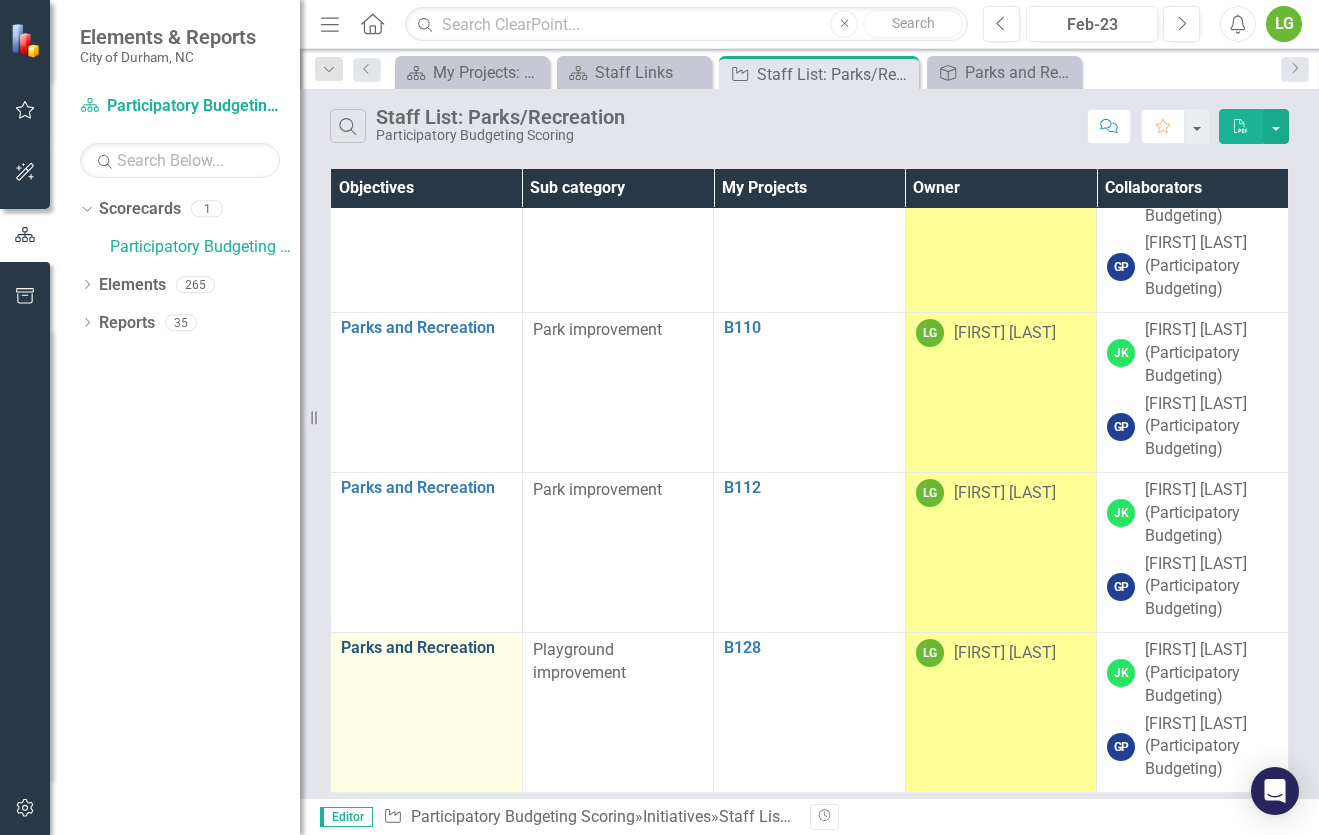 click on "Parks and Recreation" at bounding box center [426, 648] 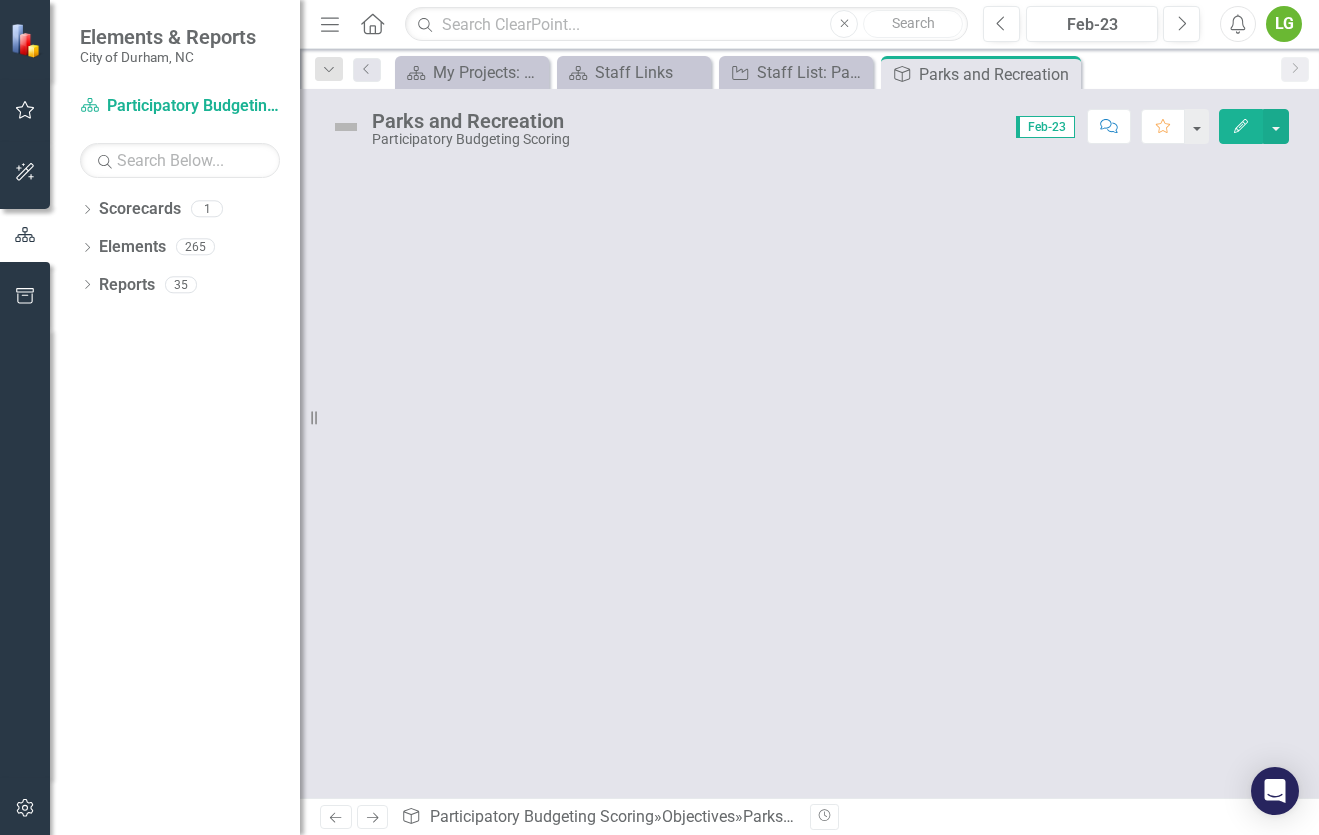 scroll, scrollTop: 0, scrollLeft: 0, axis: both 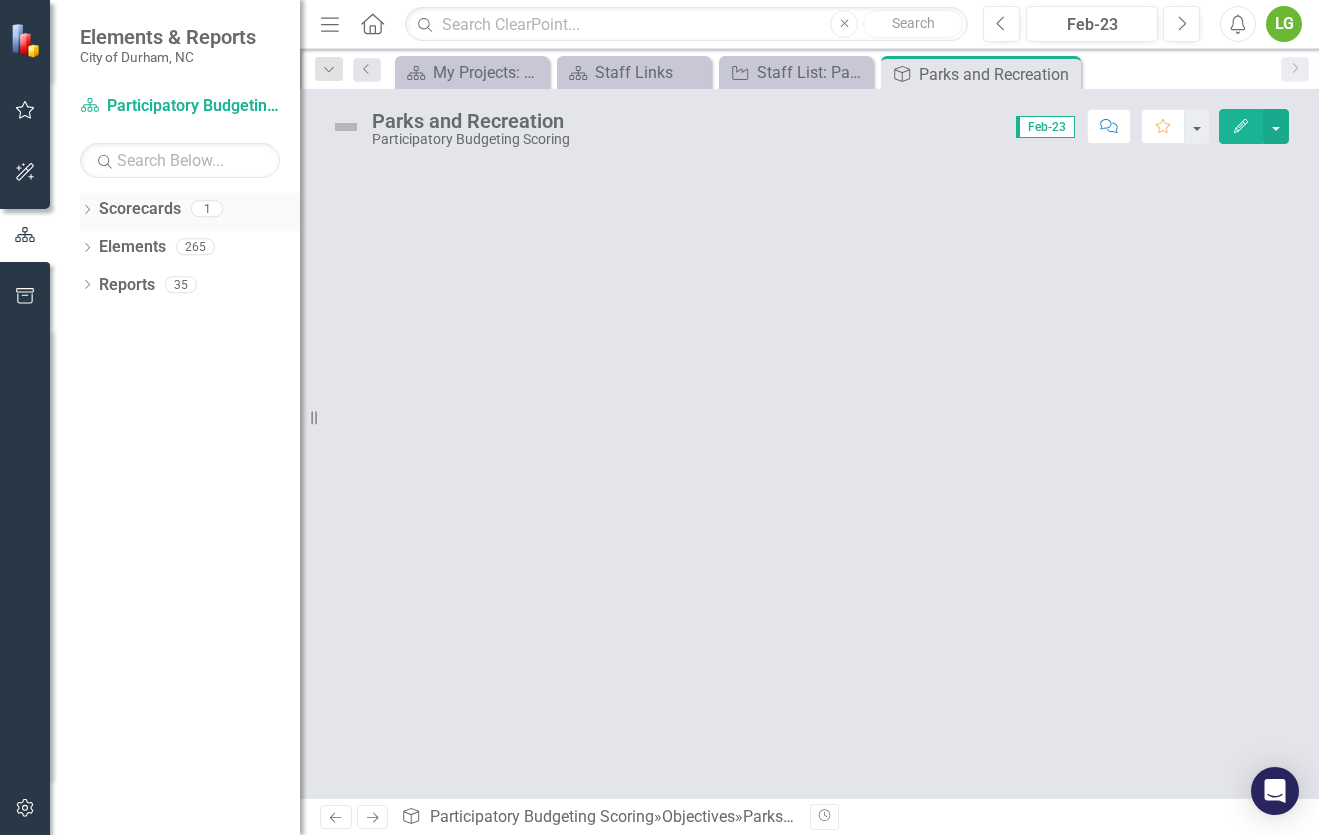 click on "Scorecards" at bounding box center (140, 209) 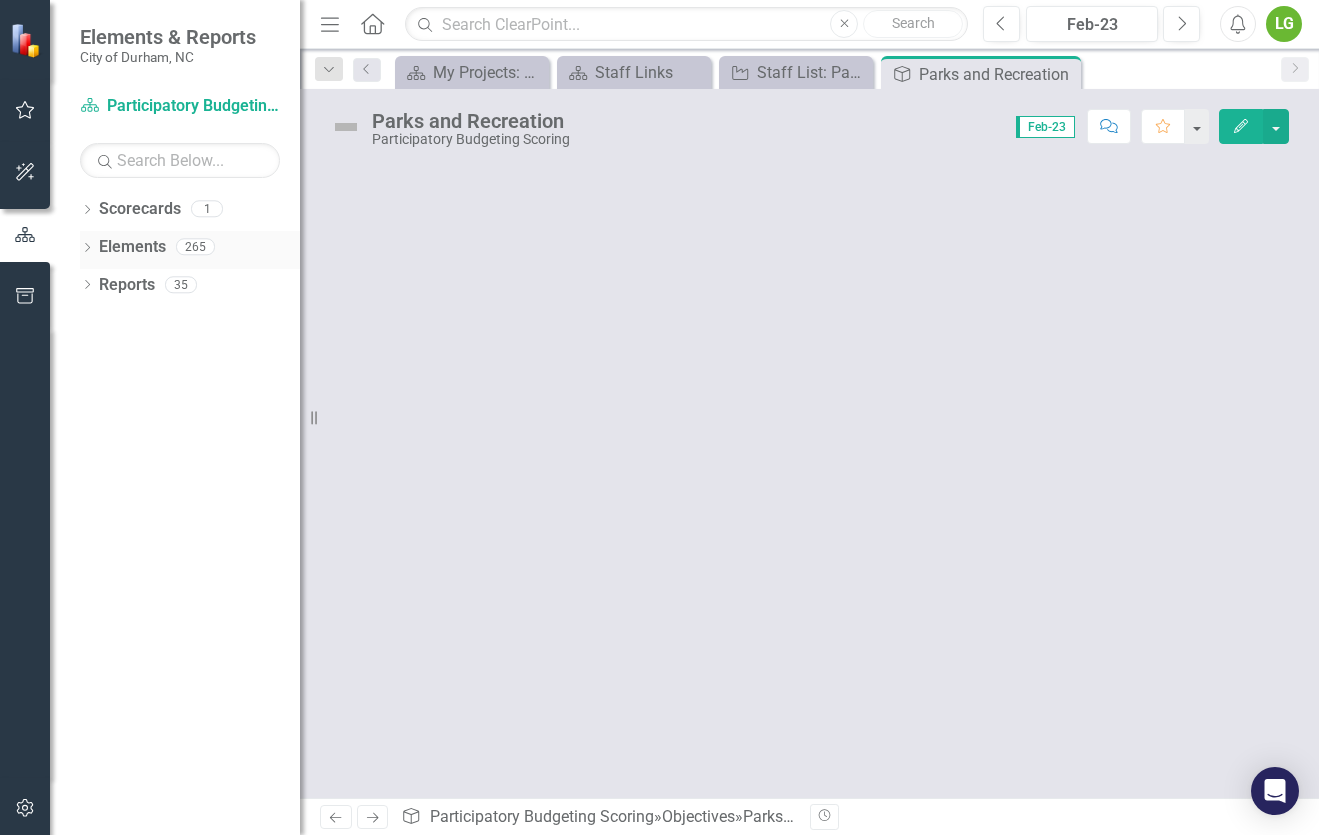 click on "Dropdown" 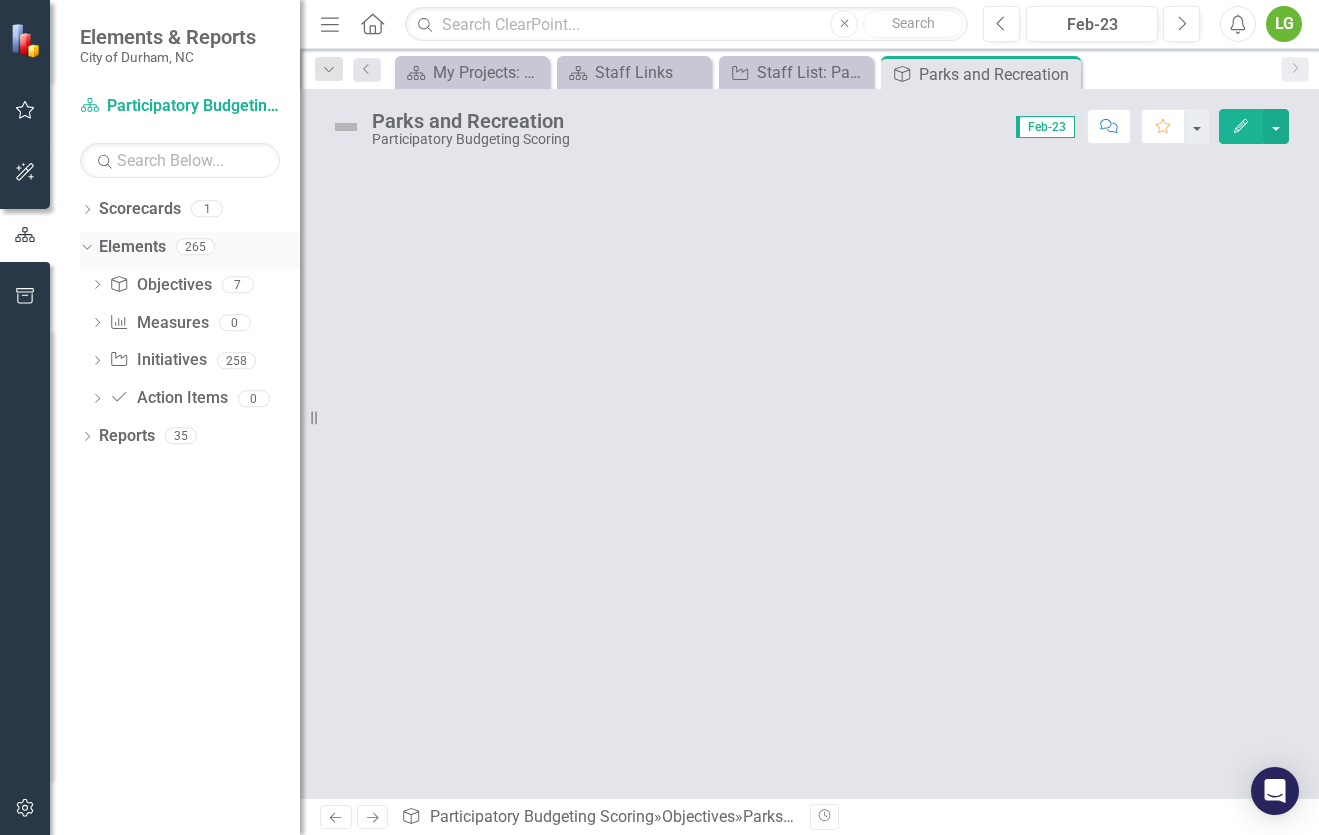 click on "Dropdown" 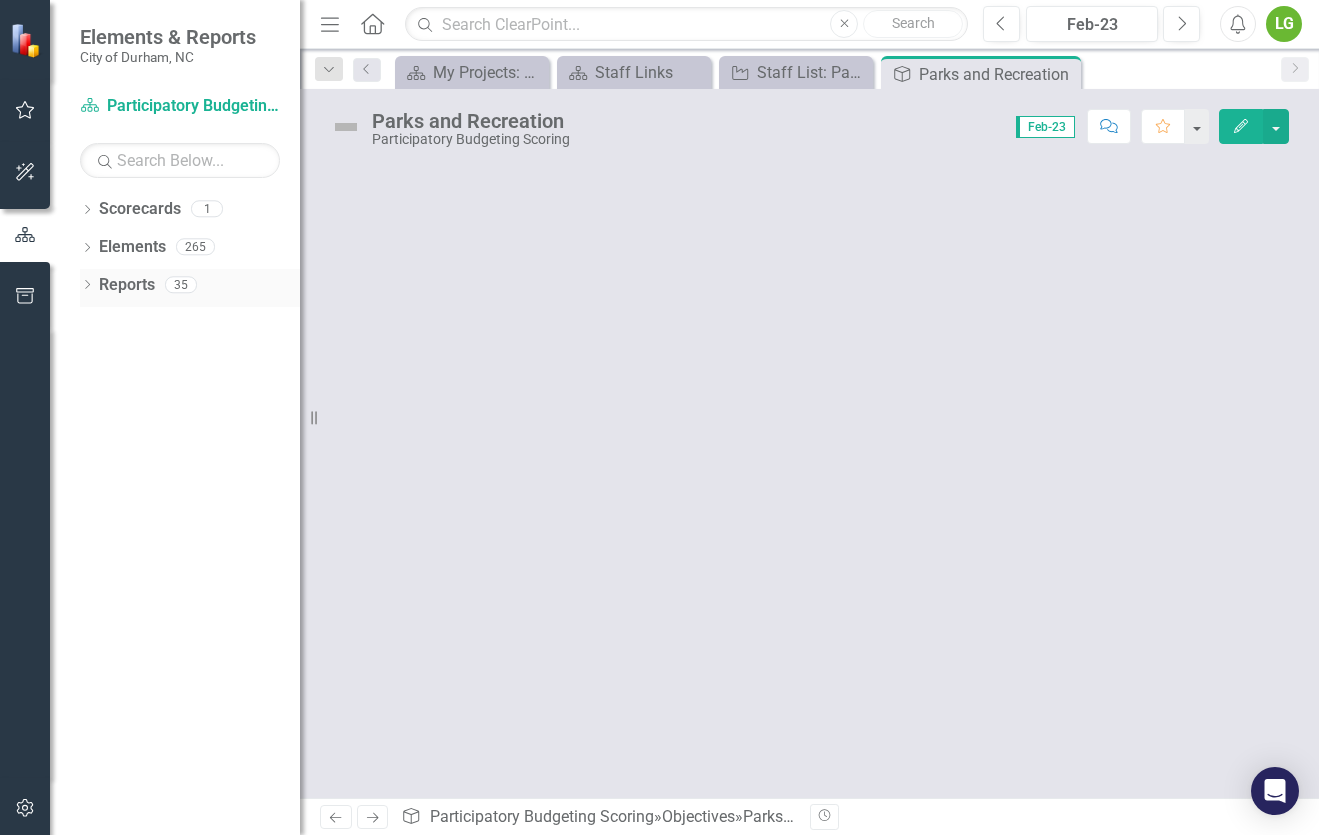 click on "Dropdown" at bounding box center [87, 287] 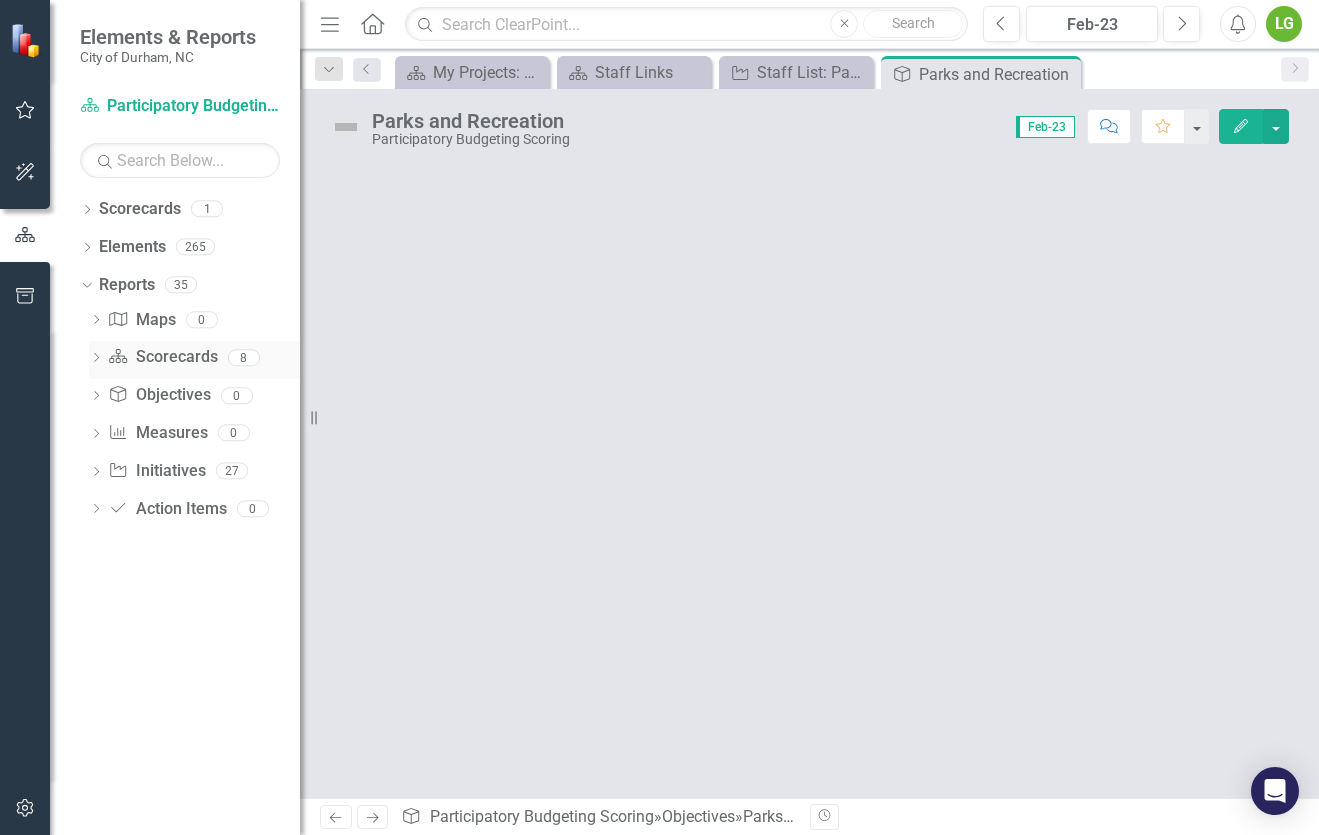 click on "Scorecard Scorecards" at bounding box center (162, 357) 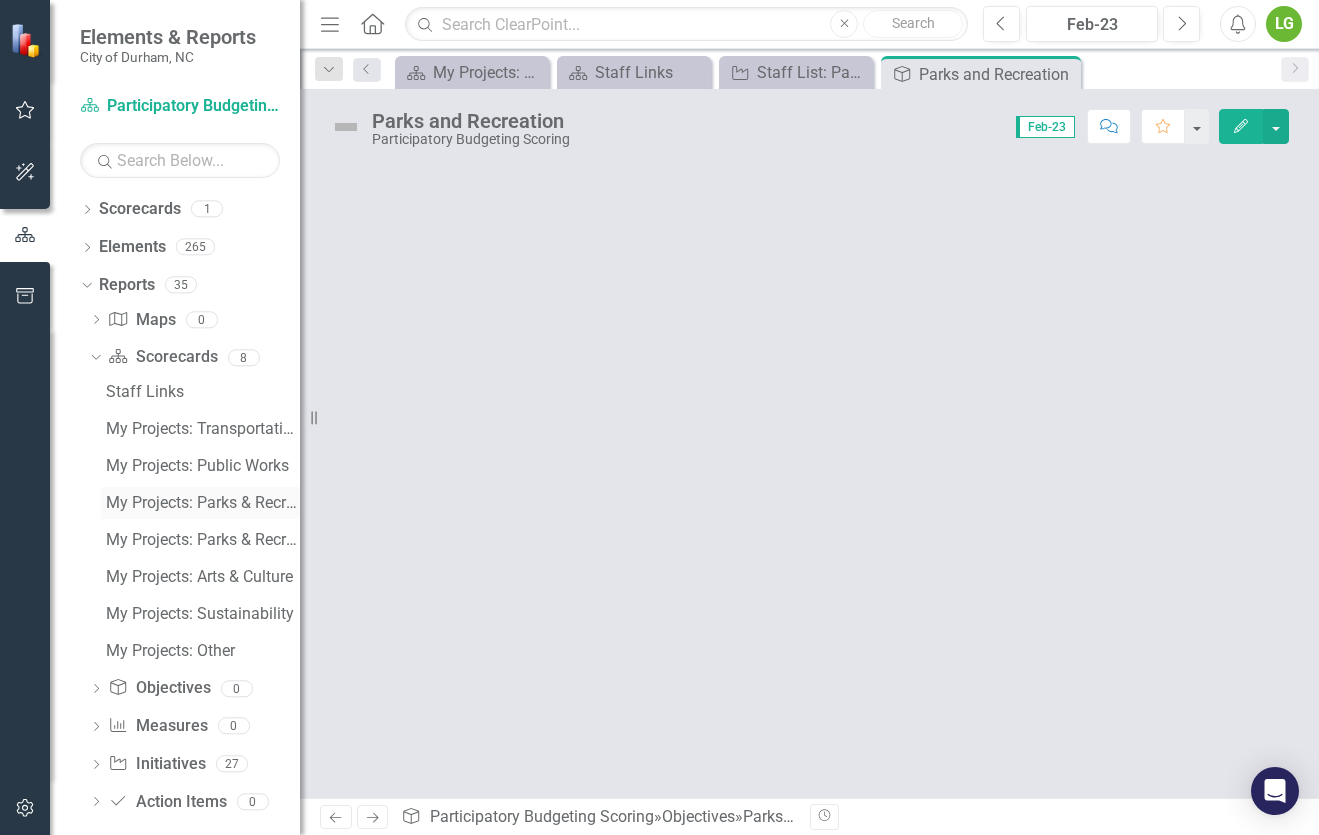 click on "My Projects: Parks & Recreation" at bounding box center [203, 503] 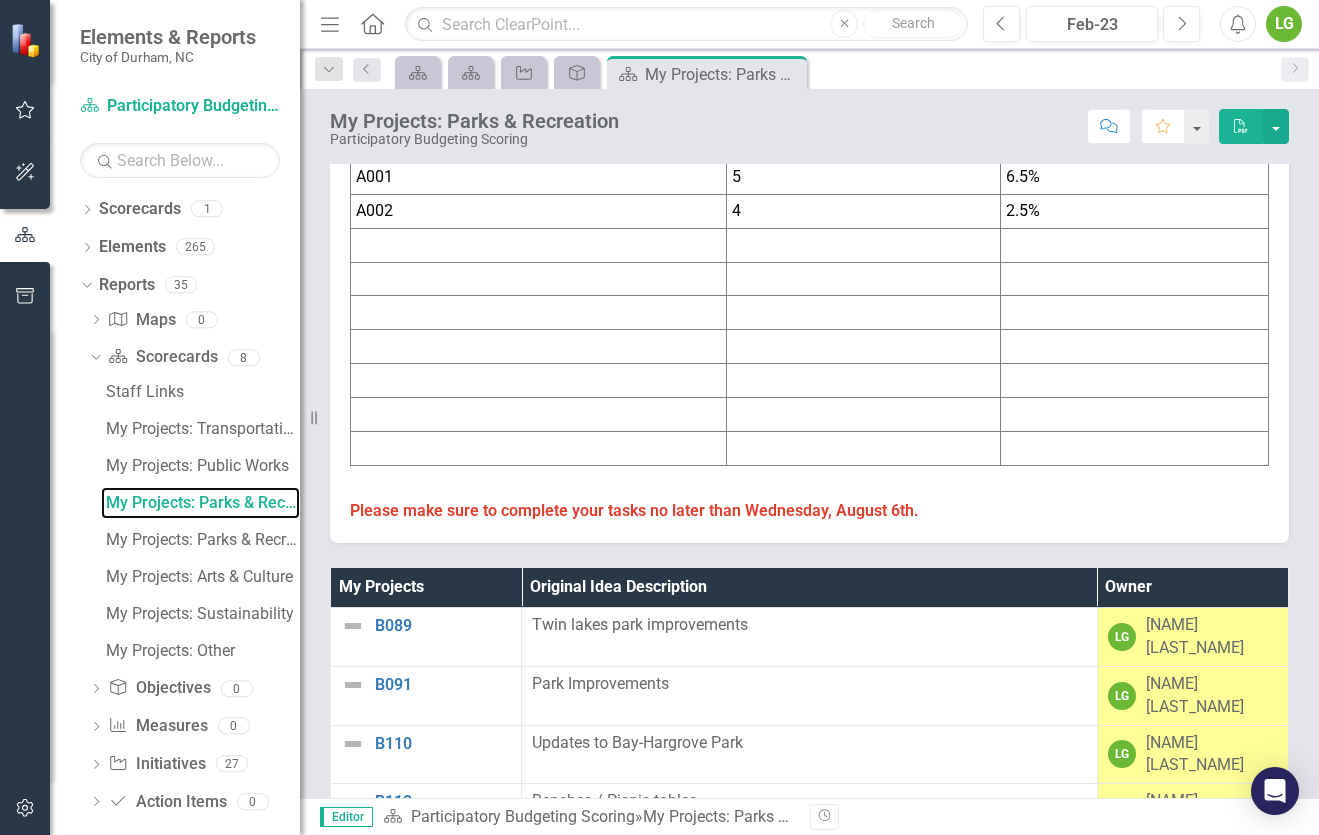 scroll, scrollTop: 756, scrollLeft: 0, axis: vertical 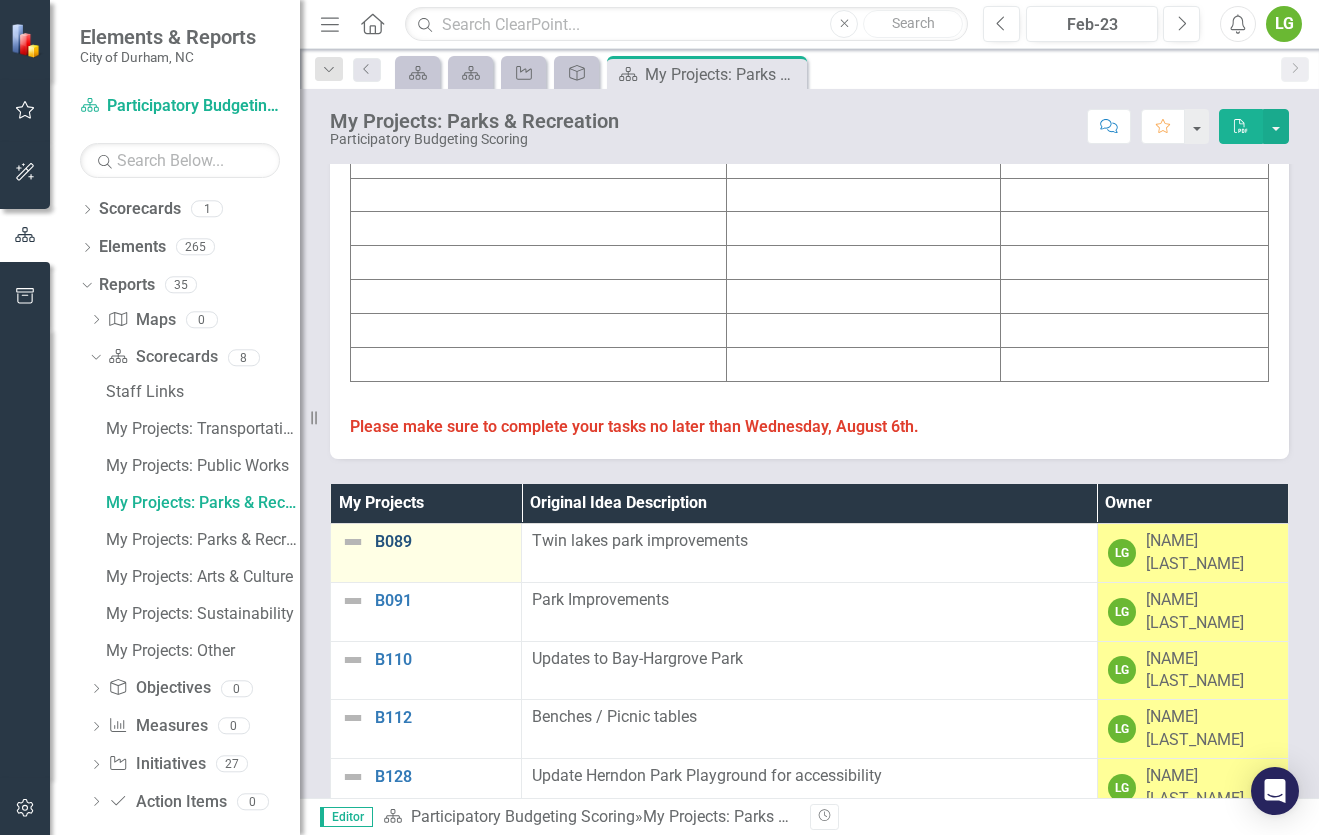 click on "B089" at bounding box center [443, 542] 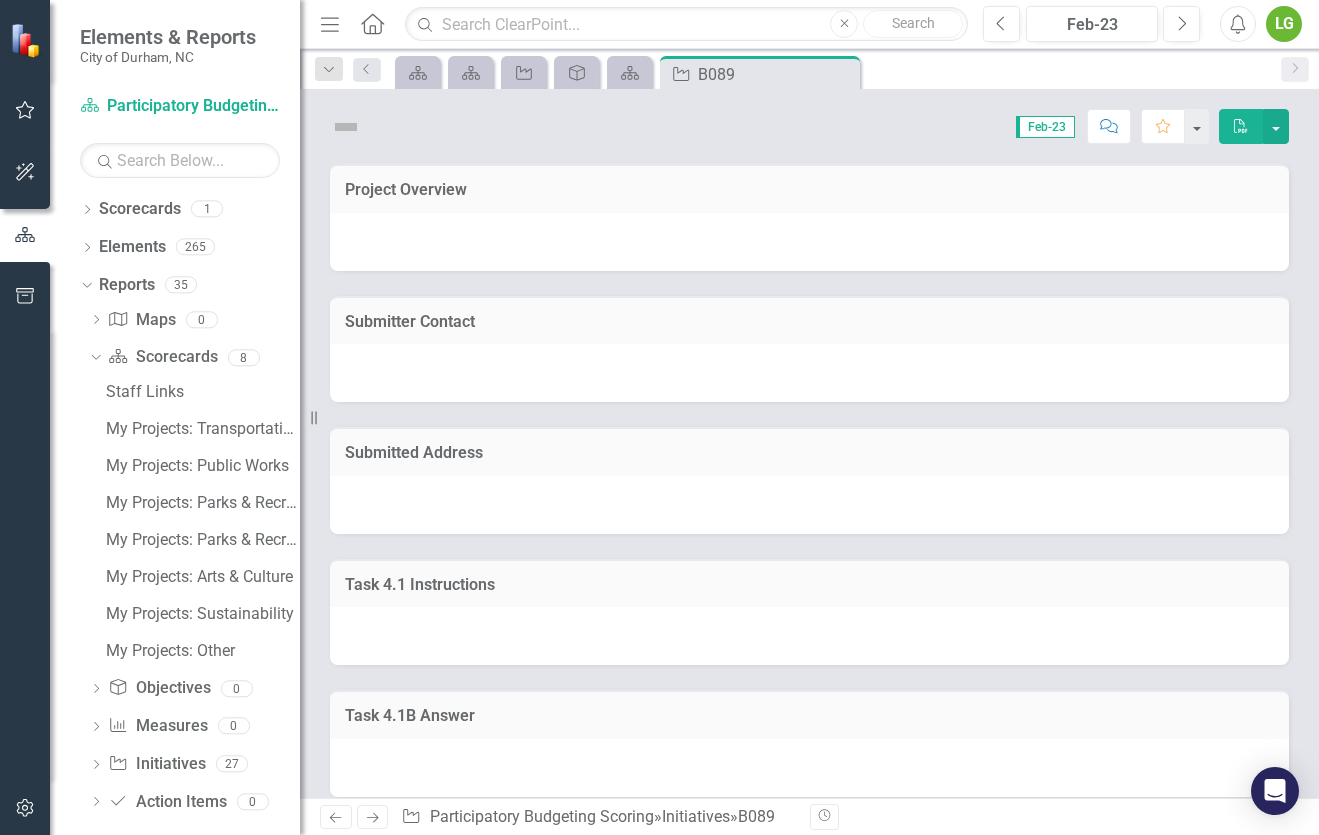 click on "Scorecard" at bounding box center [629, 72] 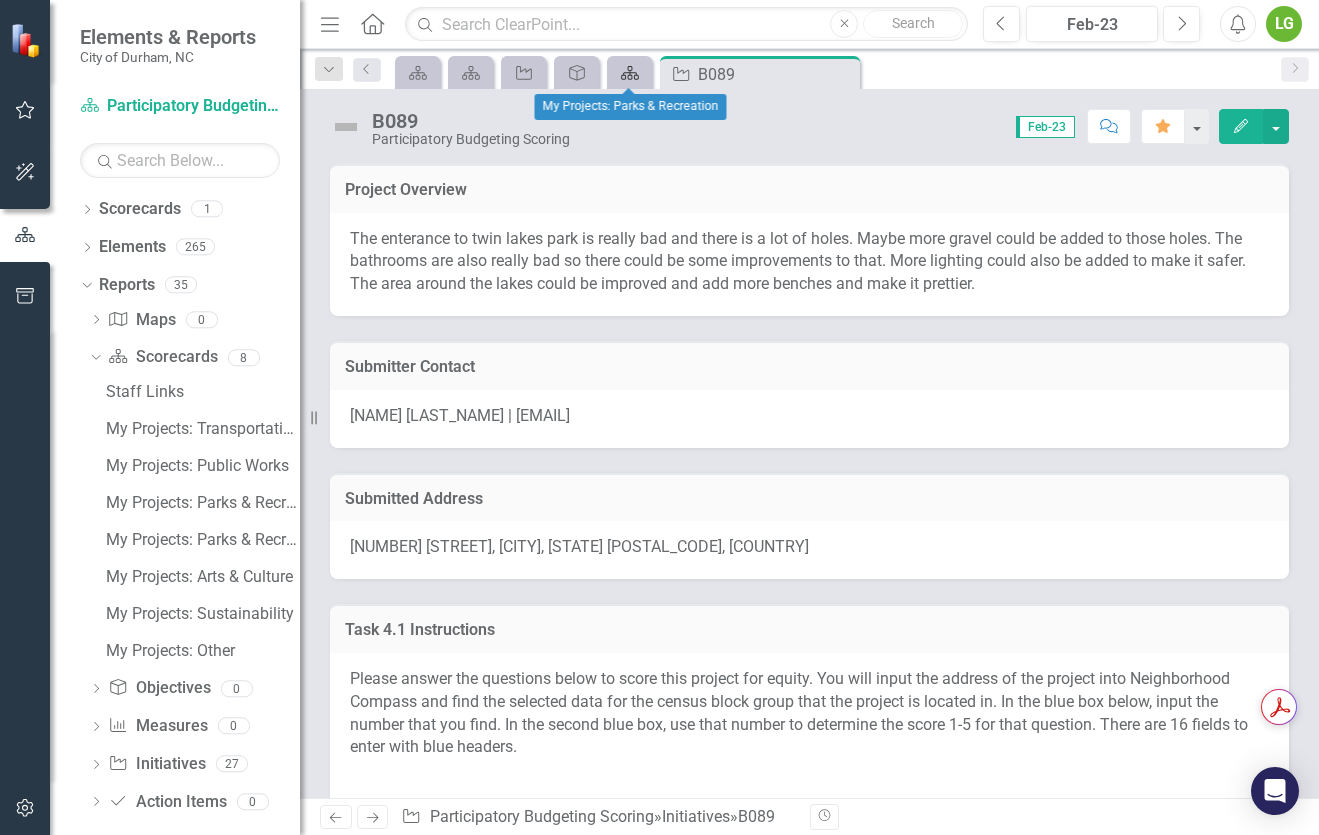 click on "Scorecard" 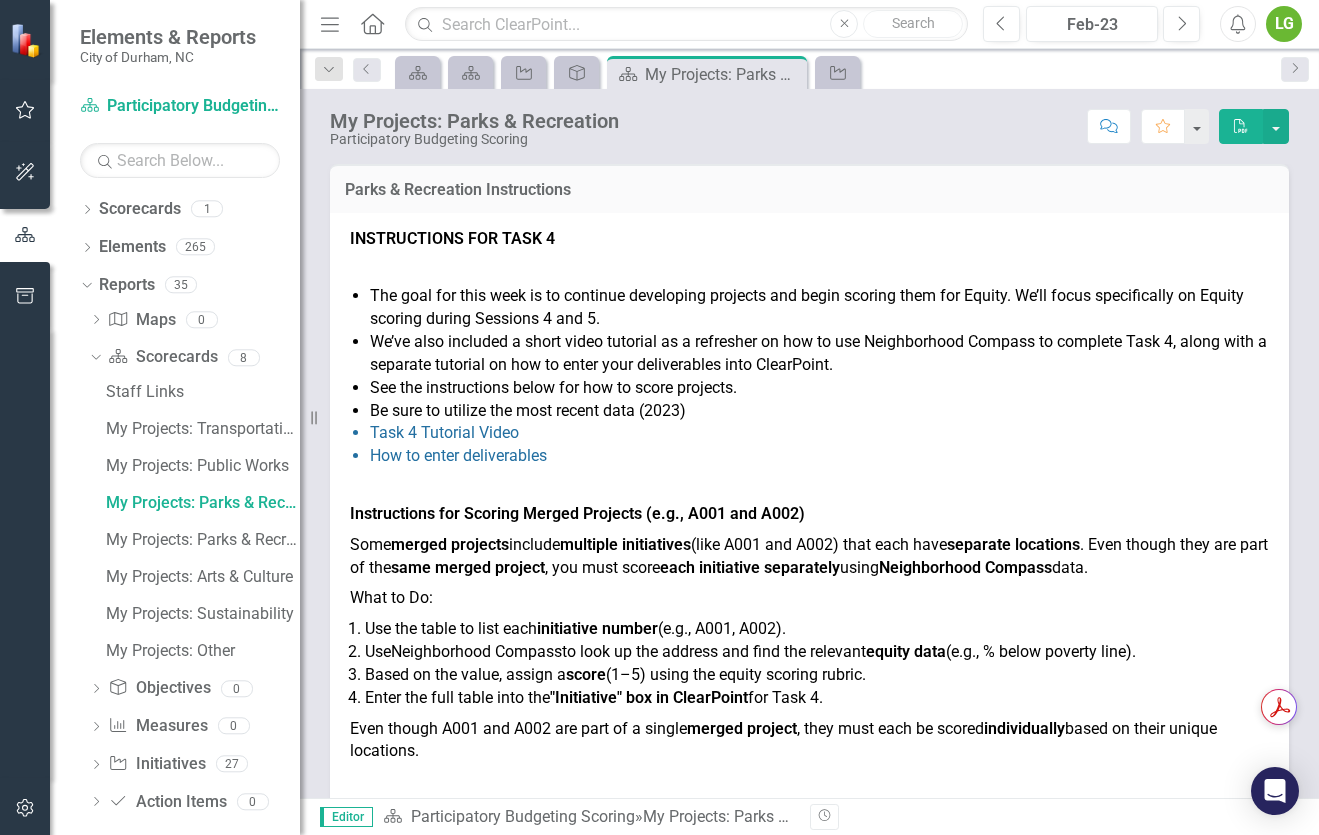 scroll, scrollTop: 756, scrollLeft: 0, axis: vertical 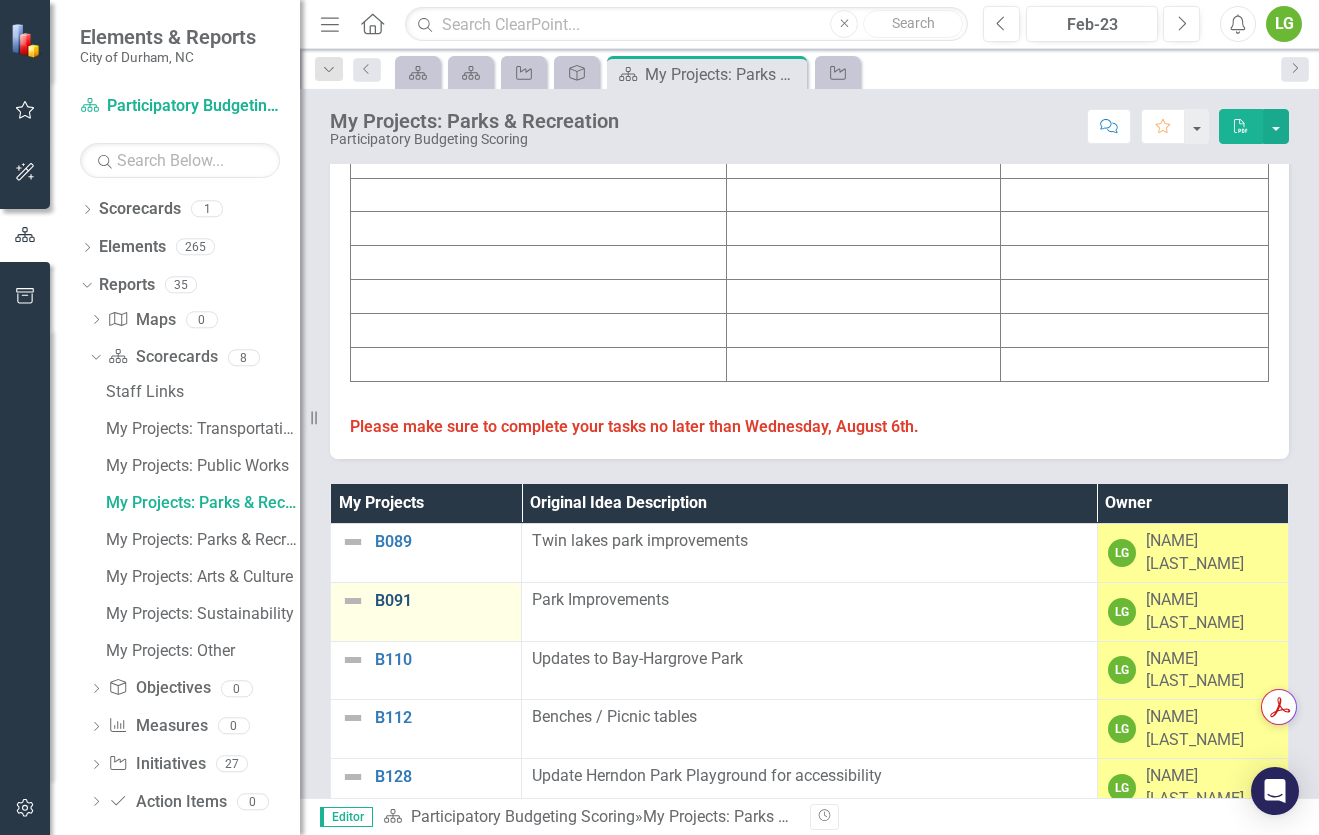 click on "B091" at bounding box center [443, 601] 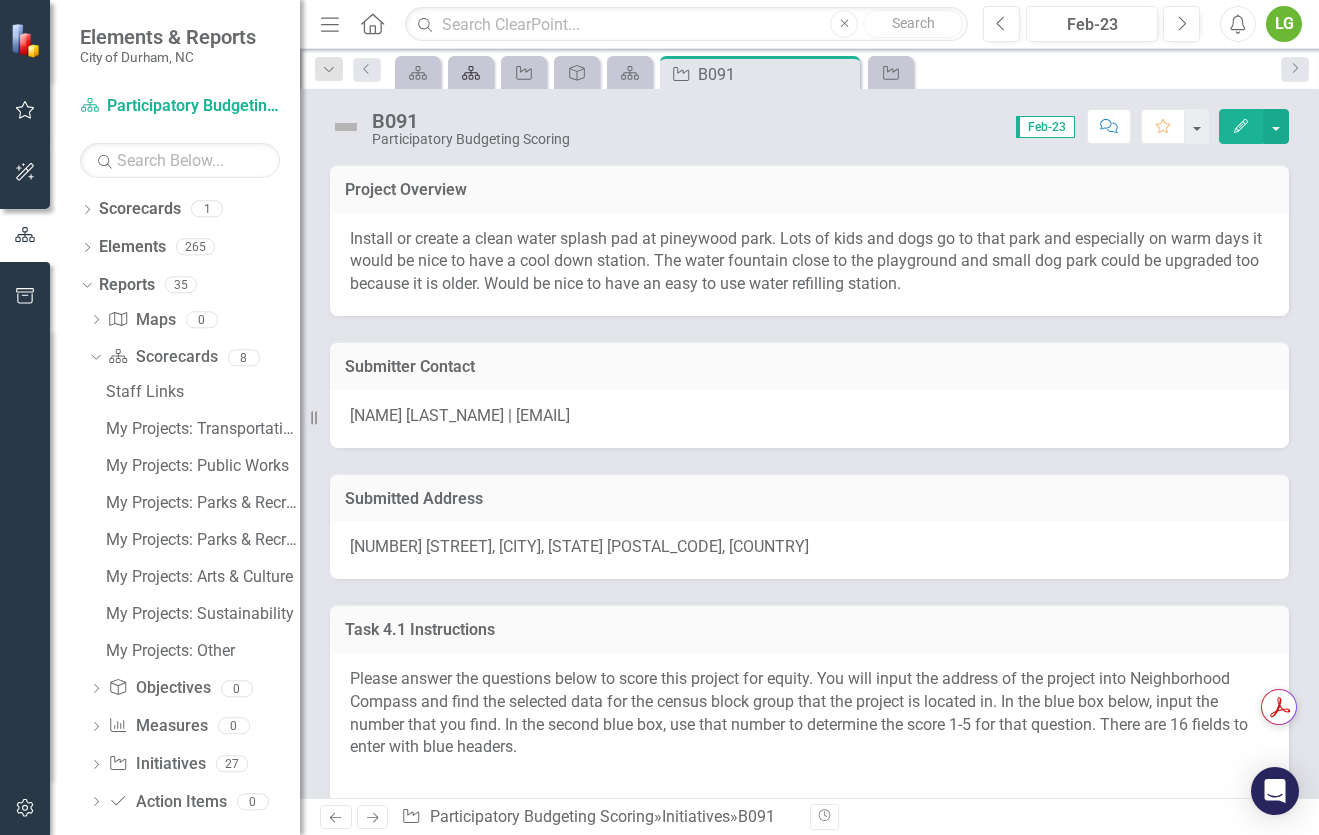 click on "Scorecard" at bounding box center [467, 72] 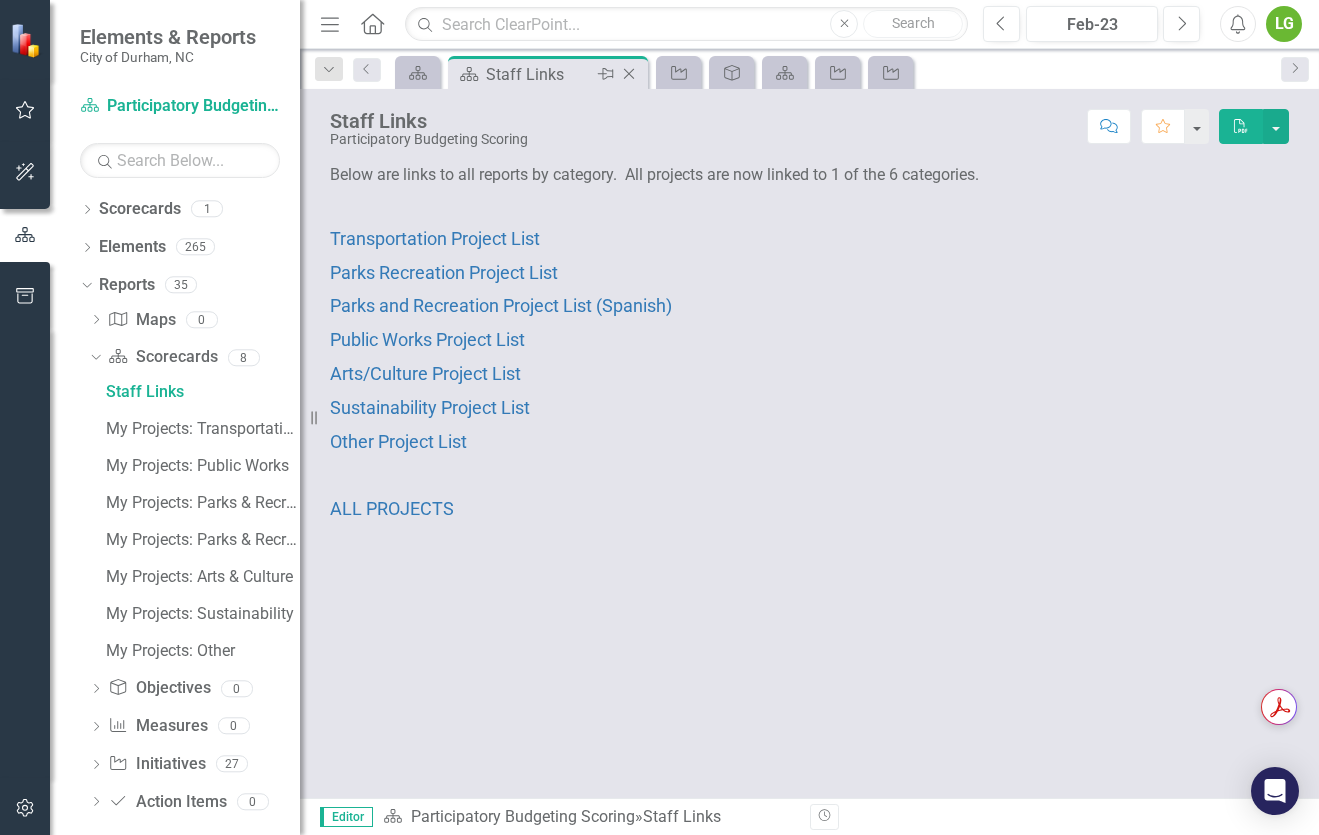 click on "Close" 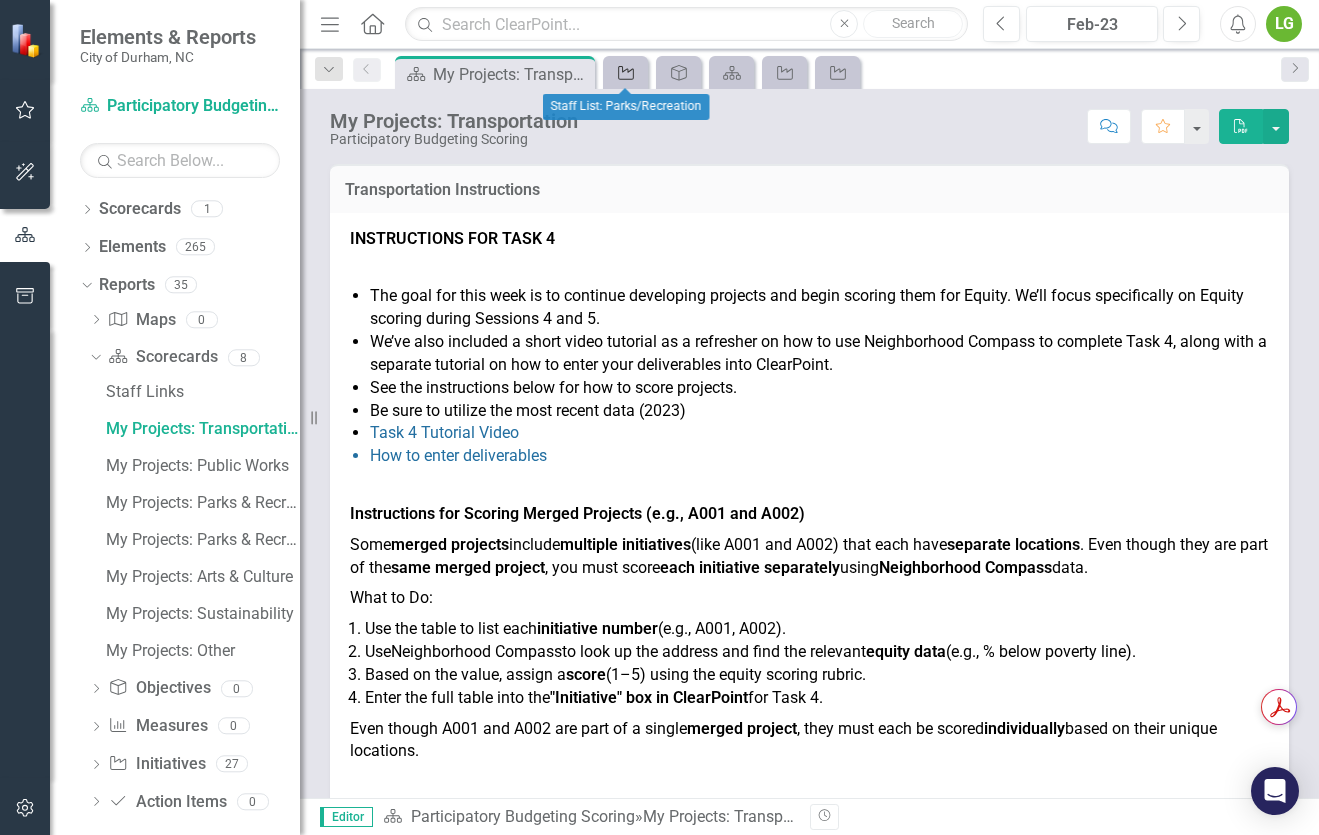 click on "Initiative" 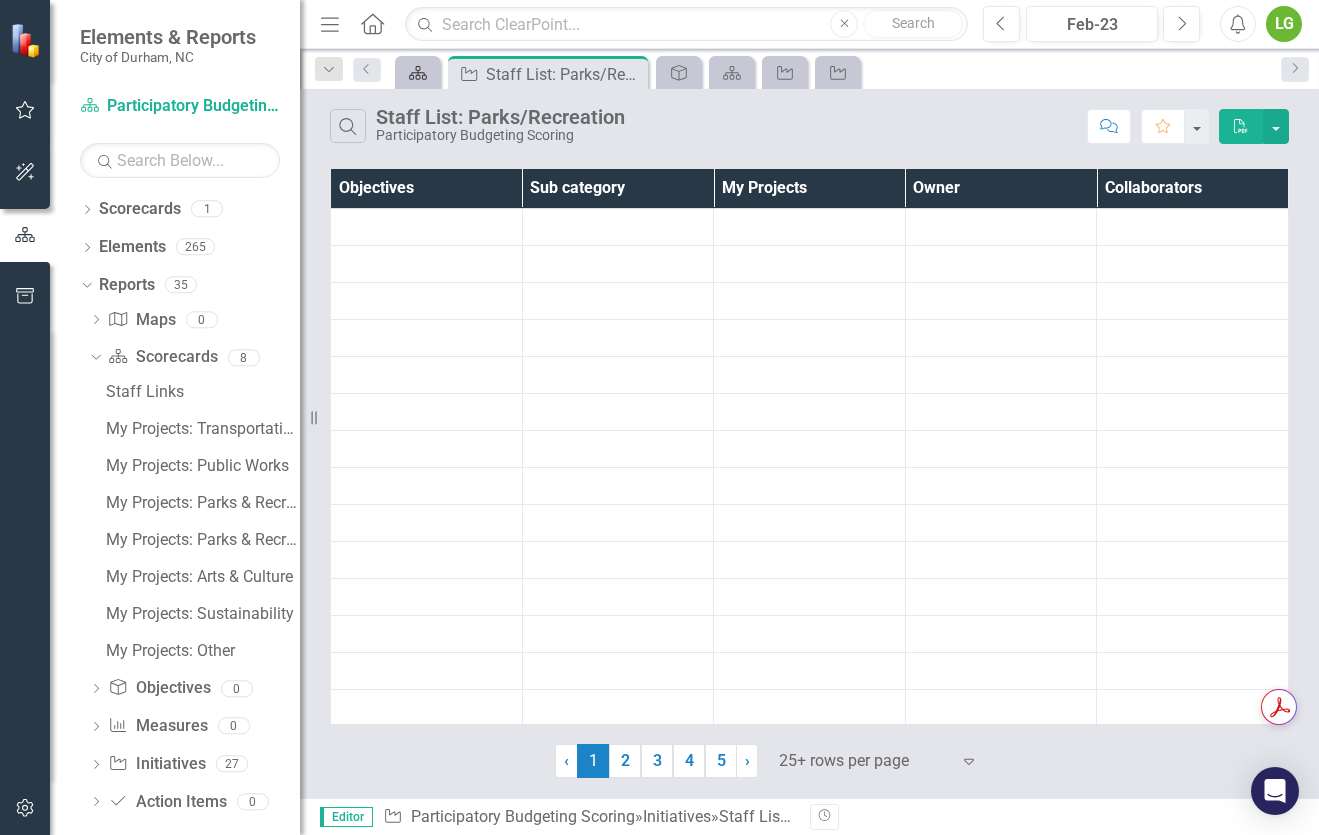 click on "Scorecard" 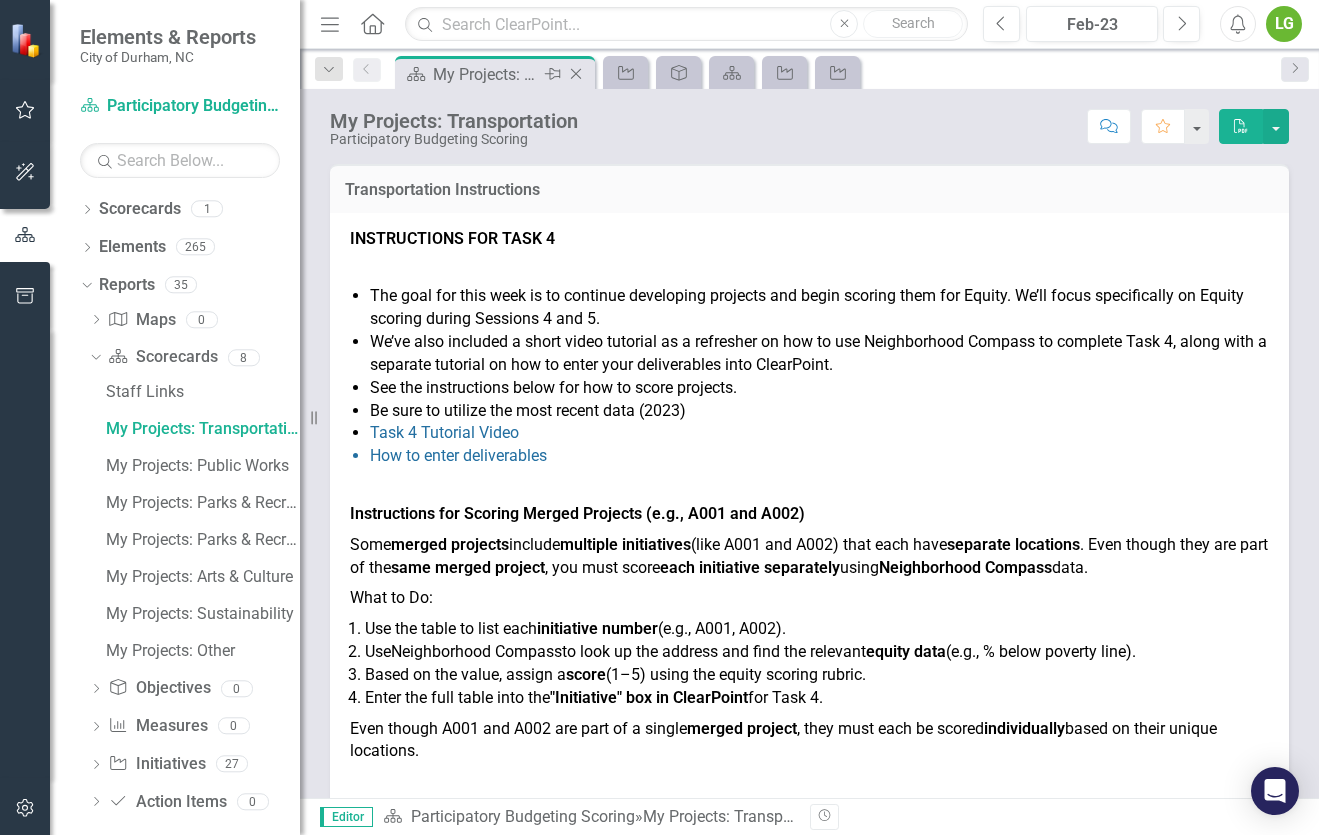 click on "Close" 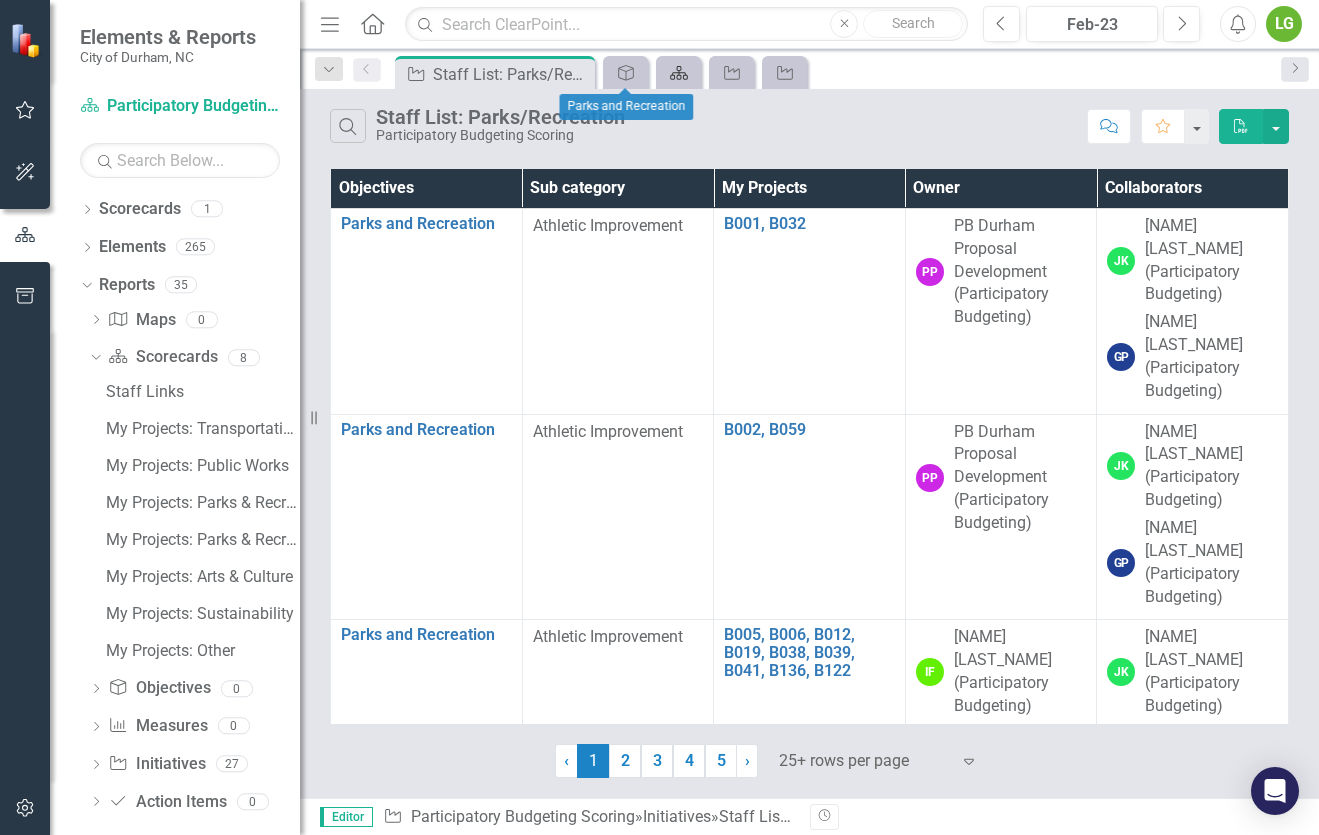 click on "Scorecard" 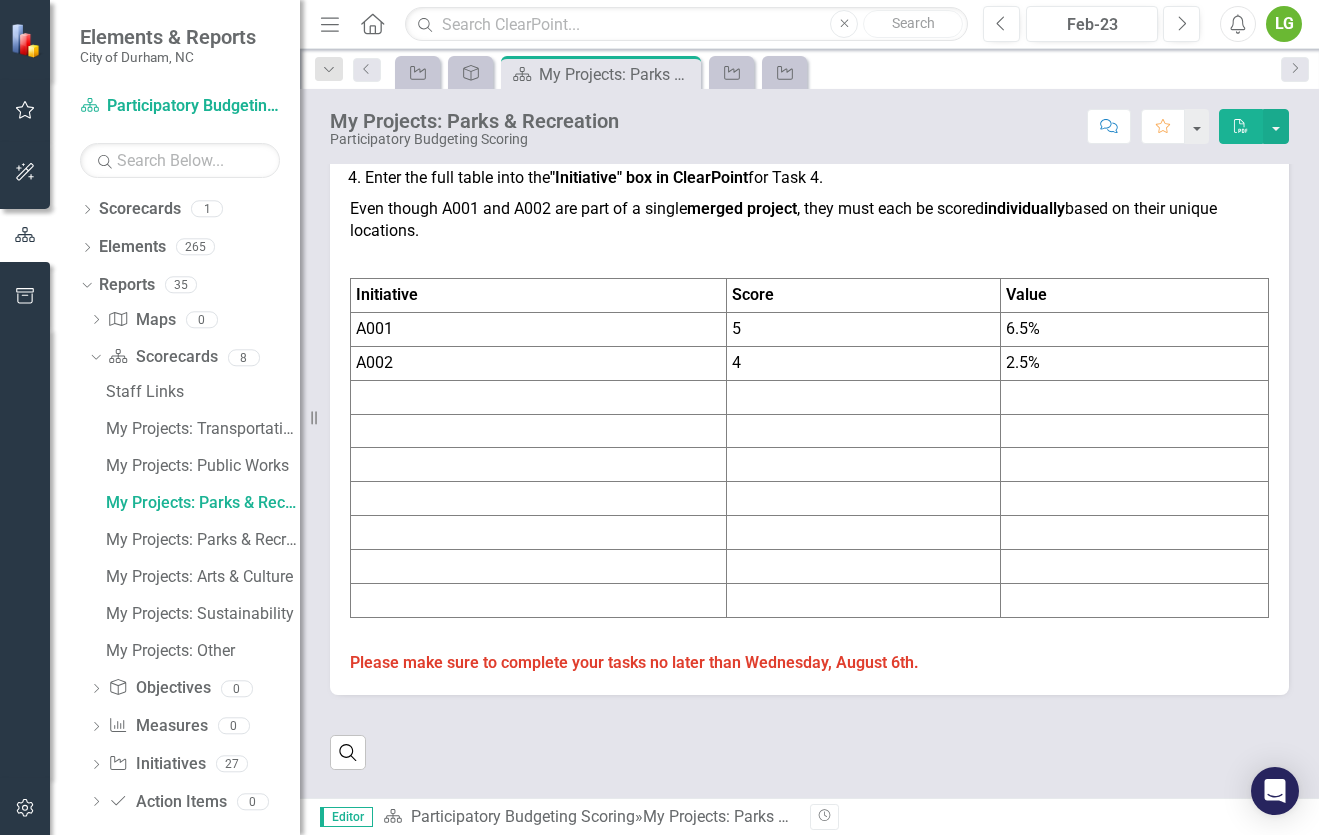 scroll, scrollTop: 327, scrollLeft: 0, axis: vertical 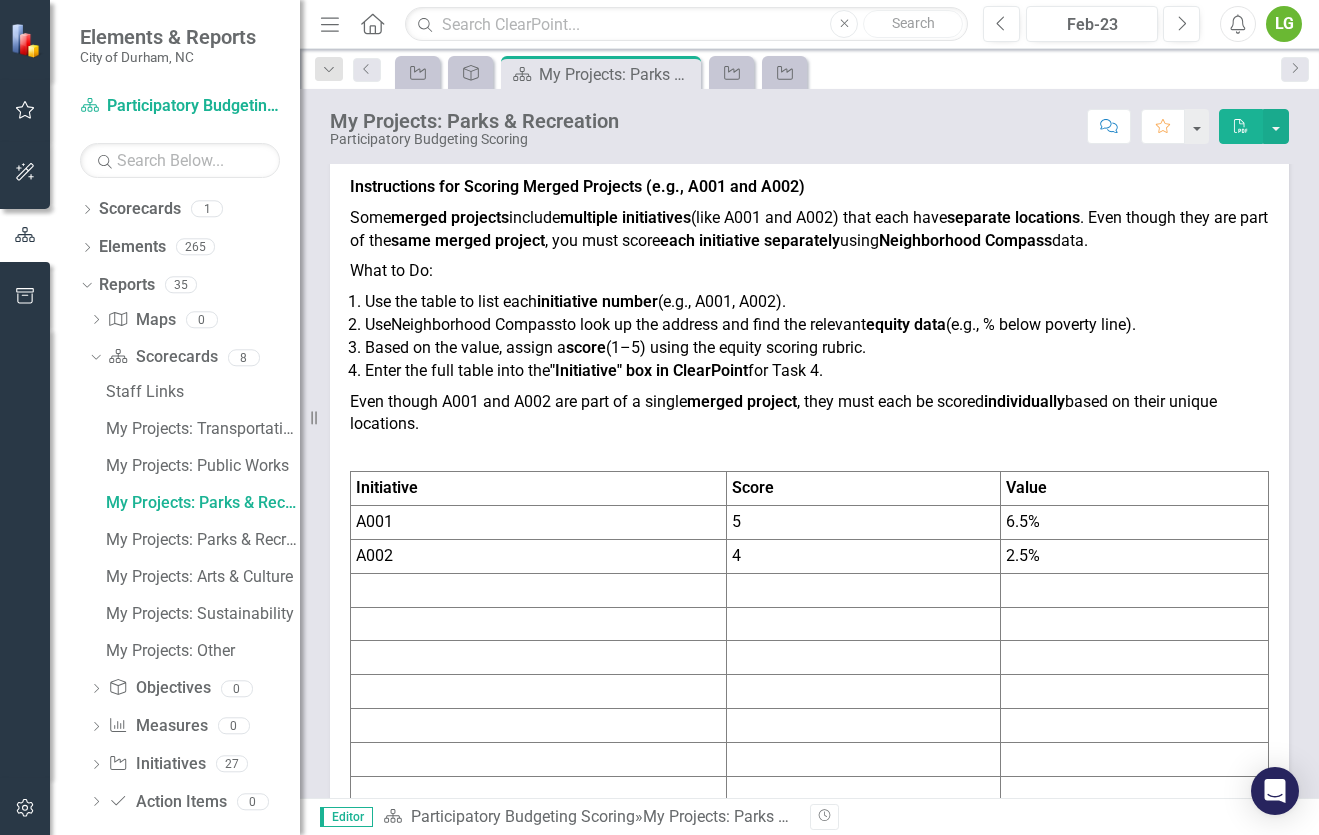 click on "Objective" at bounding box center (470, 72) 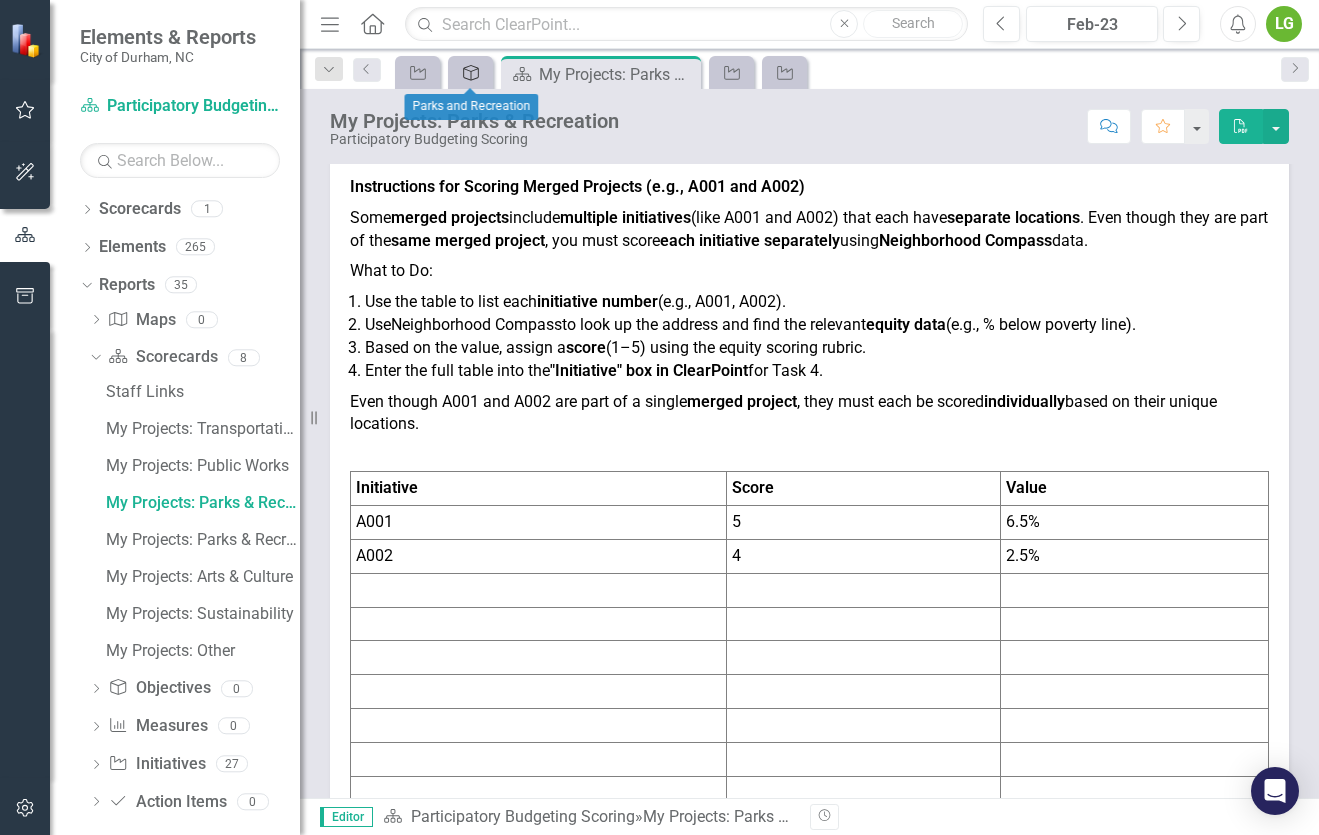 click on "Objective" 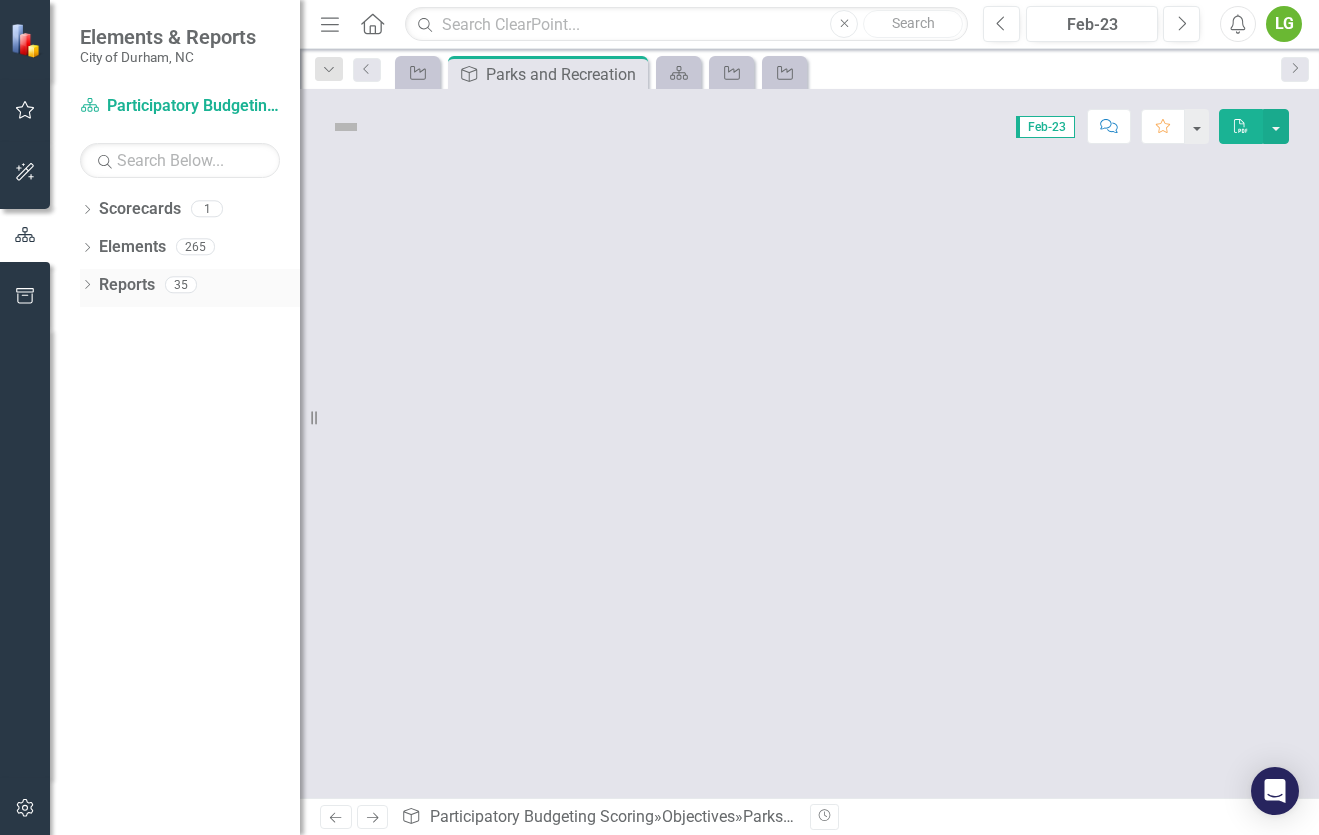 scroll, scrollTop: 0, scrollLeft: 0, axis: both 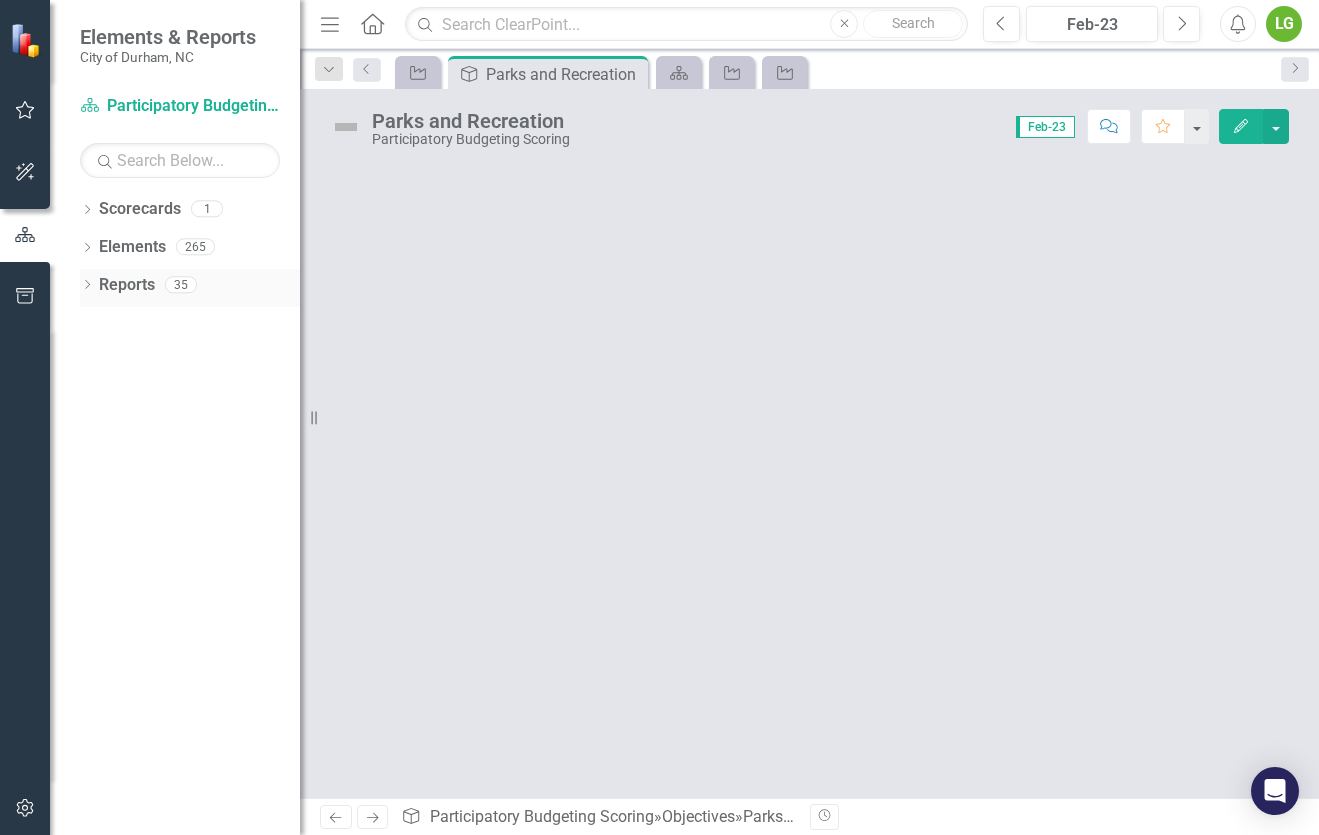 click on "Dropdown" 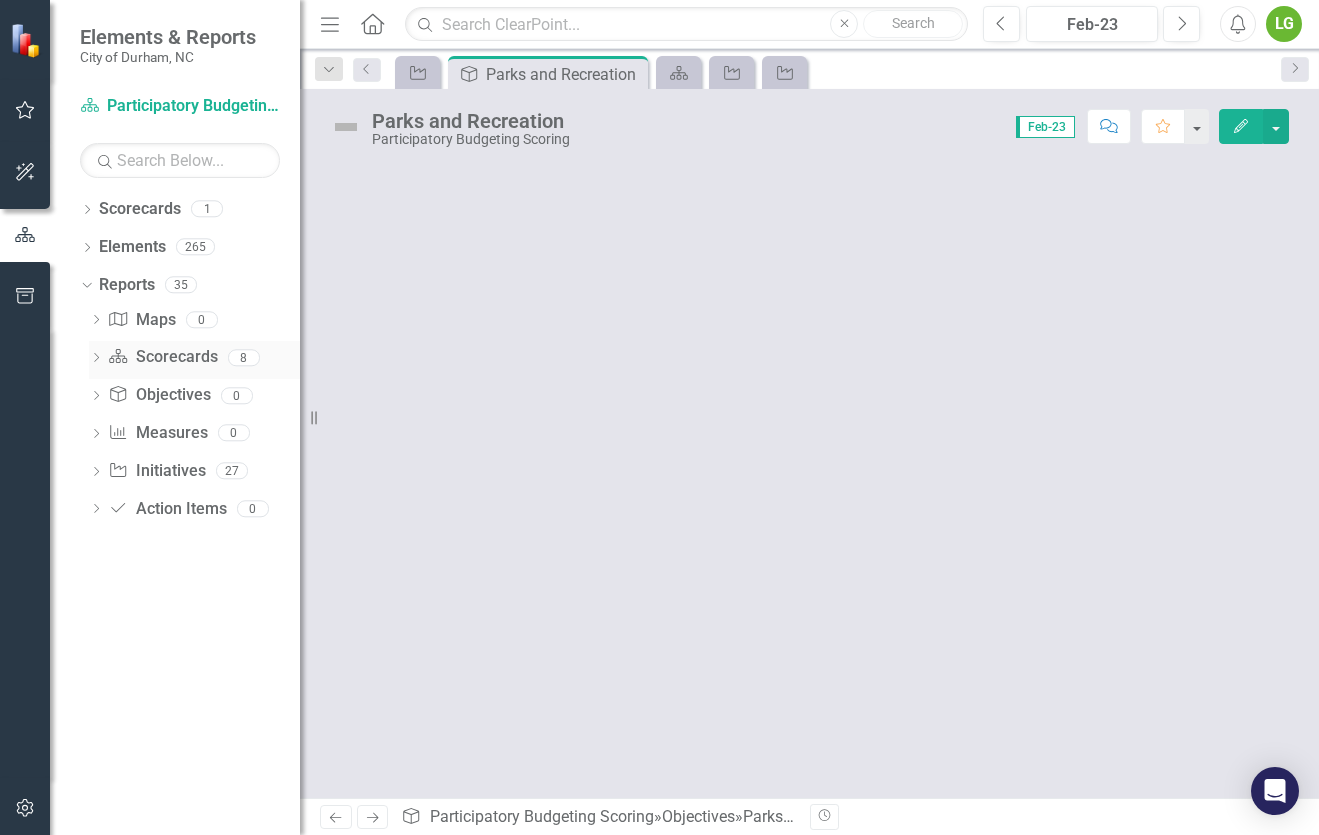 click on "Dropdown" 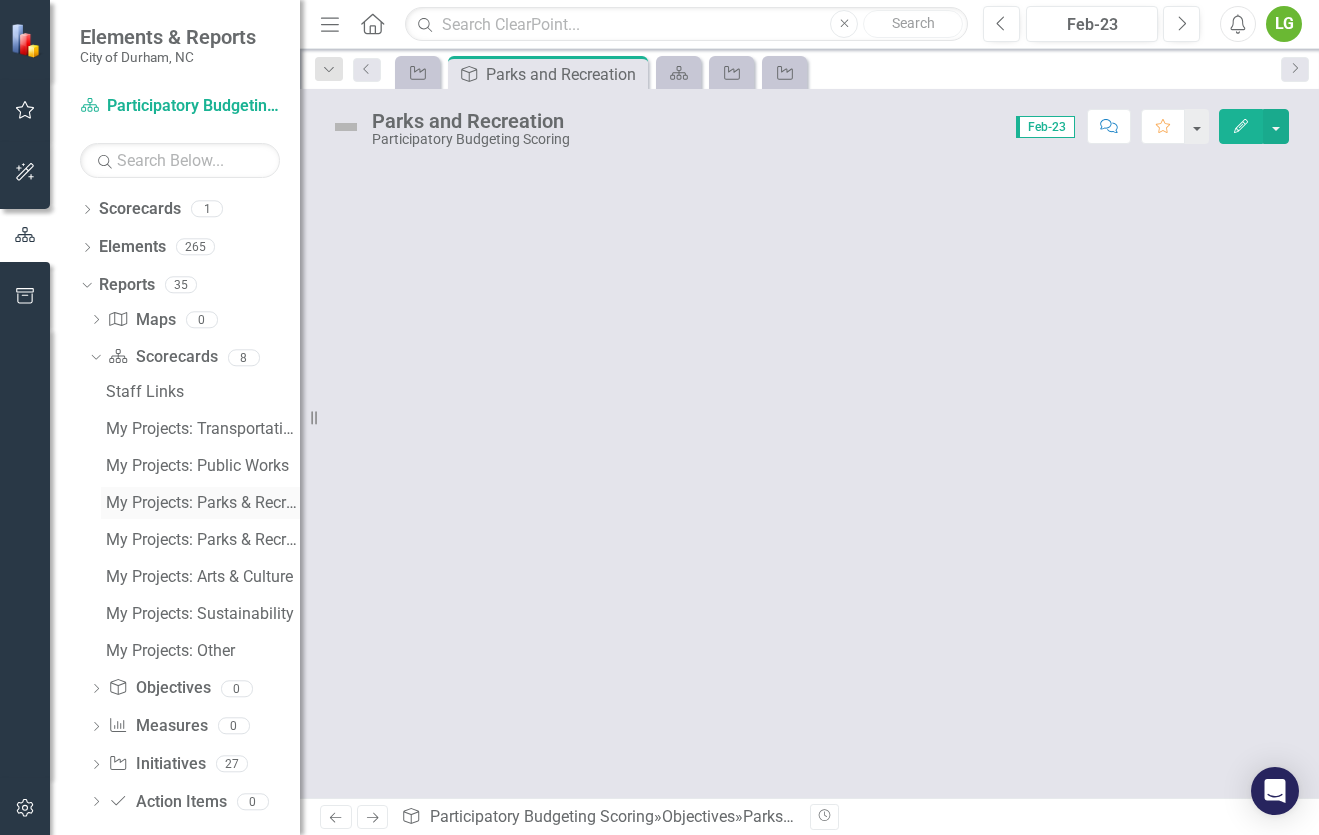 click on "My Projects: Parks & Recreation" at bounding box center (200, 503) 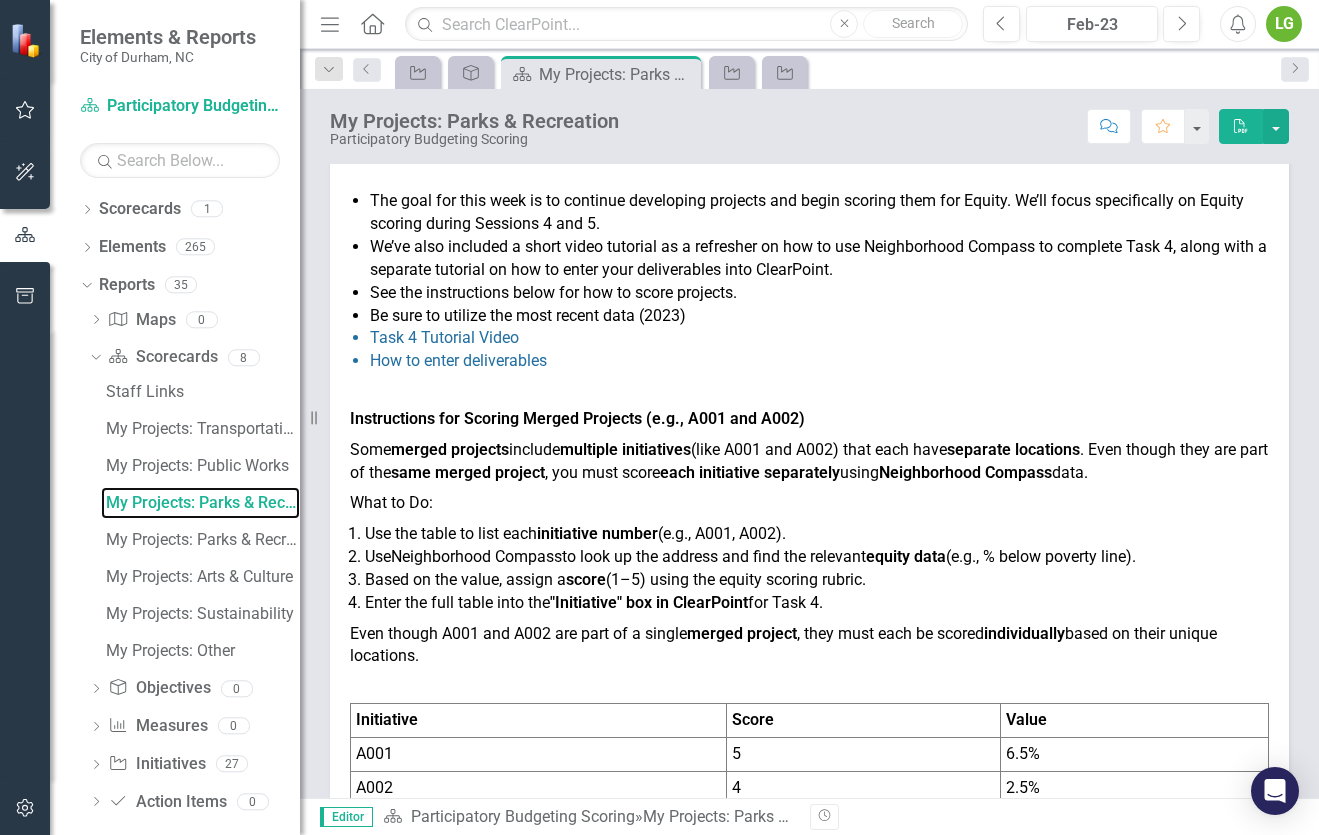 scroll, scrollTop: 0, scrollLeft: 0, axis: both 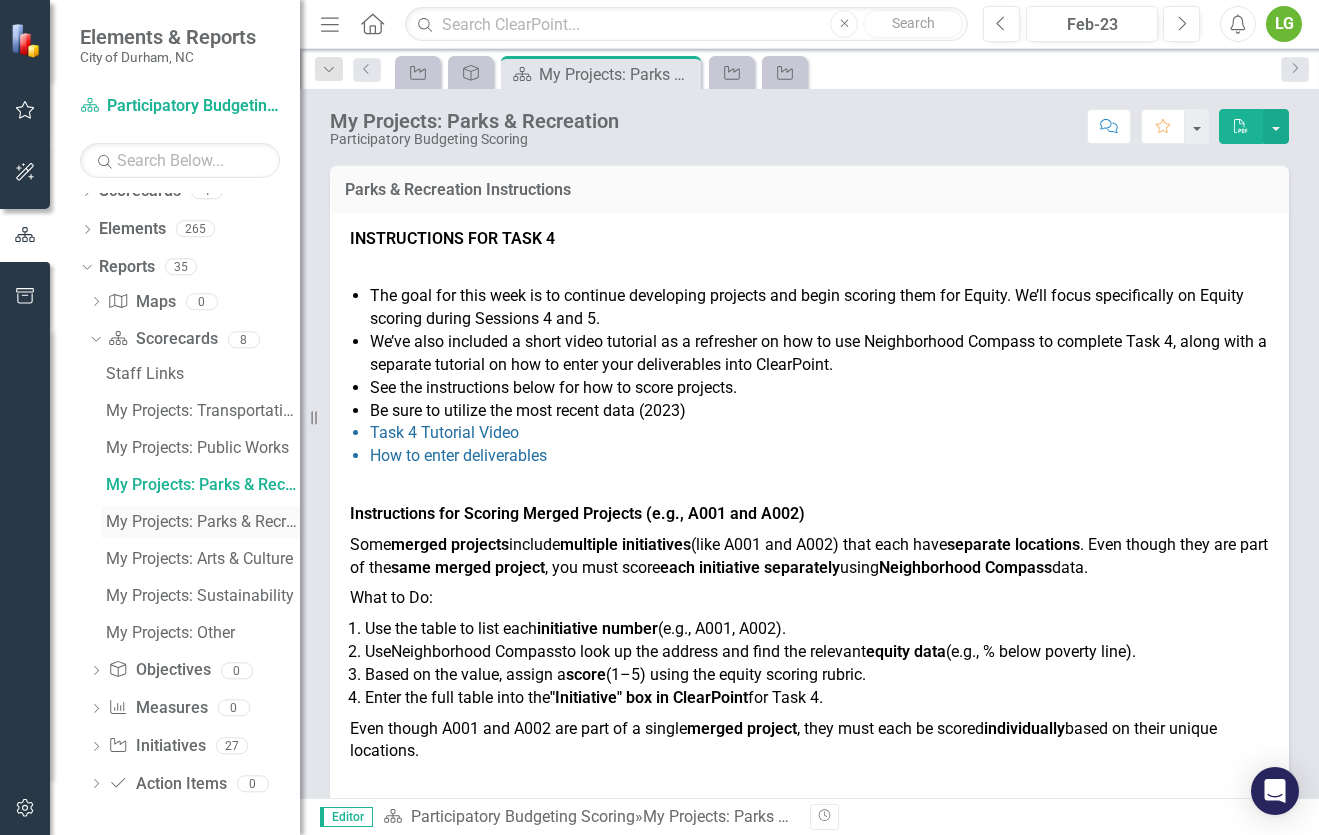 click on "My Projects: Parks & Recreation Spanish" at bounding box center [203, 522] 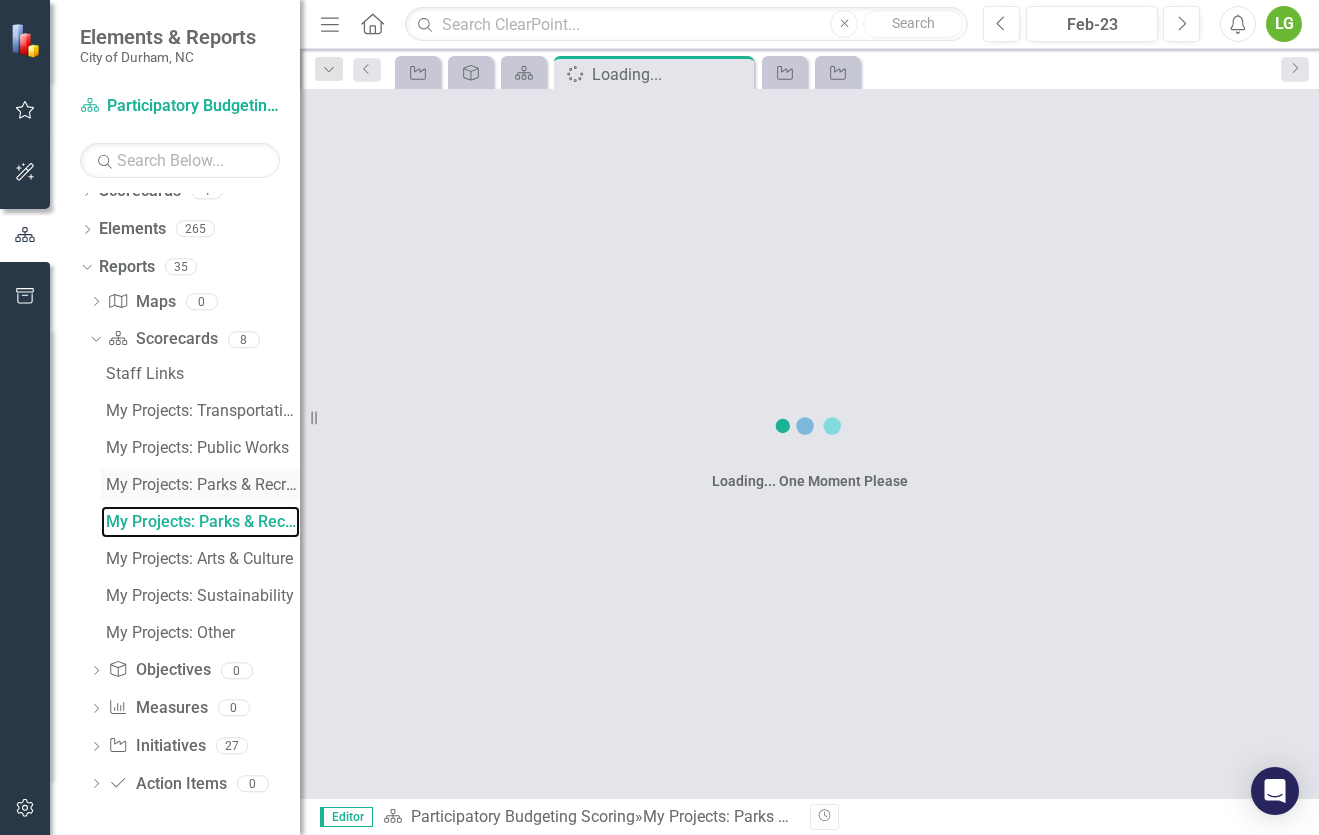 scroll, scrollTop: 0, scrollLeft: 0, axis: both 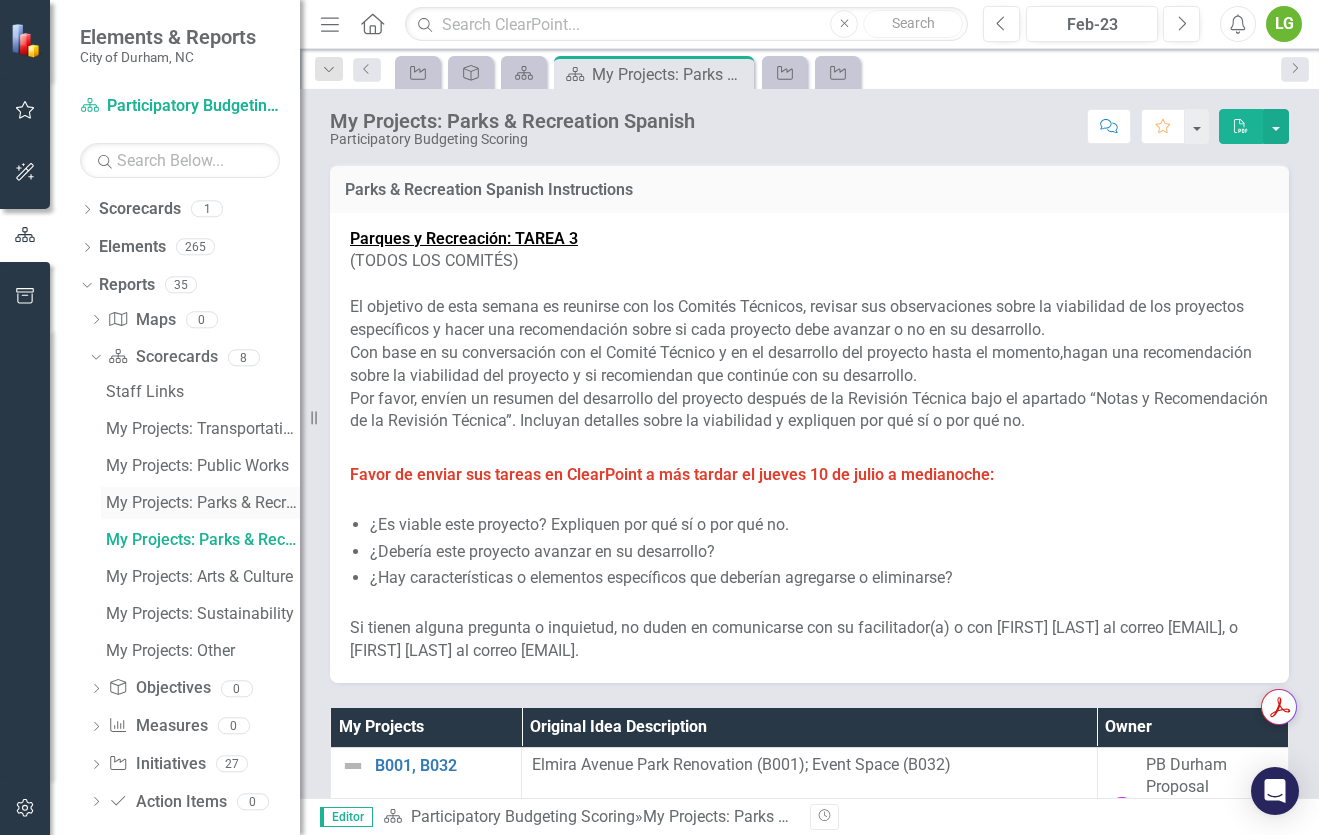 click on "My Projects: Parks & Recreation" at bounding box center (203, 503) 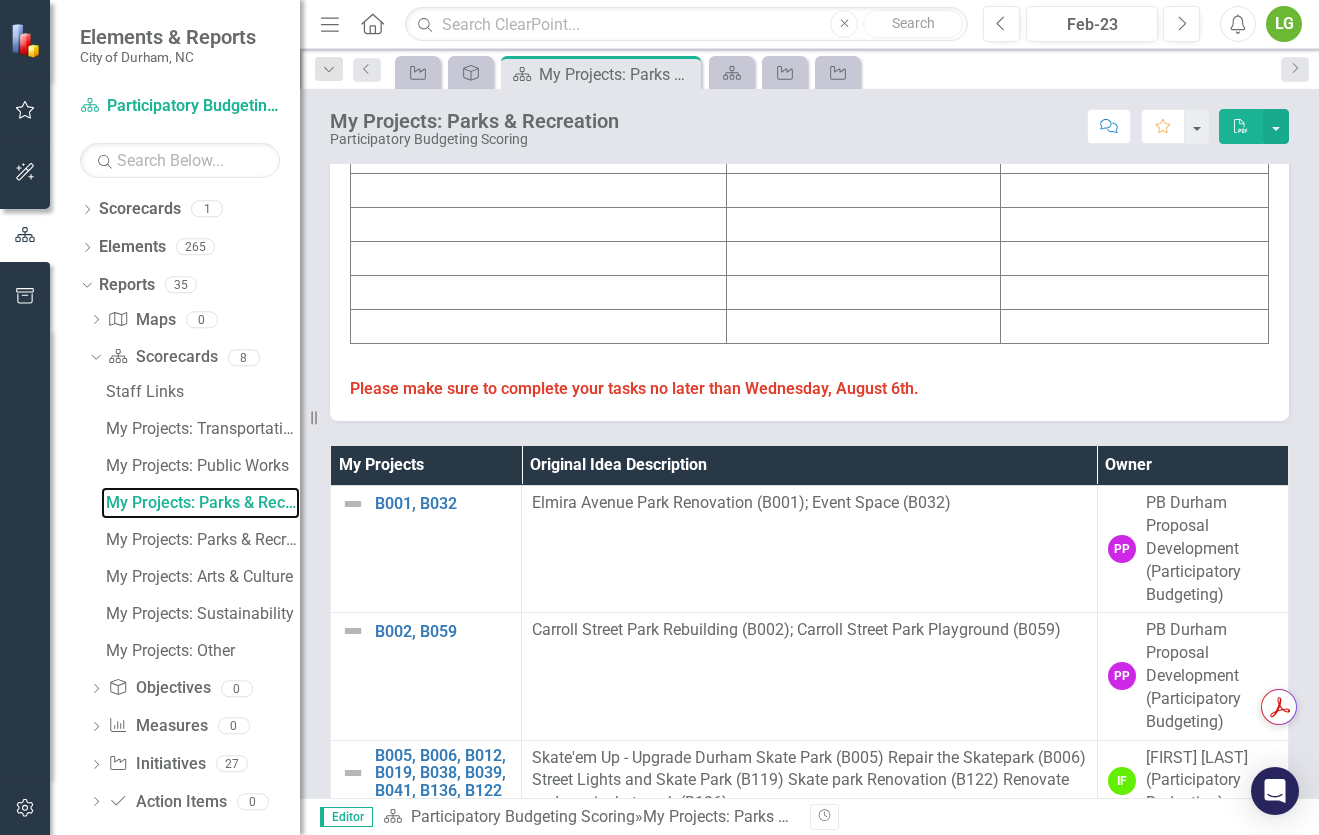 scroll, scrollTop: 795, scrollLeft: 0, axis: vertical 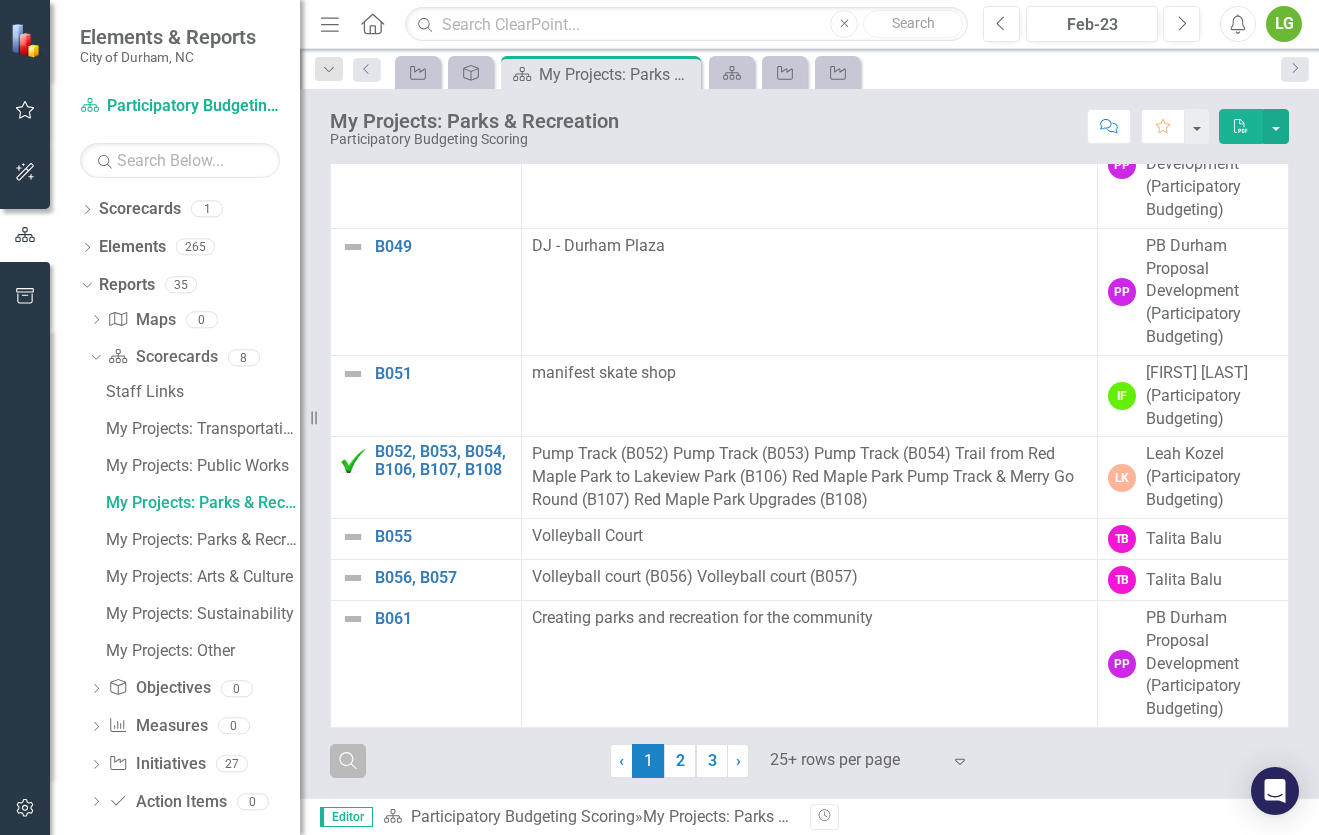 click on "Search" 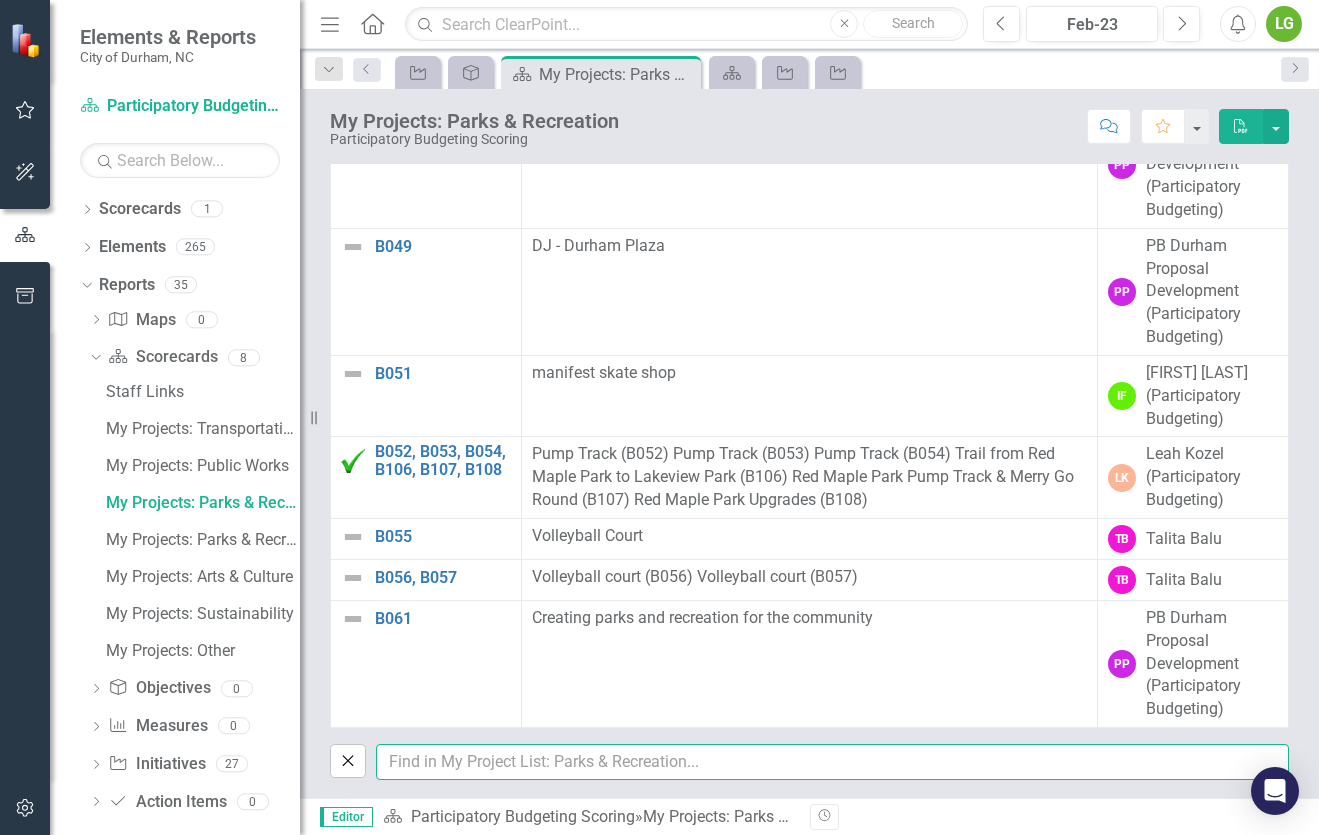 click at bounding box center [832, 762] 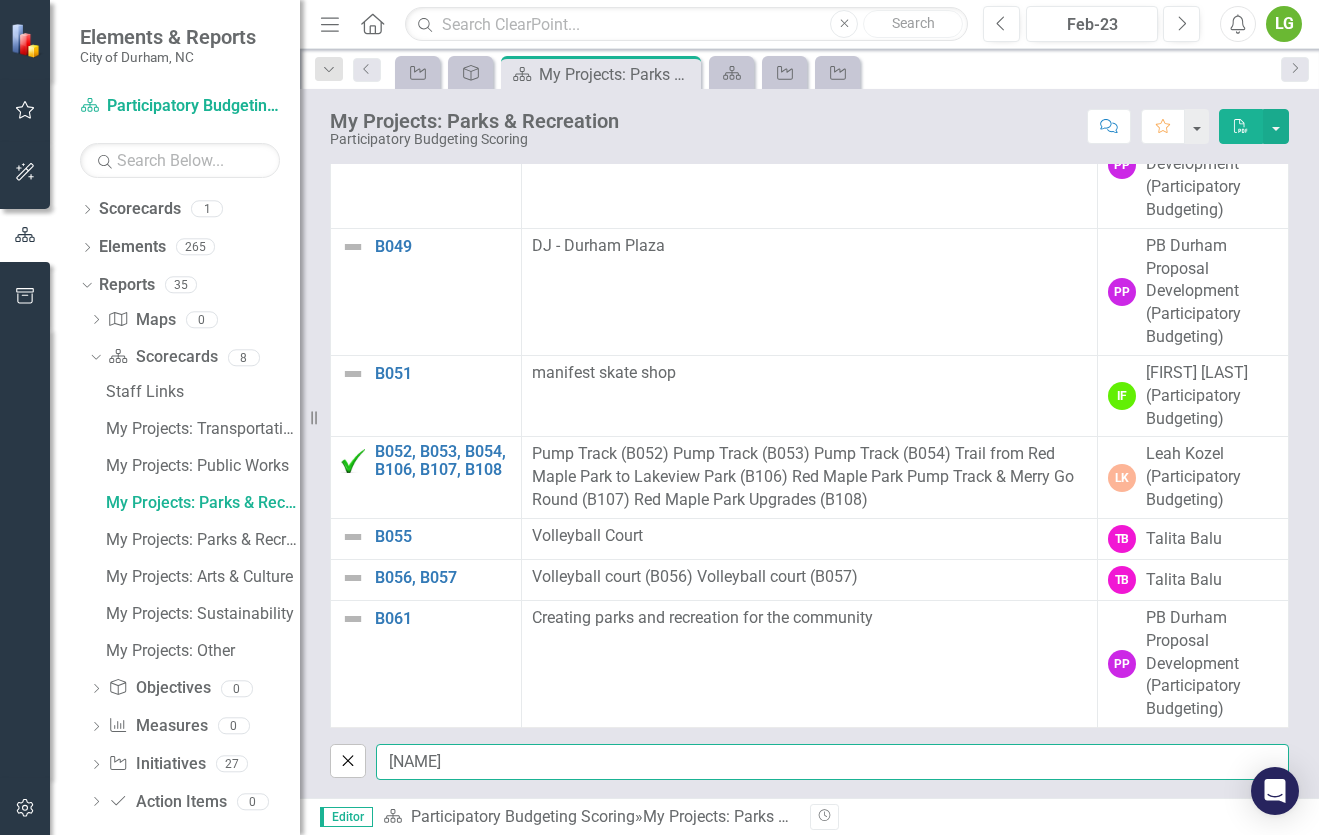 type on "lauren" 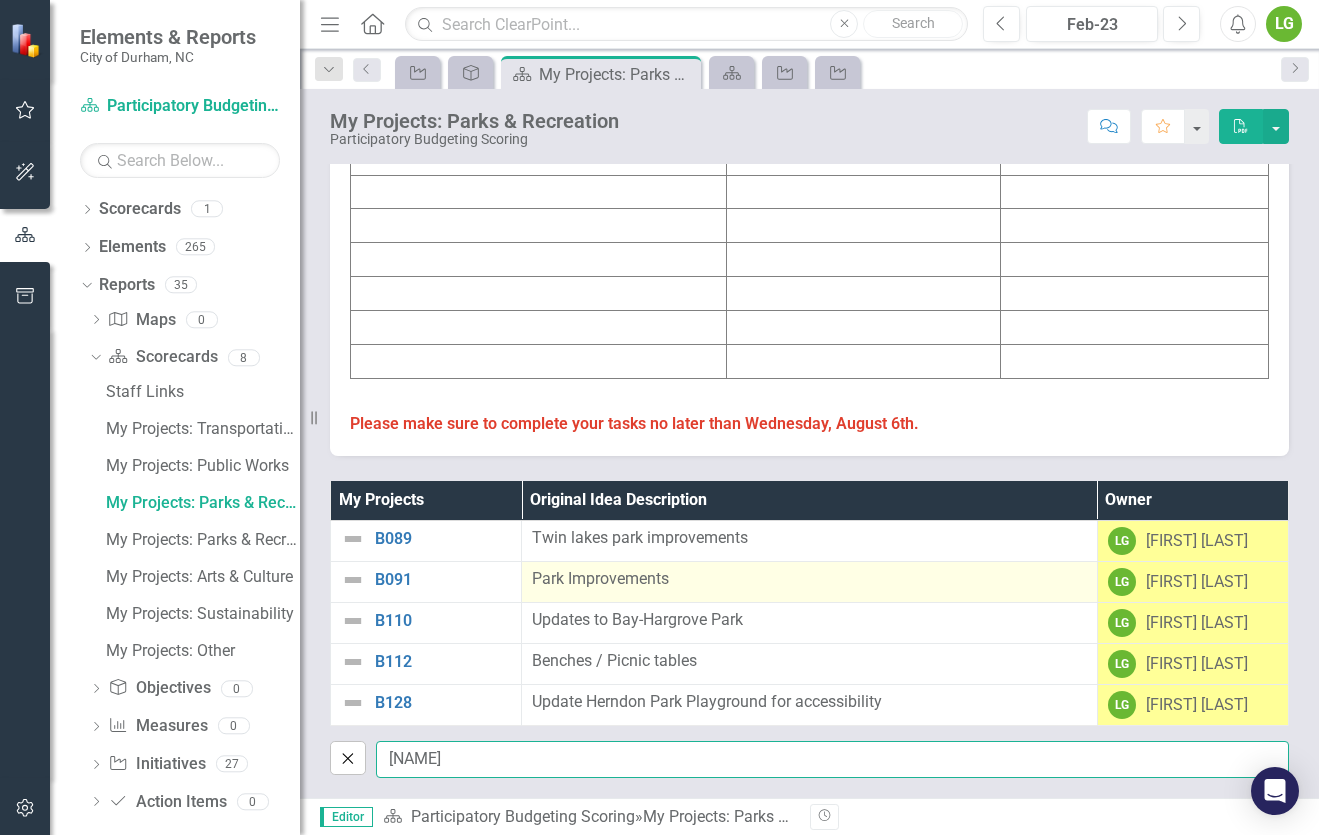 scroll, scrollTop: 0, scrollLeft: 0, axis: both 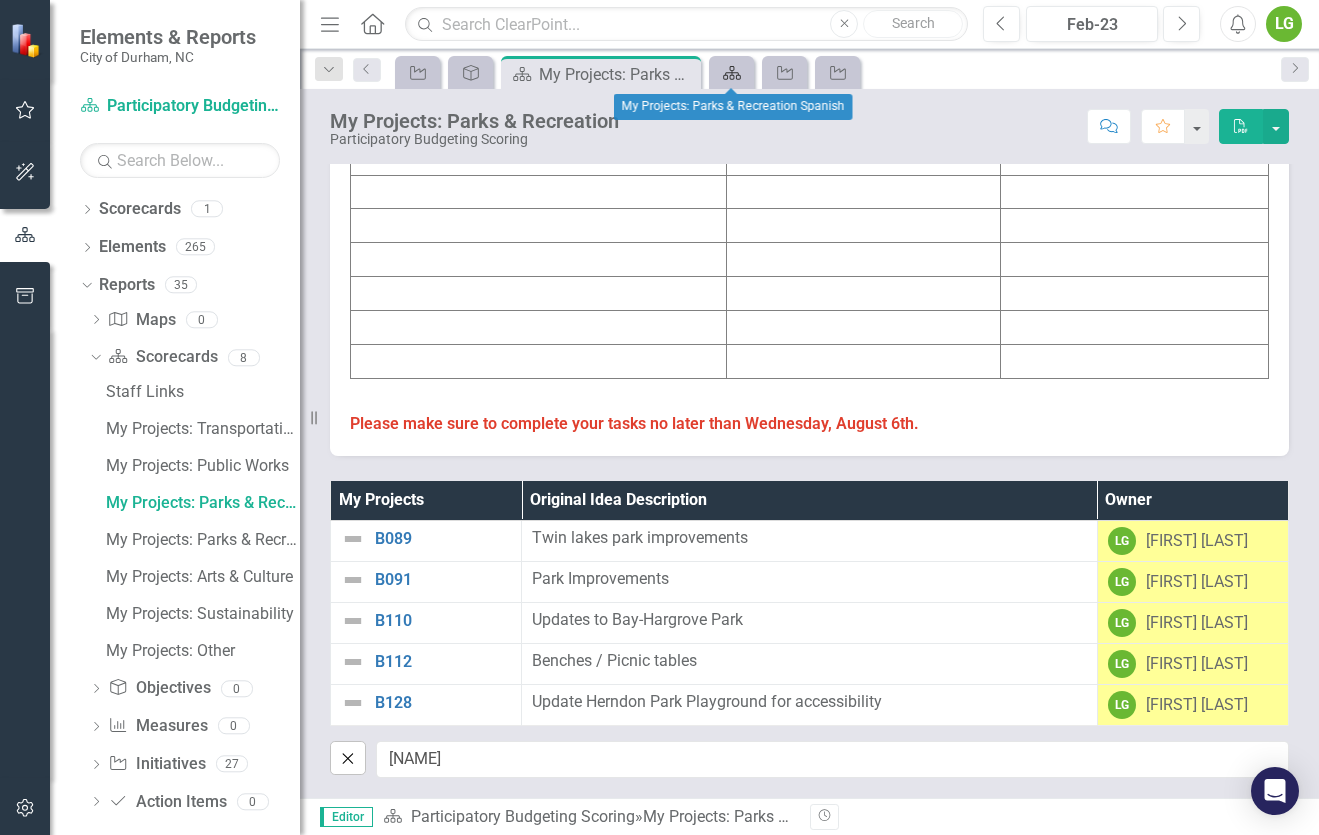 click on "Scorecard" 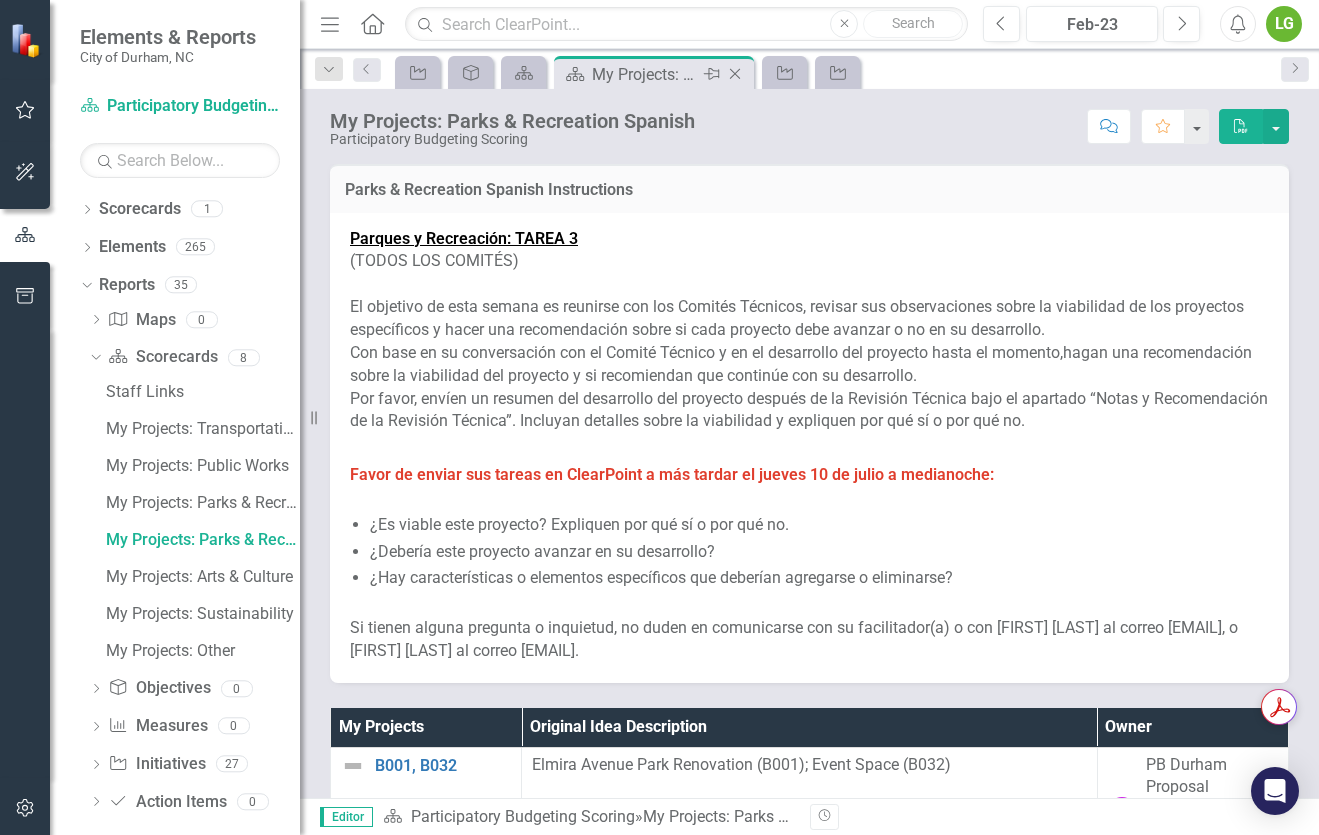 click on "Close" 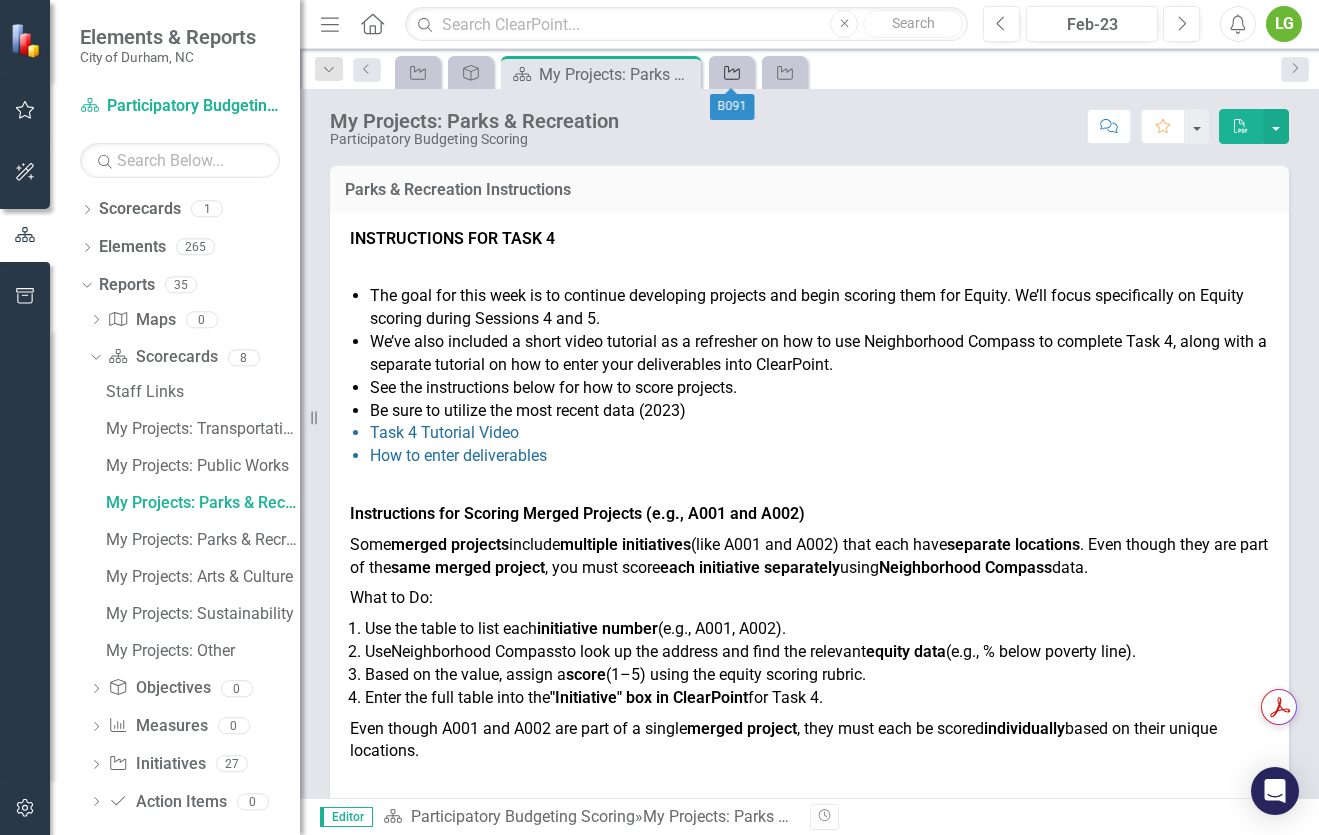 click on "Initiative" 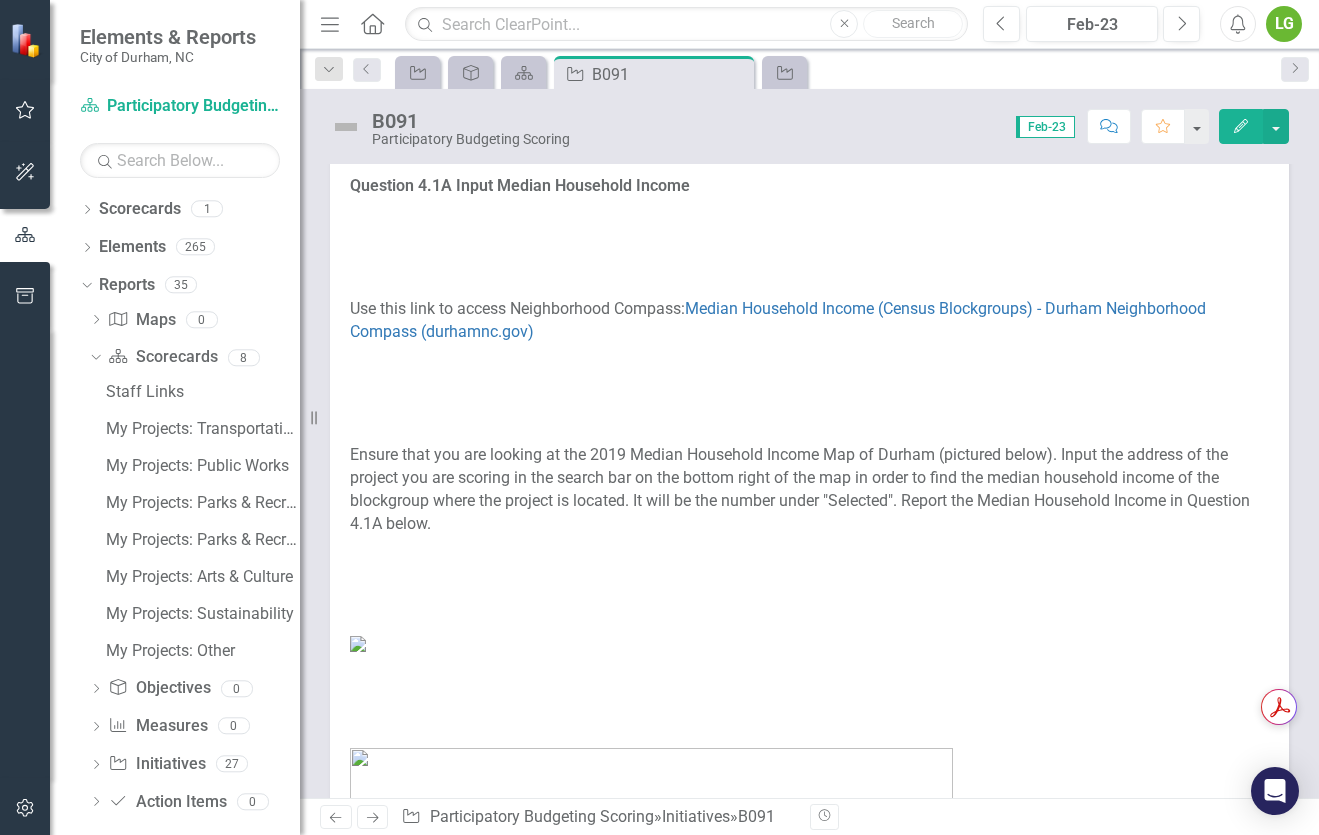 scroll, scrollTop: 690, scrollLeft: 0, axis: vertical 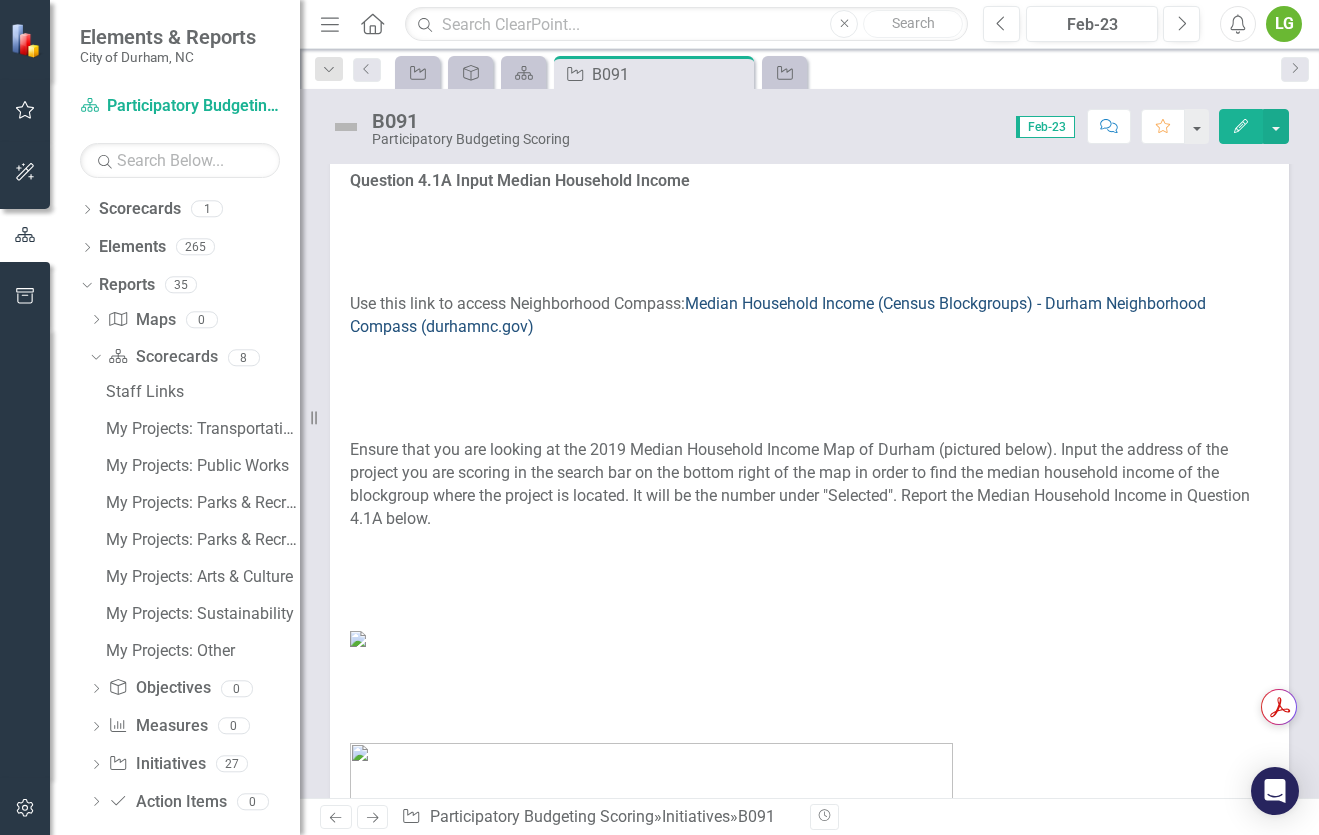 click on "Median Household Income (Census Blockgroups) - Durham Neighborhood Compass (durhamnc.gov)" at bounding box center [778, 315] 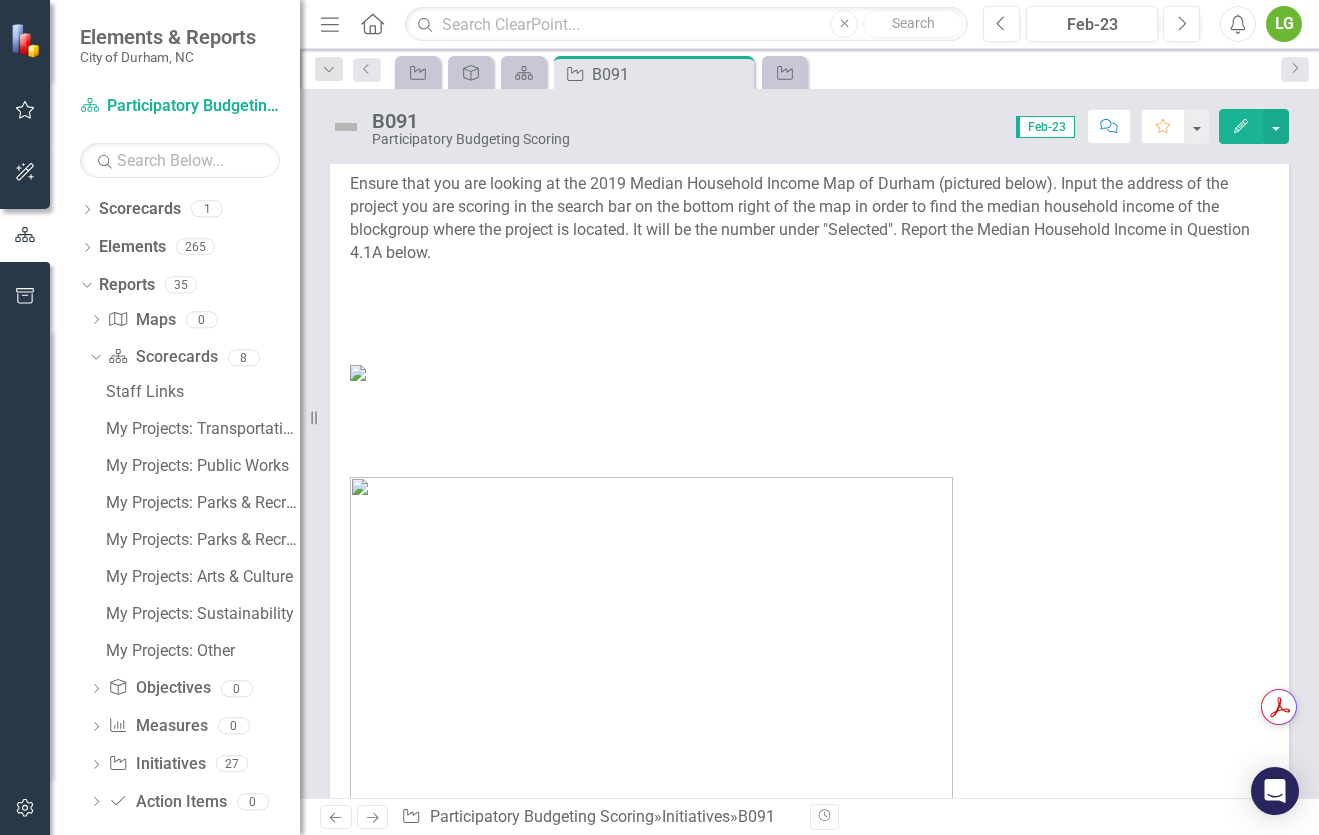 scroll, scrollTop: 959, scrollLeft: 0, axis: vertical 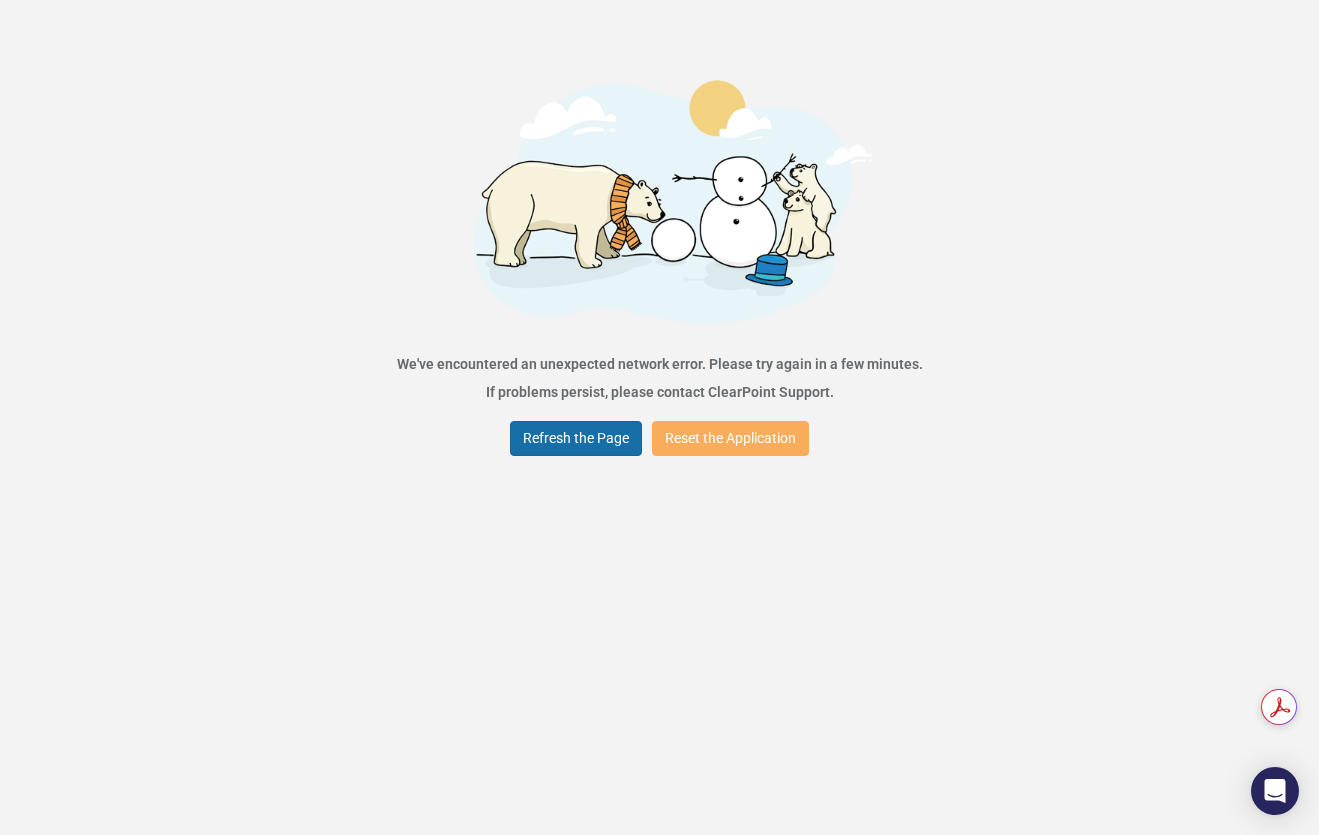 click on "Refresh the Page" at bounding box center [576, 438] 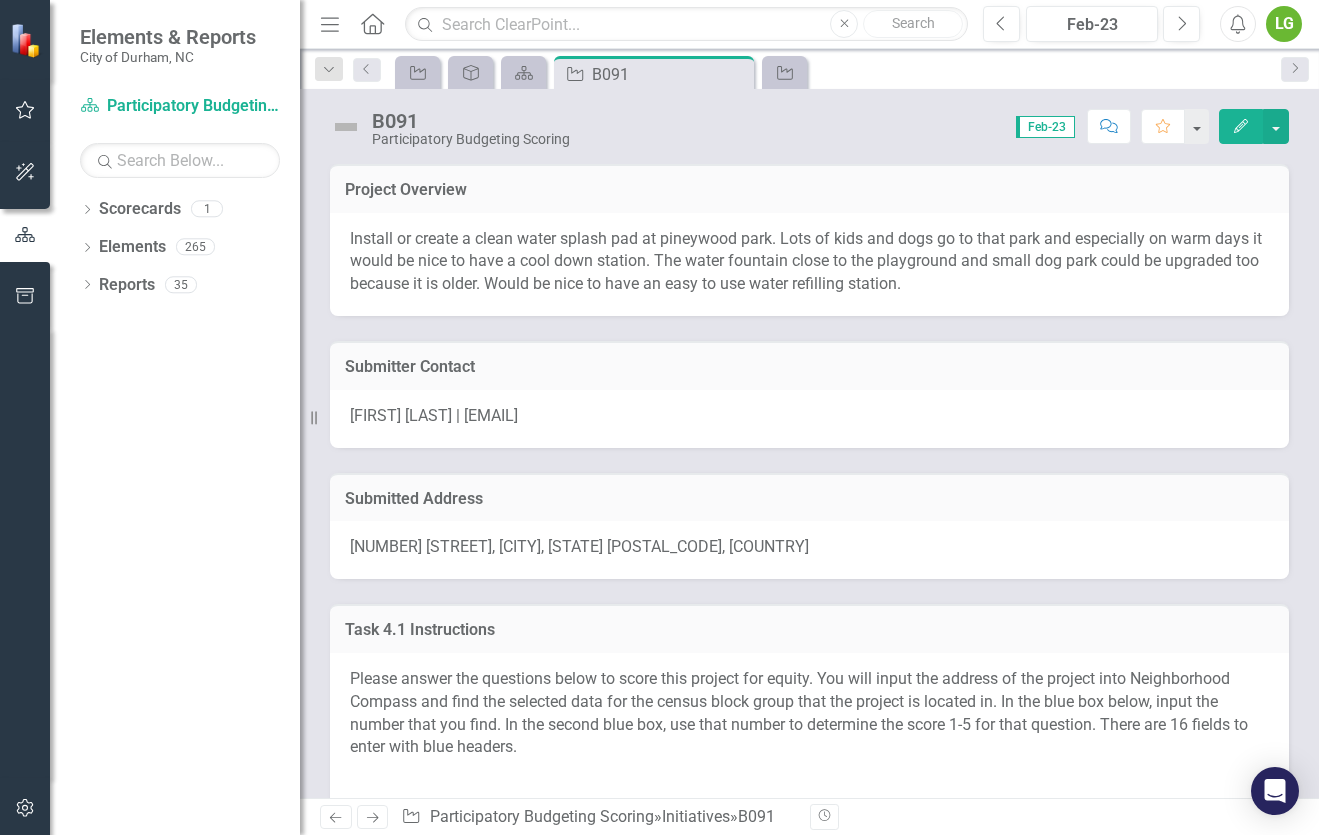 scroll, scrollTop: 0, scrollLeft: 0, axis: both 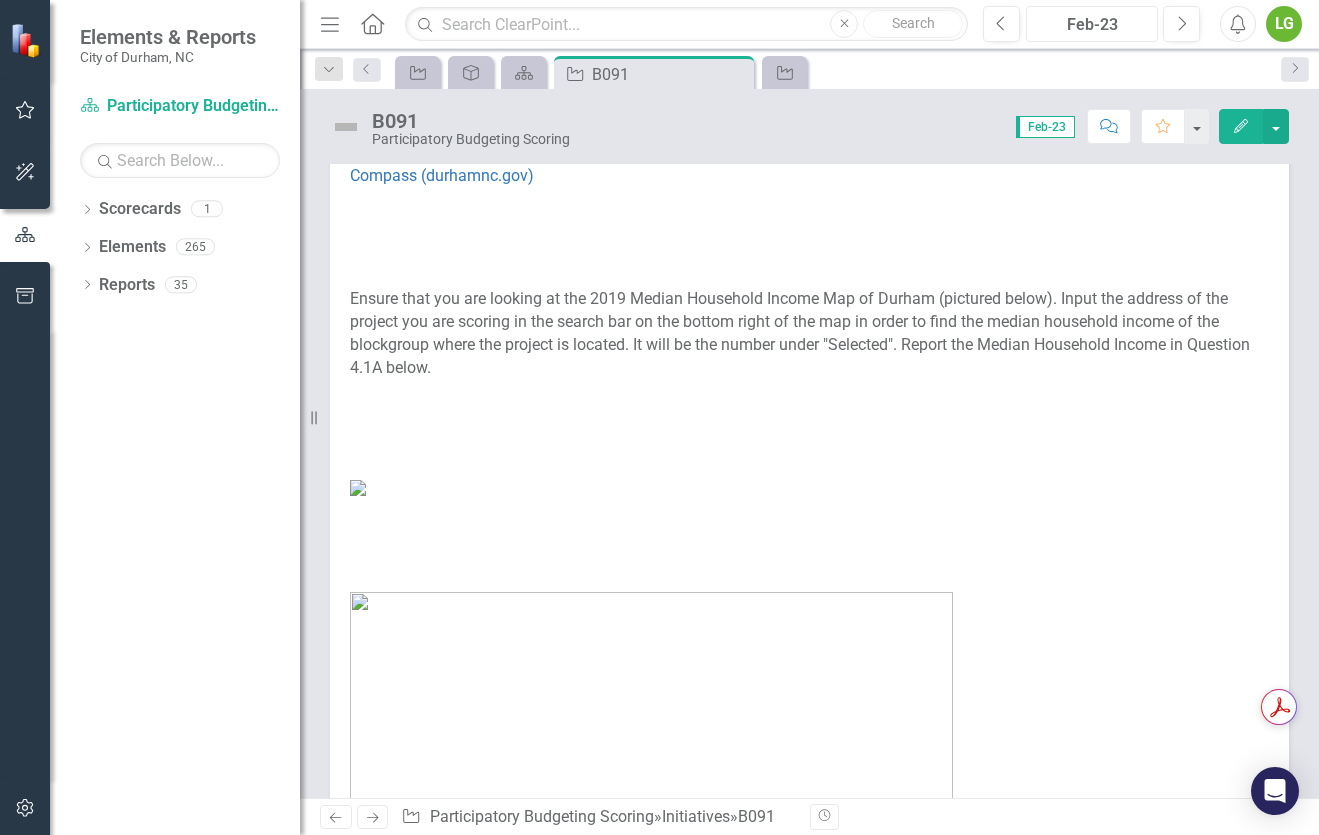 click on "Feb-23" at bounding box center (1092, 25) 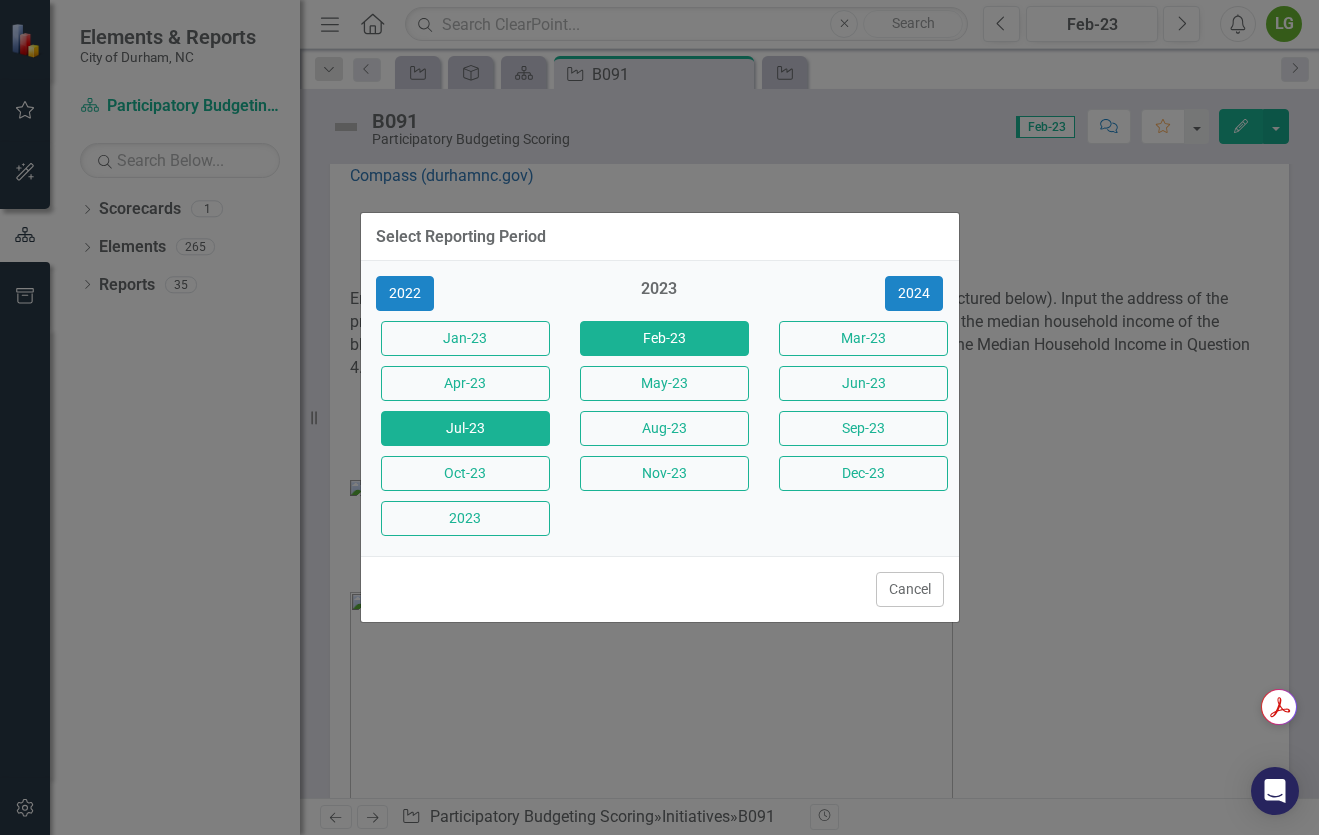 click on "Jul-23" at bounding box center [465, 428] 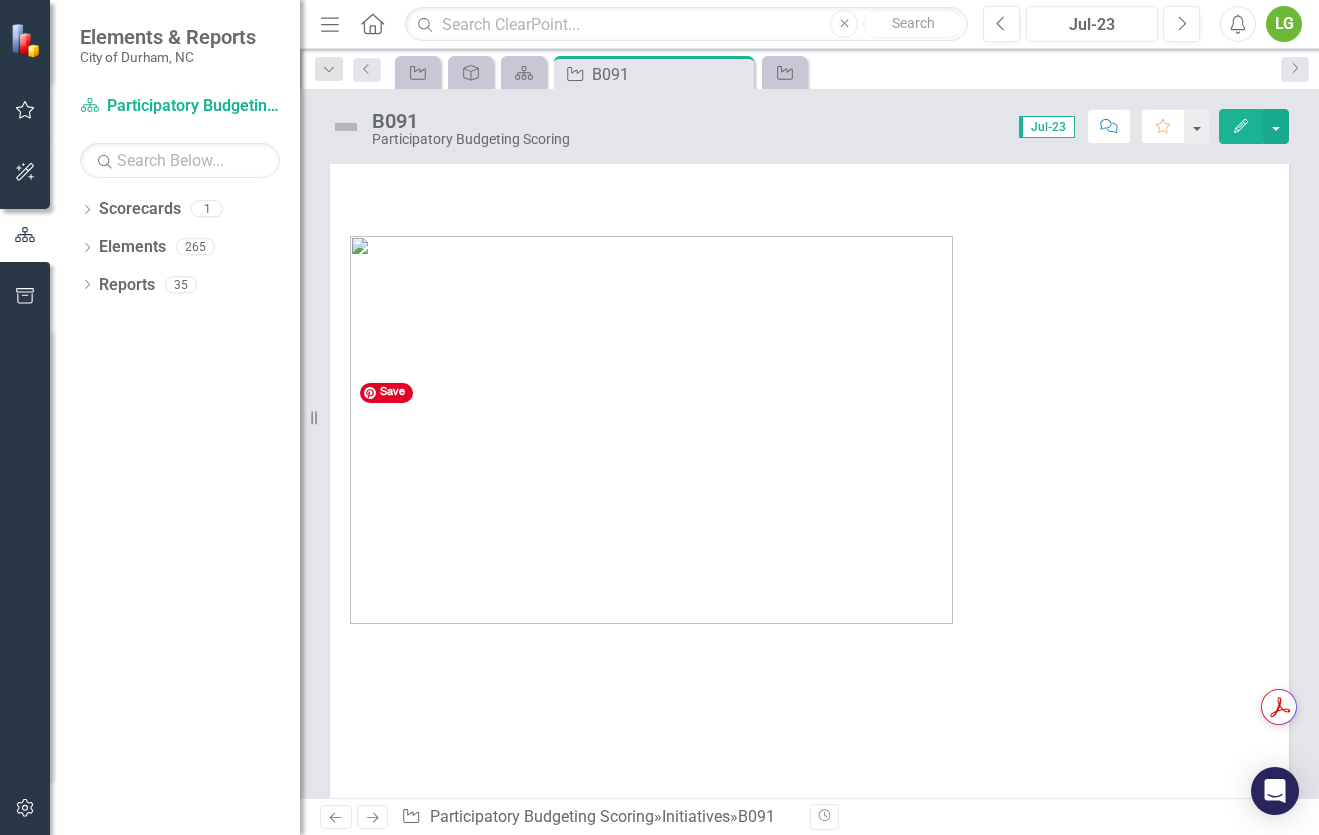scroll, scrollTop: 1428, scrollLeft: 0, axis: vertical 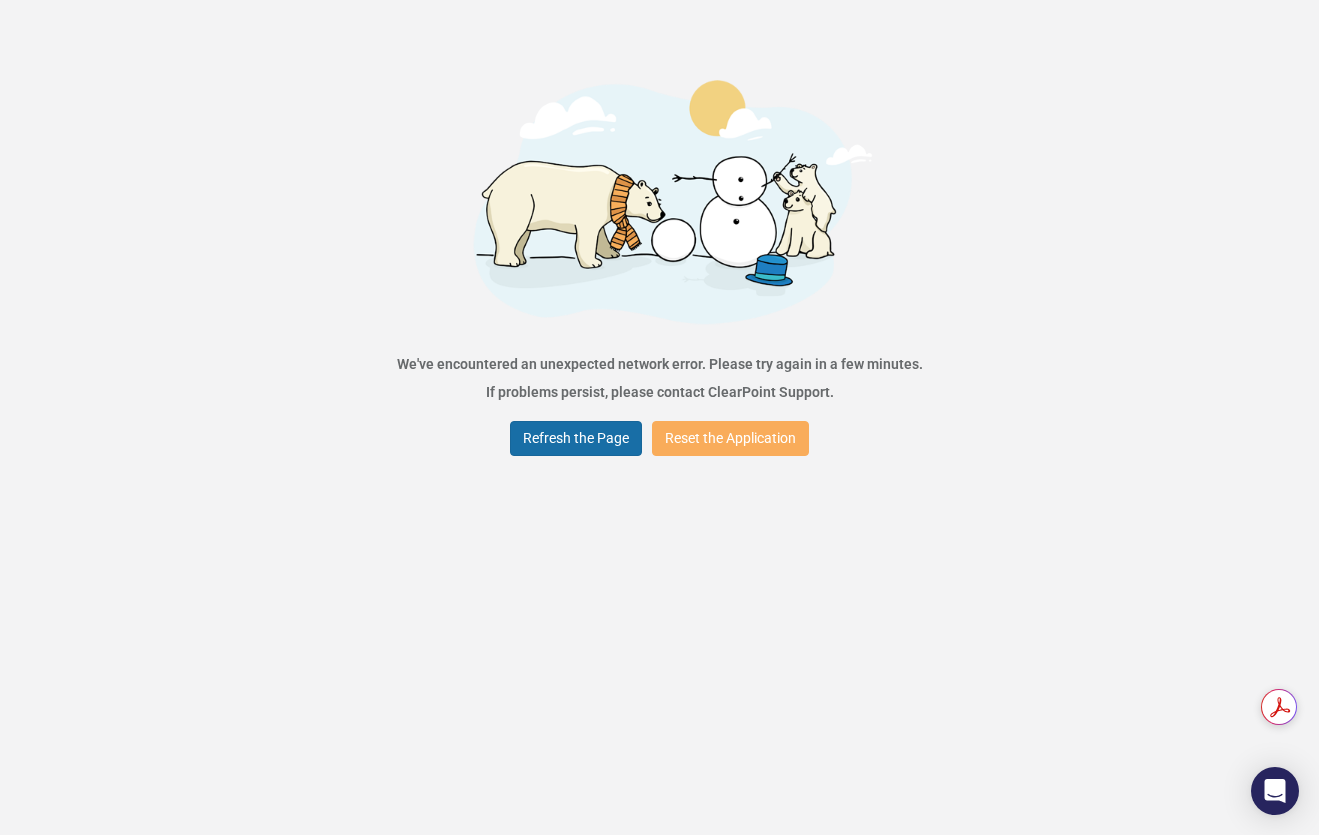 click on "Refresh the Page" at bounding box center [576, 438] 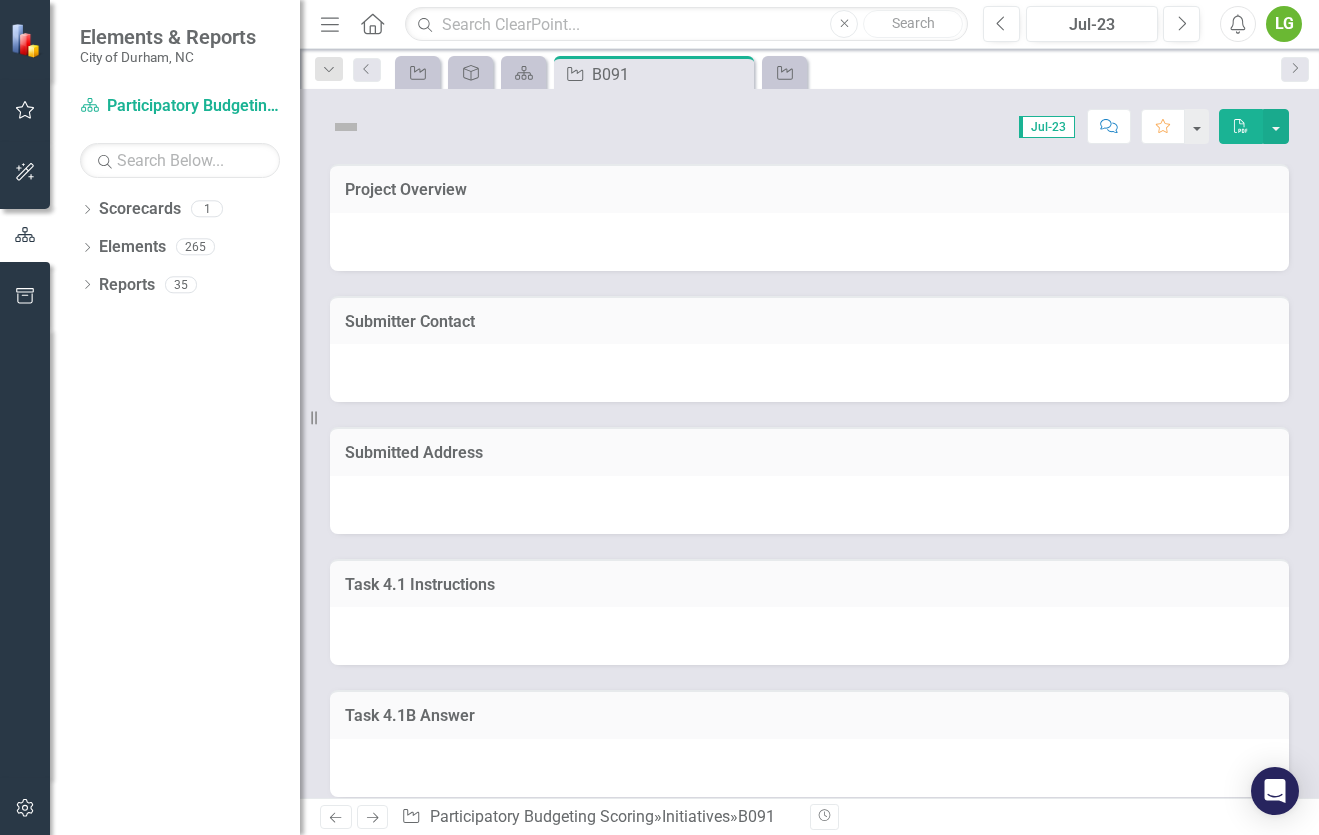 scroll, scrollTop: 0, scrollLeft: 0, axis: both 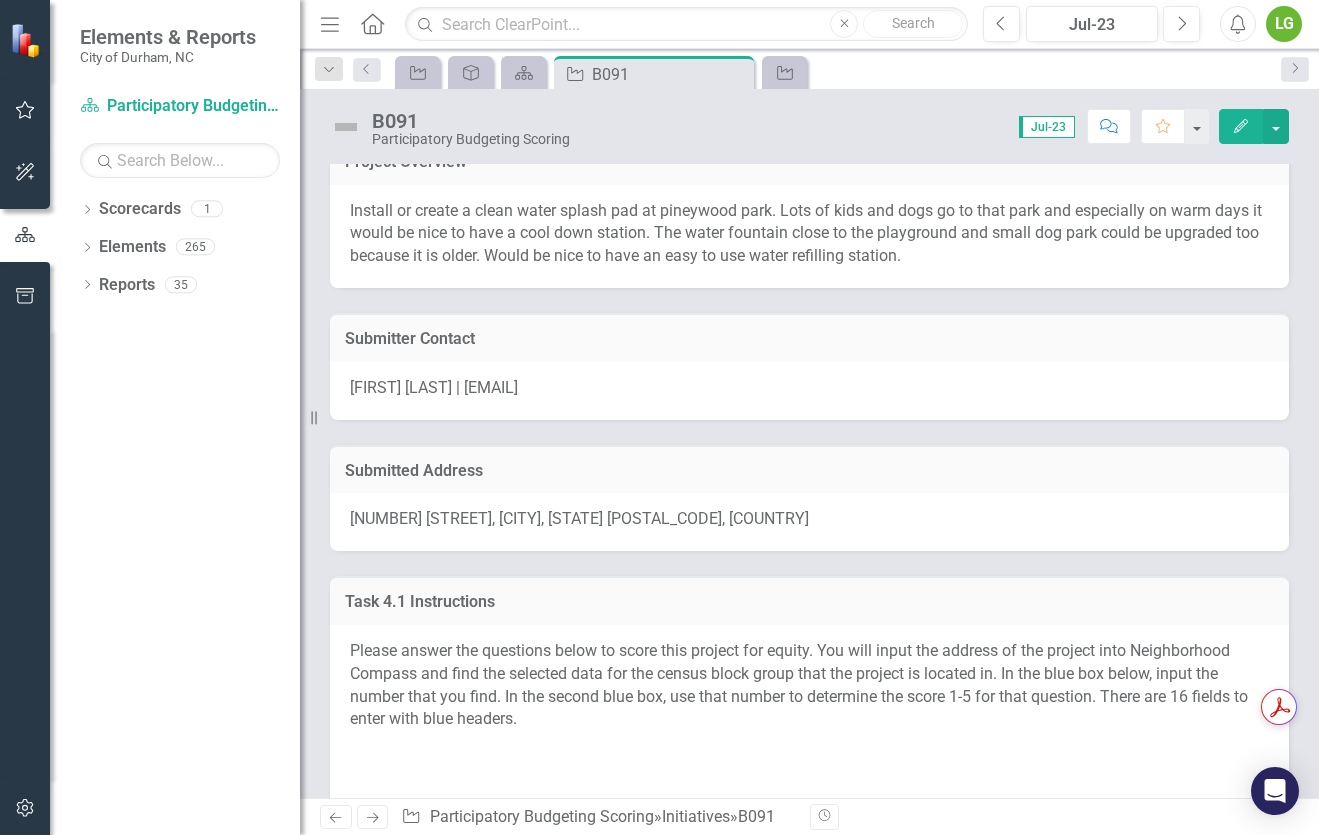 drag, startPoint x: 352, startPoint y: 513, endPoint x: 687, endPoint y: 493, distance: 335.5965 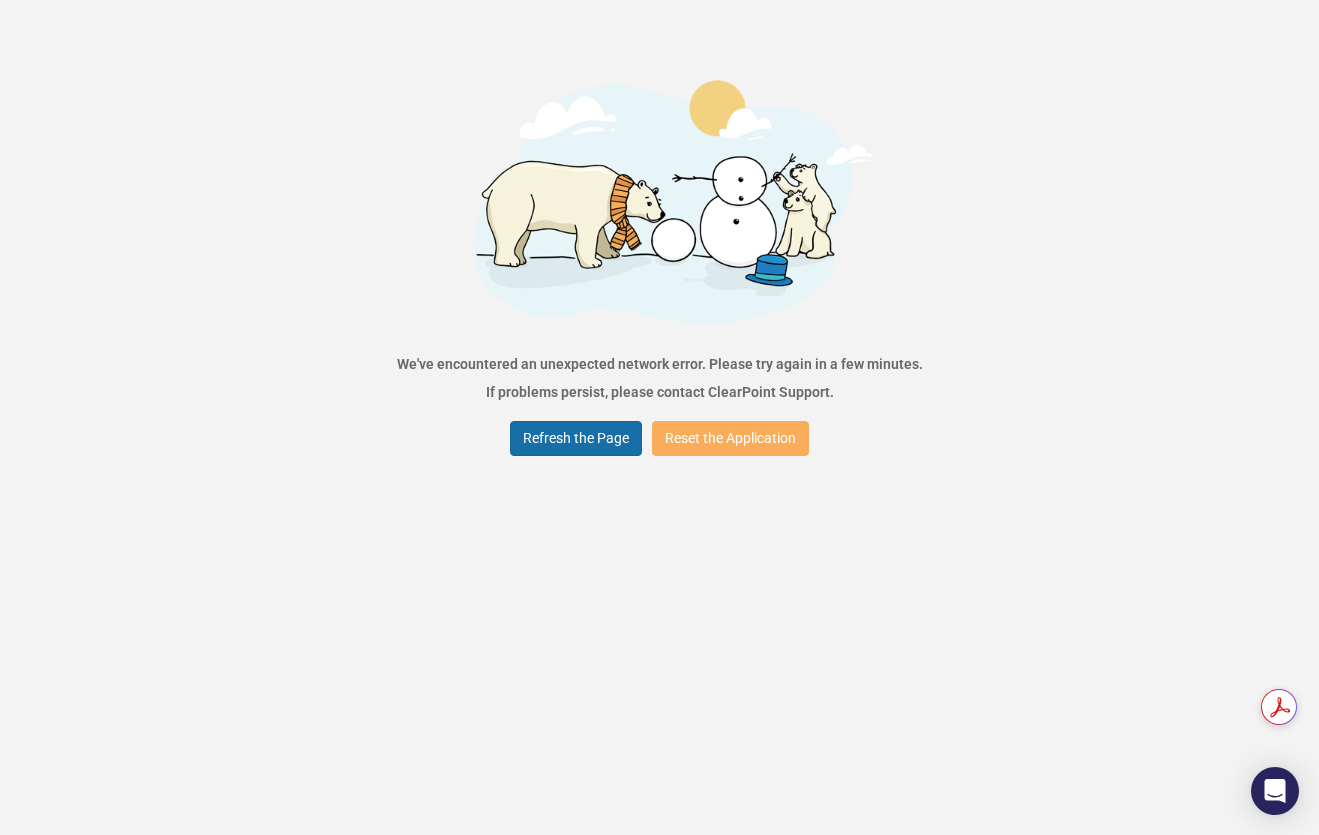 click on "Refresh the Page" at bounding box center [576, 438] 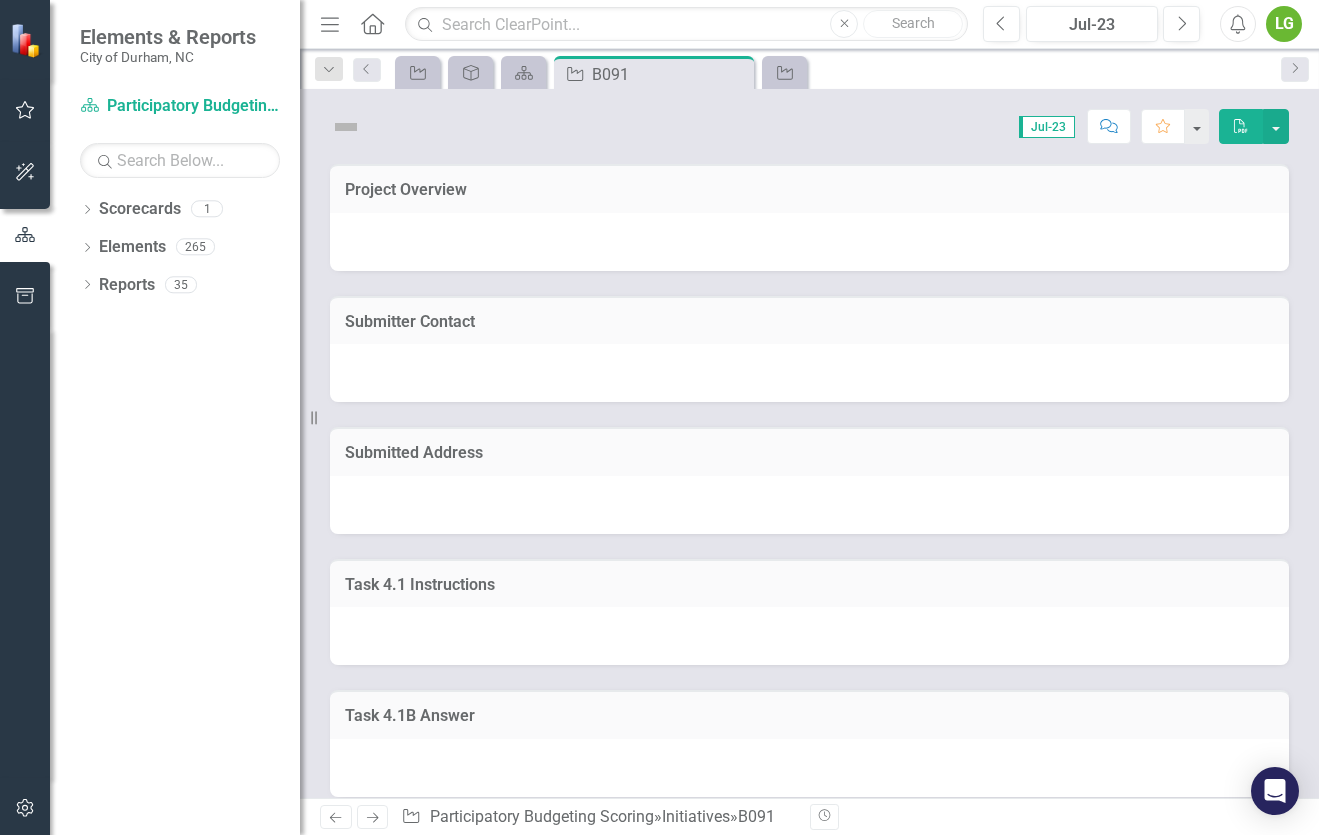 scroll, scrollTop: 0, scrollLeft: 0, axis: both 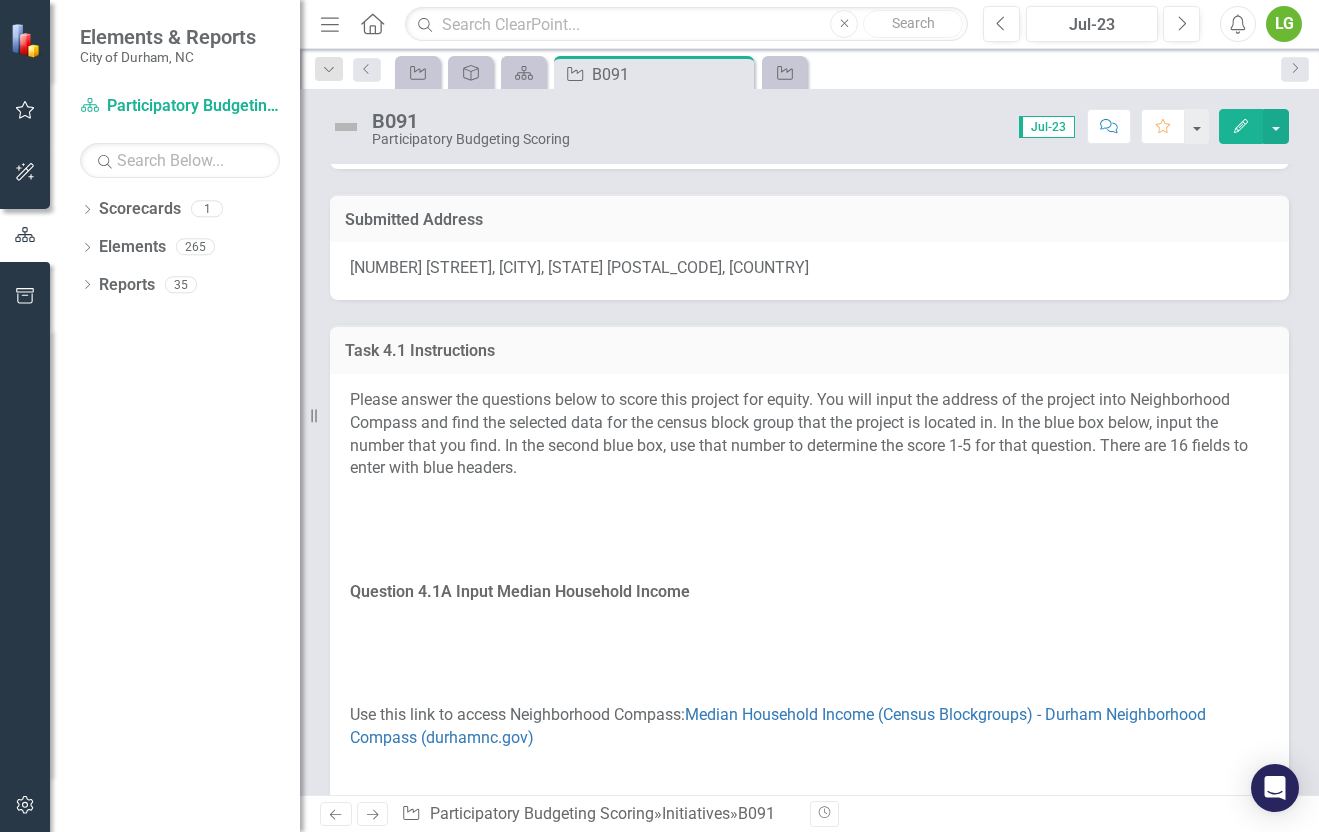 drag, startPoint x: 353, startPoint y: 269, endPoint x: 612, endPoint y: 265, distance: 259.03088 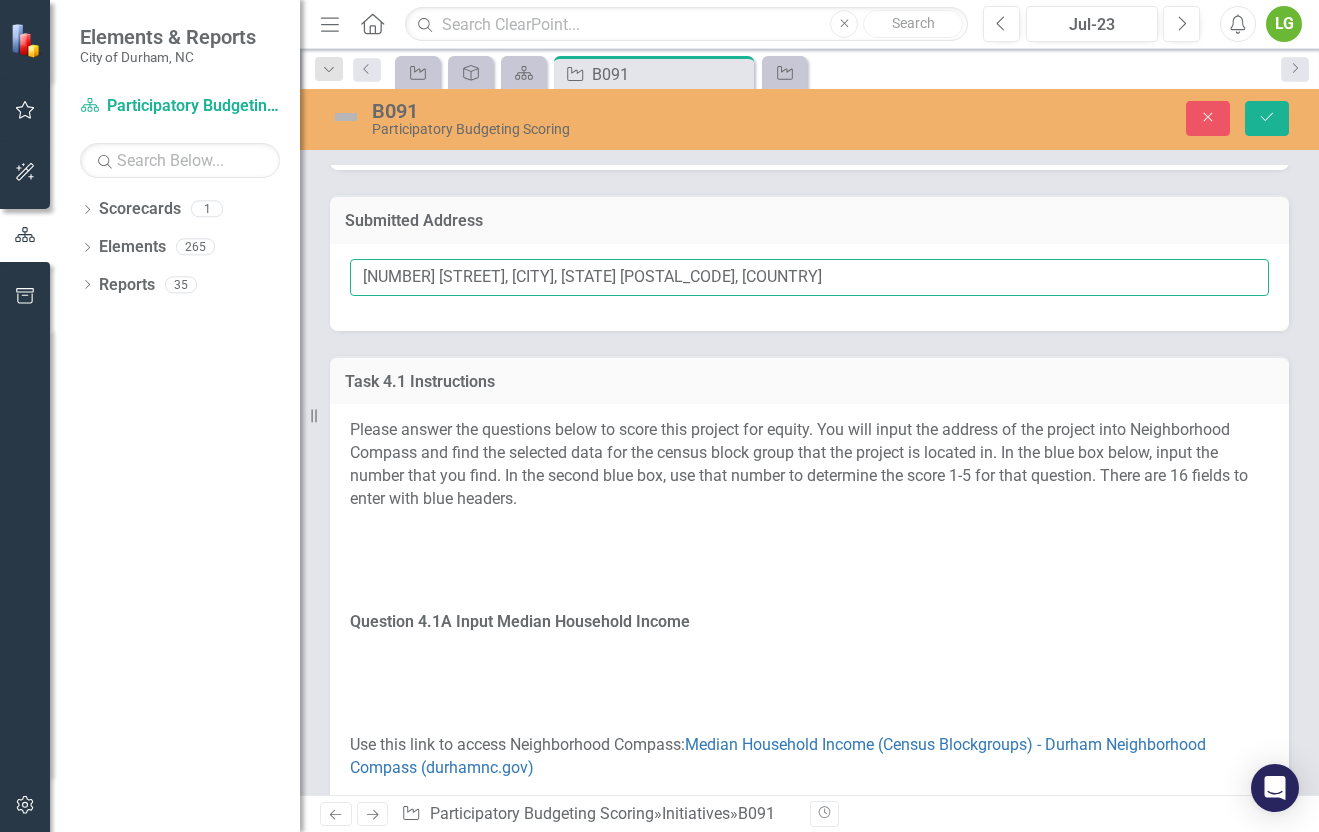 drag, startPoint x: 629, startPoint y: 271, endPoint x: 363, endPoint y: 270, distance: 266.0019 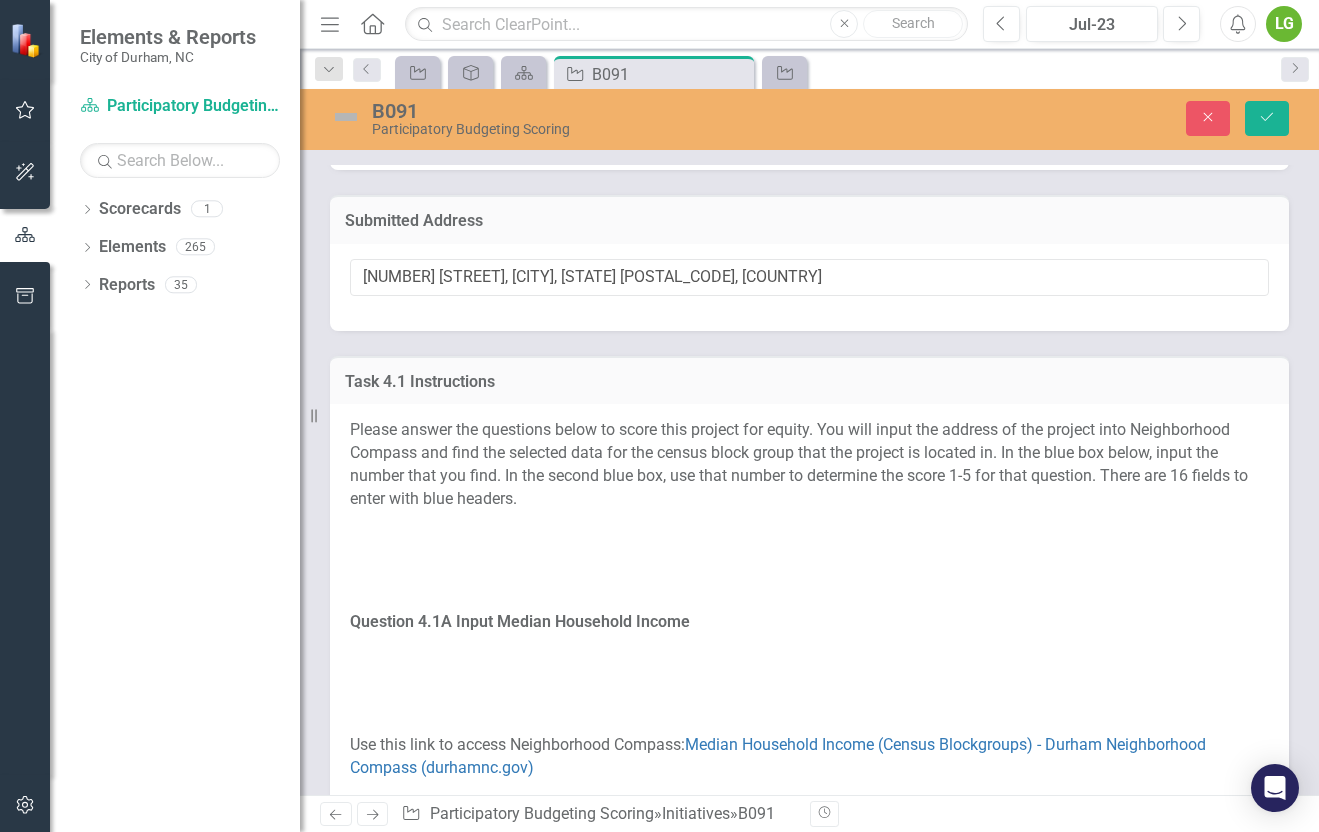 click on "Task 4.1 Instructions Please answer the questions below to score this project for equity. You will input the address of the project into Neighborhood Compass and find the selected data for the census block group that the project is located in. In the blue box below, input the number that you find. In the second blue box, use that number to determine the score 1-5 for that question. There are 16 fields to enter with blue headers.
Question 4.1A Input Median Household Income
Use this link to access Neighborhood Compass:  Median Household Income (Census Blockgroups) - Durham Neighborhood Compass (durhamnc.gov)
Question 4.1B: Score Median Household Income
Based on the amount you found in 4.1A, score the project 1-5 and input the score into Question 4.1B below.
5 = $0 - $30,000" at bounding box center [809, 1515] 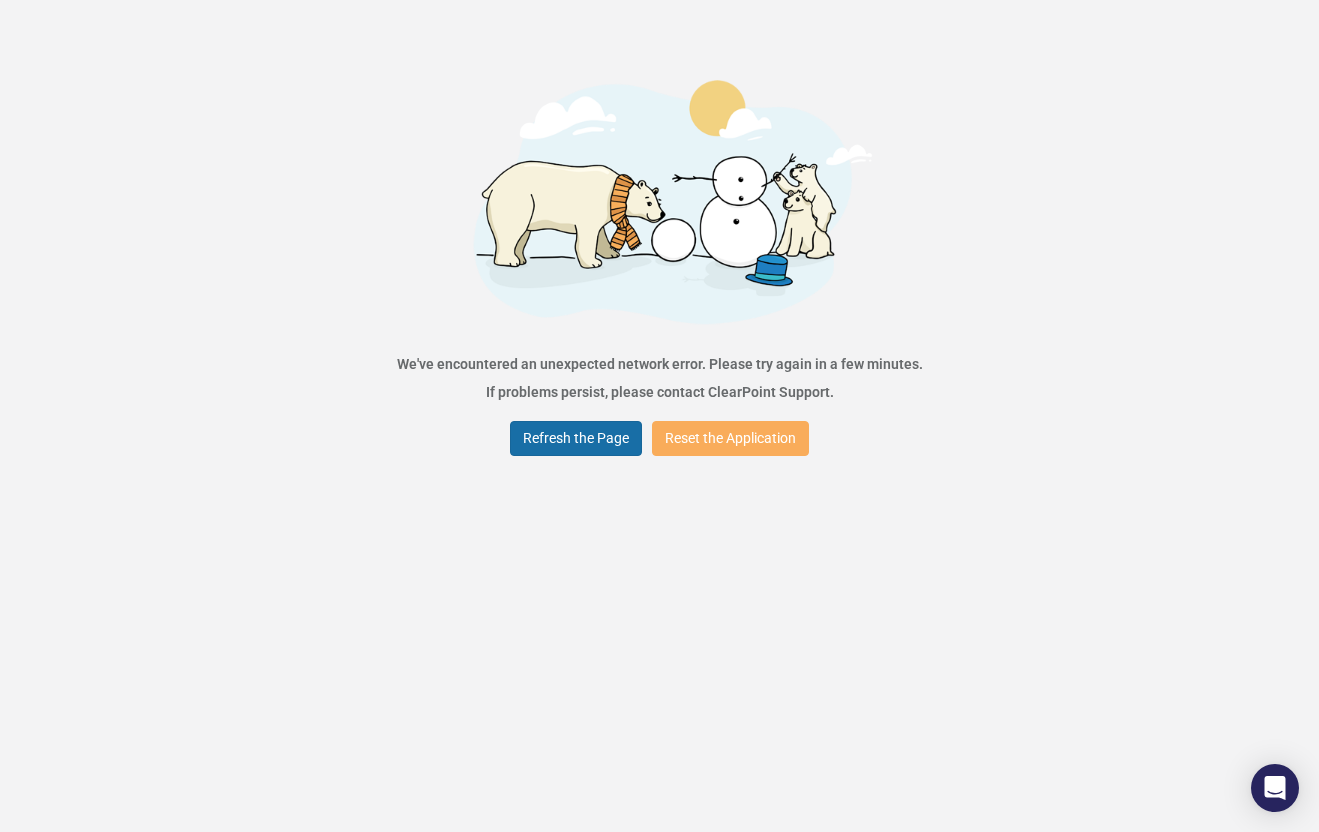 click on "Refresh the Page" at bounding box center (576, 438) 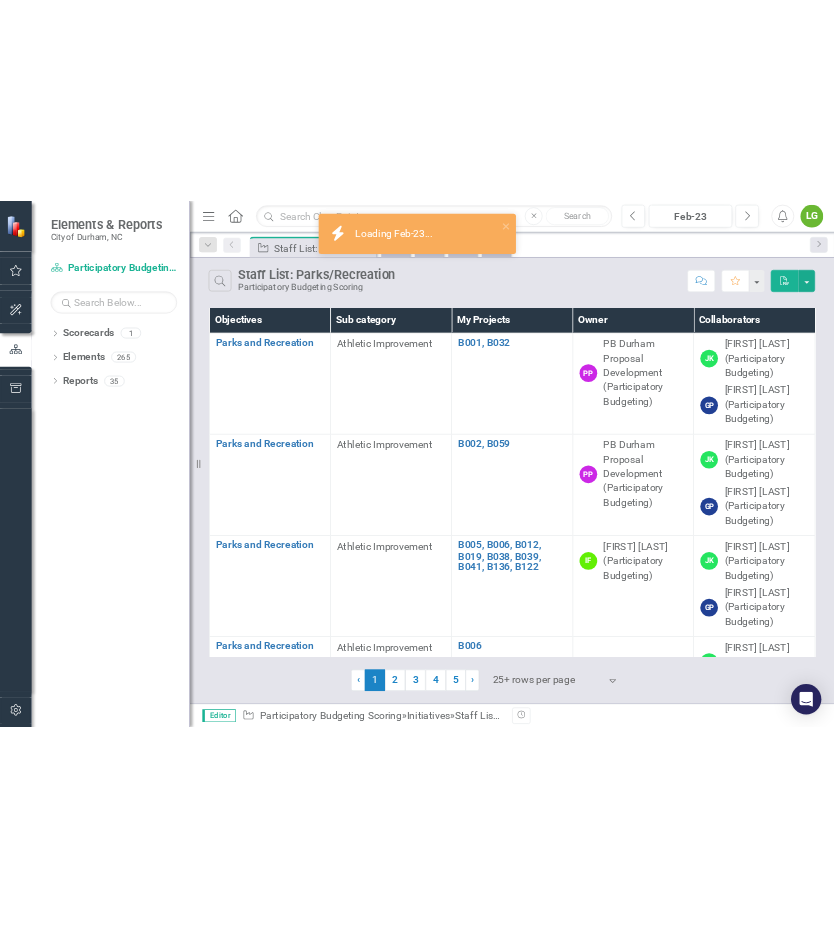scroll, scrollTop: 0, scrollLeft: 0, axis: both 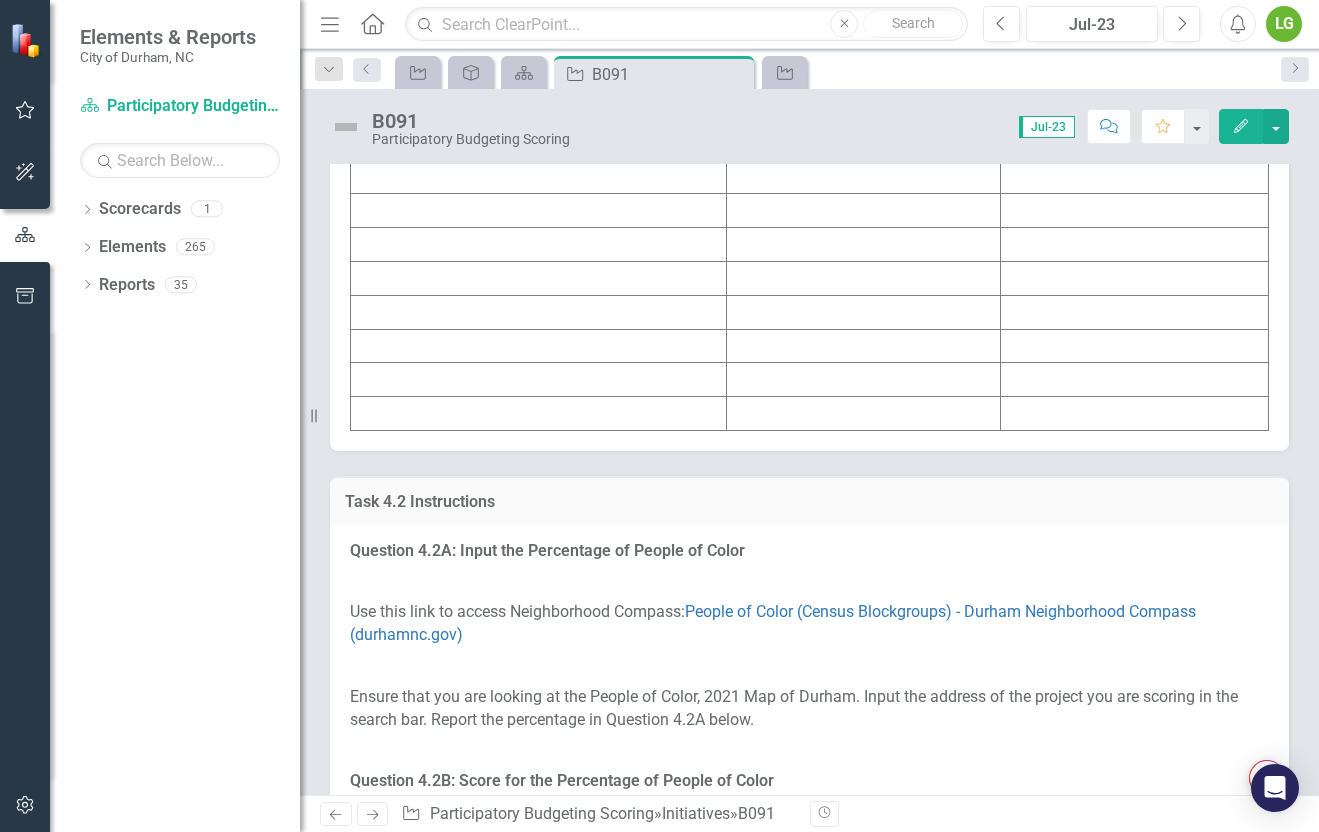 click at bounding box center [539, 143] 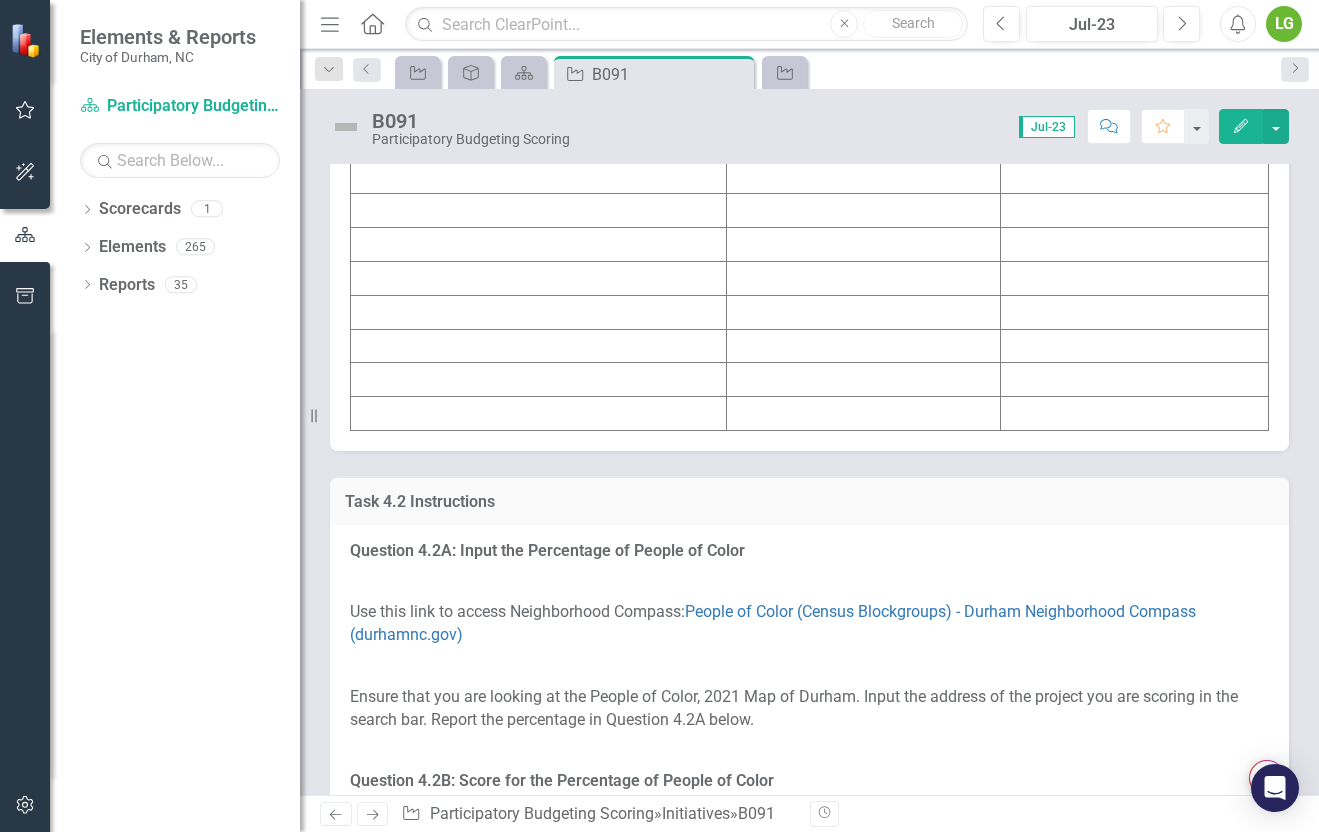 click at bounding box center [539, 143] 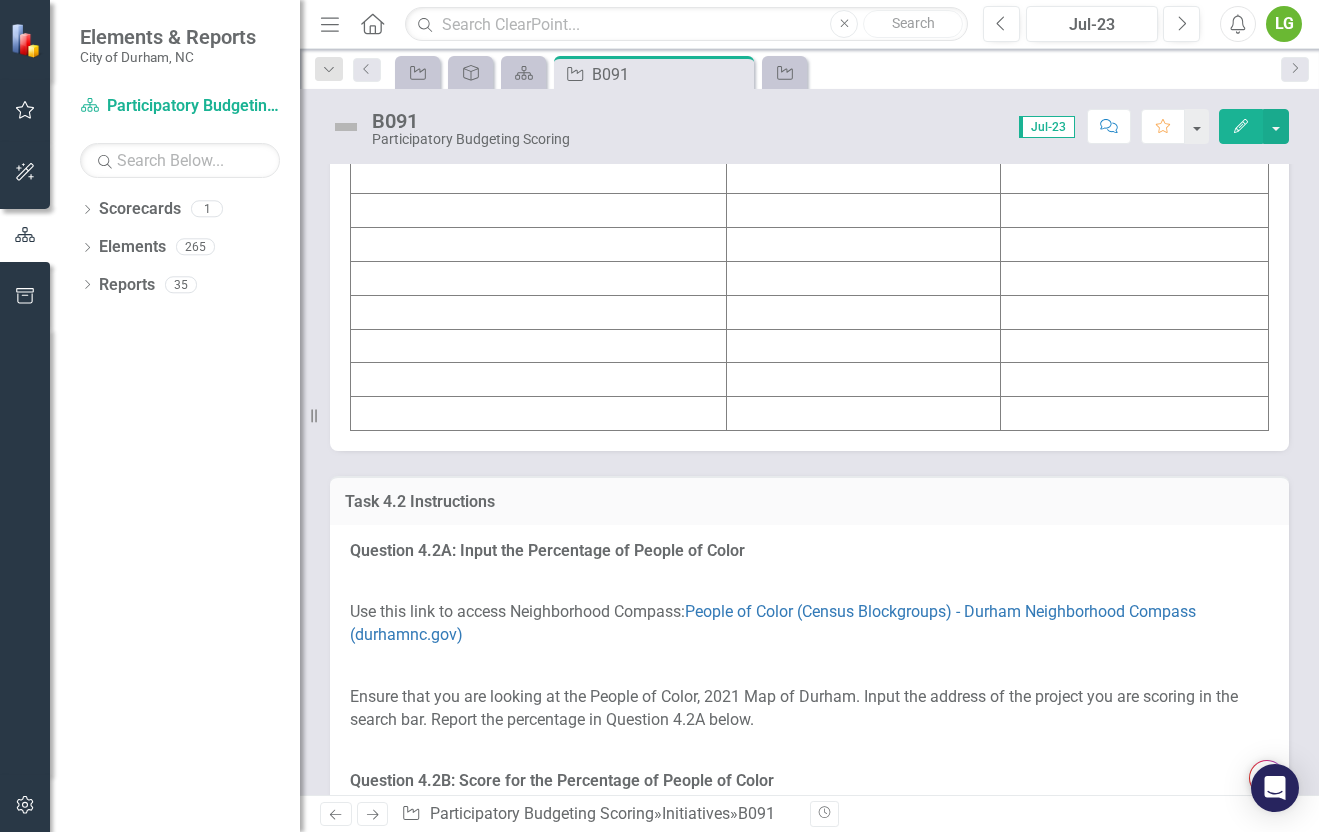 click at bounding box center (539, 143) 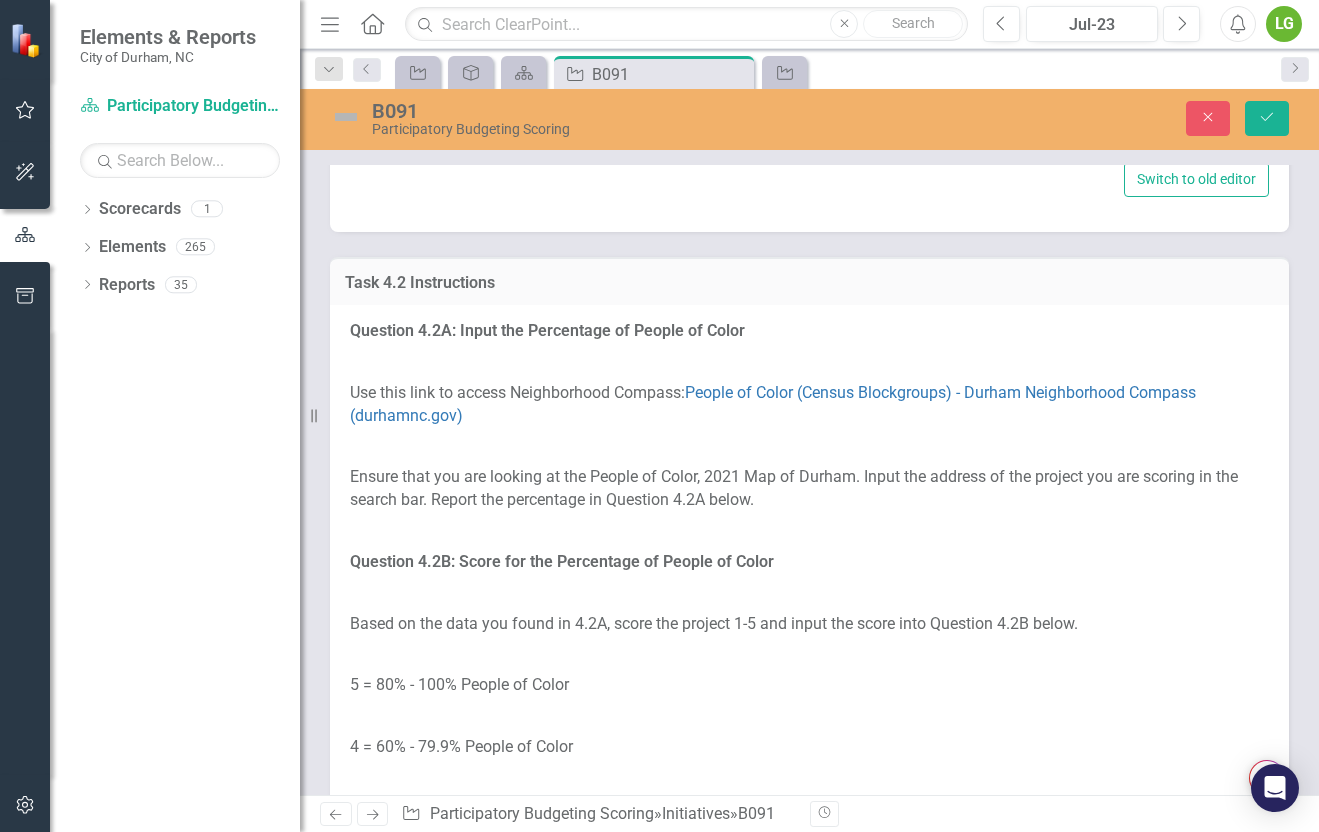 type on "<table border="1">
<colgroup>
<col>
<col>
<col>
</colgroup>
<tbody>
<tr>
<td><strong>Initiative</strong></td>
<td><strong>Score</strong></td>
<td><strong>Value</strong></td>
</tr>
<tr>
<td>&nbsp;</td>
<td>&nbsp;</td>
<td>&nbsp;</td>
</tr>
<tr>
<td>&nbsp;</td>
<td>&nbsp;</td>
<td>&nbsp;</td>
</tr>
<tr>
<td>&nbsp;</td>
<td>&nbsp;</td>
<td>&nbsp;</td>
</tr>
<tr>
<td>&nbsp;</td>
<td>&nbsp;</td>
<td>&nbsp;</td>
</tr>
<tr>
<td>&nbsp;</td>
<td>&nbsp;</td>
<td>&nbsp;</td>
</tr>
<tr>
<td>&nbsp;</td>
<td>&nbsp;</td>
<td>&nbsp;</td>
</tr>
<tr>
<td>&nbsp;</td>
<td>&nbsp;</td>
<td>&nbsp;</td>
</tr>
<tr>
<td>&nbsp;</td>
<td>&nbsp;</td>
<td>&nbsp;</td>
</tr>
<tr>
<td>&nbsp;</td>
<td>&nbsp;</td>
<td>&nbsp;</td>
</tr>
</tbody>
</table>" 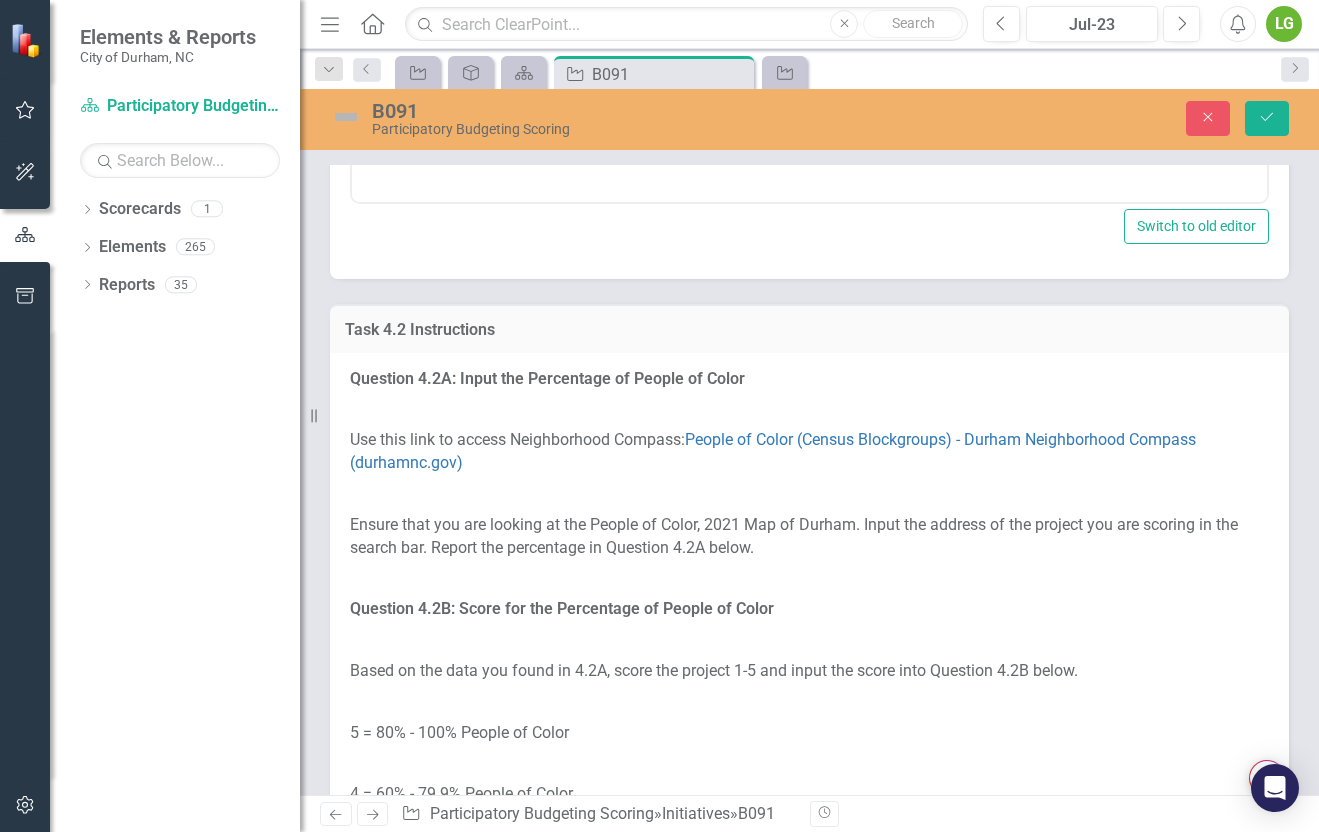 scroll, scrollTop: 0, scrollLeft: 0, axis: both 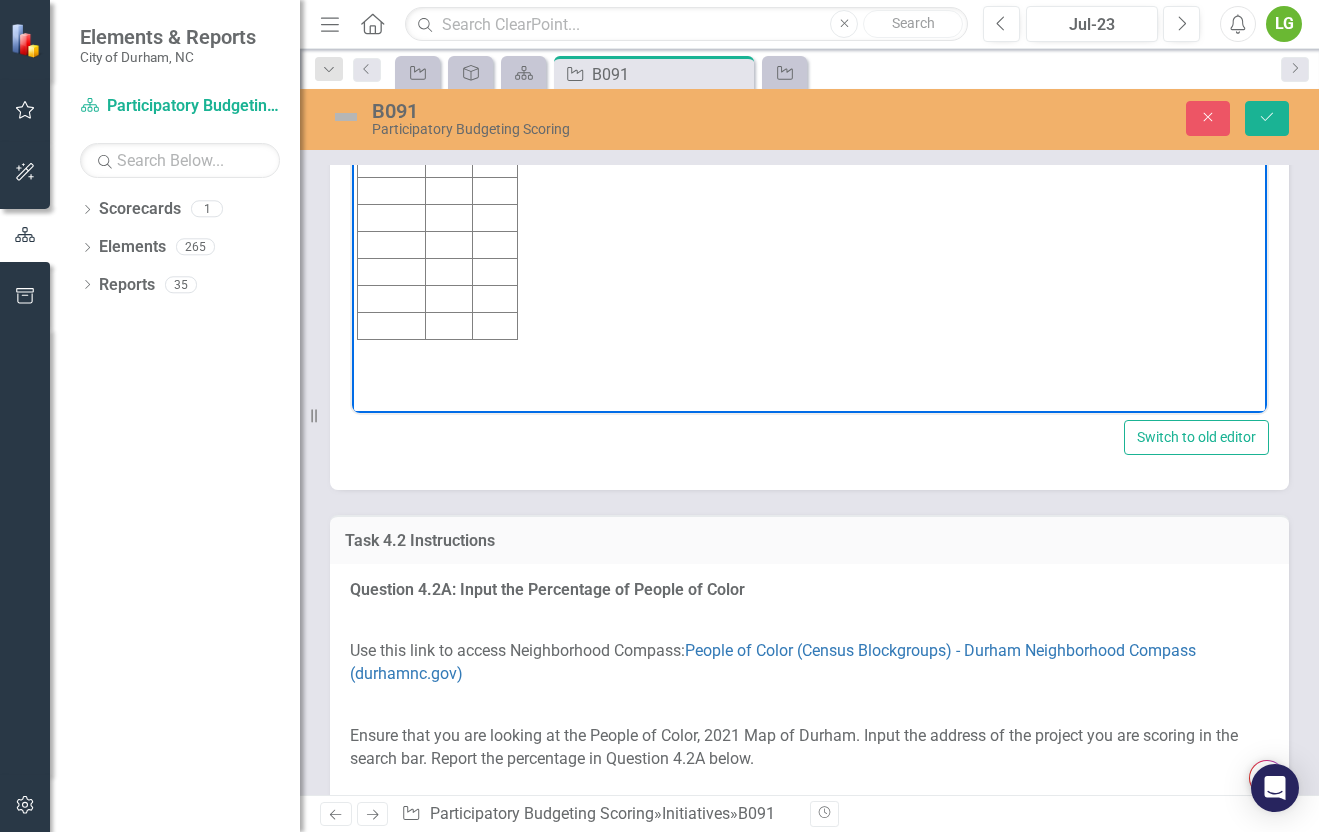 click at bounding box center [392, 110] 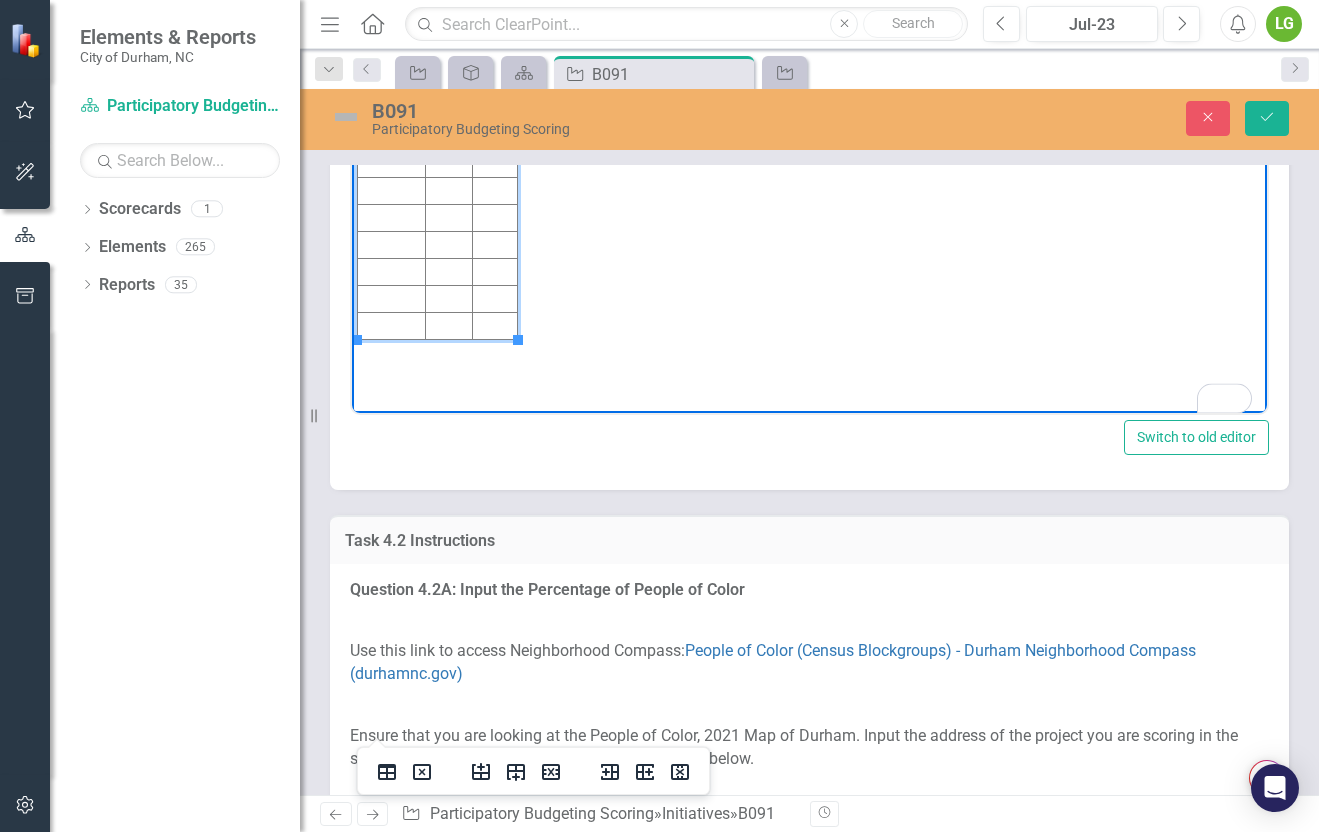 type 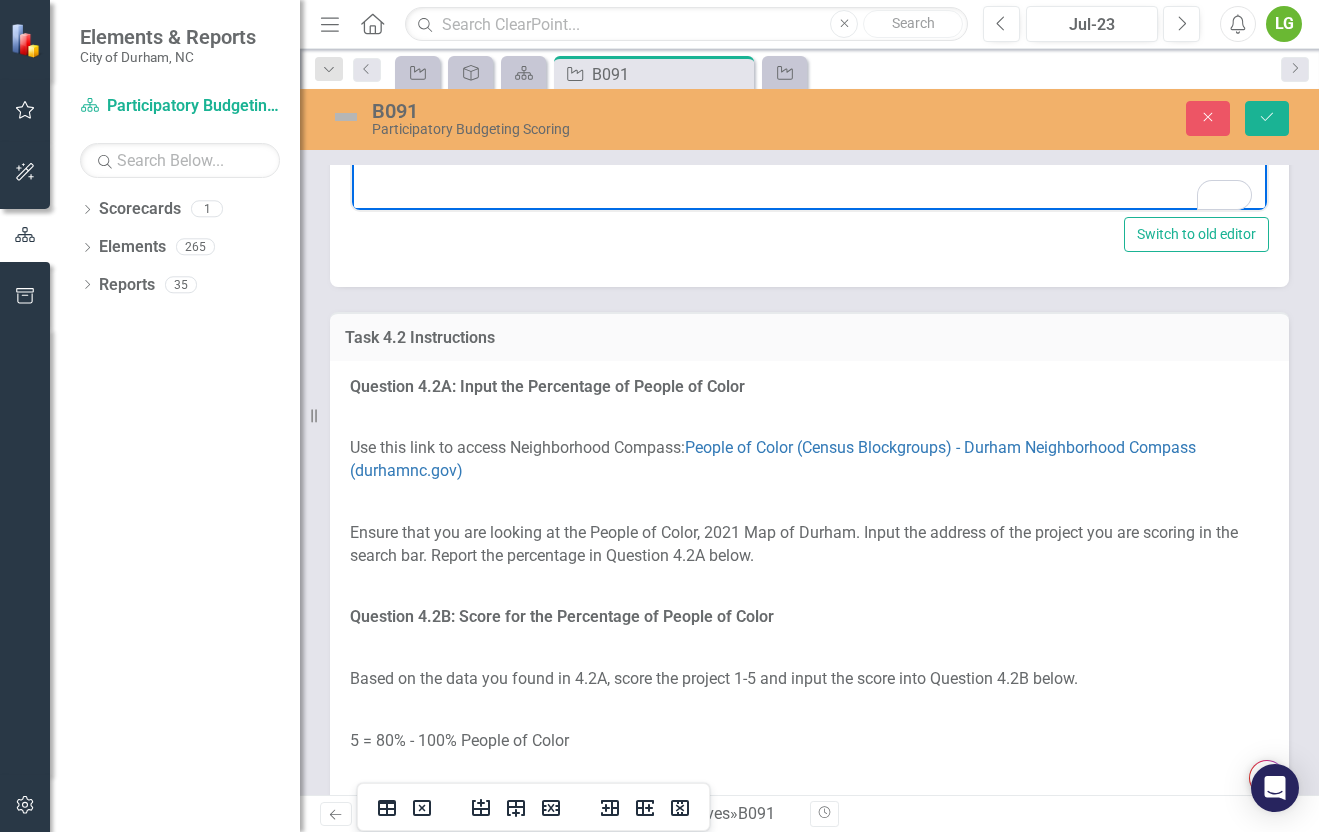 scroll, scrollTop: 3214, scrollLeft: 0, axis: vertical 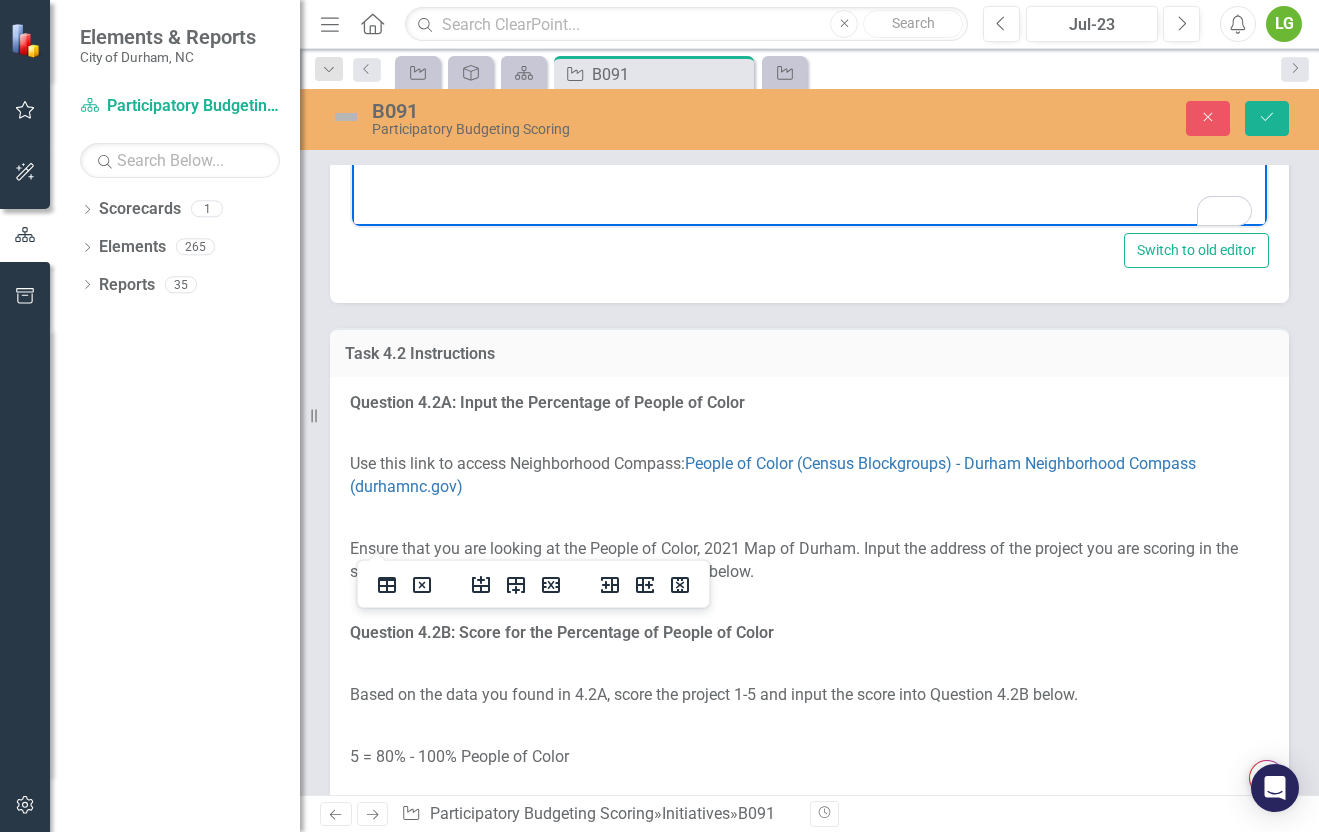 click on "57,679" at bounding box center (499, -76) 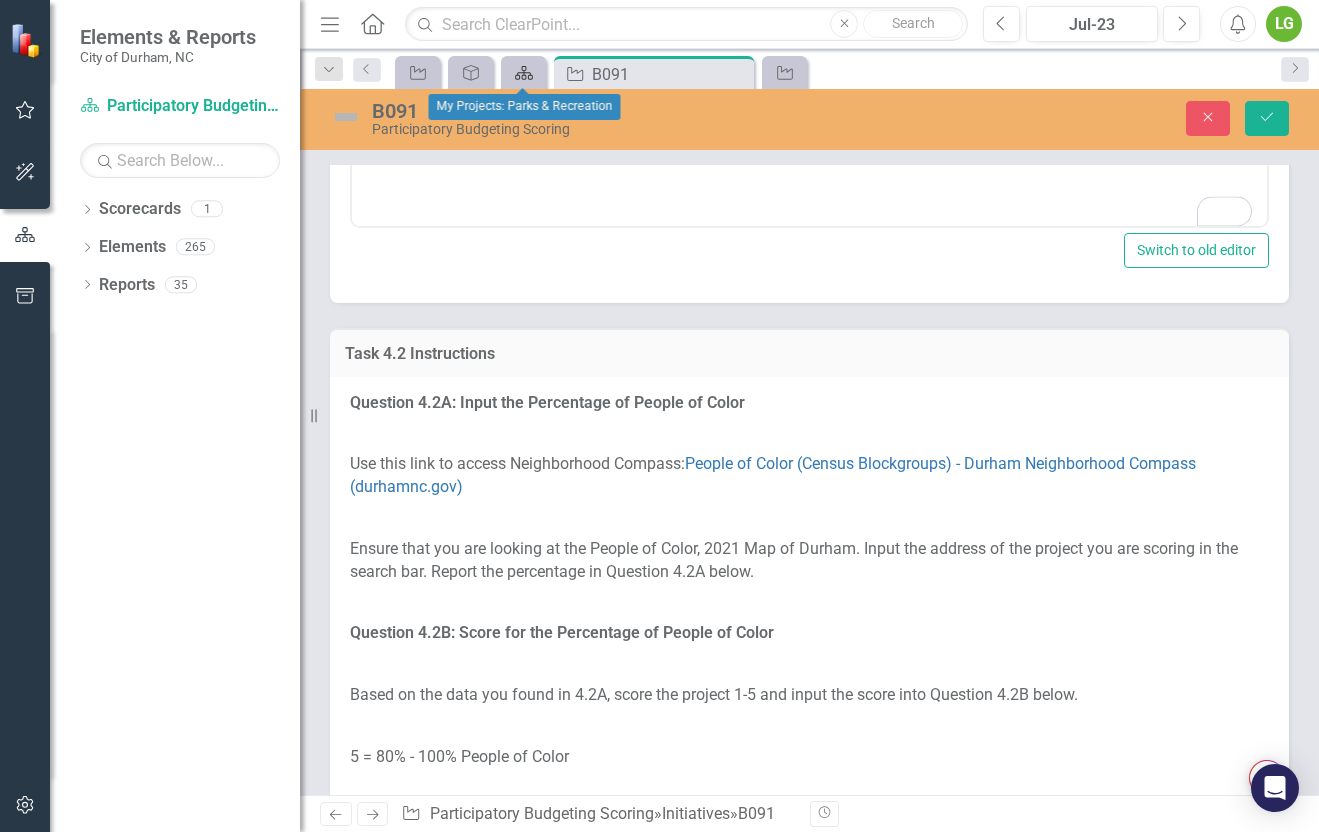 click on "Scorecard" 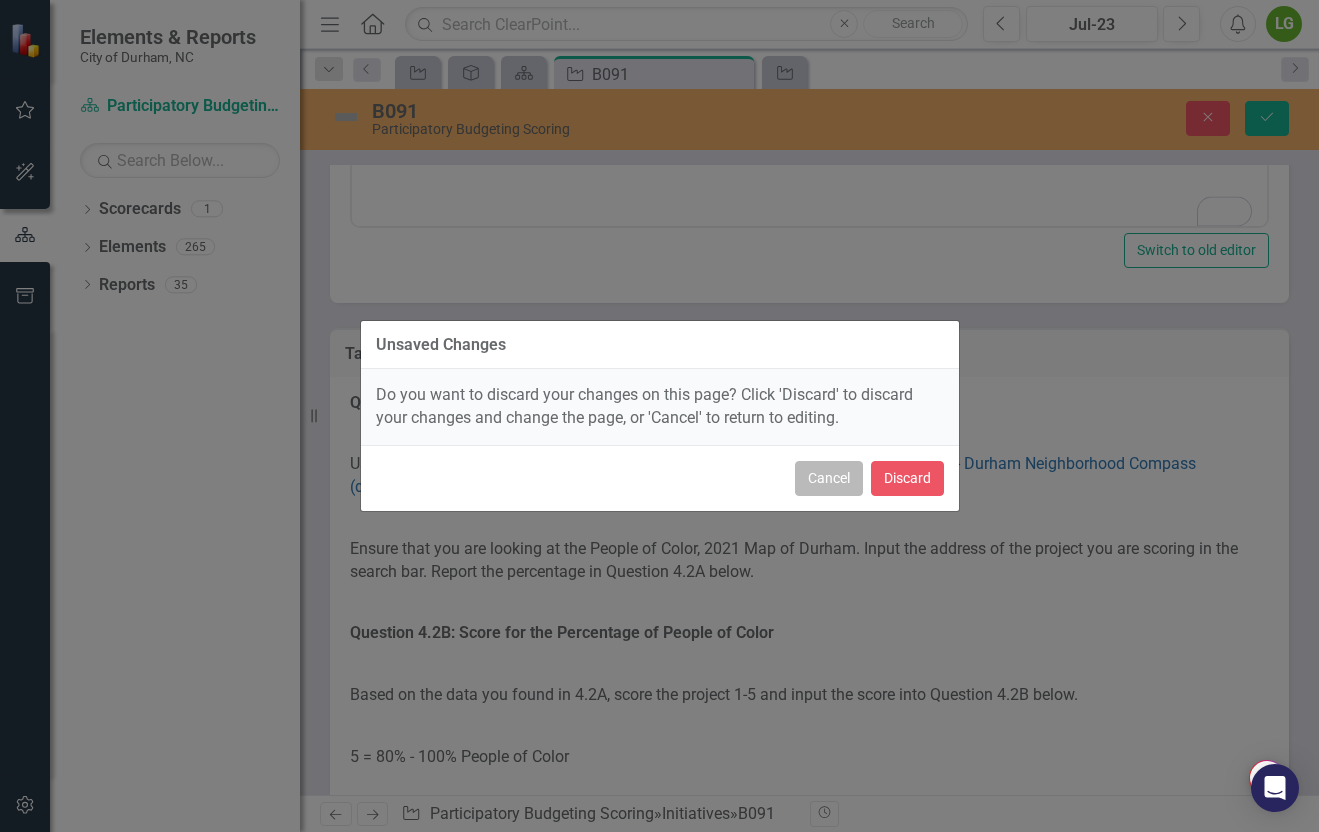 click on "Cancel" at bounding box center (829, 478) 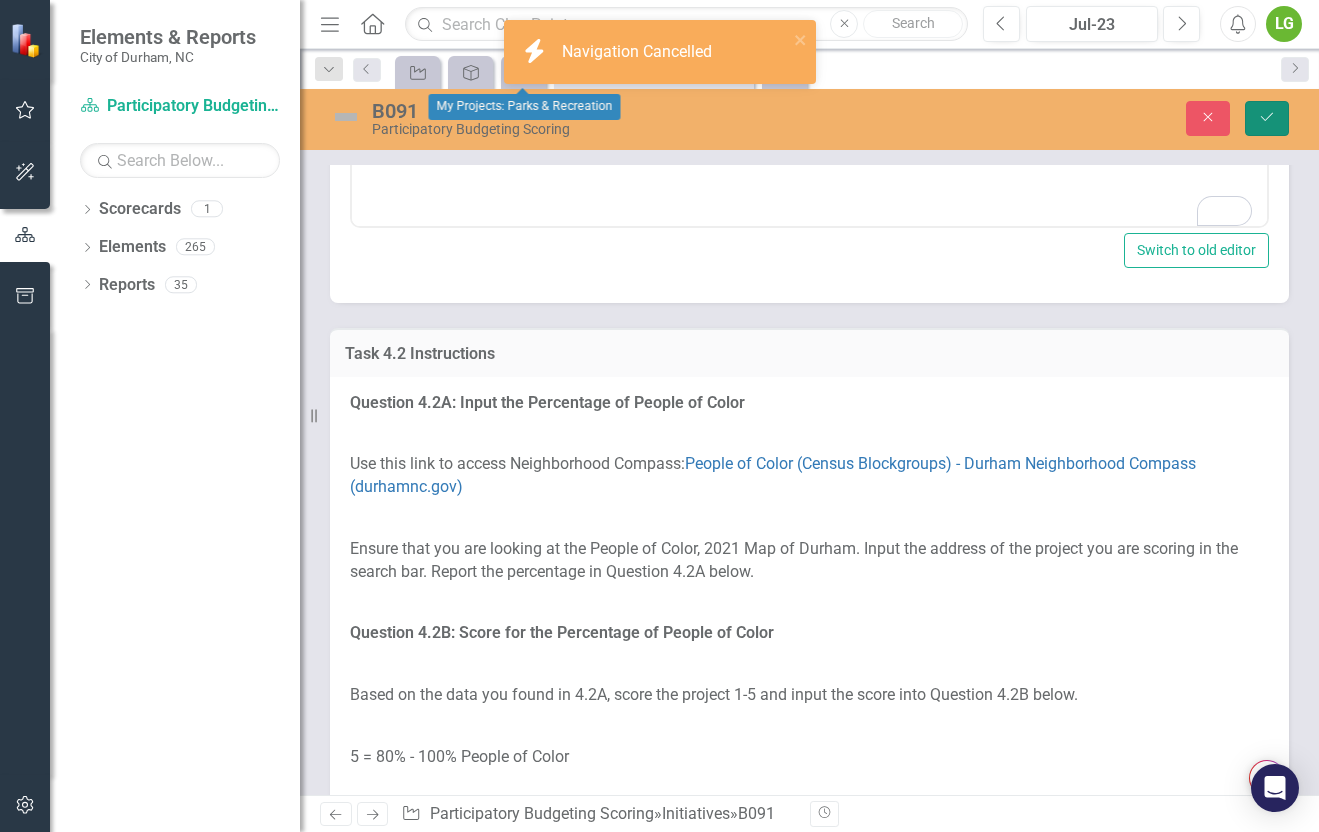 click on "Save" at bounding box center (1267, 118) 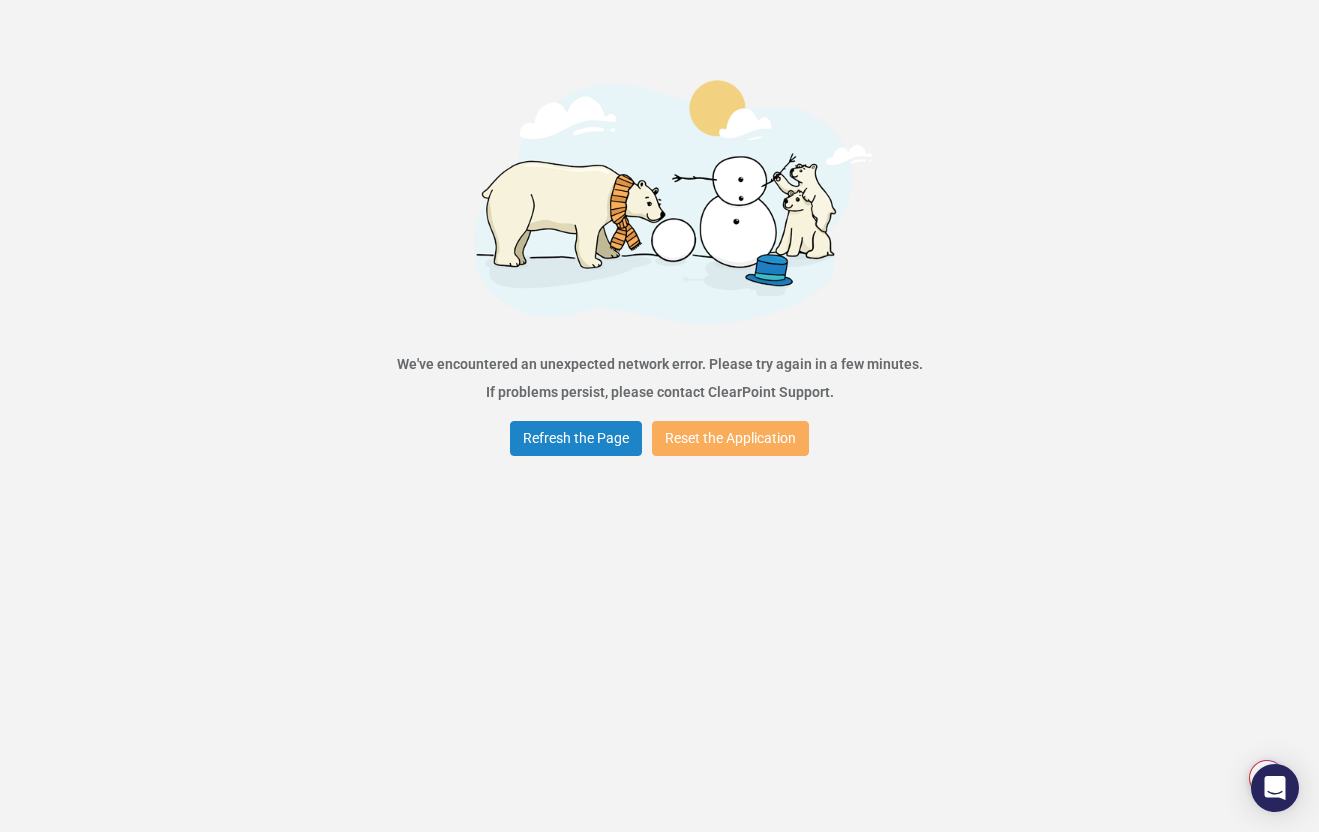 click on "Refresh the Page Reset the Application" at bounding box center [659, 438] 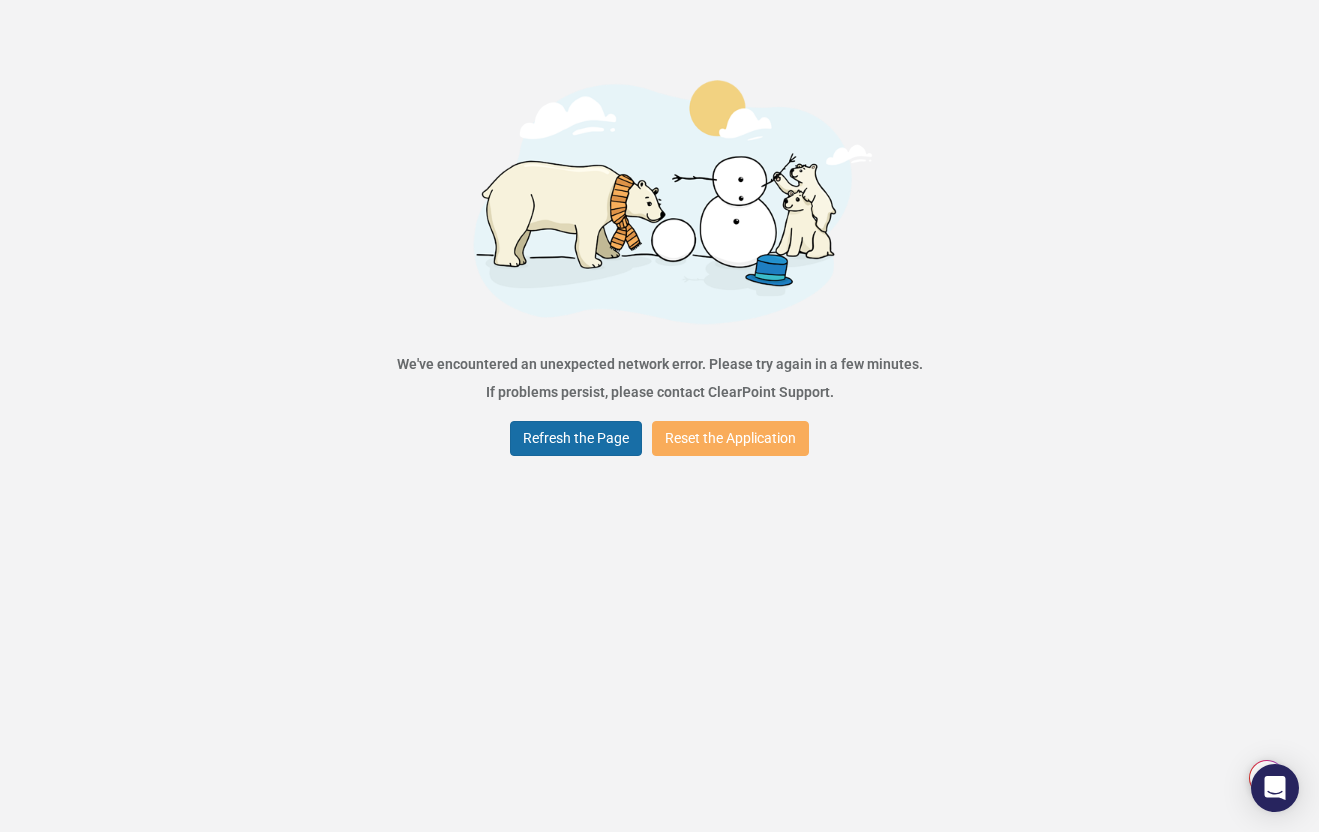 click on "Refresh the Page" at bounding box center [576, 438] 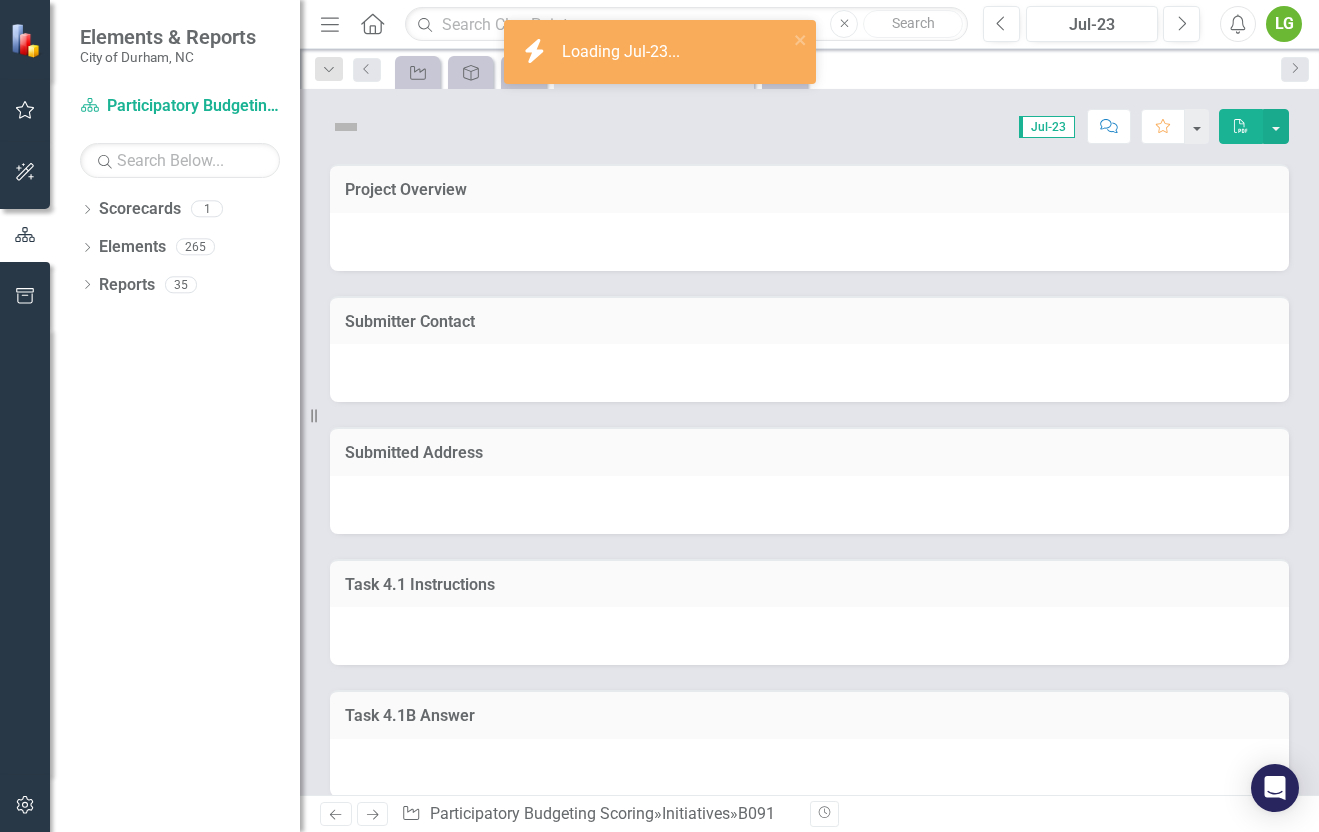 scroll, scrollTop: 0, scrollLeft: 0, axis: both 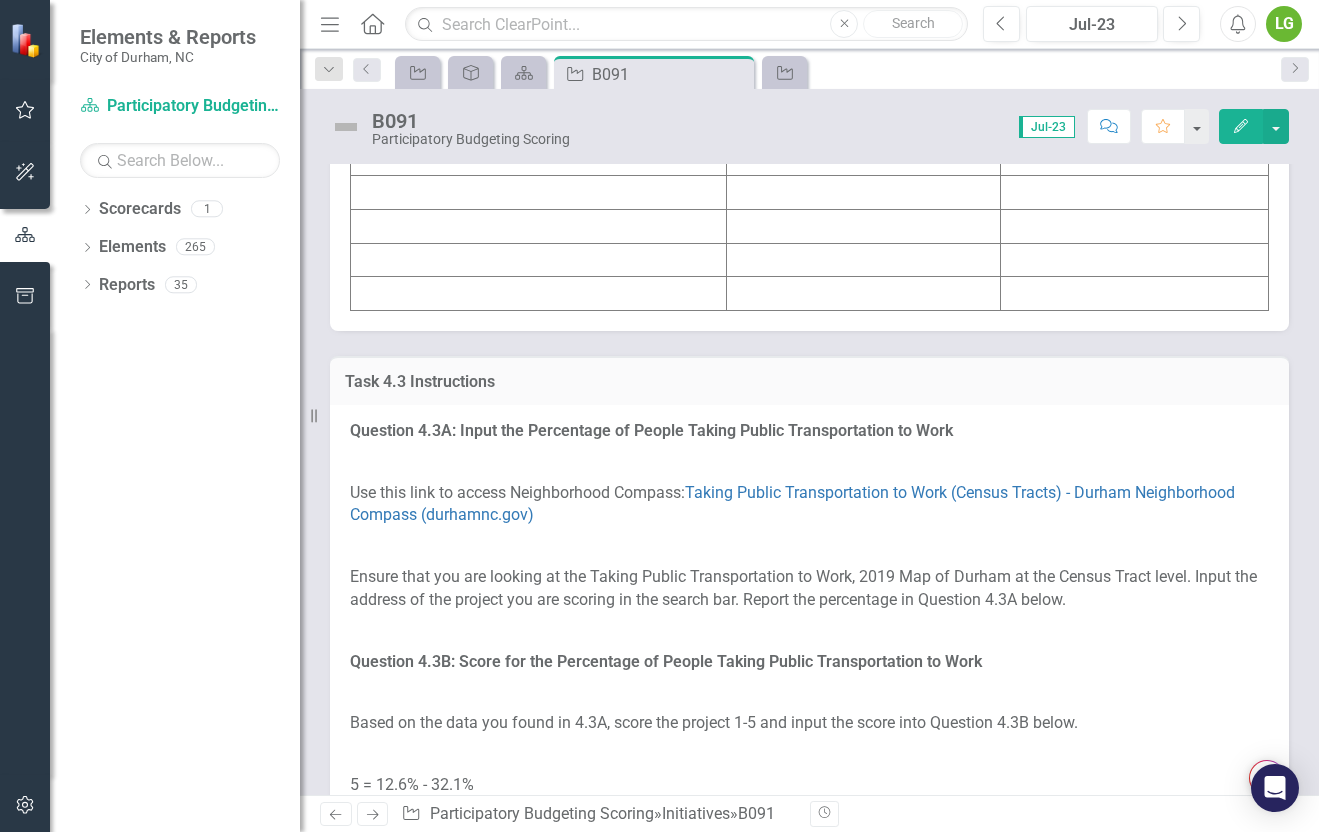 click at bounding box center (539, 23) 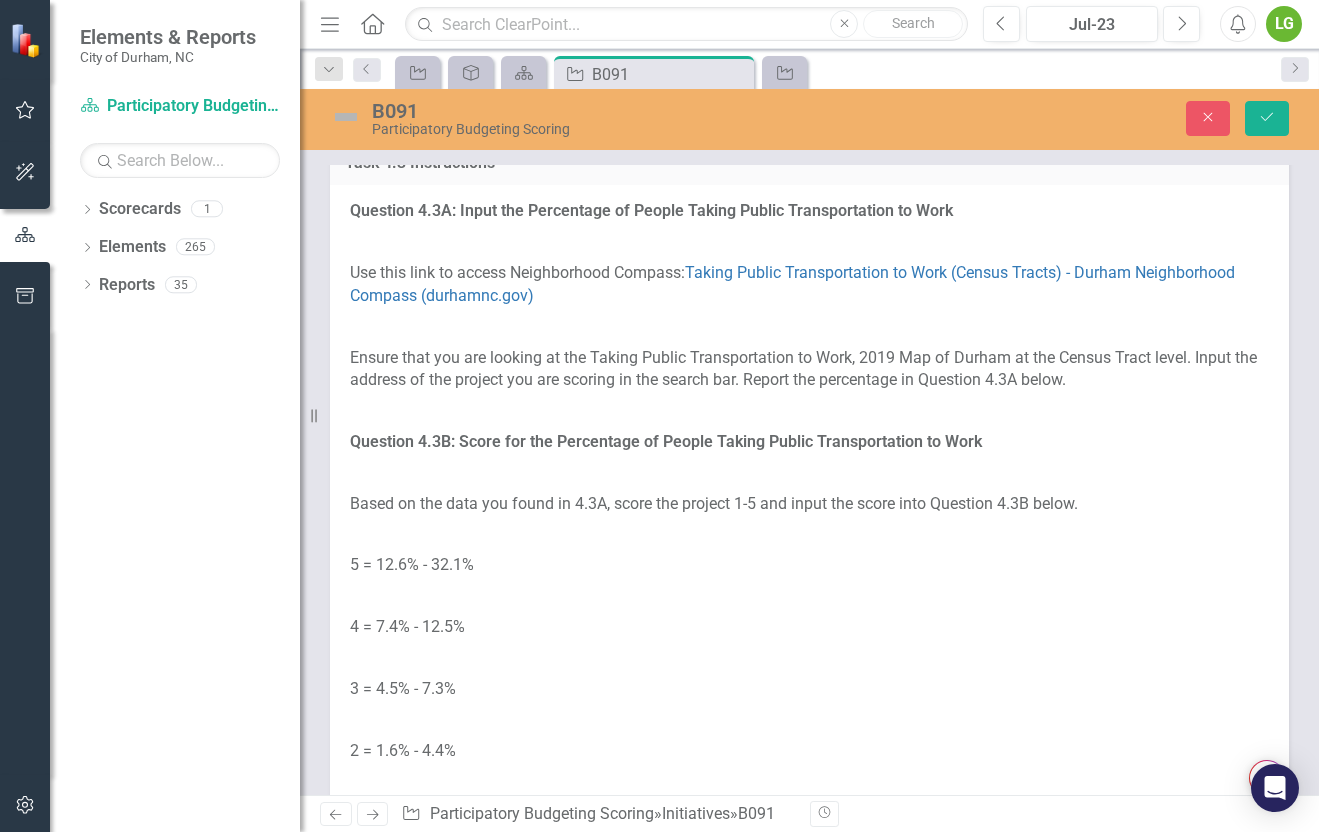 type on "<table border="1">
<colgroup>
<col>
<col>
<col>
</colgroup>
<tbody>
<tr>
<td><strong>Initiative</strong></td>
<td><strong>Score</strong></td>
<td><strong>Value</strong></td>
</tr>
<tr>
<td>&nbsp;</td>
<td>&nbsp;</td>
<td>&nbsp;</td>
</tr>
<tr>
<td>&nbsp;</td>
<td>&nbsp;</td>
<td>&nbsp;</td>
</tr>
<tr>
<td>&nbsp;</td>
<td>&nbsp;</td>
<td>&nbsp;</td>
</tr>
<tr>
<td>&nbsp;</td>
<td>&nbsp;</td>
<td>&nbsp;</td>
</tr>
<tr>
<td>&nbsp;</td>
<td>&nbsp;</td>
<td>&nbsp;</td>
</tr>
<tr>
<td>&nbsp;</td>
<td>&nbsp;</td>
<td>&nbsp;</td>
</tr>
<tr>
<td>&nbsp;</td>
<td>&nbsp;</td>
<td>&nbsp;</td>
</tr>
<tr>
<td>&nbsp;</td>
<td>&nbsp;</td>
<td>&nbsp;</td>
</tr>
<tr>
<td>&nbsp;</td>
<td>&nbsp;</td>
<td>&nbsp;</td>
</tr>
</tbody>
</table>" 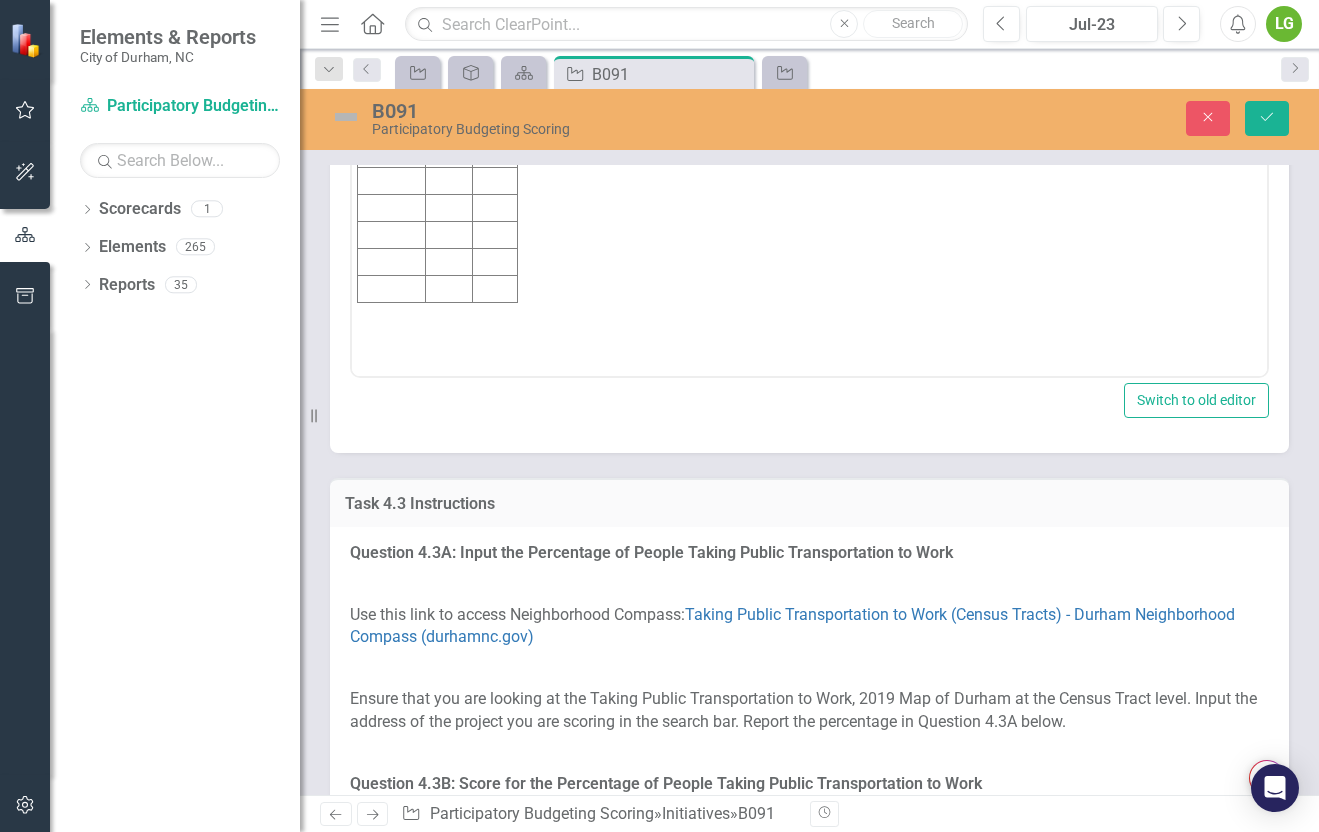 scroll, scrollTop: 0, scrollLeft: 0, axis: both 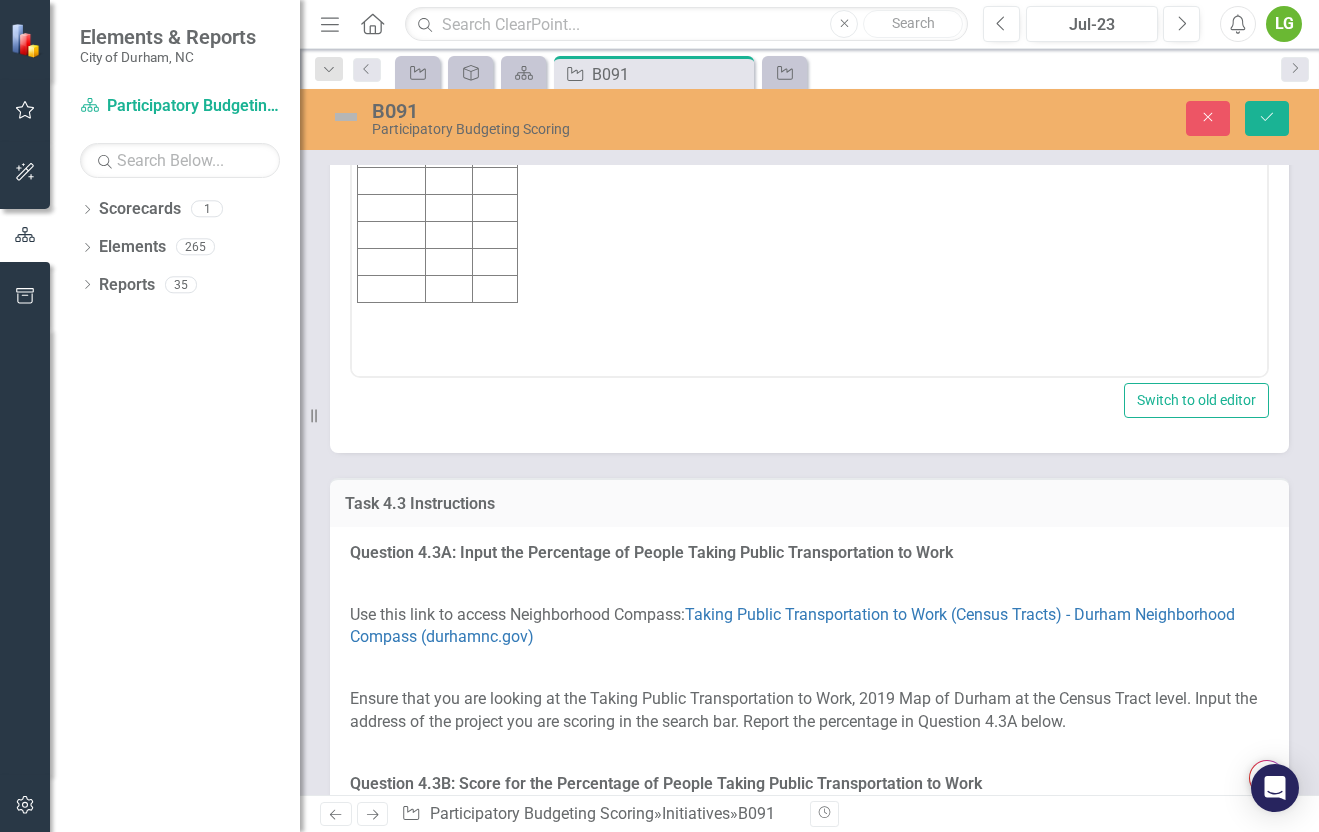 click at bounding box center (392, 73) 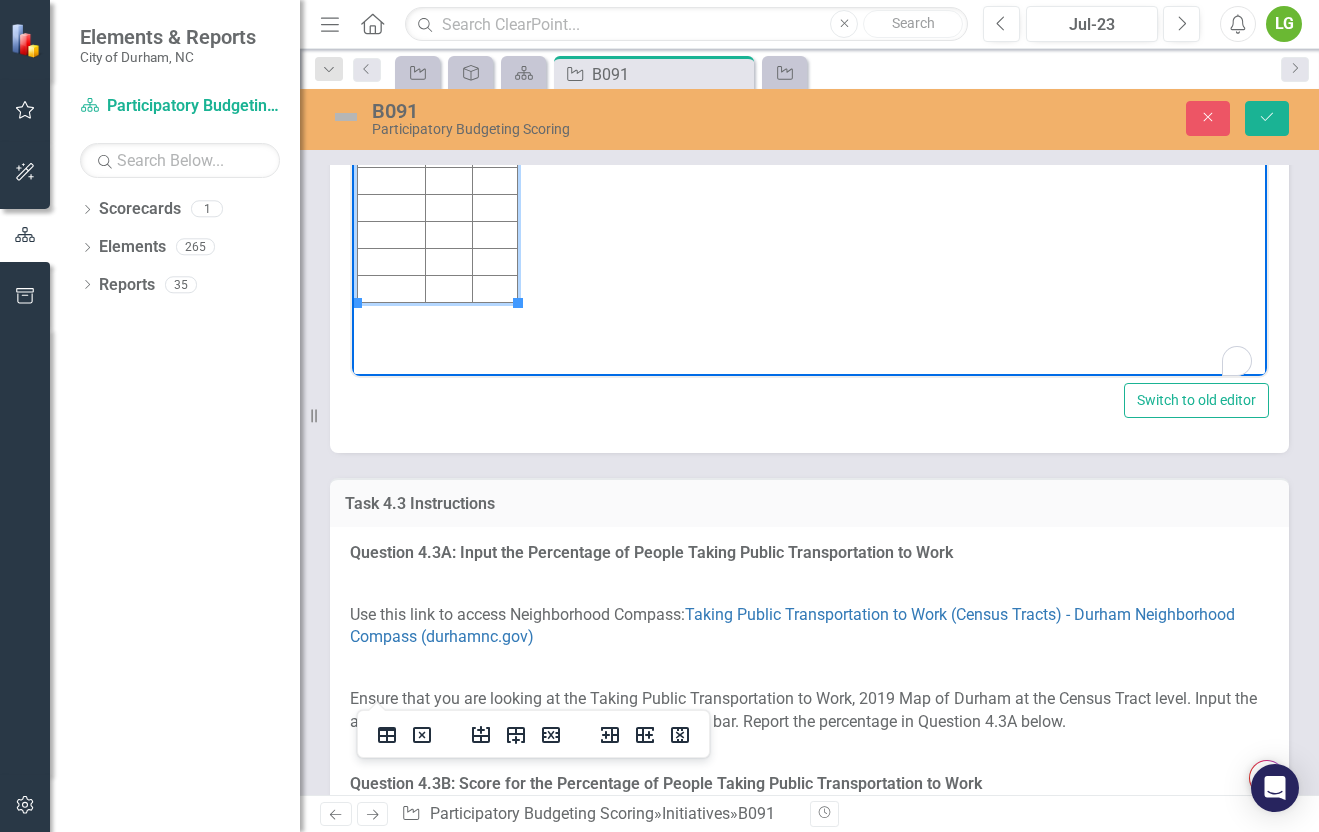 type 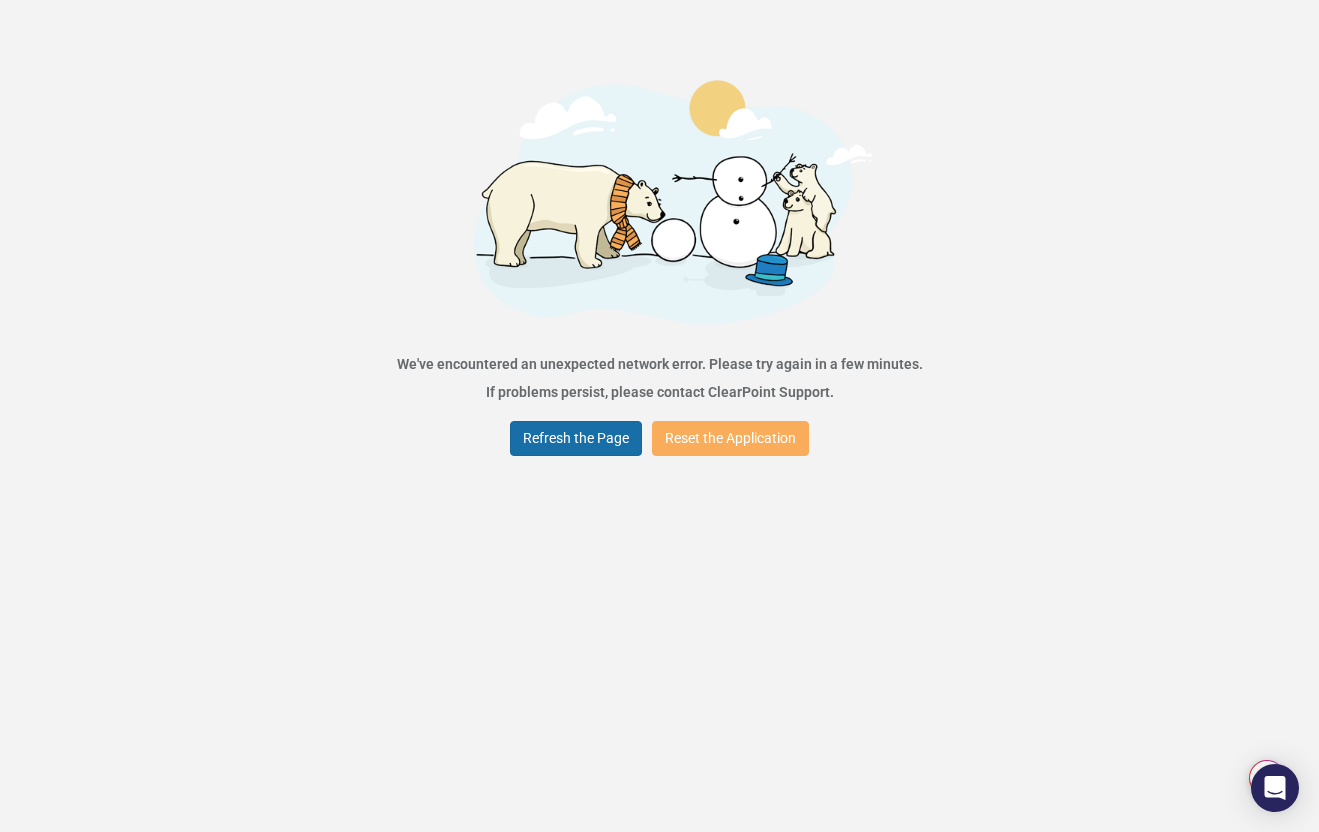 click on "Refresh the Page" at bounding box center (576, 438) 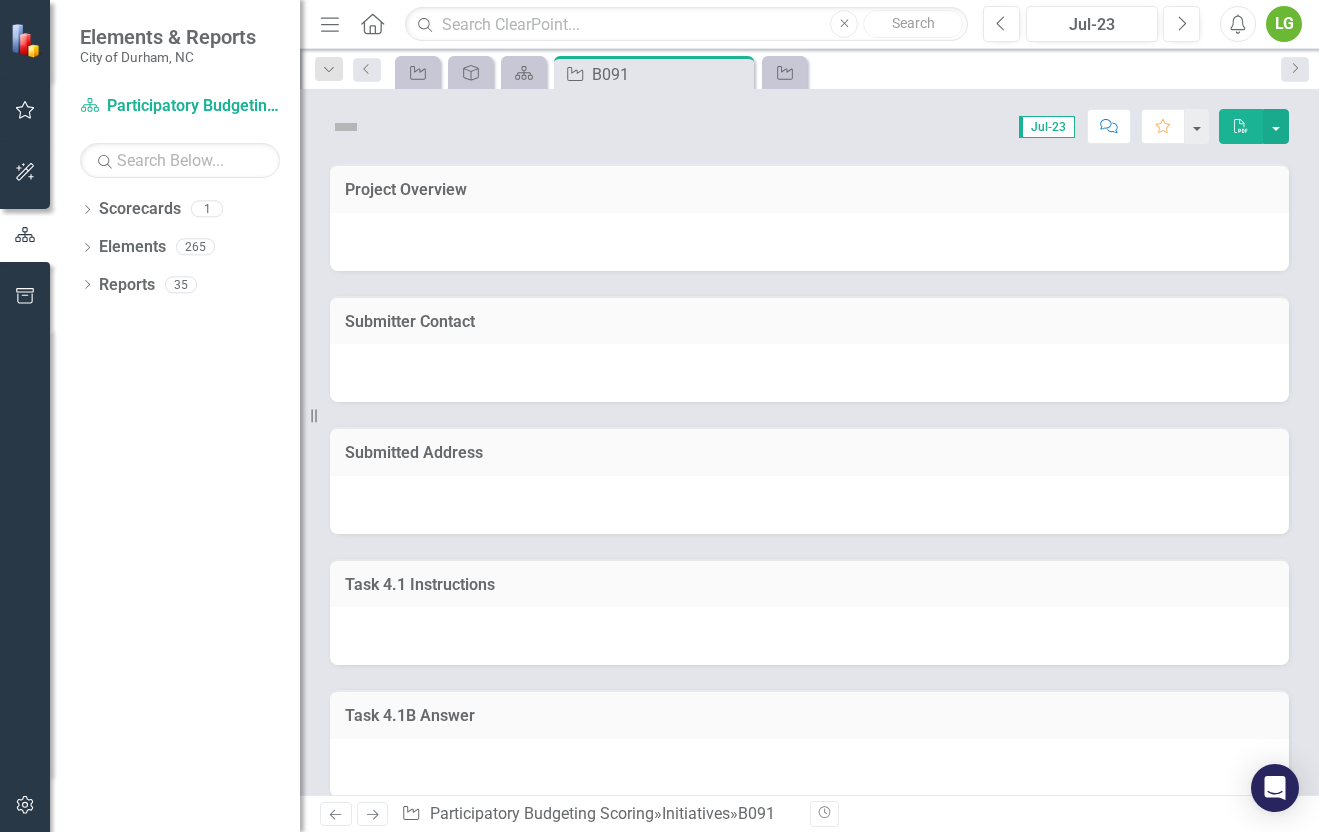 scroll, scrollTop: 0, scrollLeft: 0, axis: both 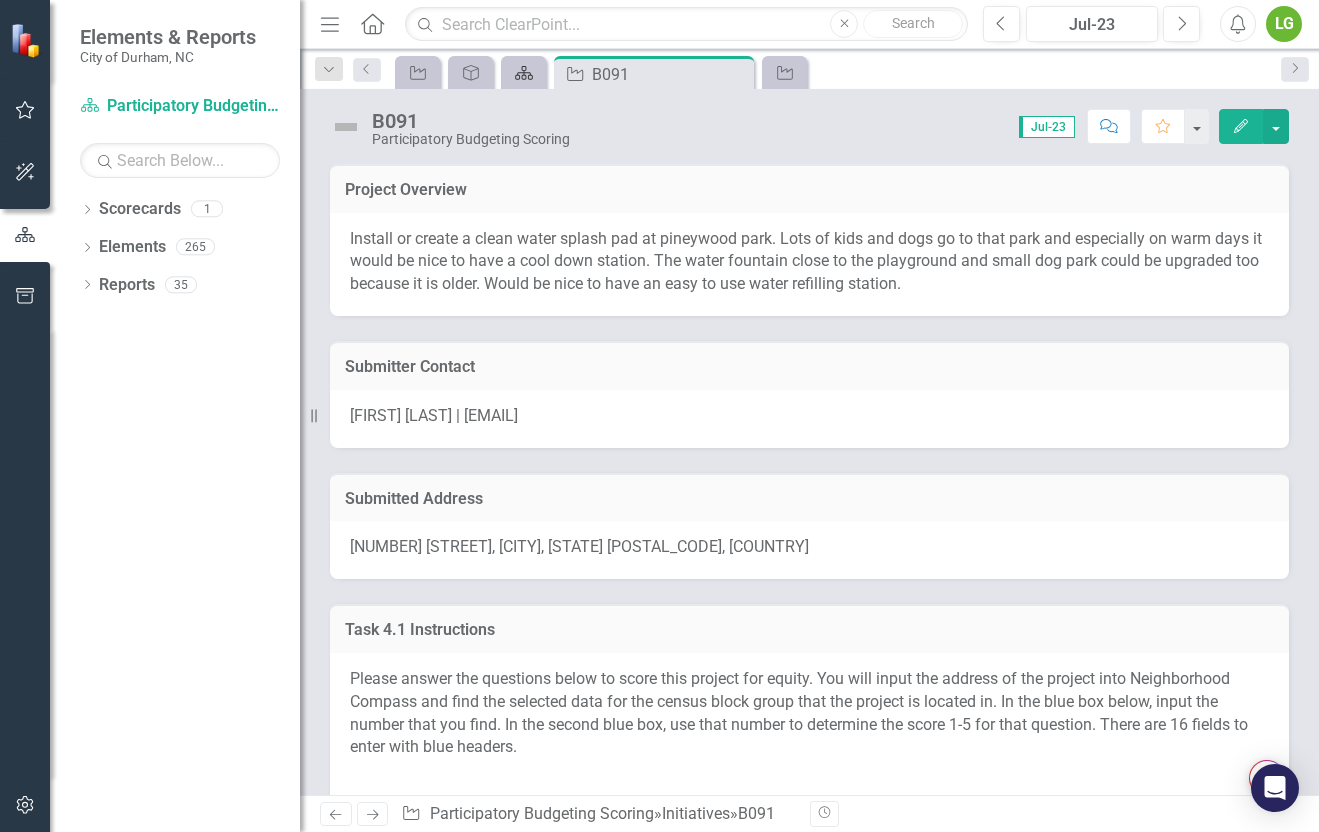 click on "Scorecard" at bounding box center [520, 72] 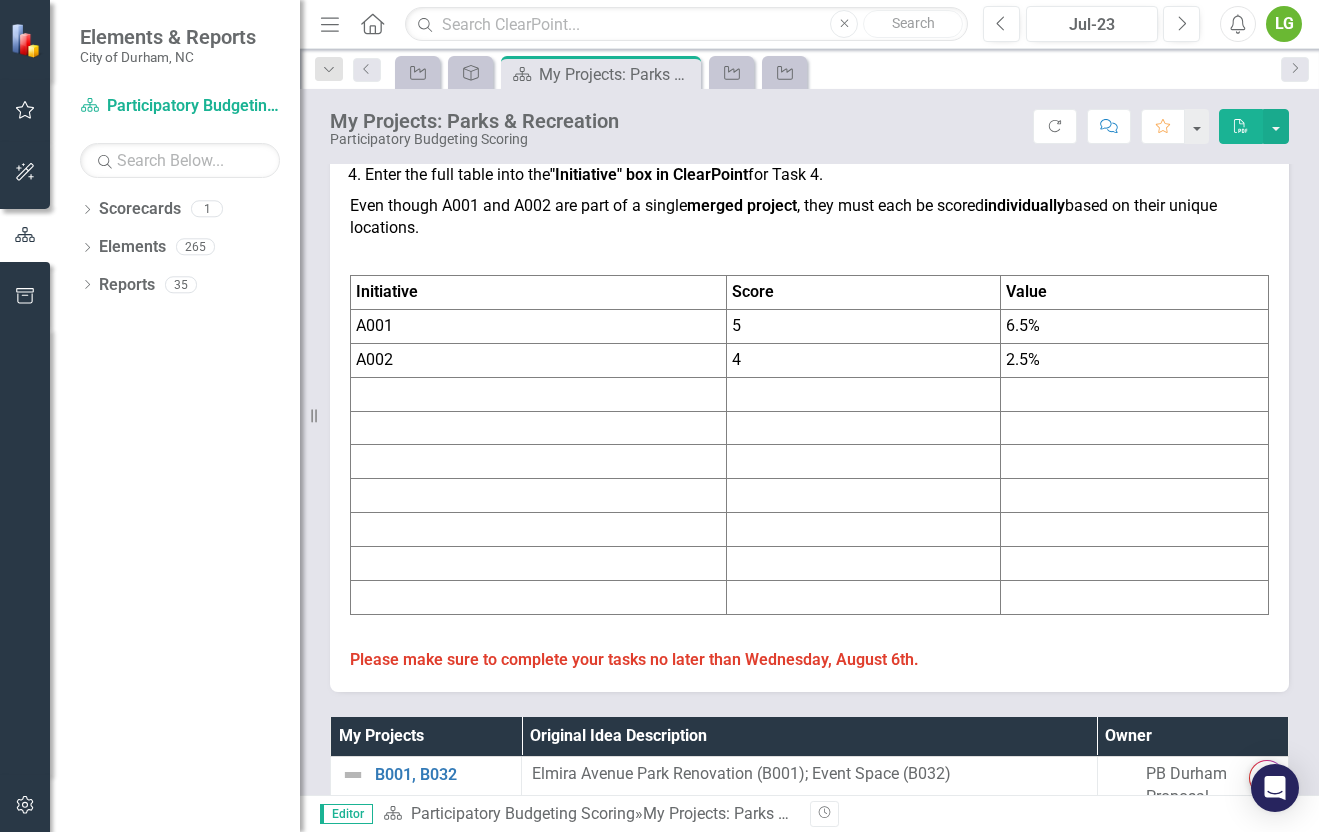 scroll, scrollTop: 0, scrollLeft: 0, axis: both 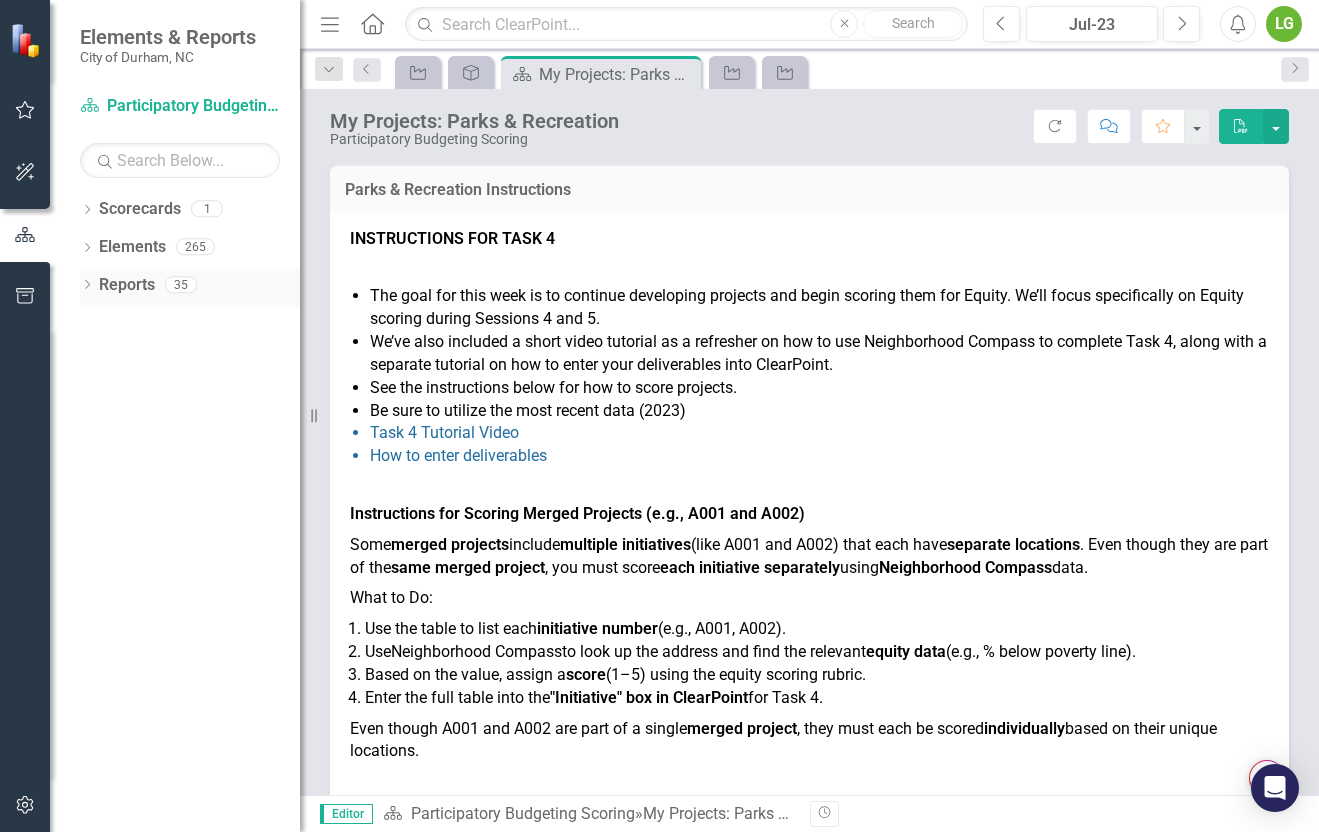 click on "Reports" at bounding box center (127, 285) 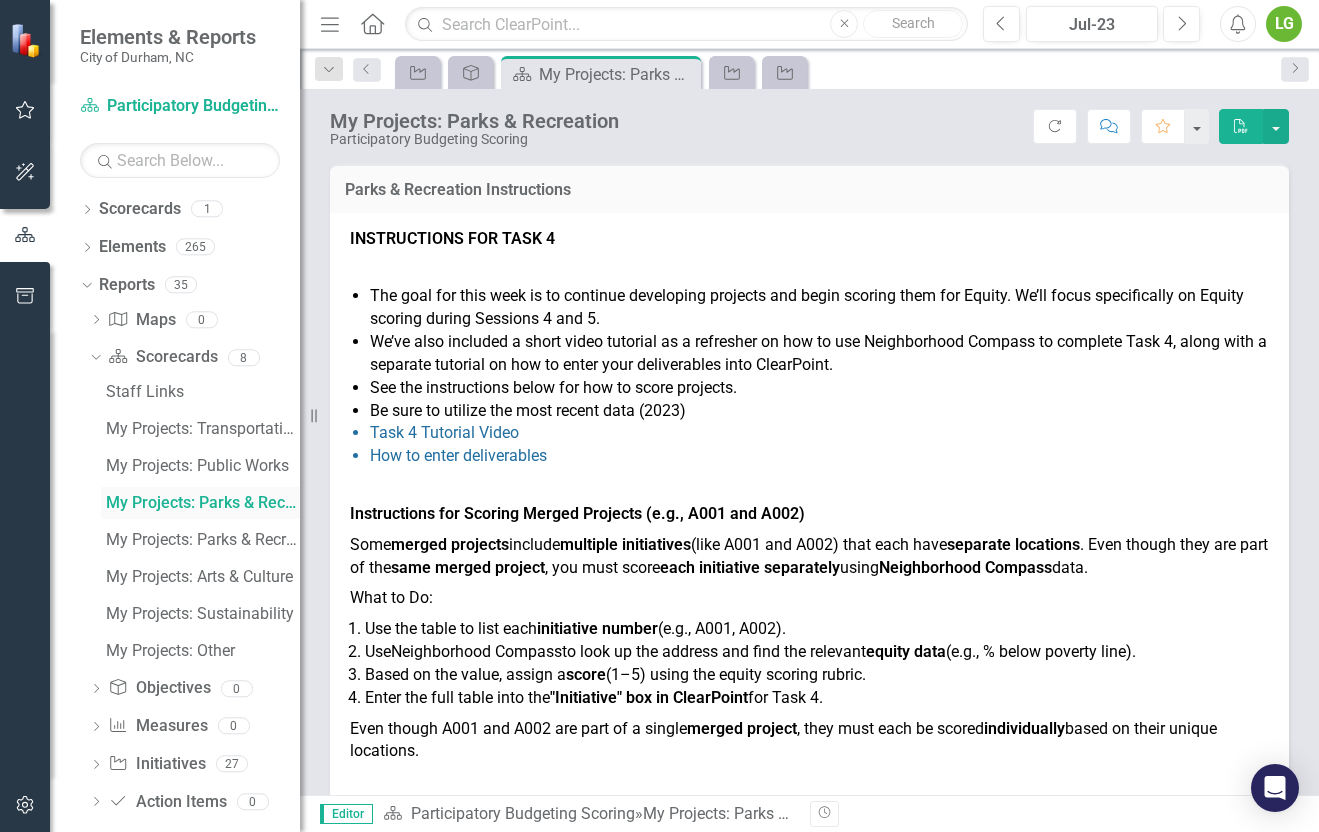 click on "My Projects: Parks & Recreation" at bounding box center [203, 503] 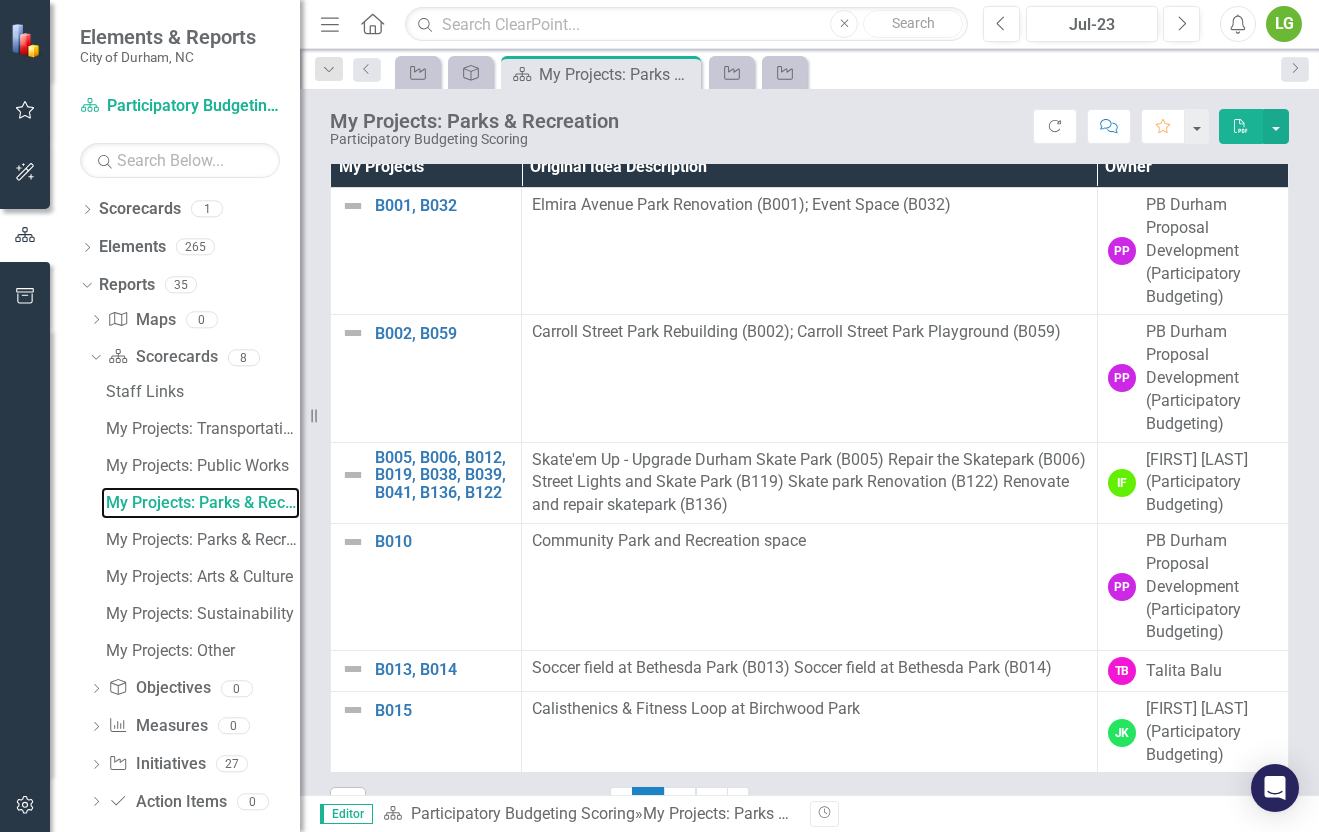 scroll, scrollTop: 1139, scrollLeft: 0, axis: vertical 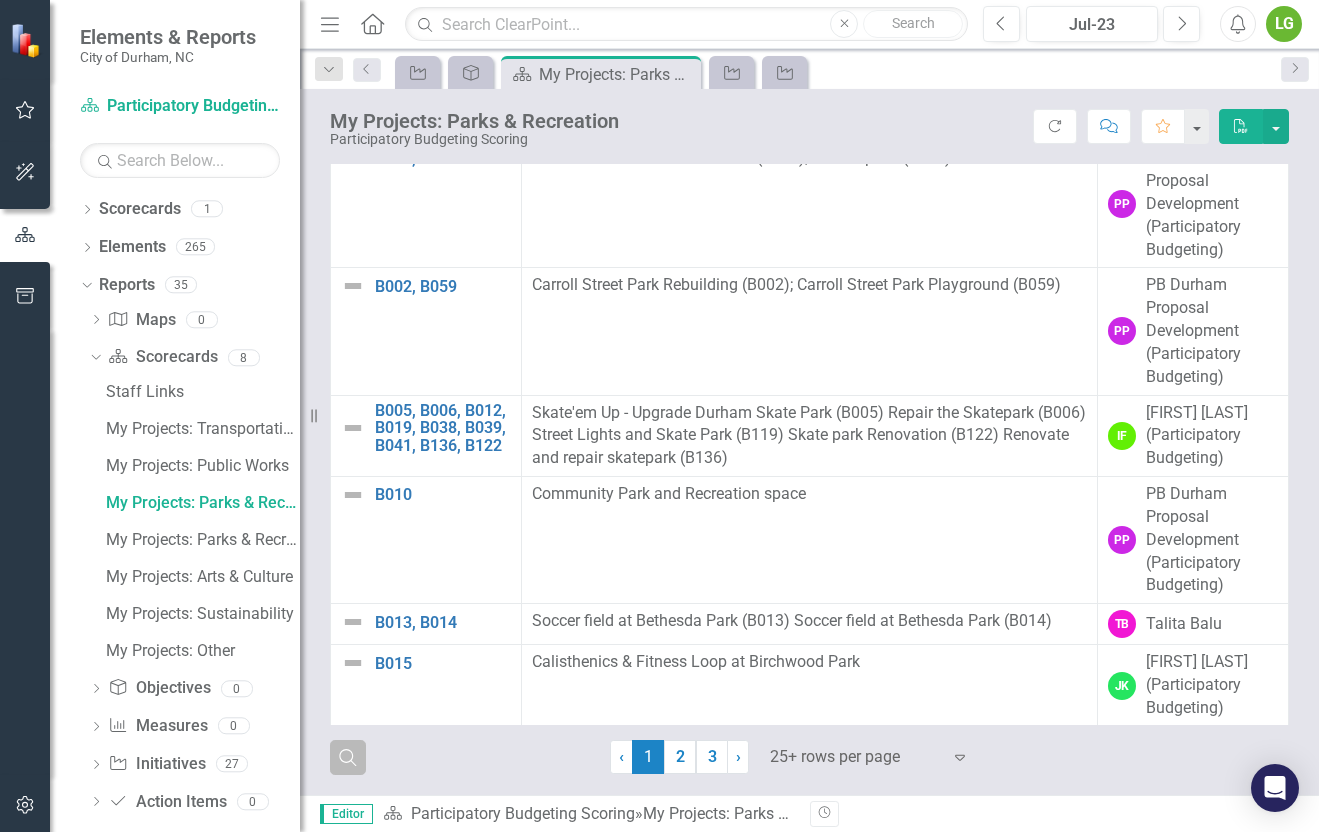click on "Search" 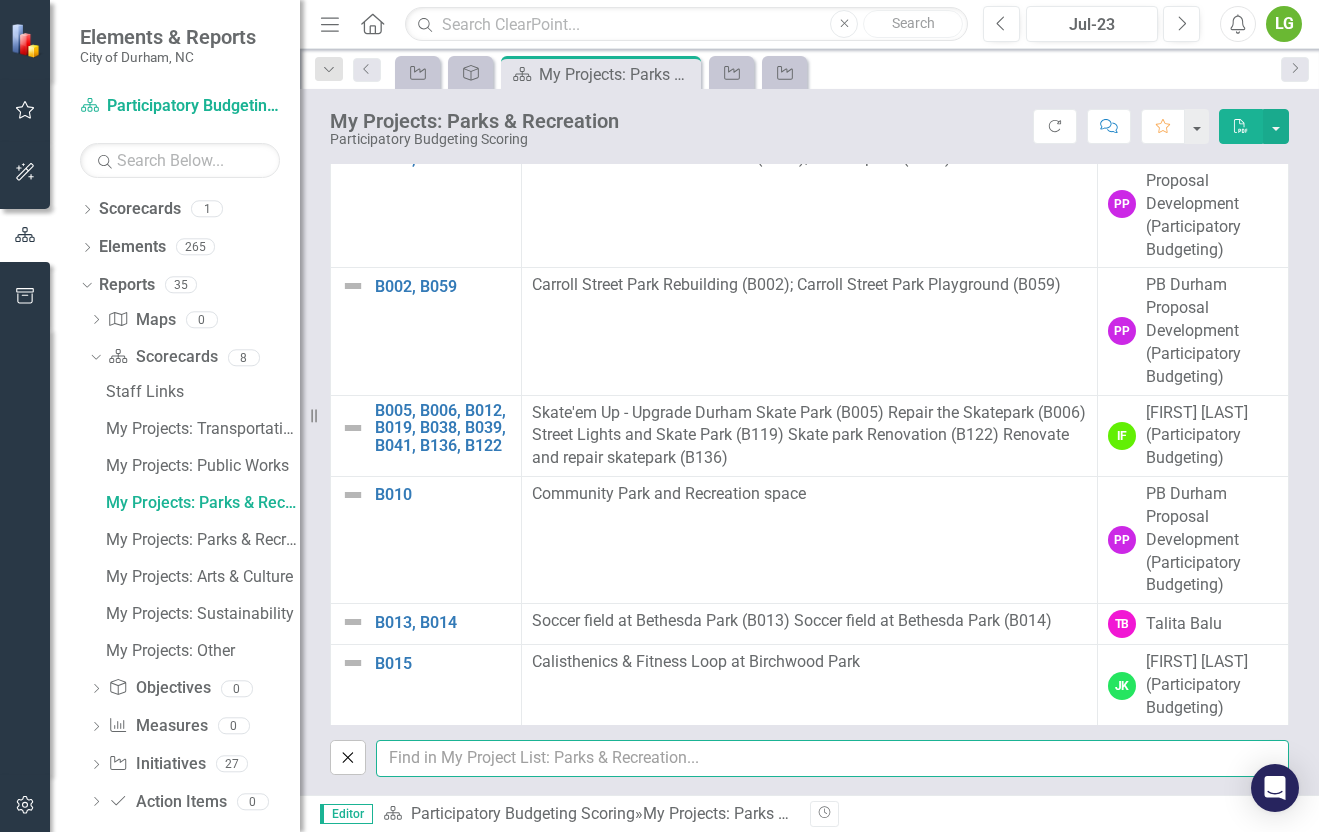 click at bounding box center [832, 758] 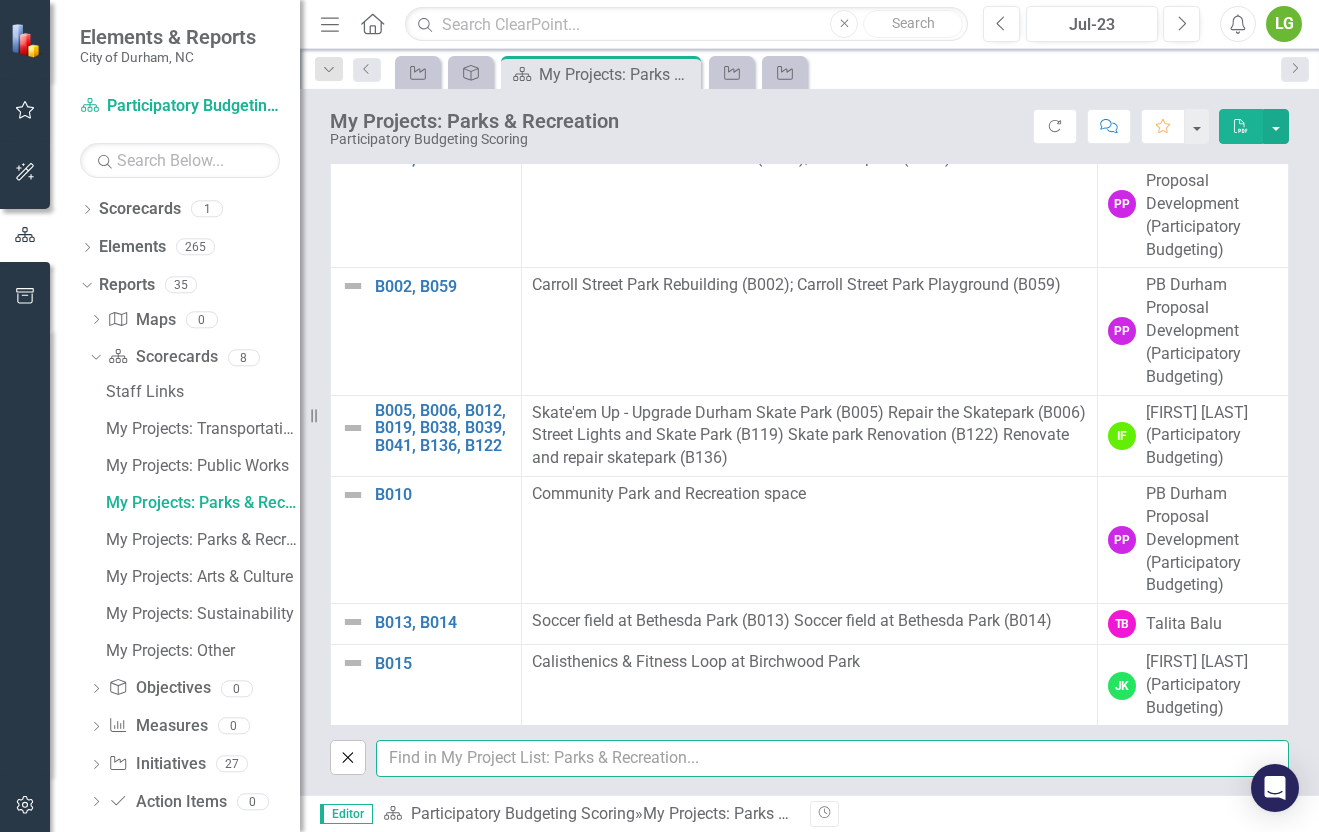 type on "lauren" 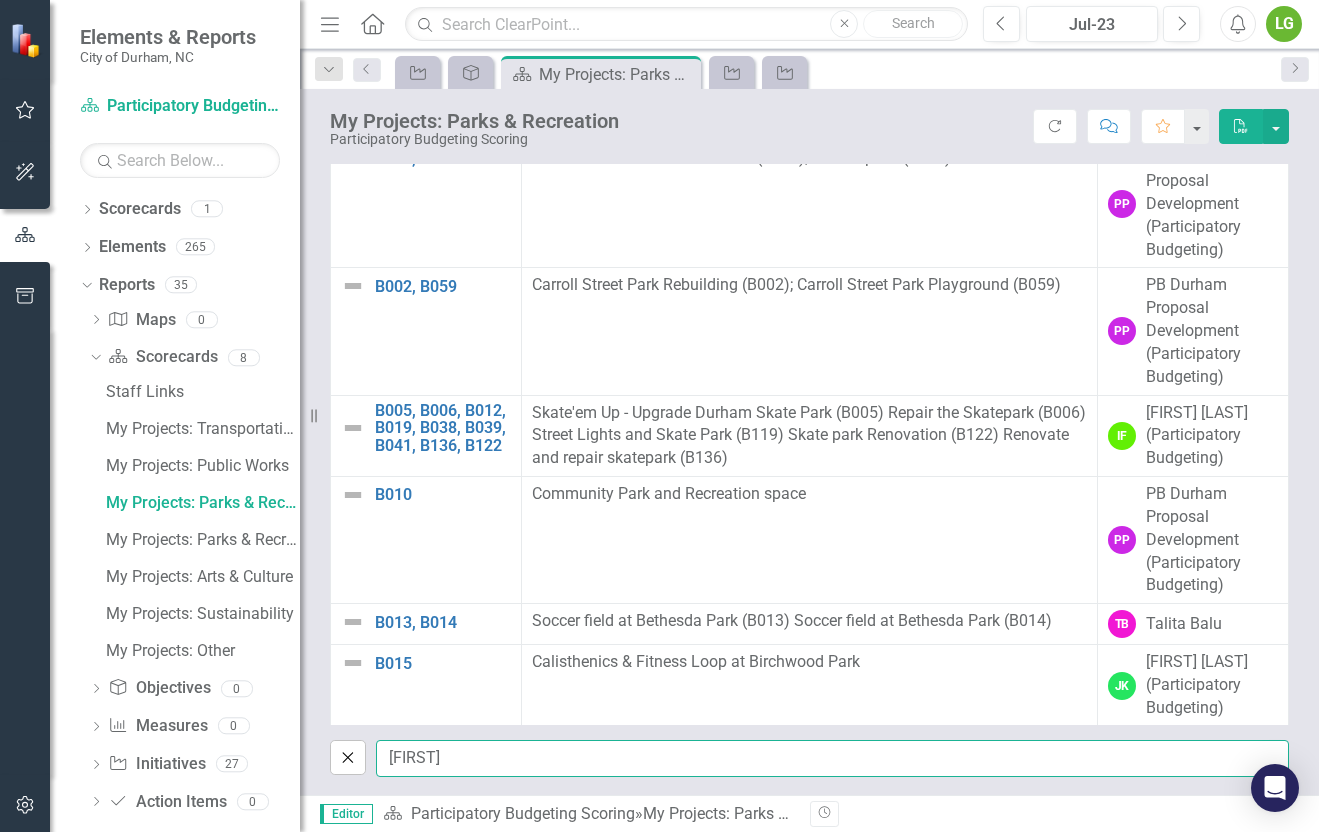 scroll, scrollTop: 1141, scrollLeft: 0, axis: vertical 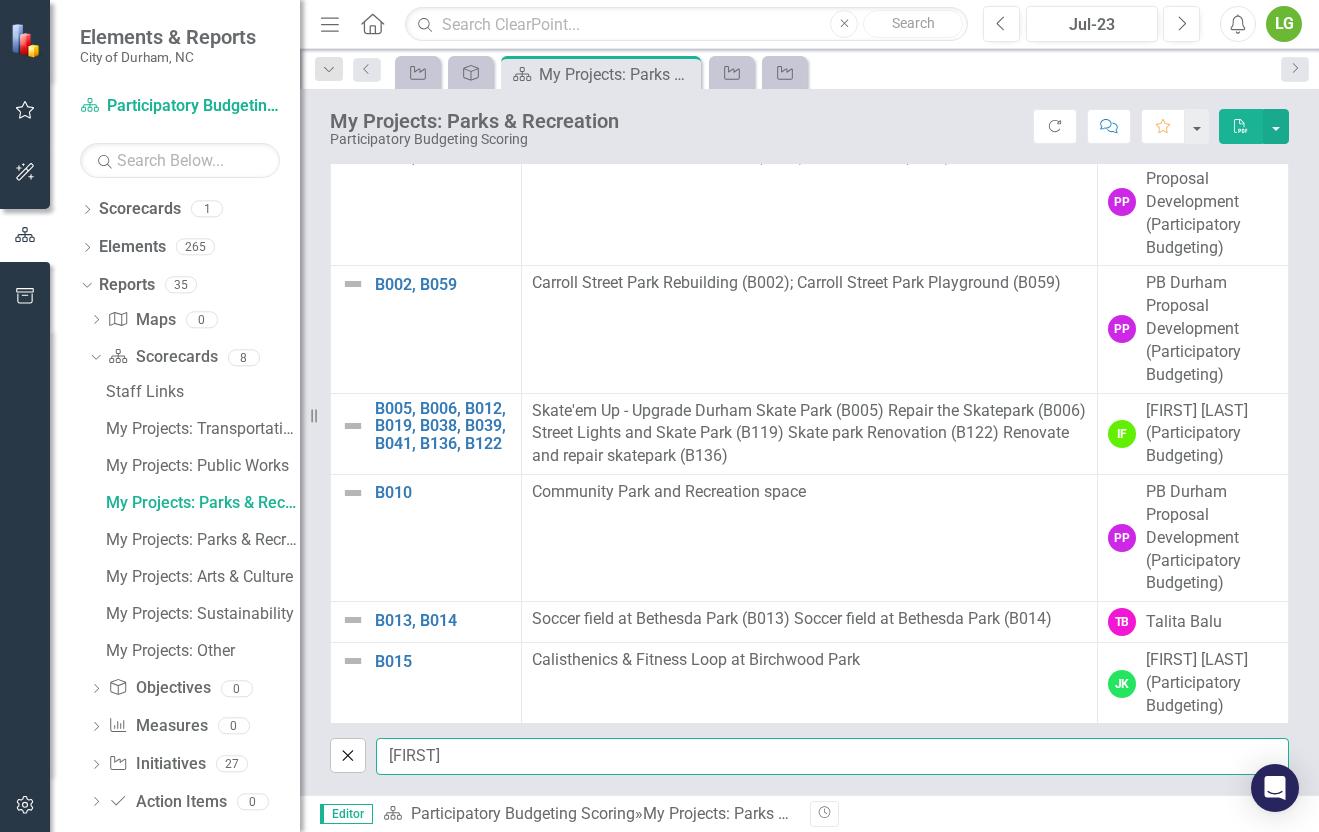 click on "lauren" at bounding box center [832, 756] 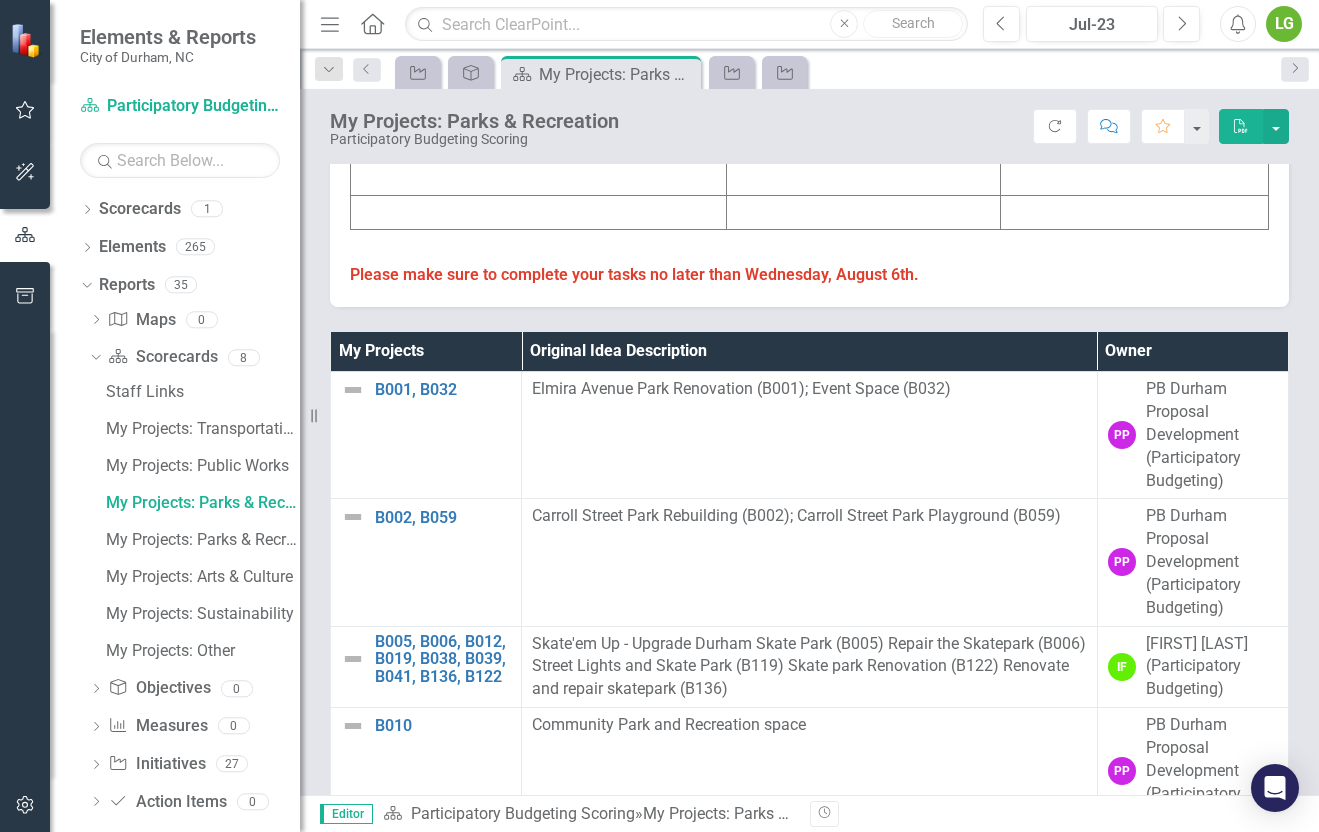 scroll, scrollTop: 1141, scrollLeft: 0, axis: vertical 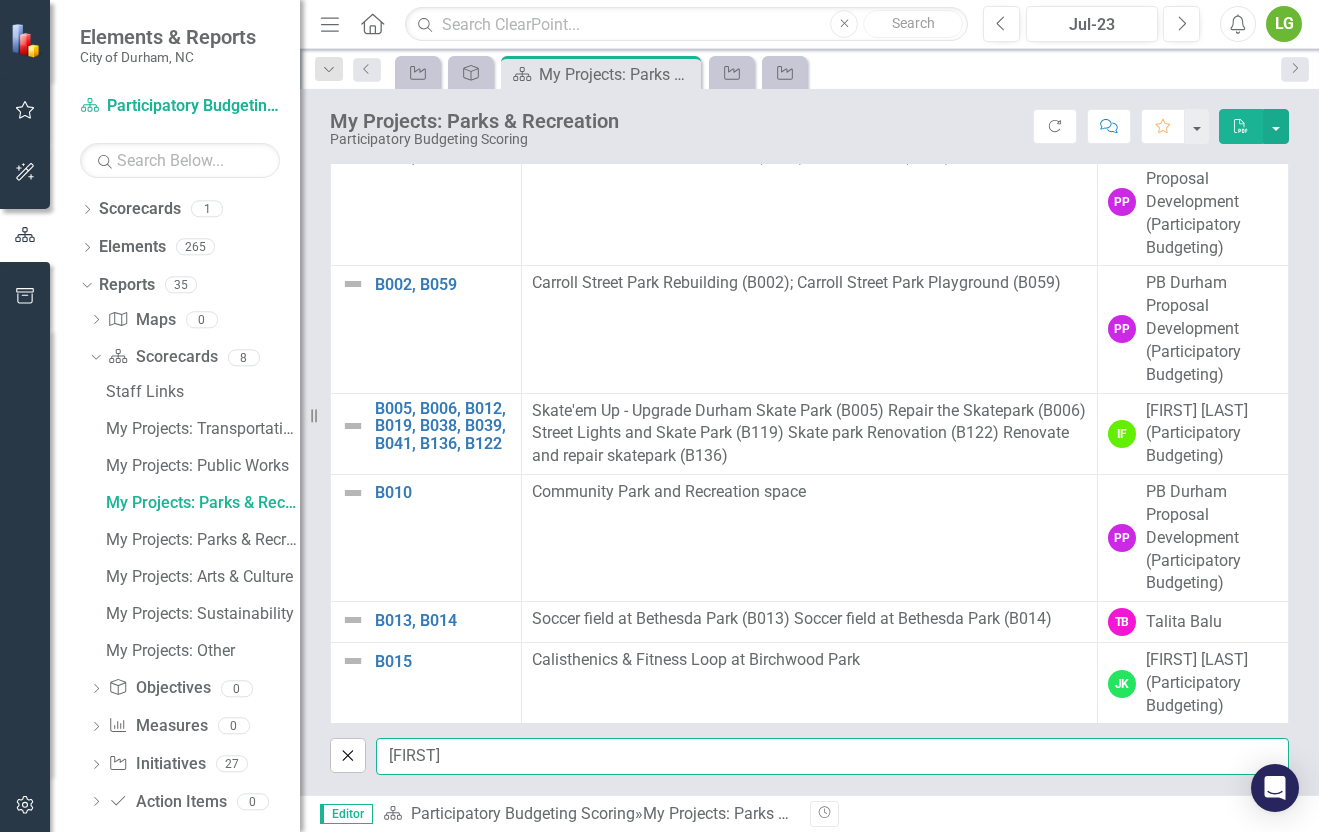 click on "lauren" at bounding box center [832, 756] 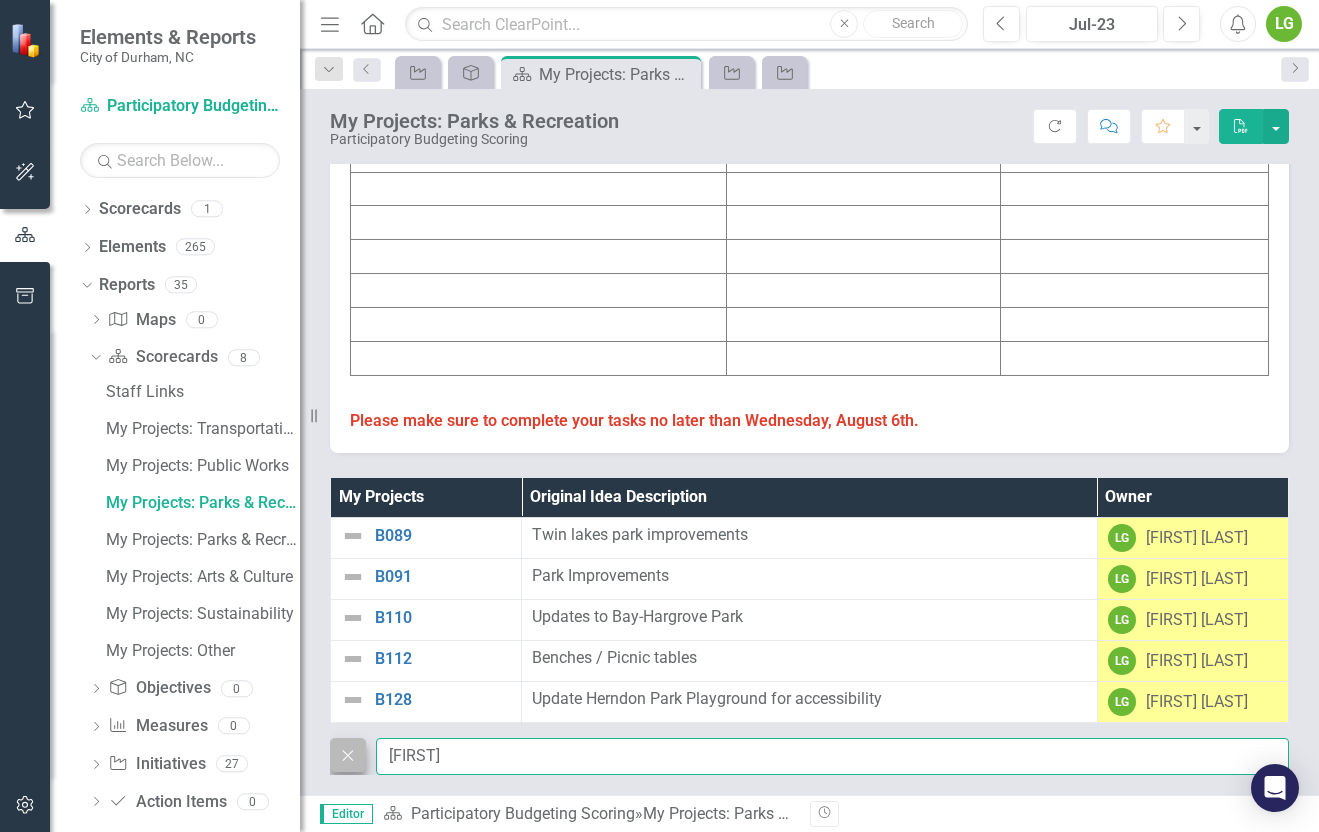 scroll, scrollTop: 762, scrollLeft: 0, axis: vertical 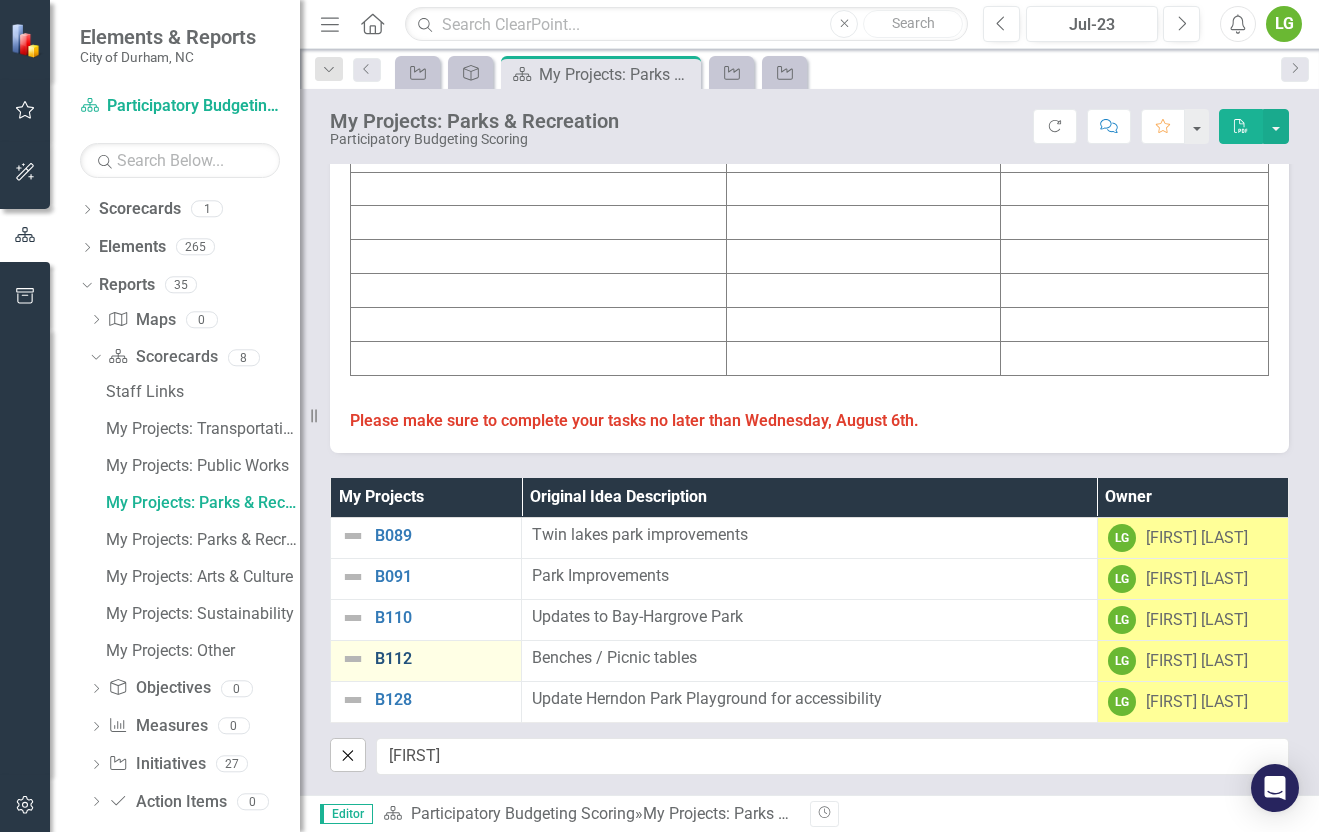 click on "B112" at bounding box center (443, 659) 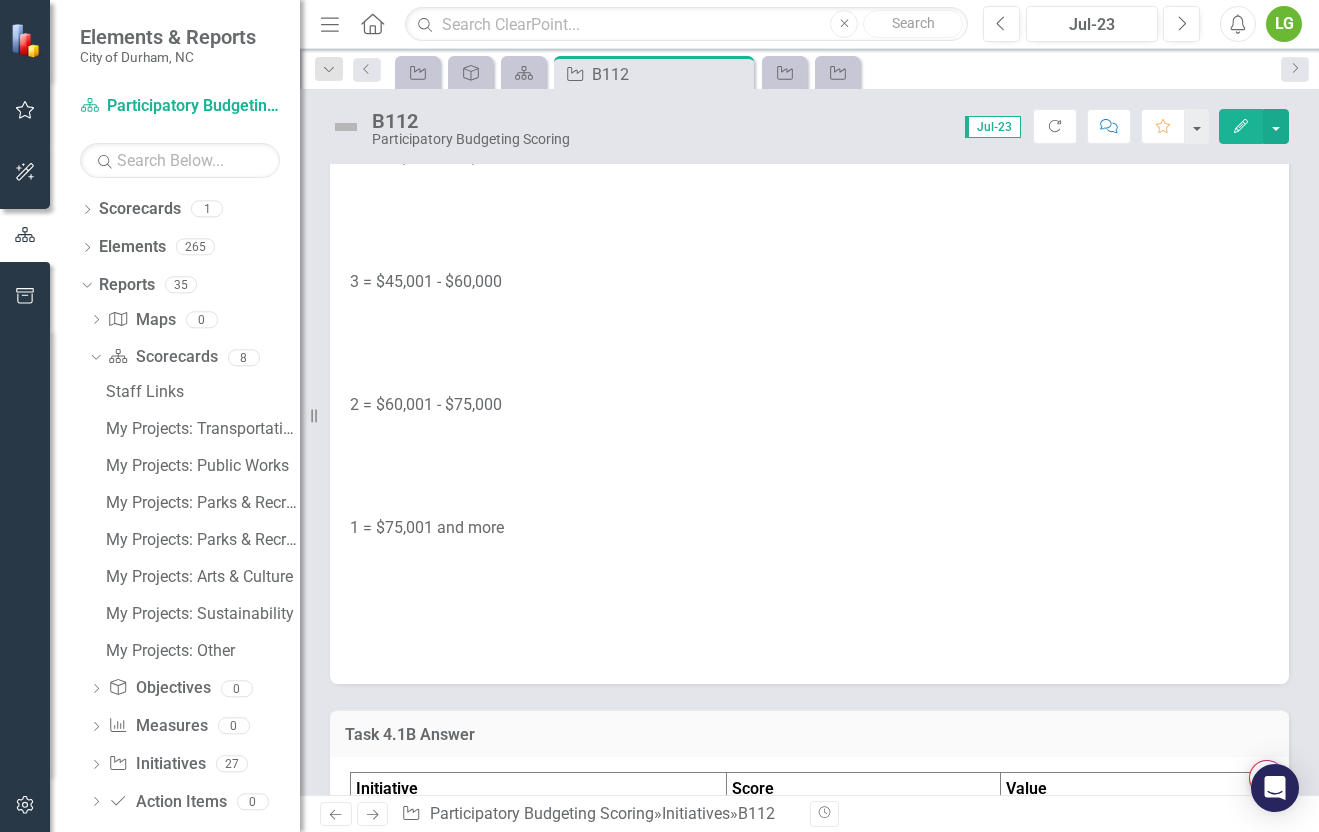 scroll, scrollTop: 0, scrollLeft: 0, axis: both 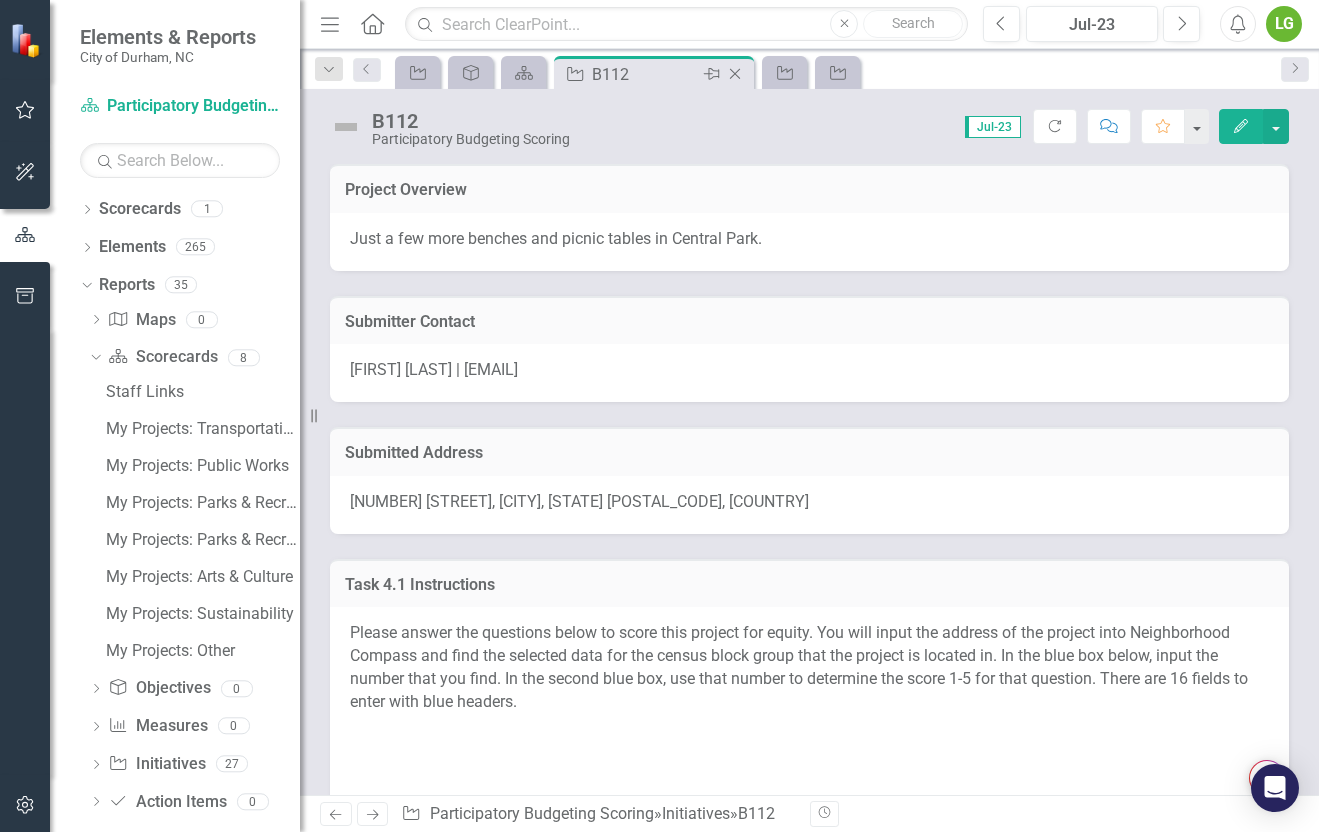 click on "Close" 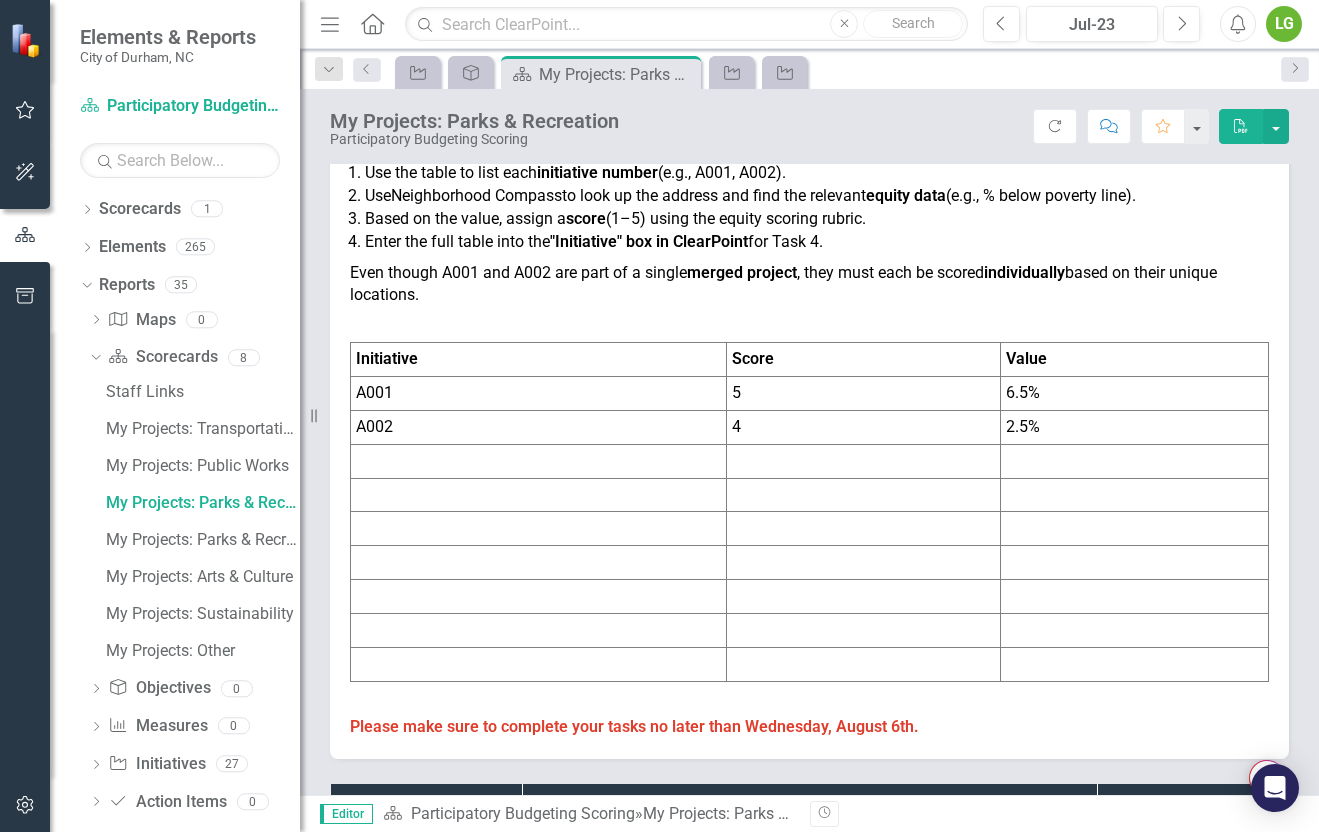 scroll, scrollTop: 759, scrollLeft: 0, axis: vertical 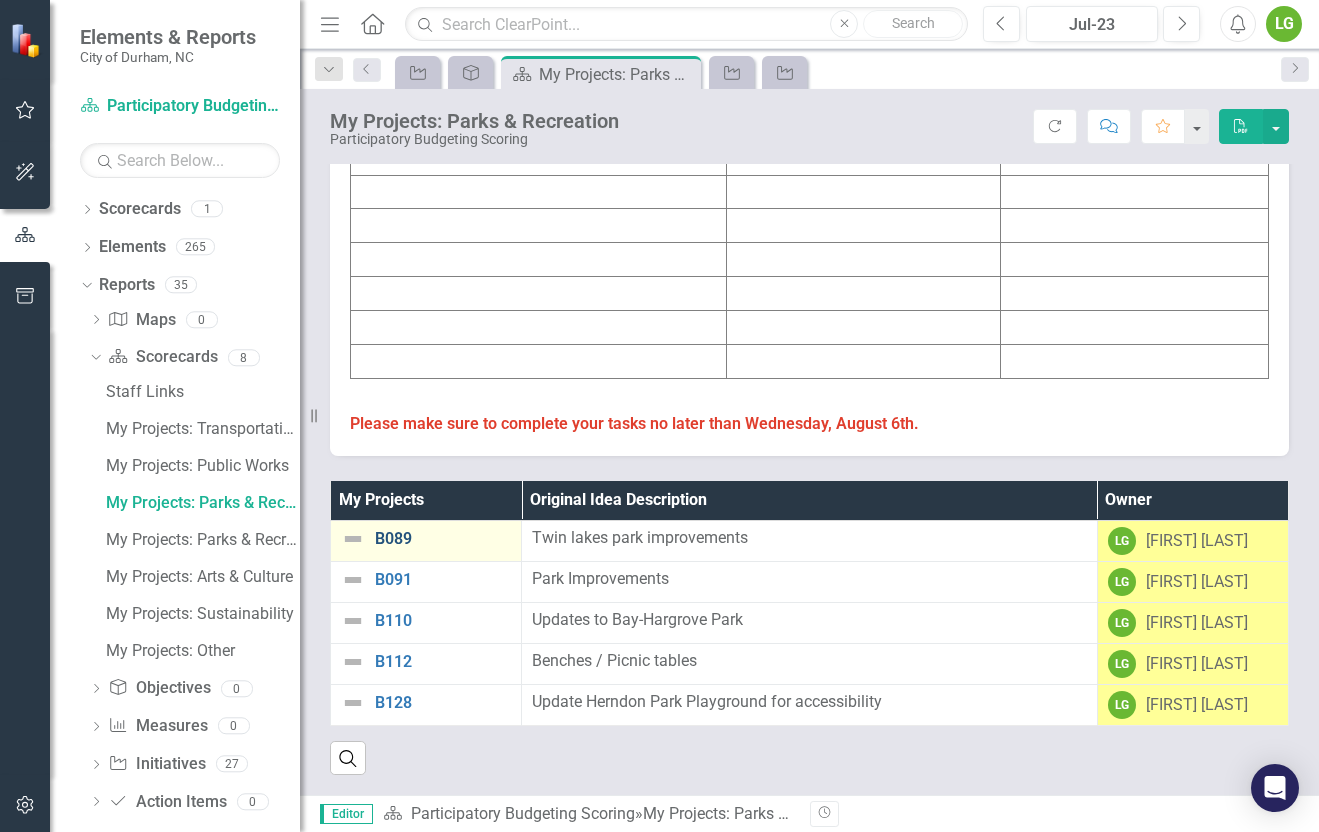 click on "B089" at bounding box center (443, 539) 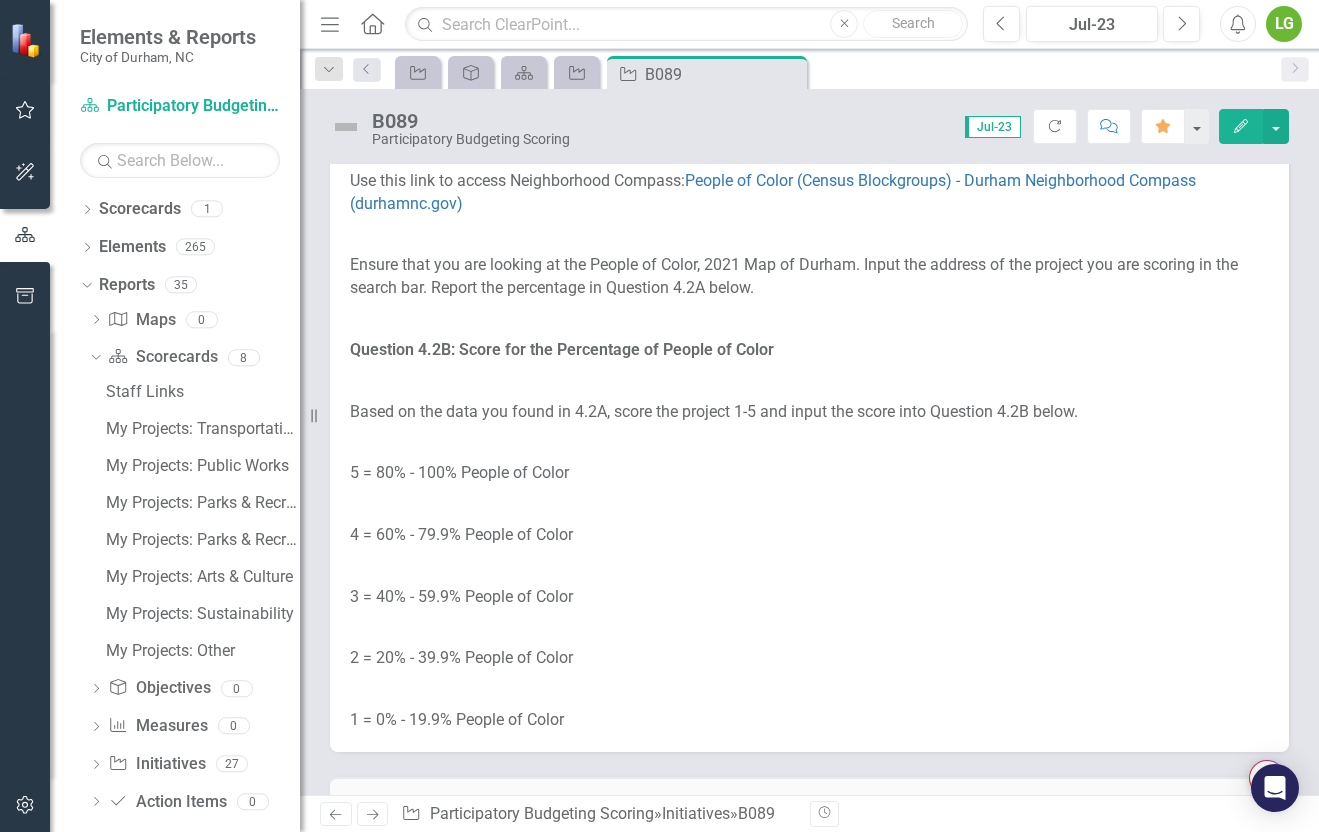 scroll, scrollTop: 3060, scrollLeft: 0, axis: vertical 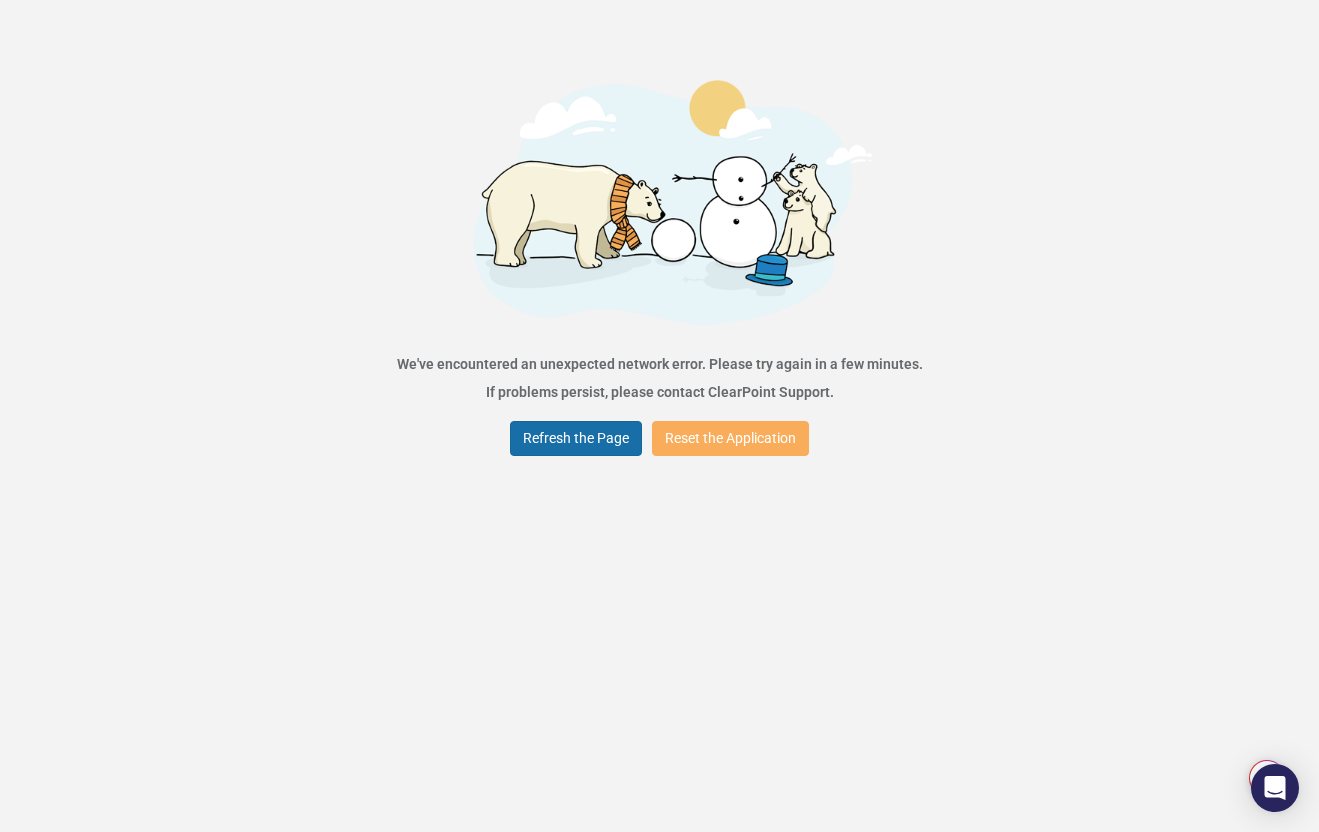 click on "Refresh the Page" at bounding box center [576, 438] 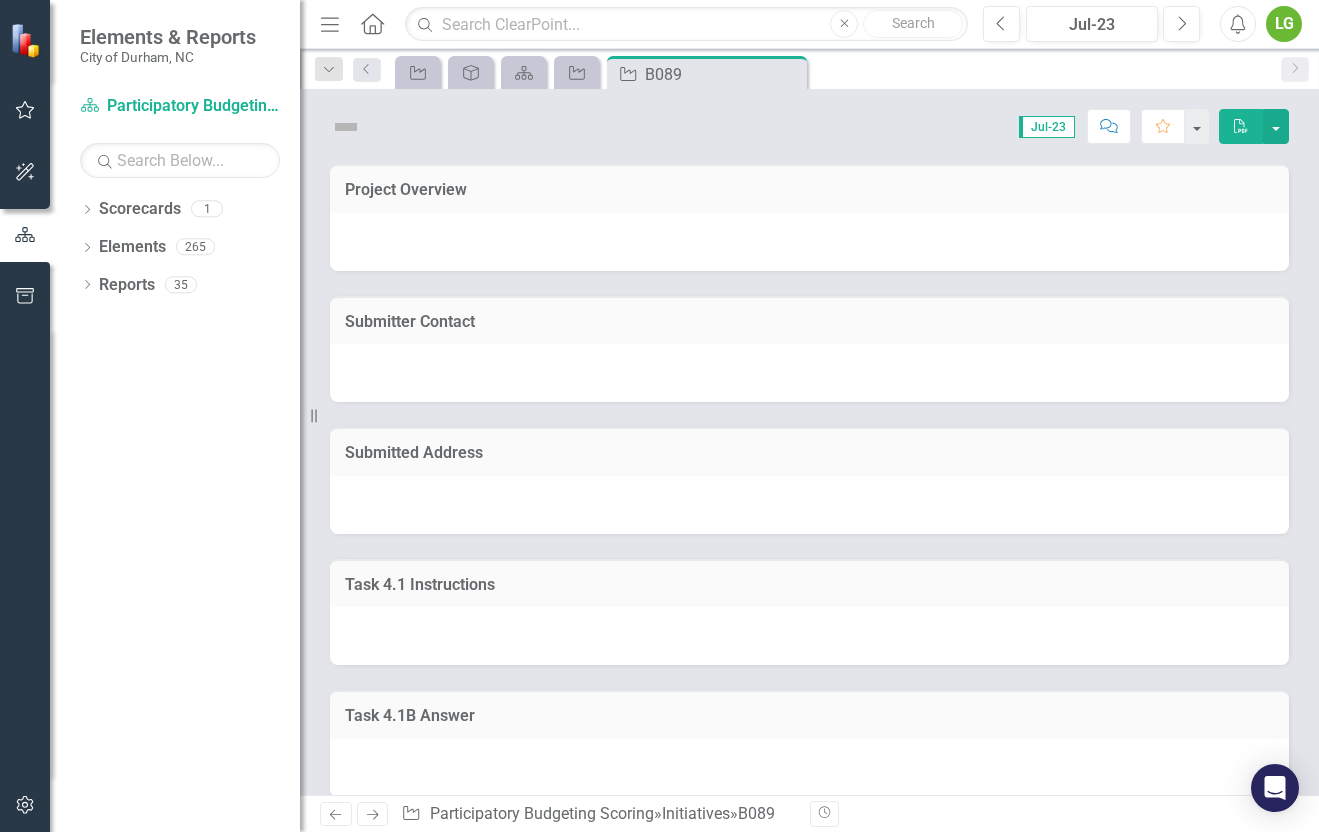 scroll, scrollTop: 0, scrollLeft: 0, axis: both 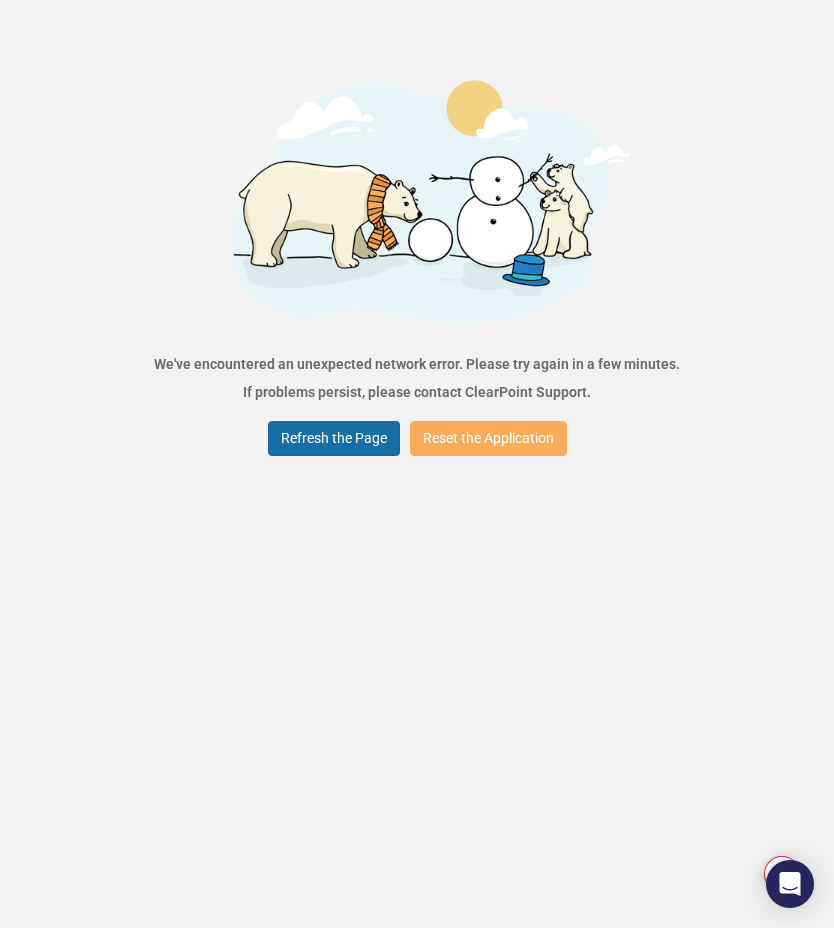 click on "Refresh the Page" at bounding box center [334, 438] 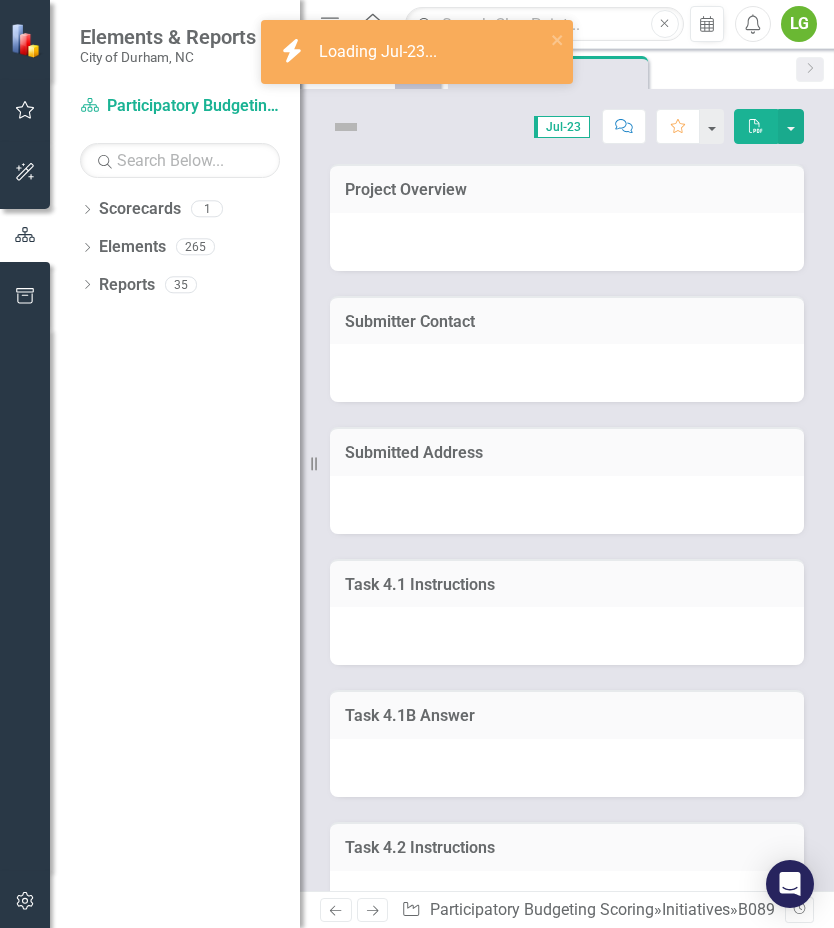 scroll, scrollTop: 0, scrollLeft: 0, axis: both 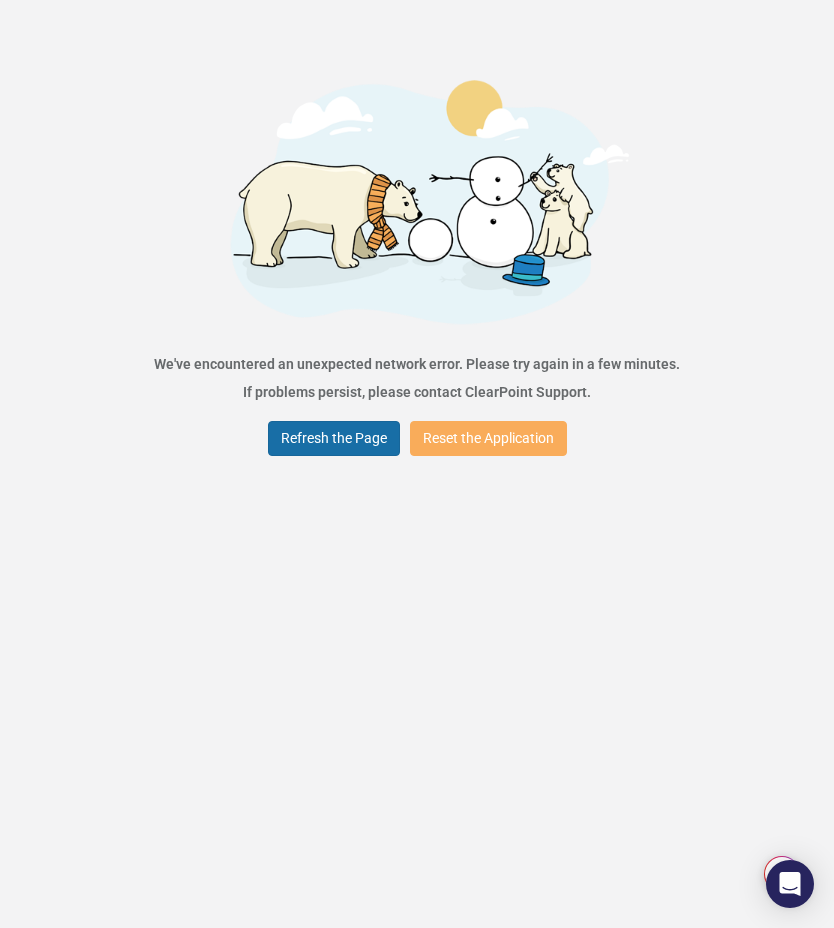 click on "Refresh the Page" at bounding box center (334, 438) 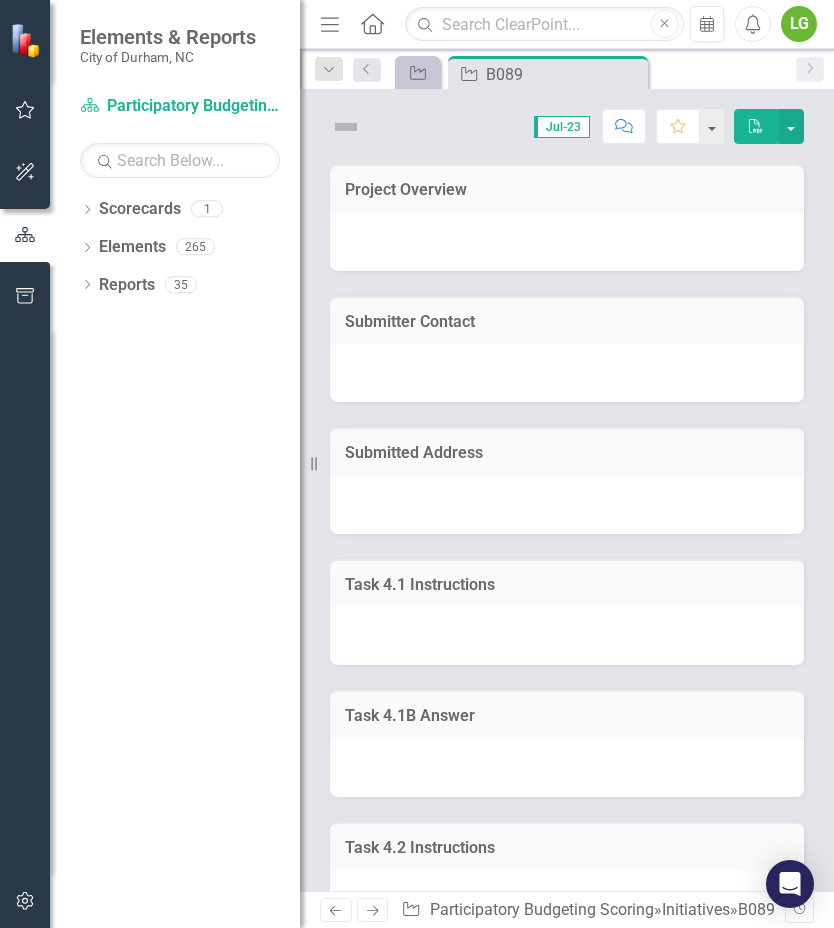 scroll, scrollTop: 0, scrollLeft: 0, axis: both 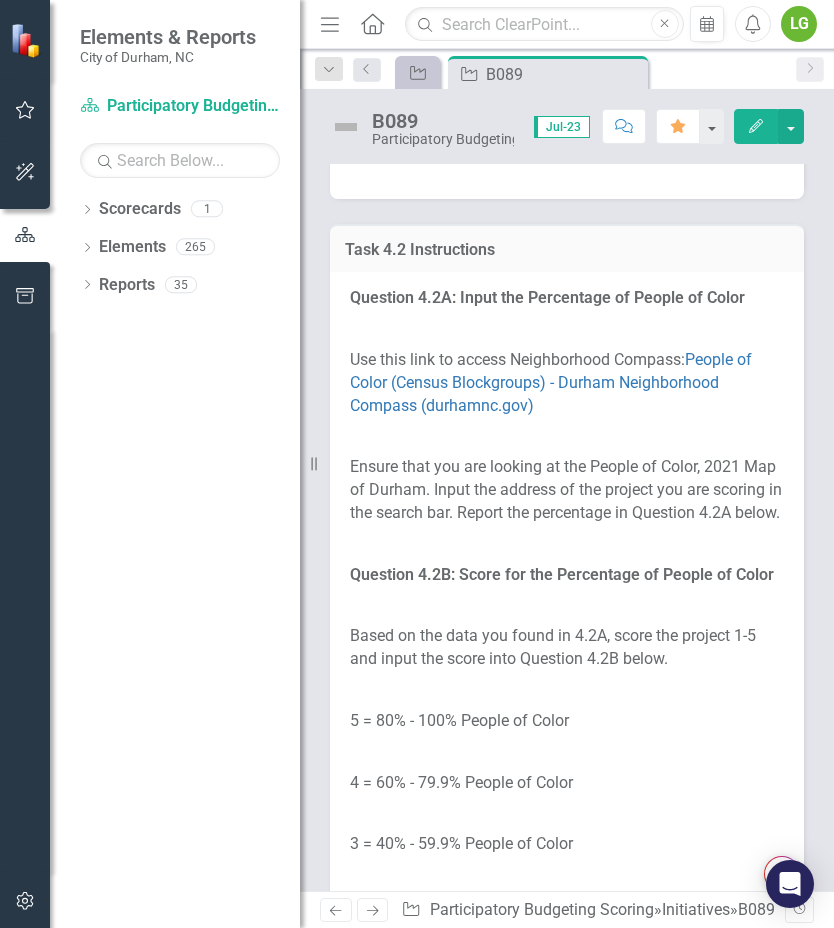 click at bounding box center (567, 170) 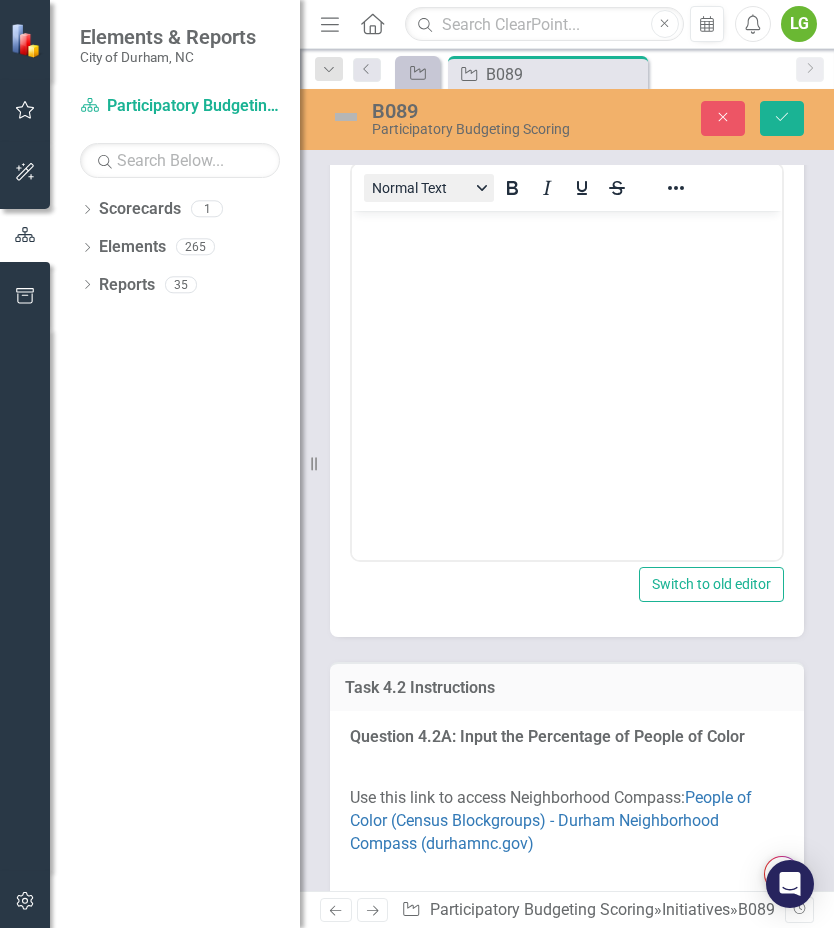 scroll, scrollTop: 0, scrollLeft: 0, axis: both 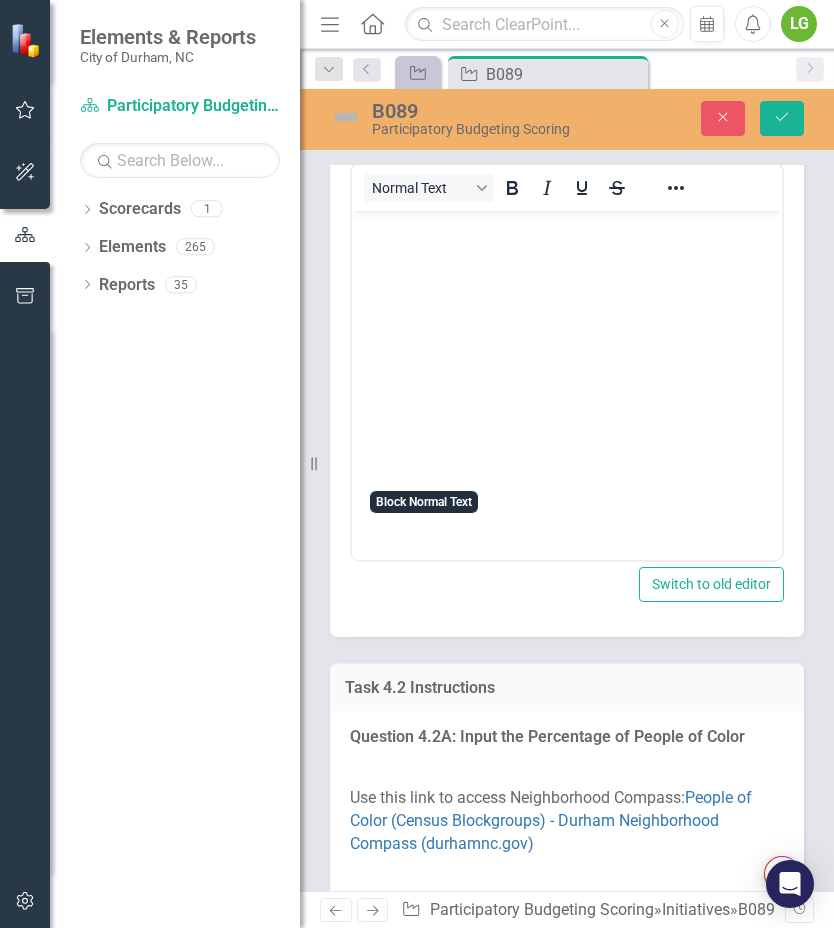 click at bounding box center (567, 361) 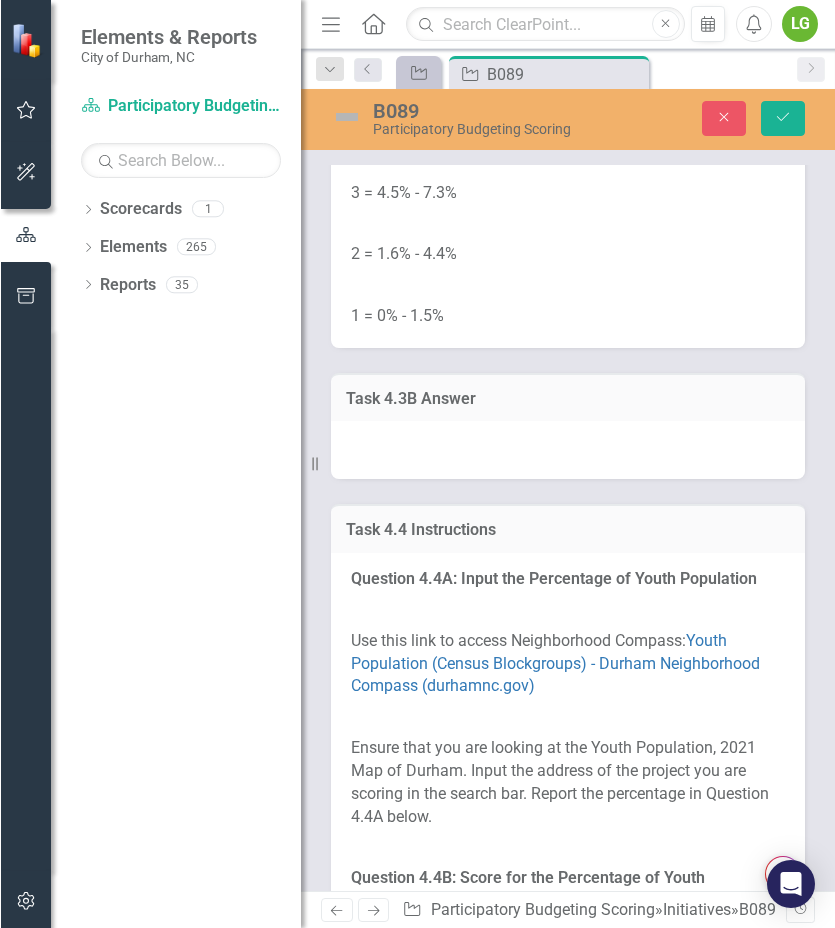 scroll, scrollTop: 5275, scrollLeft: 0, axis: vertical 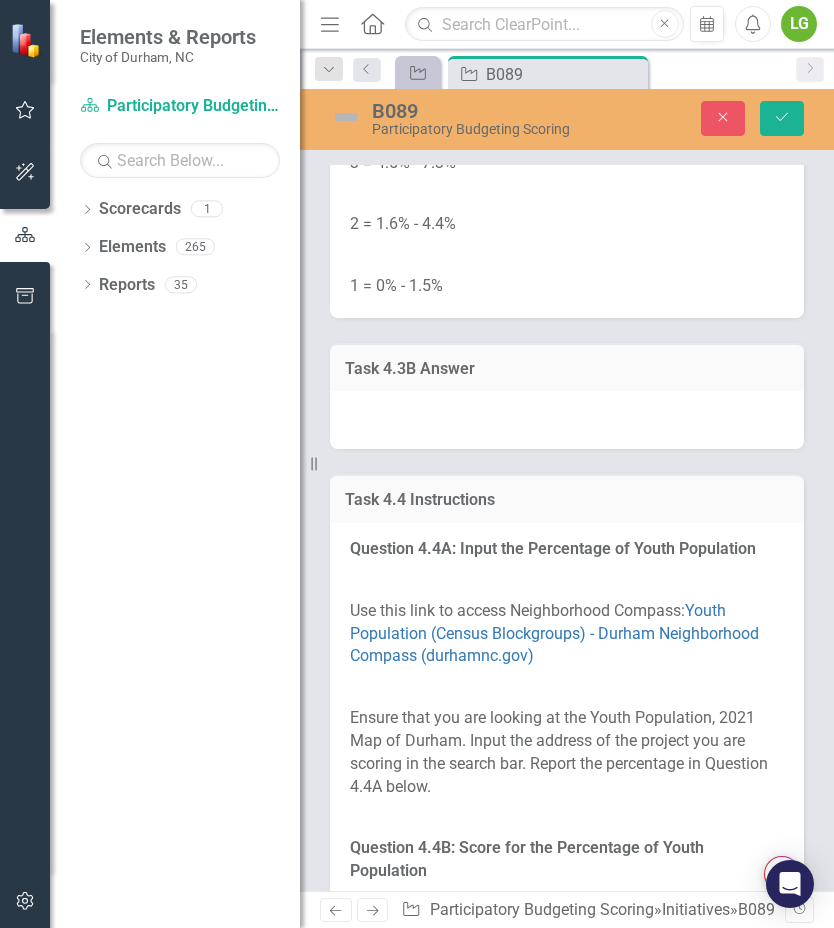 click on "Question 4.3B: Score for the Percentage of People Taking Public Transportation to Work" at bounding box center (567, -118) 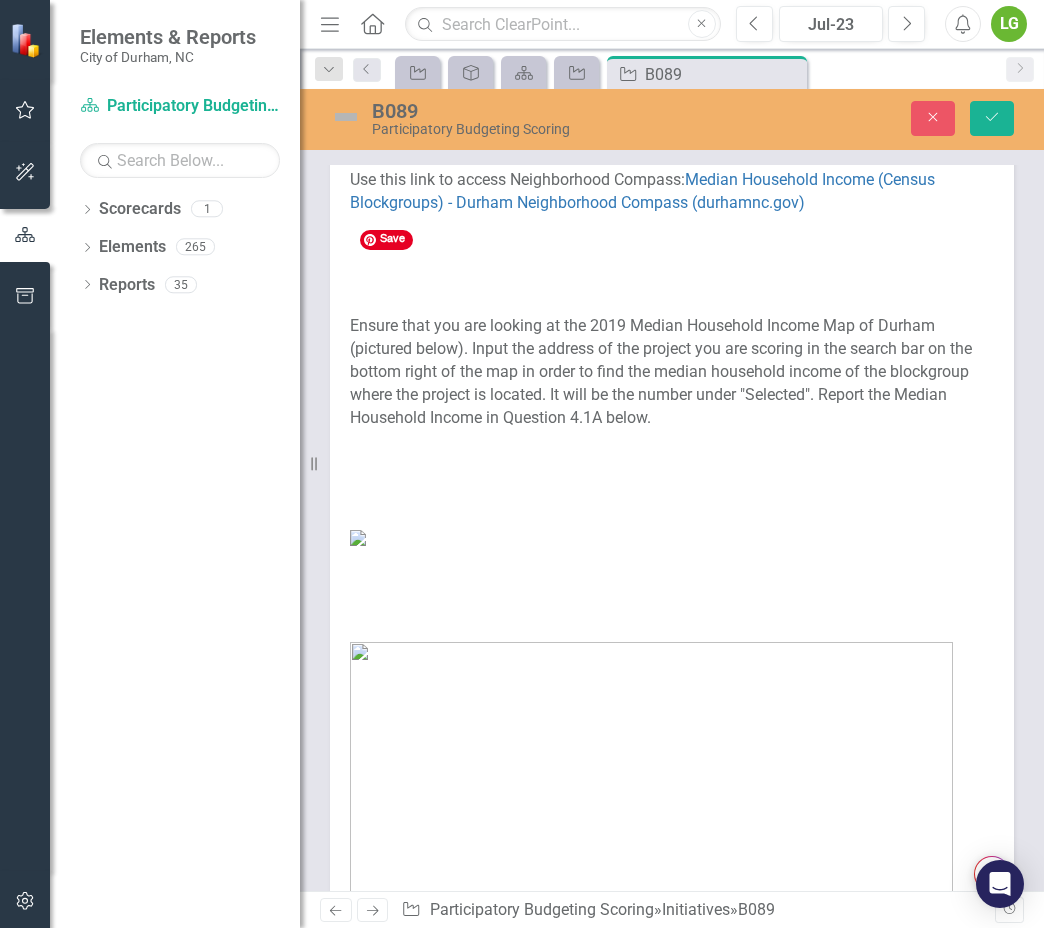 scroll, scrollTop: 863, scrollLeft: 0, axis: vertical 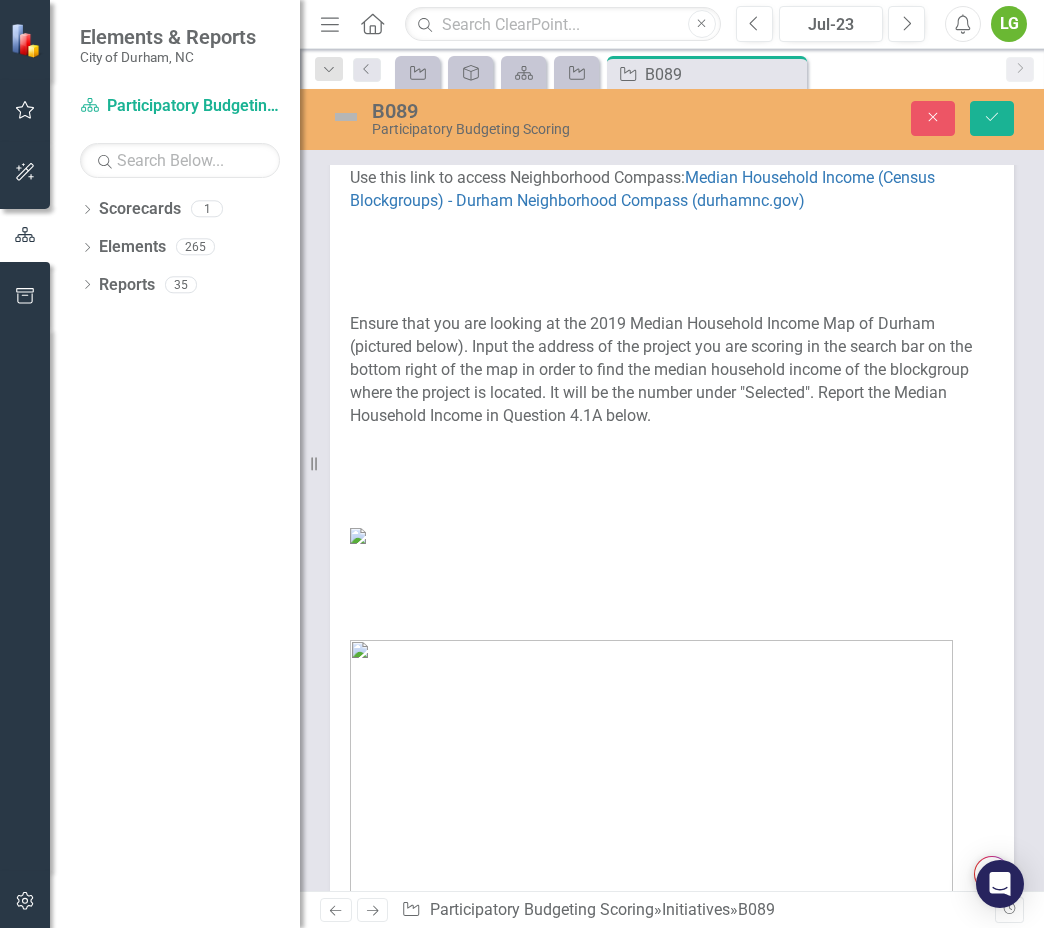 click on "Ensure that you are looking at the 2019 Median Household Income Map of Durham (pictured below). Input the address of the project you are scoring in the search bar on the bottom right of the map in order to find the median household income of the blockgroup where the project is located. It will be the number under "Selected". Report the Median Household Income in Question 4.1A below." at bounding box center (672, 370) 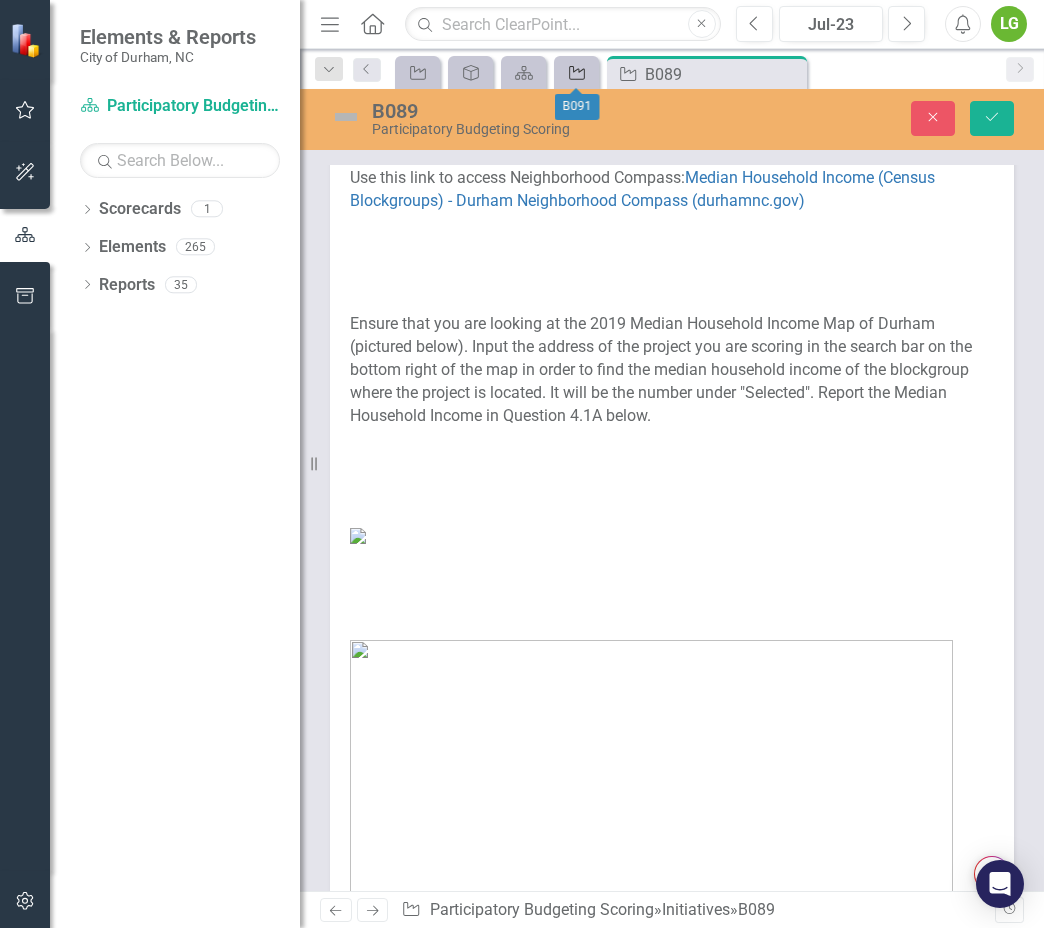 click on "Initiative" at bounding box center (573, 72) 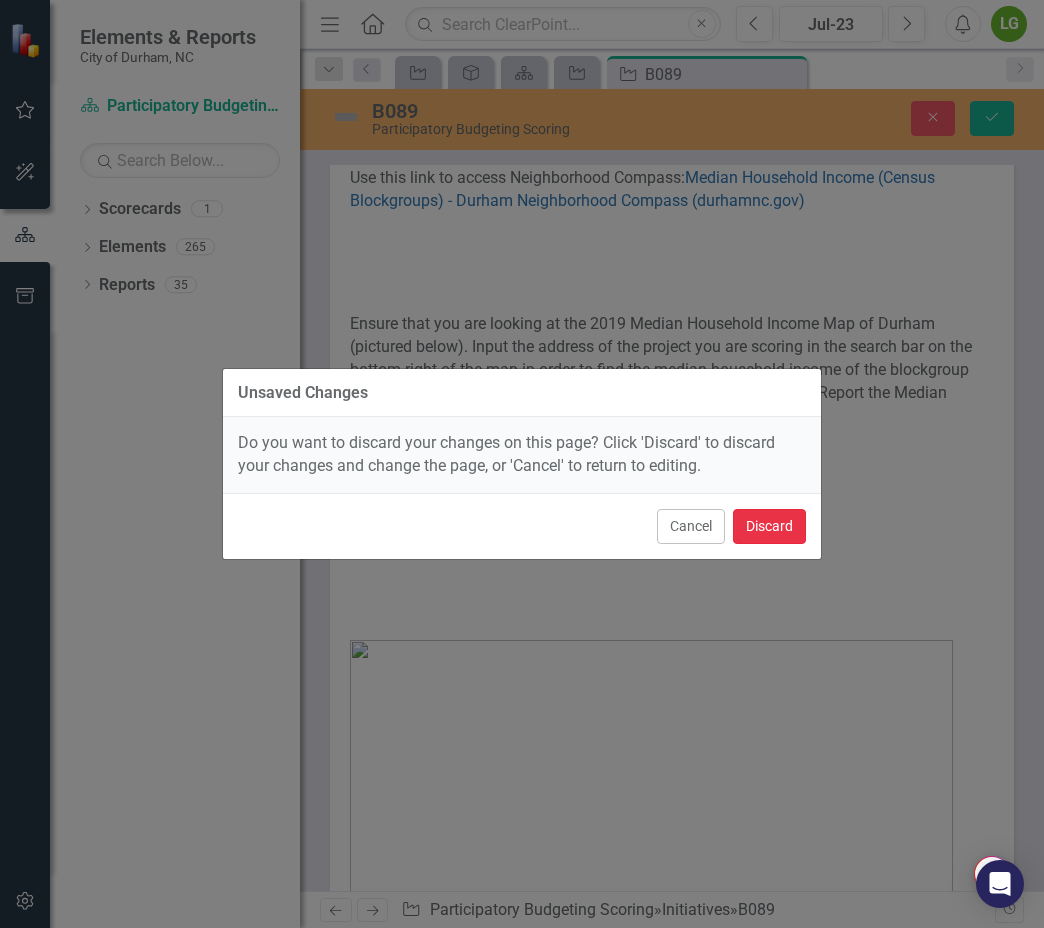 click on "Discard" at bounding box center (769, 526) 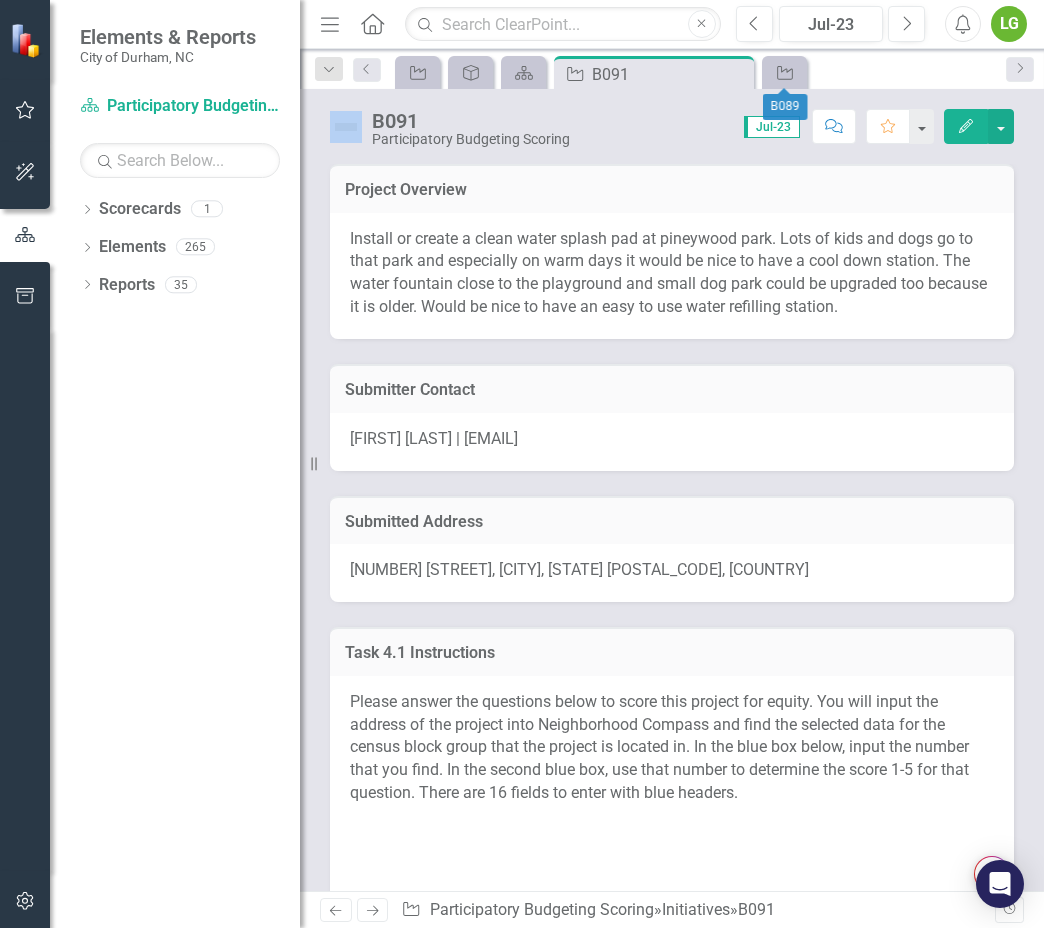 drag, startPoint x: 632, startPoint y: 74, endPoint x: 810, endPoint y: 75, distance: 178.0028 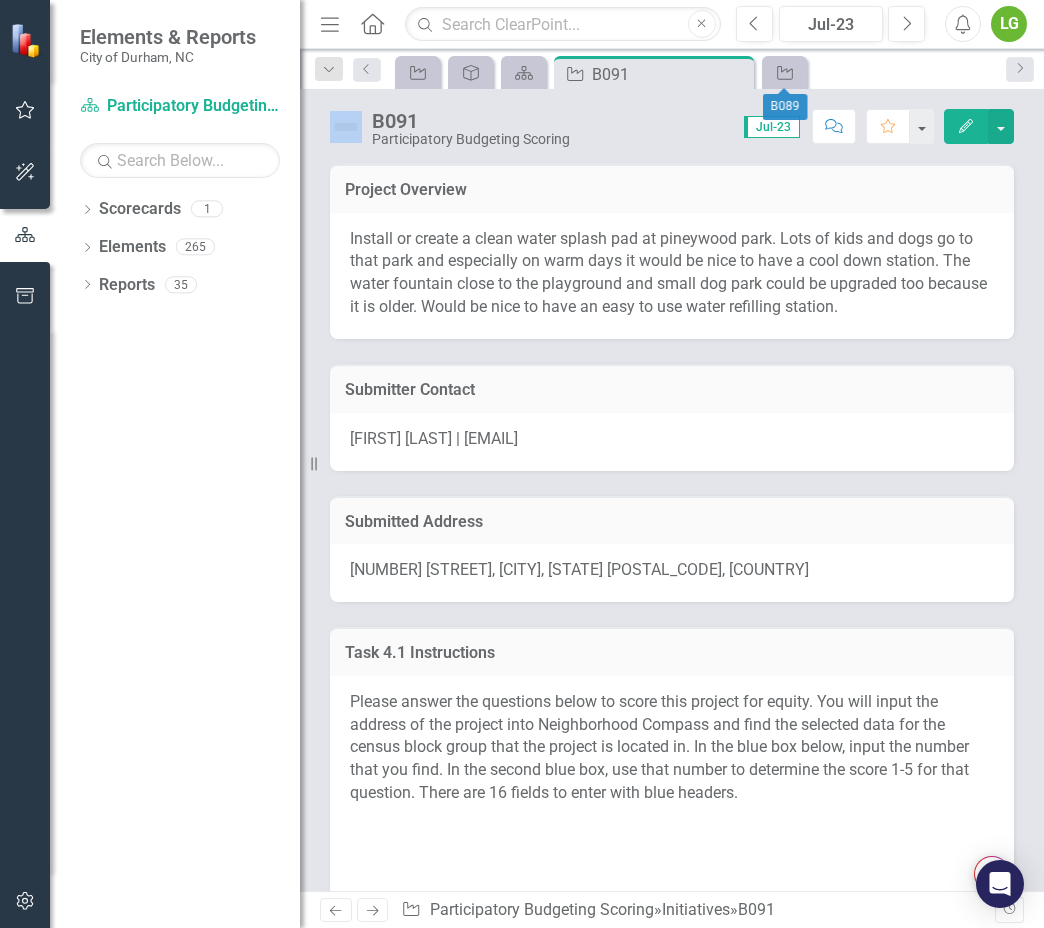 click on "Initiative Objective Scorecard Initiative B091 Pin Close Initiative" at bounding box center (693, 72) 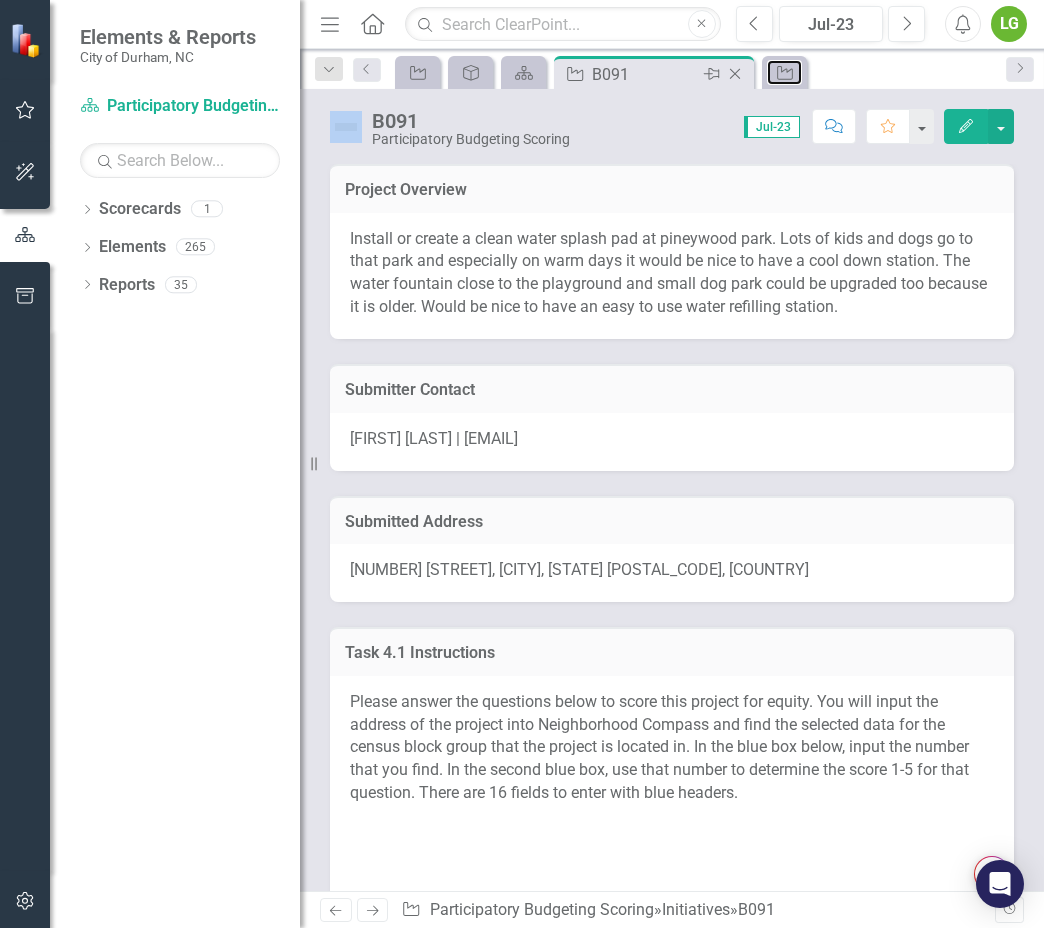 drag, startPoint x: 786, startPoint y: 73, endPoint x: 553, endPoint y: 69, distance: 233.03433 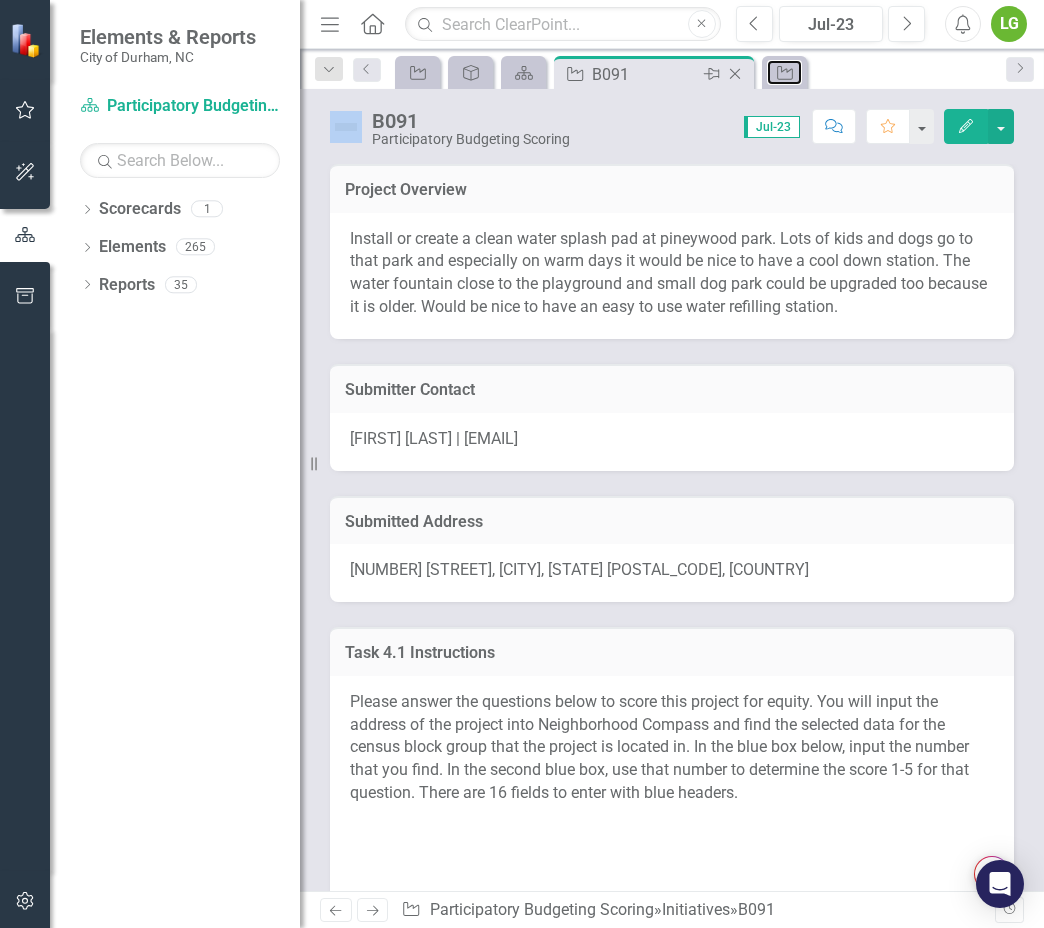 click on "Initiative Objective Scorecard Initiative B091 Pin Close Initiative" at bounding box center (693, 72) 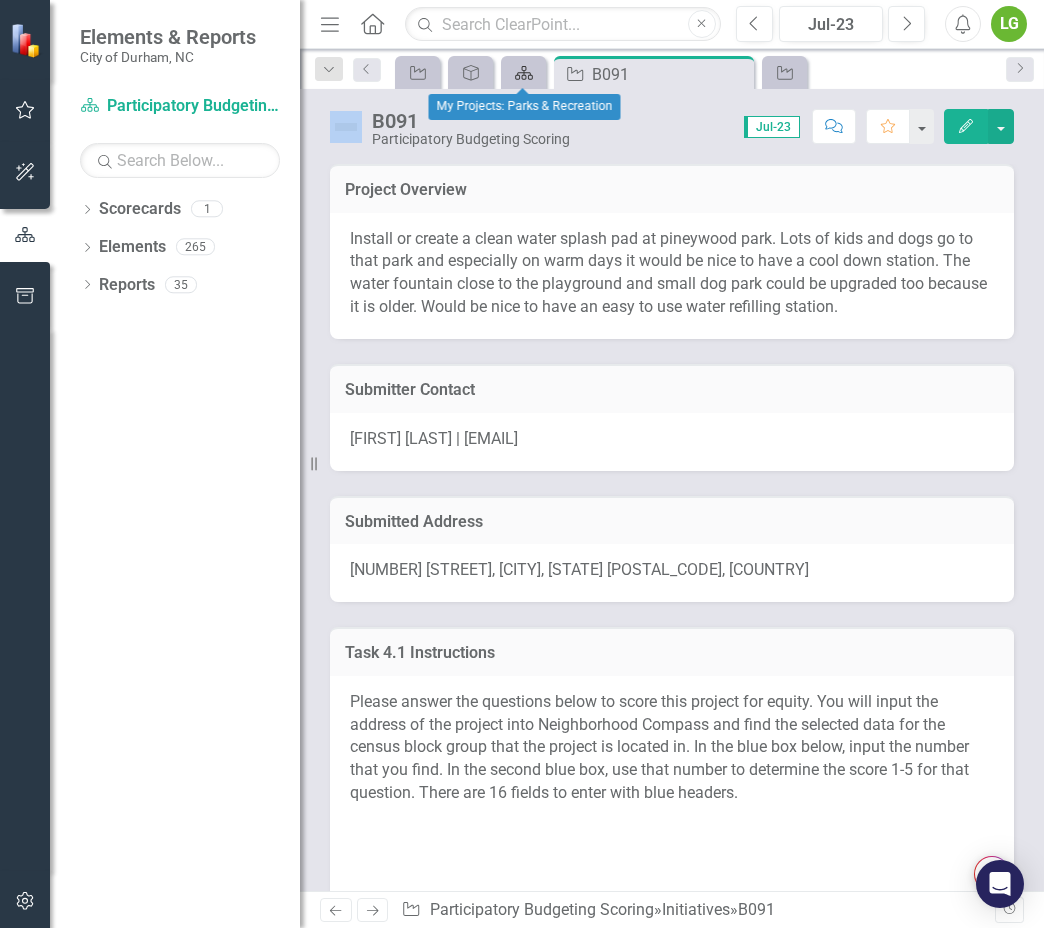click on "Scorecard" 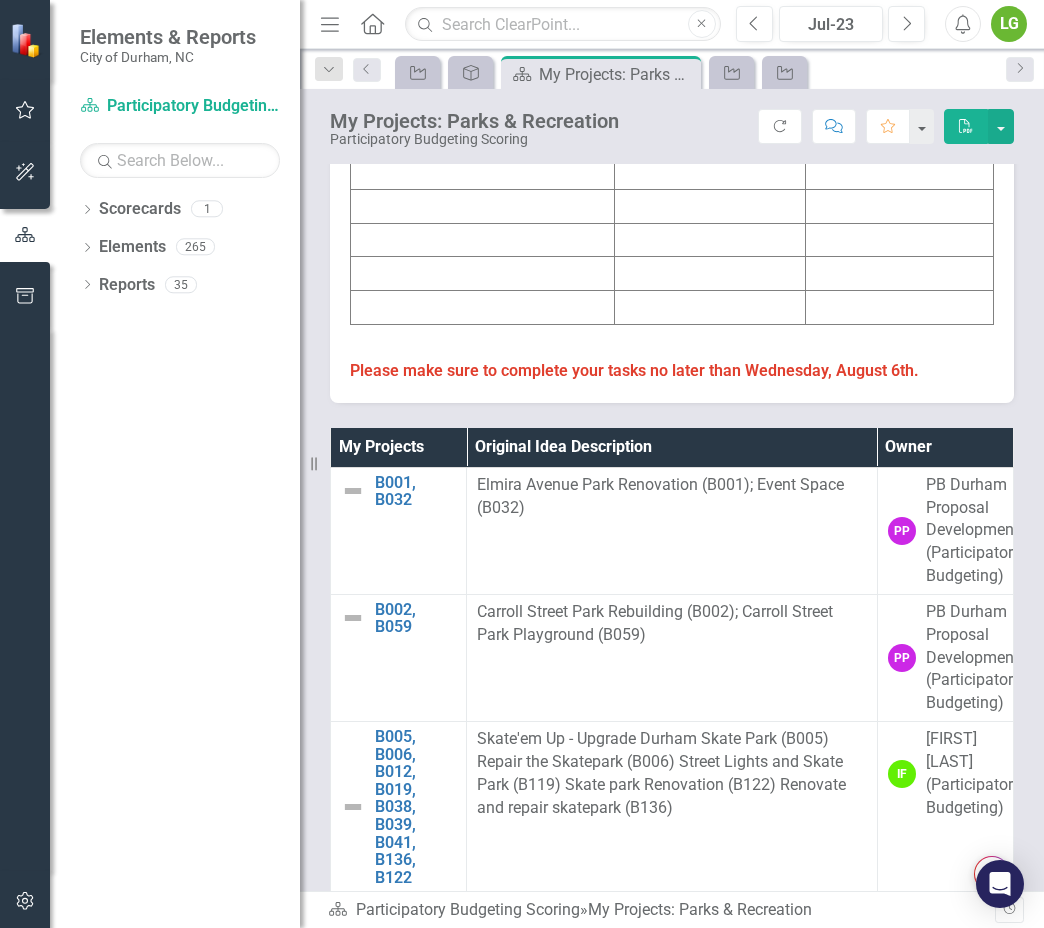 scroll, scrollTop: 927, scrollLeft: 0, axis: vertical 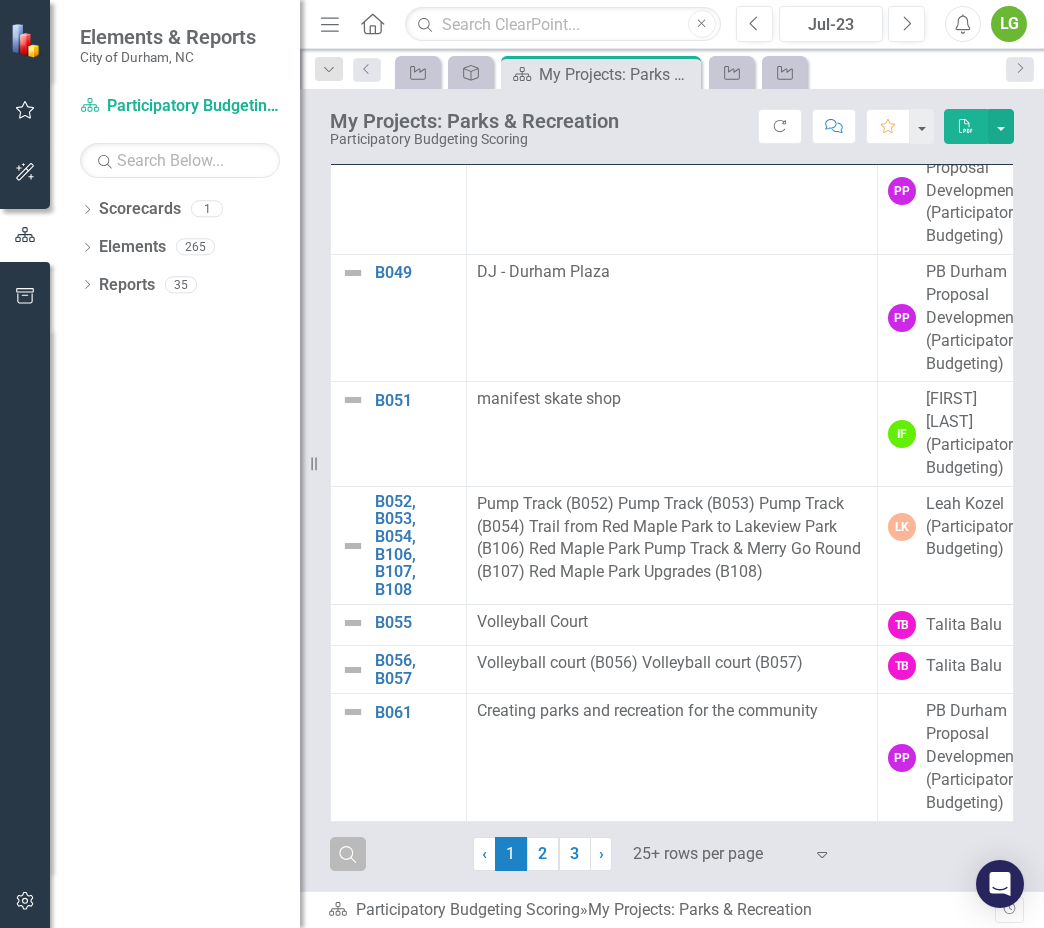 click on "Search" 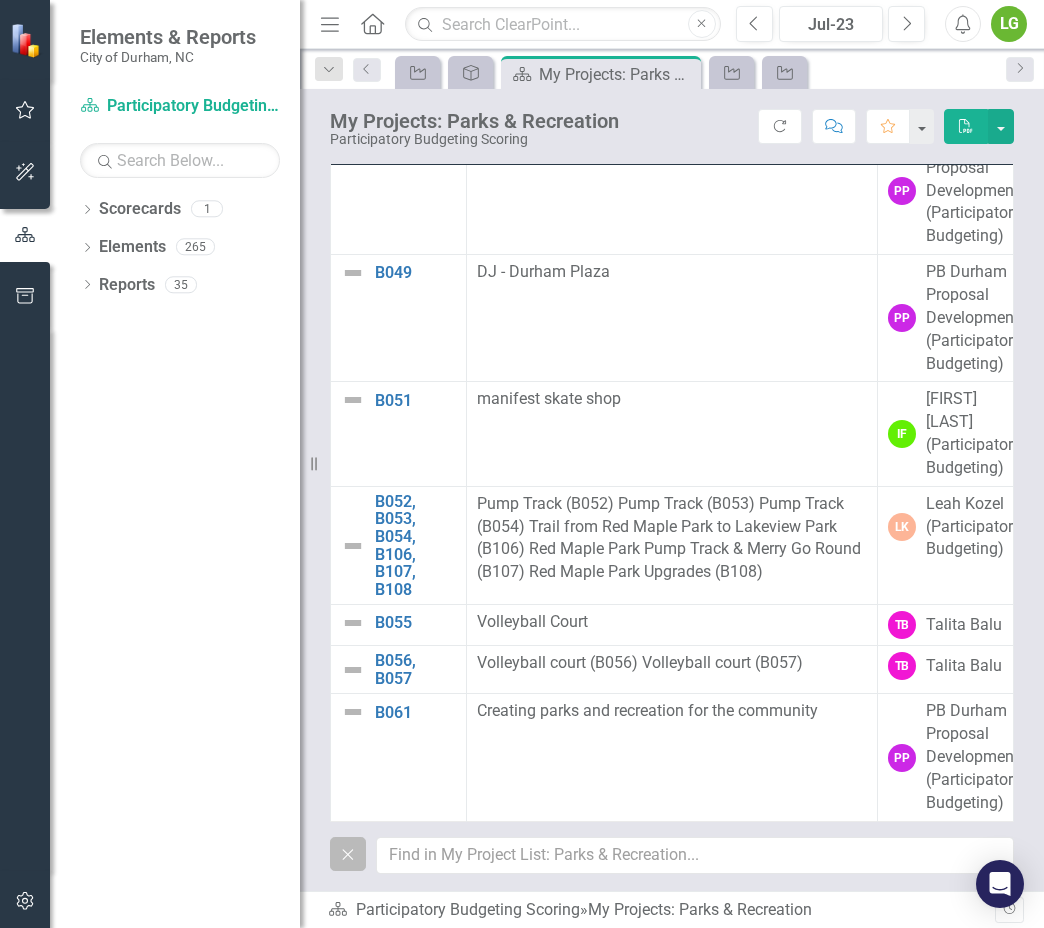 type 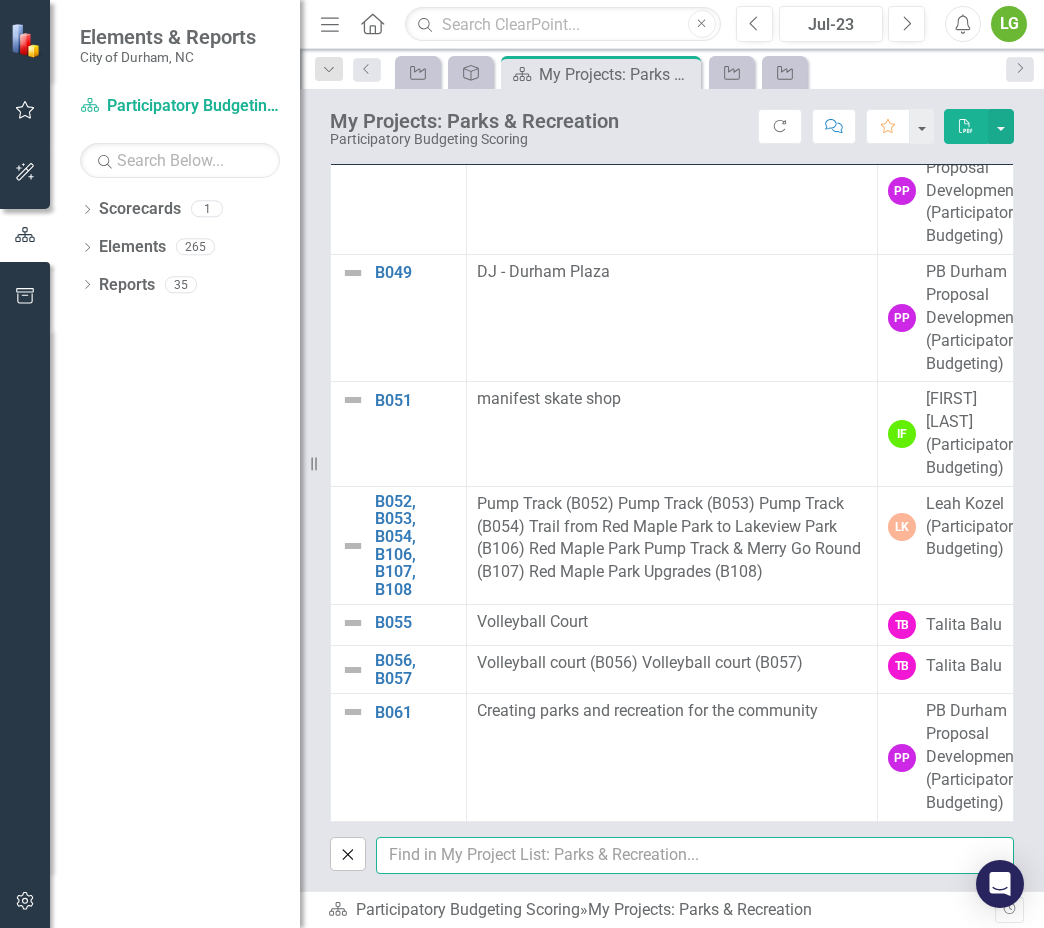 click at bounding box center (695, 855) 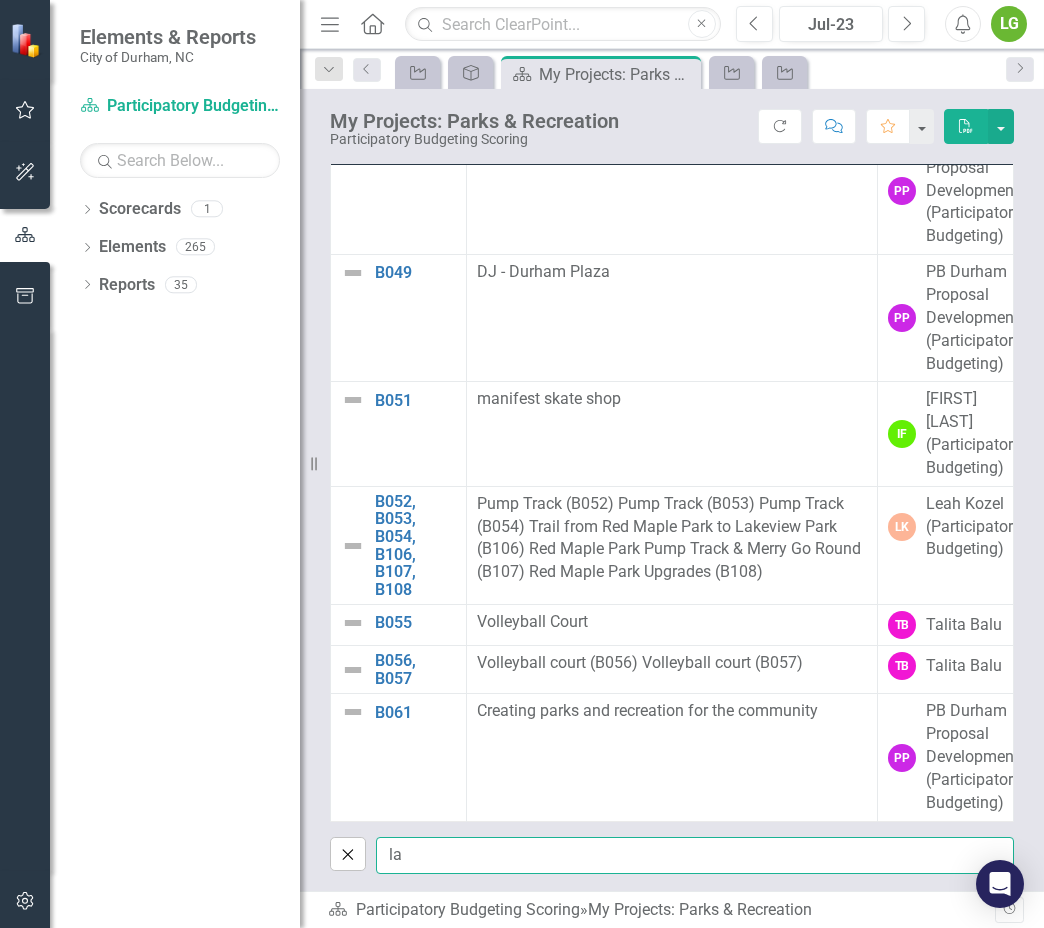 type on "l" 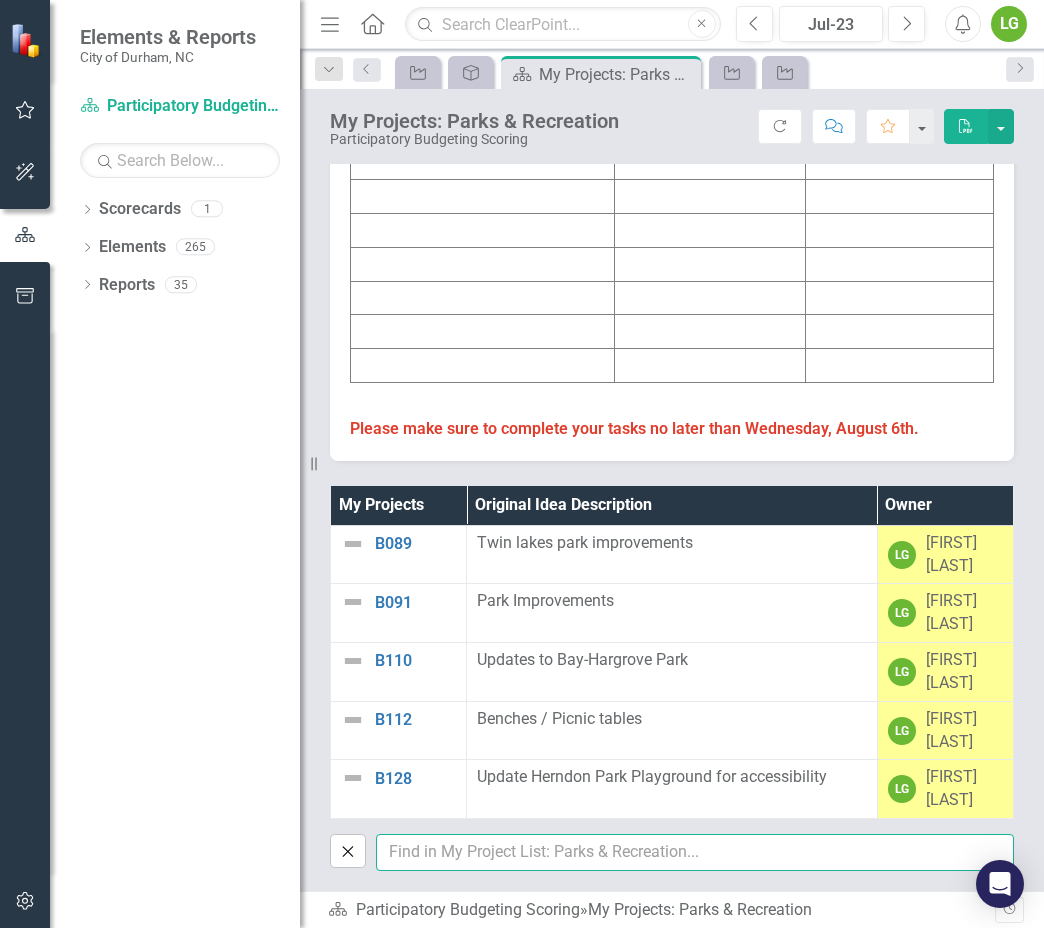 scroll, scrollTop: 0, scrollLeft: 0, axis: both 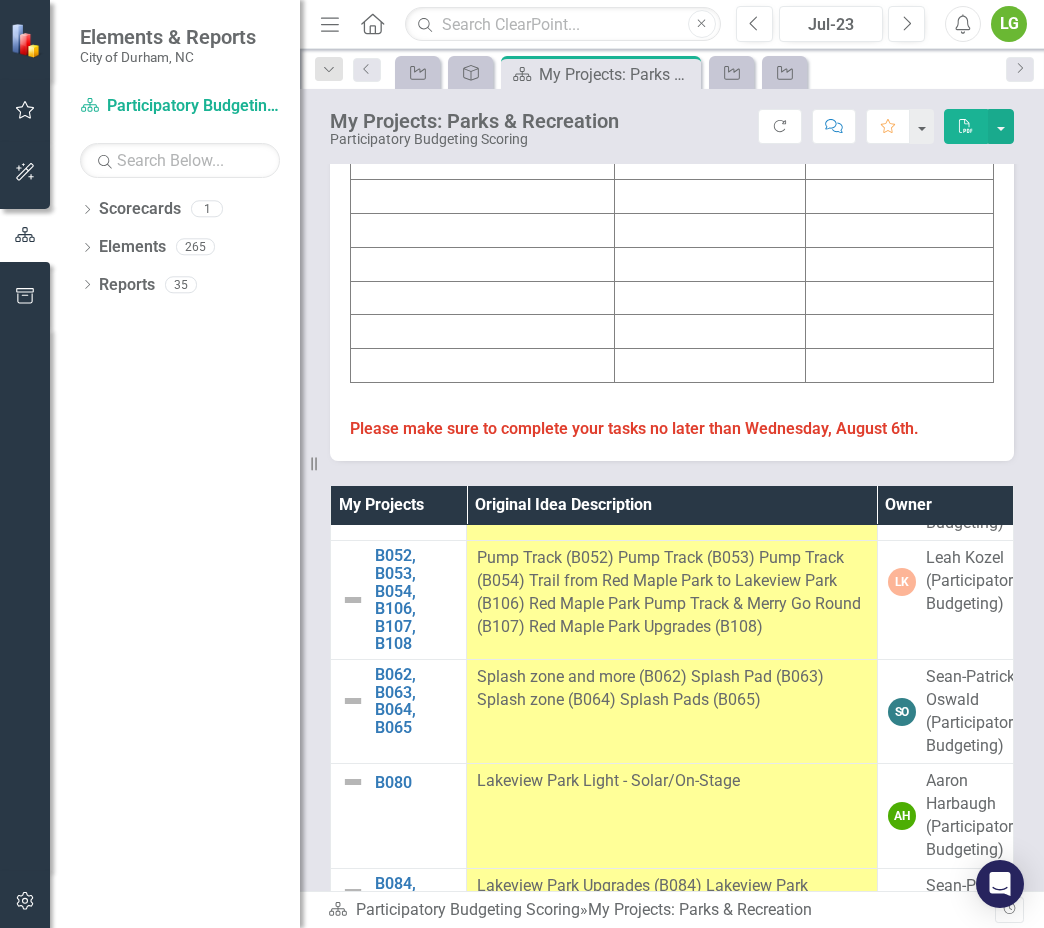 type on "lauren" 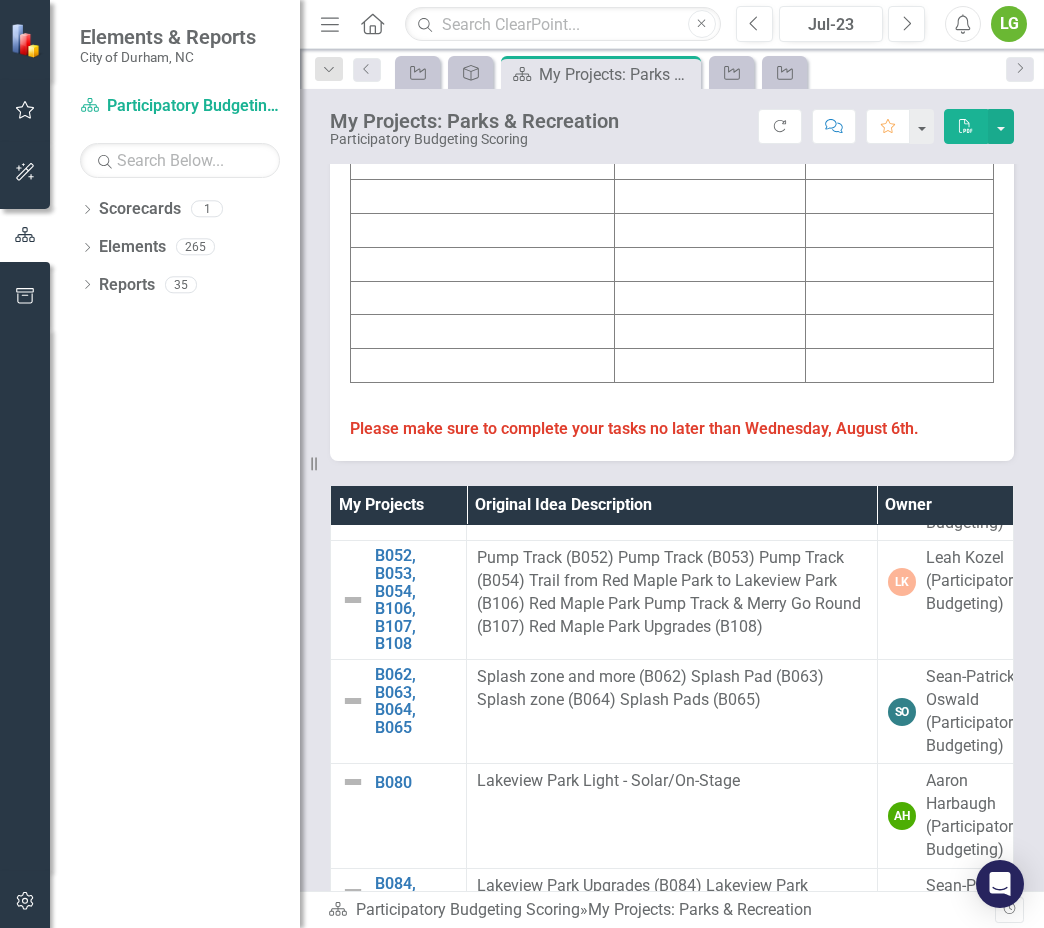 scroll, scrollTop: 0, scrollLeft: 0, axis: both 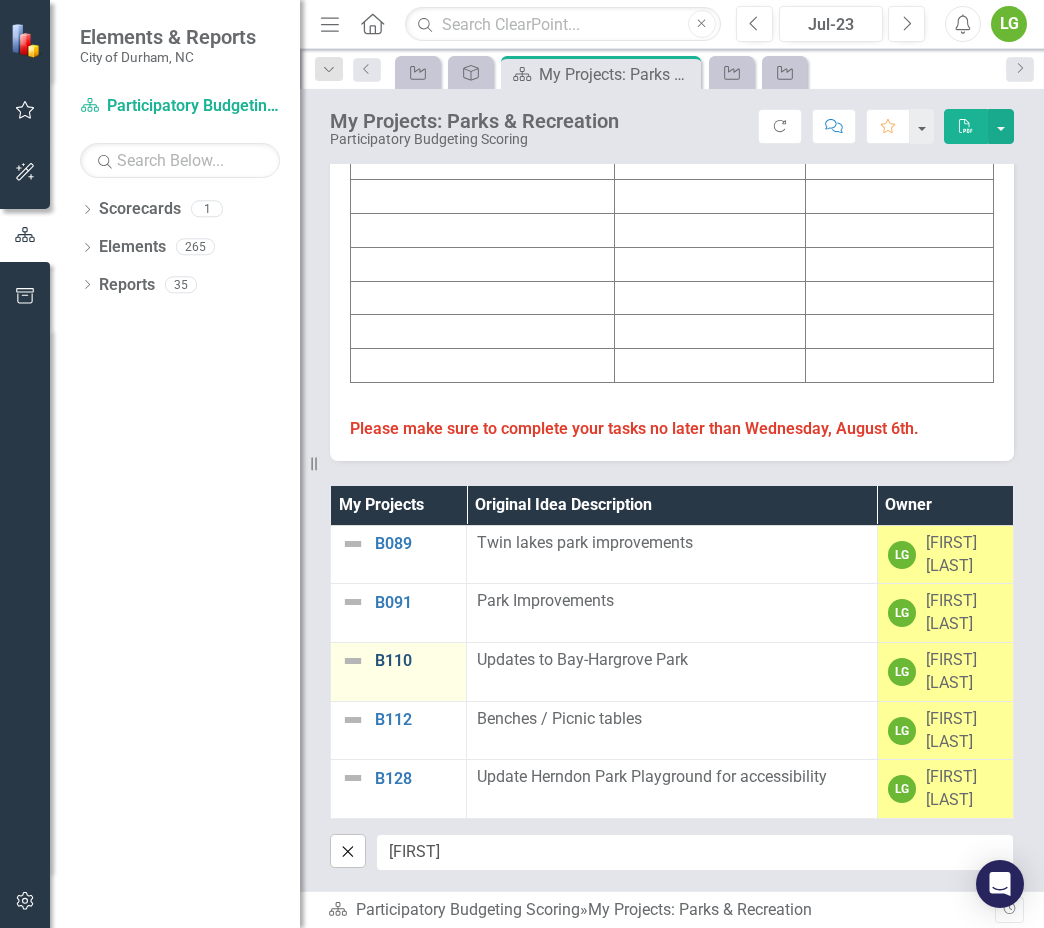 click on "B110" at bounding box center (415, 661) 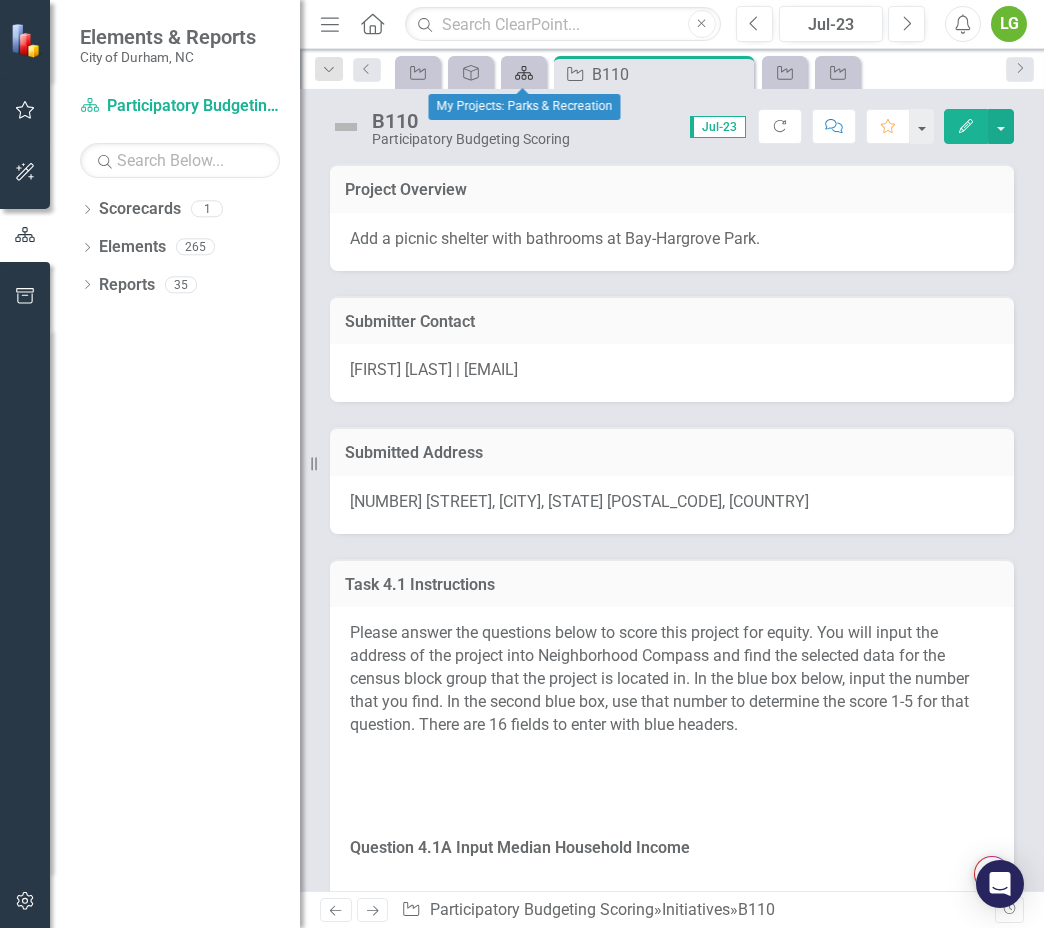 click on "Scorecard" 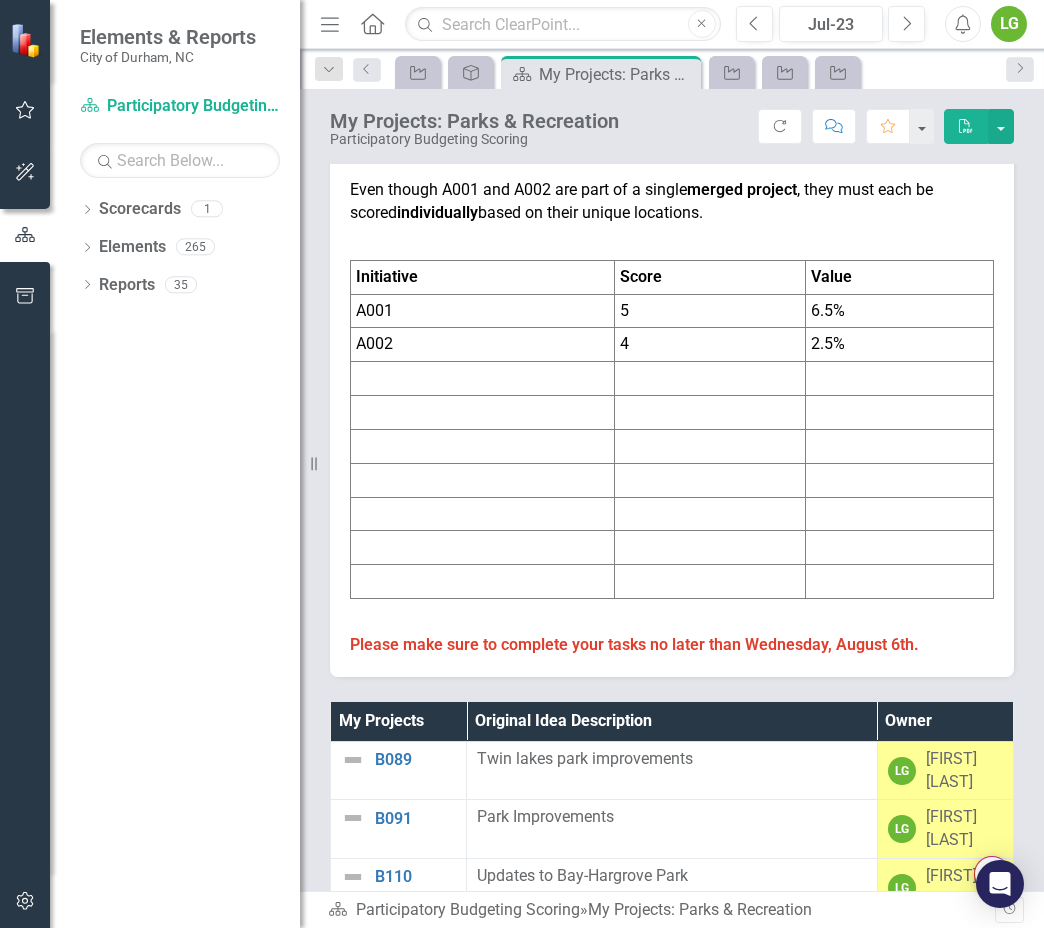 scroll, scrollTop: 820, scrollLeft: 0, axis: vertical 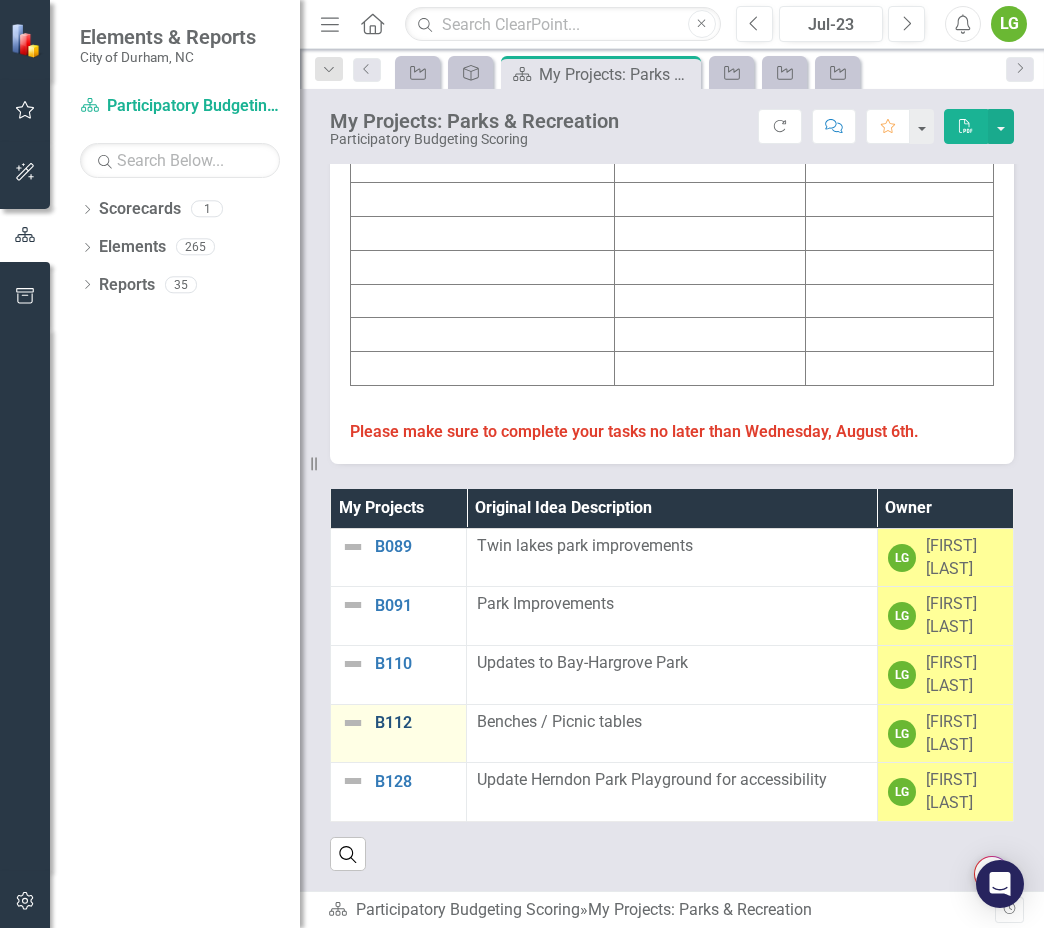 click on "B112" at bounding box center (415, 723) 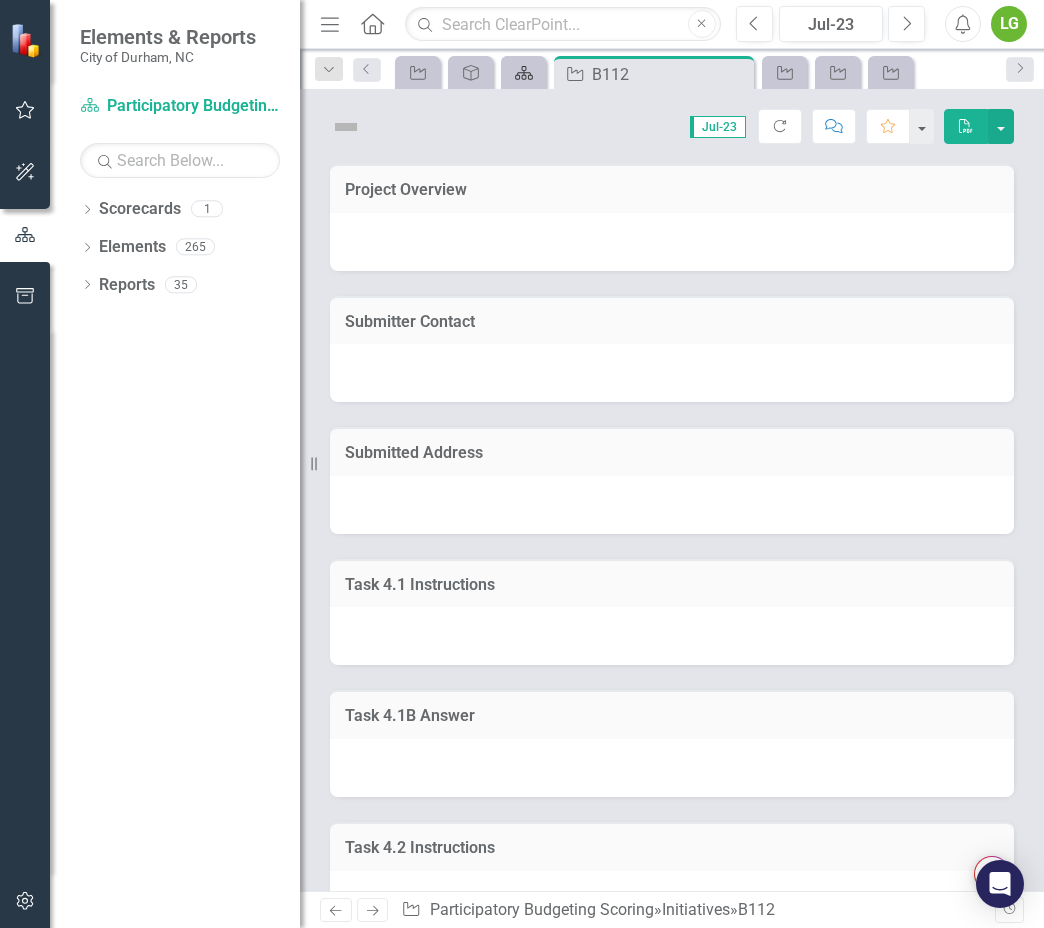 click on "Scorecard" 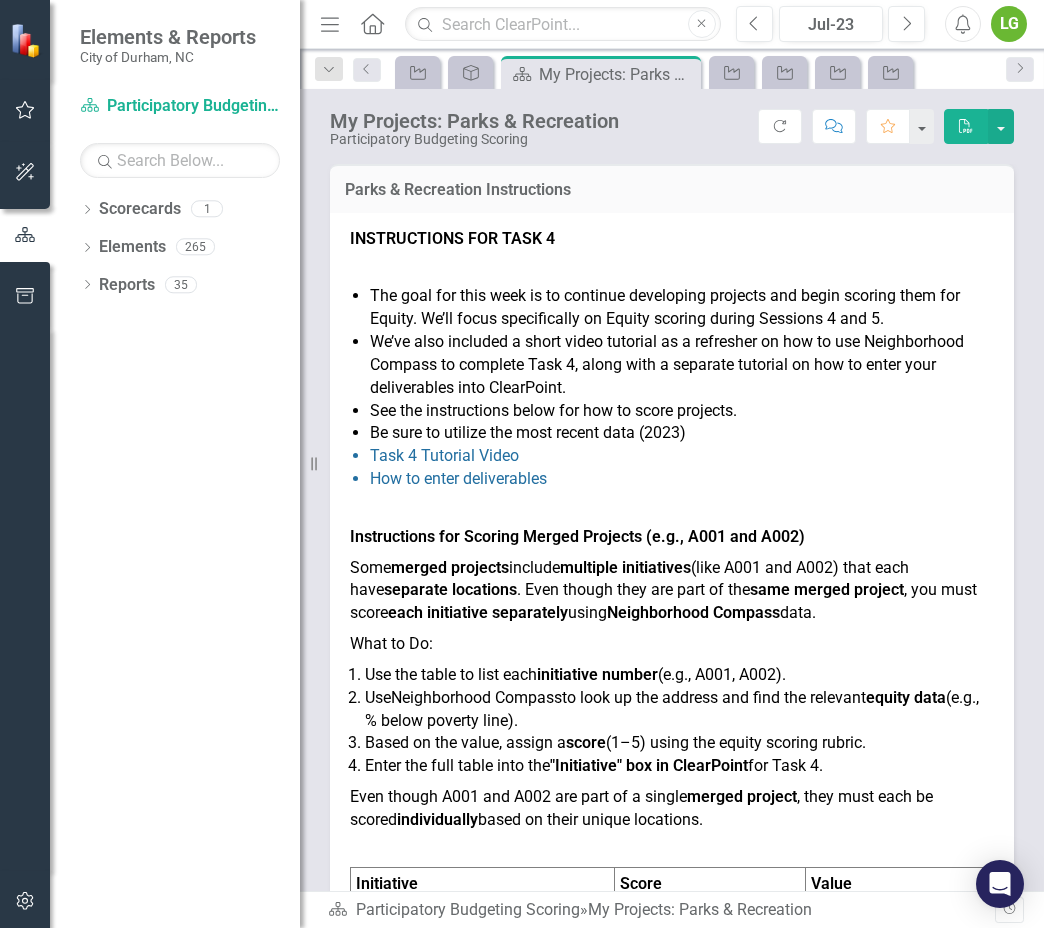 scroll, scrollTop: 820, scrollLeft: 0, axis: vertical 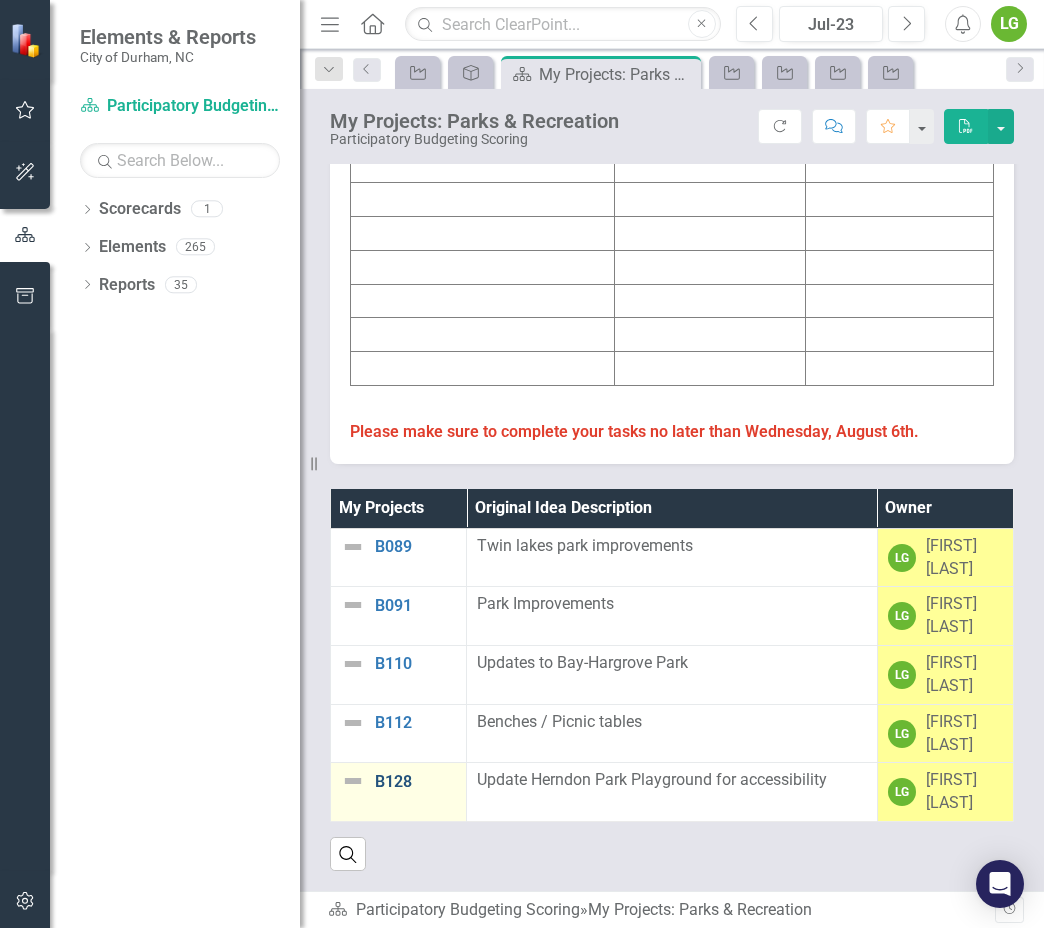 click on "B128" at bounding box center [415, 782] 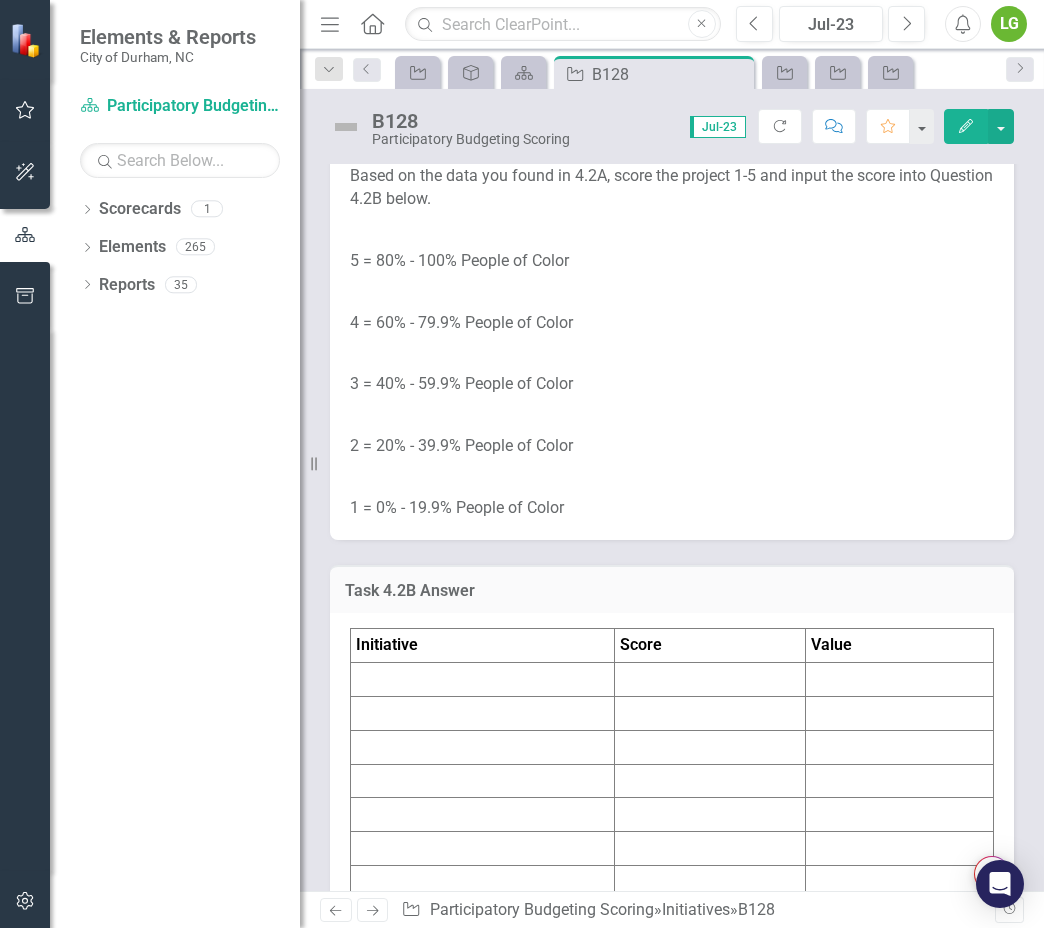 scroll, scrollTop: 3870, scrollLeft: 0, axis: vertical 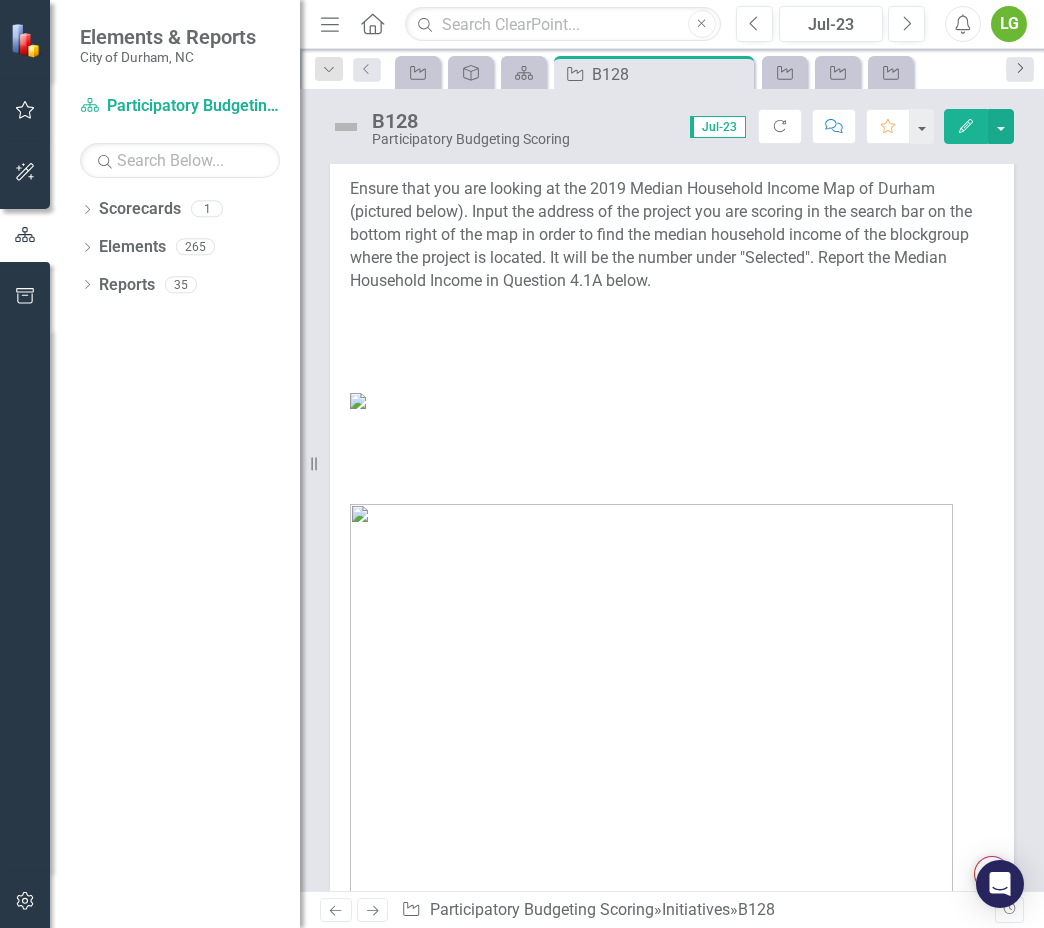 click on "Next" 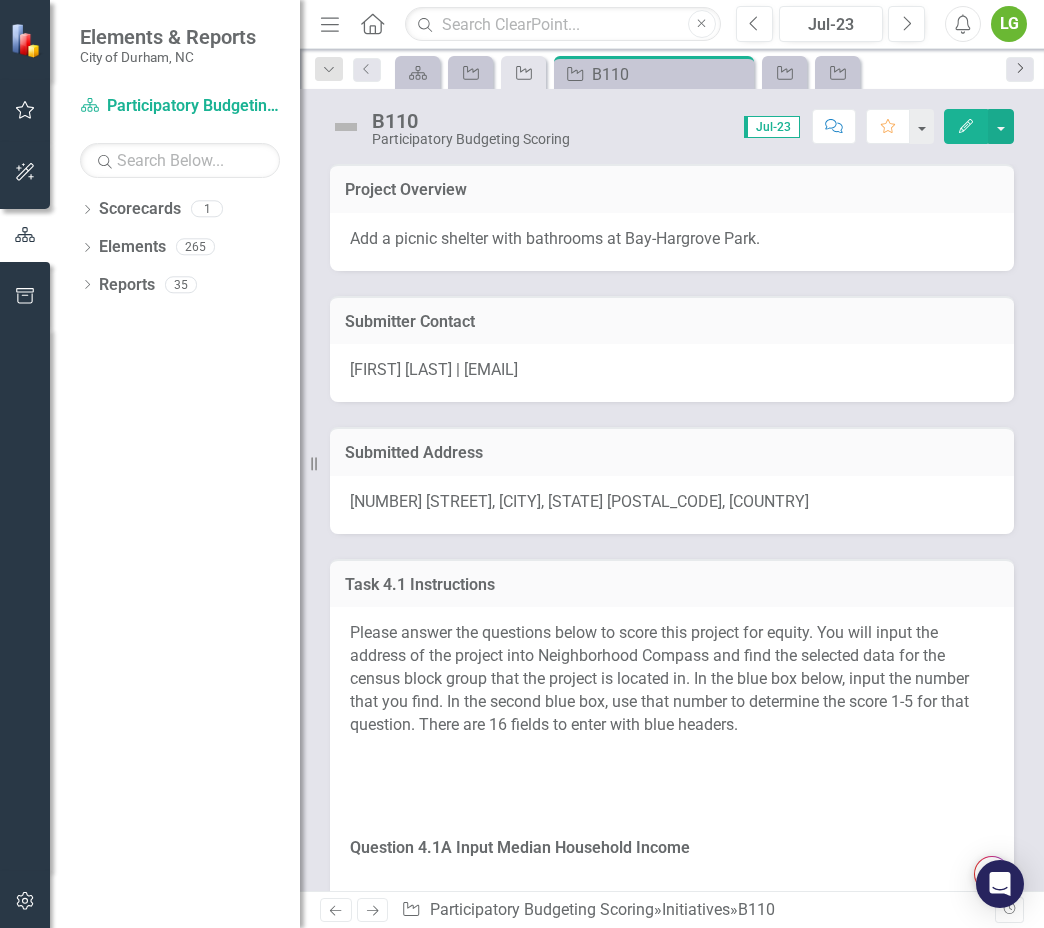 click on "Next" 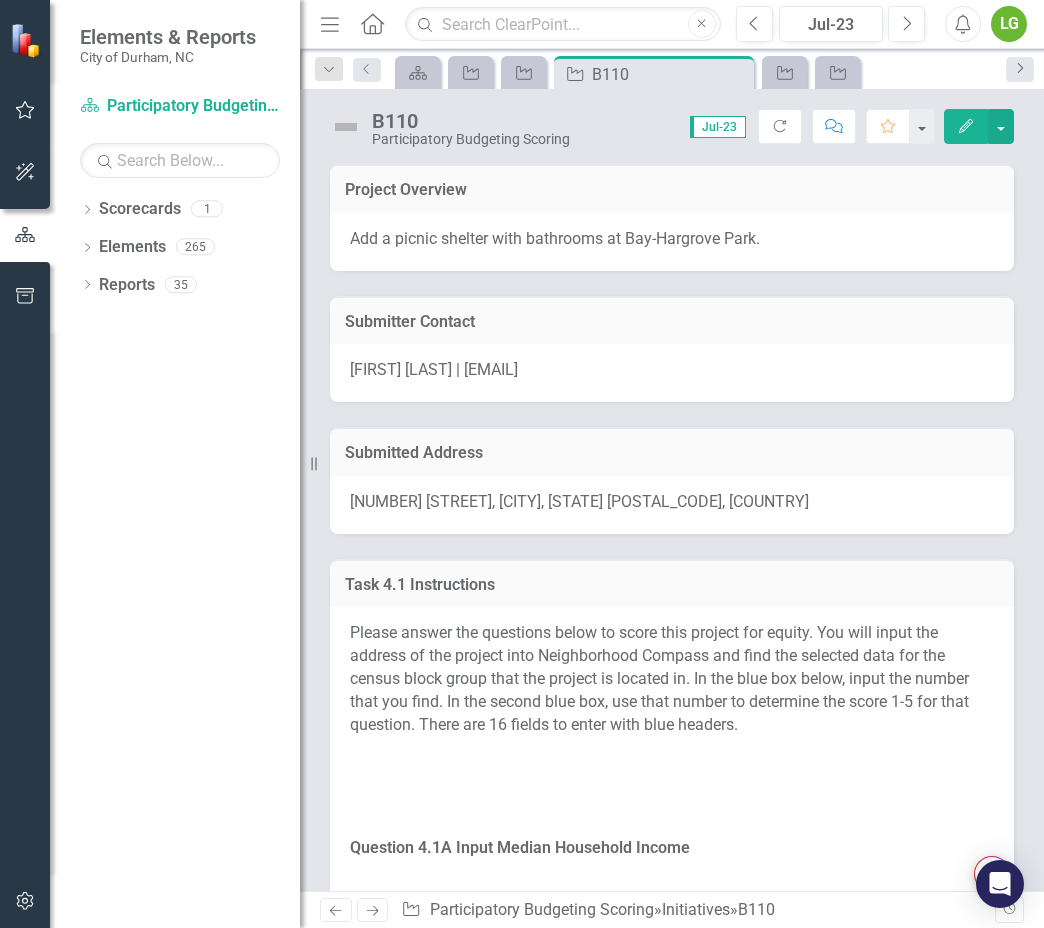 click on "Next" 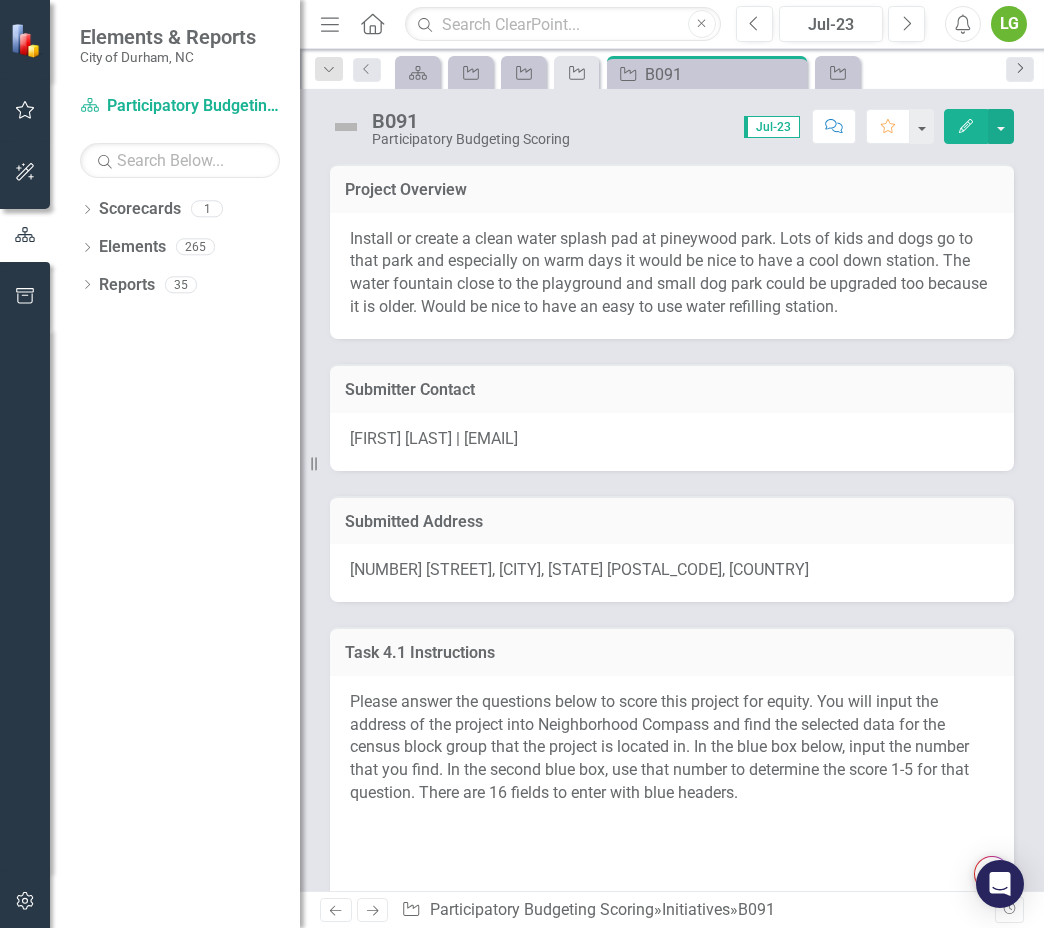 click on "Next" 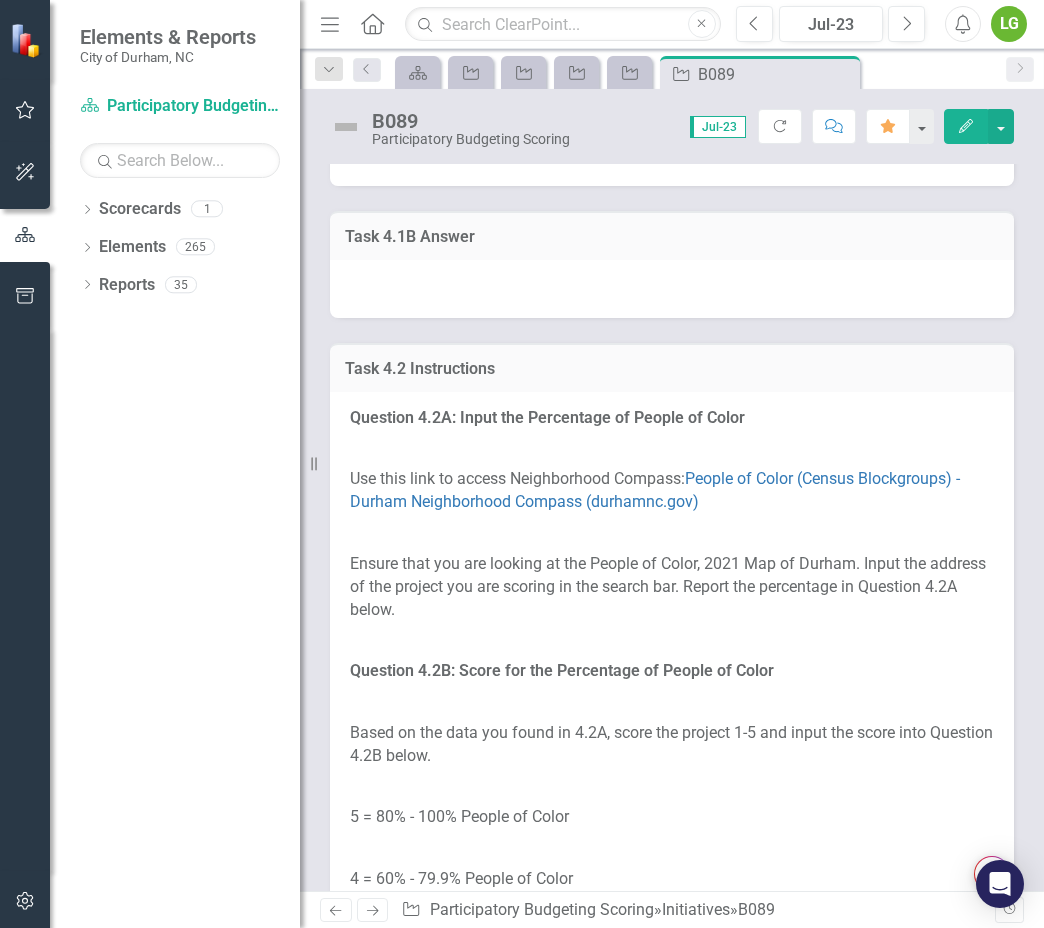 scroll, scrollTop: 2898, scrollLeft: 0, axis: vertical 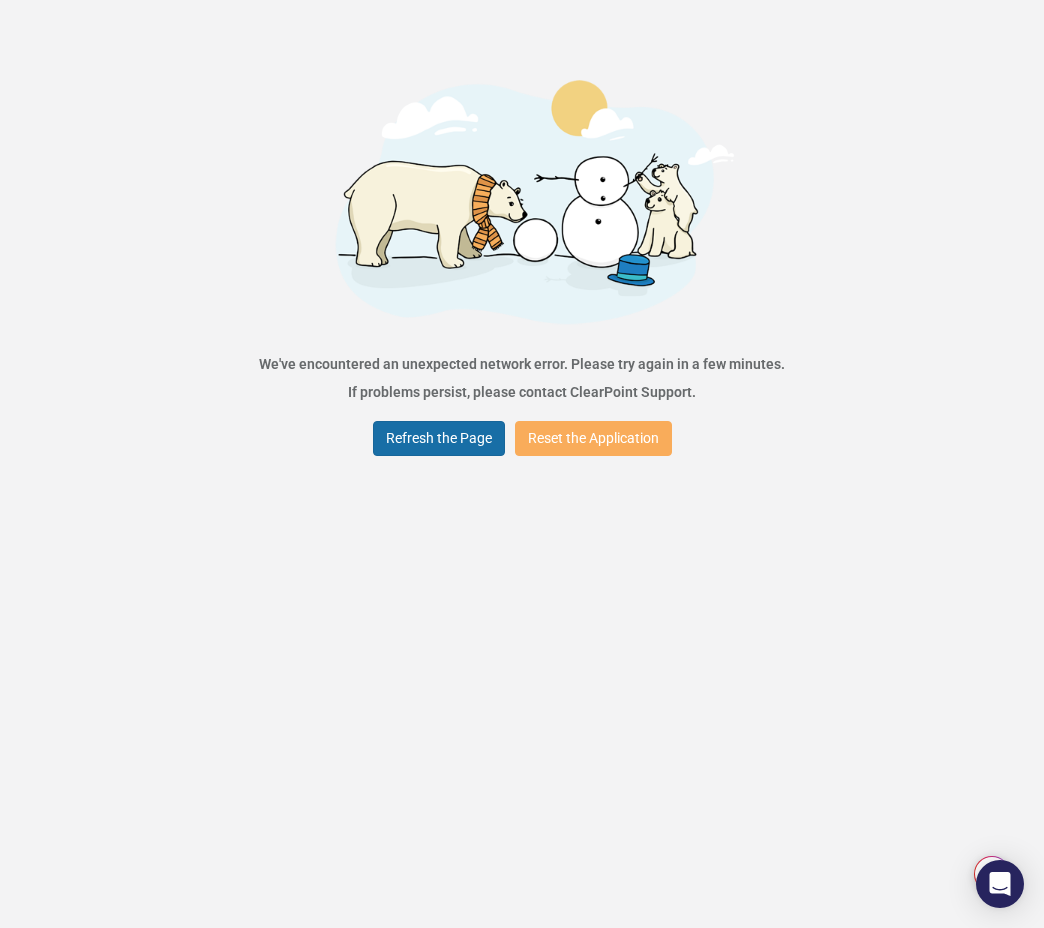 click on "Refresh the Page" at bounding box center [439, 438] 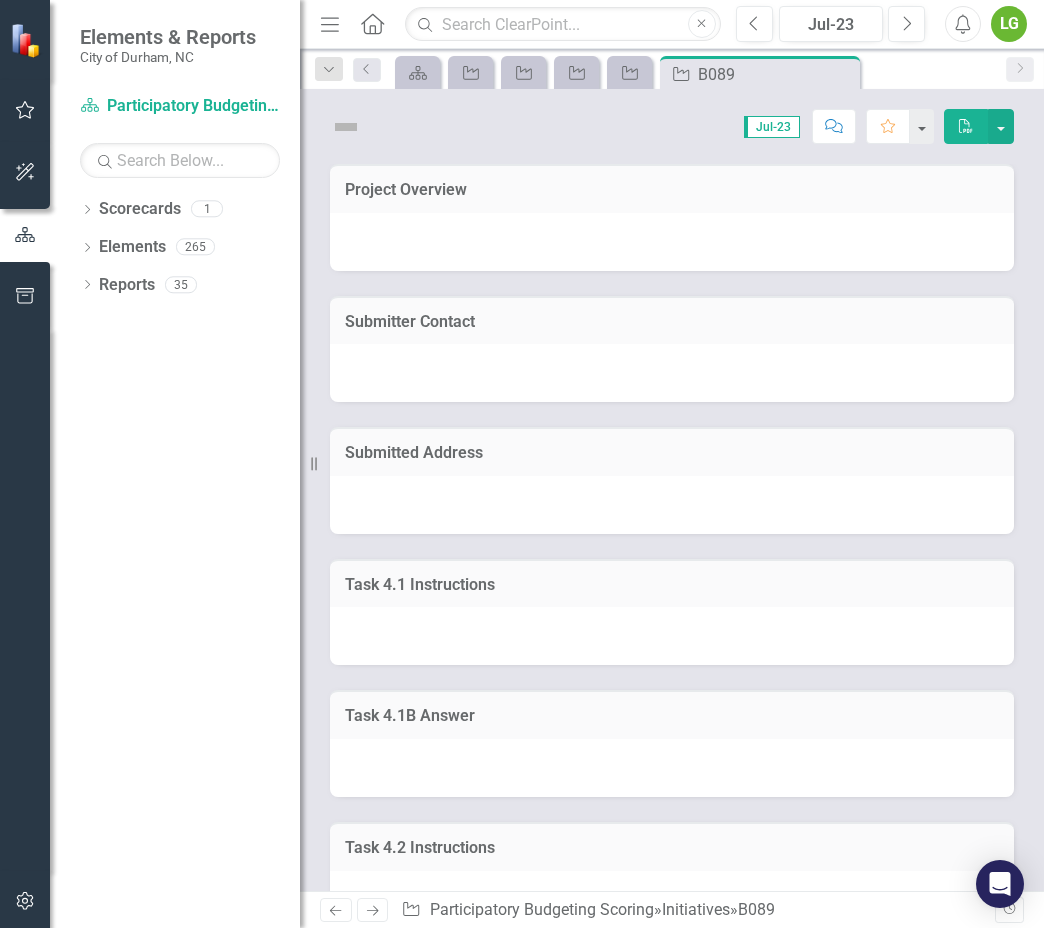 scroll, scrollTop: 0, scrollLeft: 0, axis: both 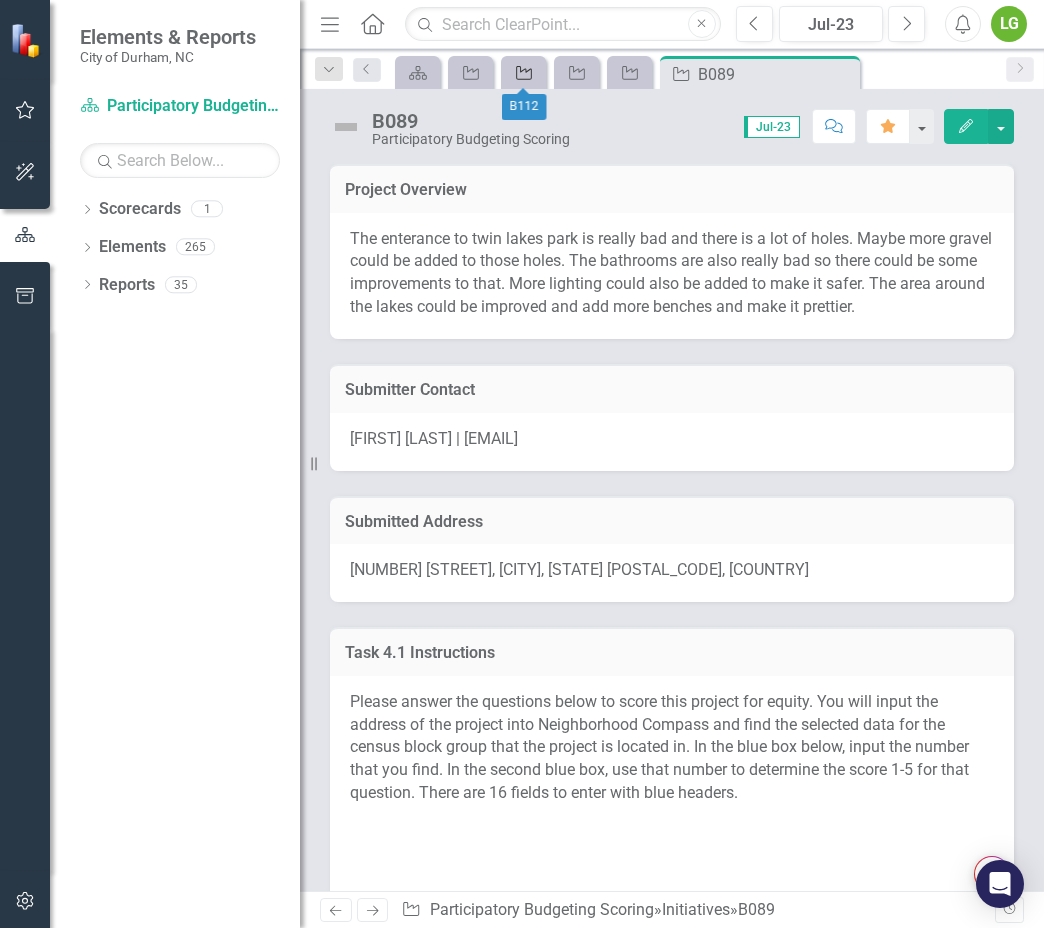 click on "Initiative" 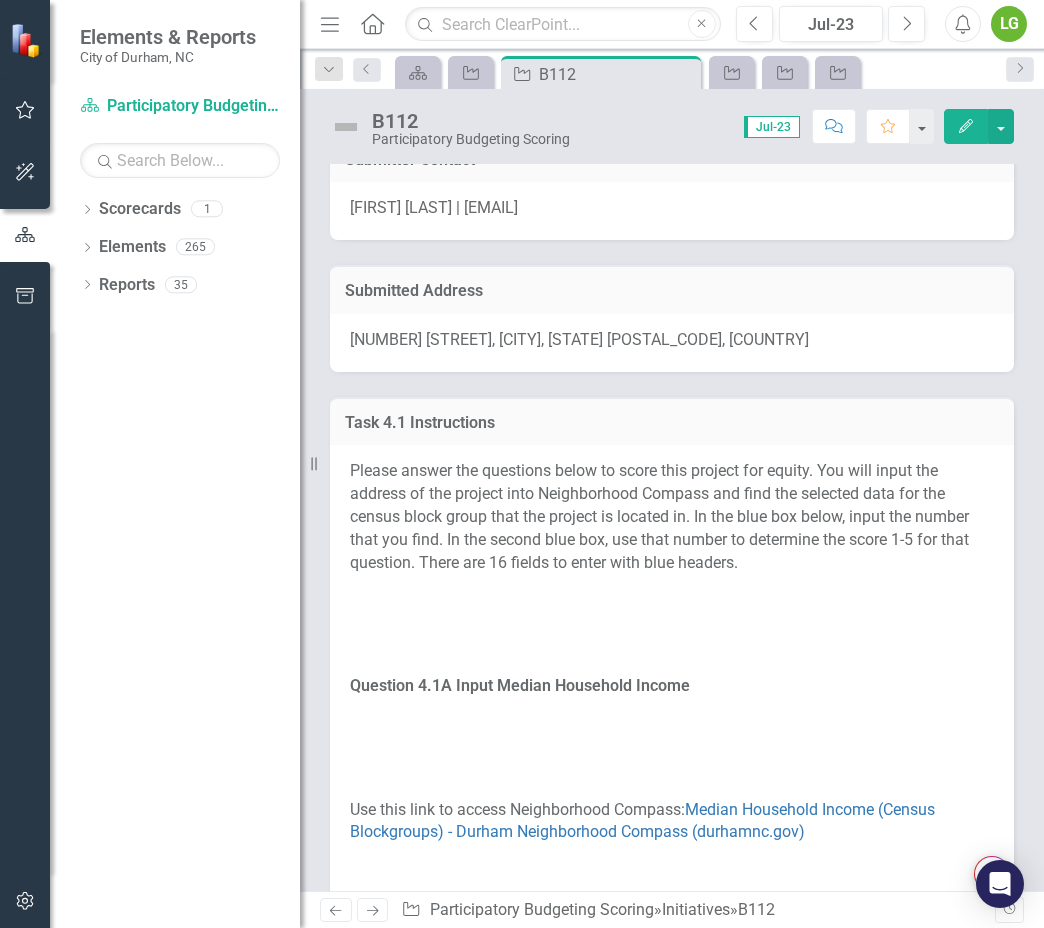 scroll, scrollTop: 0, scrollLeft: 0, axis: both 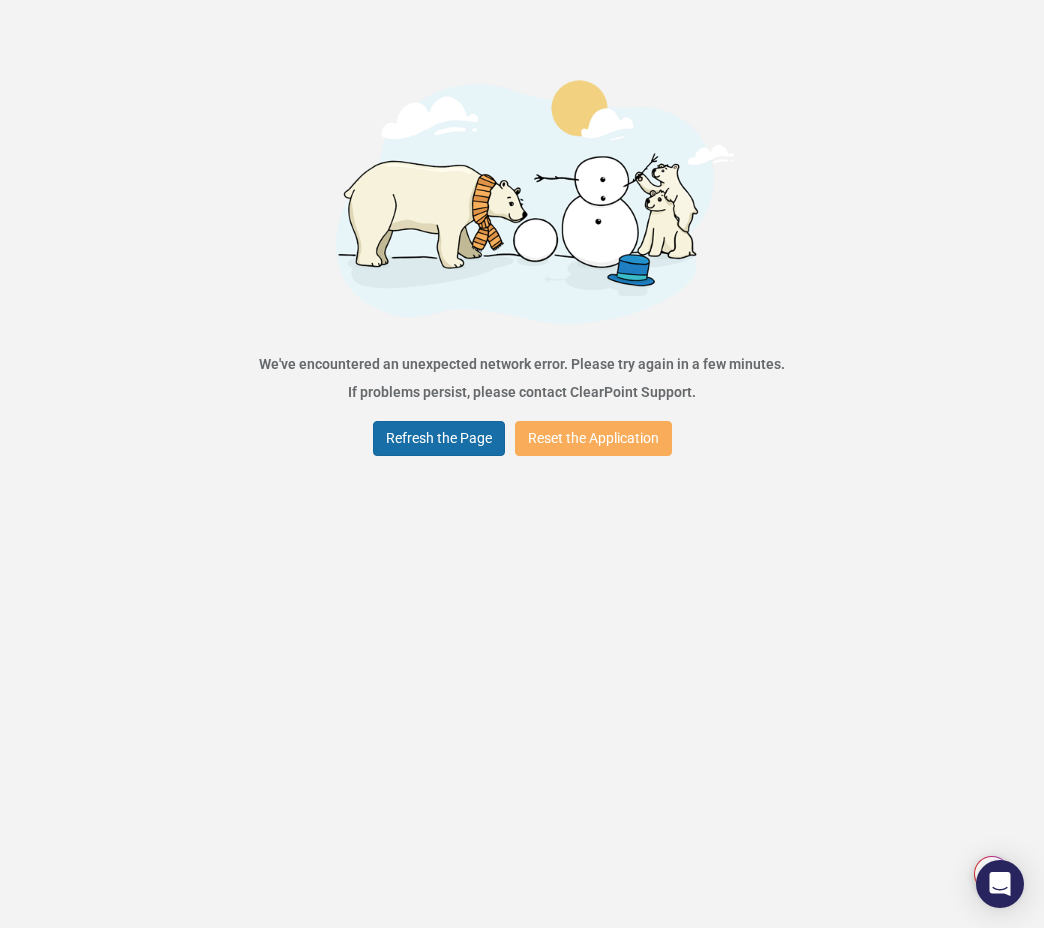 click on "Refresh the Page" at bounding box center [439, 438] 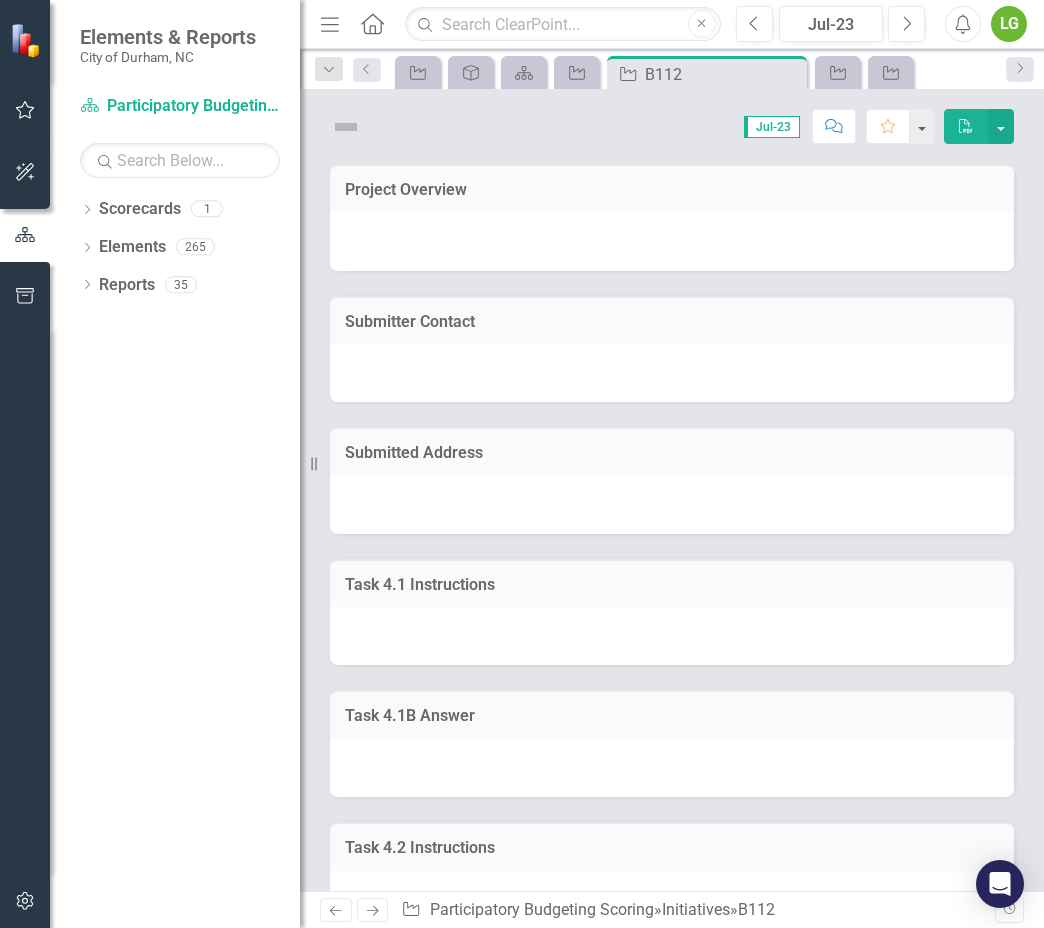 scroll, scrollTop: 0, scrollLeft: 0, axis: both 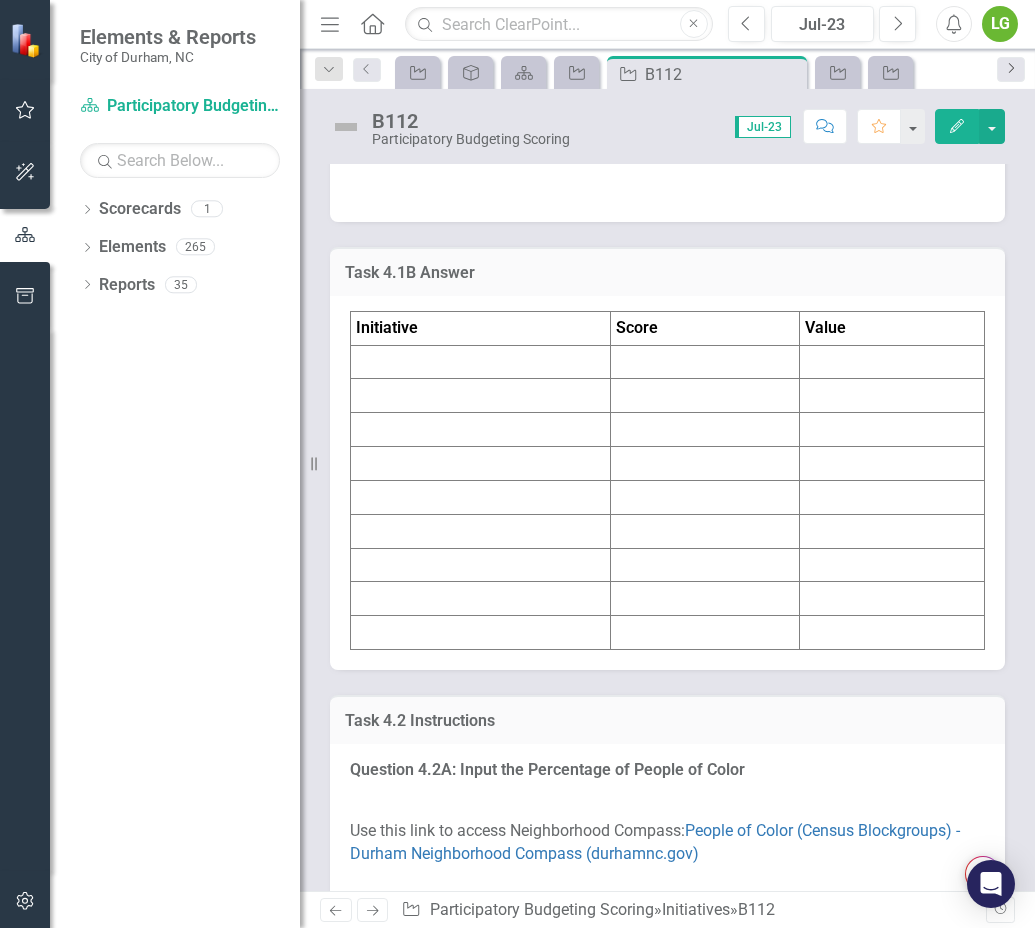 click on "Next" 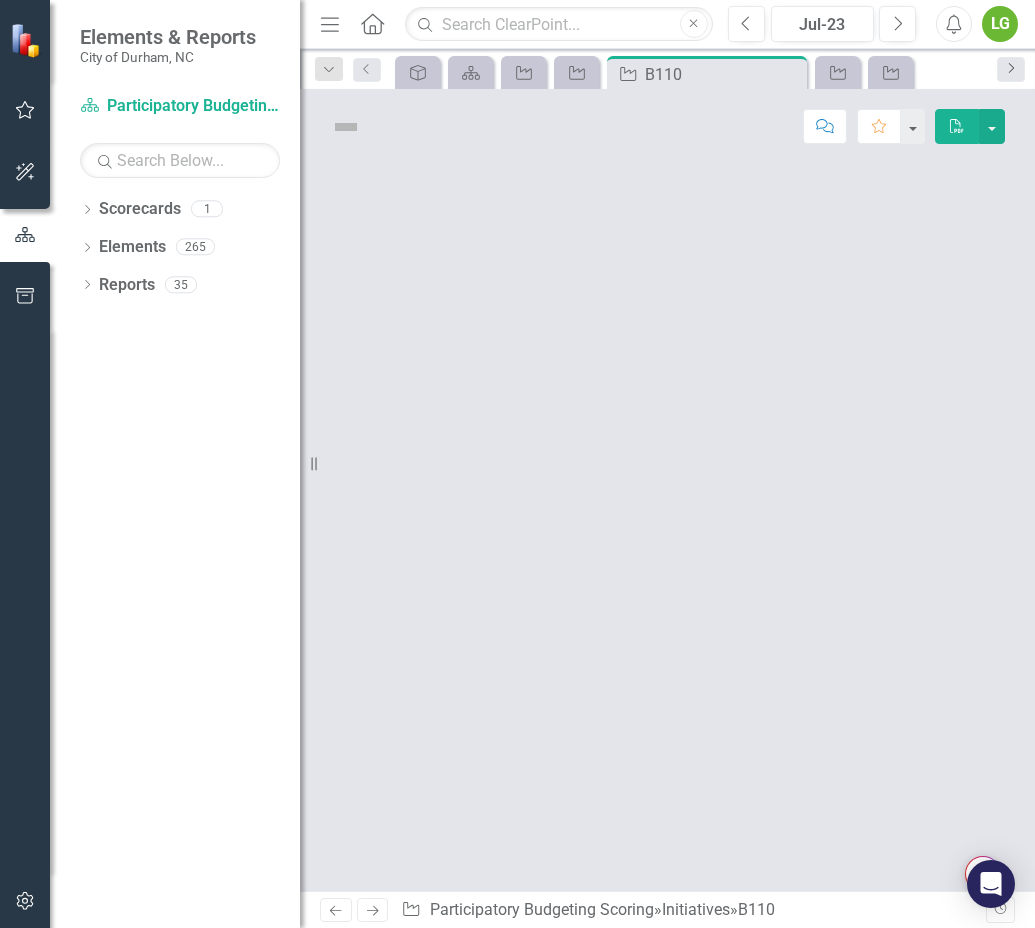 click on "Next" 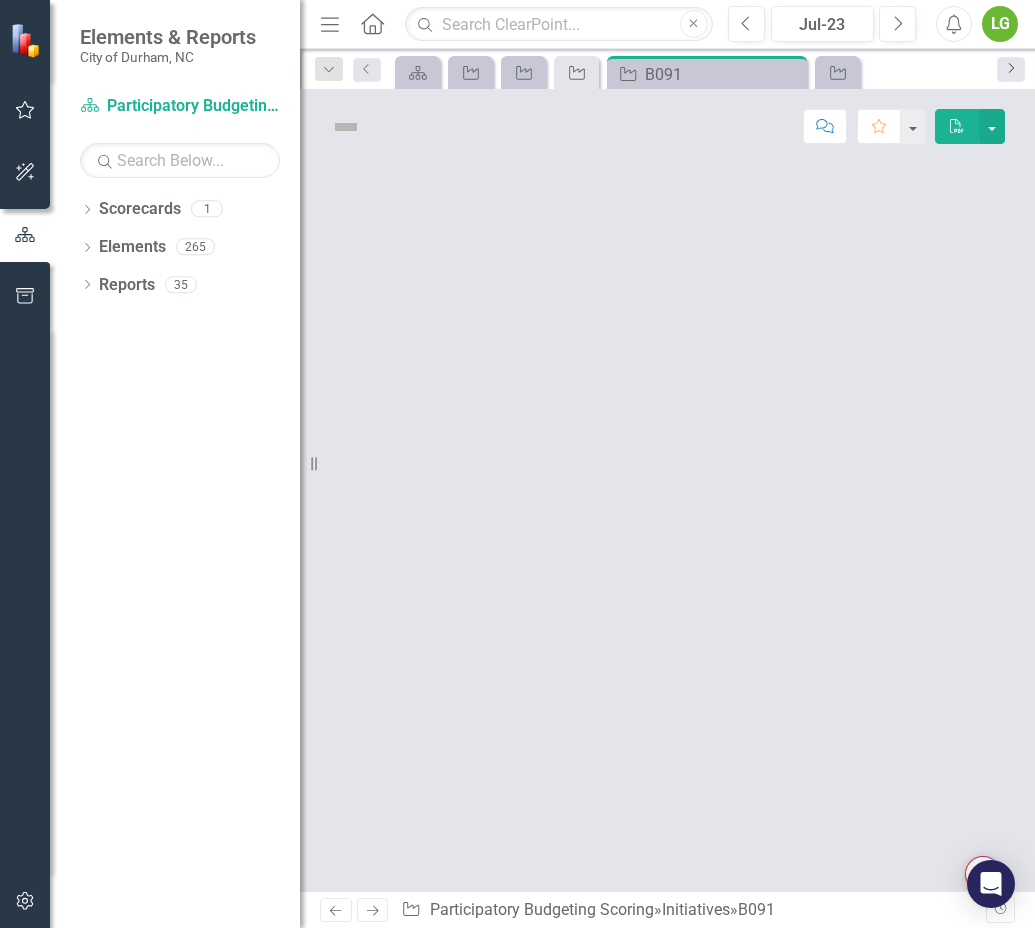 click on "Next" 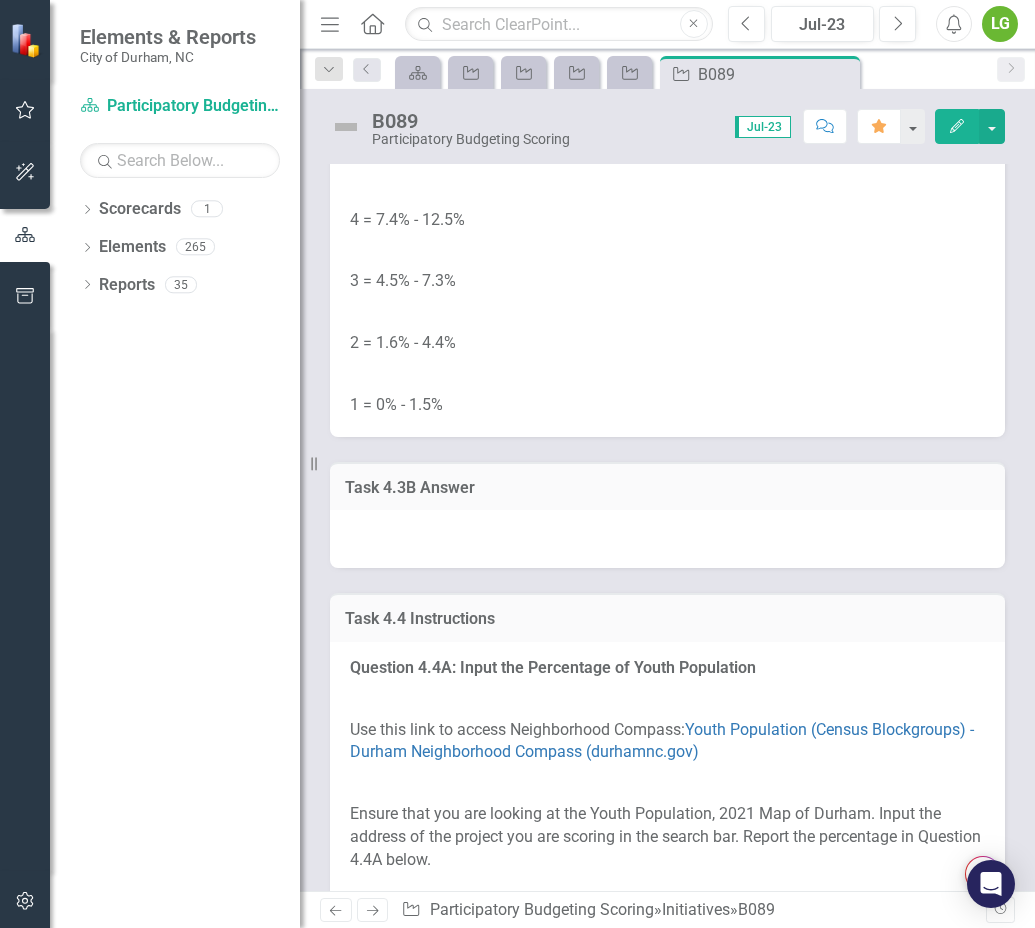 scroll, scrollTop: 4427, scrollLeft: 0, axis: vertical 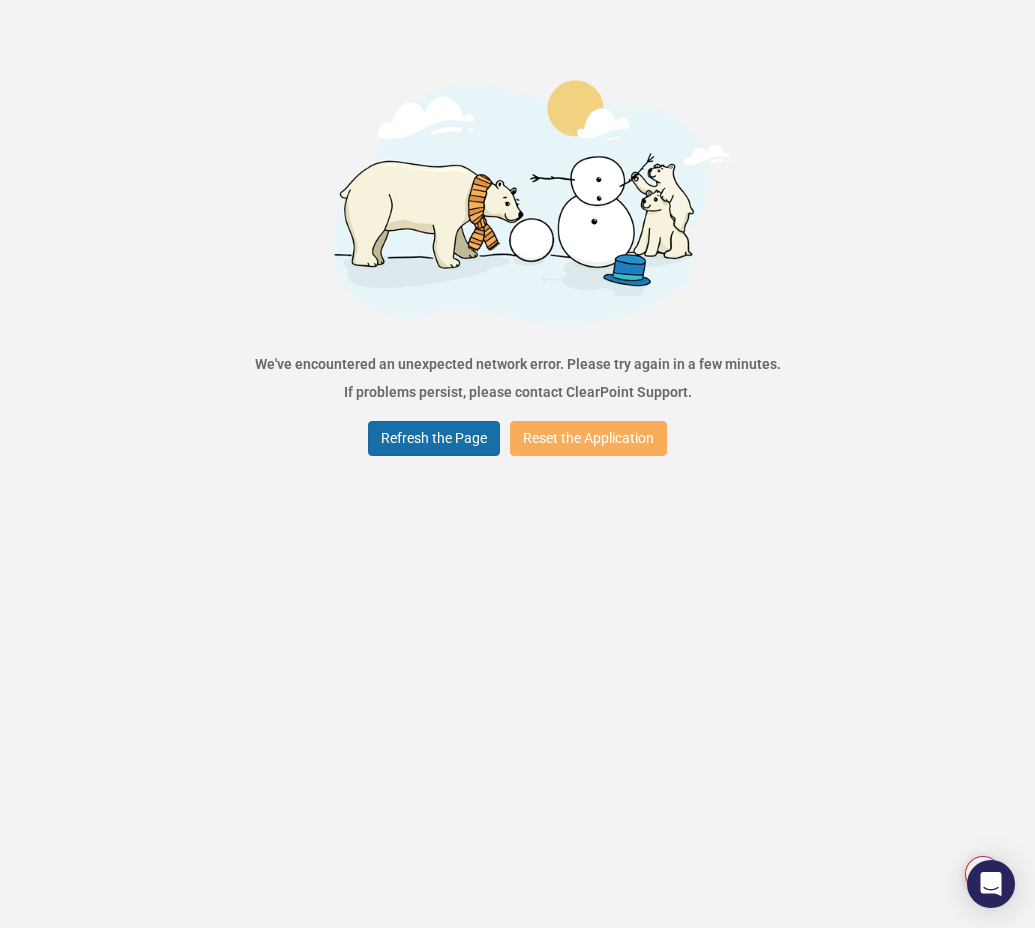 click on "Refresh the Page" at bounding box center (434, 438) 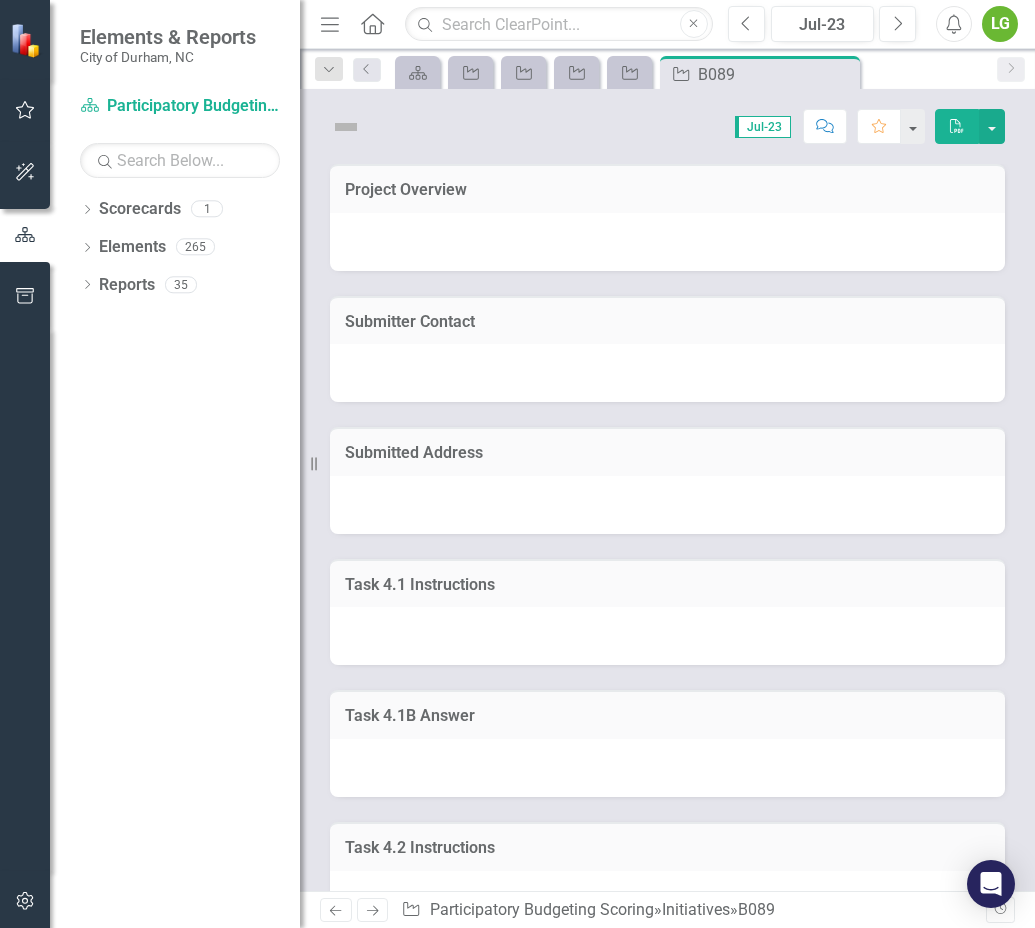 scroll, scrollTop: 0, scrollLeft: 0, axis: both 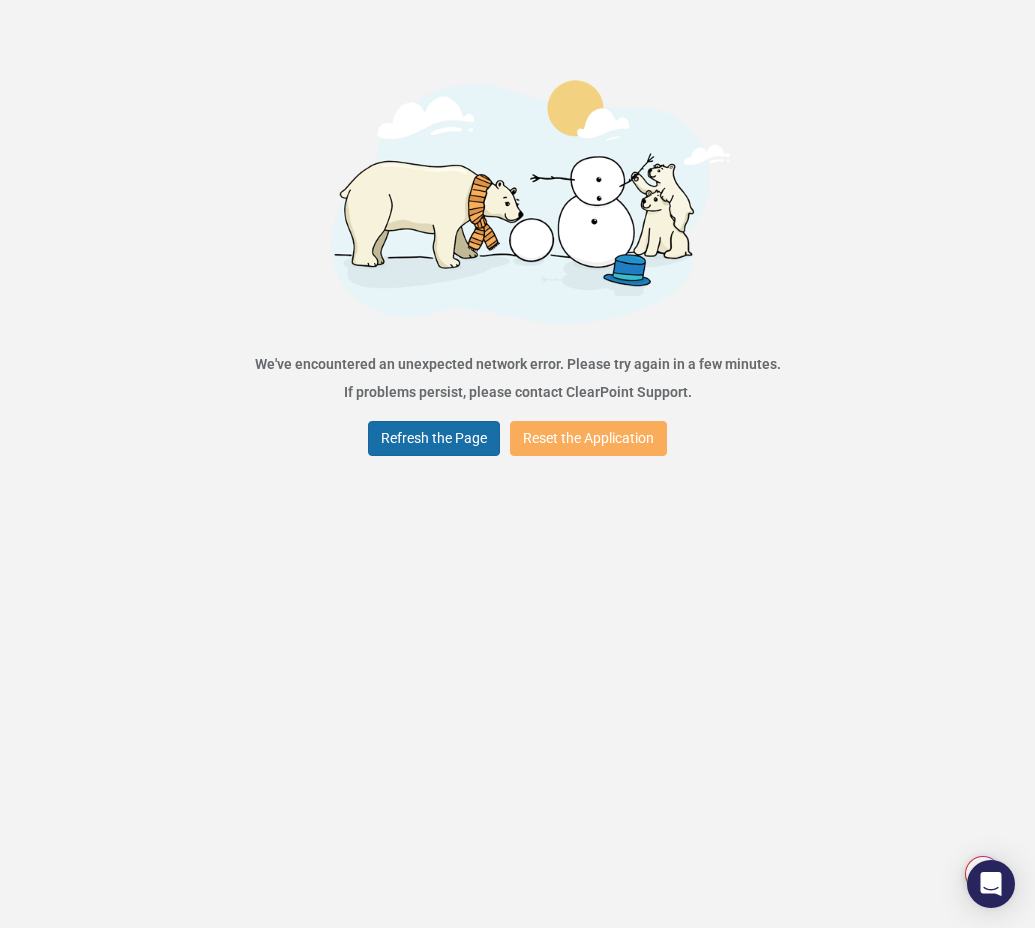 click on "Refresh the Page" at bounding box center [434, 438] 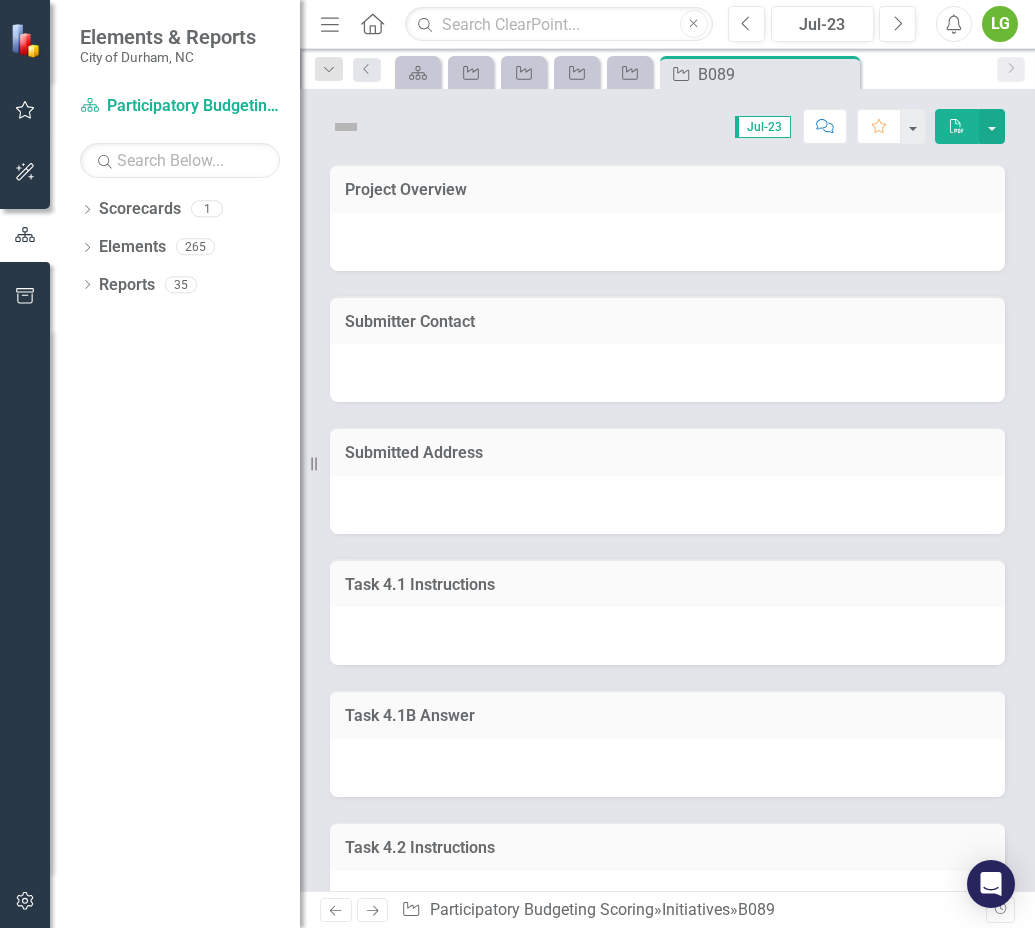 scroll, scrollTop: 0, scrollLeft: 0, axis: both 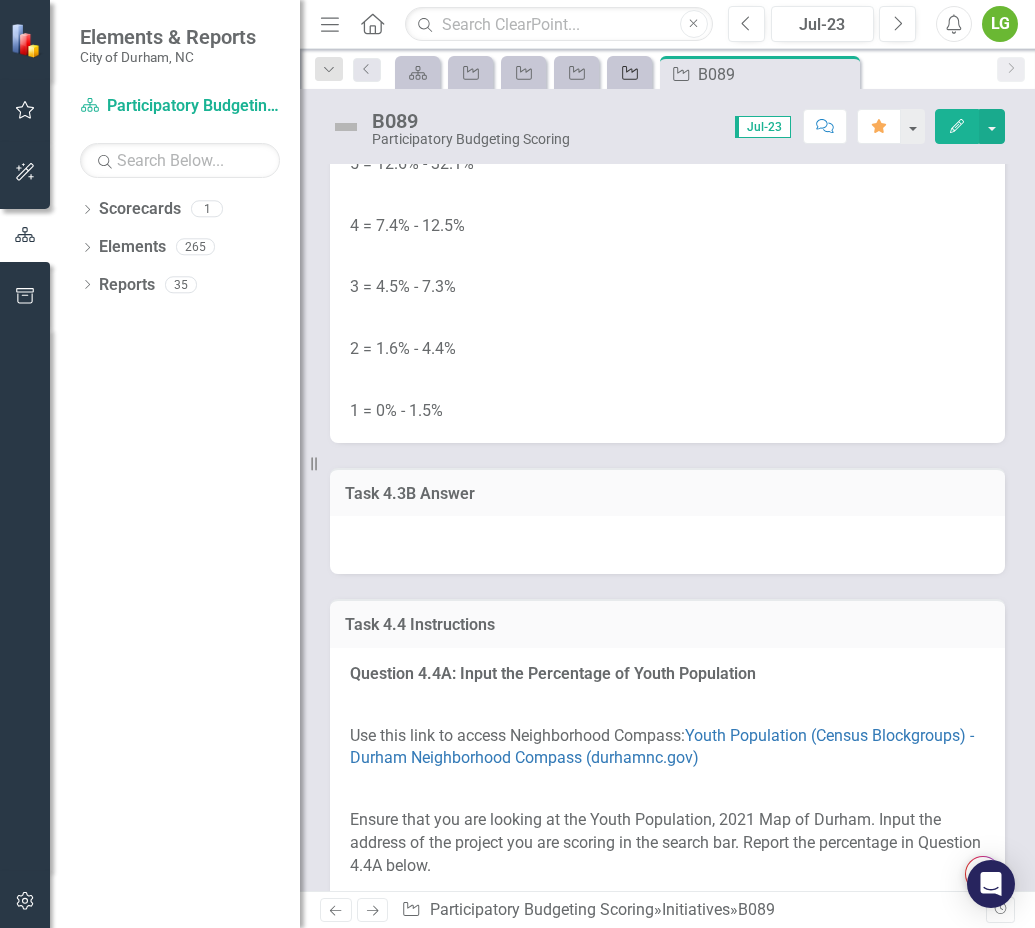 click on "Initiative" 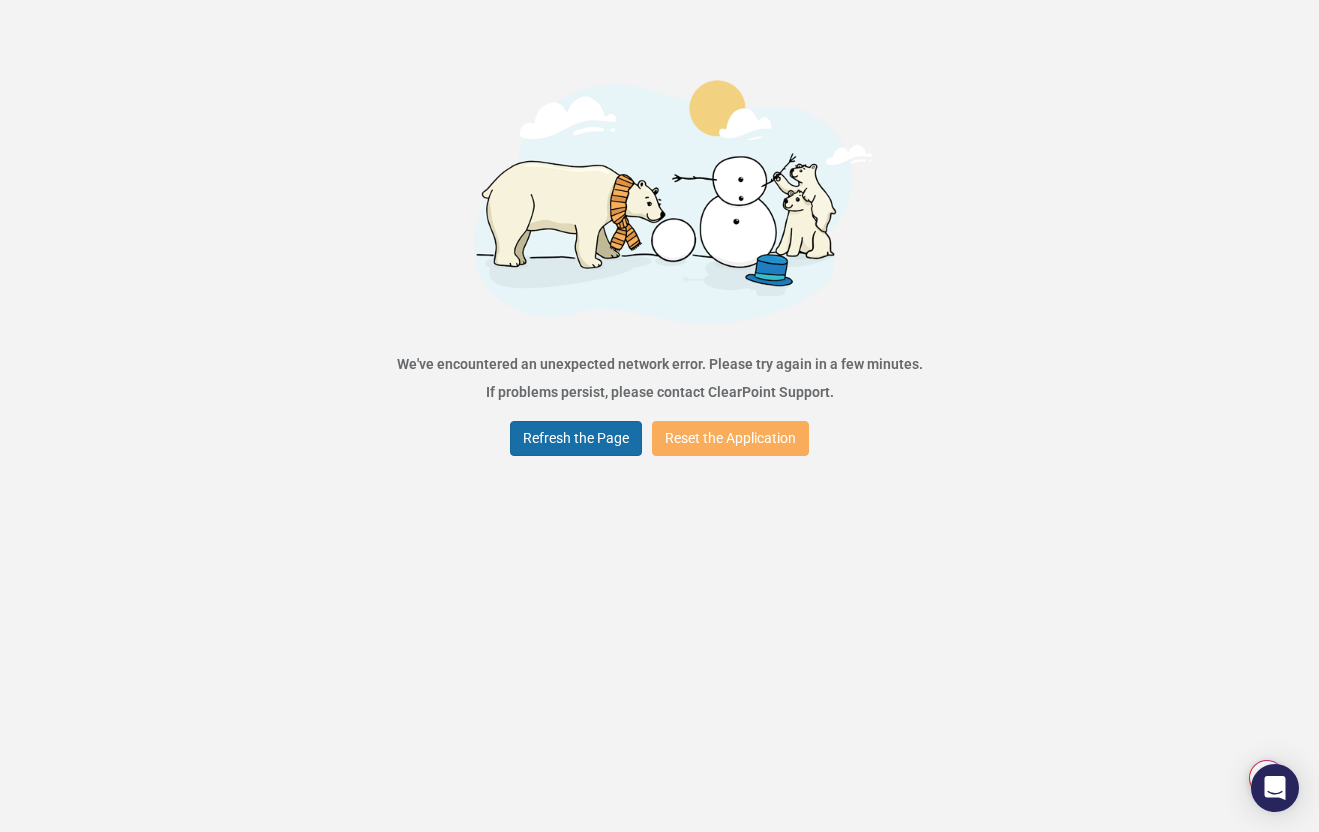 click on "Refresh the Page" at bounding box center [576, 438] 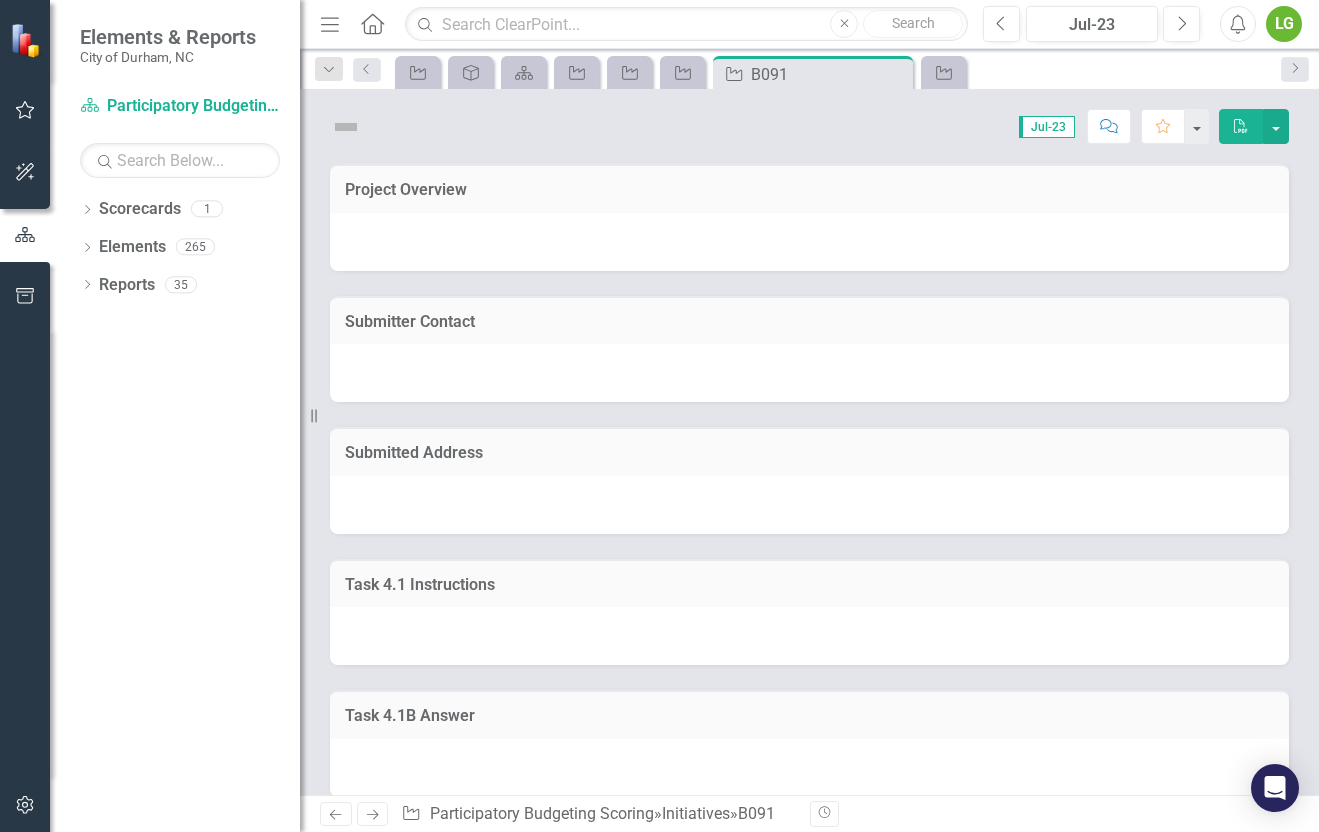 scroll, scrollTop: 0, scrollLeft: 0, axis: both 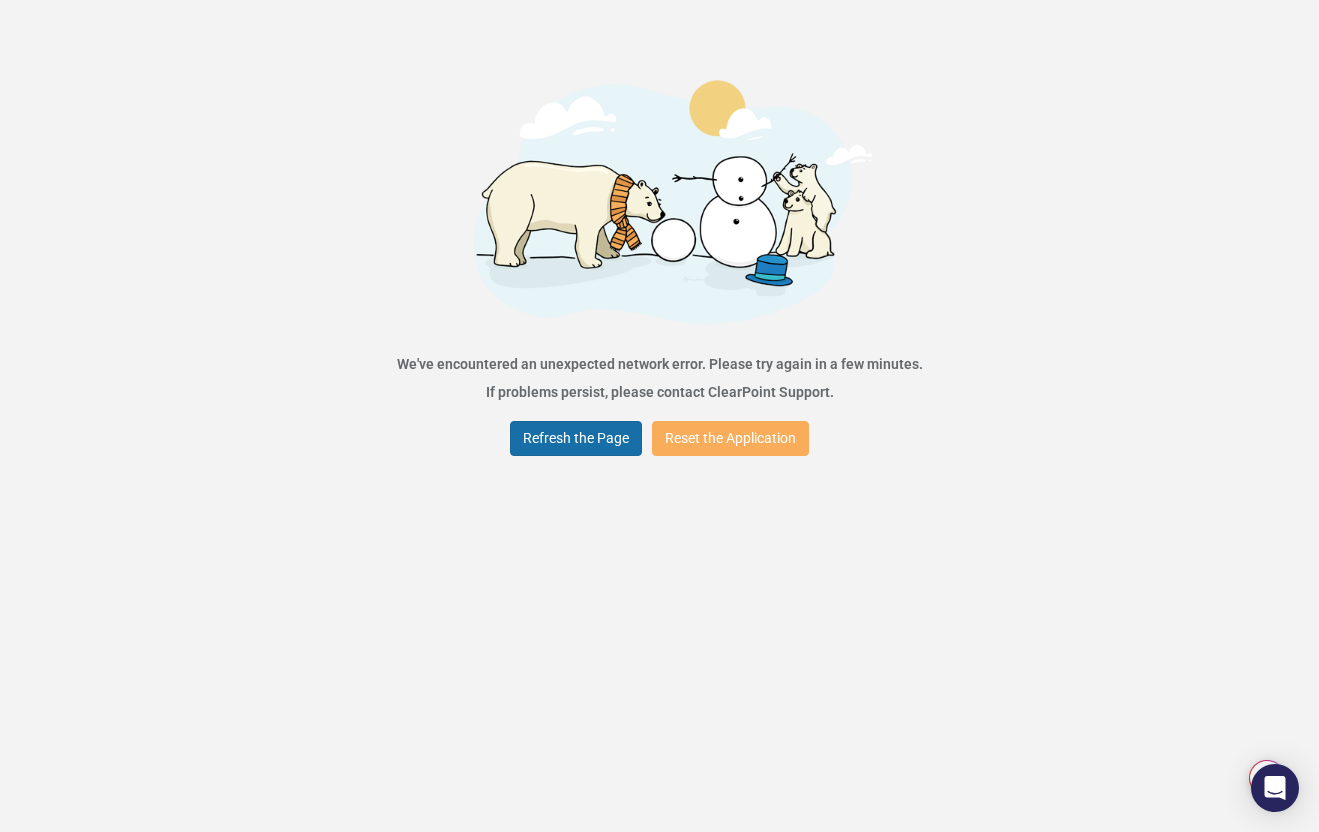 click on "Refresh the Page" at bounding box center (576, 438) 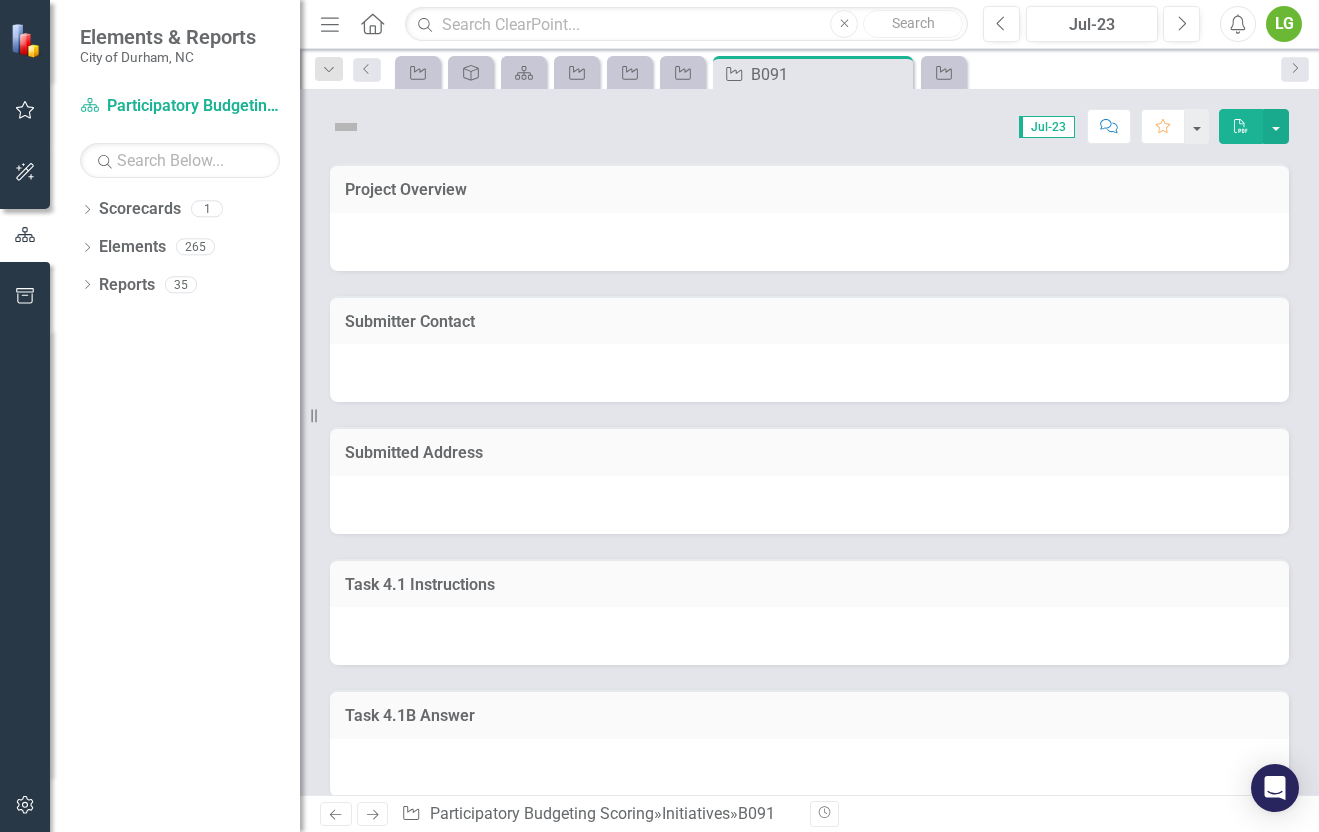 scroll, scrollTop: 0, scrollLeft: 0, axis: both 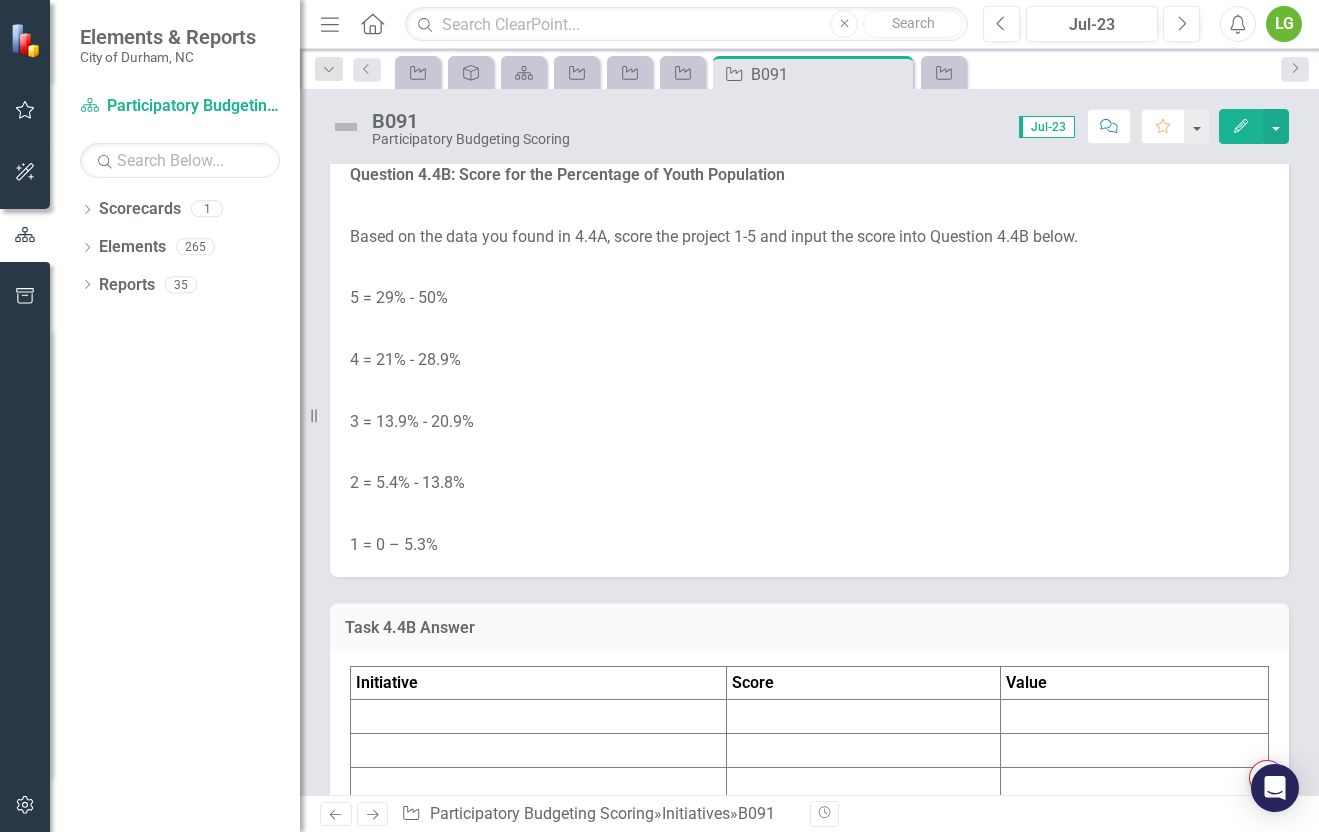 click on "Ensure that you are looking at the Youth Population, 2021 Map of Durham. Input the address of the project you are scoring in the search bar. Report the percentage in Question 4.4A below." at bounding box center (809, 102) 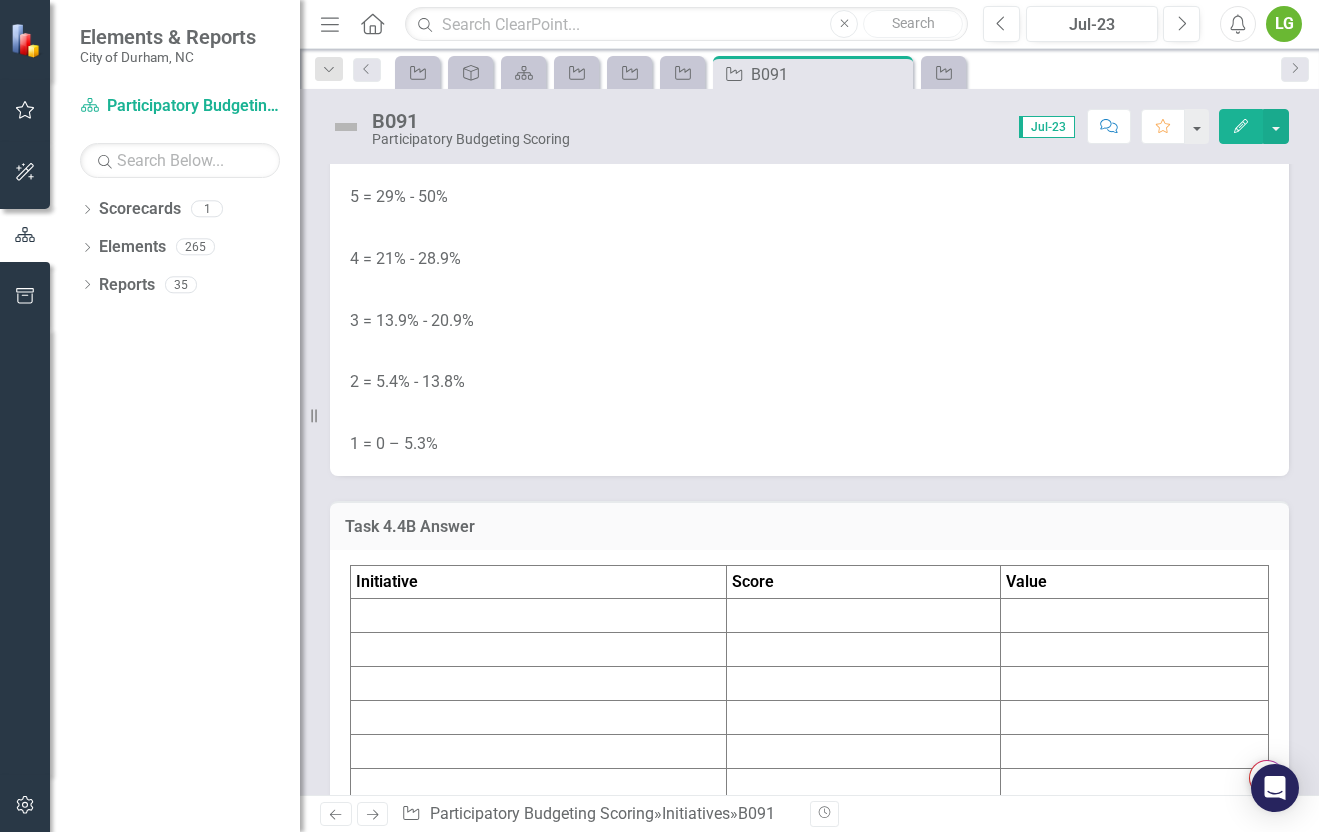 scroll, scrollTop: 6044, scrollLeft: 0, axis: vertical 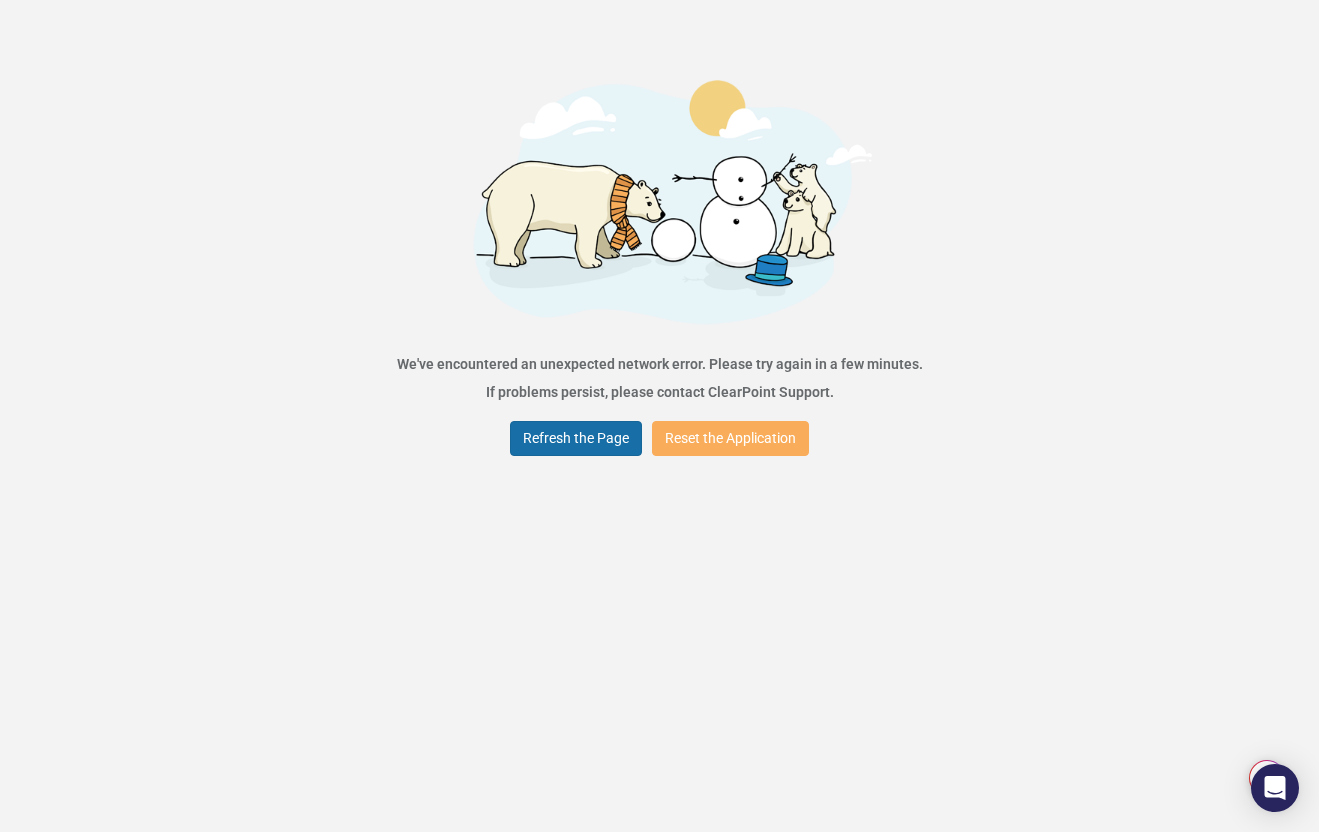 click on "Refresh the Page" at bounding box center (576, 438) 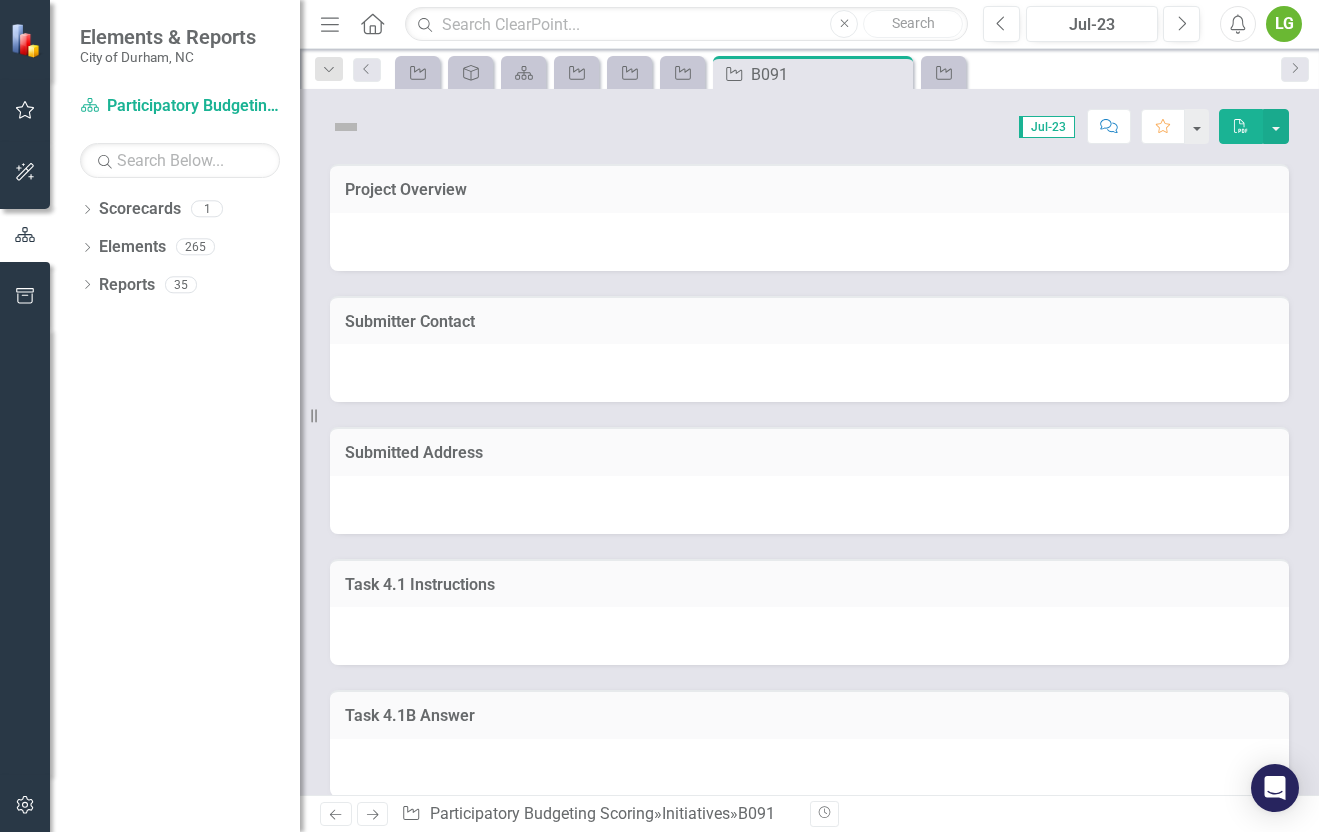 scroll, scrollTop: 0, scrollLeft: 0, axis: both 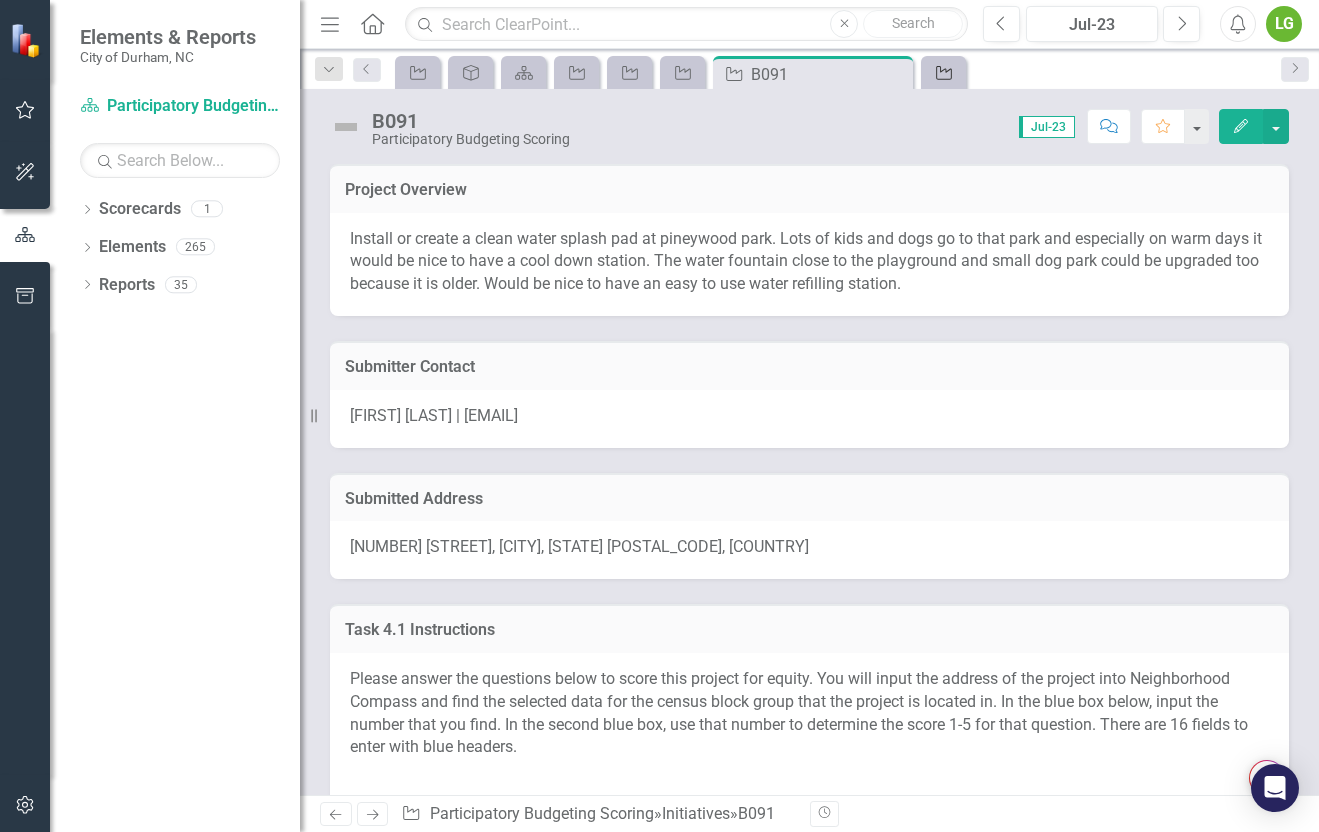 click 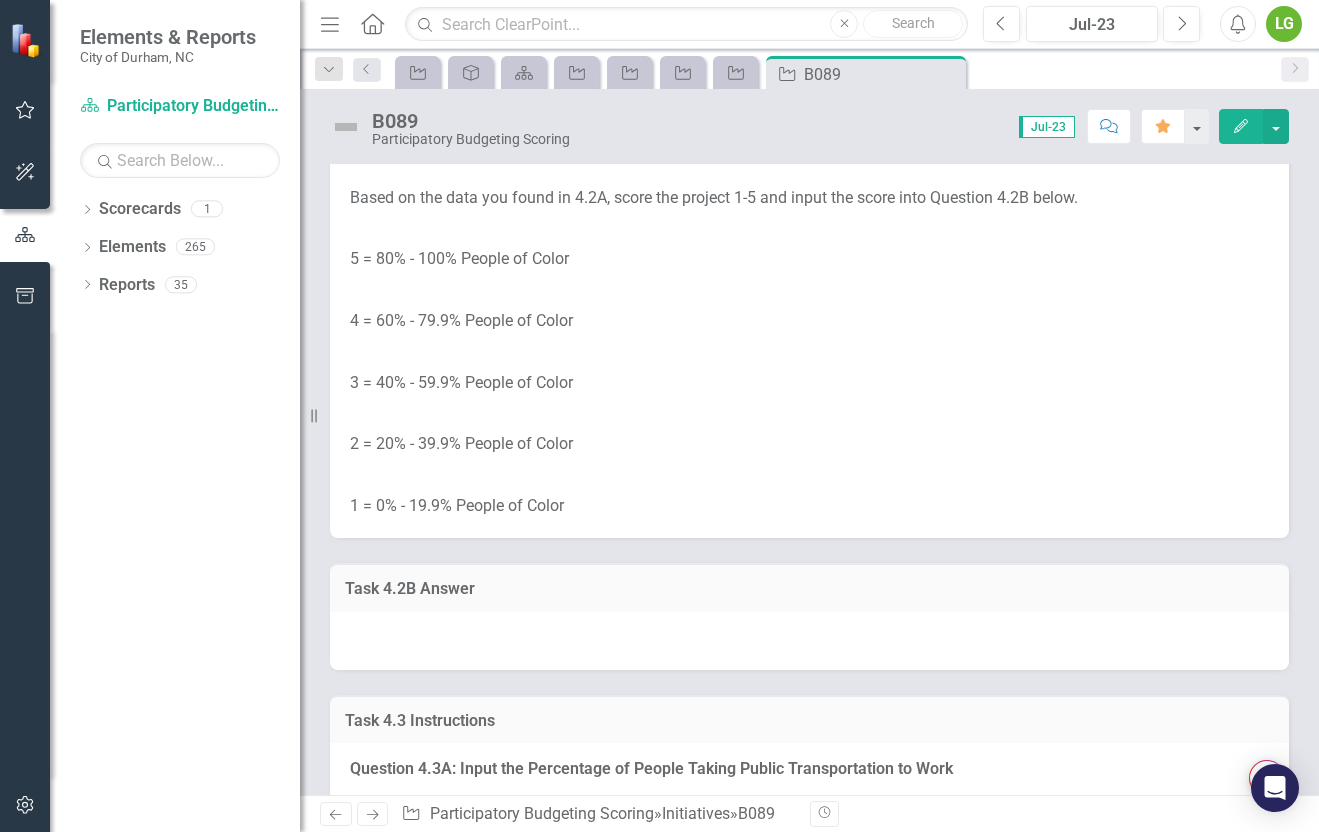 scroll, scrollTop: 3518, scrollLeft: 0, axis: vertical 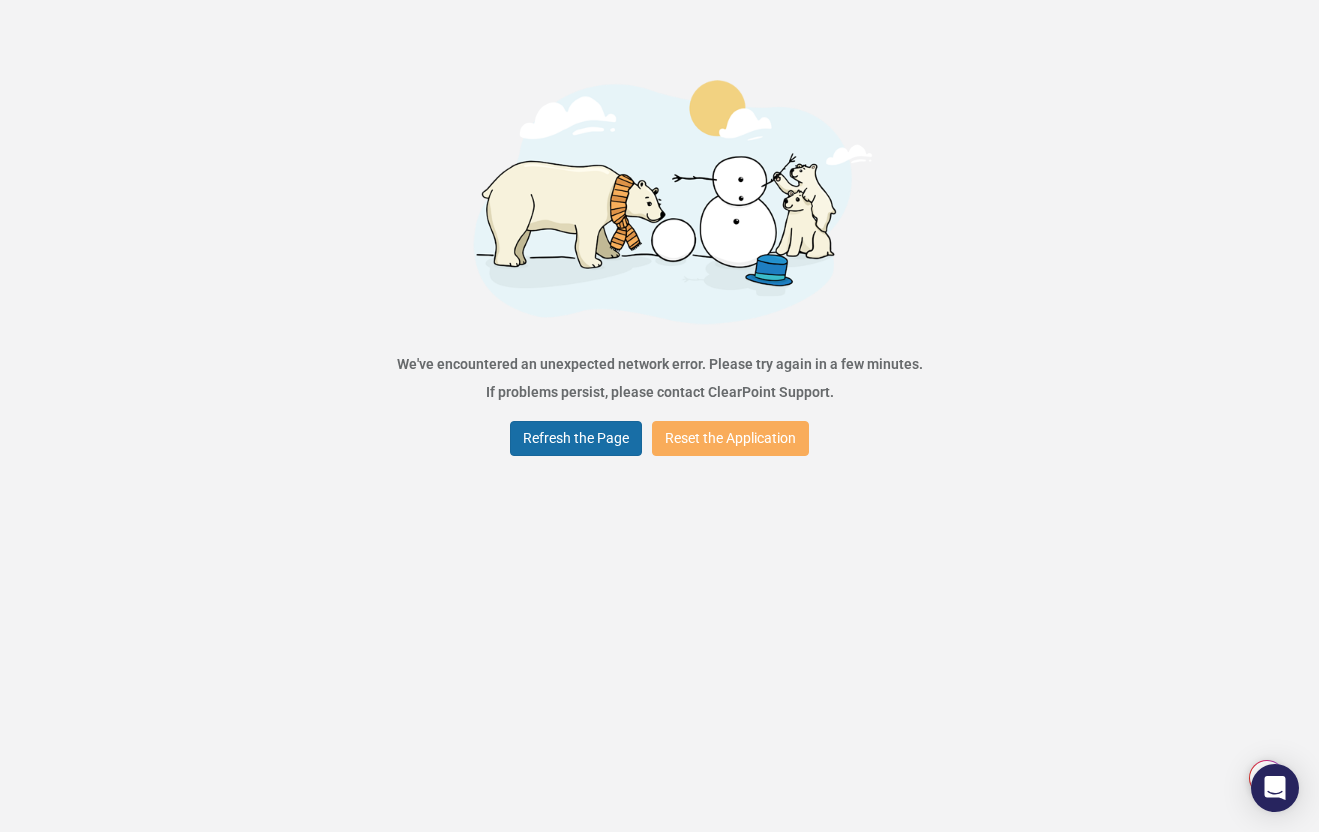 click on "Refresh the Page" at bounding box center [576, 438] 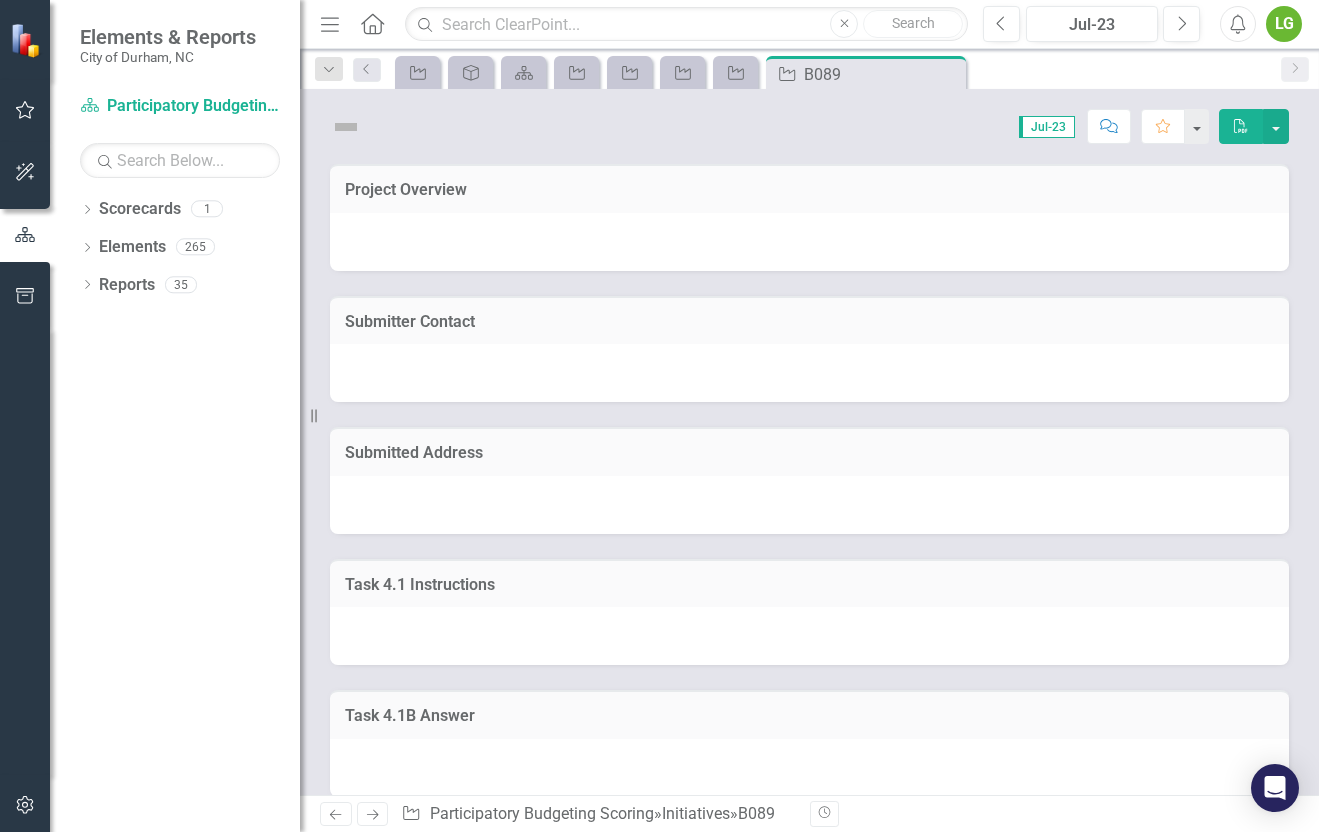 scroll, scrollTop: 0, scrollLeft: 0, axis: both 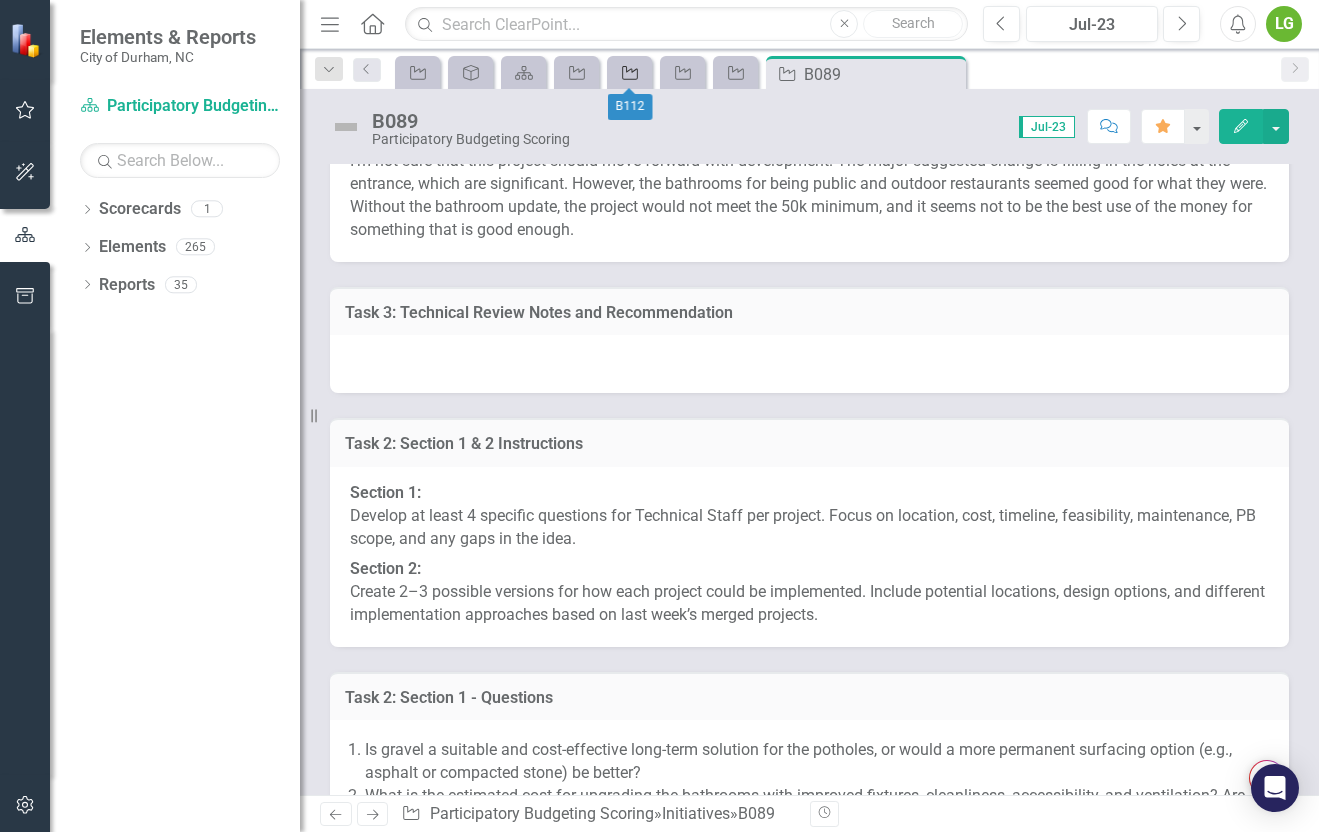 click 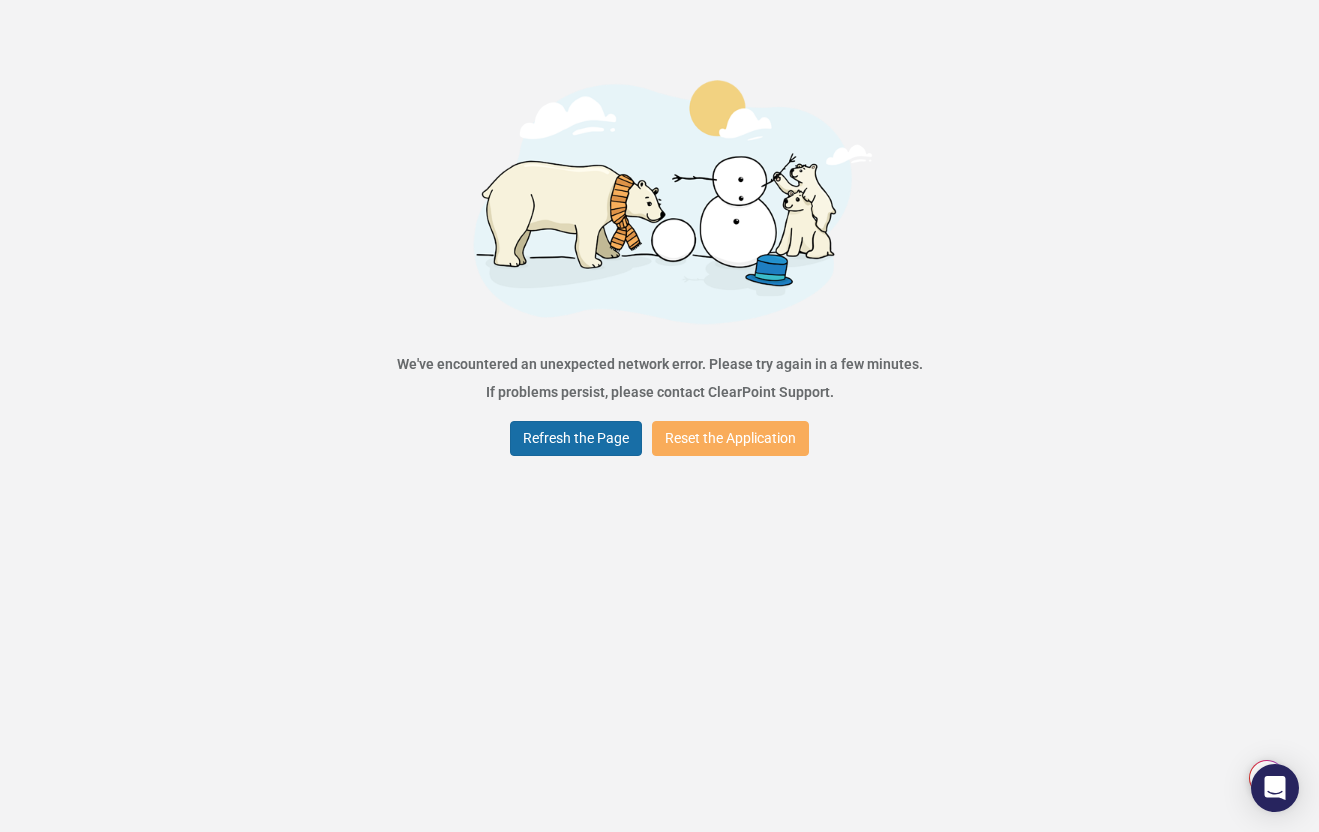 click on "Refresh the Page" at bounding box center (576, 438) 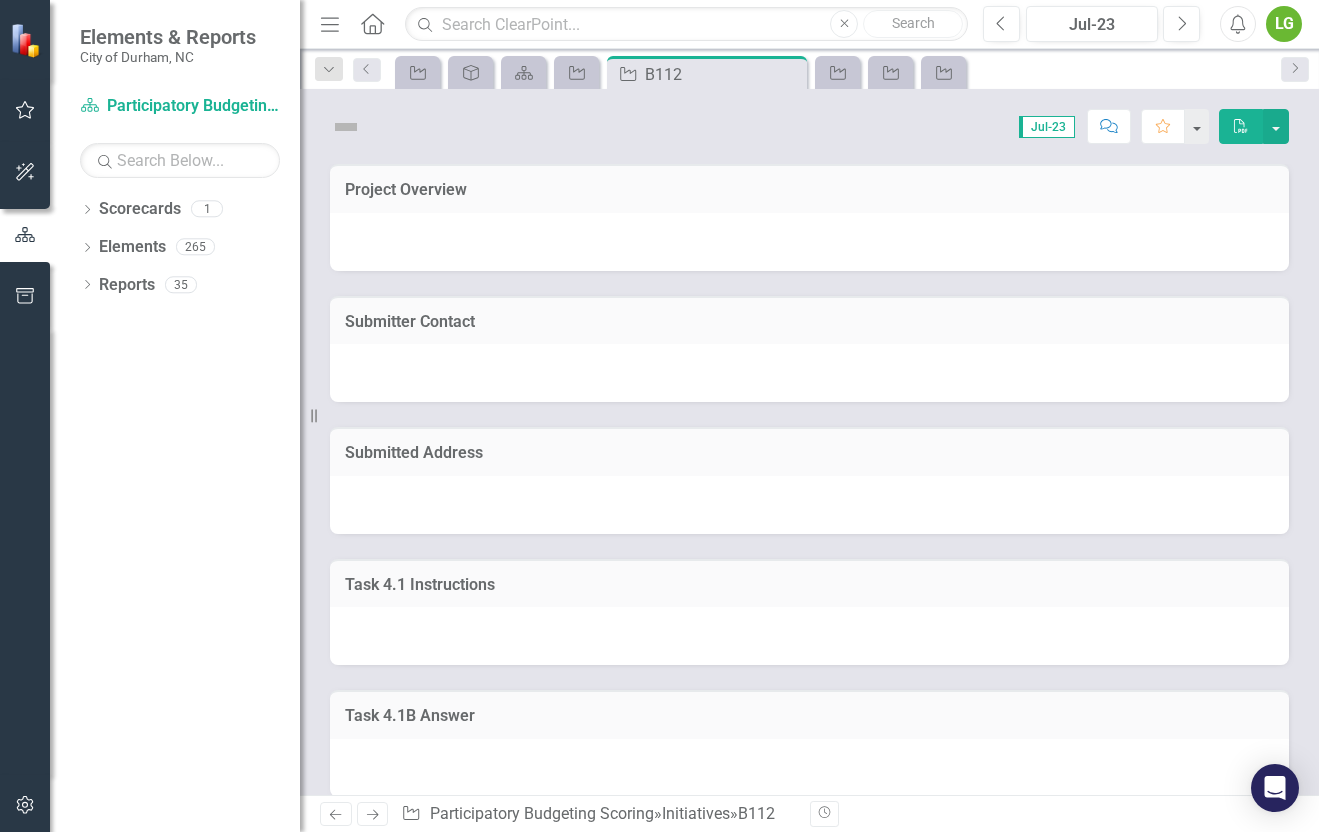 scroll, scrollTop: 0, scrollLeft: 0, axis: both 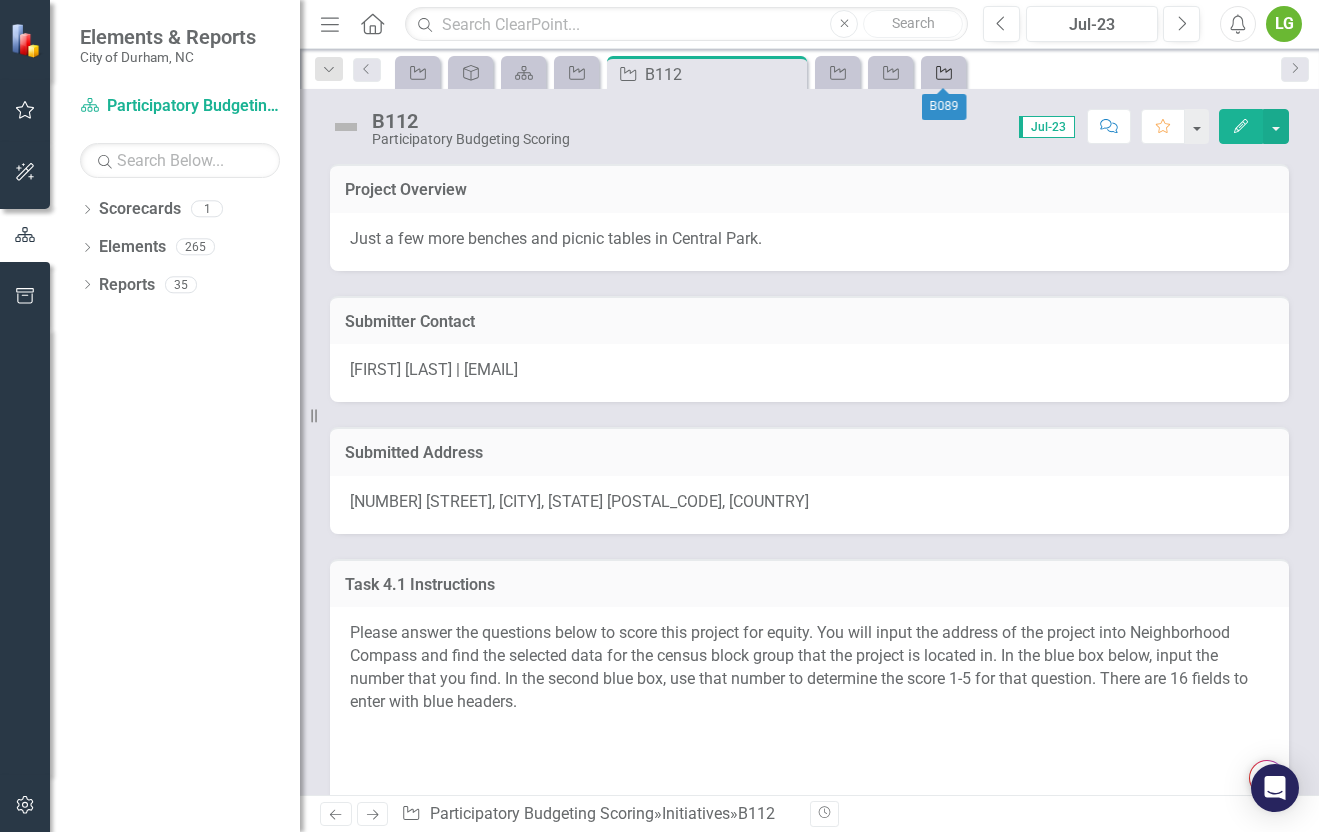click on "Initiative" at bounding box center (940, 72) 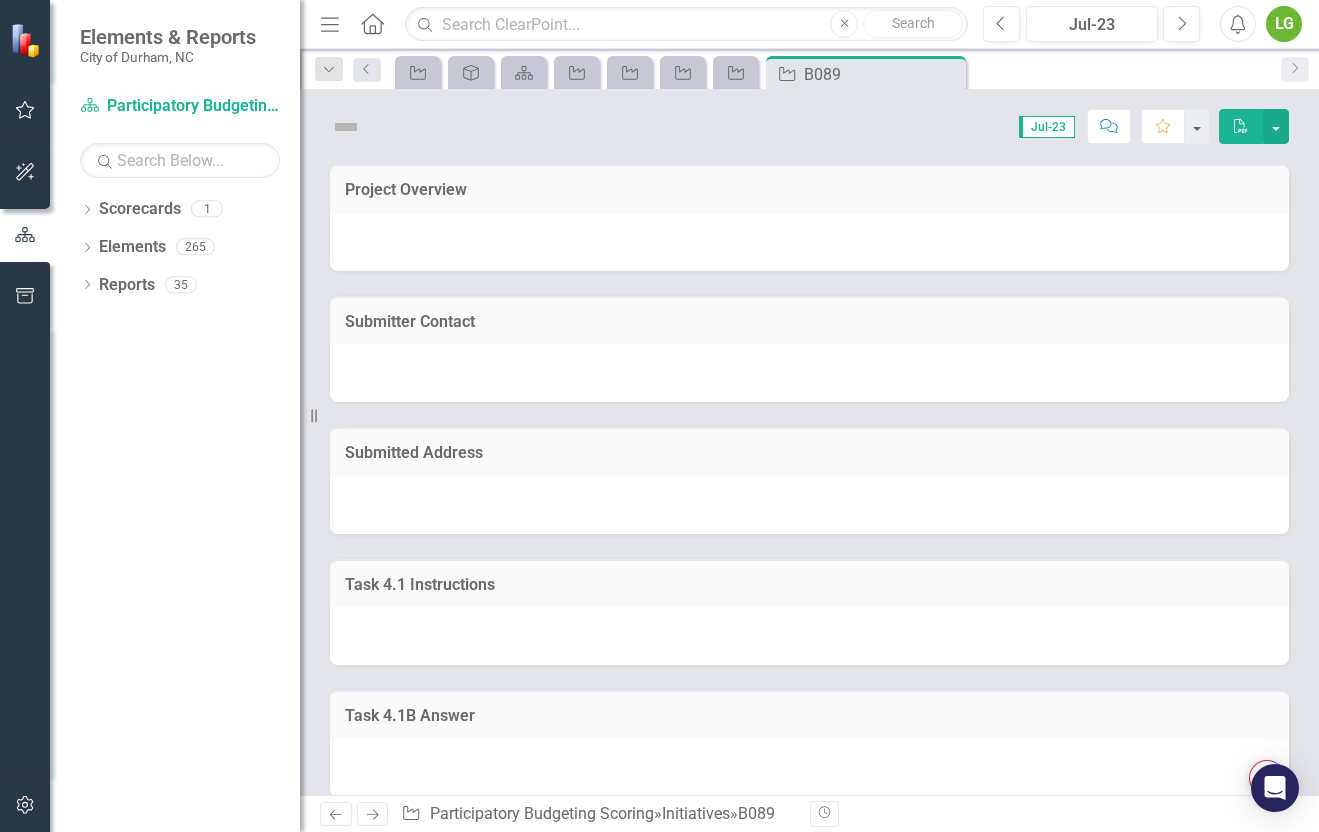 click on "Next" 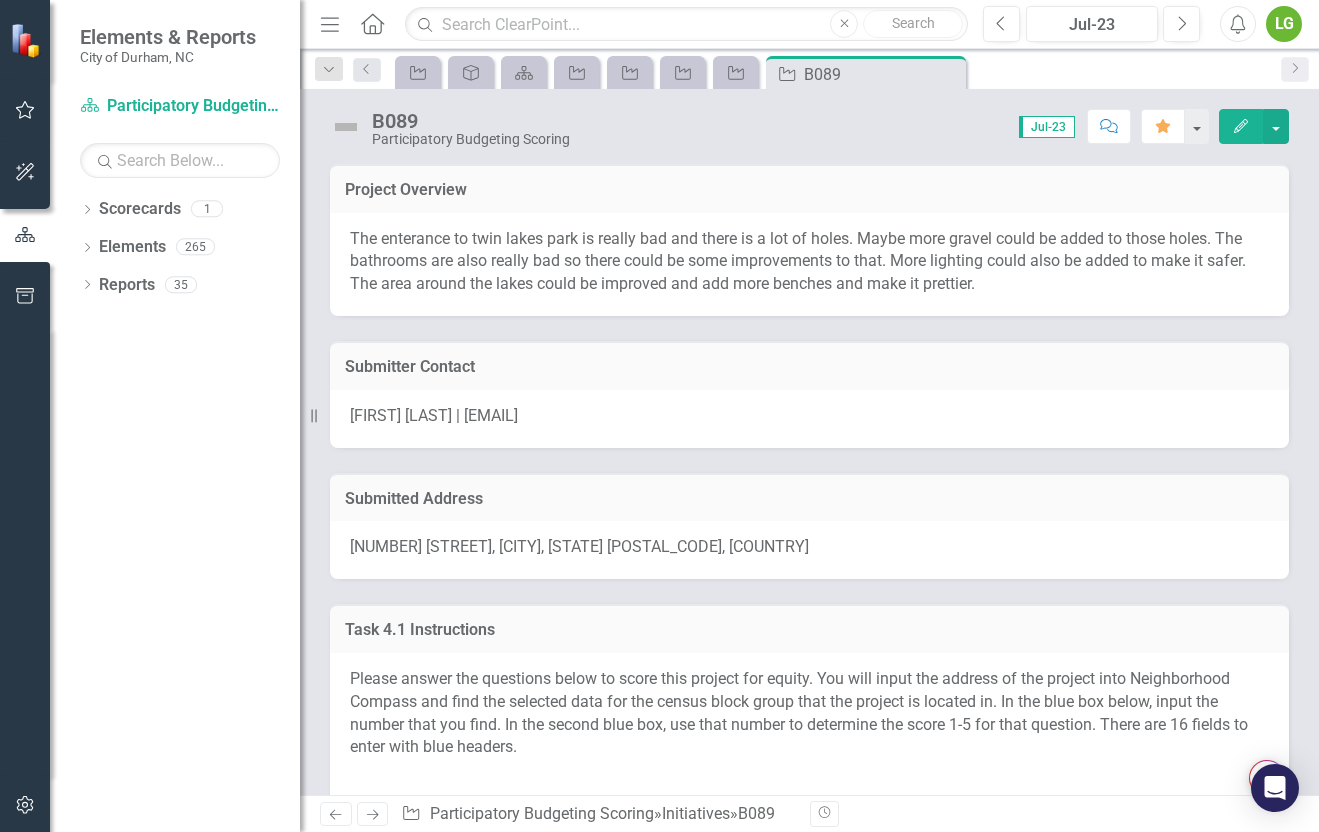 click on "Next" 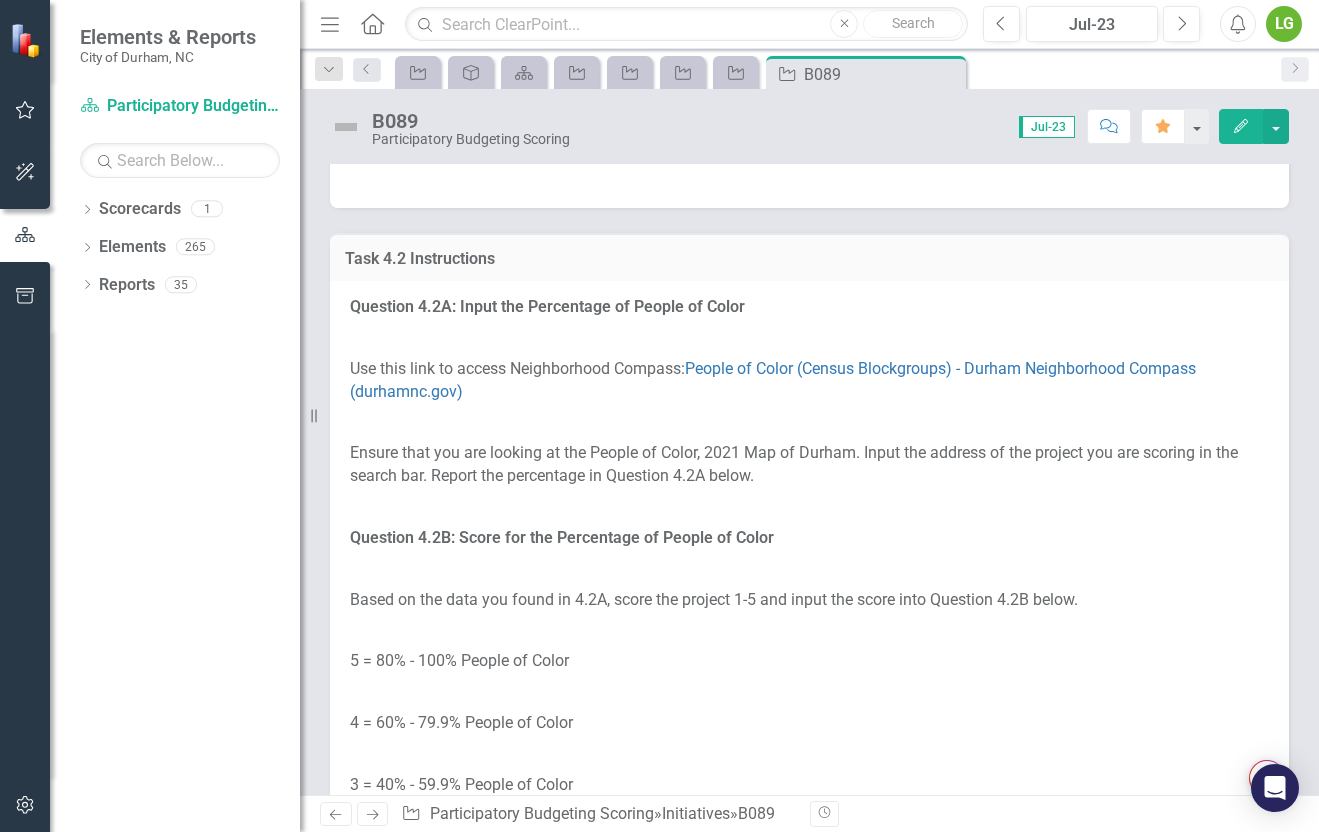 scroll, scrollTop: 2873, scrollLeft: 0, axis: vertical 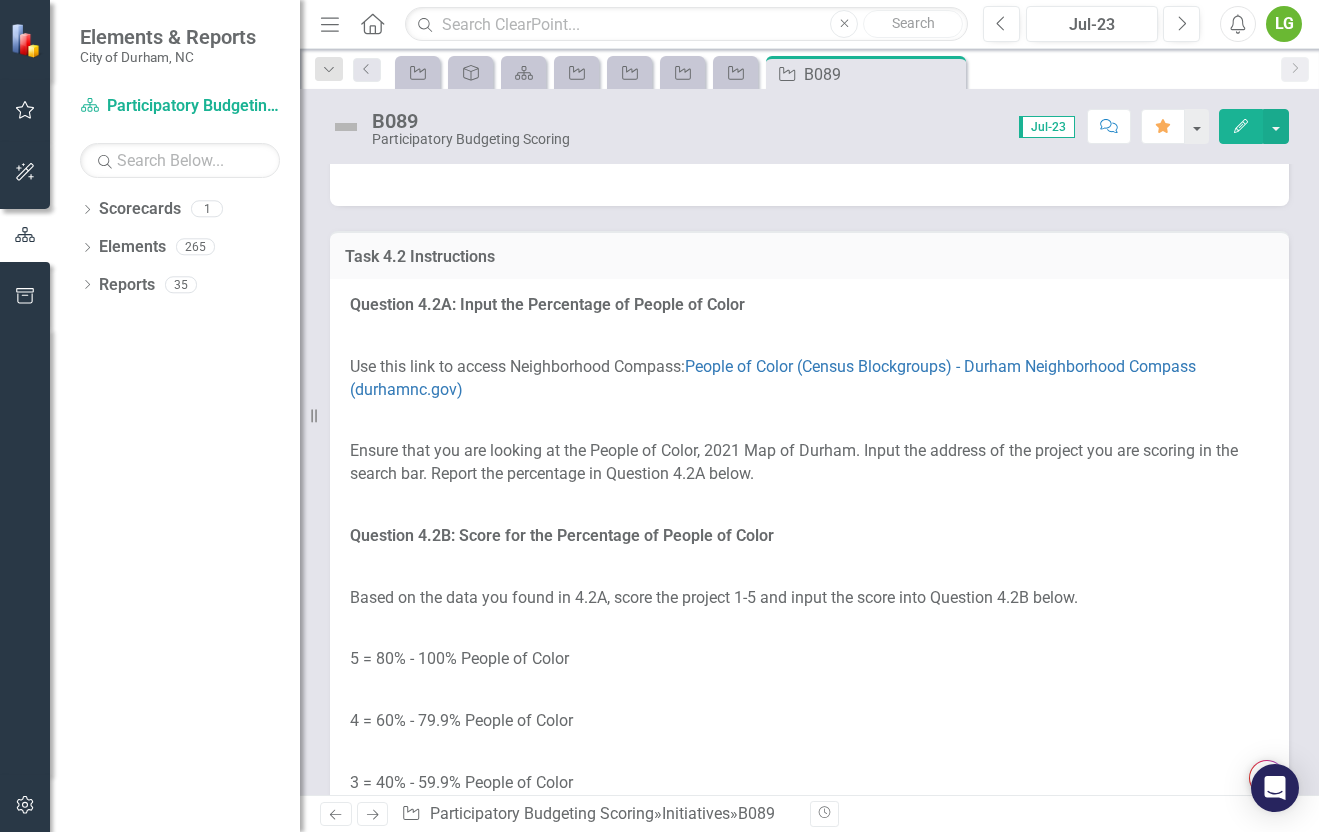 click on "Task 4.1B Answer" at bounding box center (809, 125) 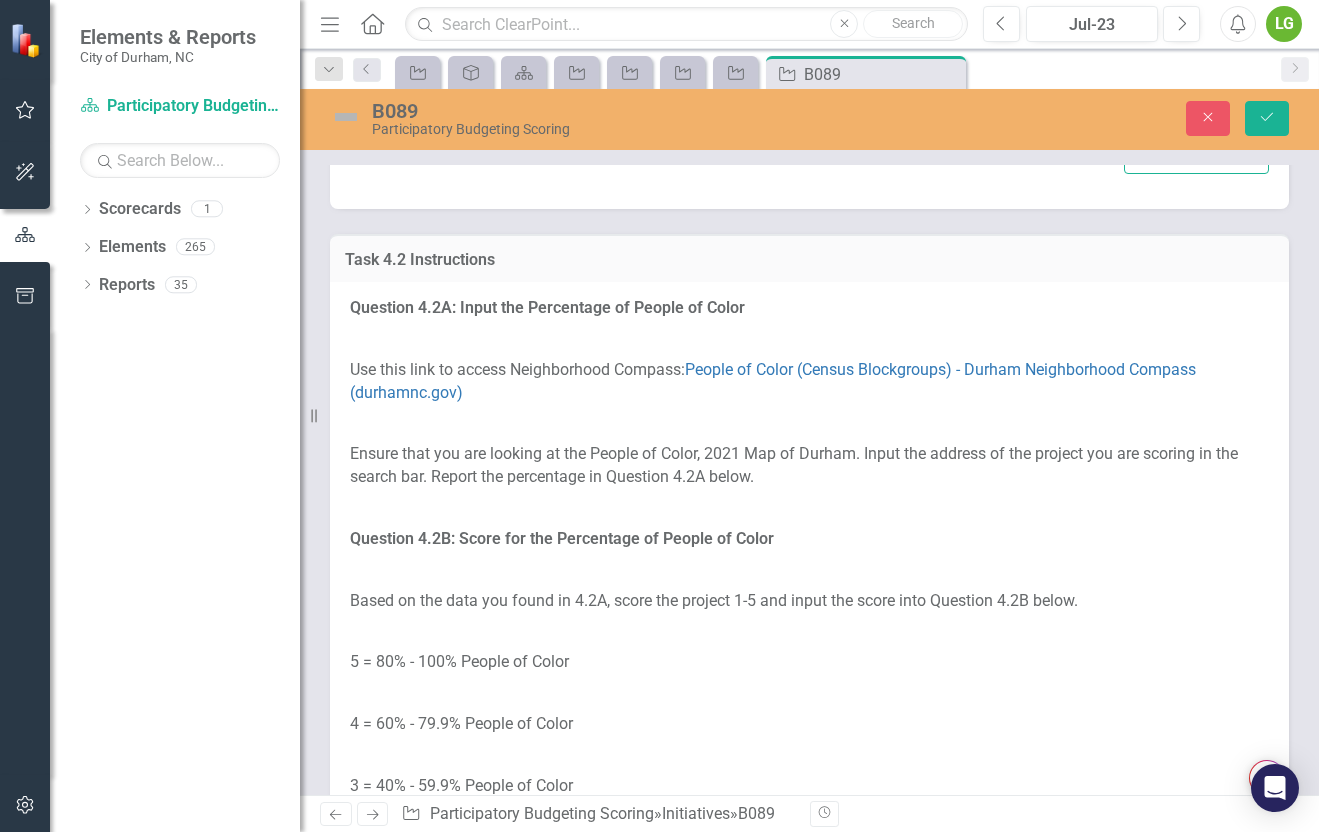 scroll, scrollTop: 2978, scrollLeft: 0, axis: vertical 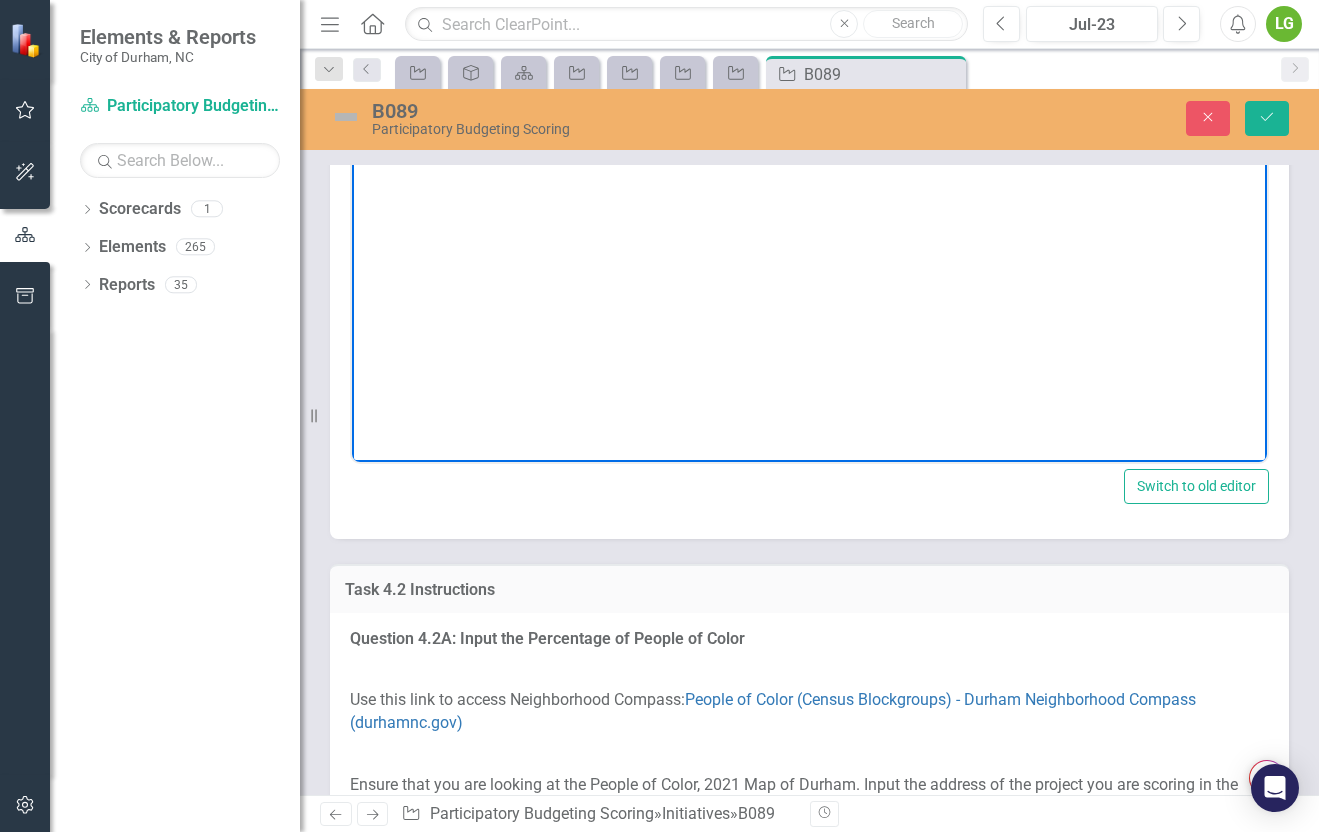 click at bounding box center [809, 263] 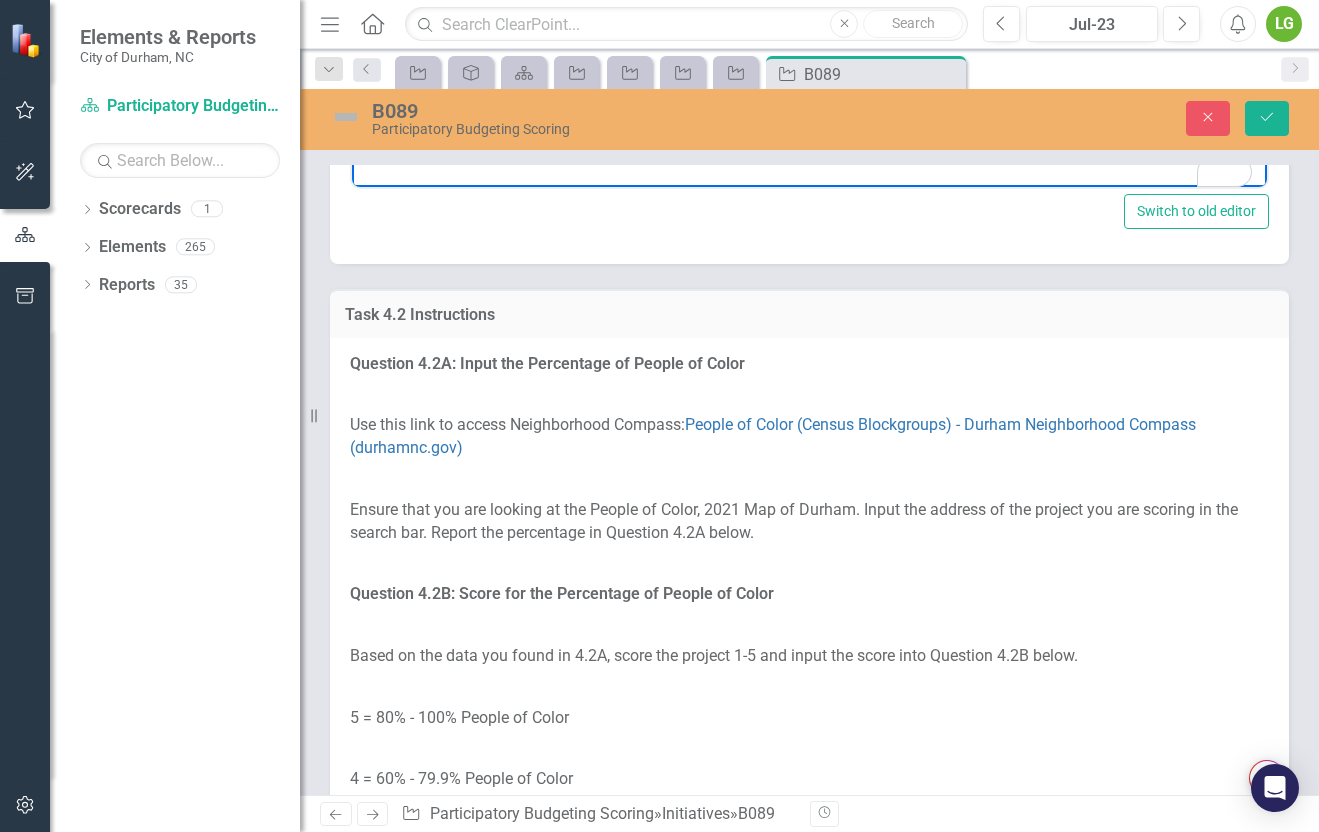 scroll, scrollTop: 3251, scrollLeft: 0, axis: vertical 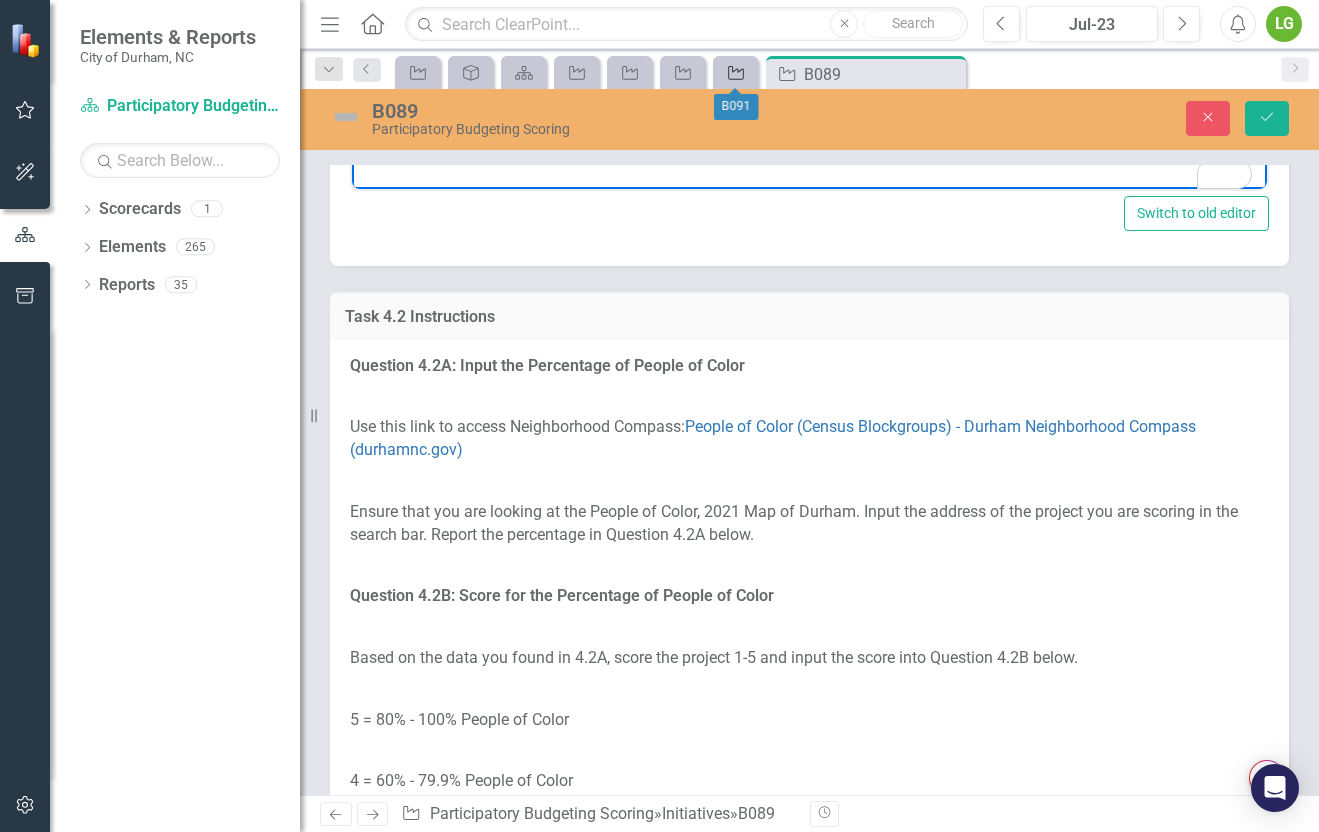 click on "Initiative" 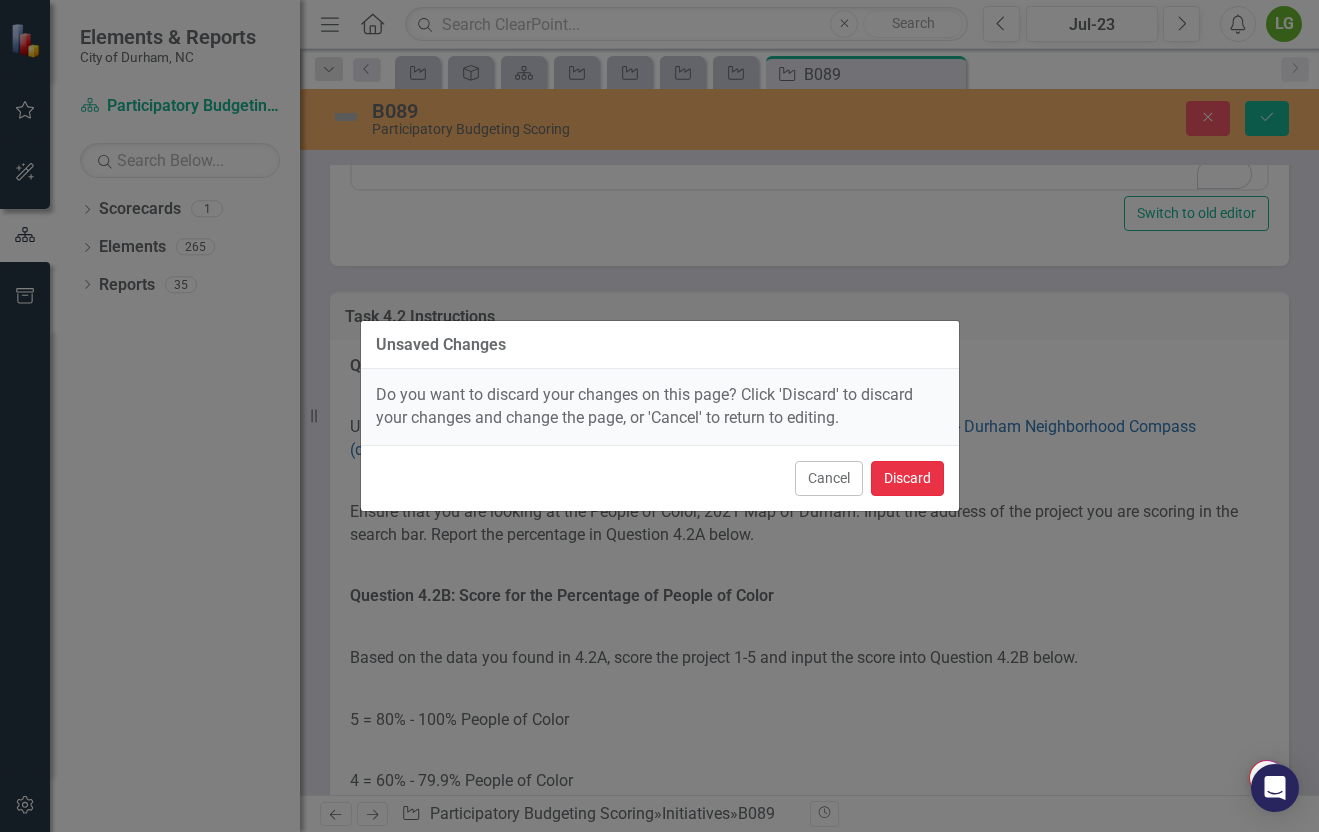 click on "Discard" at bounding box center [907, 478] 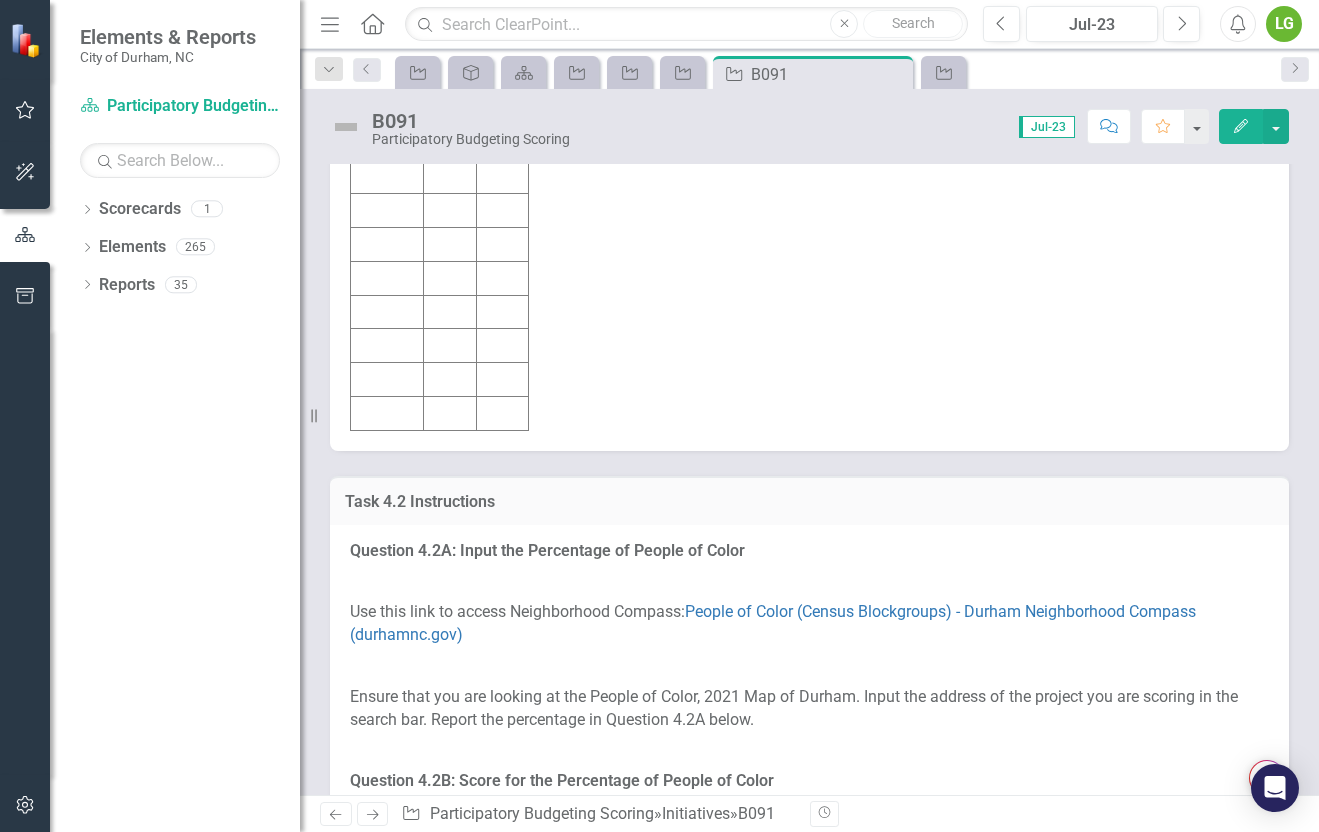 scroll, scrollTop: 2948, scrollLeft: 0, axis: vertical 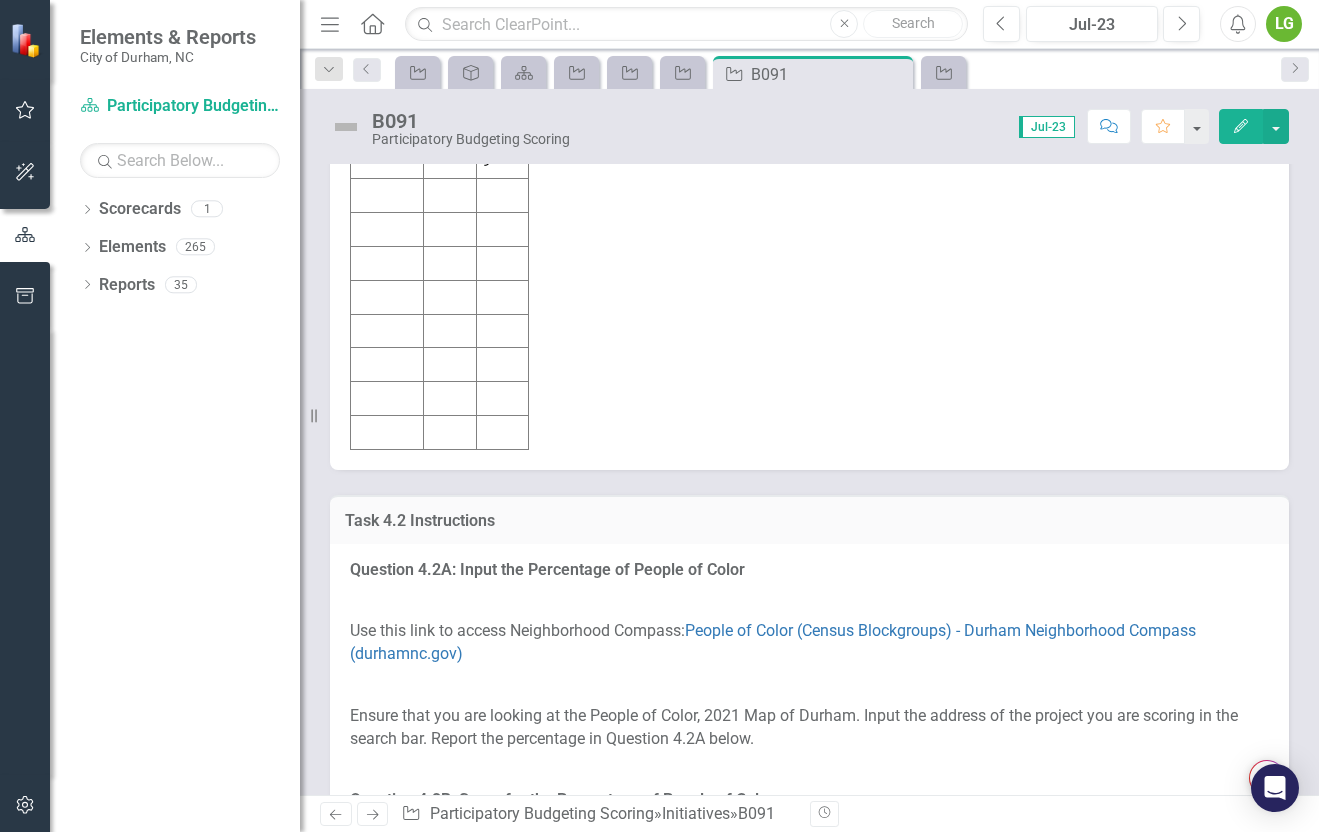 click at bounding box center [503, 230] 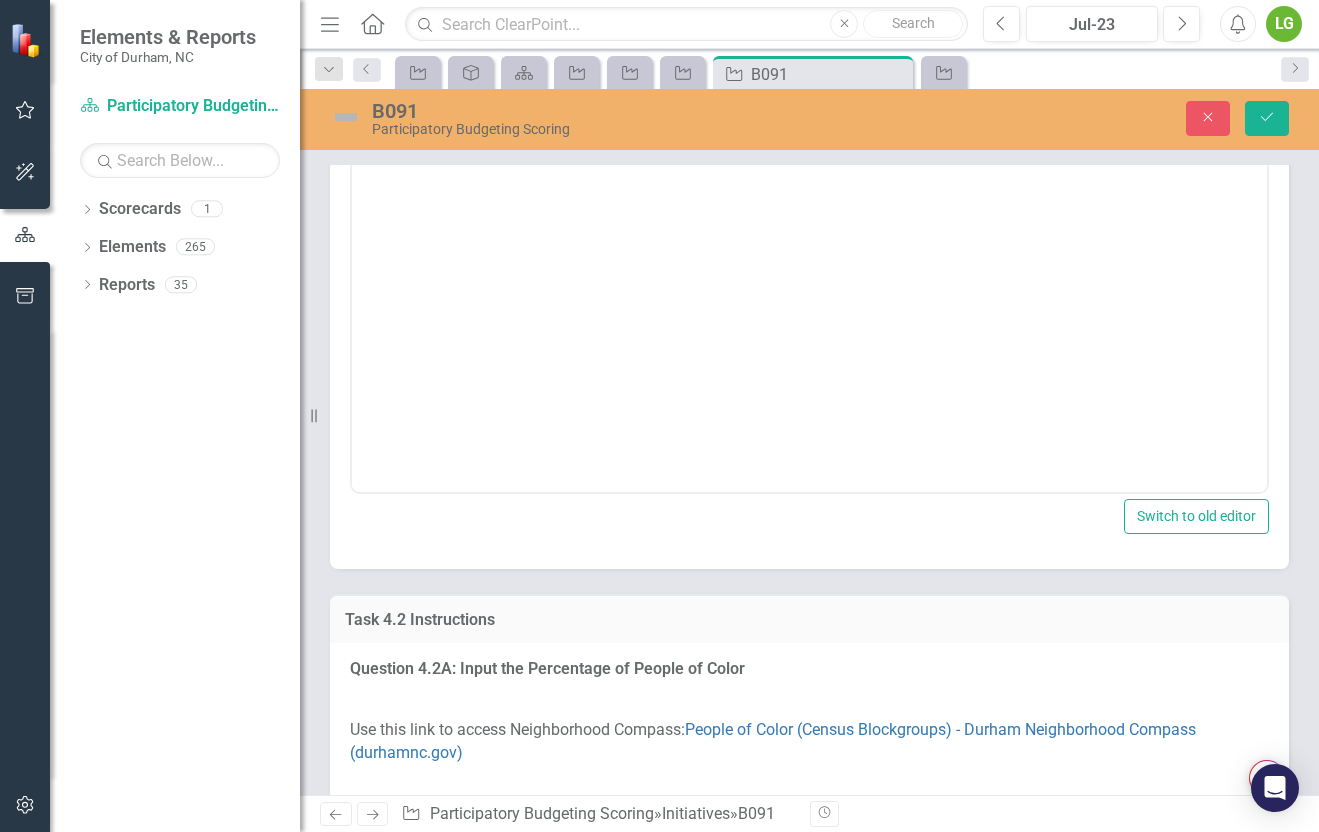 scroll, scrollTop: 0, scrollLeft: 0, axis: both 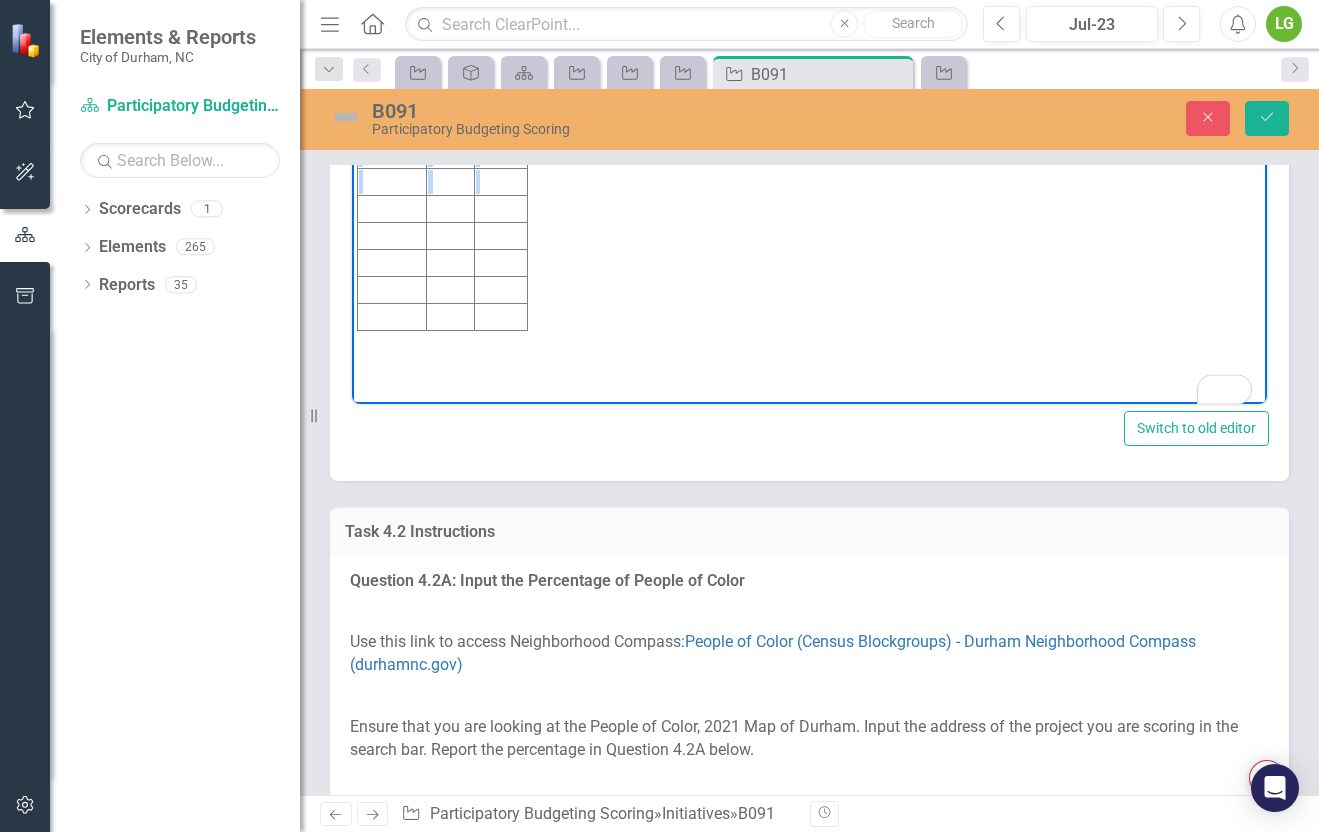 drag, startPoint x: 358, startPoint y: 73, endPoint x: 542, endPoint y: 179, distance: 212.34877 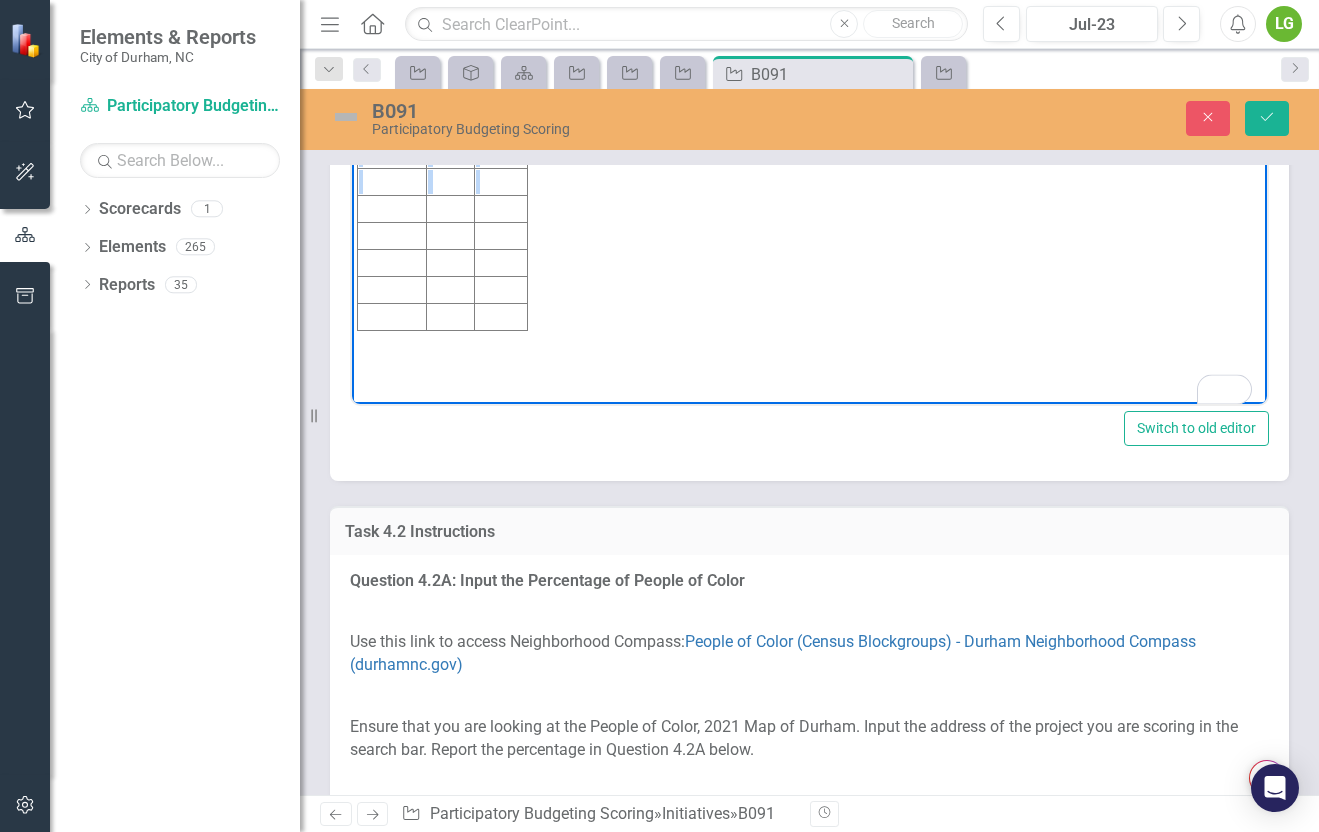 click on "Initiative Score Value B091 3 57,679" at bounding box center (809, 205) 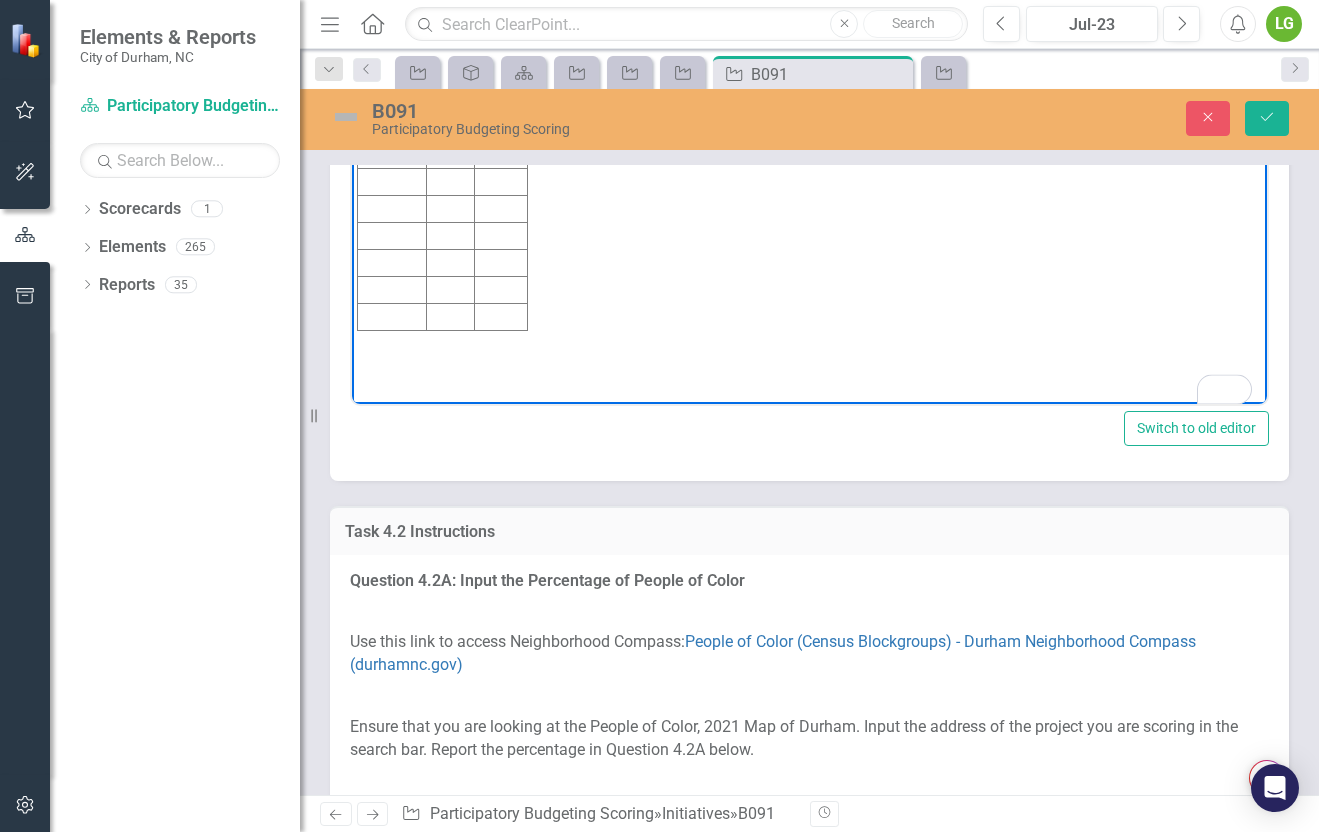 click on "Initiative Score Value B091 3 57,679" at bounding box center [809, 205] 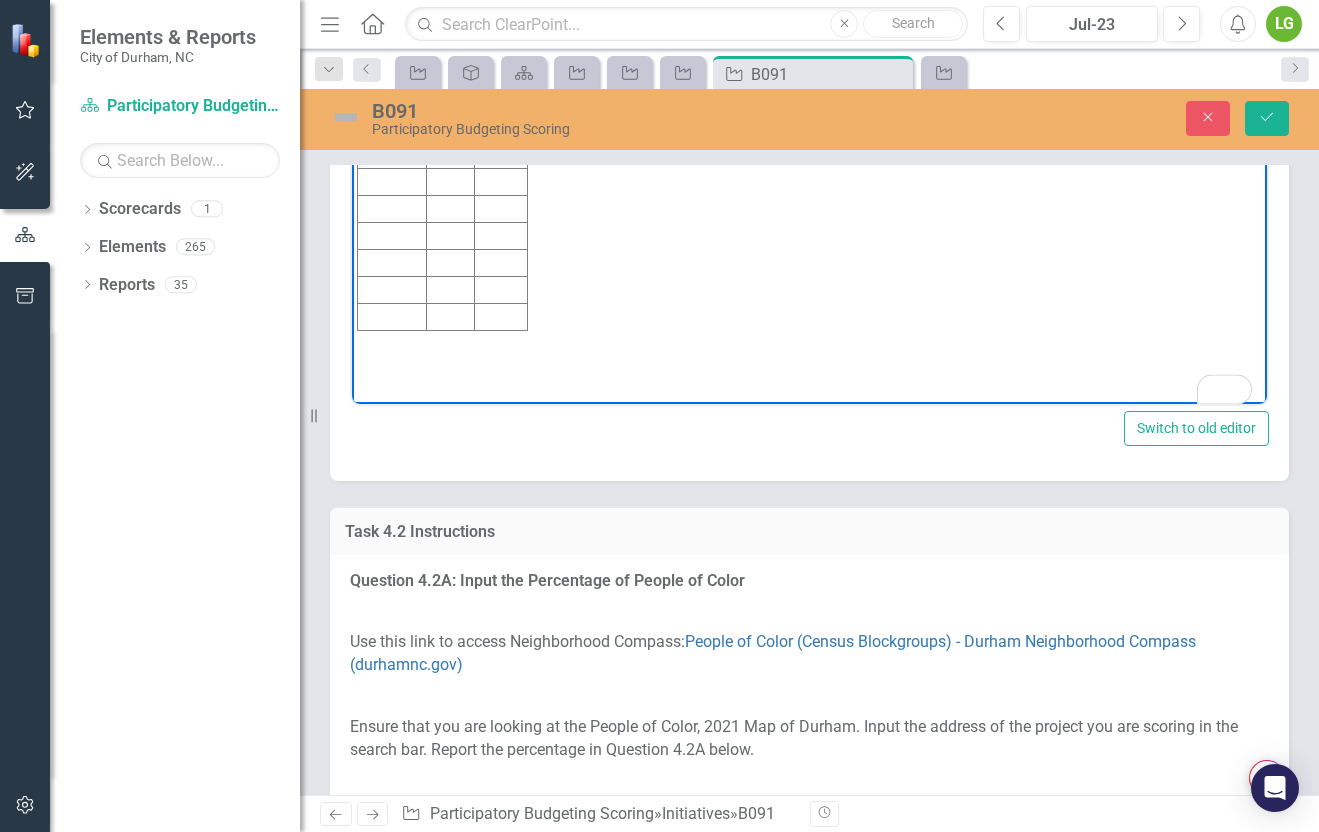 drag, startPoint x: 549, startPoint y: 308, endPoint x: 368, endPoint y: 66, distance: 302.20026 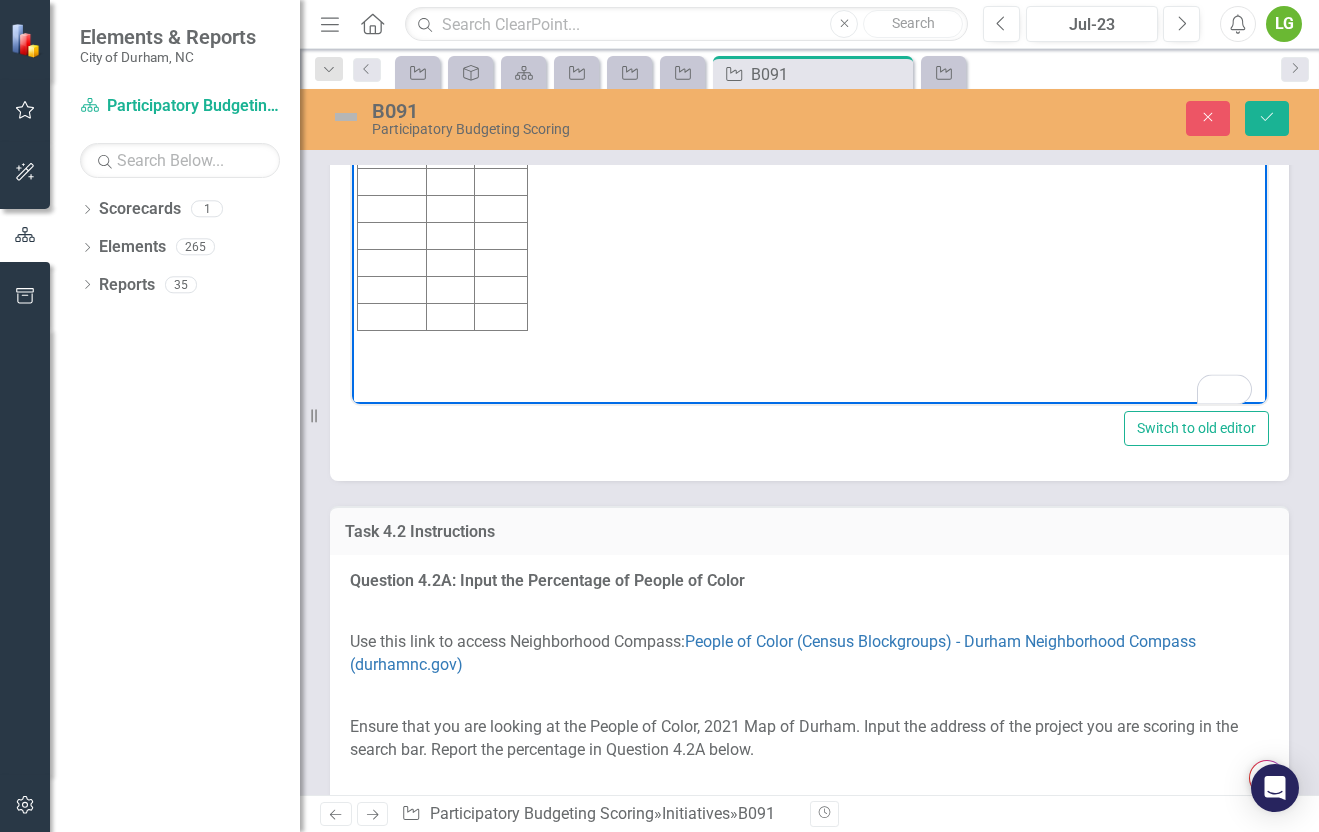 click on "Initiative Score Value B091 3 57,679" at bounding box center (809, 205) 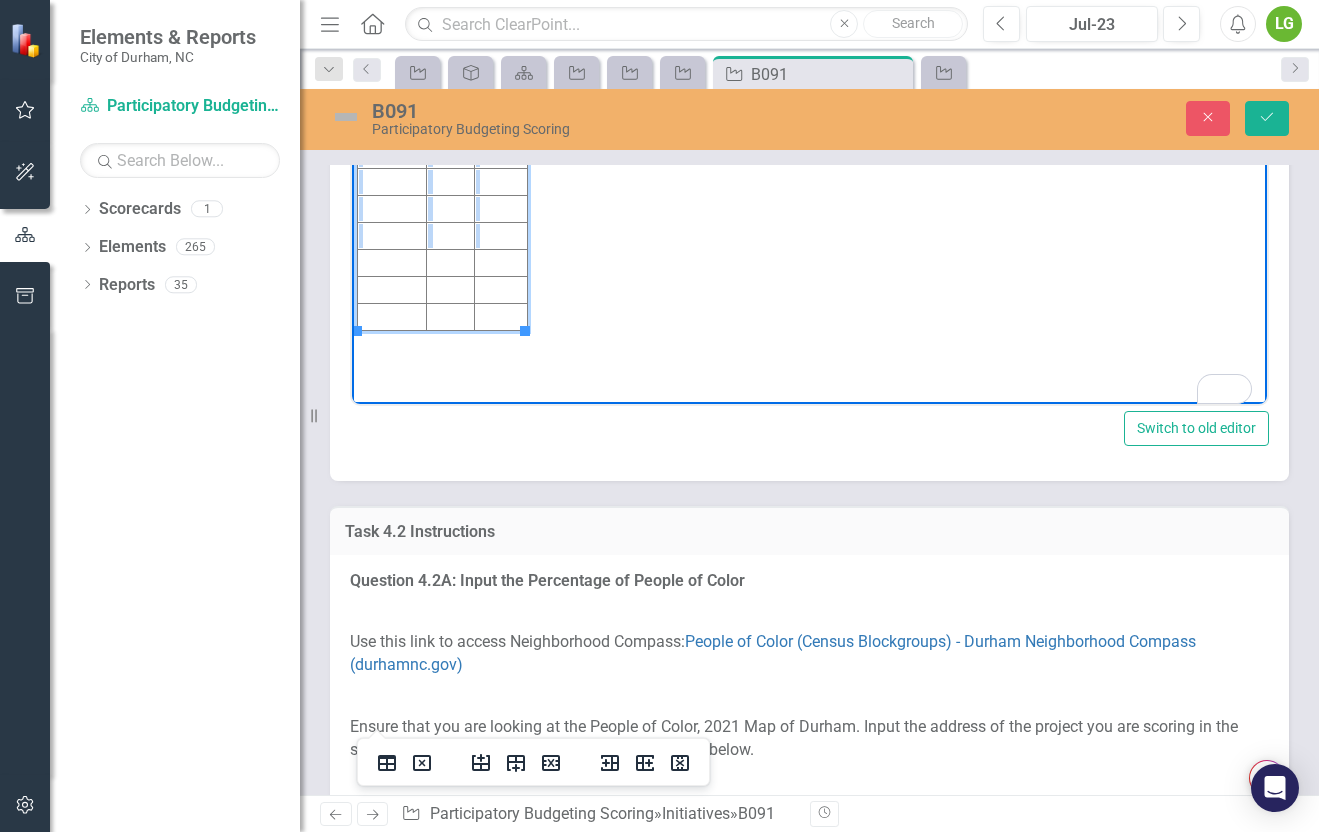 drag, startPoint x: 360, startPoint y: 65, endPoint x: 547, endPoint y: 283, distance: 287.21594 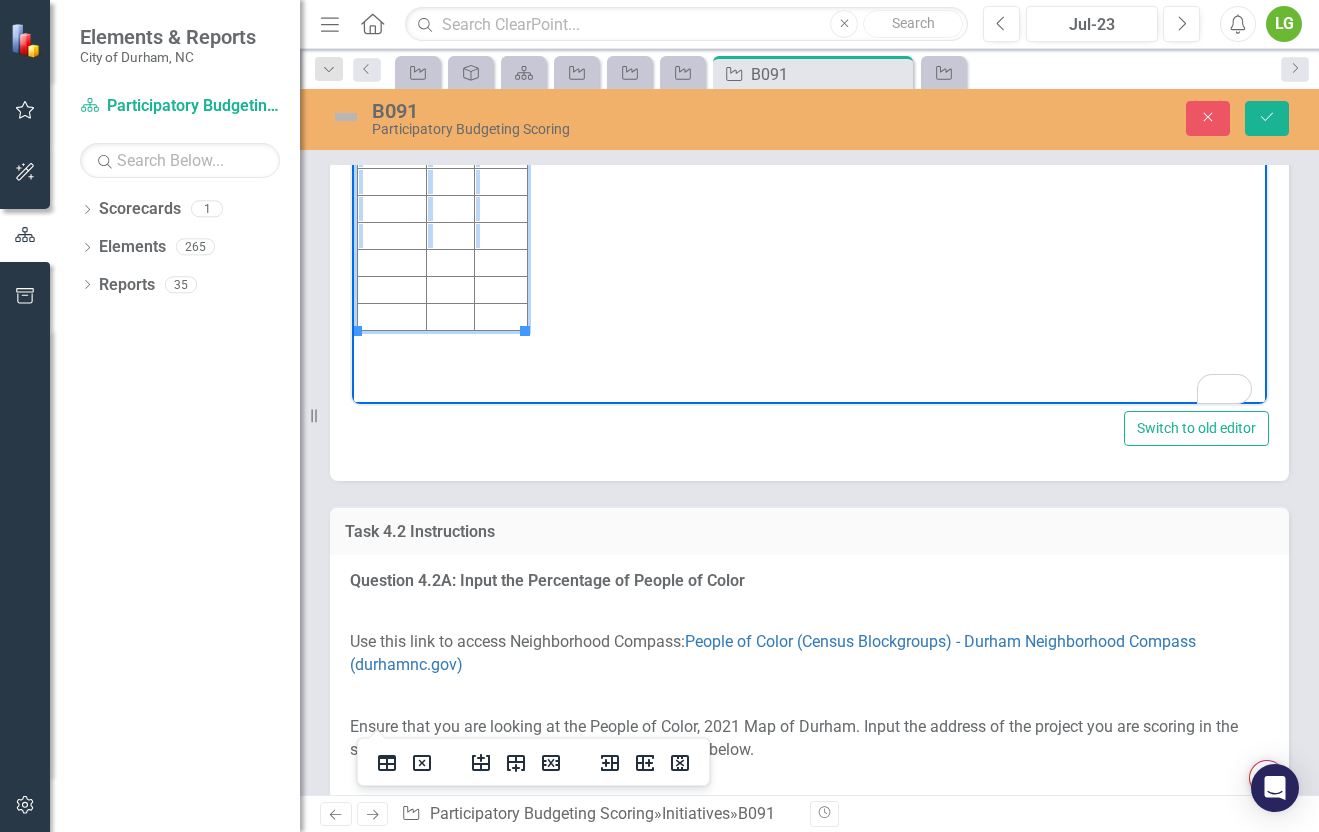 click on "Initiative Score Value B091 3 57,679" at bounding box center (809, 205) 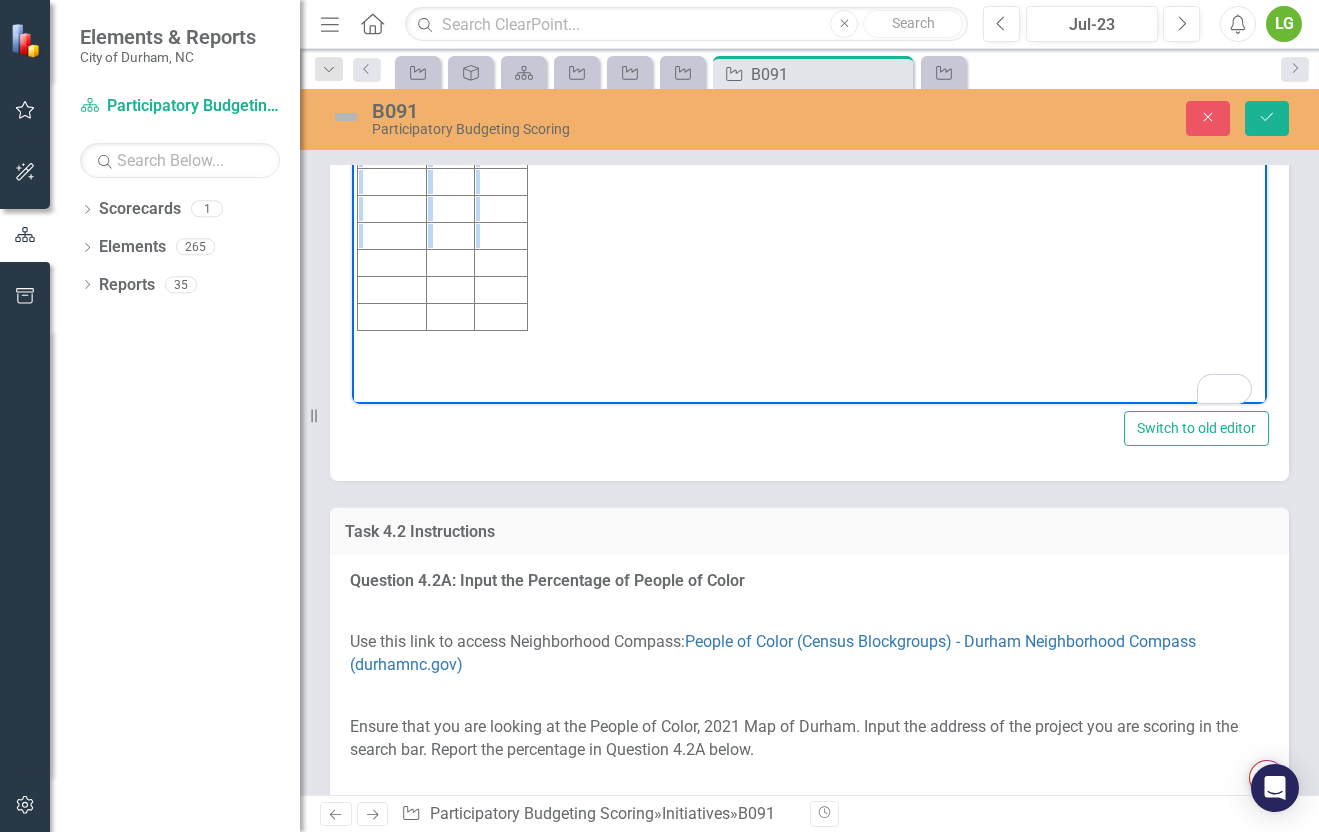 click on "Initiative Score Value B091 3 57,679" at bounding box center [809, 205] 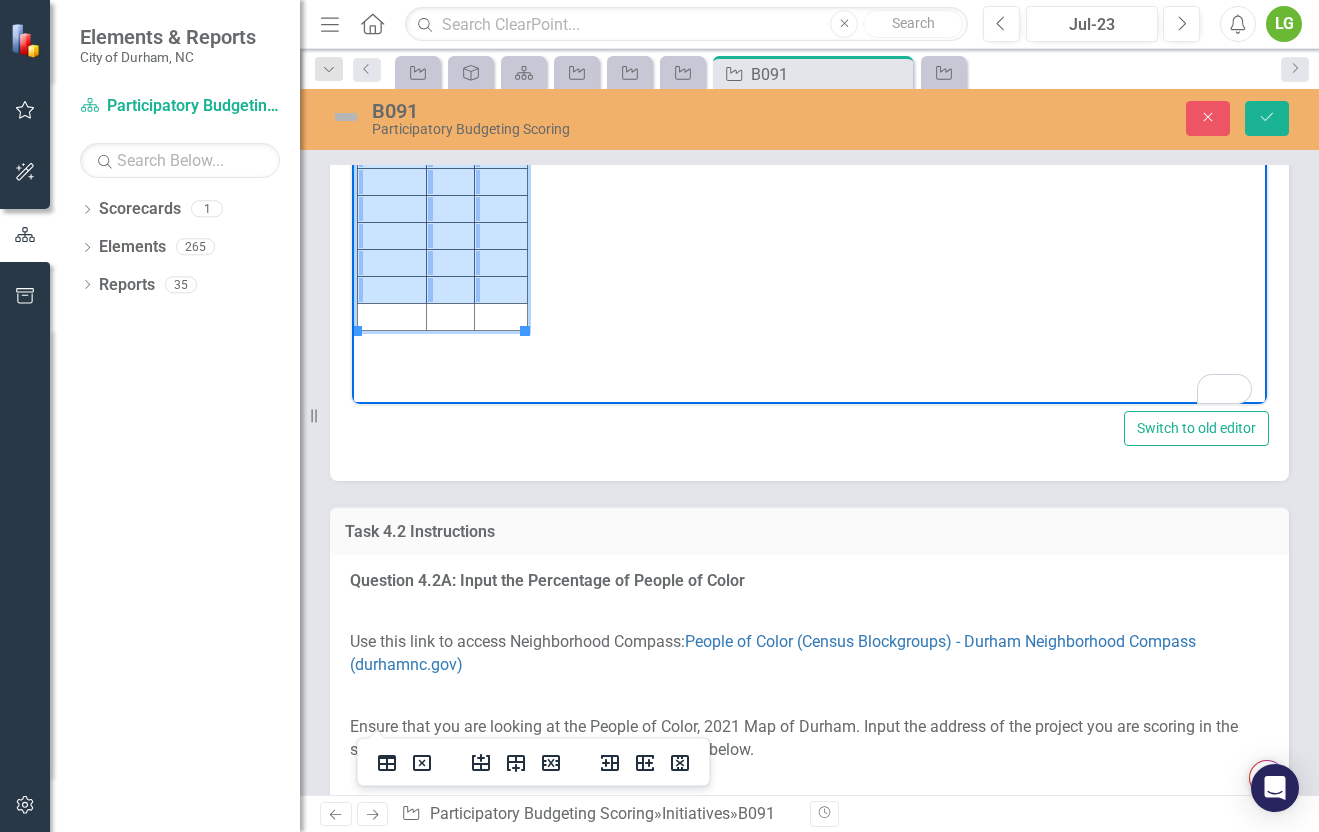 drag, startPoint x: 361, startPoint y: 79, endPoint x: 522, endPoint y: 312, distance: 283.2137 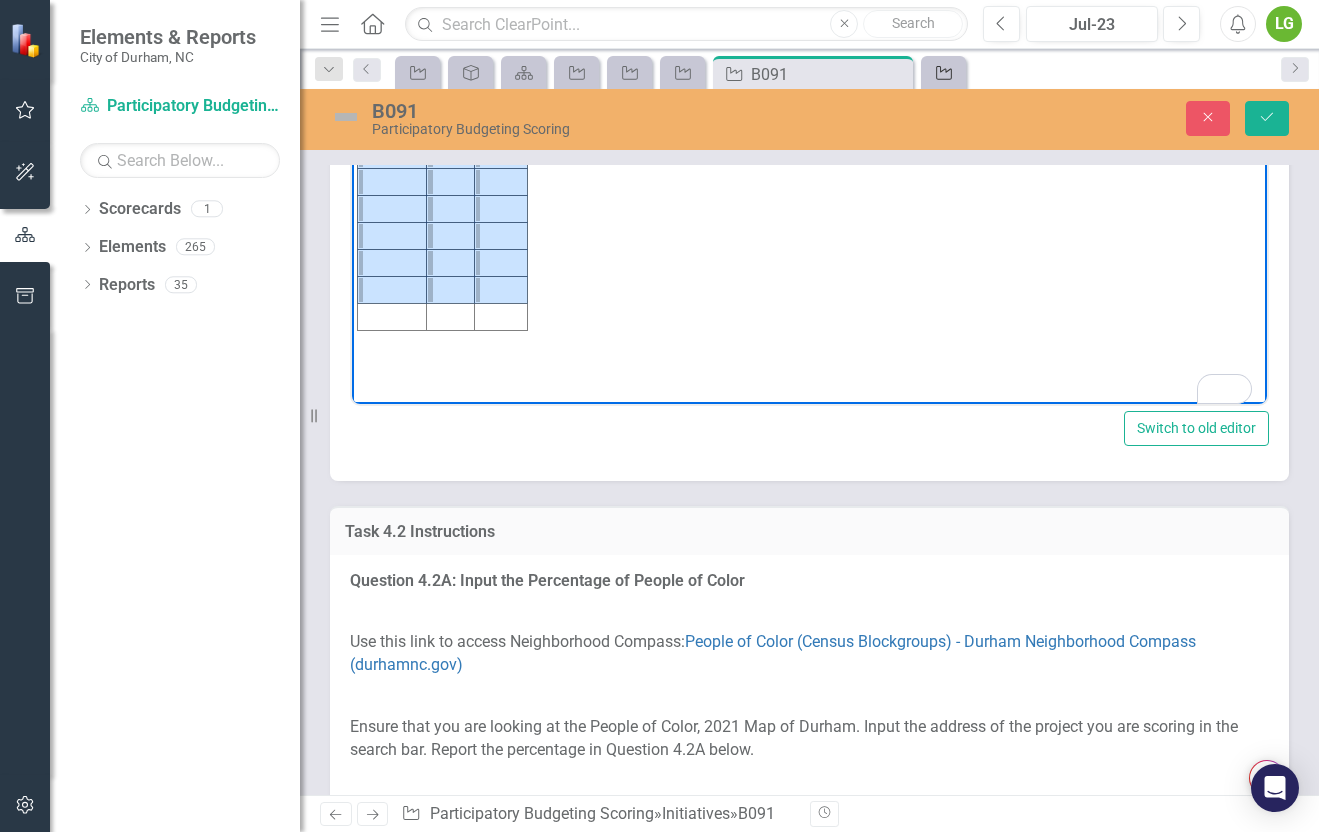 click on "Initiative" at bounding box center (940, 72) 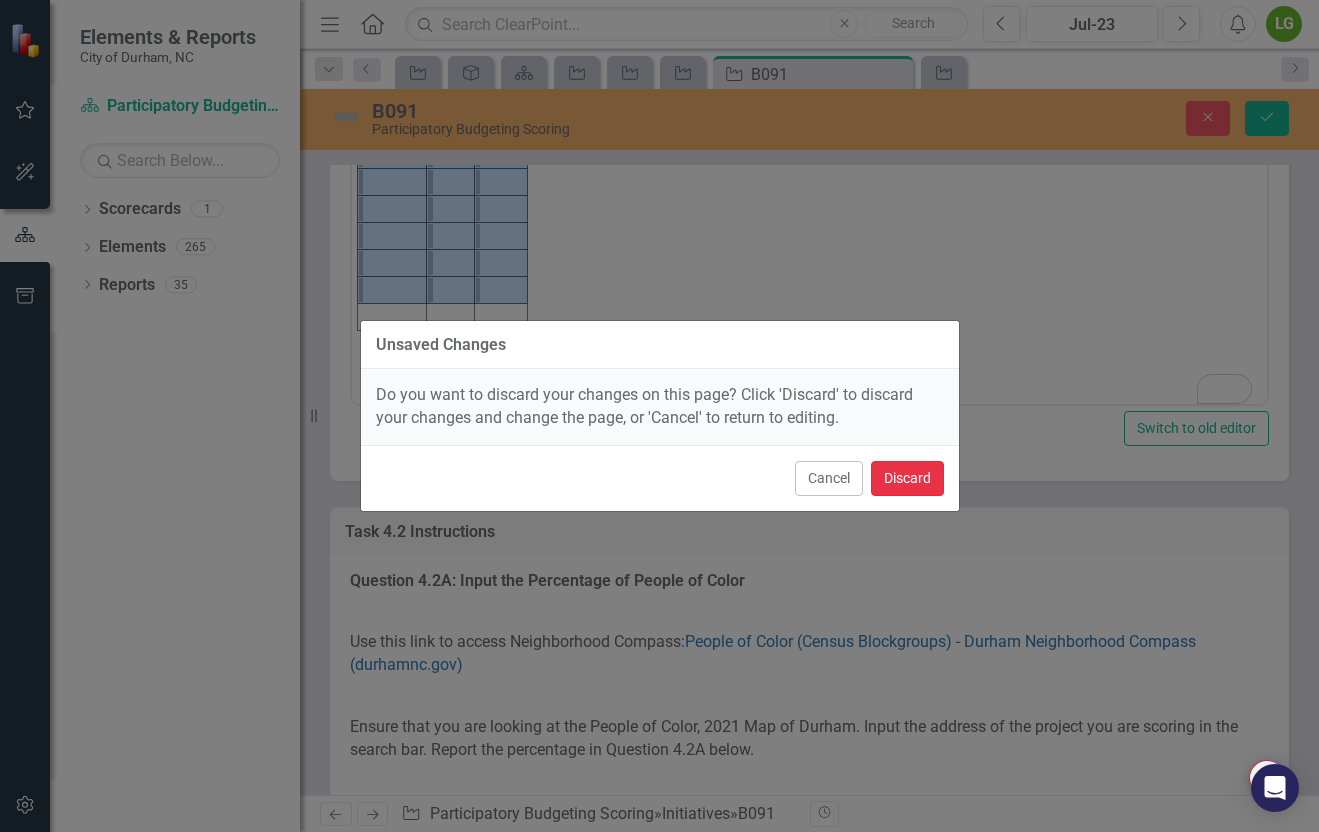 click on "Discard" at bounding box center (907, 478) 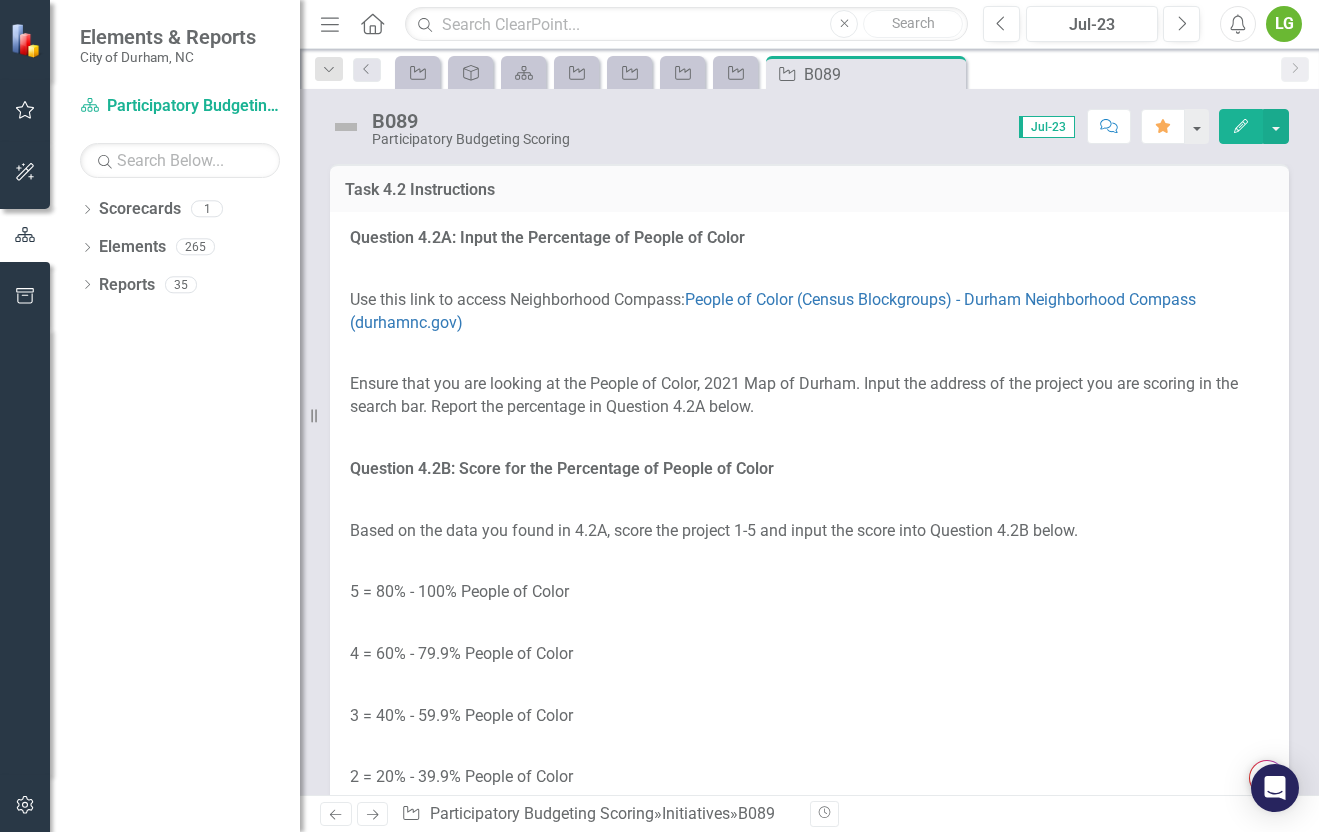scroll, scrollTop: 3025, scrollLeft: 0, axis: vertical 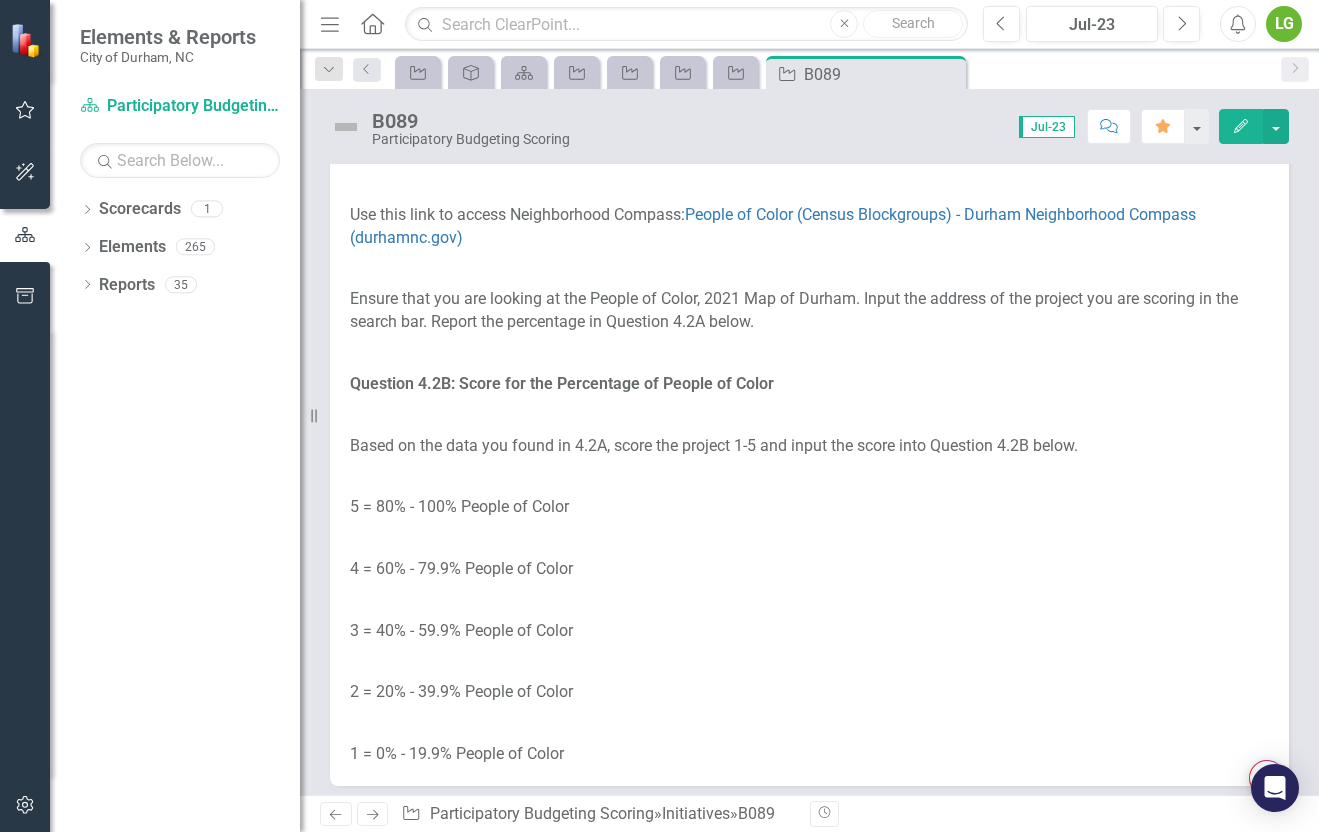 click at bounding box center [809, 25] 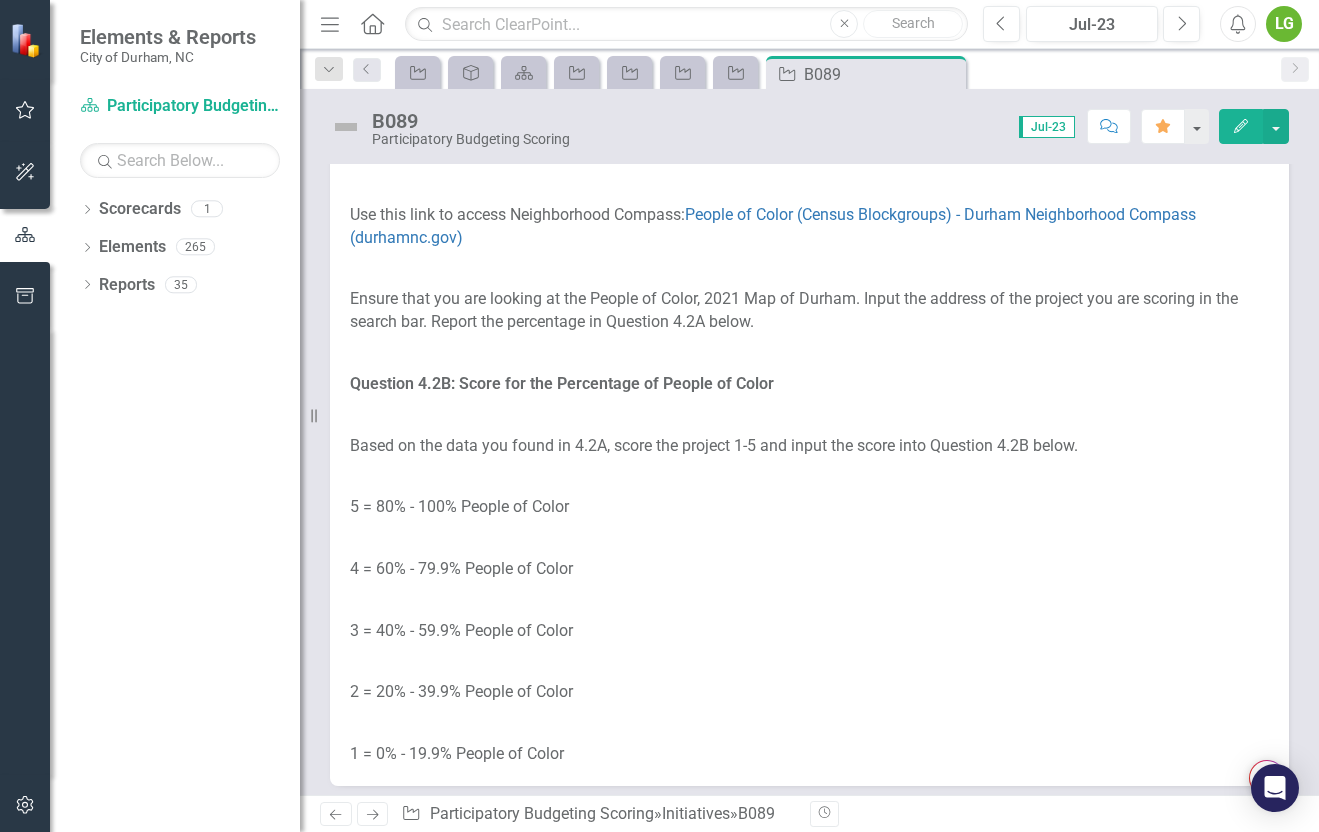 click at bounding box center (809, 25) 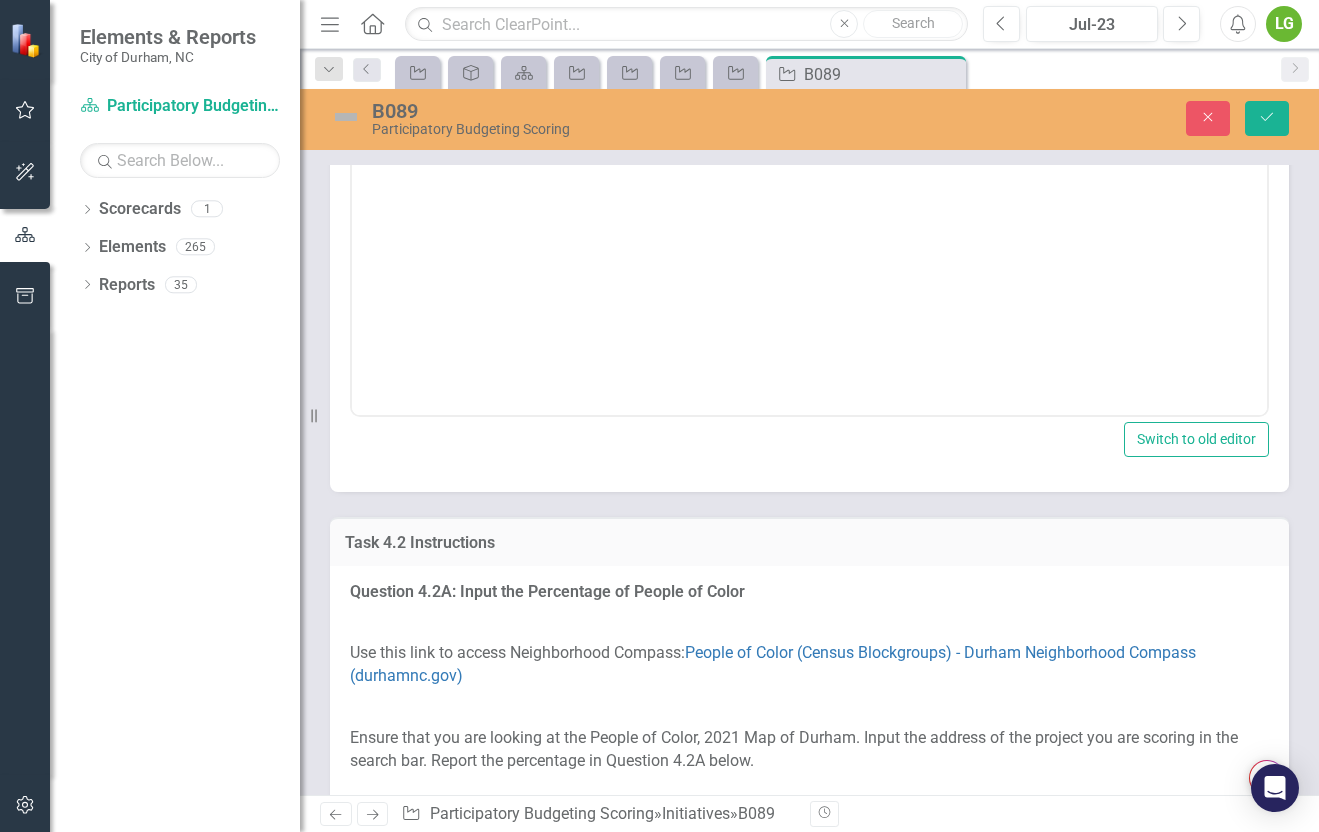 scroll, scrollTop: 0, scrollLeft: 0, axis: both 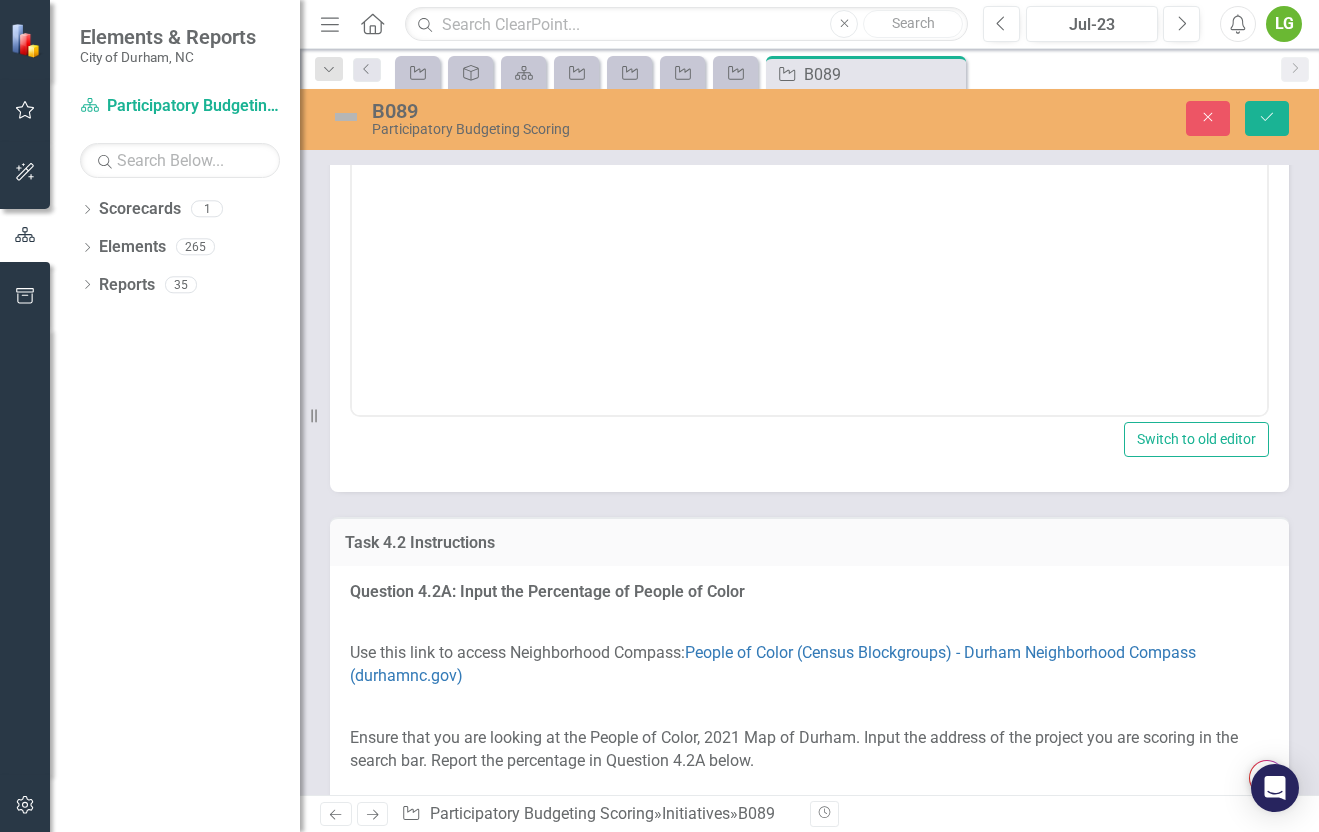 click at bounding box center [809, 216] 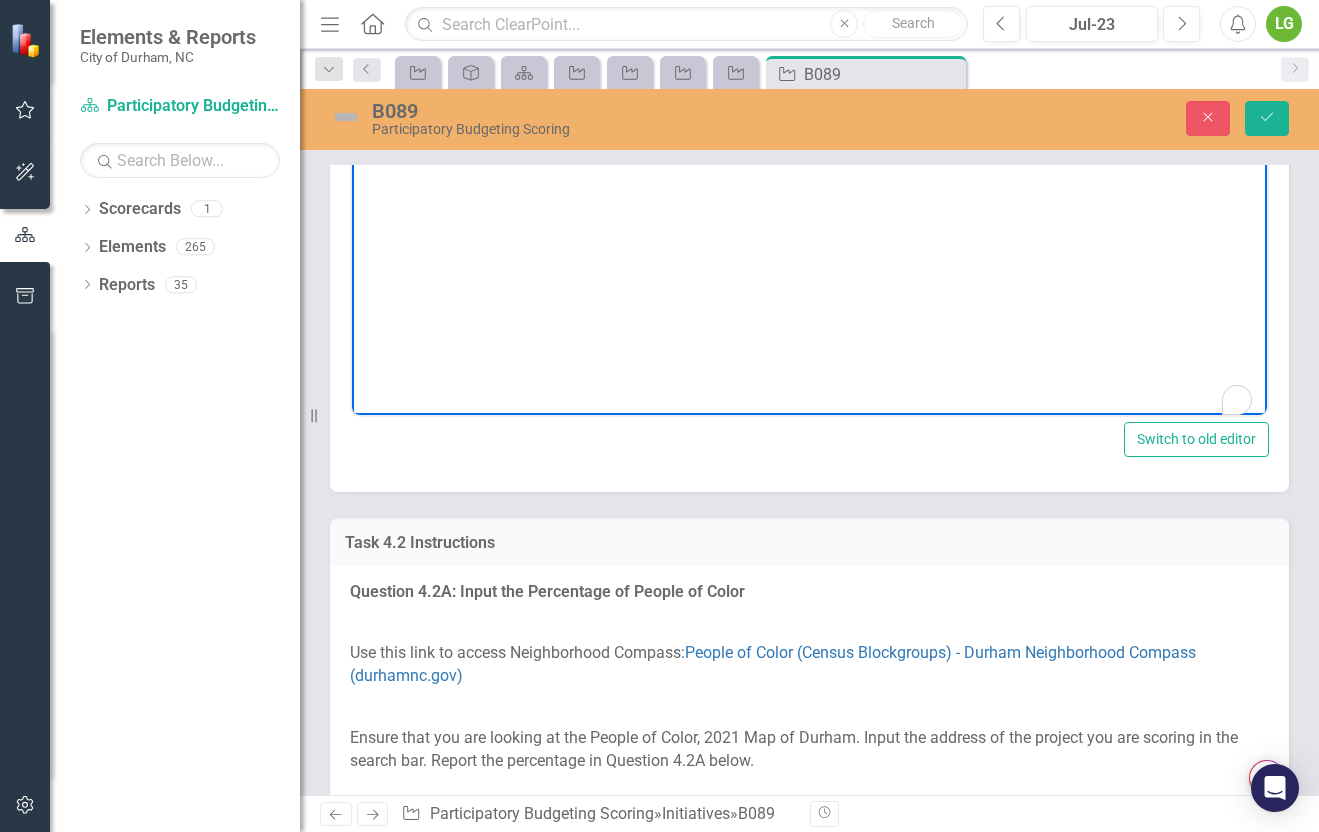 paste 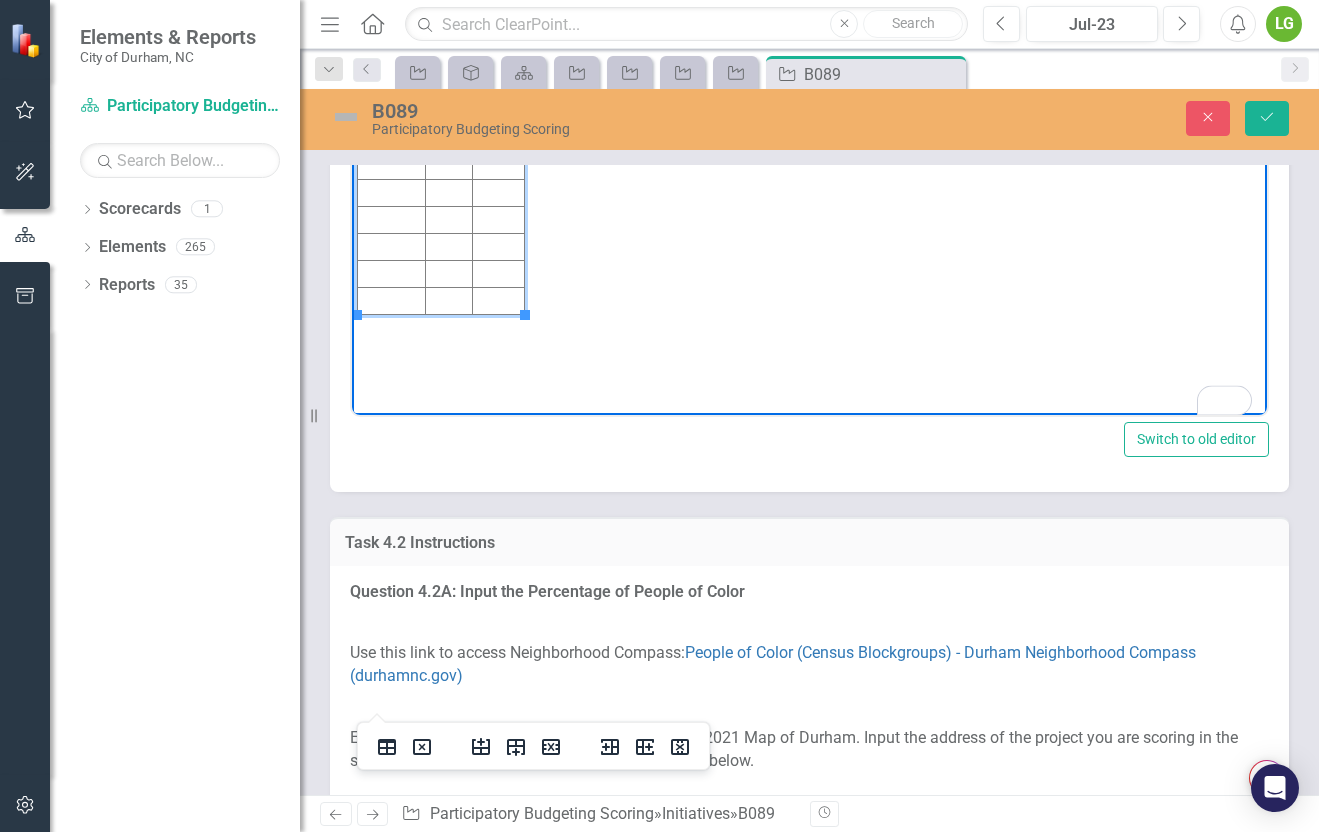 click on "B091" at bounding box center [392, 112] 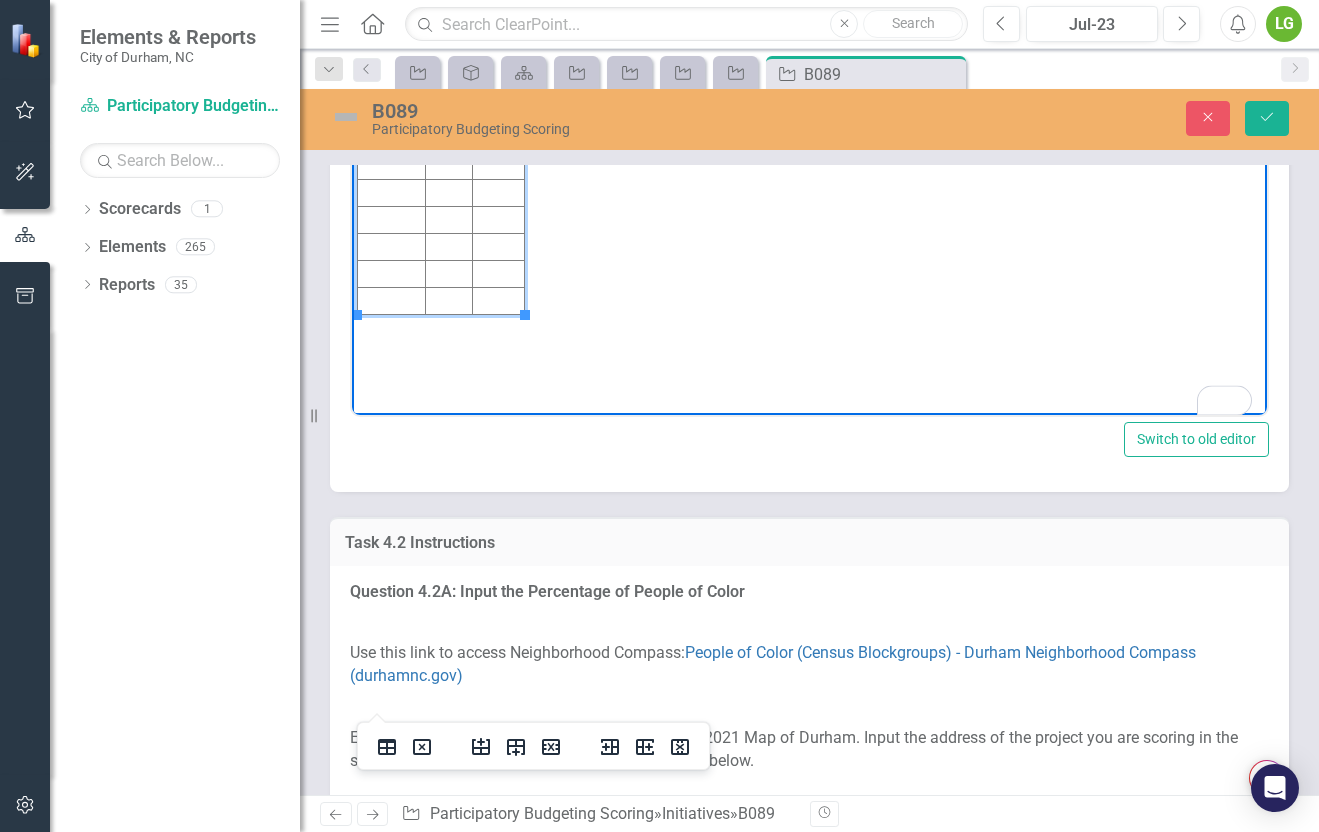 type 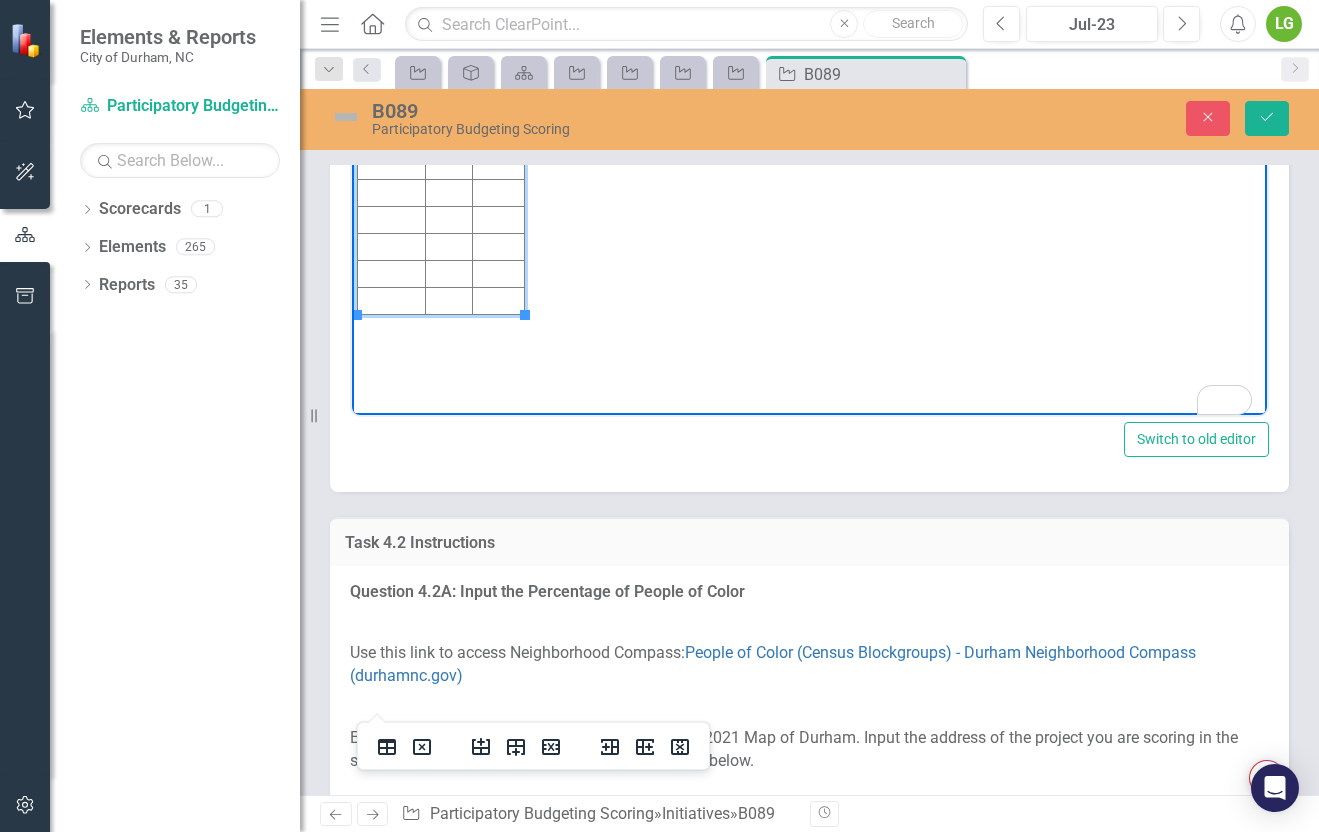 drag, startPoint x: 430, startPoint y: 109, endPoint x: 517, endPoint y: 109, distance: 87 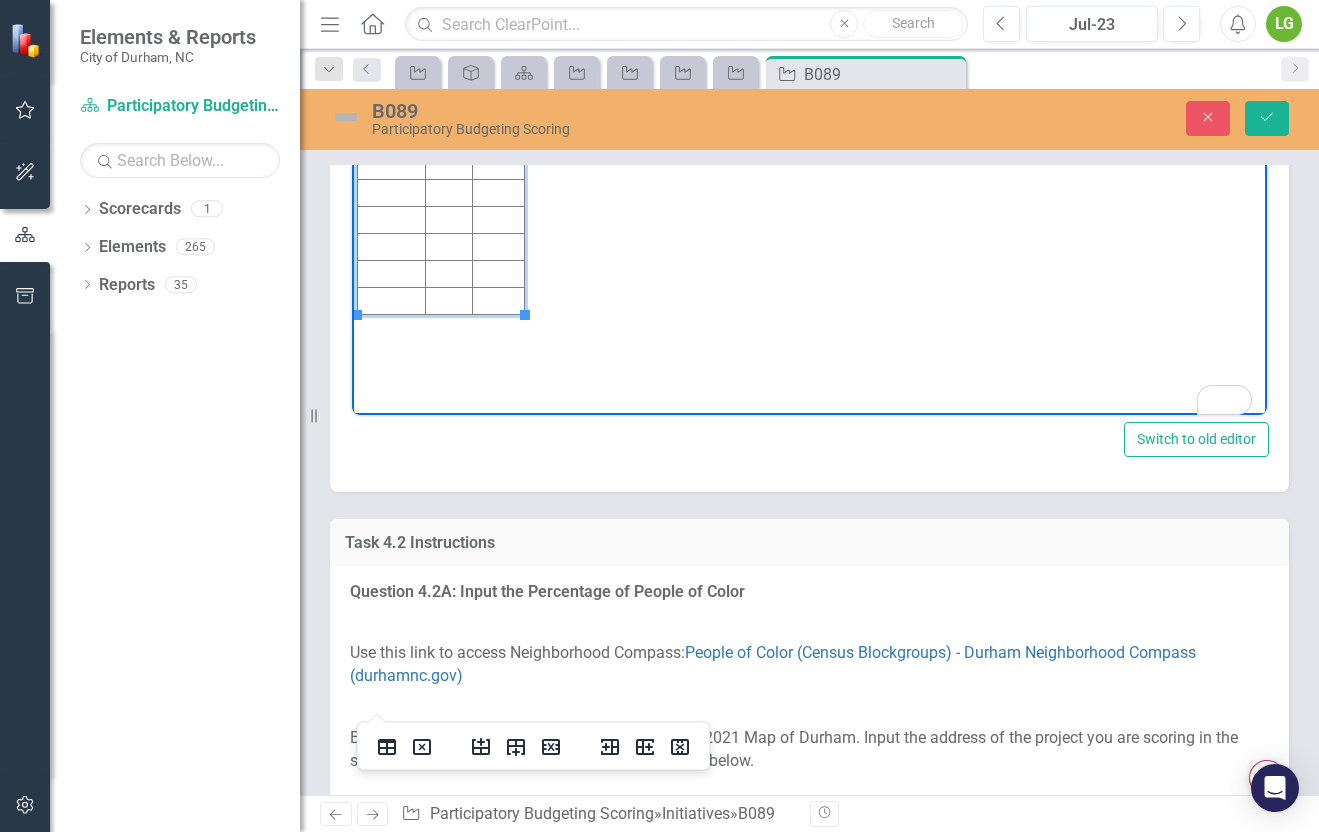 click on "B089 3 57,679" at bounding box center (441, 112) 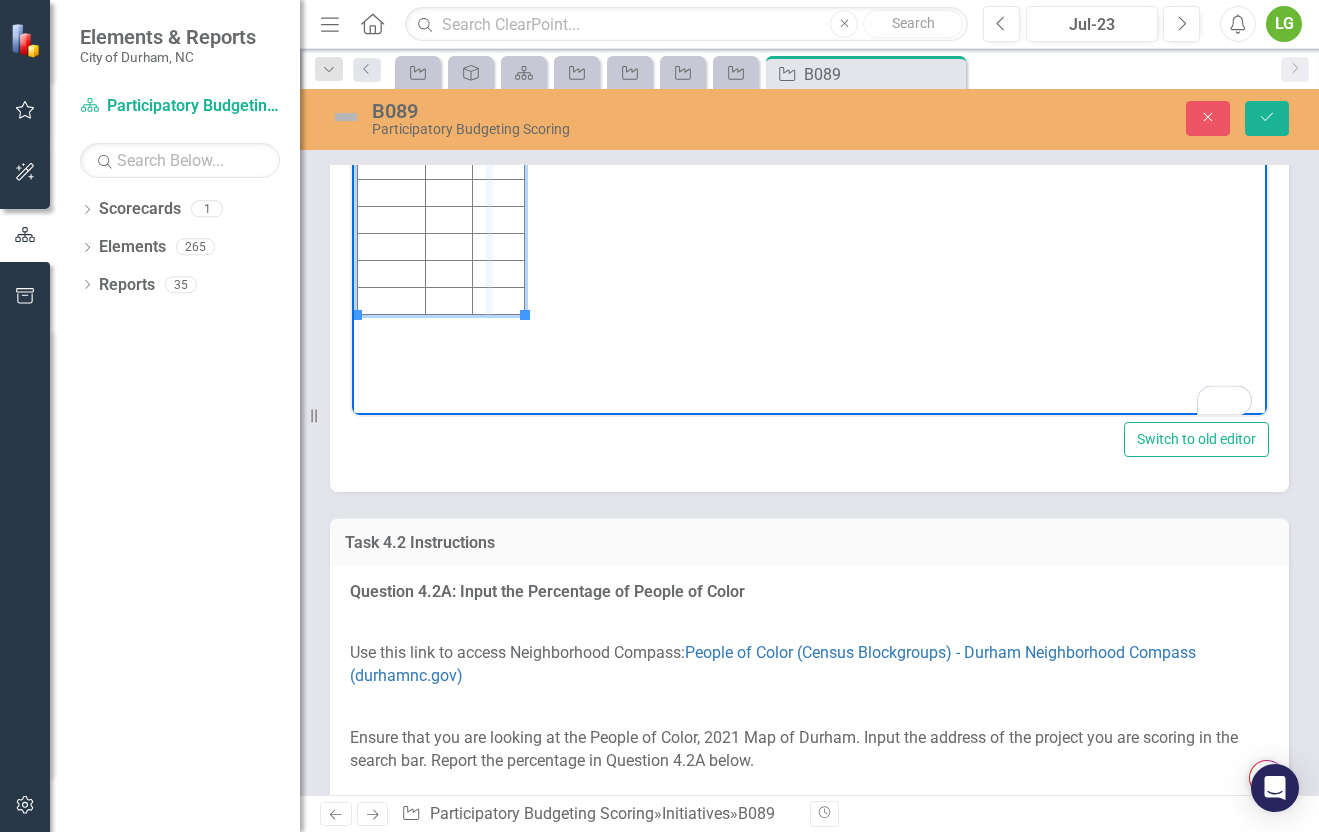 drag, startPoint x: 427, startPoint y: 108, endPoint x: 491, endPoint y: 107, distance: 64.00781 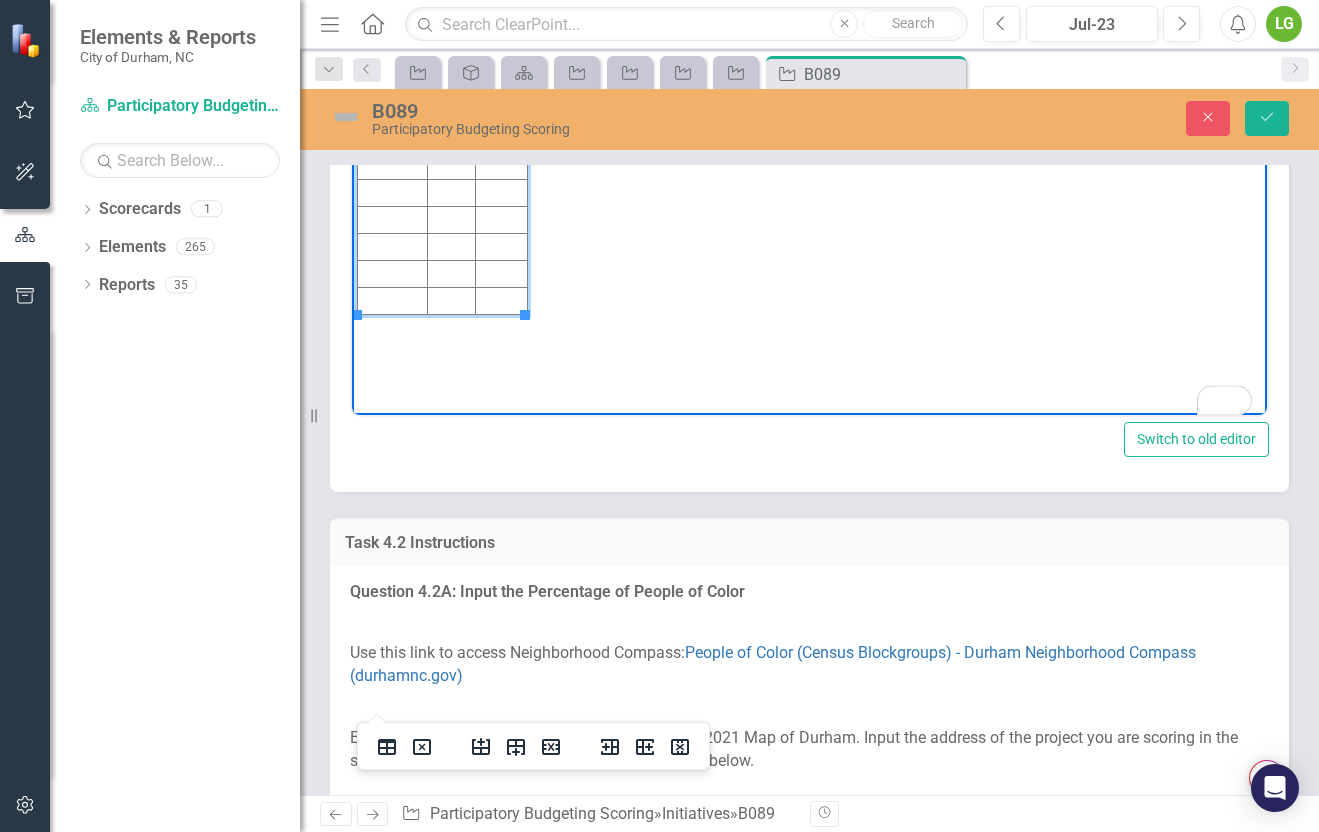 click on "57,679" at bounding box center [501, 112] 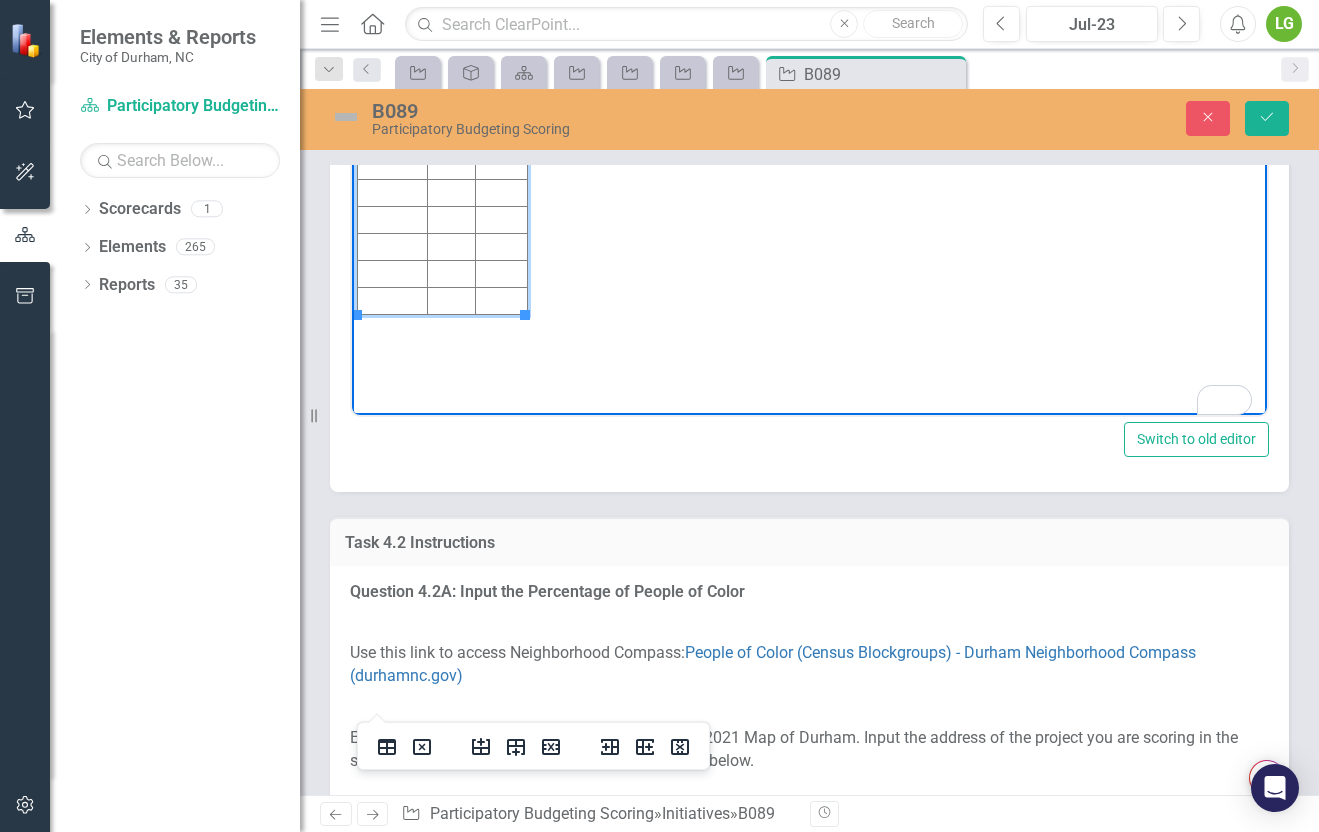 click on "57,679" at bounding box center (501, 112) 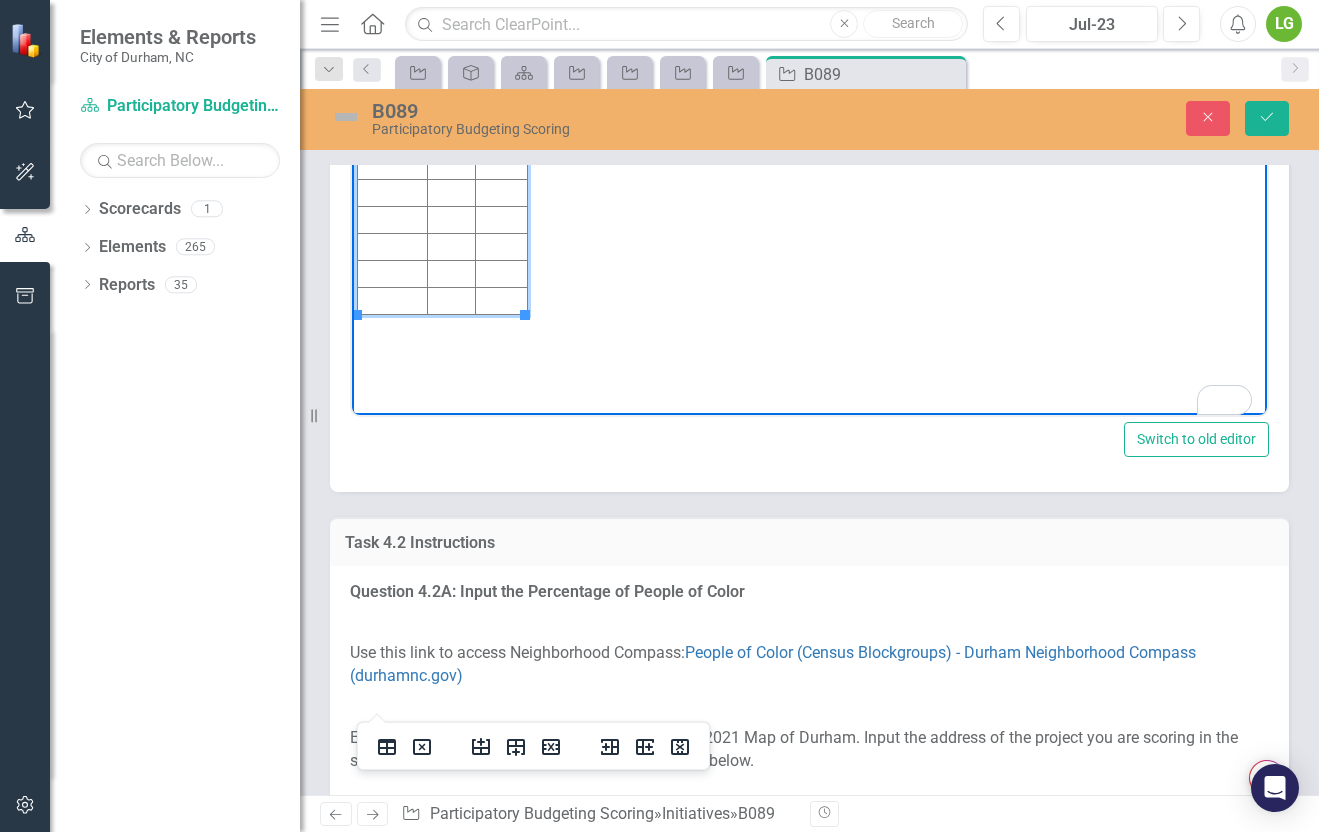 drag, startPoint x: 429, startPoint y: 110, endPoint x: 512, endPoint y: 109, distance: 83.00603 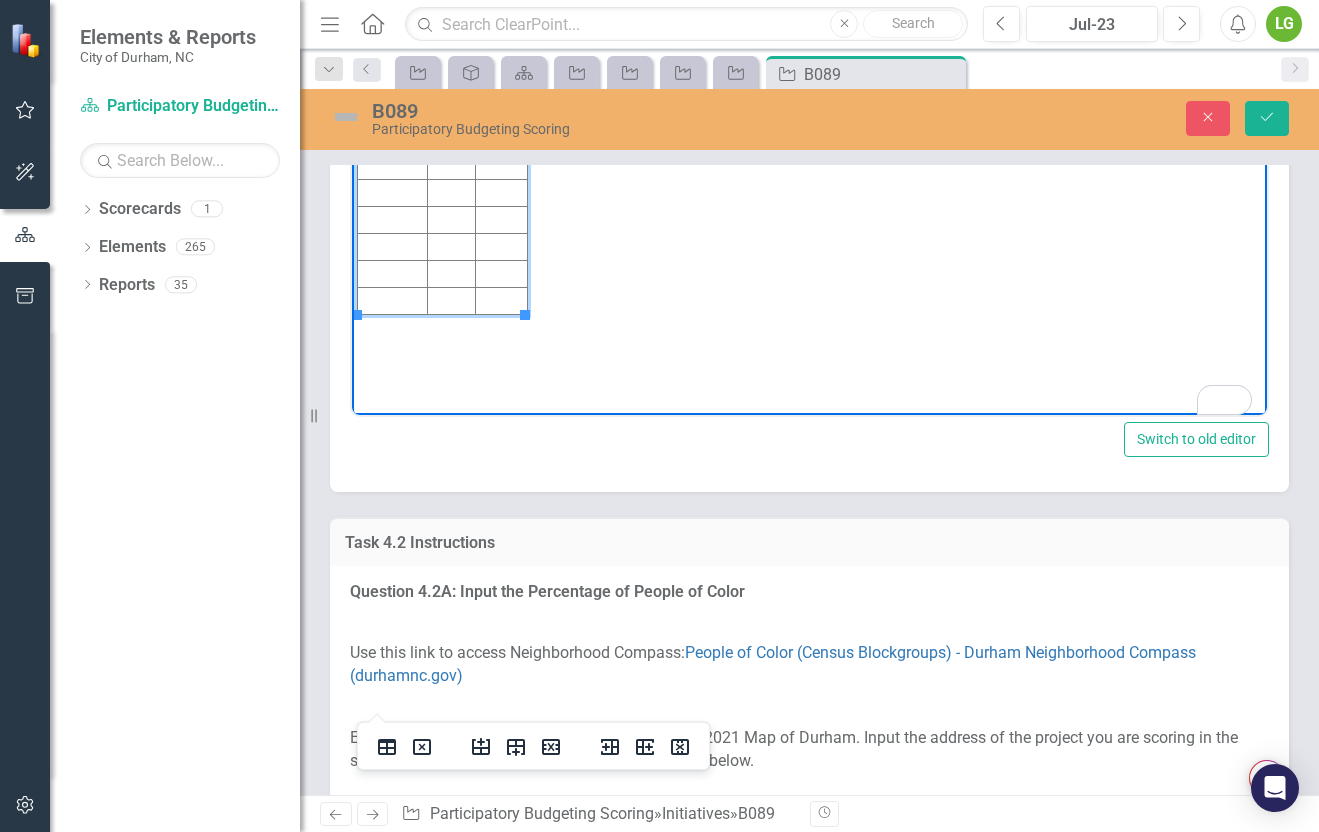 click on "B089 3 57,679" at bounding box center [443, 112] 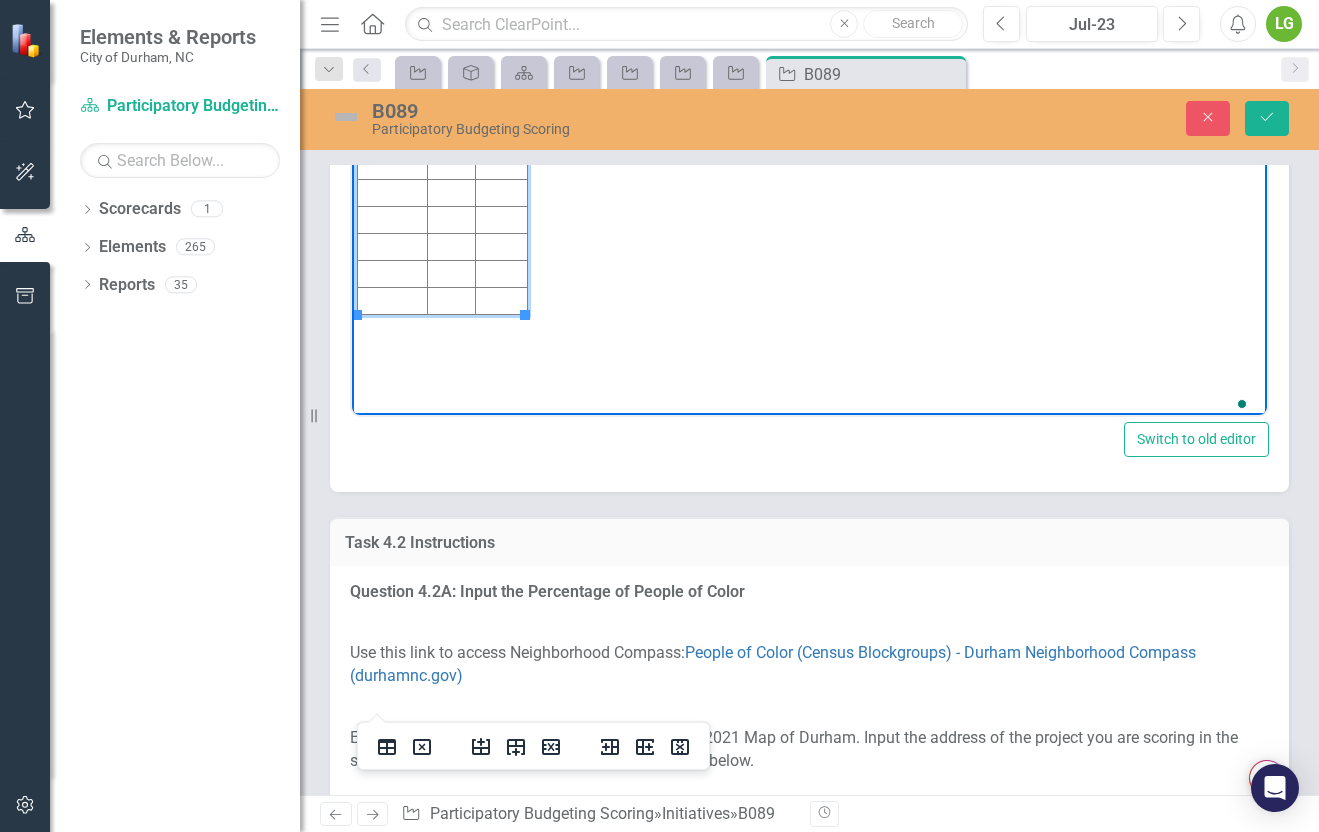 click on "3" at bounding box center [451, 112] 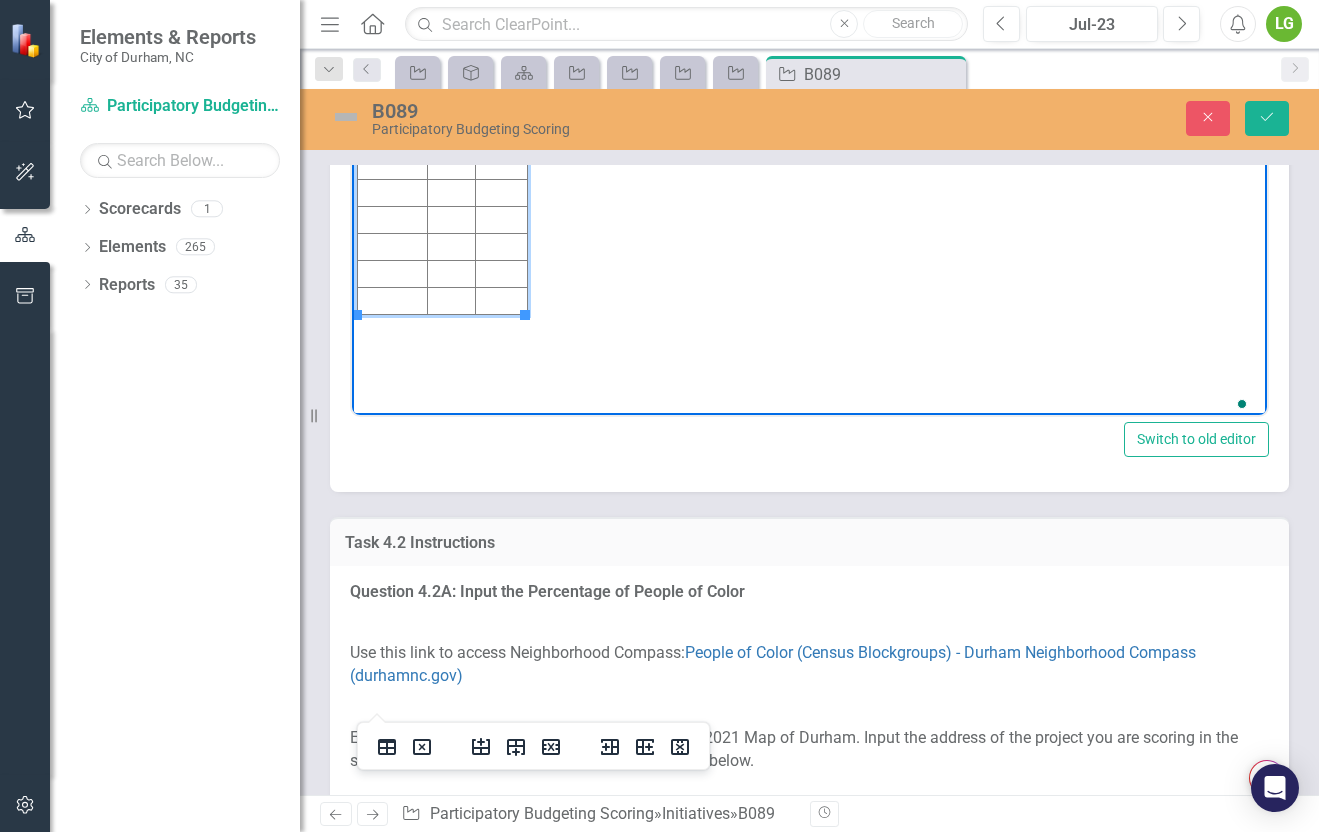 click on "3" at bounding box center [451, 112] 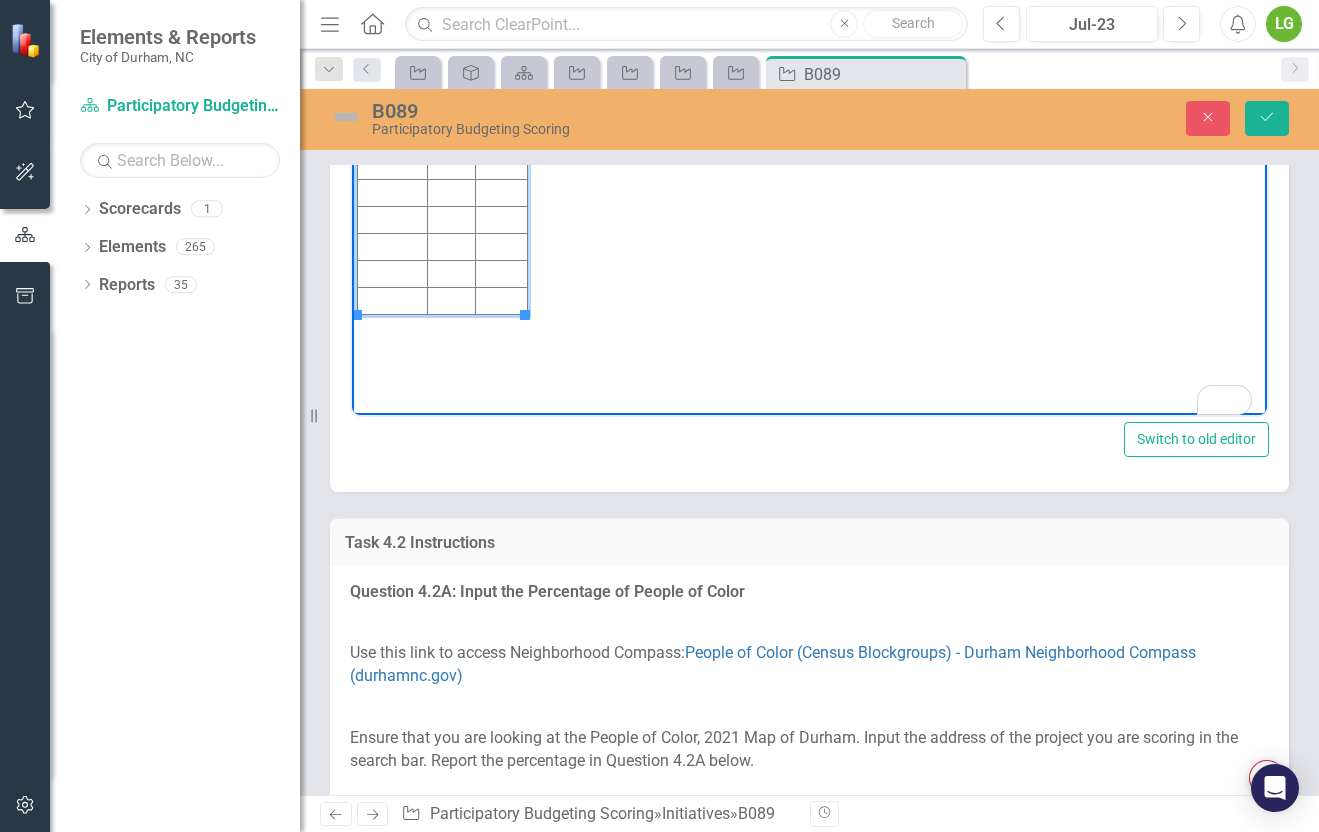 click on "57,679" at bounding box center (501, 112) 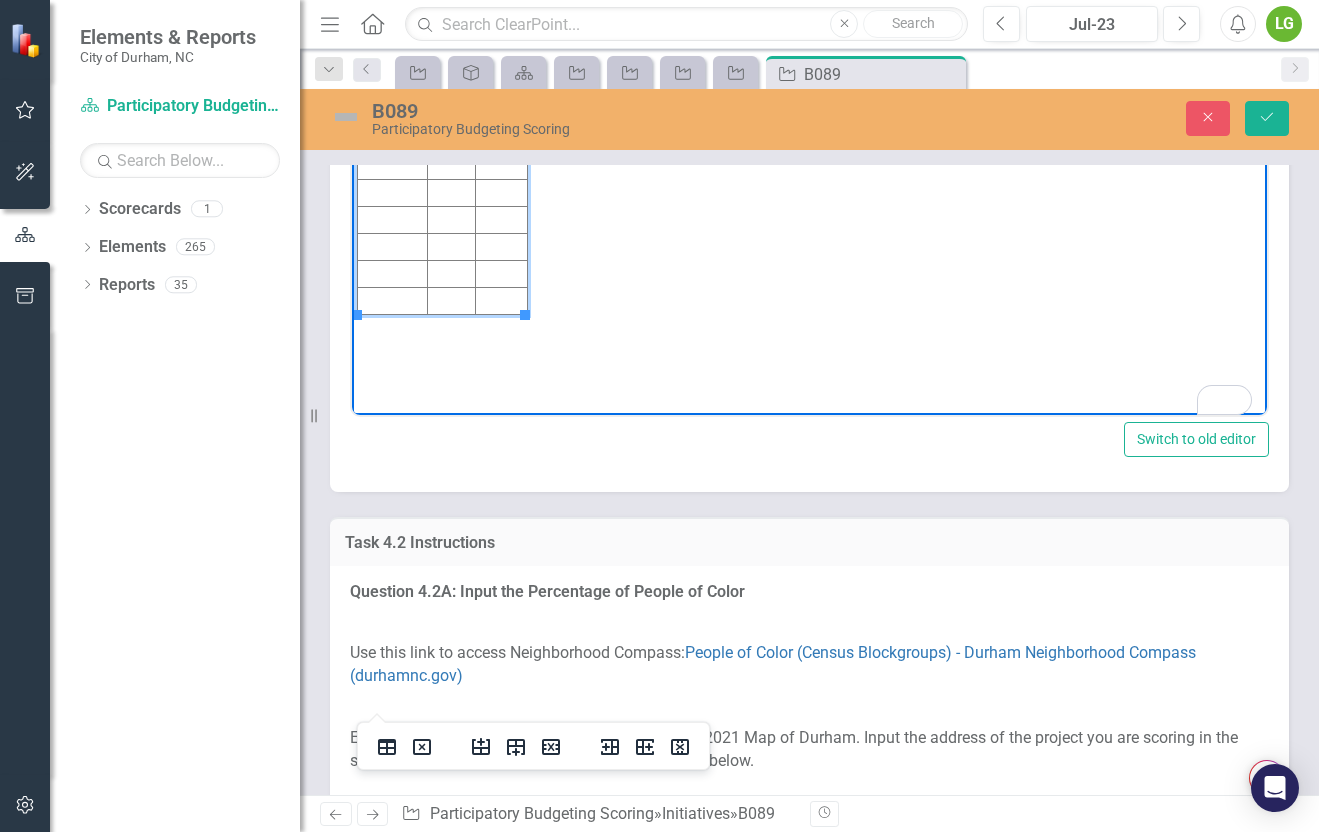 click on "57,679" at bounding box center [501, 112] 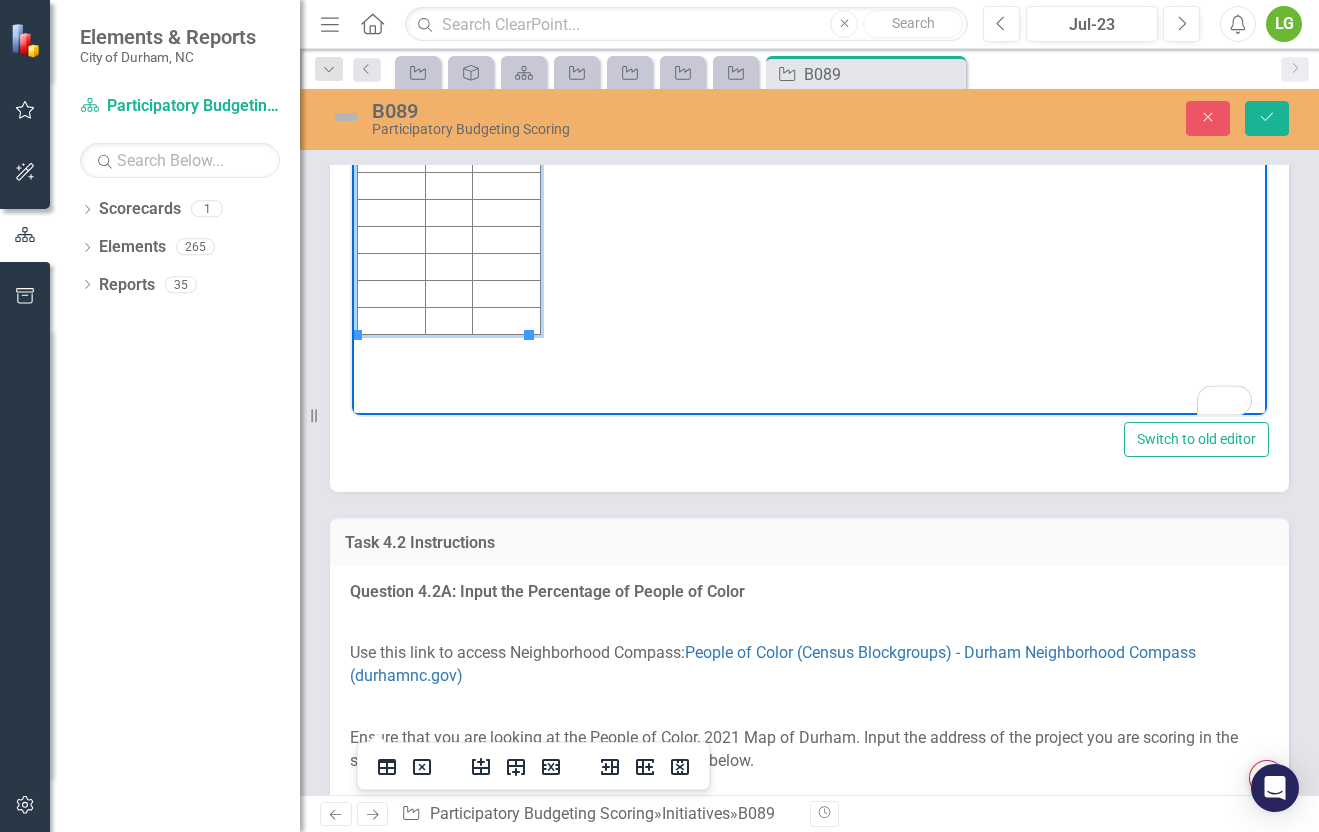 click at bounding box center [448, 122] 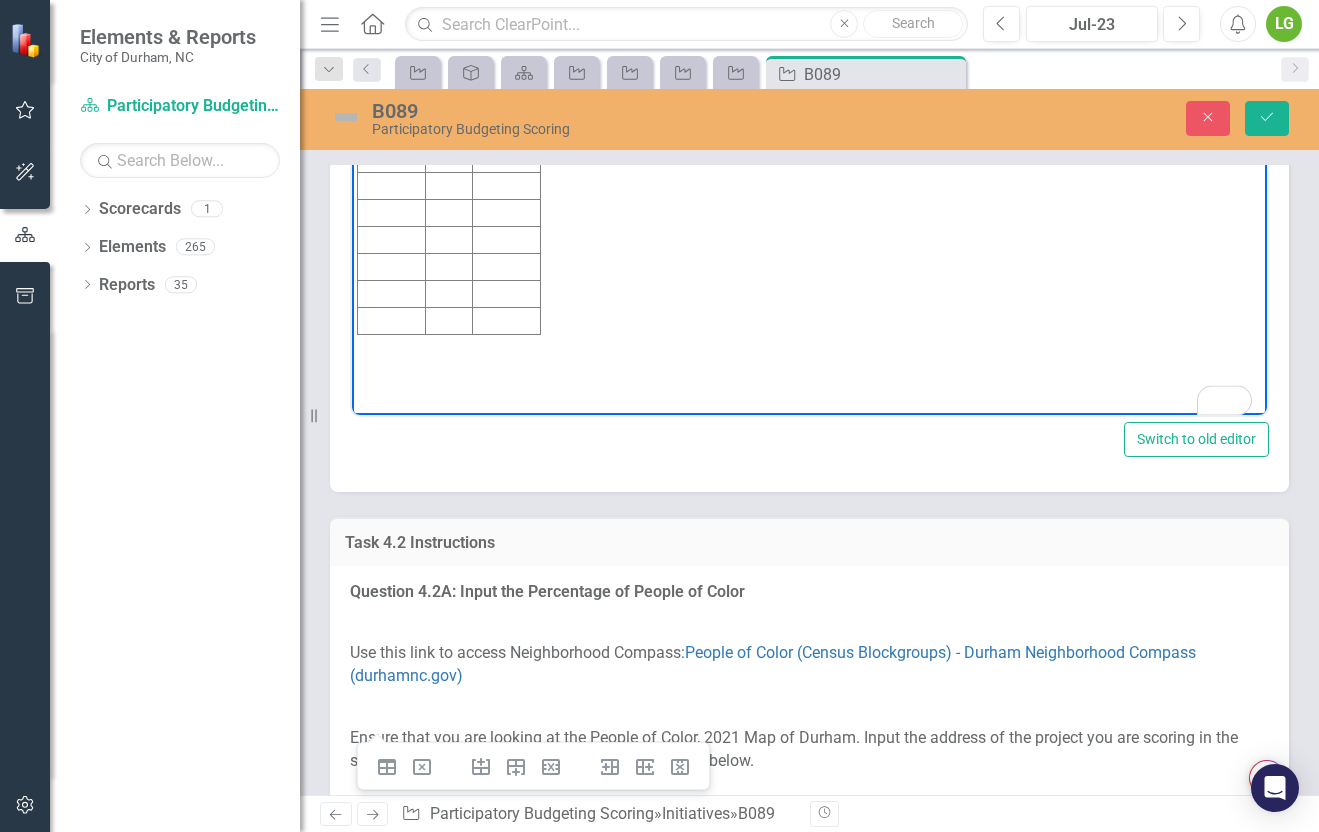click on "Initiative Score Value B089 4 38,741" at bounding box center (809, 216) 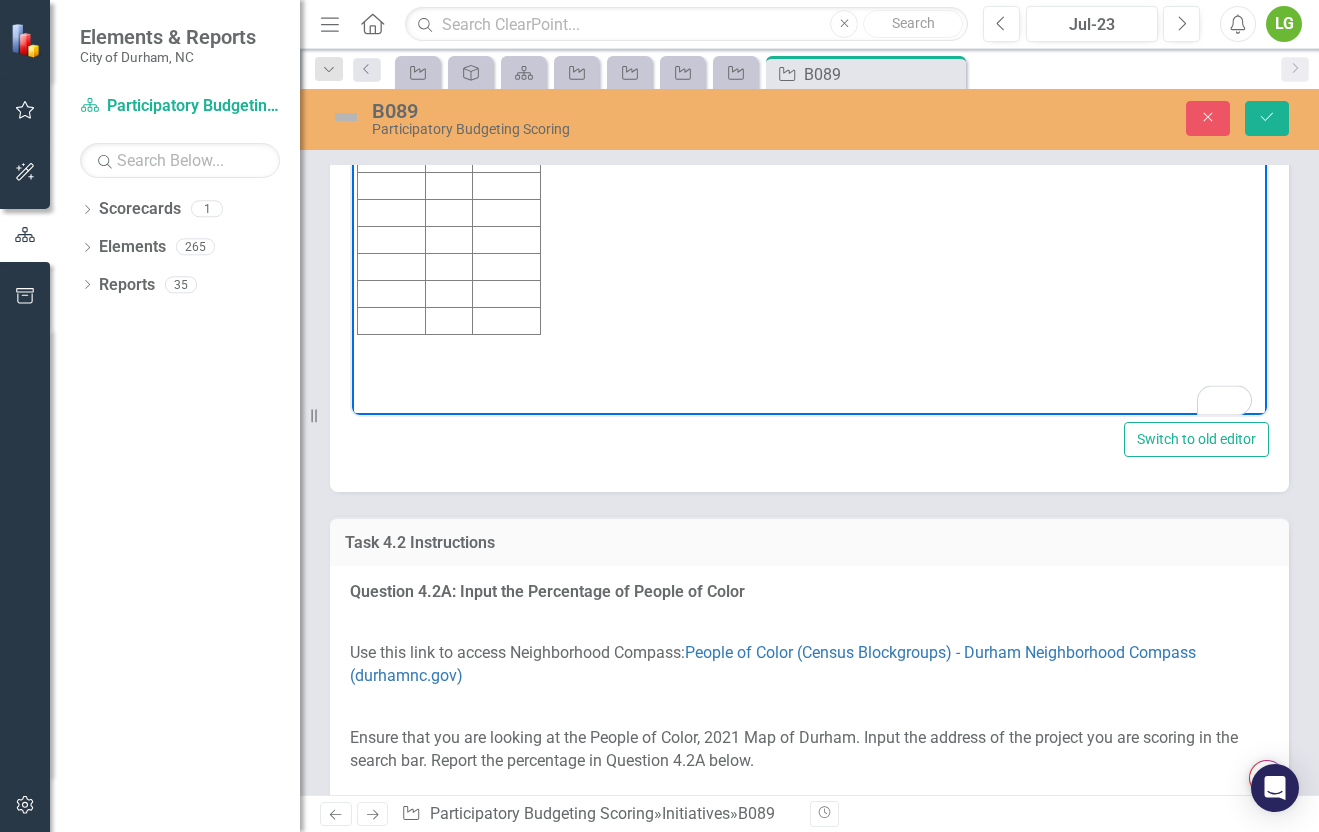 click on "38,741" at bounding box center [506, 114] 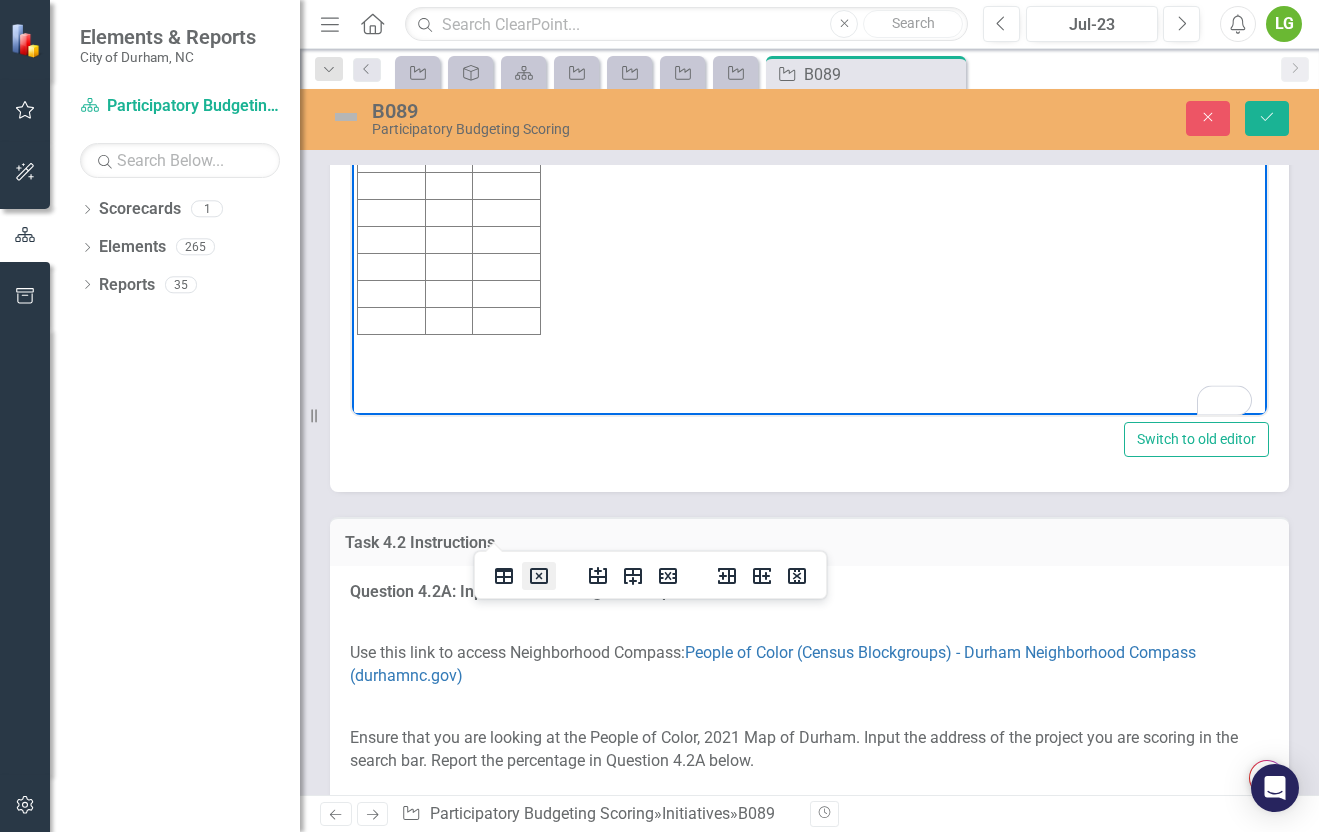 click 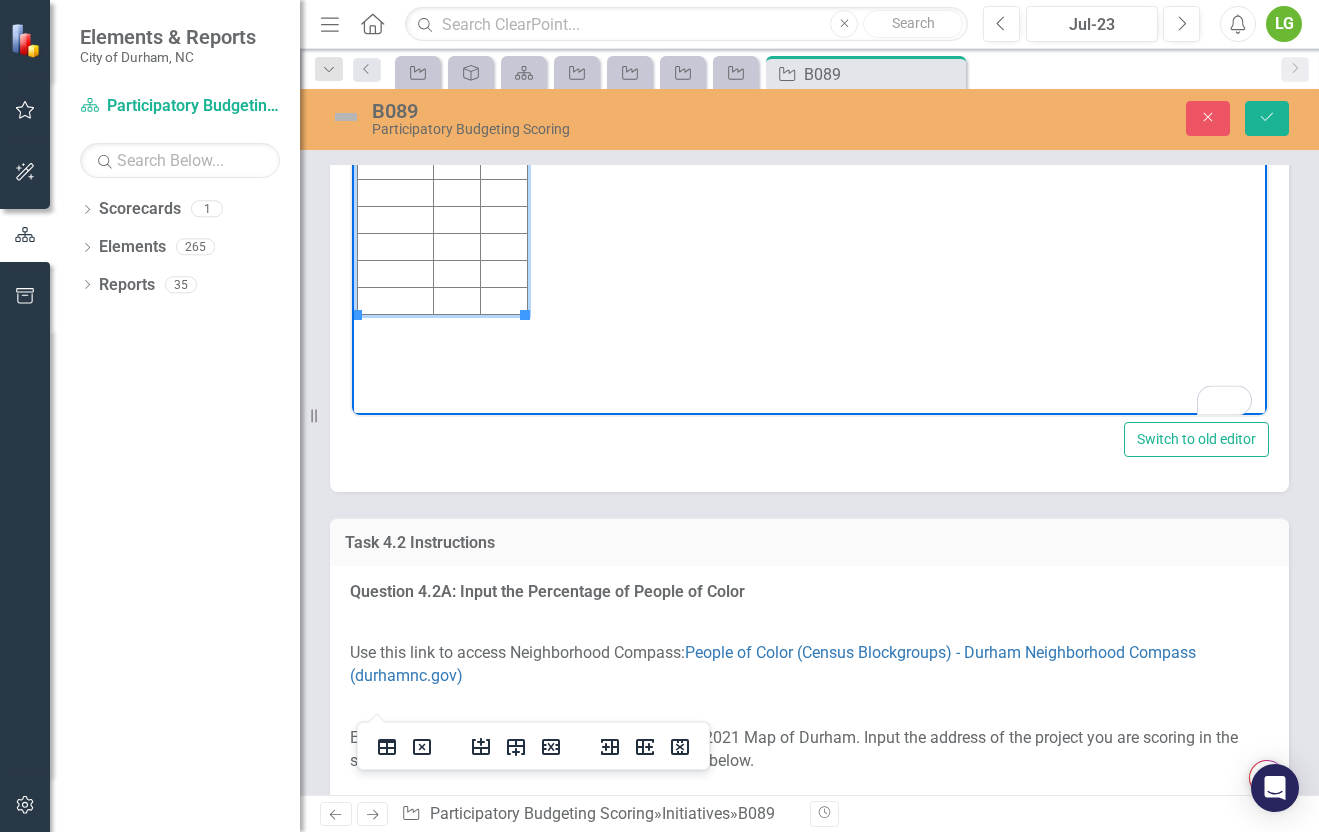 click at bounding box center (504, 112) 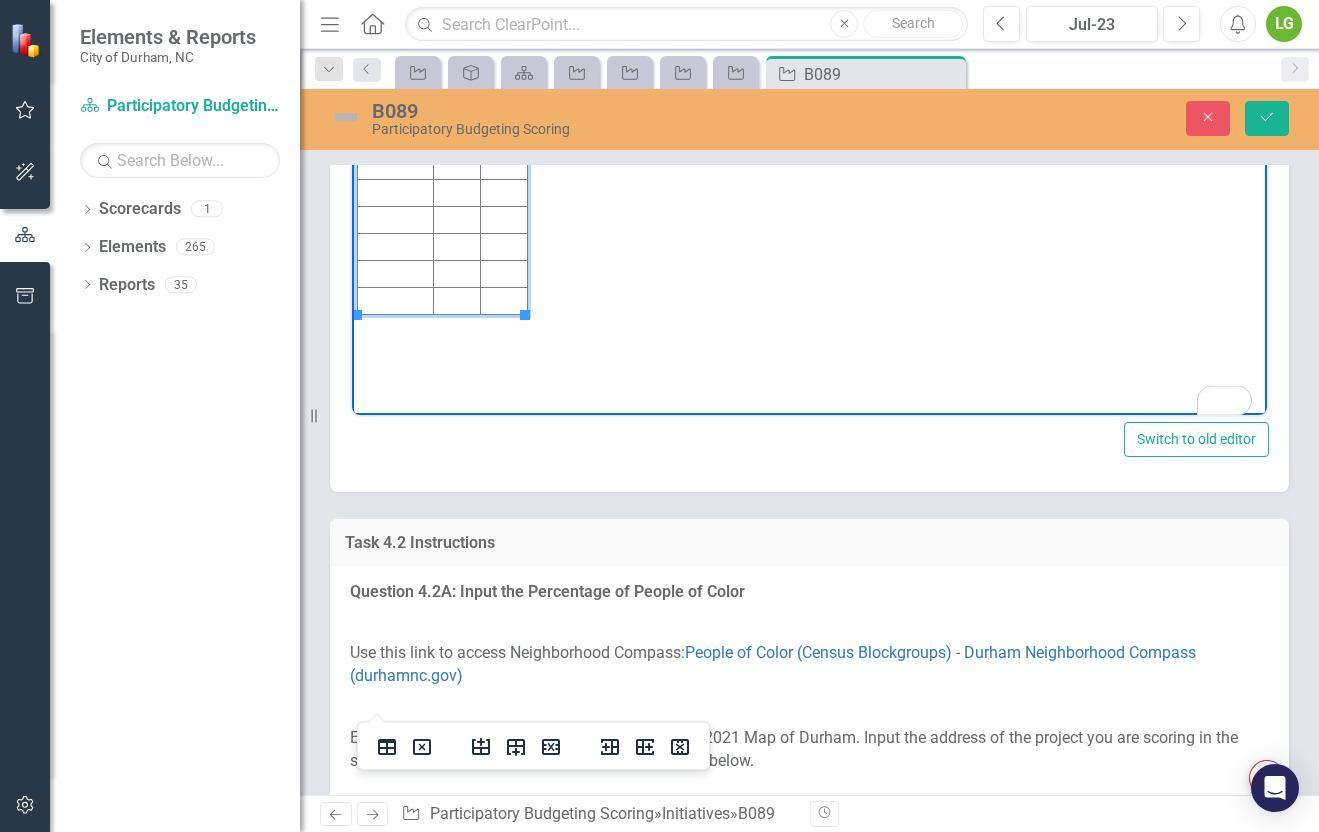 click at bounding box center [504, 112] 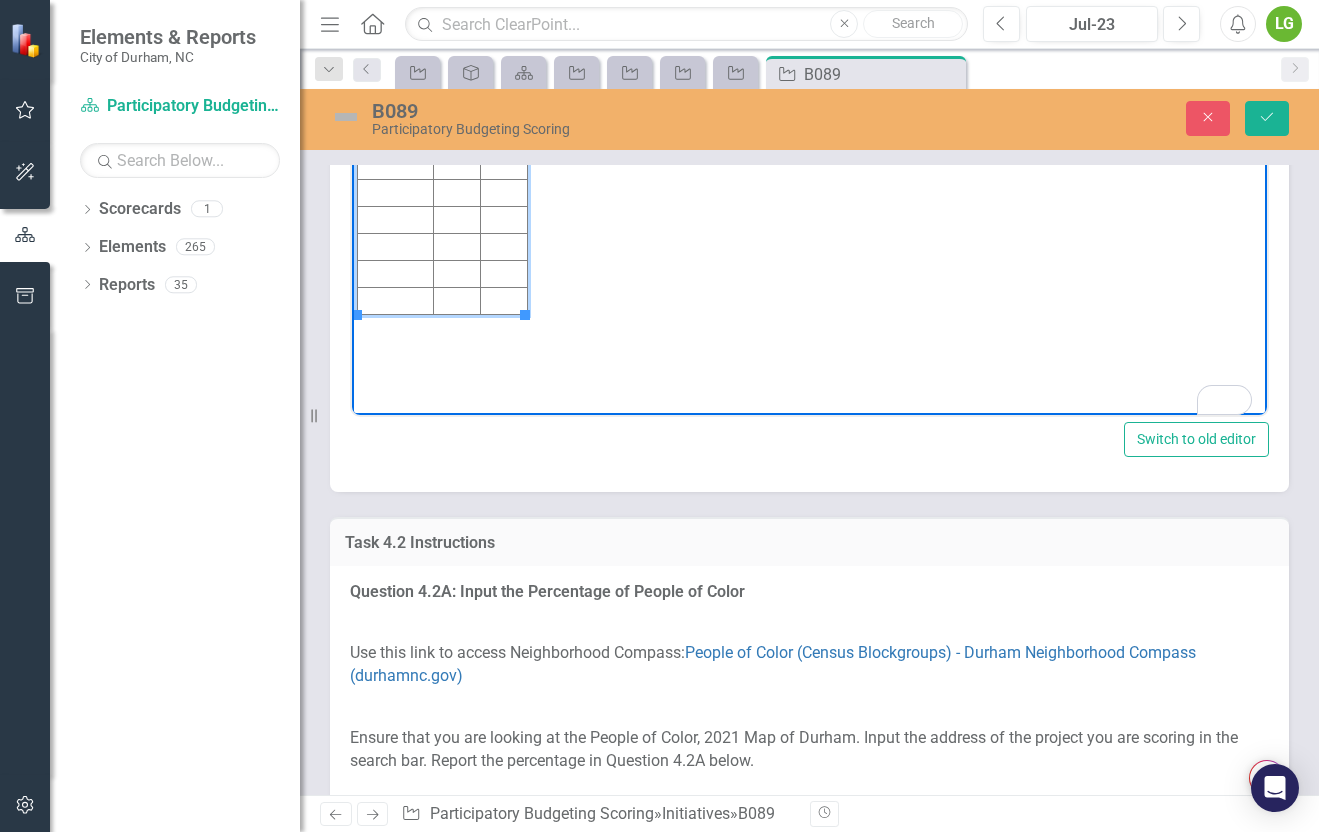 click at bounding box center (504, 112) 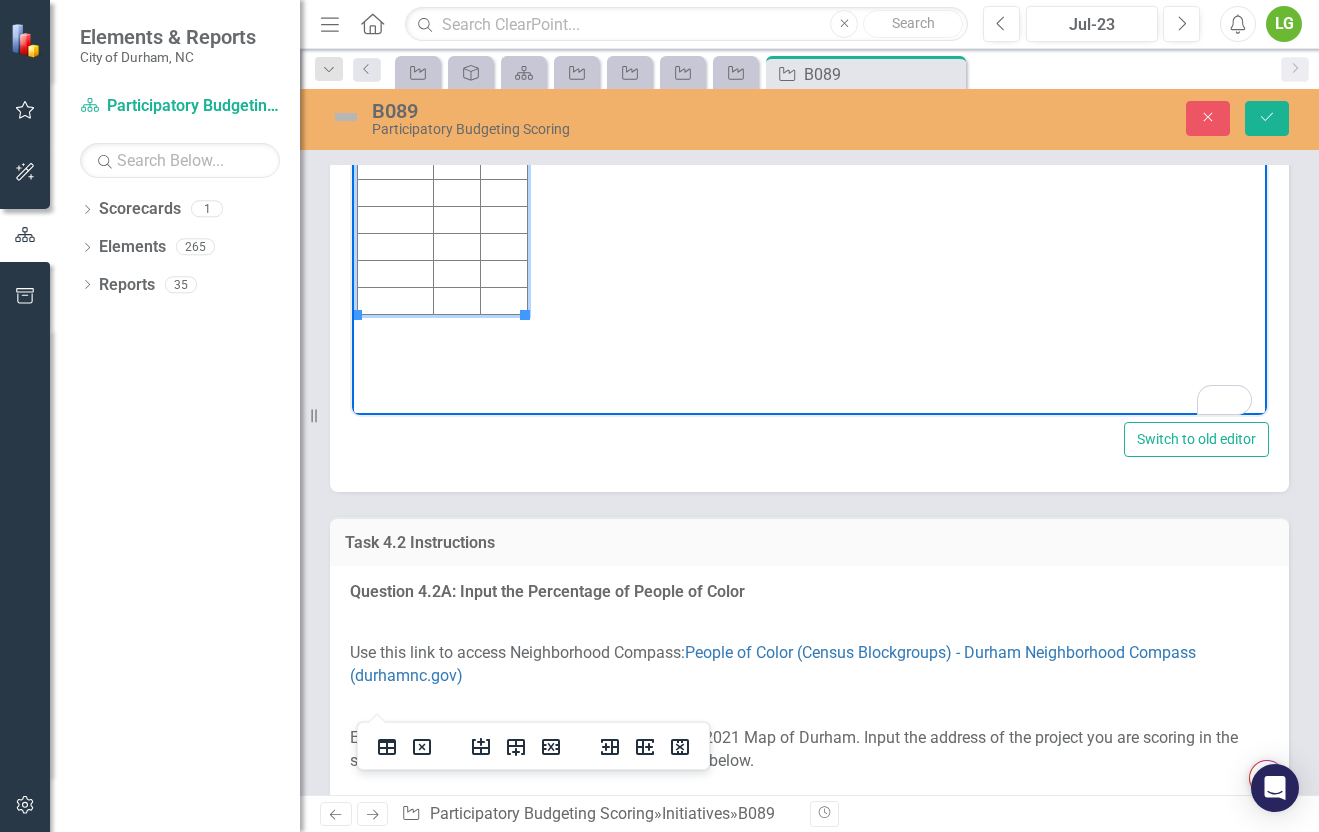 click at bounding box center (504, 112) 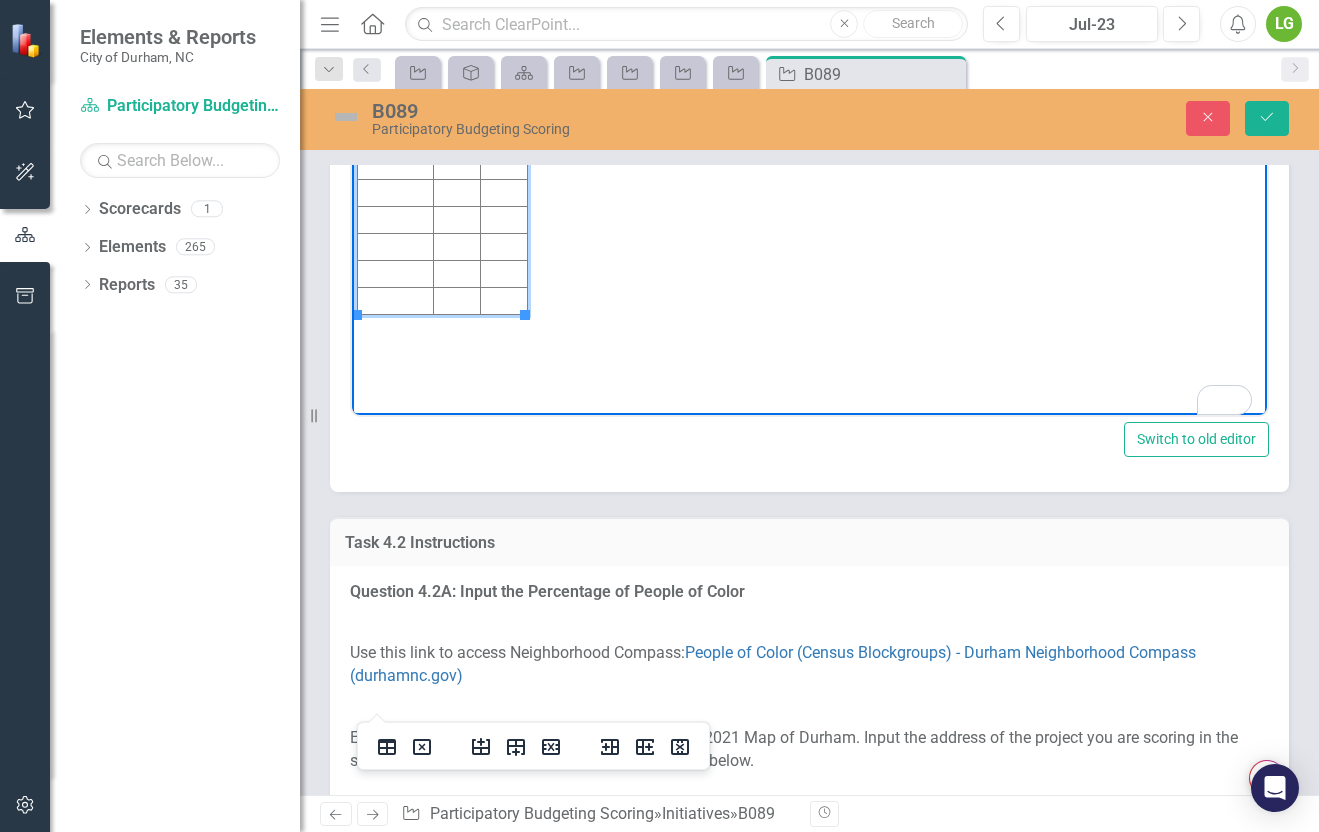click at bounding box center (504, 112) 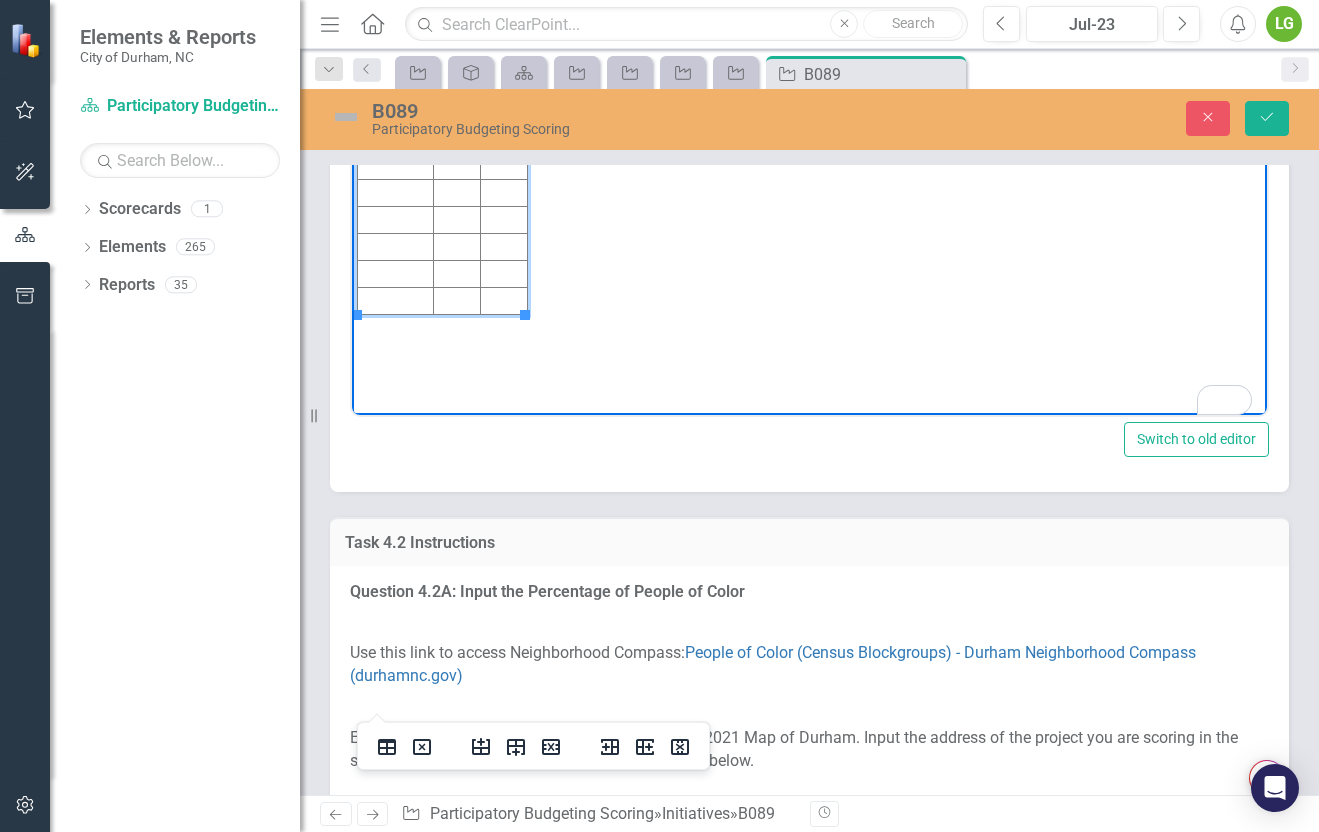 click at bounding box center (504, 112) 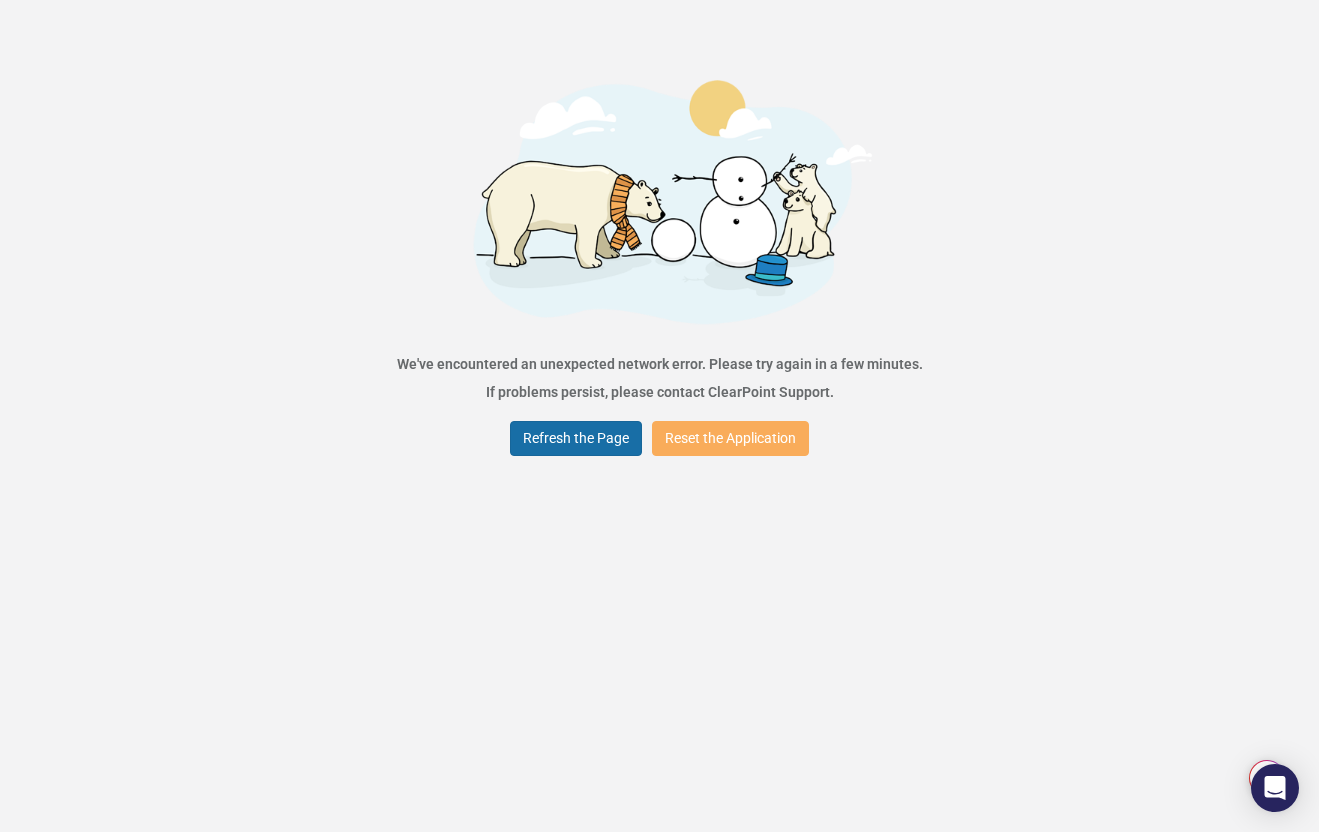 click on "Refresh the Page" at bounding box center [576, 438] 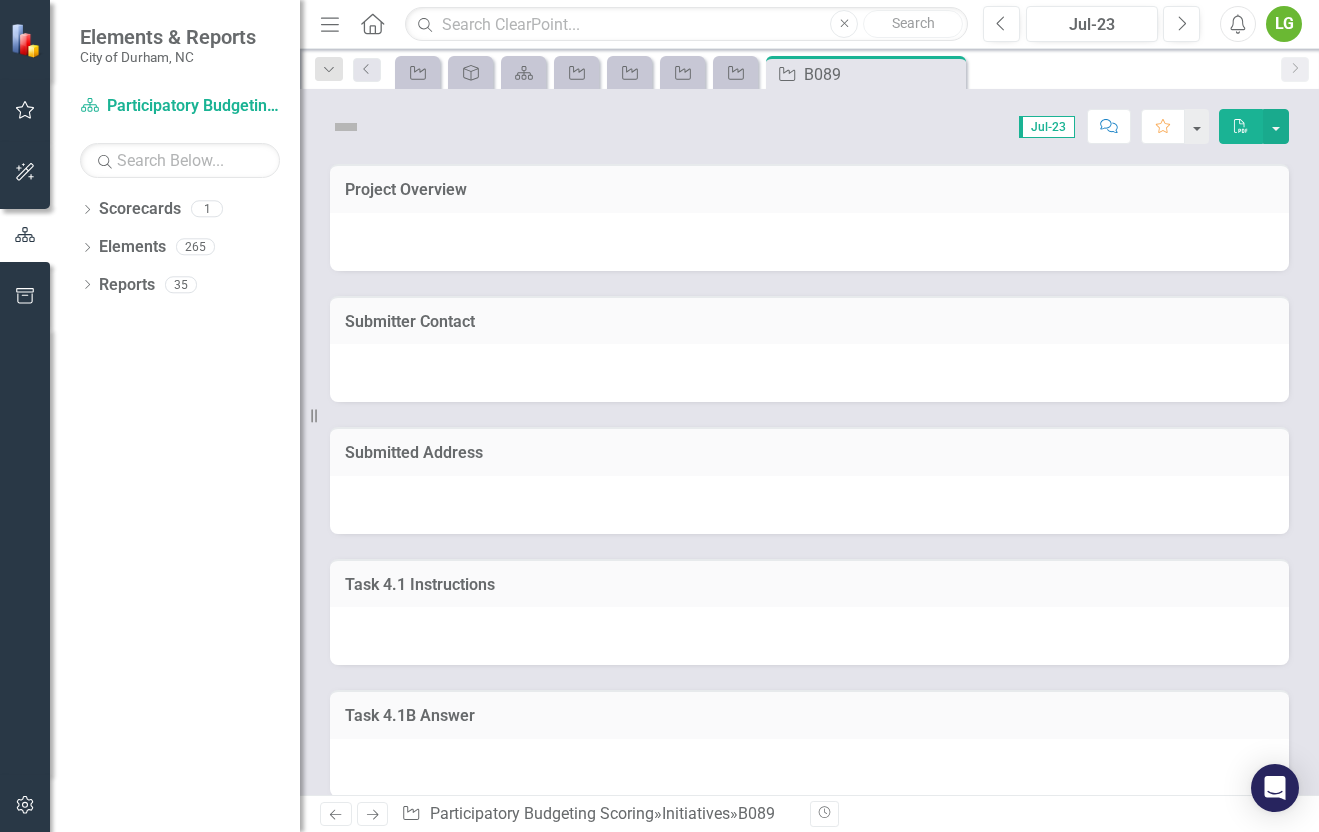 scroll, scrollTop: 0, scrollLeft: 0, axis: both 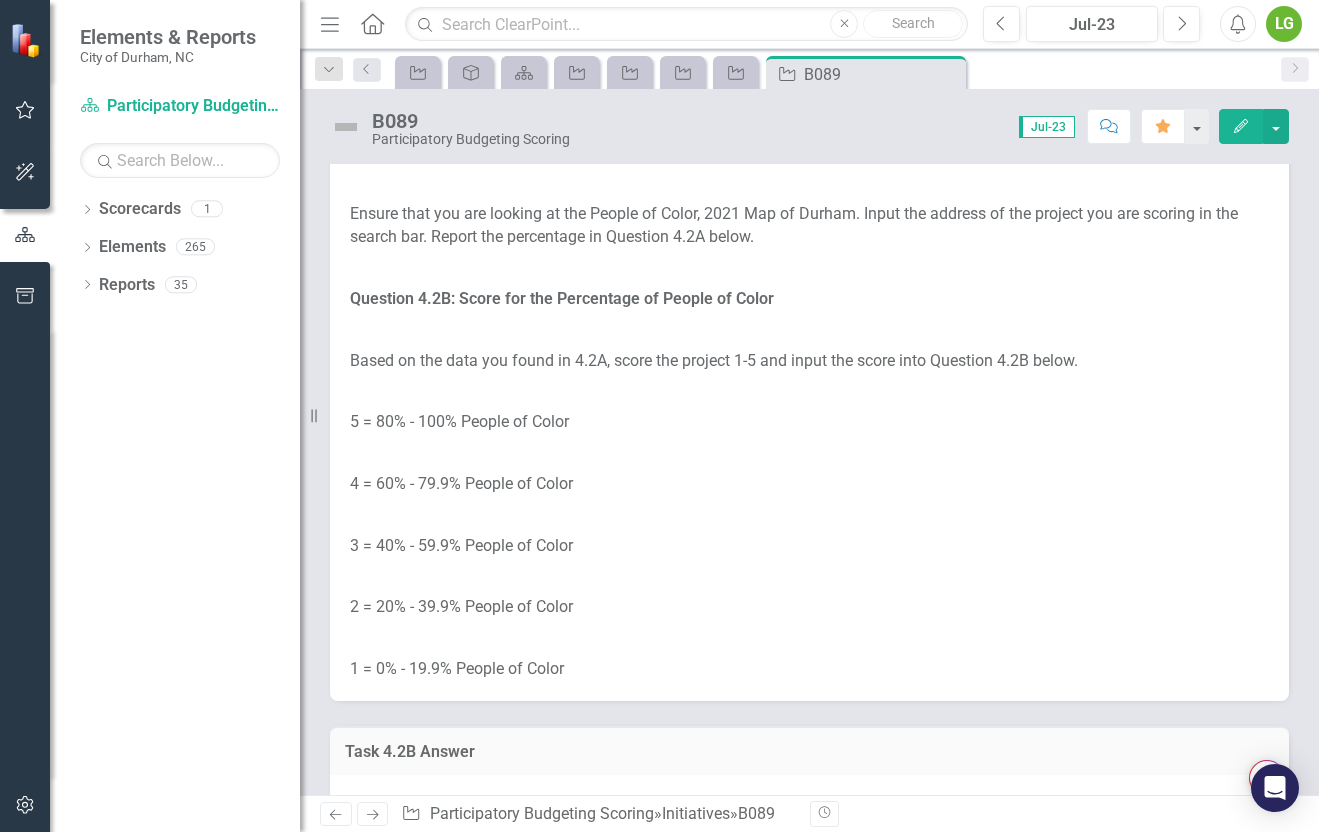 click at bounding box center (809, -60) 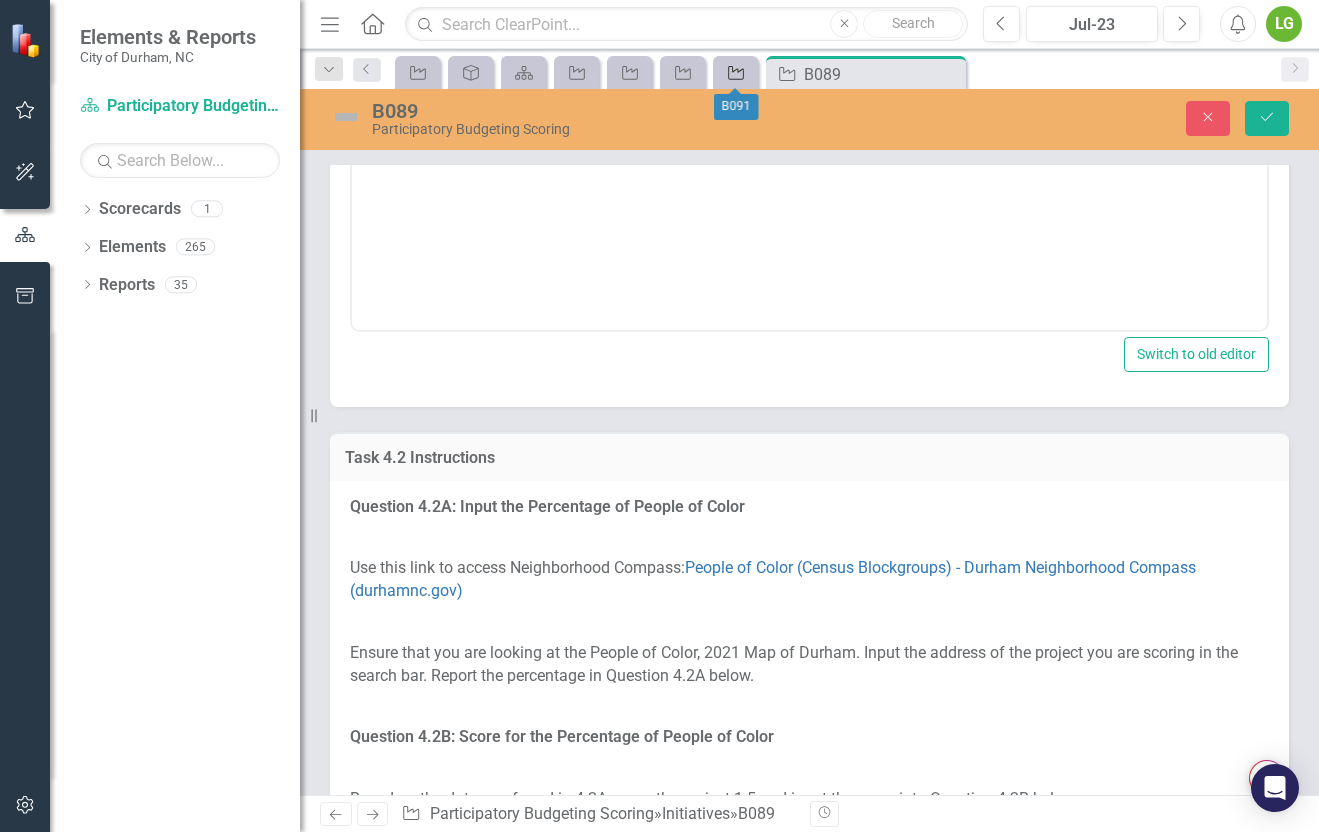 scroll, scrollTop: 0, scrollLeft: 0, axis: both 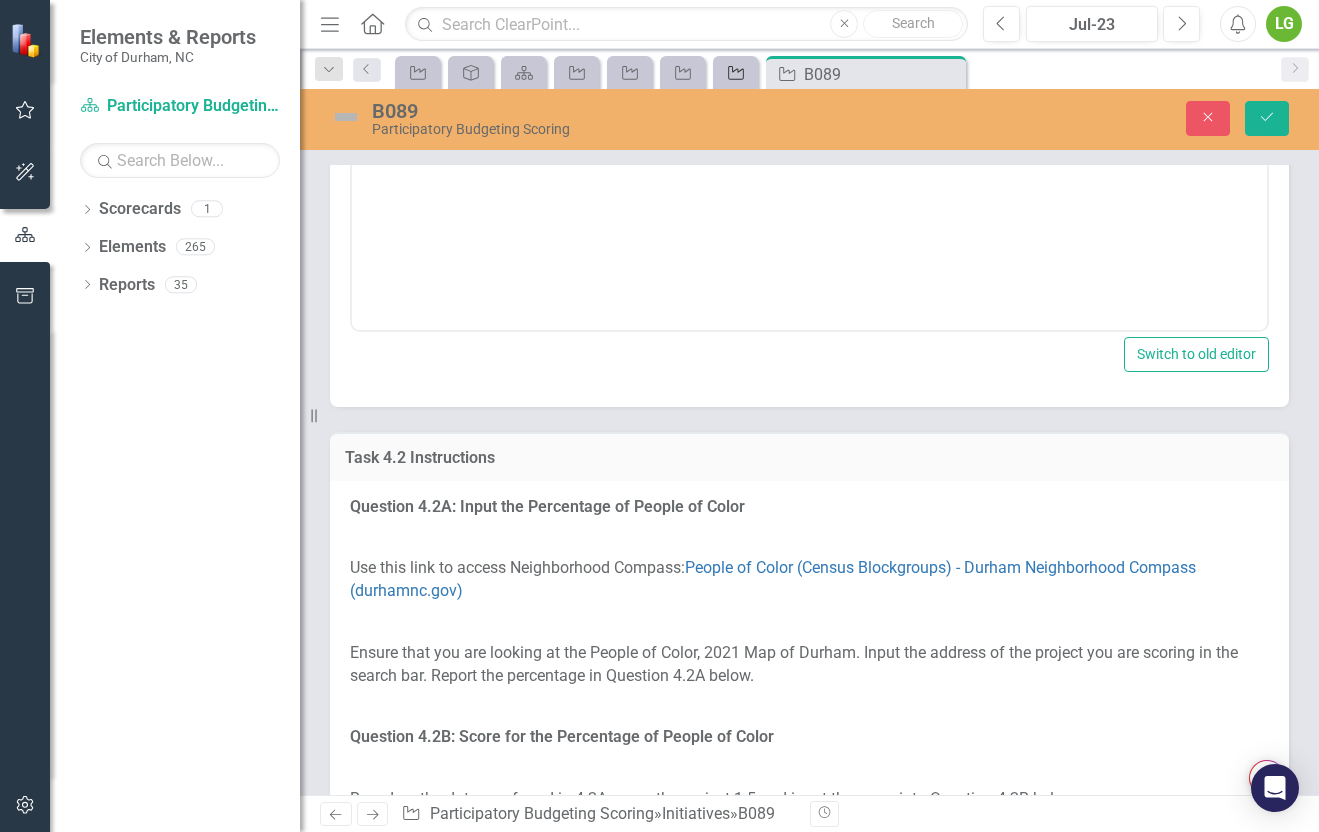 click on "Initiative" at bounding box center [732, 72] 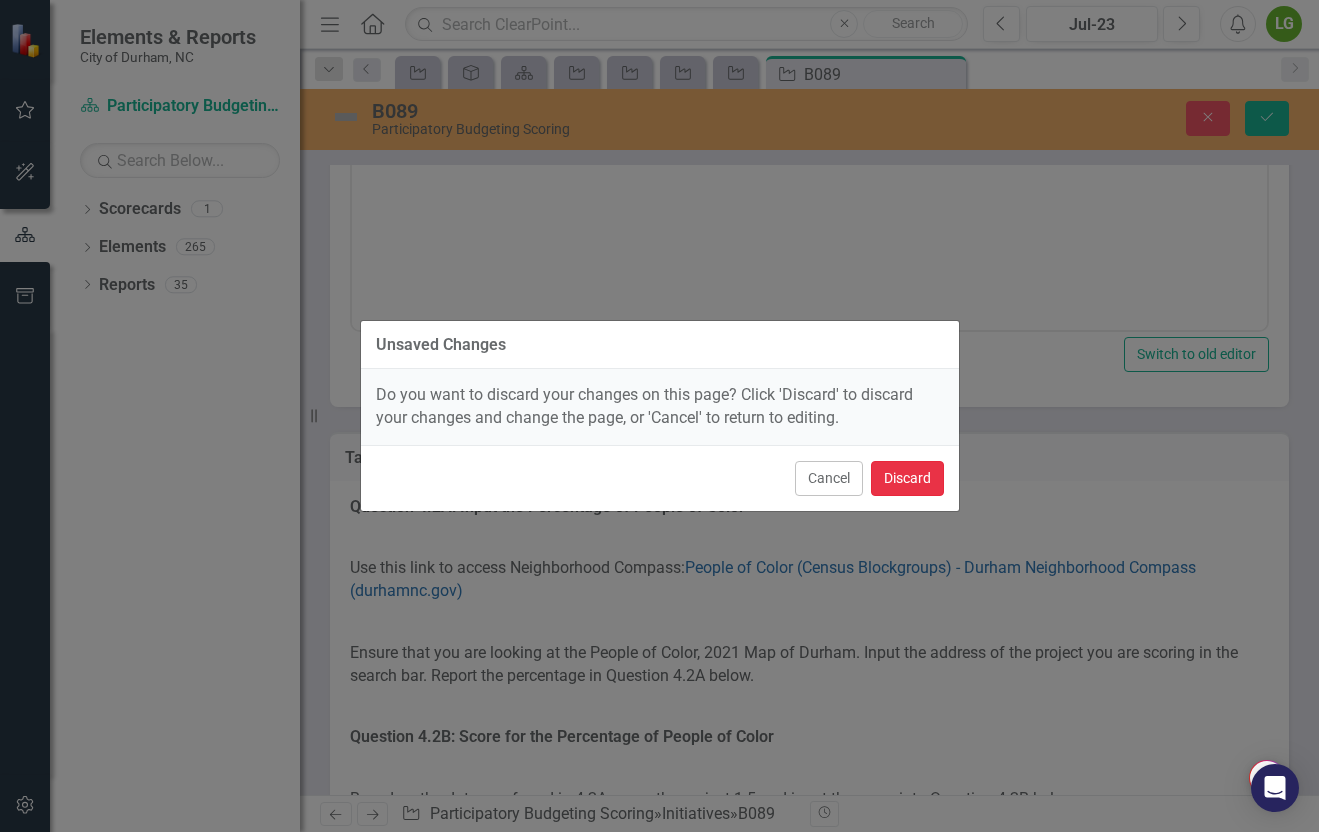 click on "Discard" at bounding box center (907, 478) 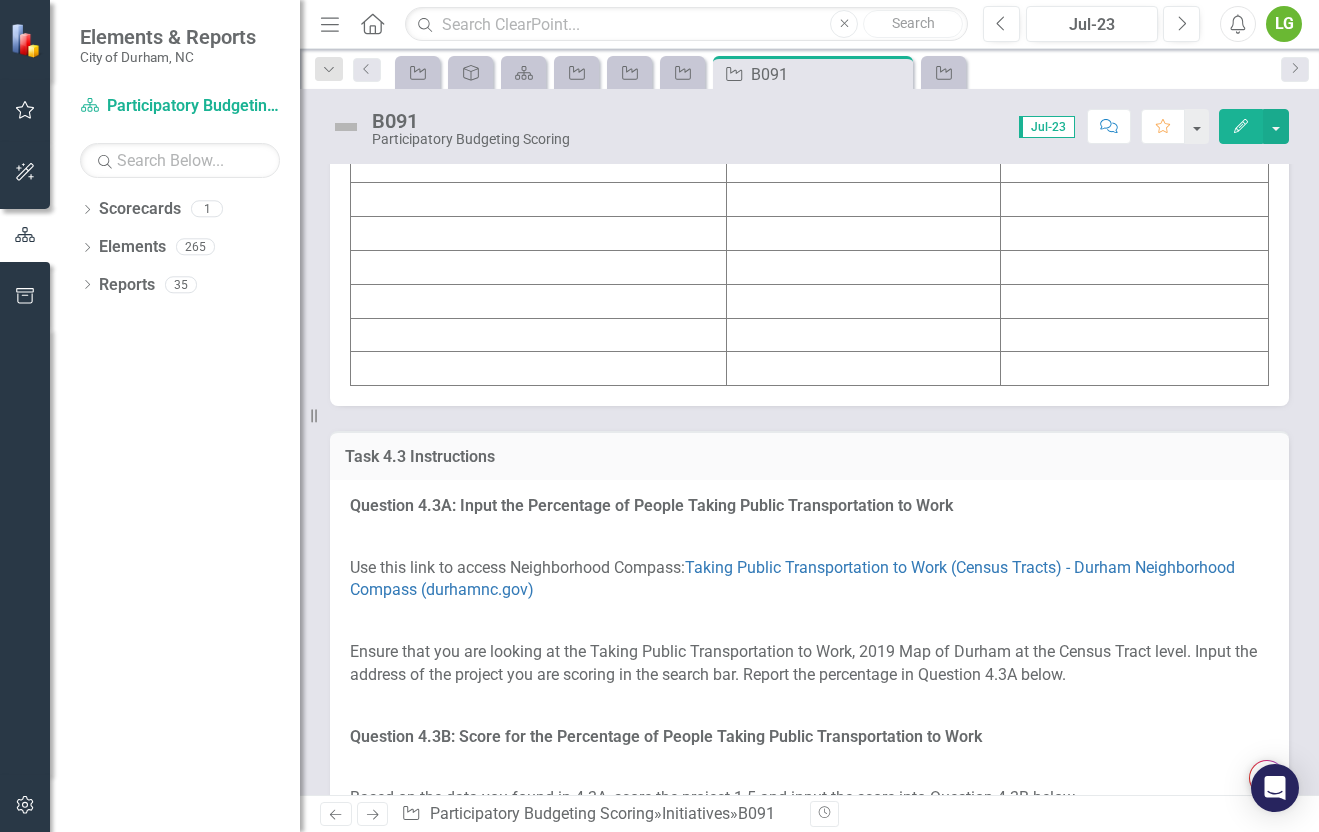 scroll, scrollTop: 4202, scrollLeft: 0, axis: vertical 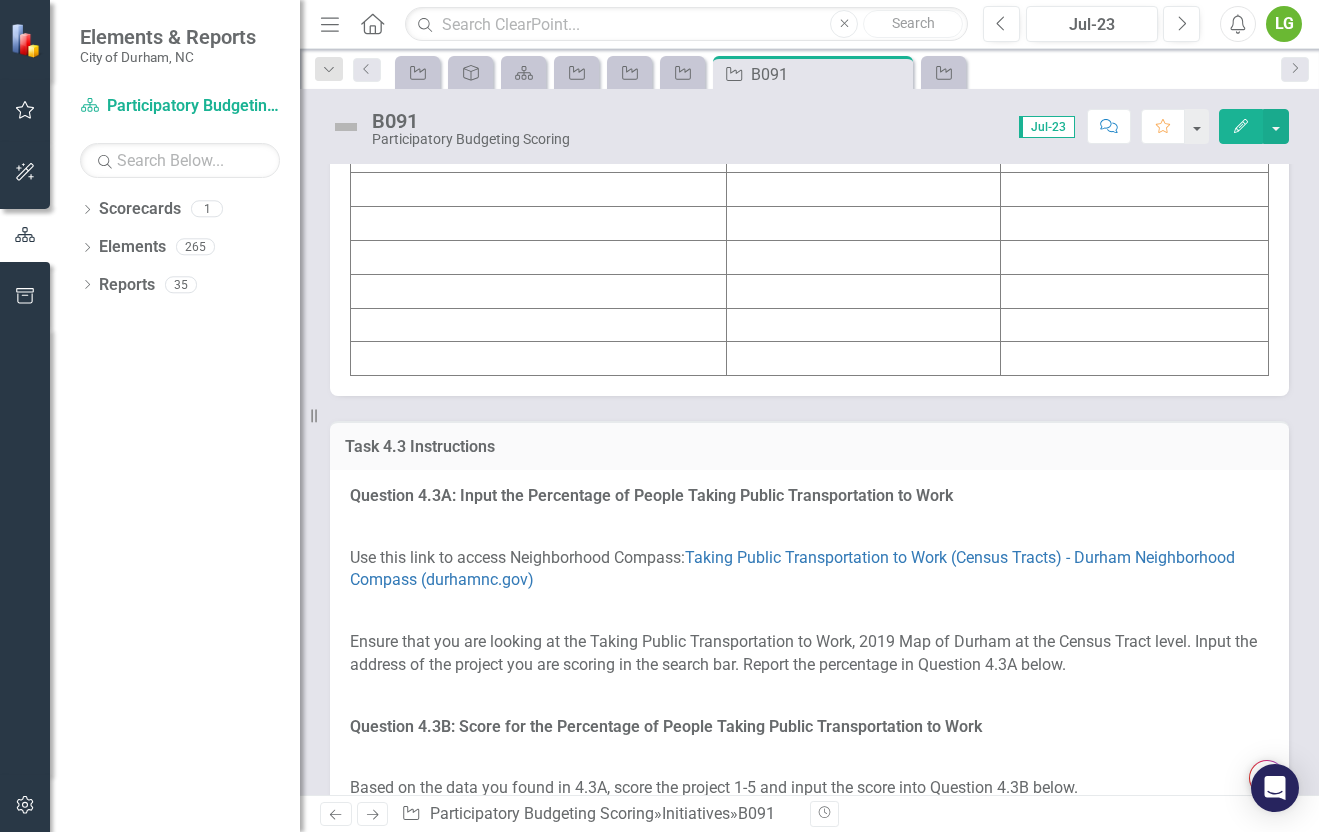 click on "Initiative" at bounding box center [539, 54] 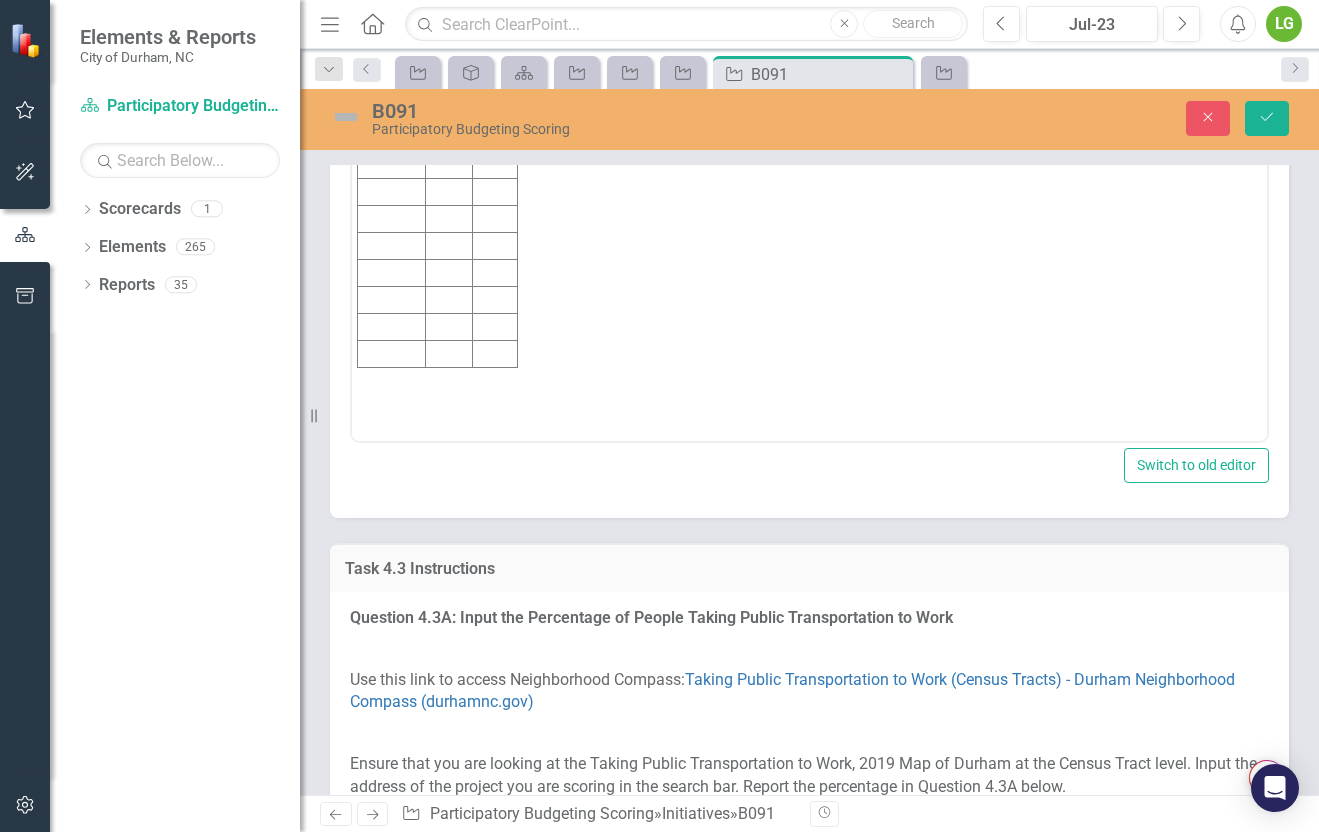 scroll, scrollTop: 0, scrollLeft: 0, axis: both 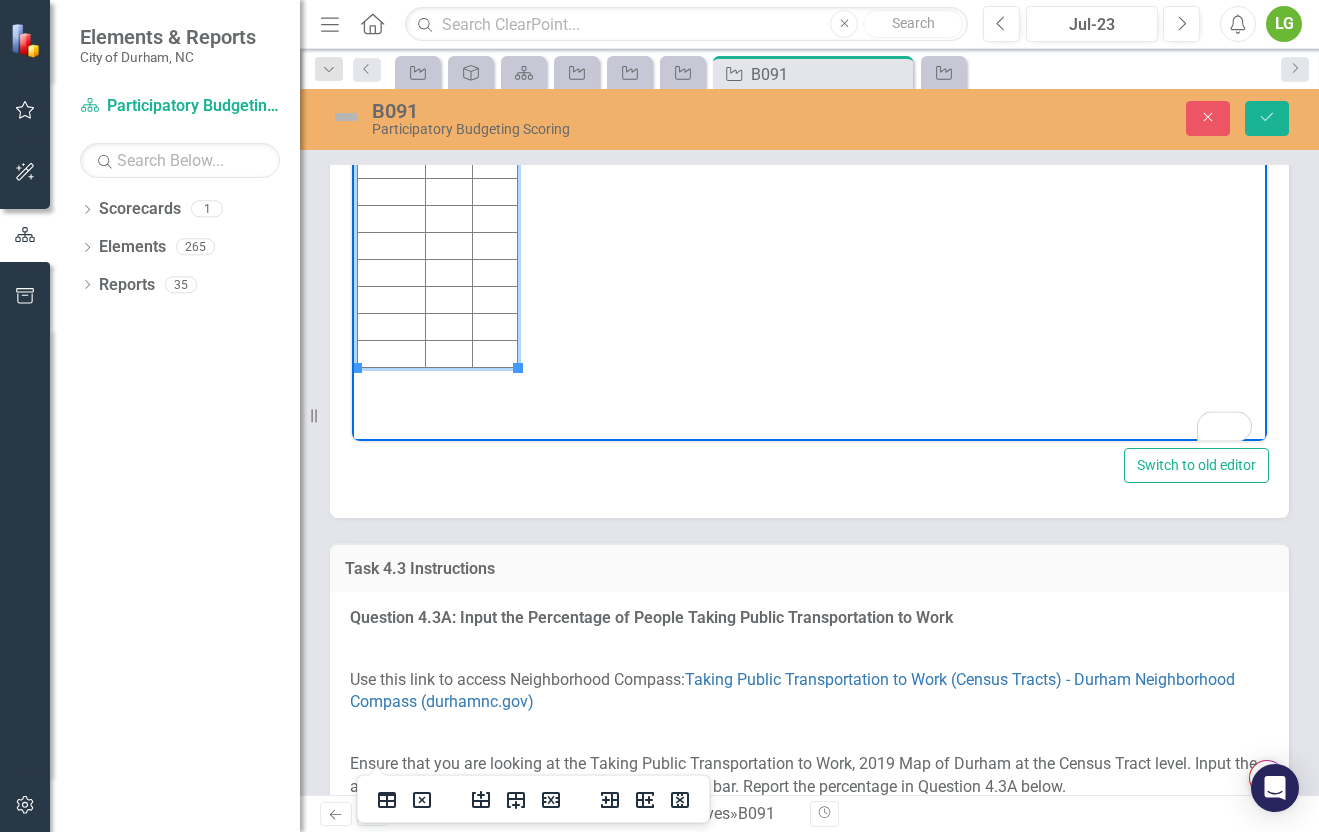drag, startPoint x: 362, startPoint y: 109, endPoint x: 492, endPoint y: 135, distance: 132.57451 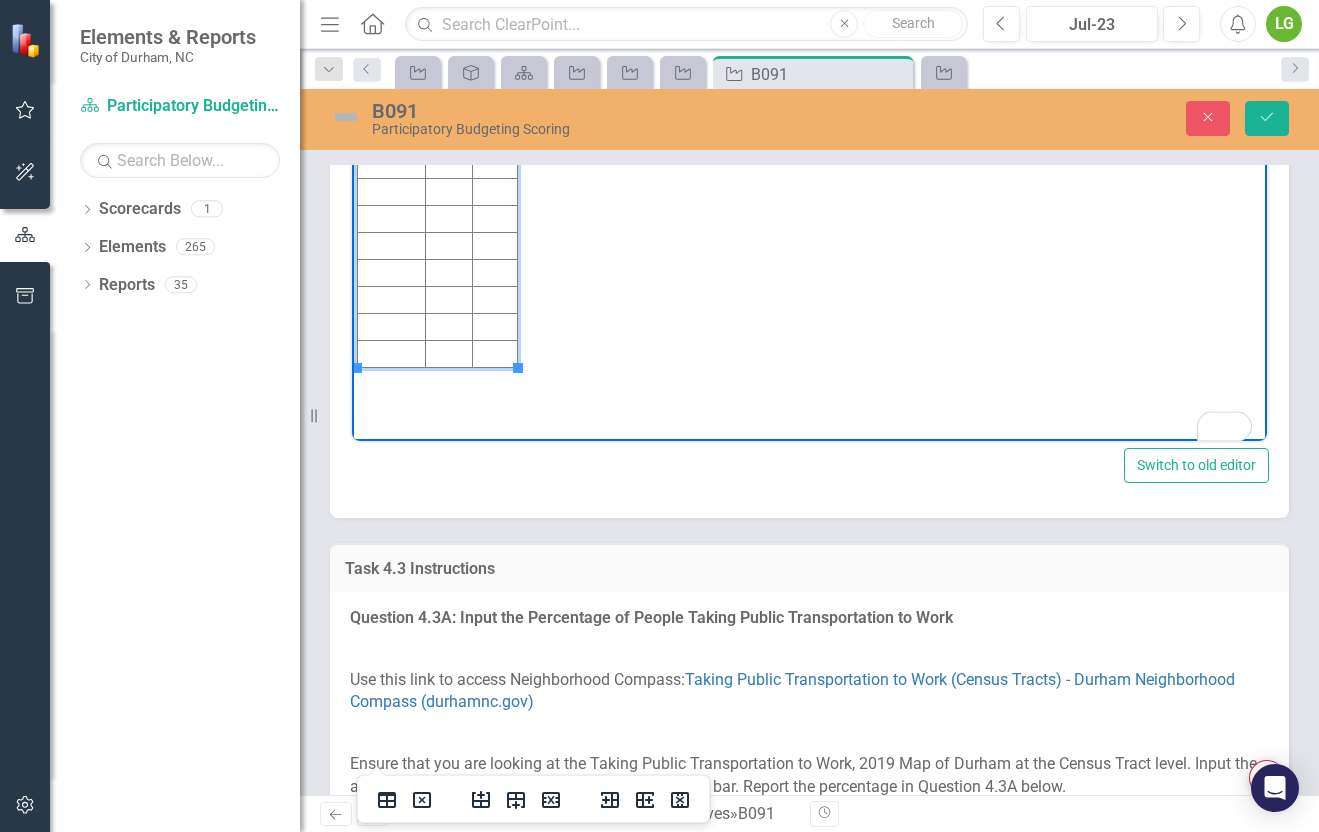 click on "Initiative Score Value" at bounding box center (438, 233) 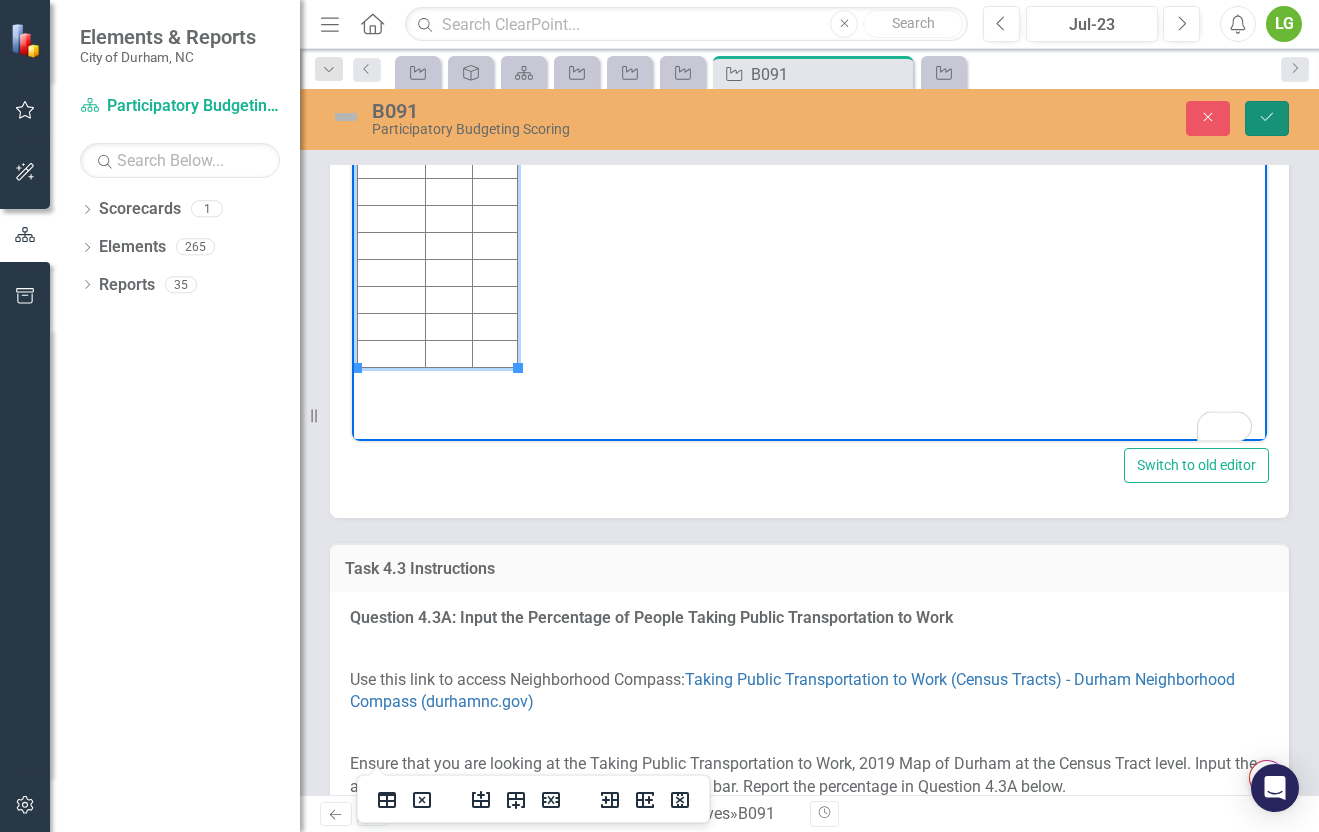 click on "Save" 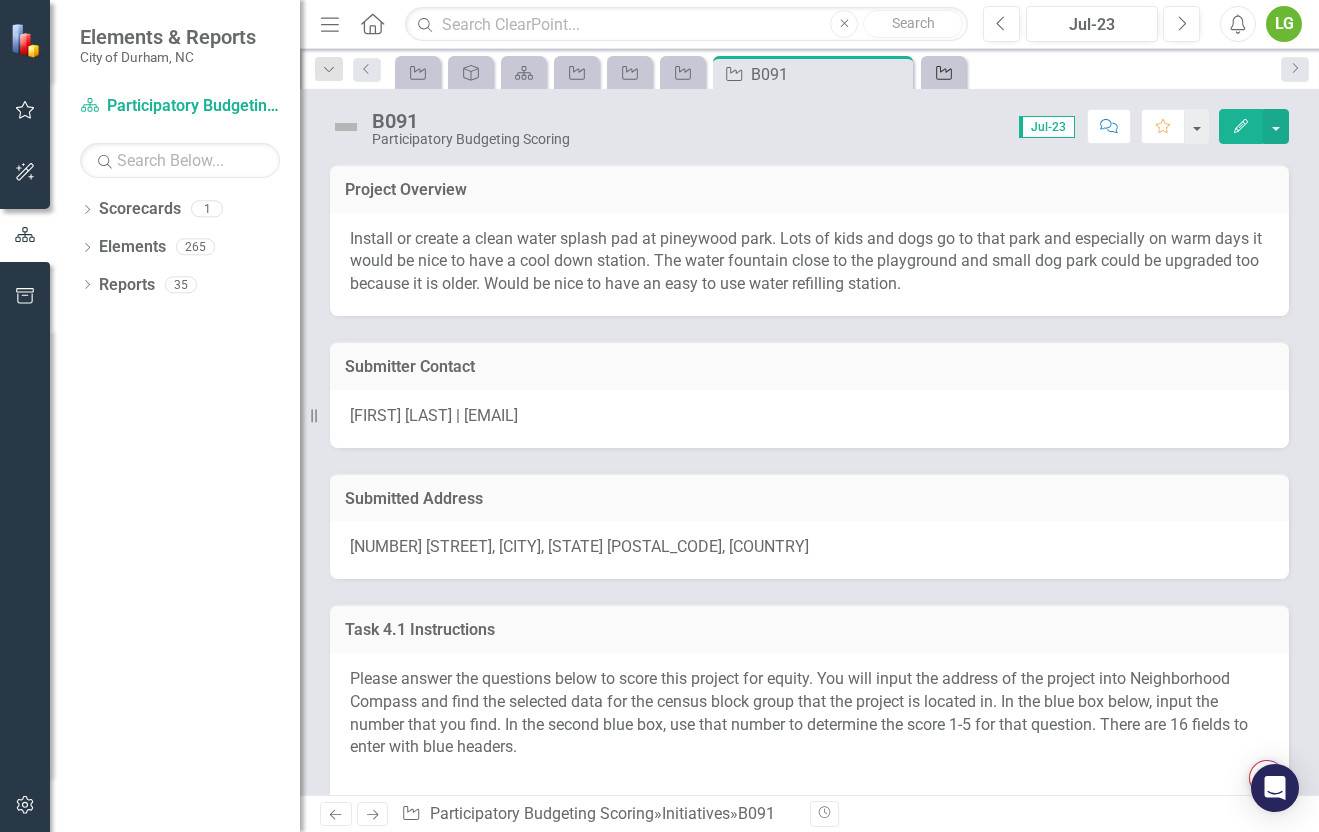 click on "Initiative" 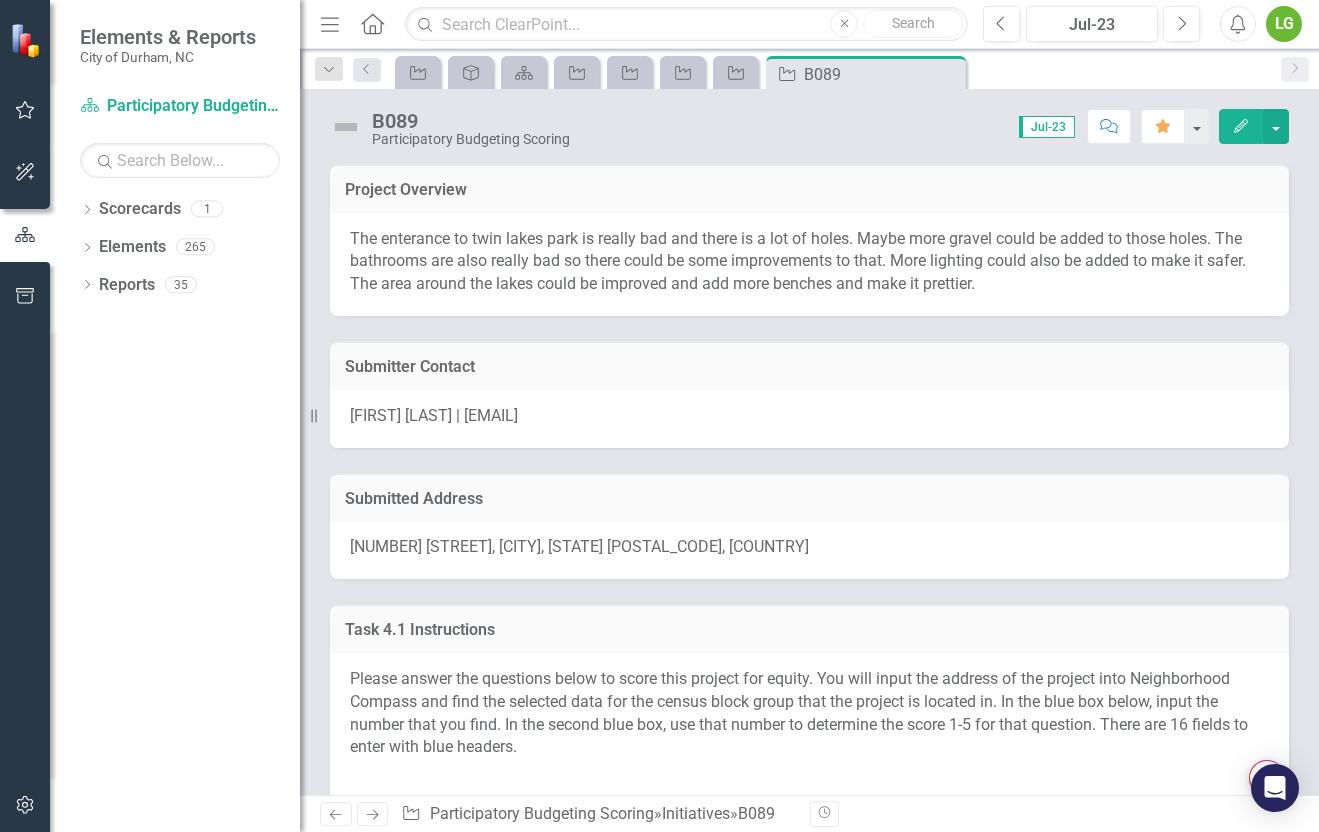 click on "Close" 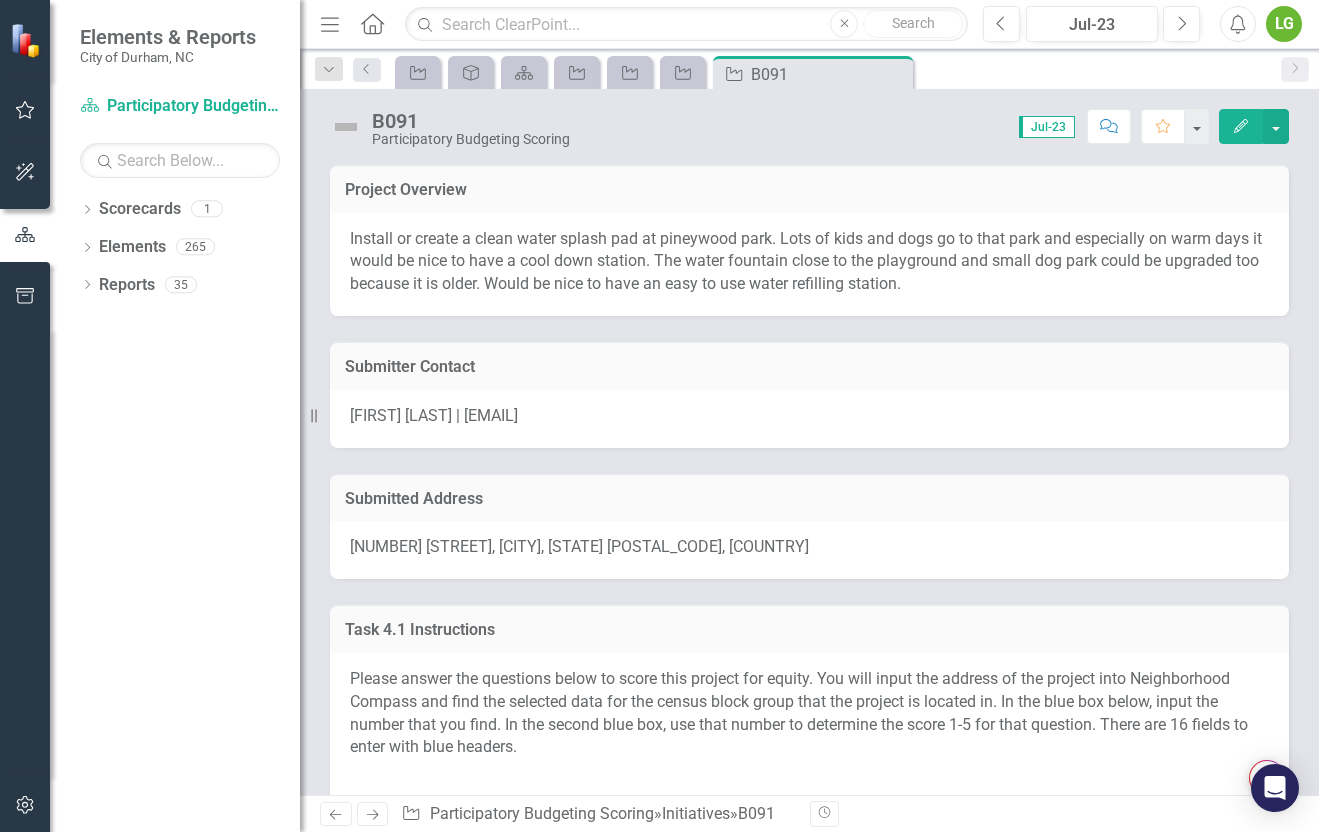 scroll, scrollTop: 9, scrollLeft: 0, axis: vertical 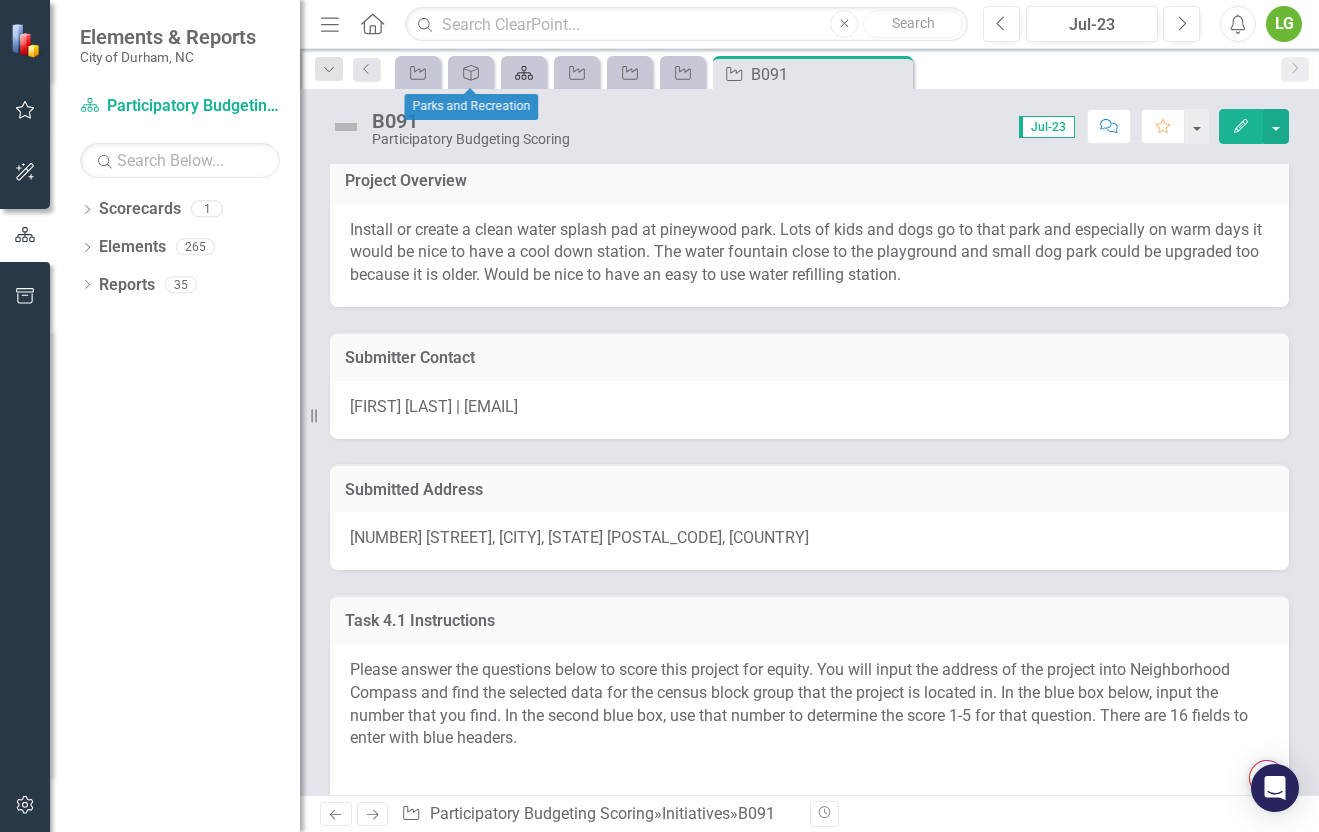 click on "Scorecard" at bounding box center (520, 72) 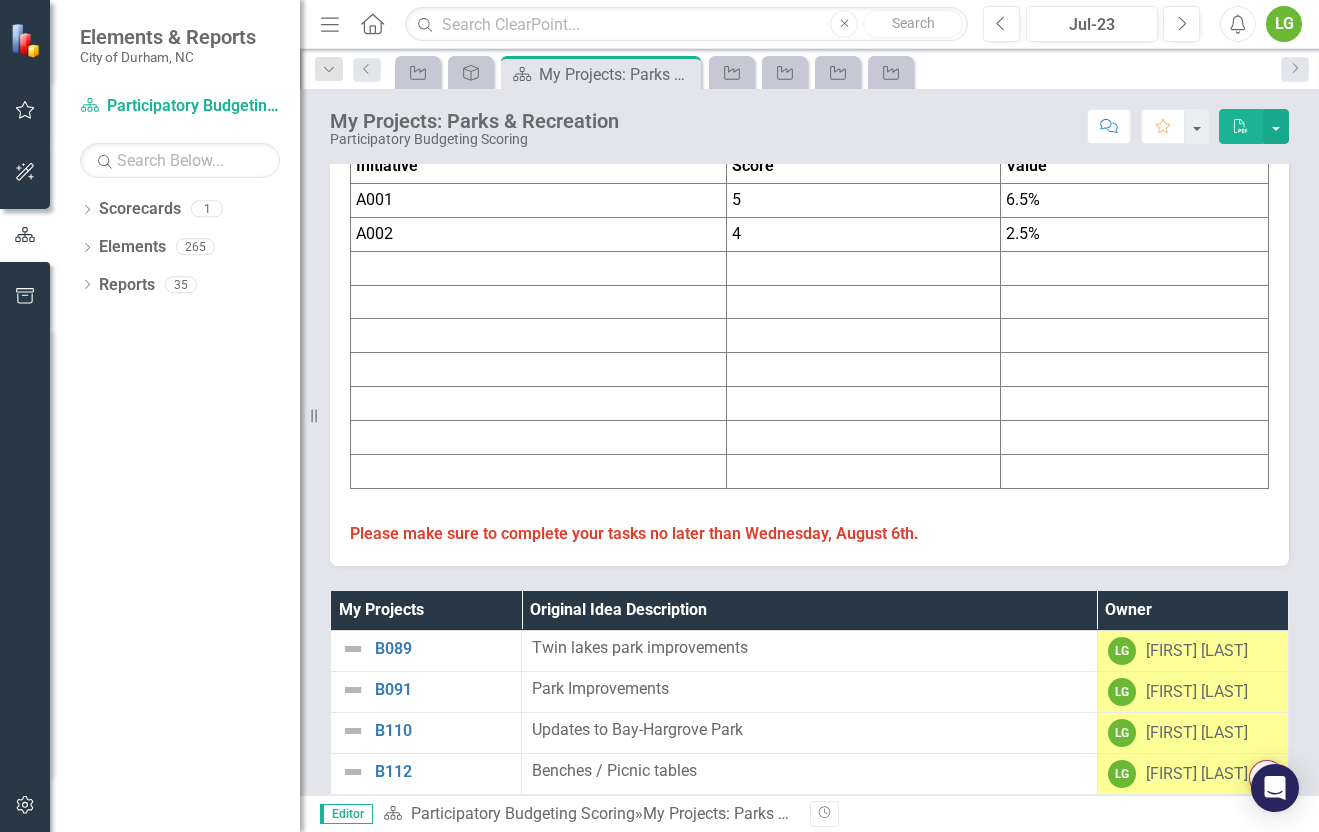 scroll, scrollTop: 759, scrollLeft: 0, axis: vertical 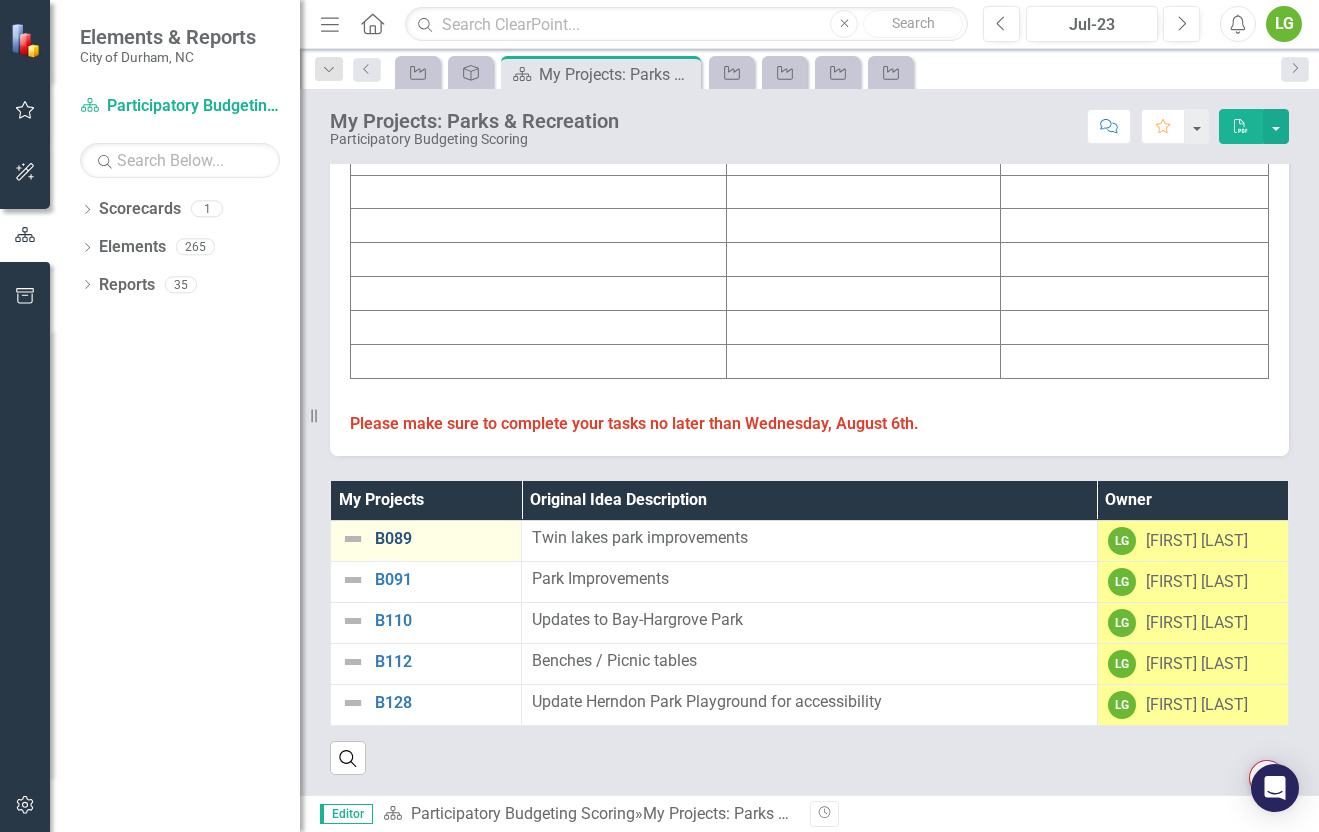 click on "B089" at bounding box center (443, 539) 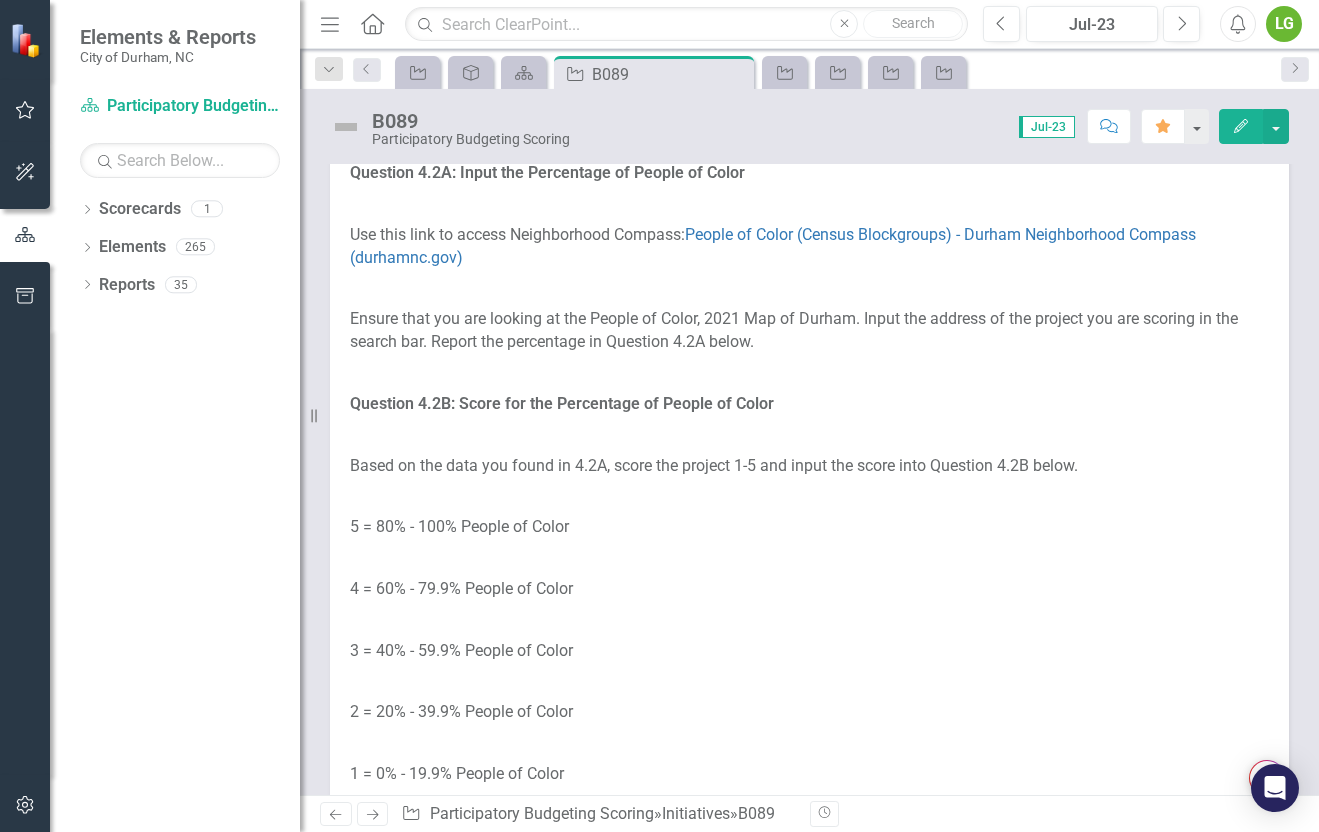 scroll, scrollTop: 3003, scrollLeft: 0, axis: vertical 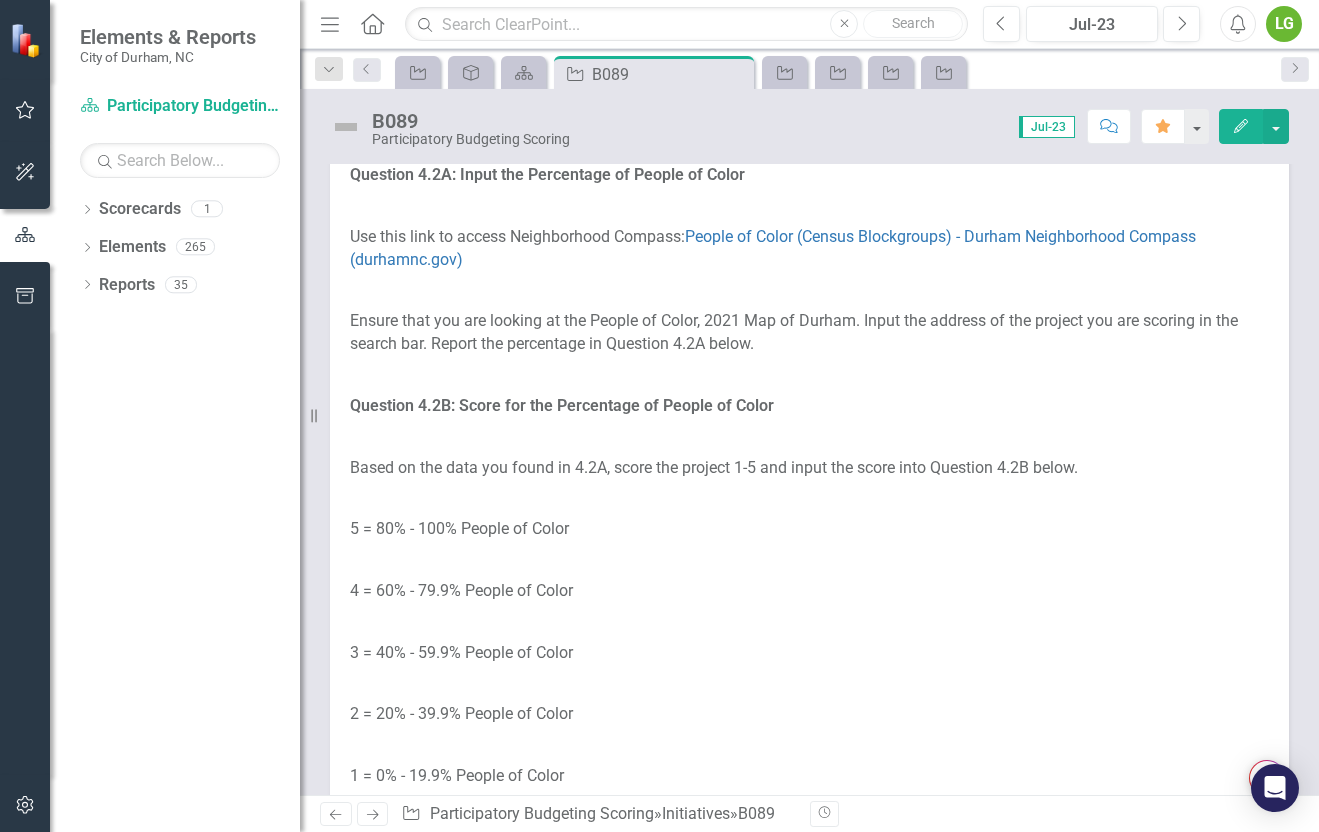 click at bounding box center [809, 47] 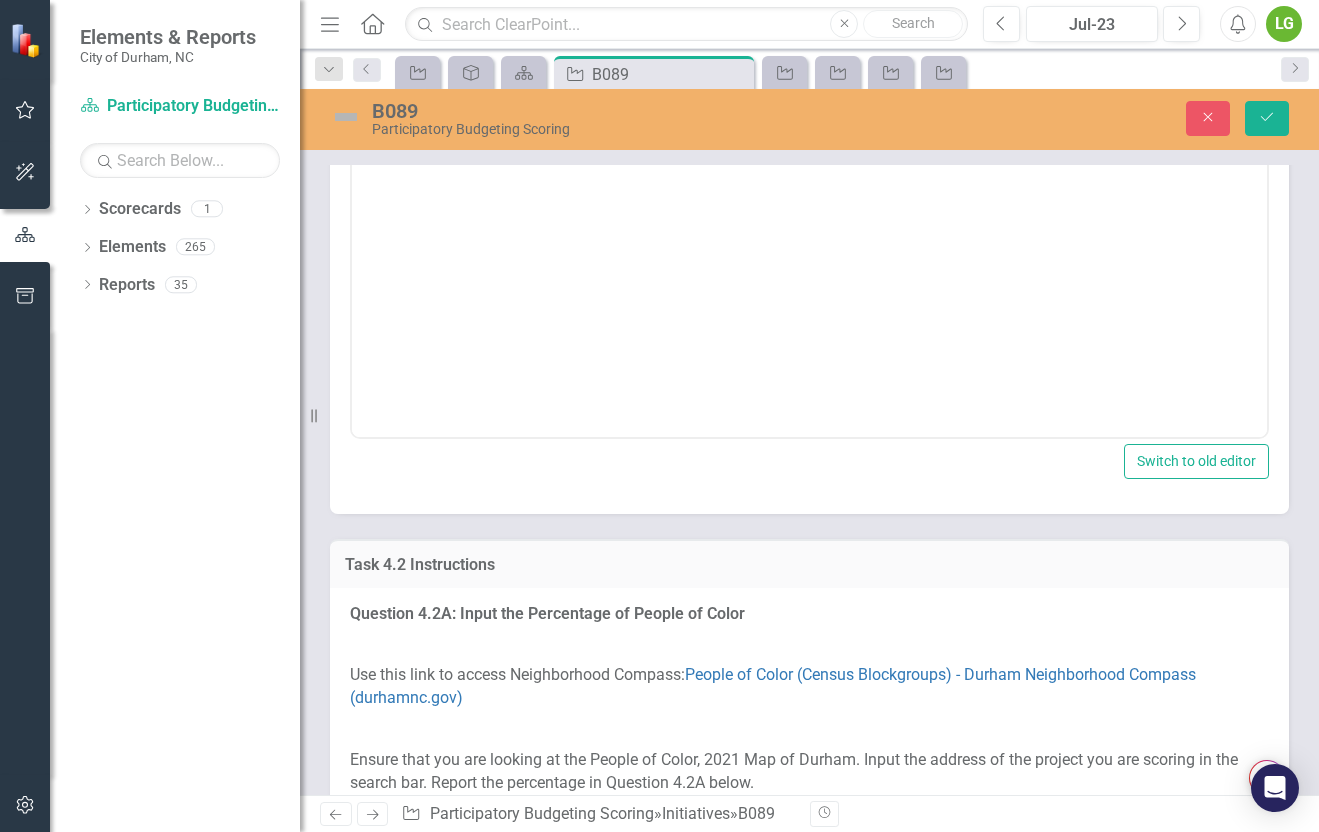 scroll, scrollTop: 0, scrollLeft: 0, axis: both 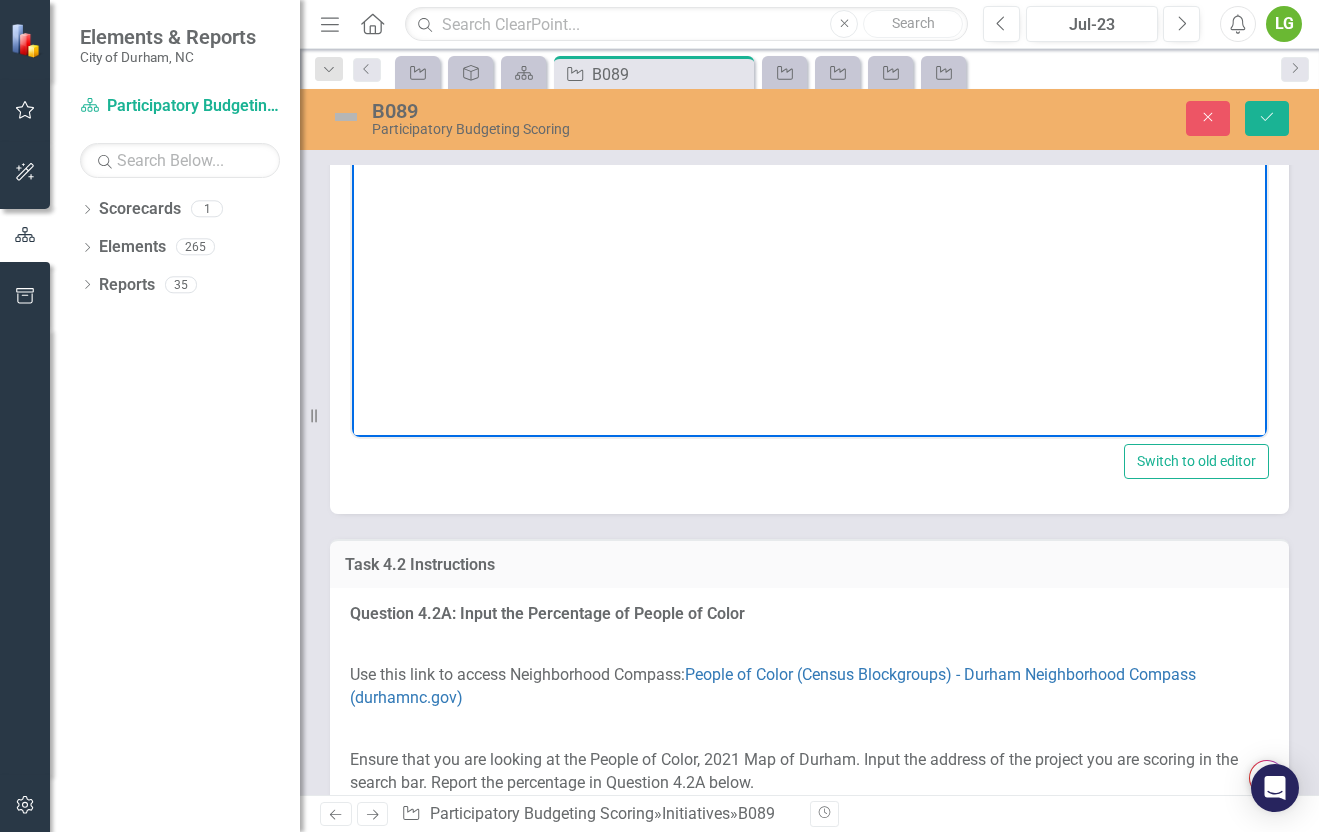 click at bounding box center (809, 238) 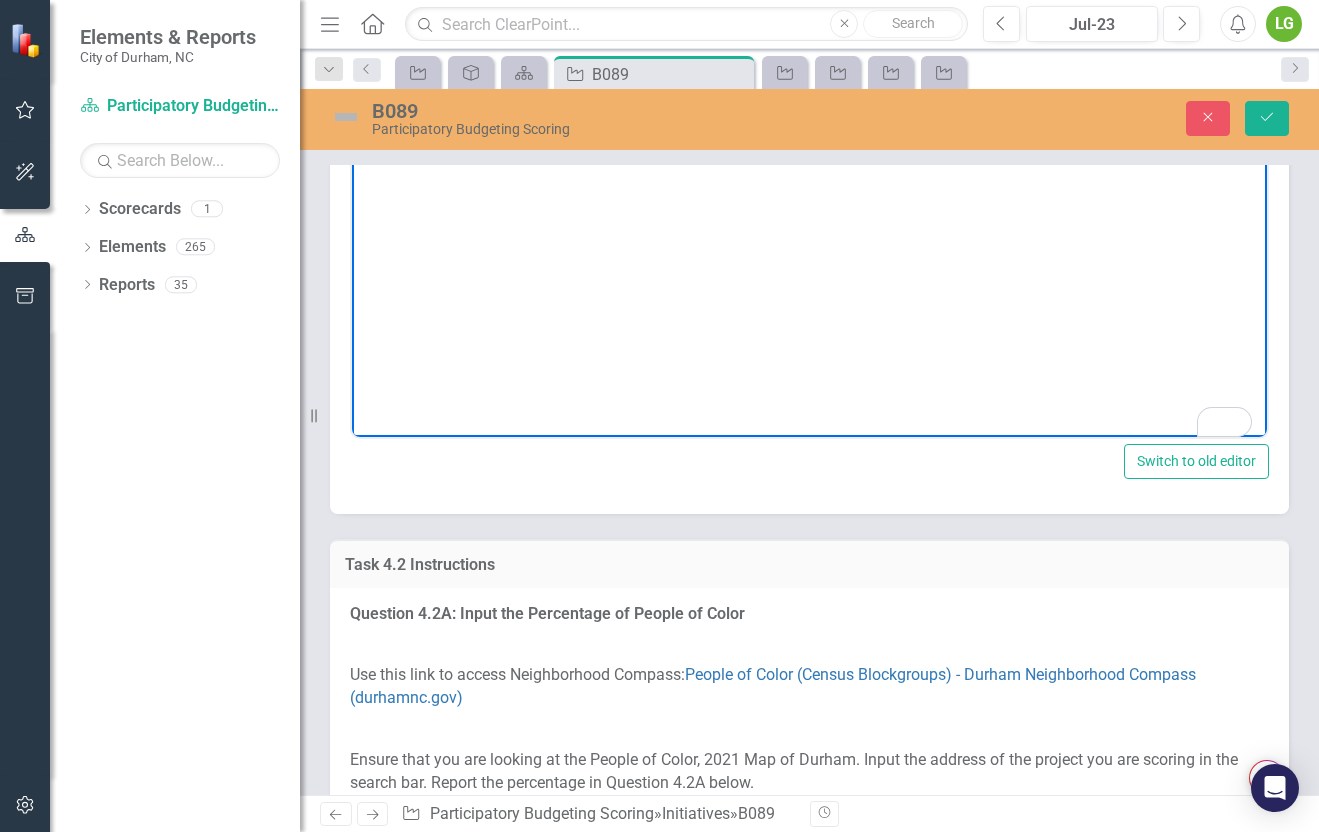 paste 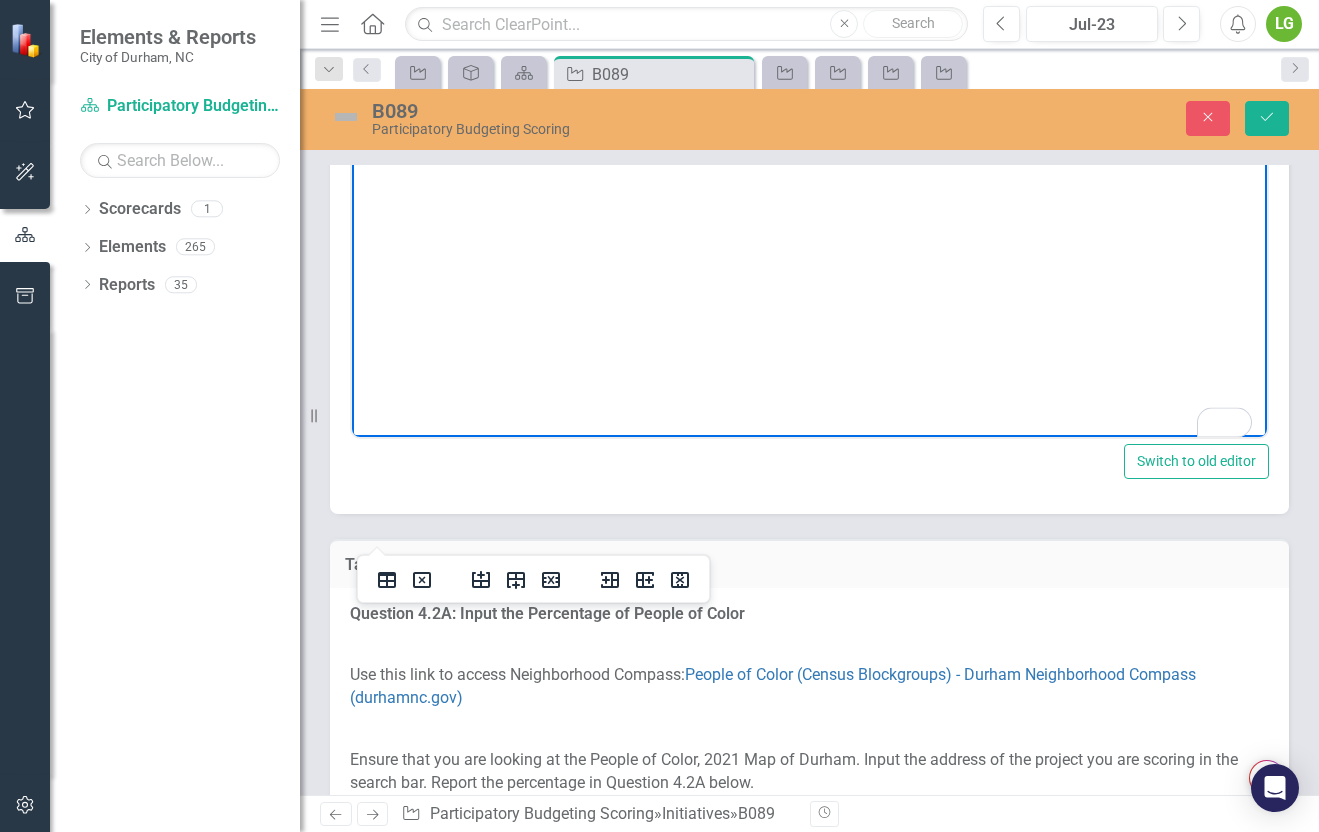 click at bounding box center [392, 134] 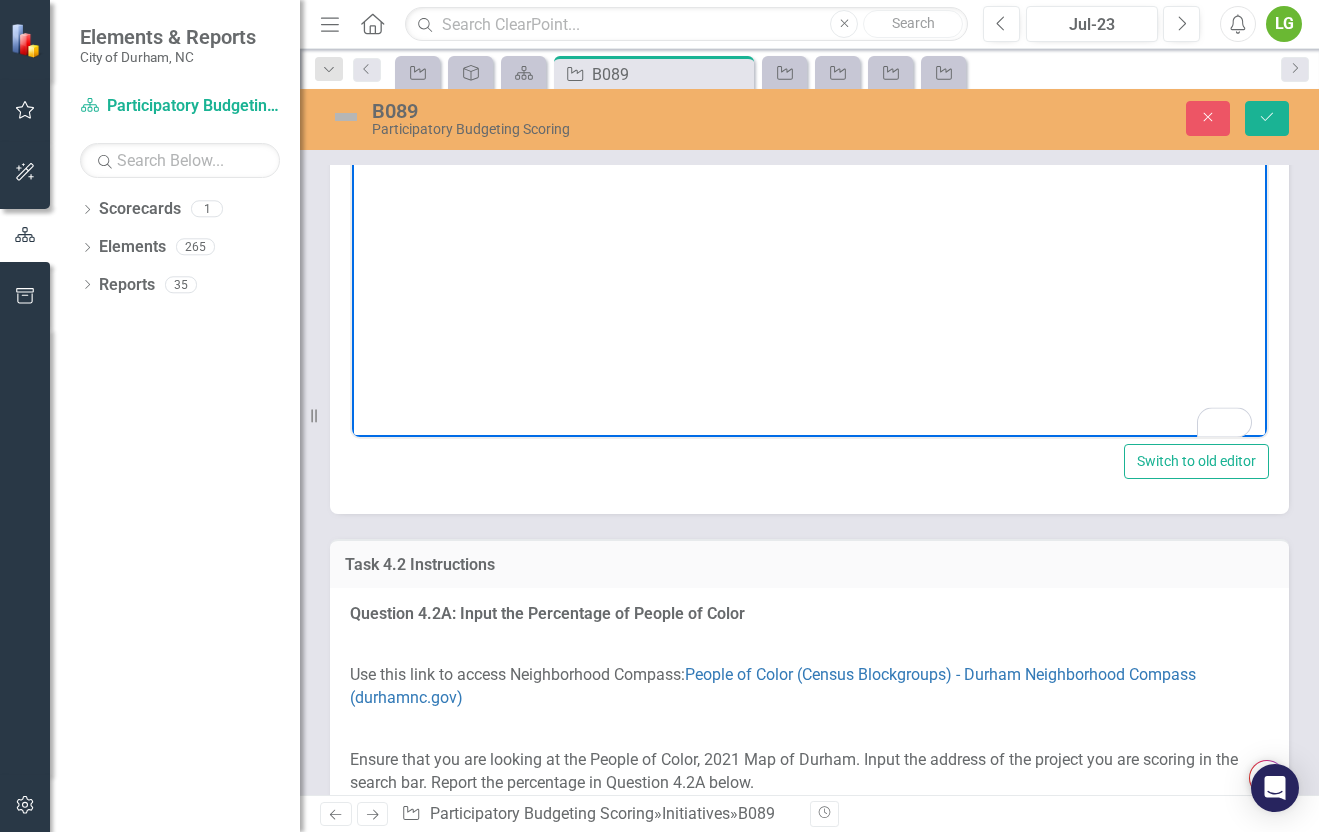 click on "Initiative Score Value B089 4 $38,741" at bounding box center (809, 238) 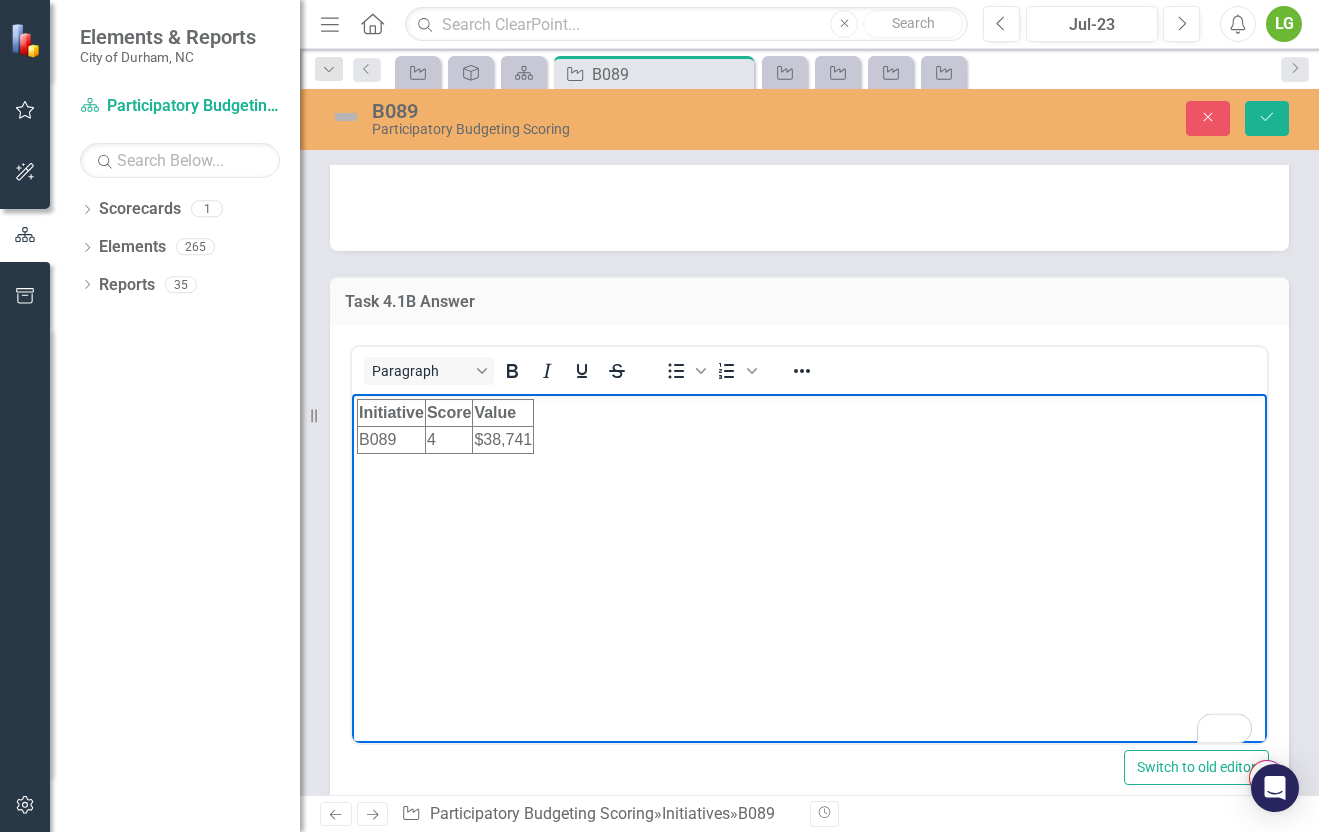 scroll, scrollTop: 3096, scrollLeft: 0, axis: vertical 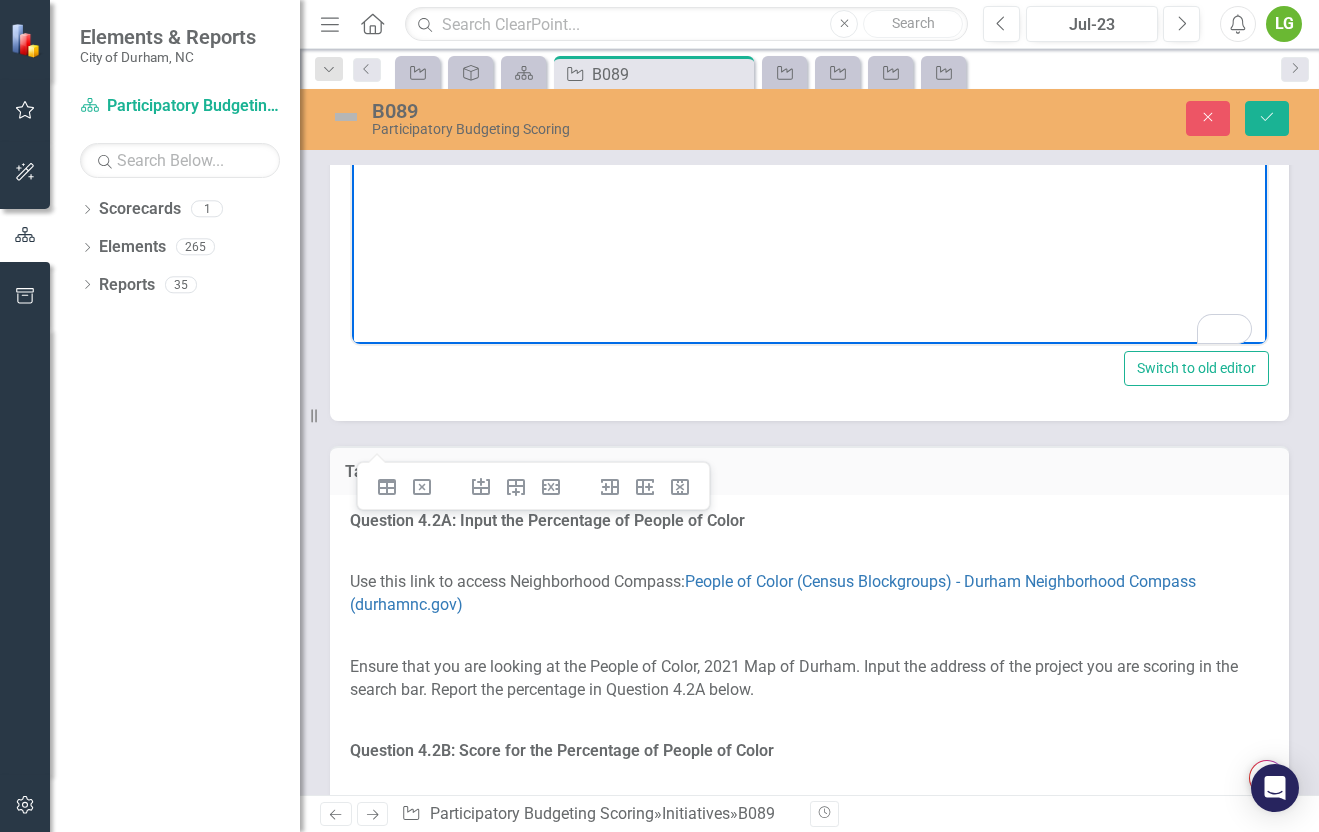 drag, startPoint x: 570, startPoint y: 65, endPoint x: 354, endPoint y: 19, distance: 220.84384 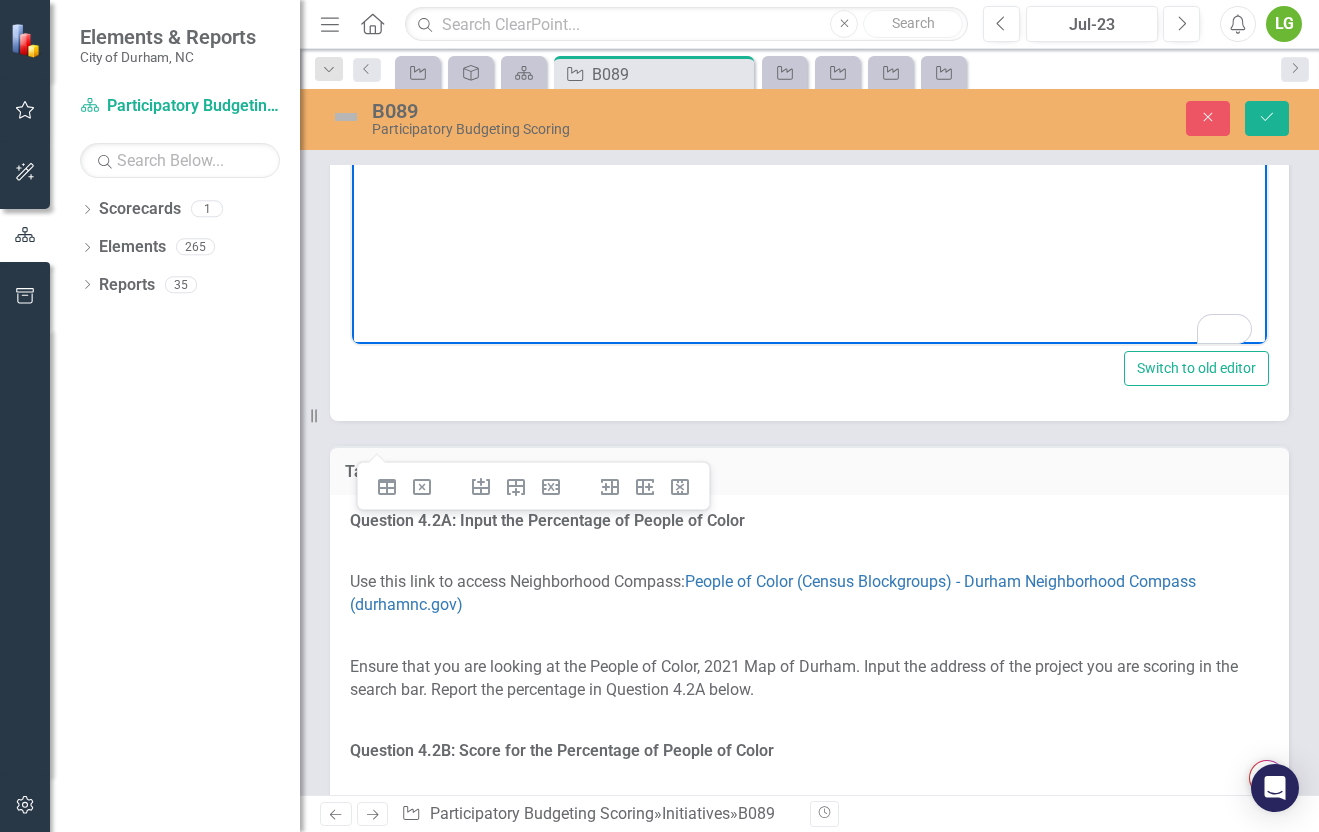 click on "Initiative Score Value B089 4 $38,741" at bounding box center [809, 146] 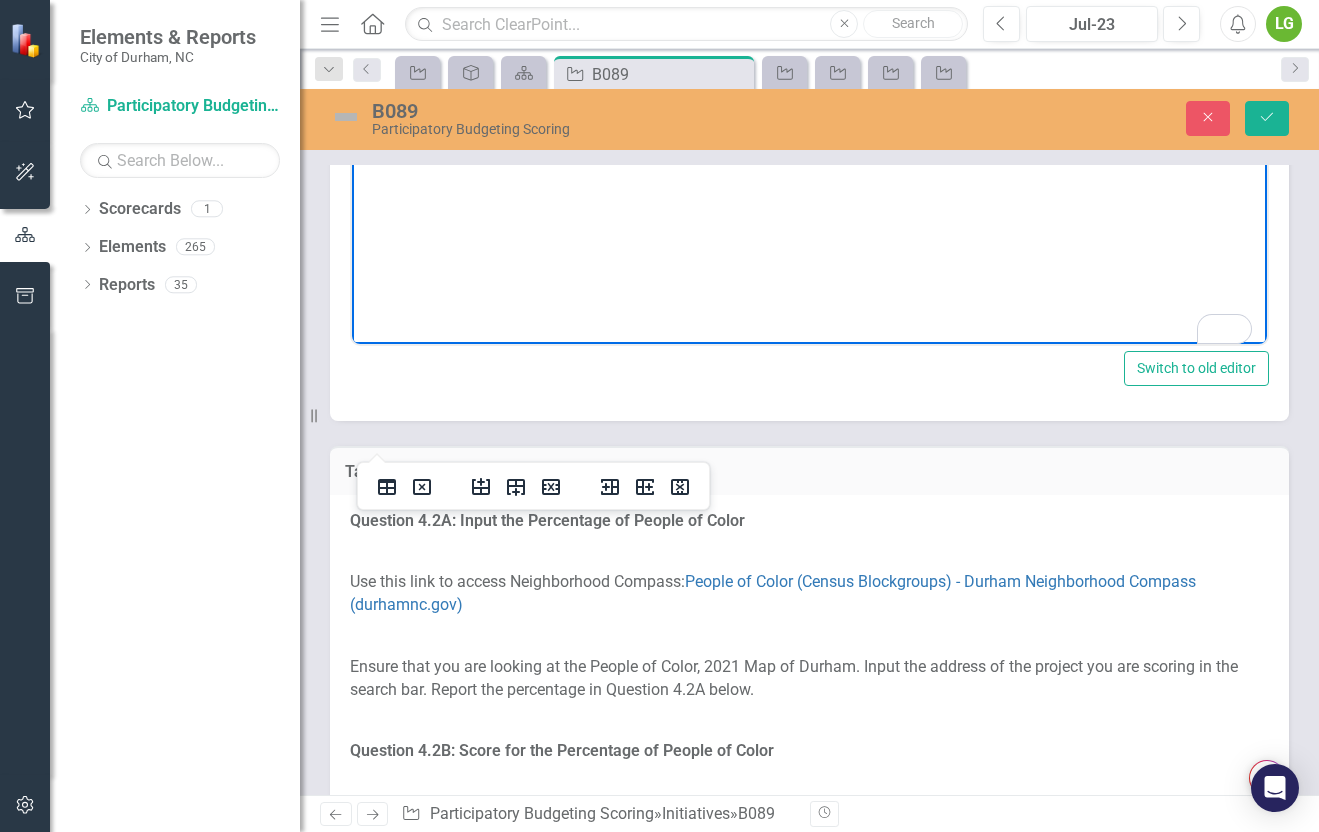 drag, startPoint x: 362, startPoint y: 17, endPoint x: 555, endPoint y: 51, distance: 195.97194 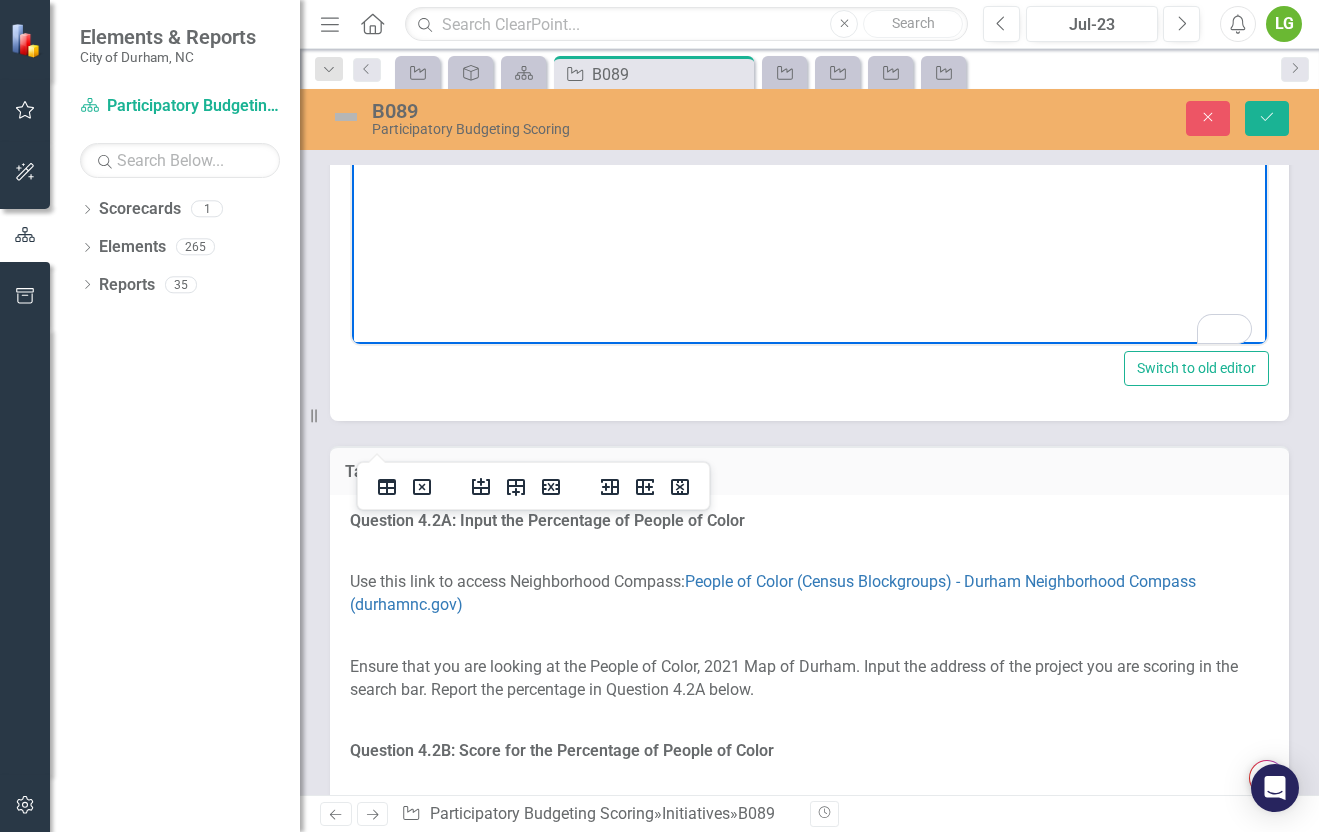 click on "Initiative Score Value B089 4 $38,741" at bounding box center (809, 146) 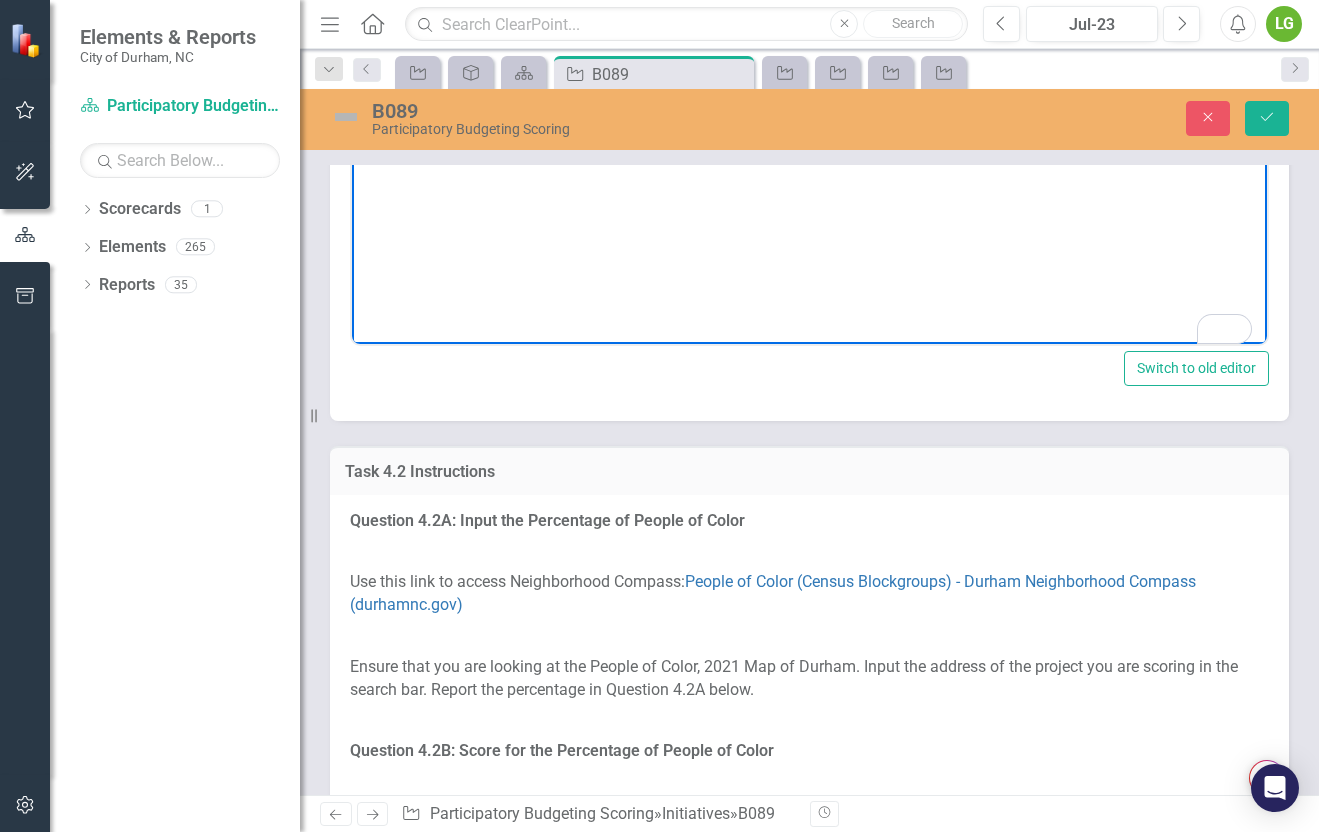 click on "Initiative Score Value B089 4 $38,741" at bounding box center [809, 146] 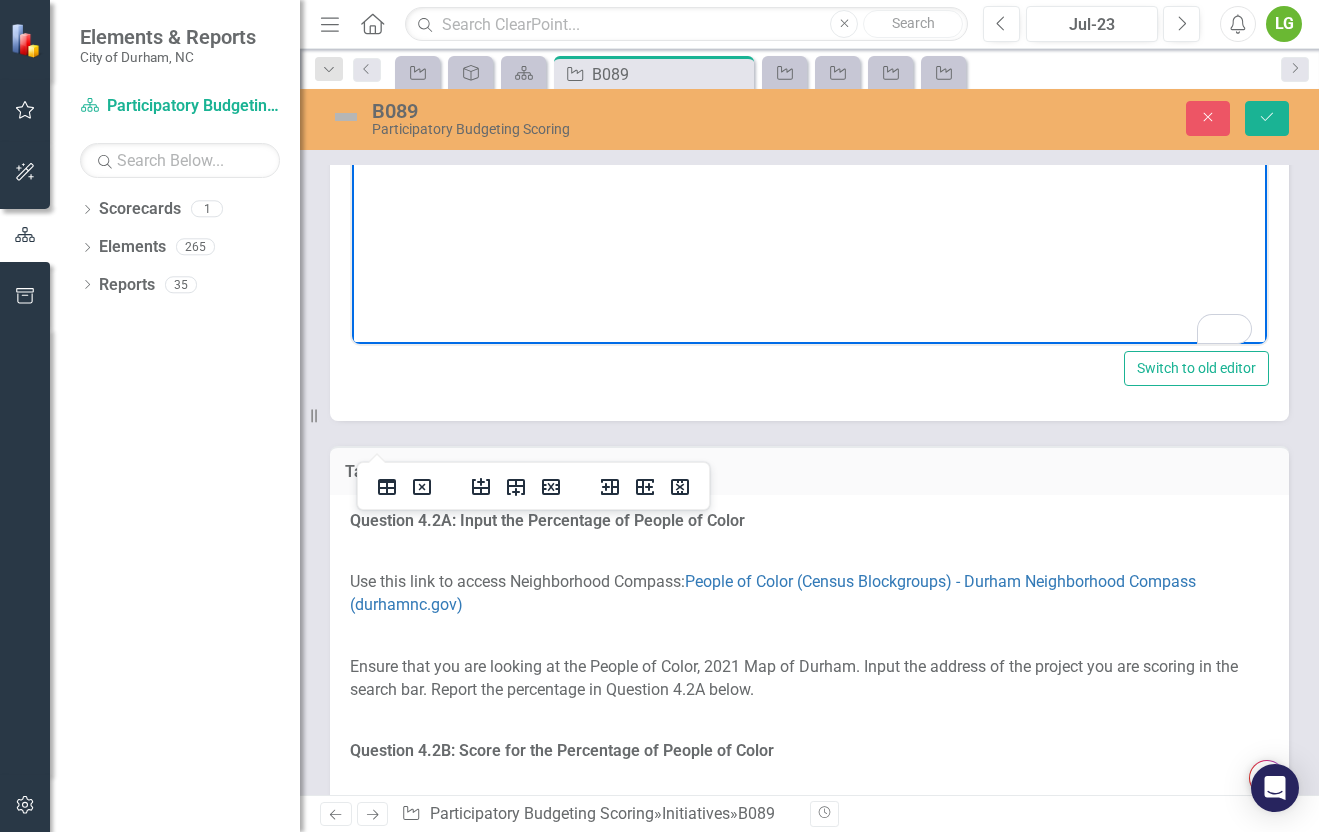 click on "Initiative" at bounding box center (391, 14) 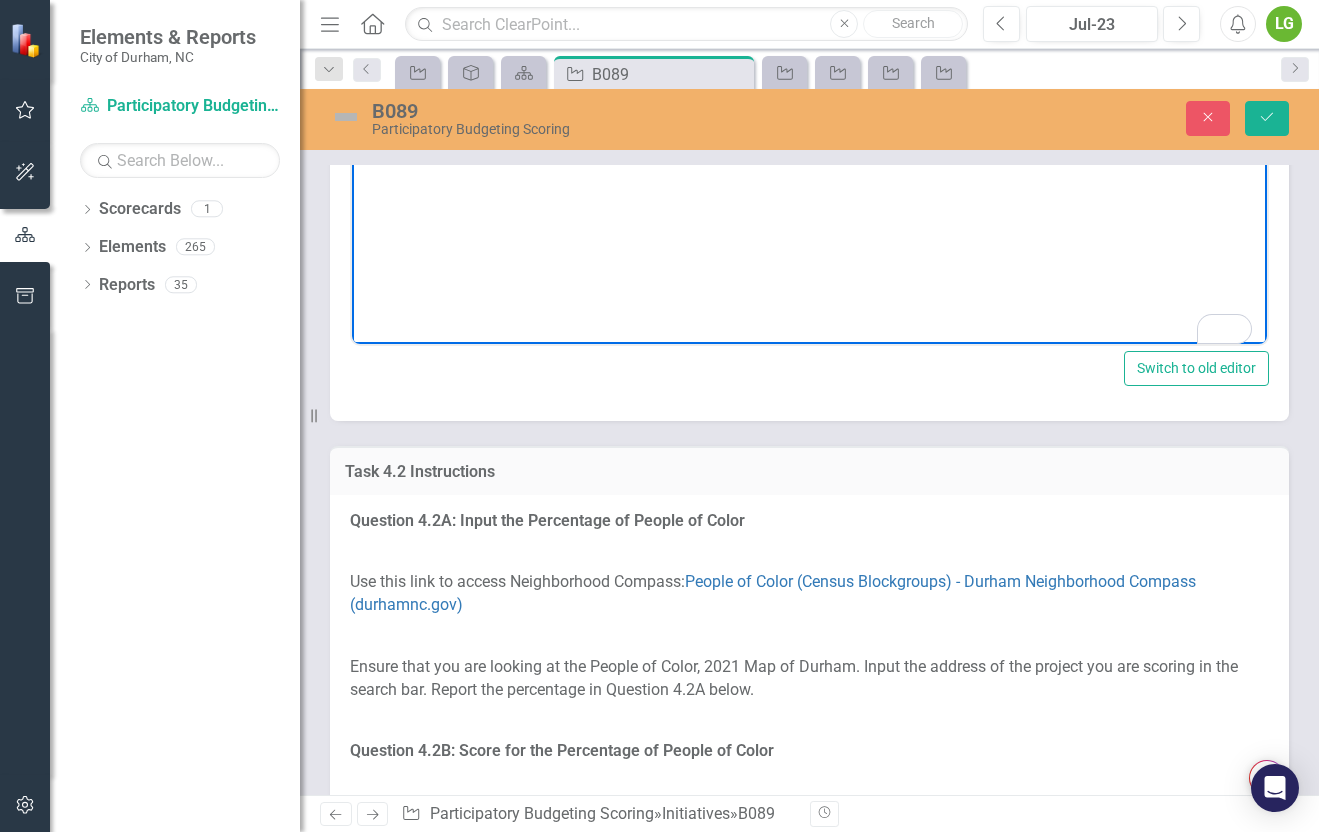 click on "Initiative Score Value B089 4 $38,741" at bounding box center (809, 146) 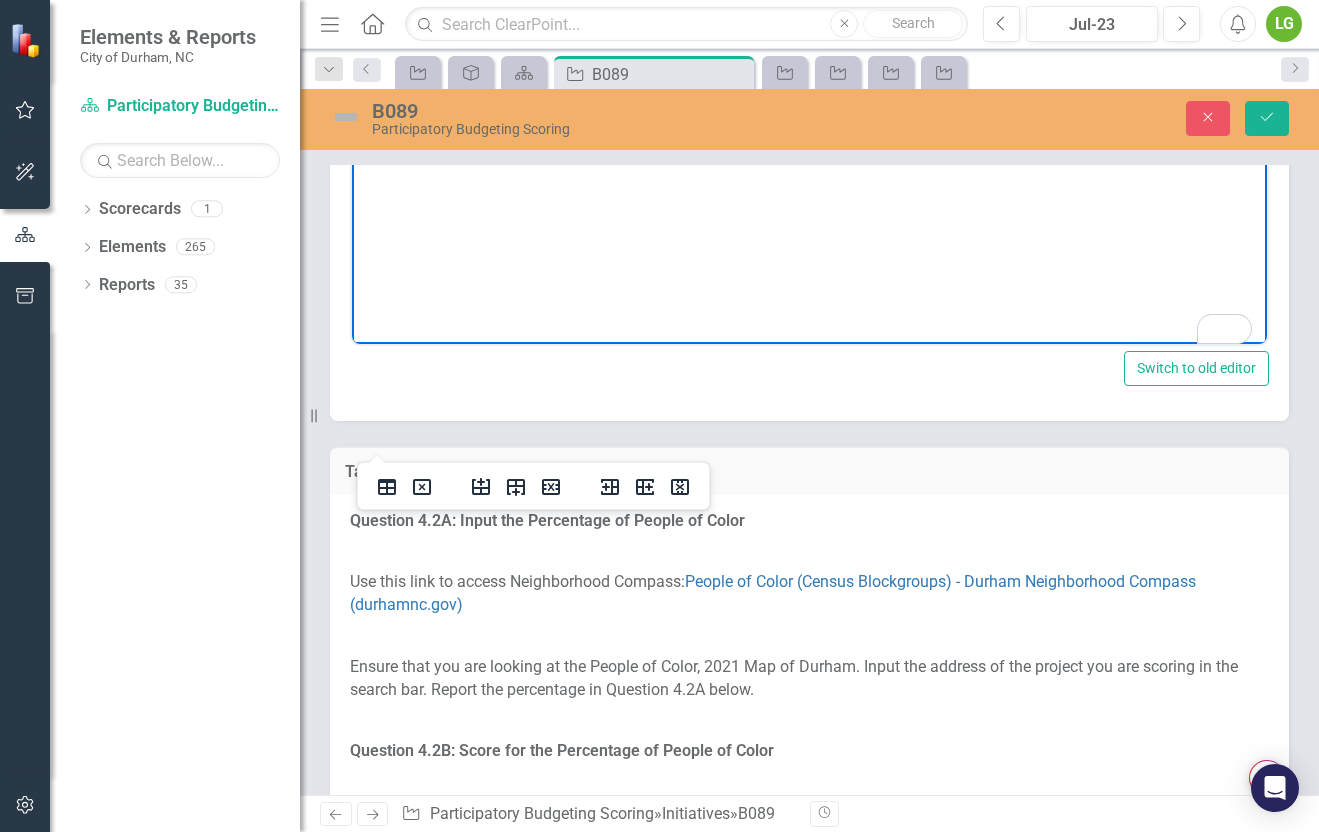 click on "$38,741" at bounding box center (503, 42) 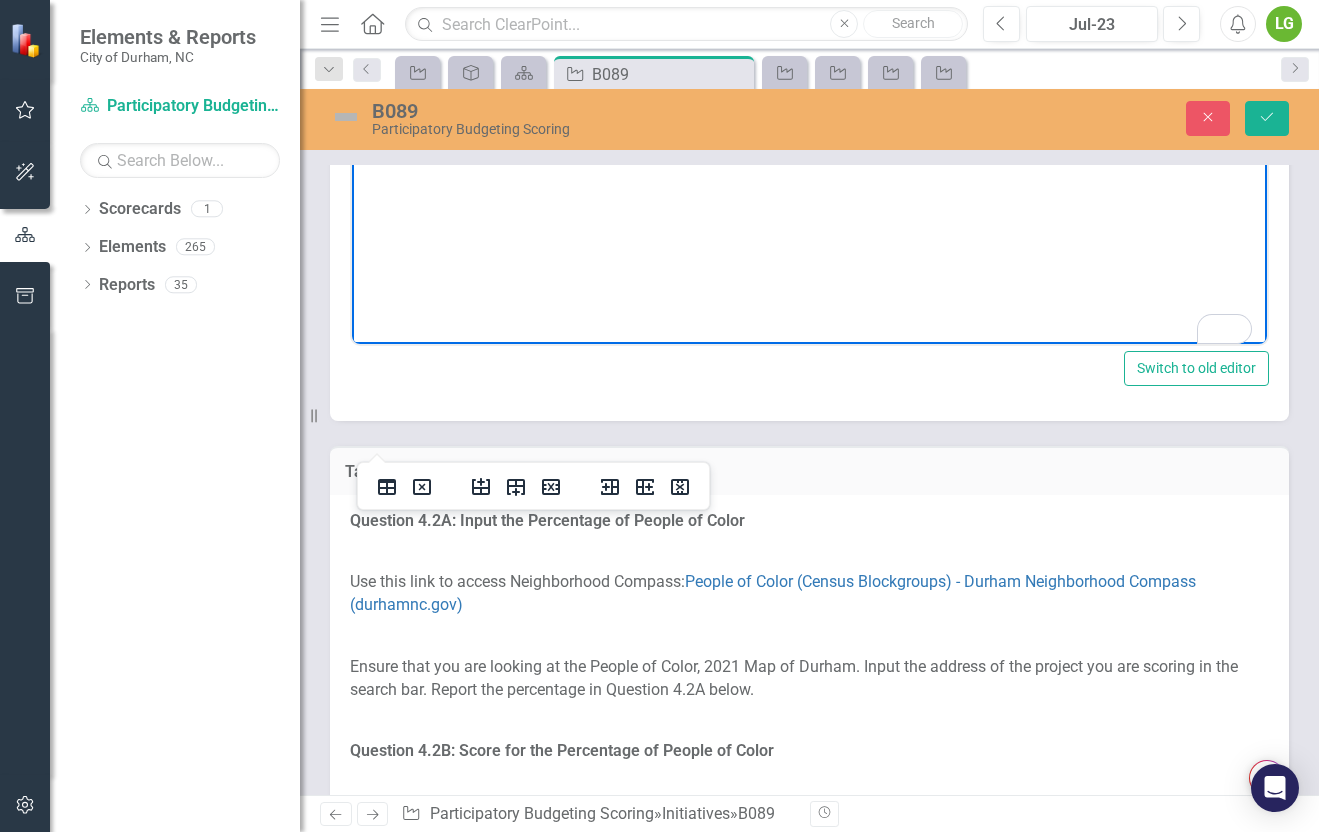 drag, startPoint x: 529, startPoint y: 44, endPoint x: 379, endPoint y: 21, distance: 151.75308 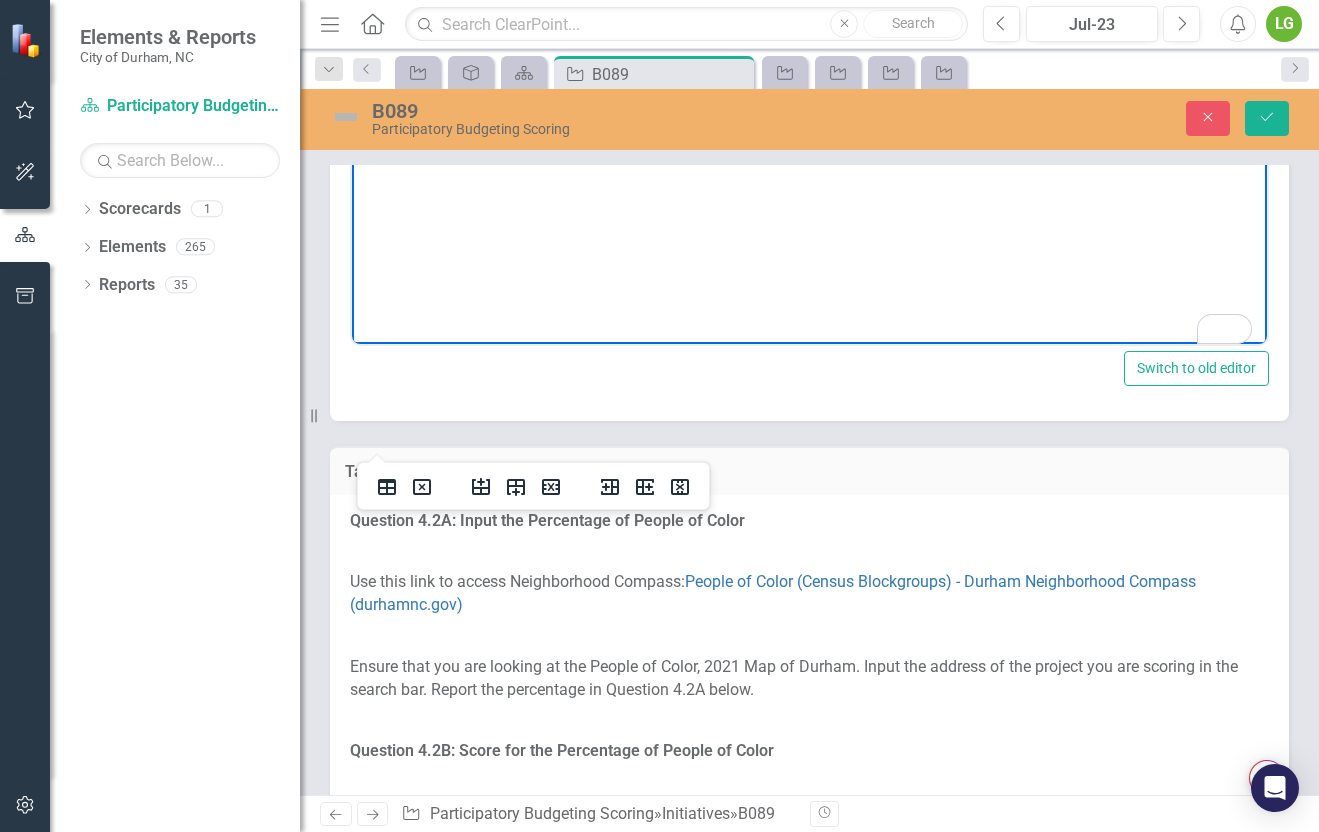 click on "Initiative Score Value B089 4 $38,741" at bounding box center (446, 29) 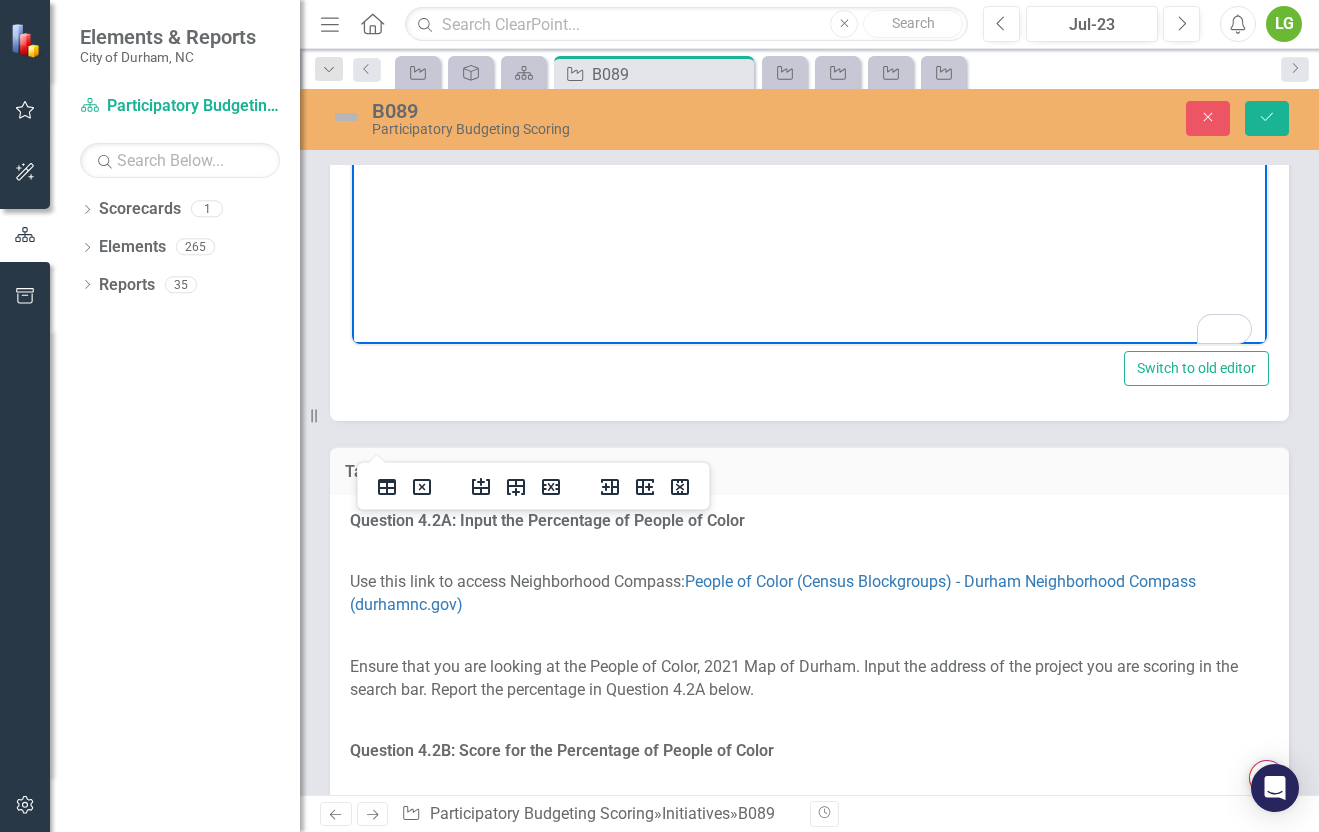 click on "Initiative Score Value B089 4 $38,741" at bounding box center (809, 146) 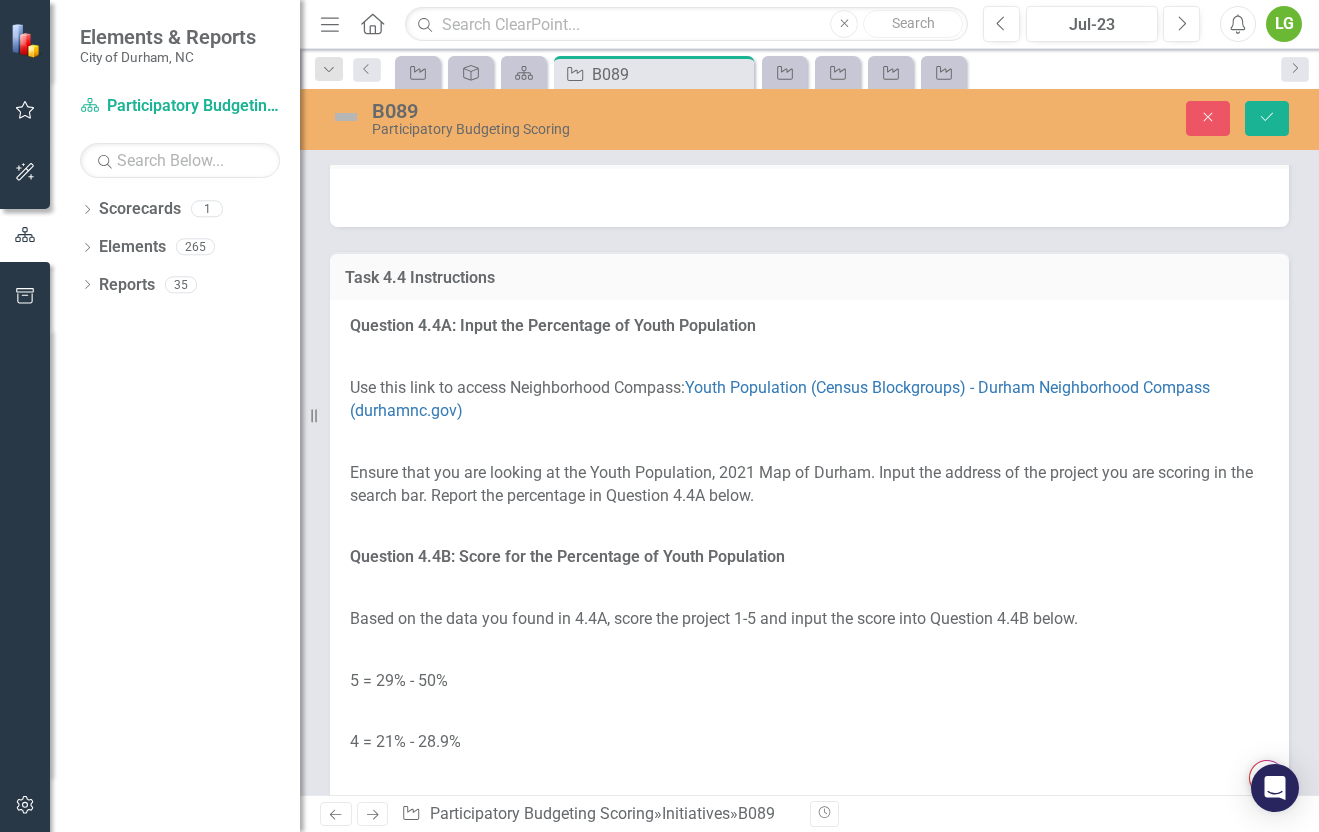 scroll, scrollTop: 5060, scrollLeft: 0, axis: vertical 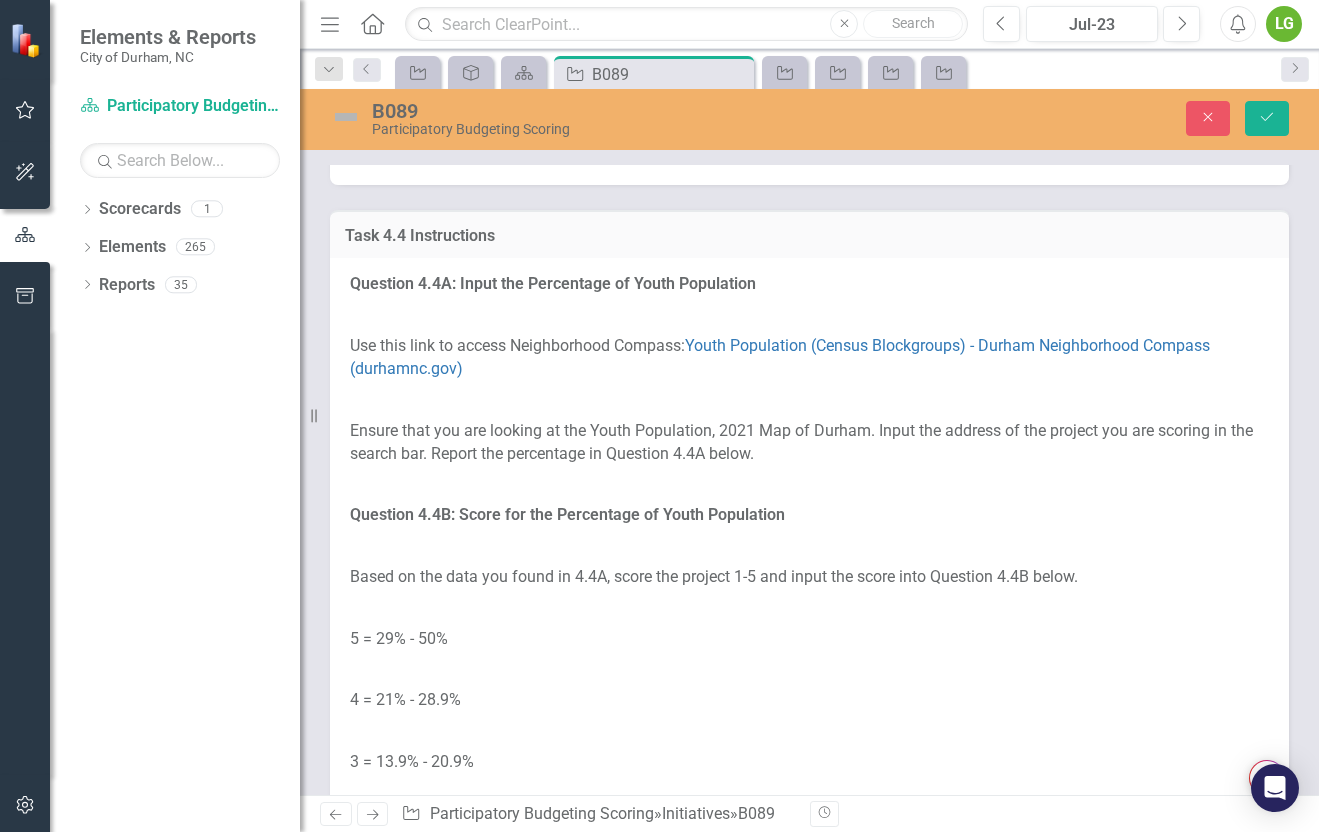 click at bounding box center [809, 156] 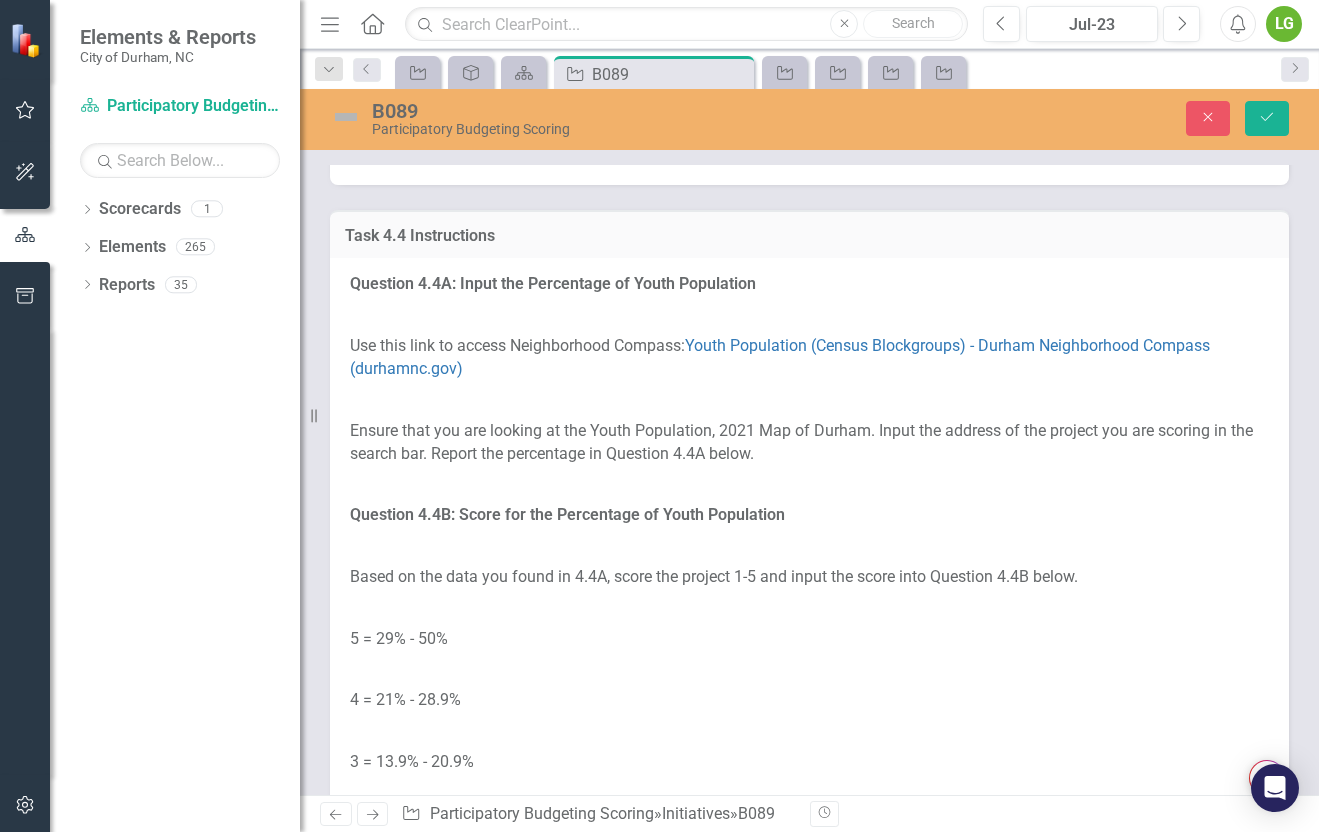 click at bounding box center [809, 156] 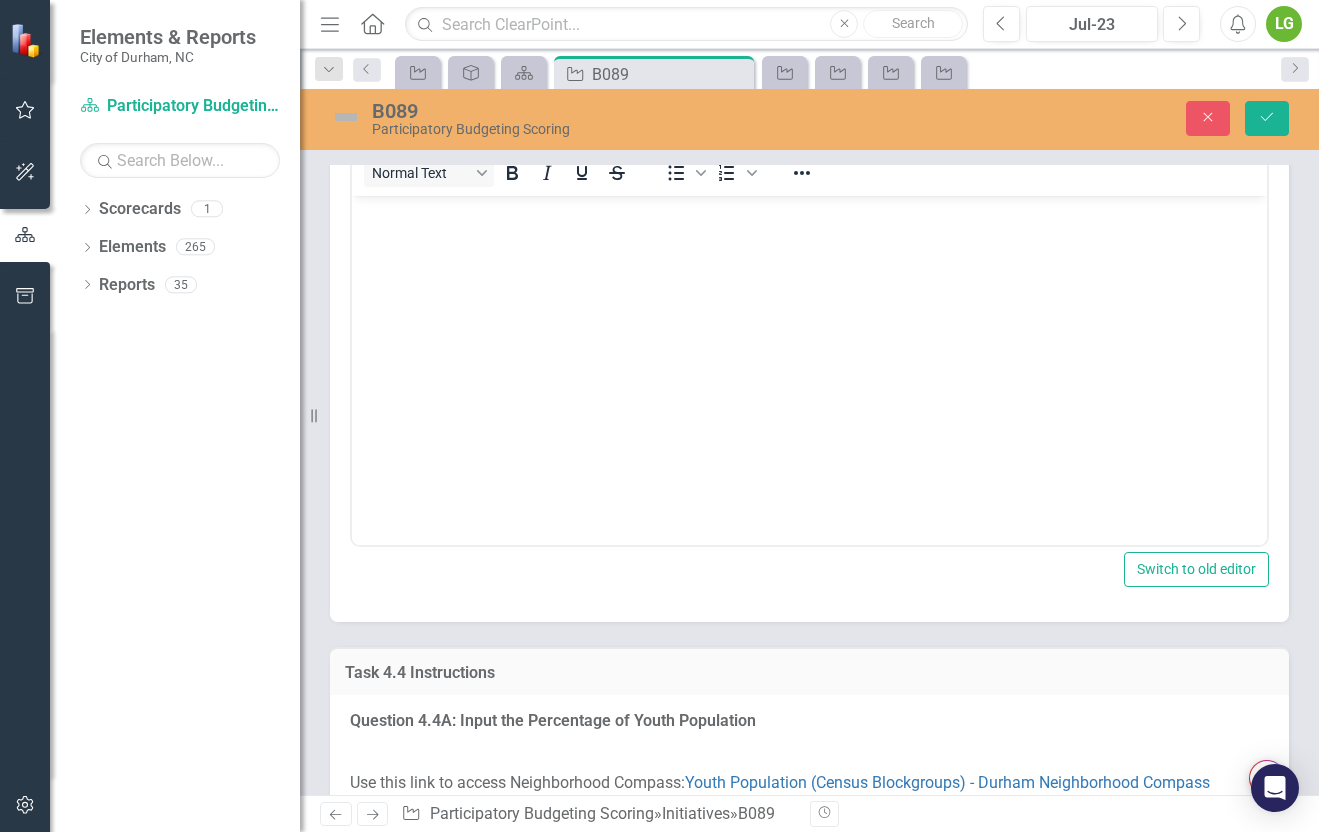 scroll, scrollTop: 0, scrollLeft: 0, axis: both 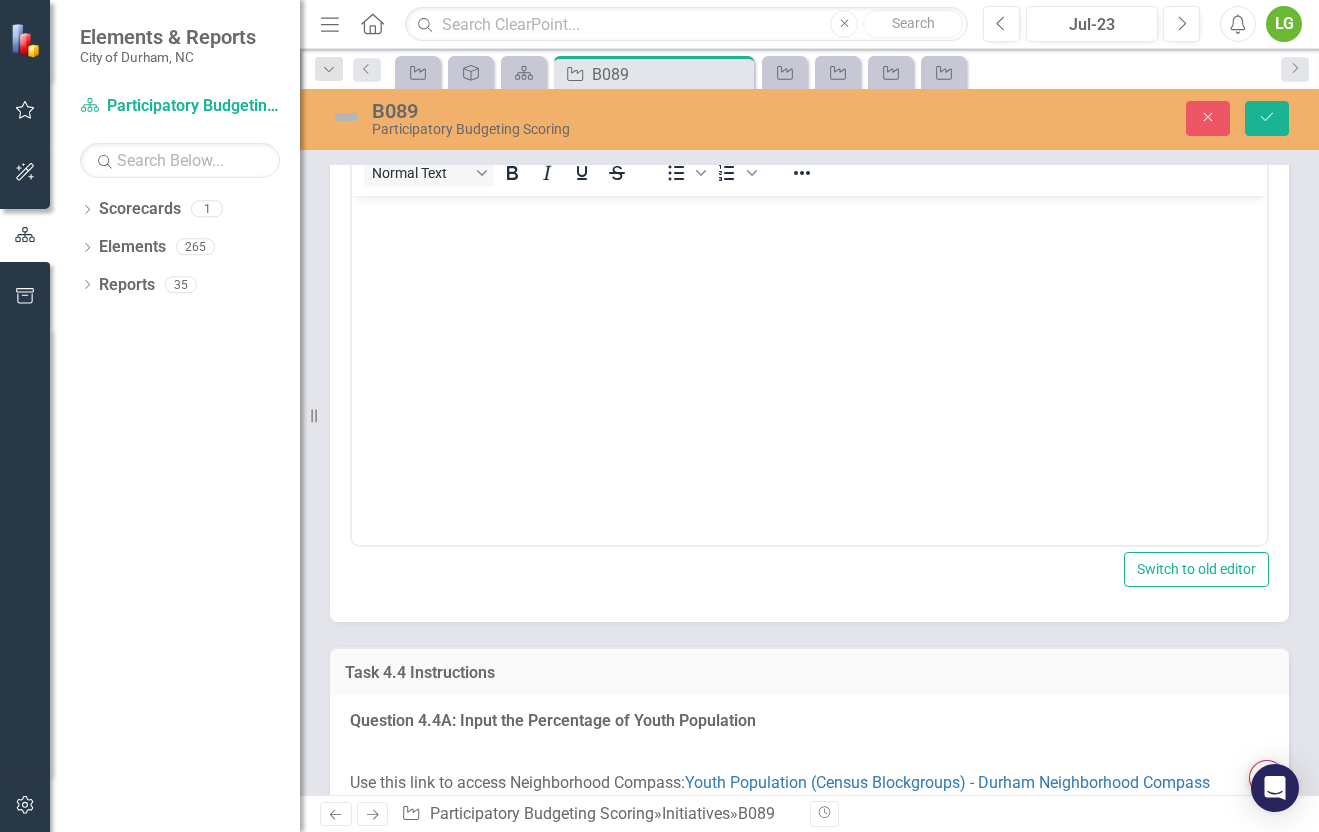 click at bounding box center [809, 345] 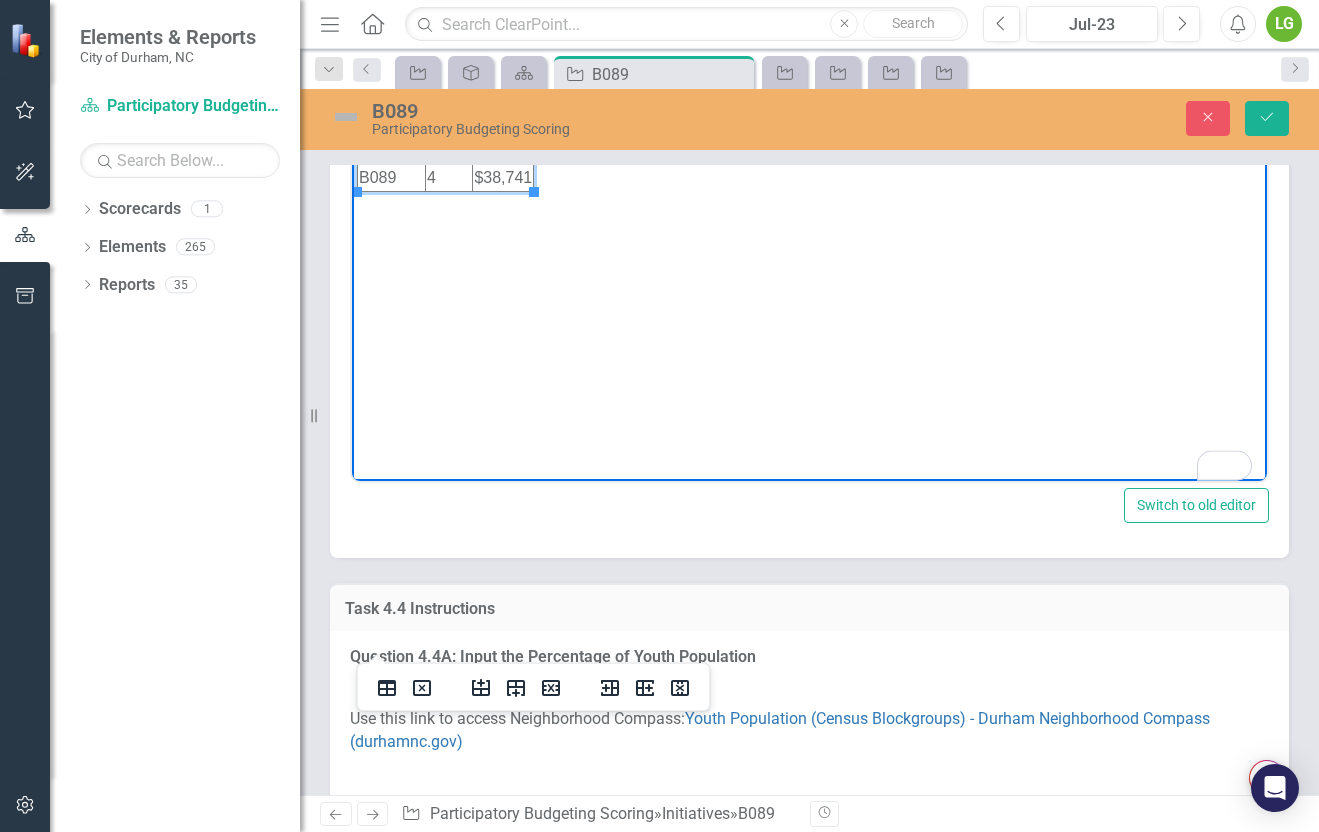 scroll, scrollTop: 5122, scrollLeft: 0, axis: vertical 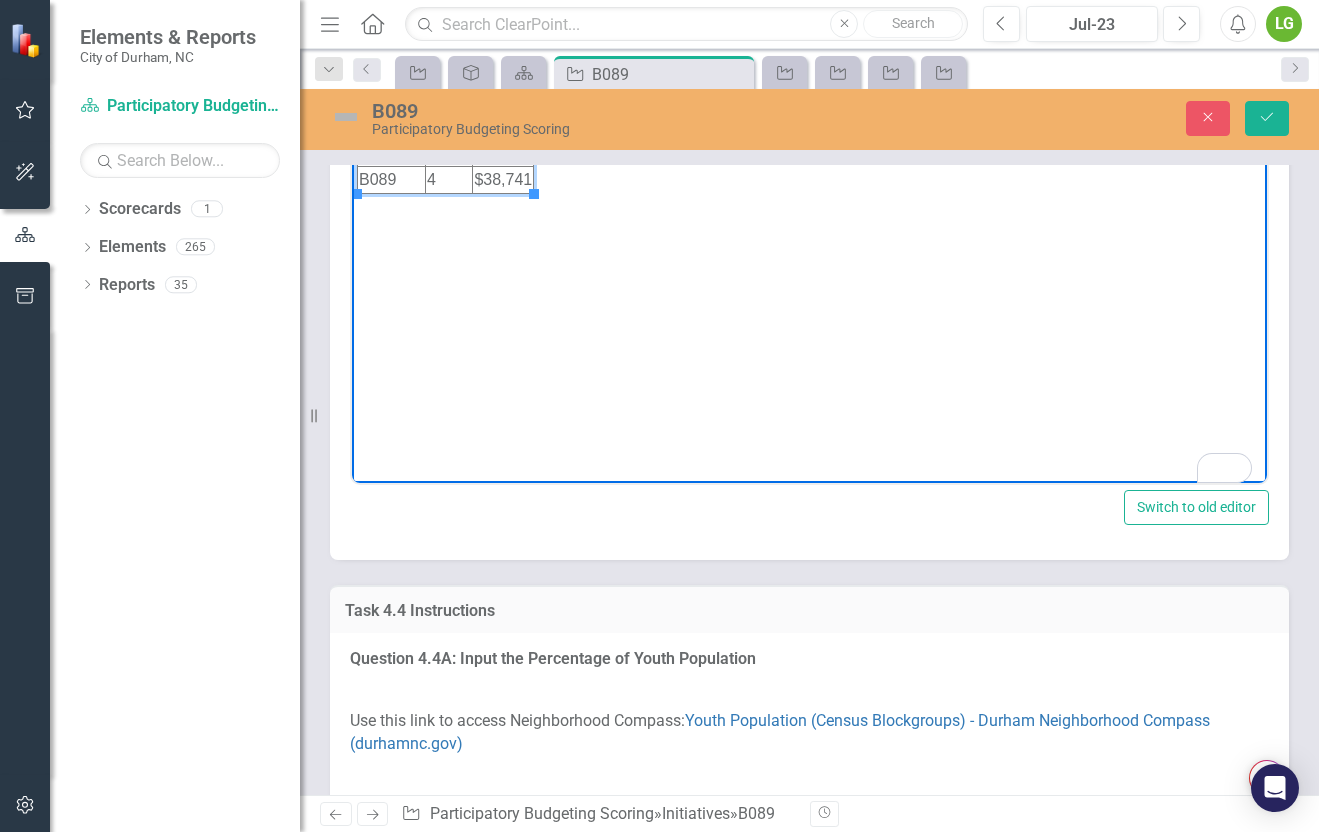 click on "4" at bounding box center [448, 179] 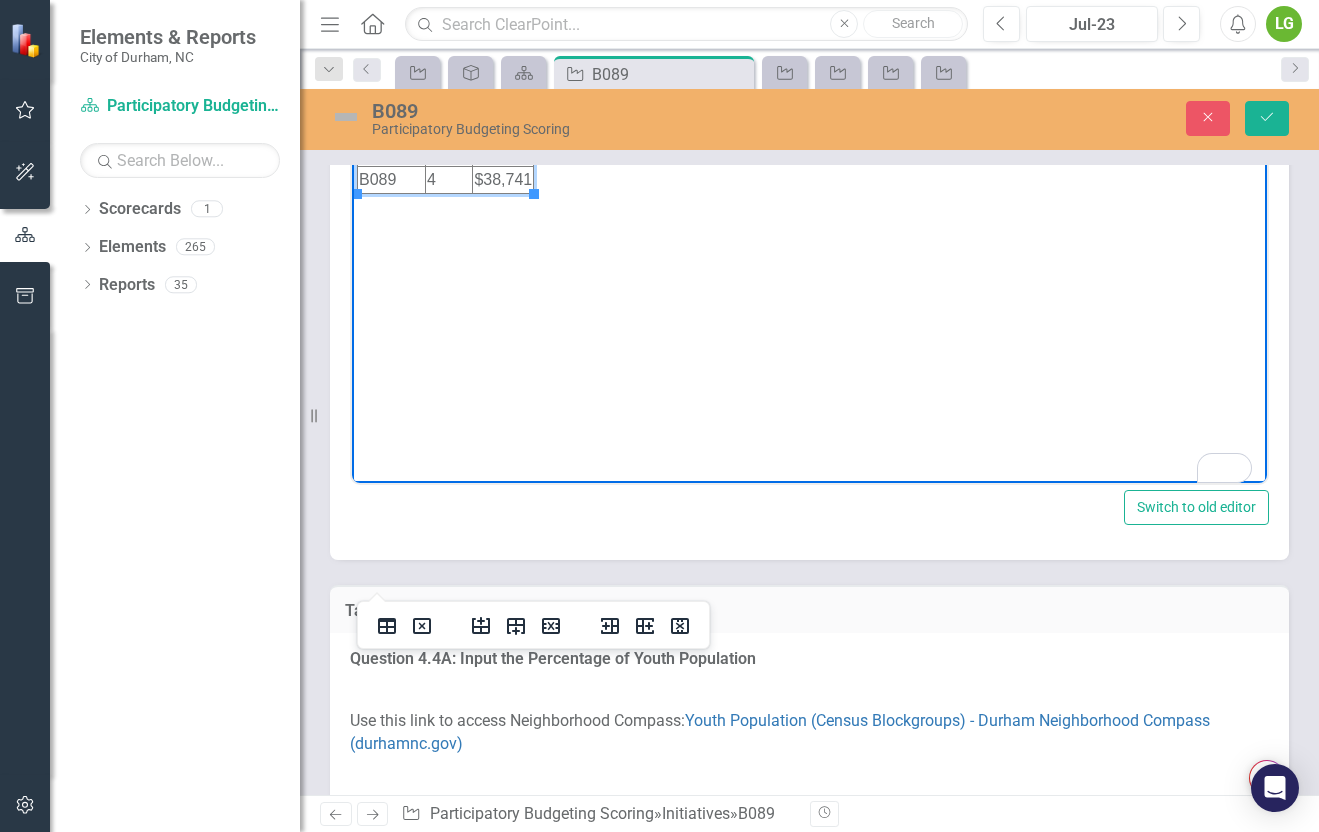 type 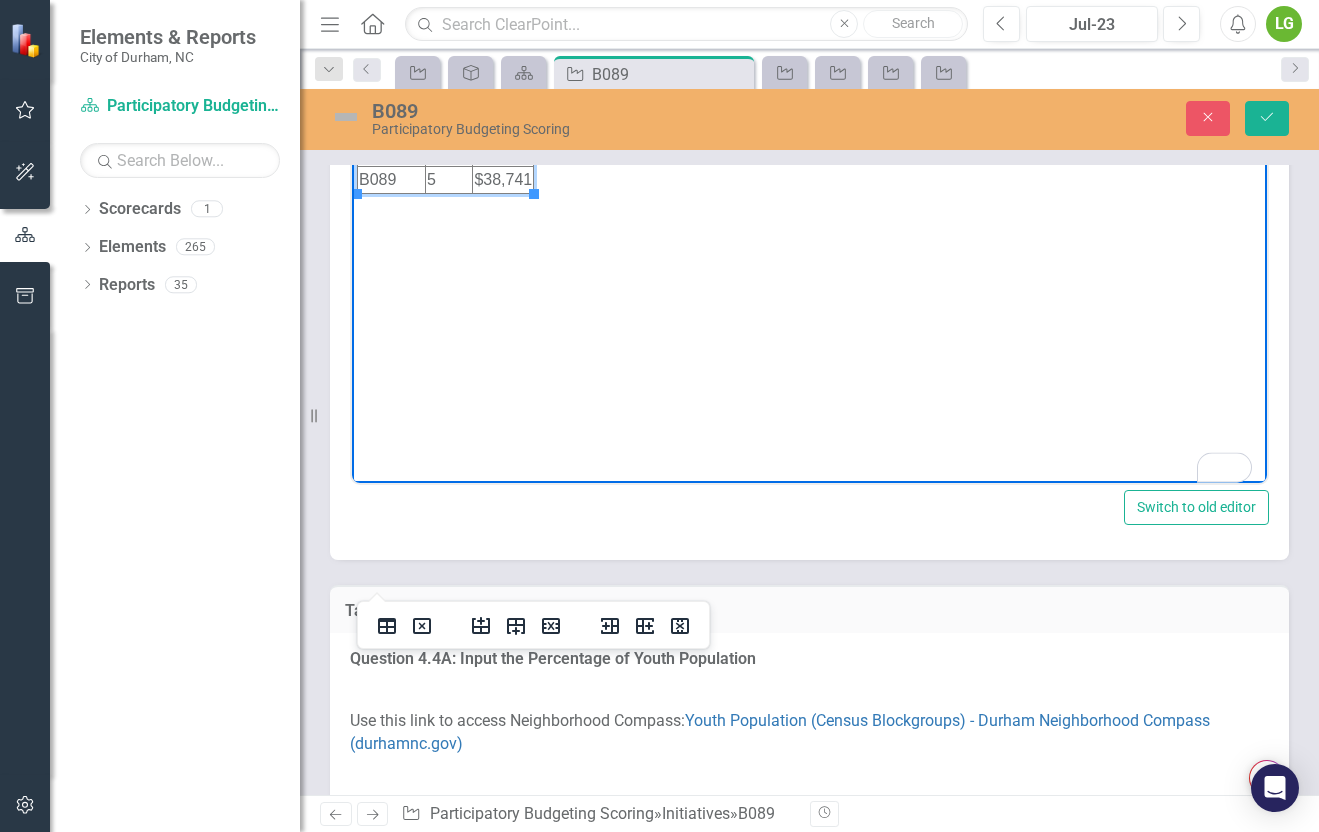 click on "$38,741" at bounding box center [503, 179] 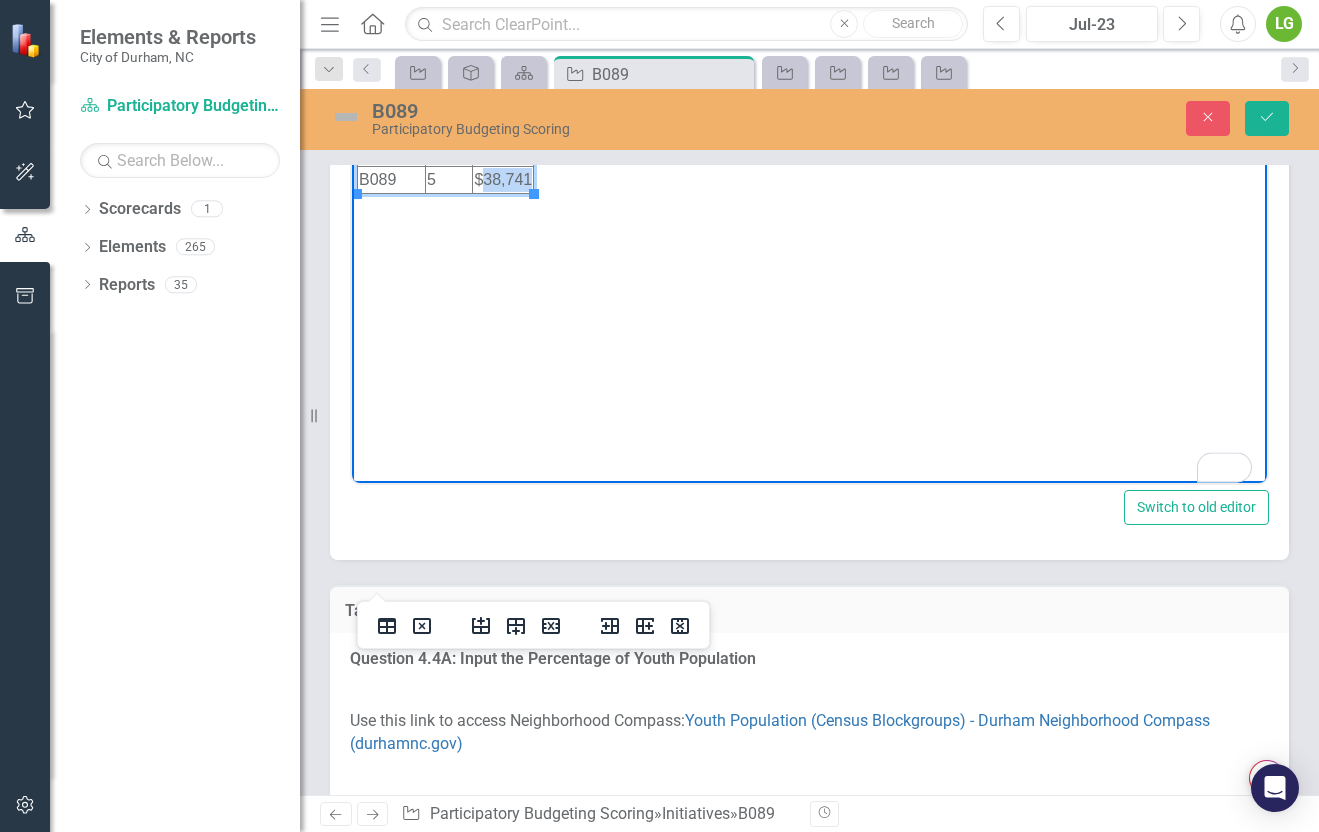 click on "$38,741" at bounding box center [503, 179] 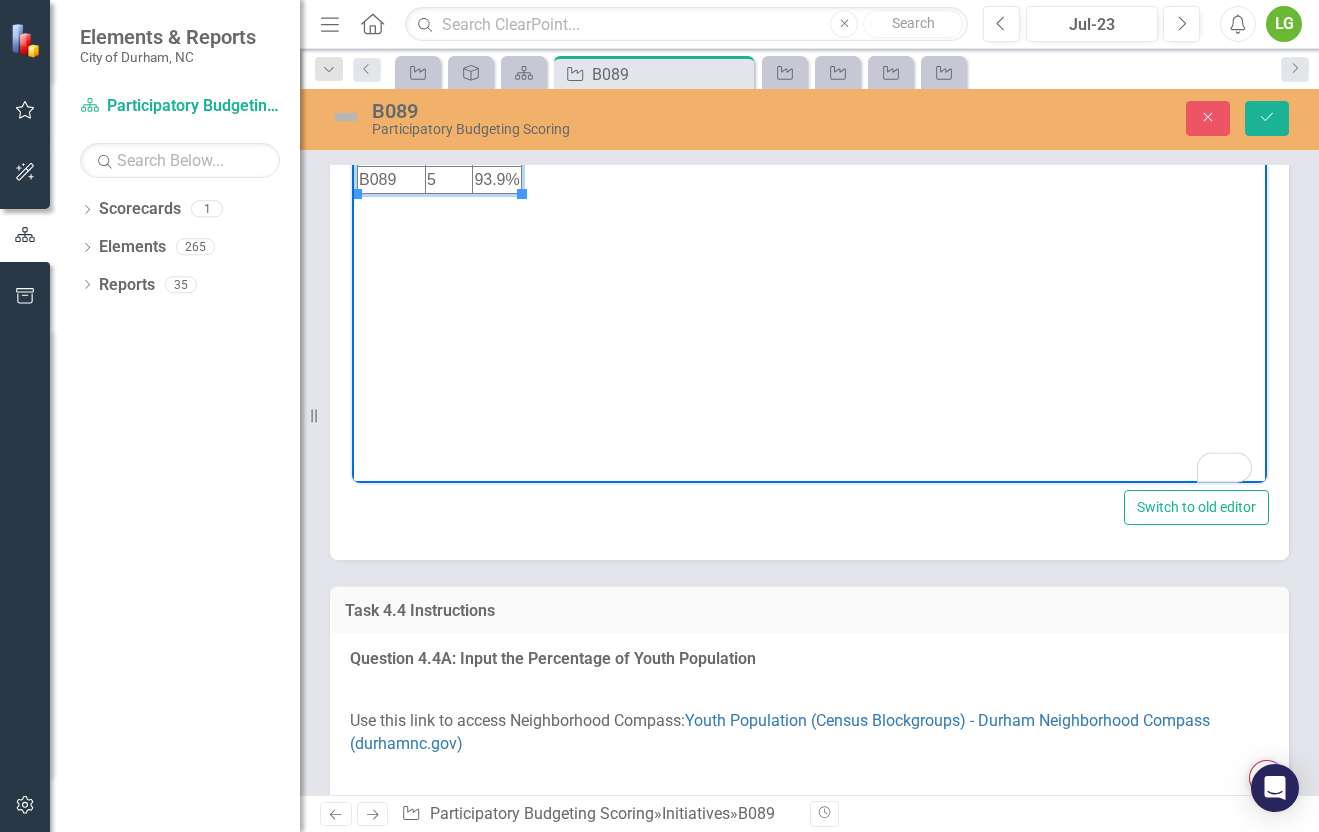 click on "Initiative Score Value B089 5 93.9%" at bounding box center (809, 283) 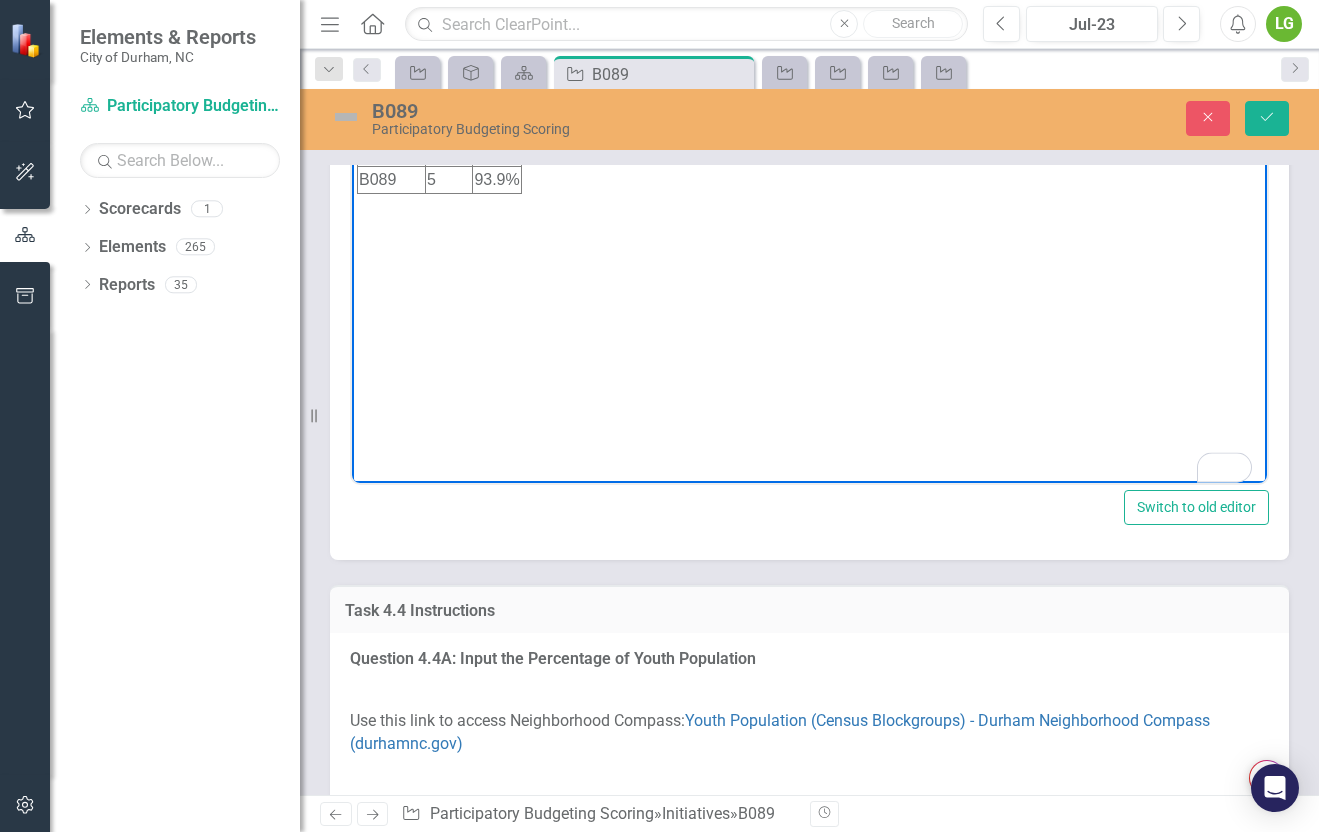 drag, startPoint x: 555, startPoint y: 185, endPoint x: 359, endPoint y: 154, distance: 198.43639 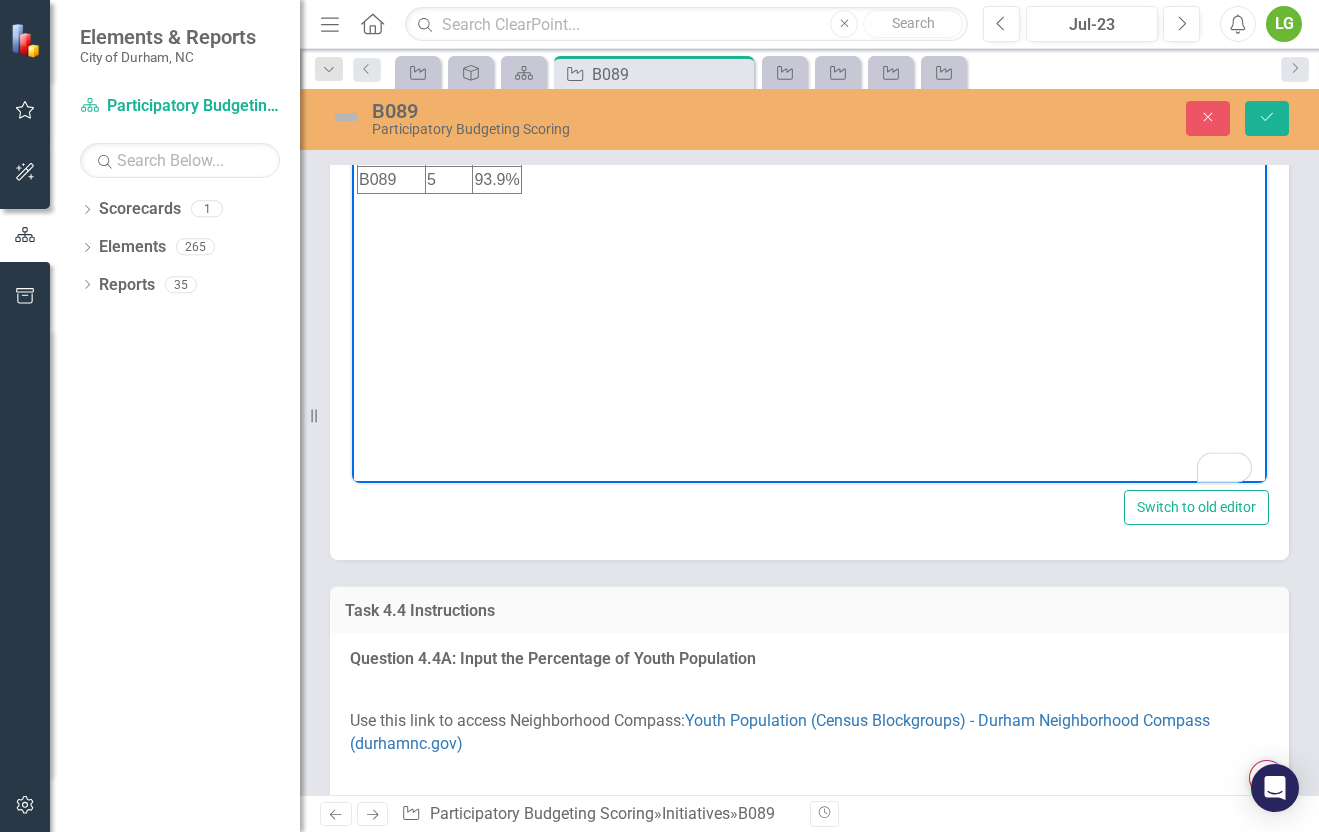 click on "Initiative Score Value B089 5 93.9%" at bounding box center [809, 283] 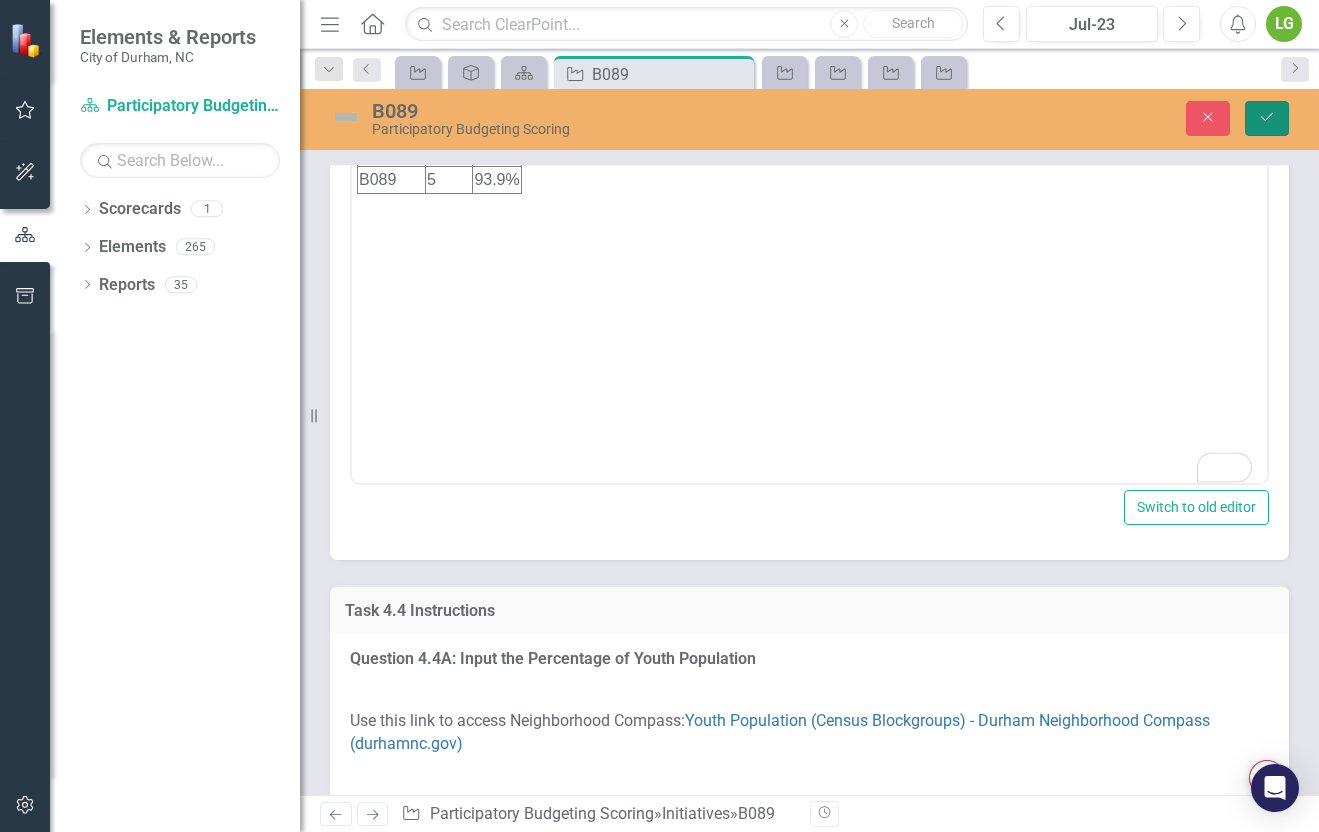 click on "Save" 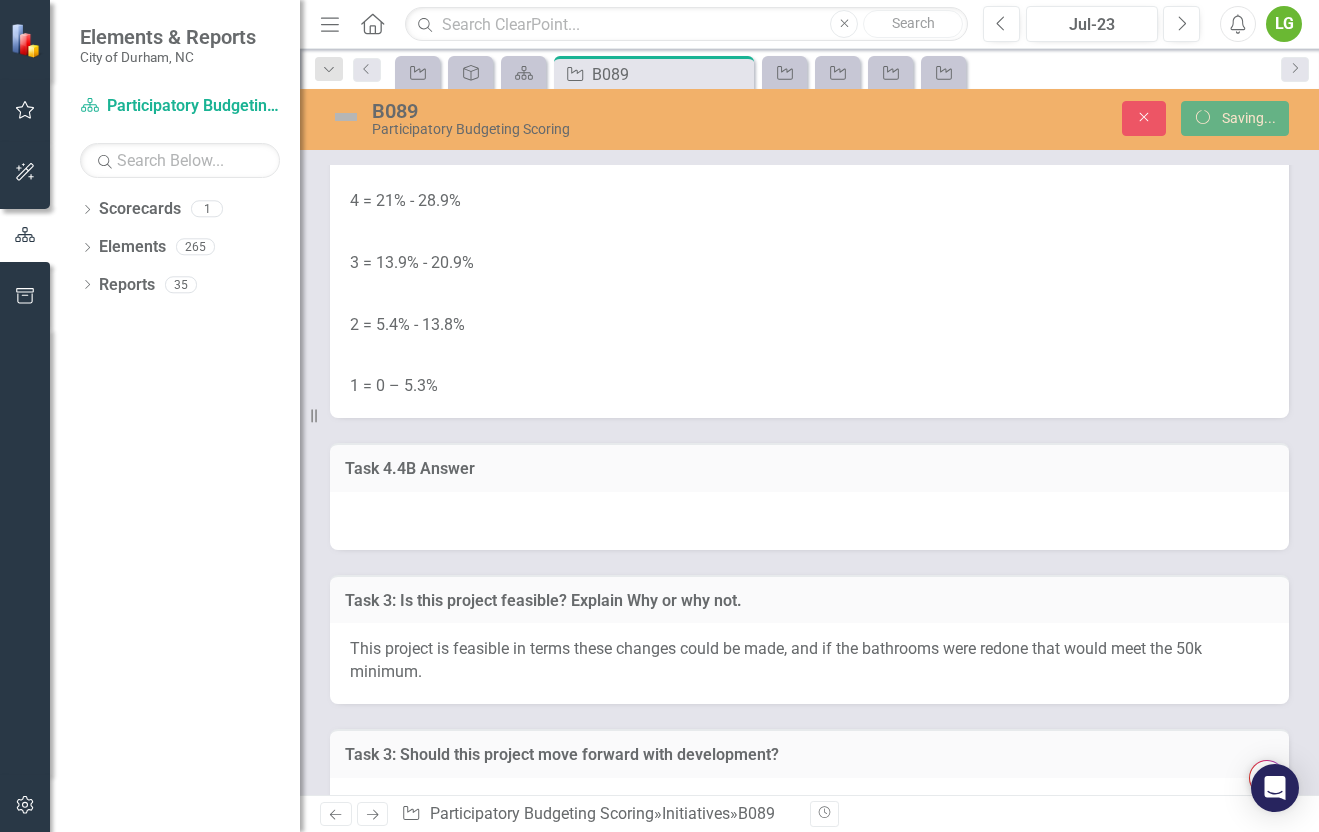 scroll, scrollTop: 4685, scrollLeft: 0, axis: vertical 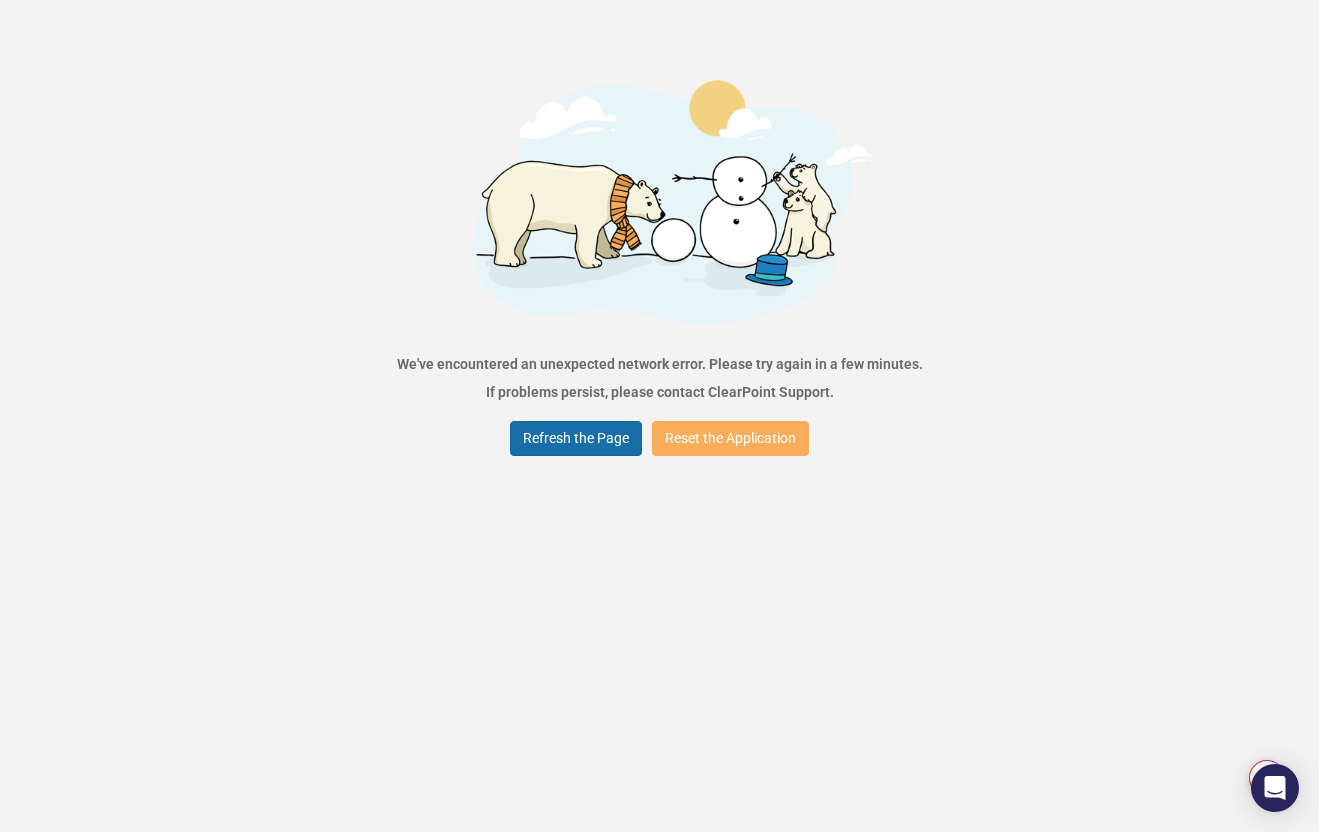 click on "Refresh the Page" at bounding box center (576, 438) 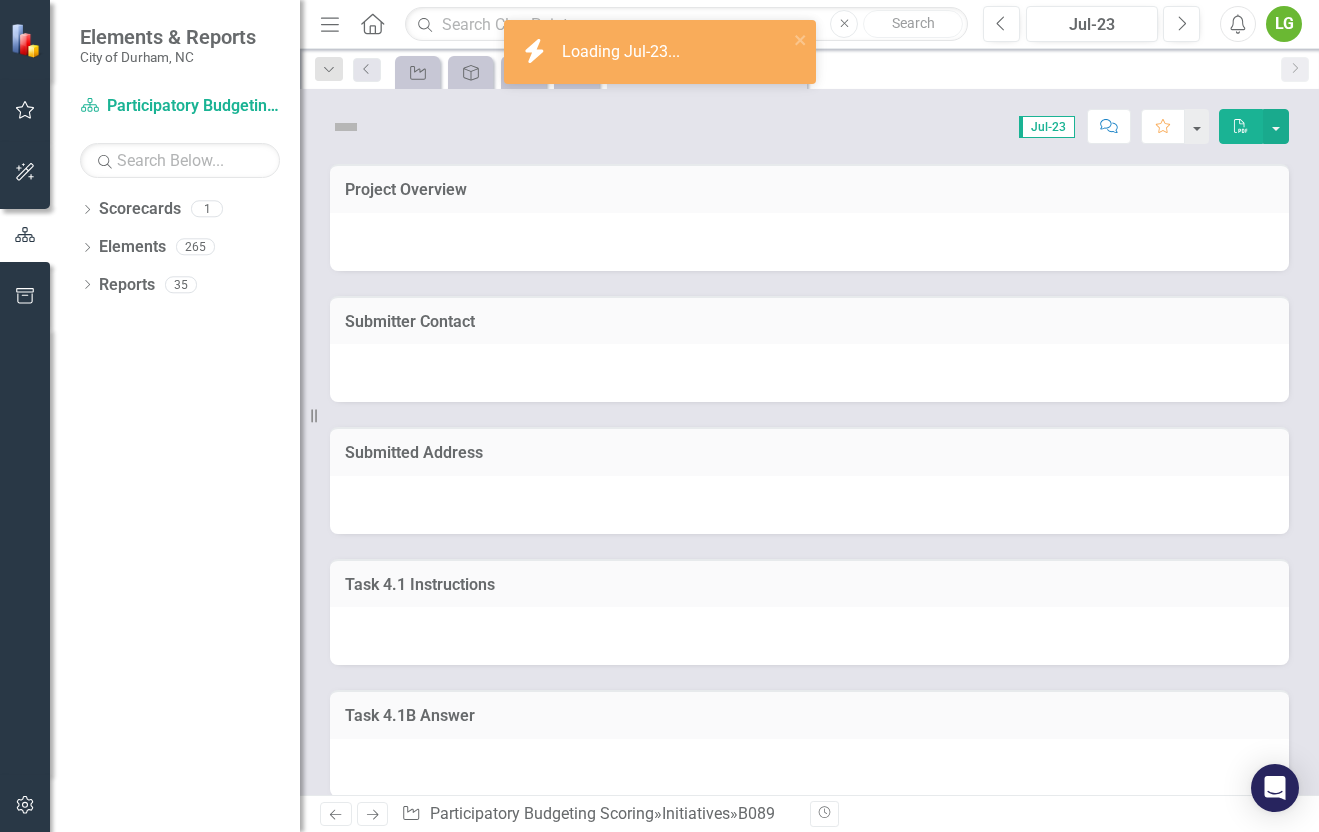 scroll, scrollTop: 0, scrollLeft: 0, axis: both 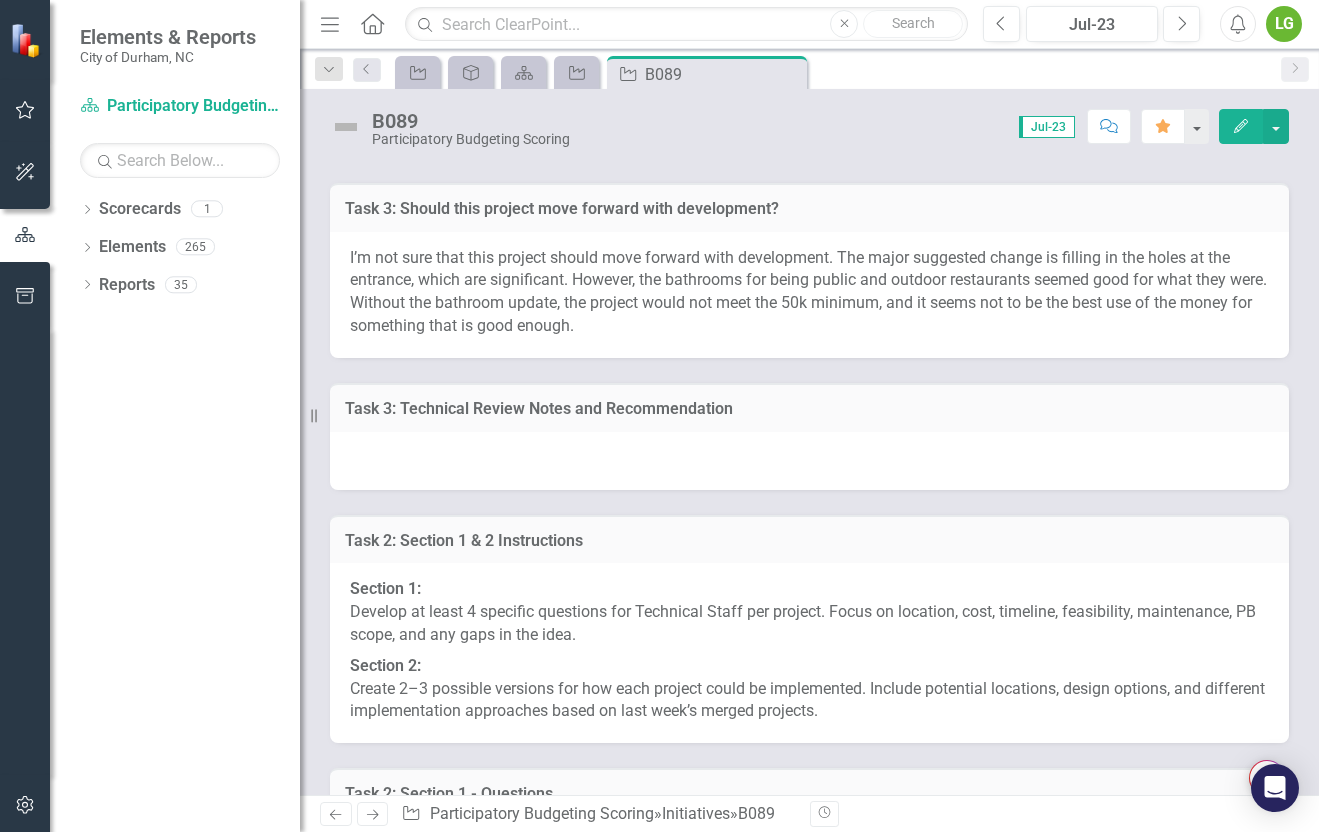 click at bounding box center [809, -25] 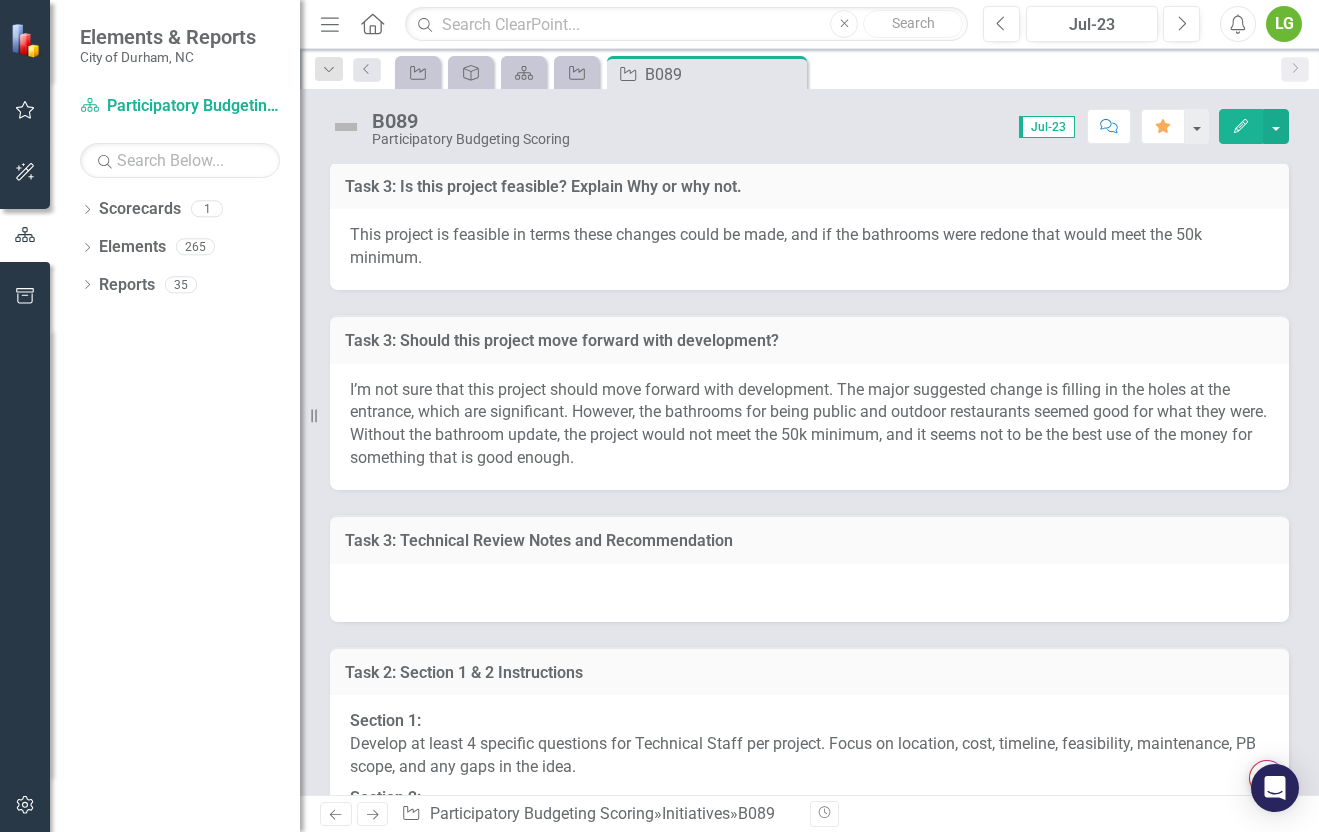 scroll, scrollTop: 5627, scrollLeft: 0, axis: vertical 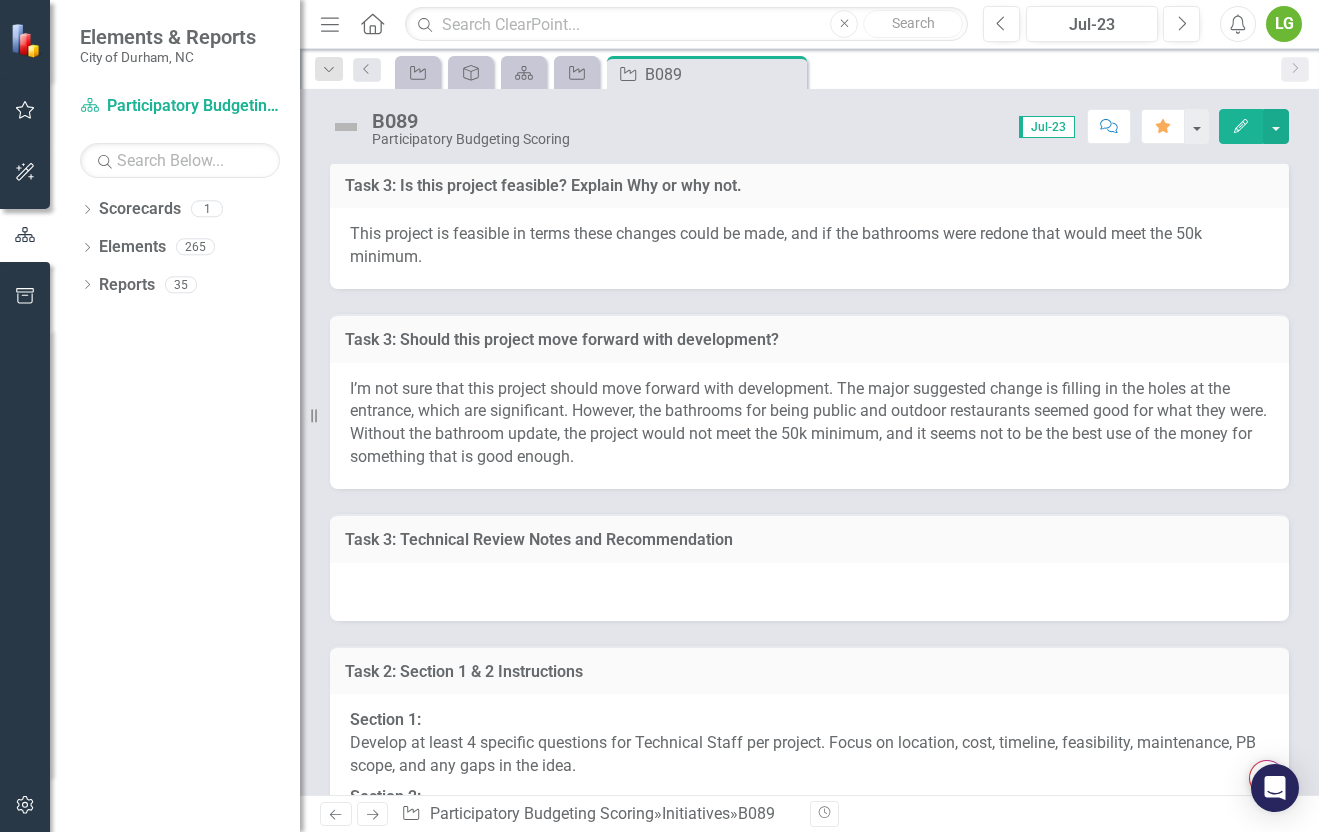 click at bounding box center (809, 106) 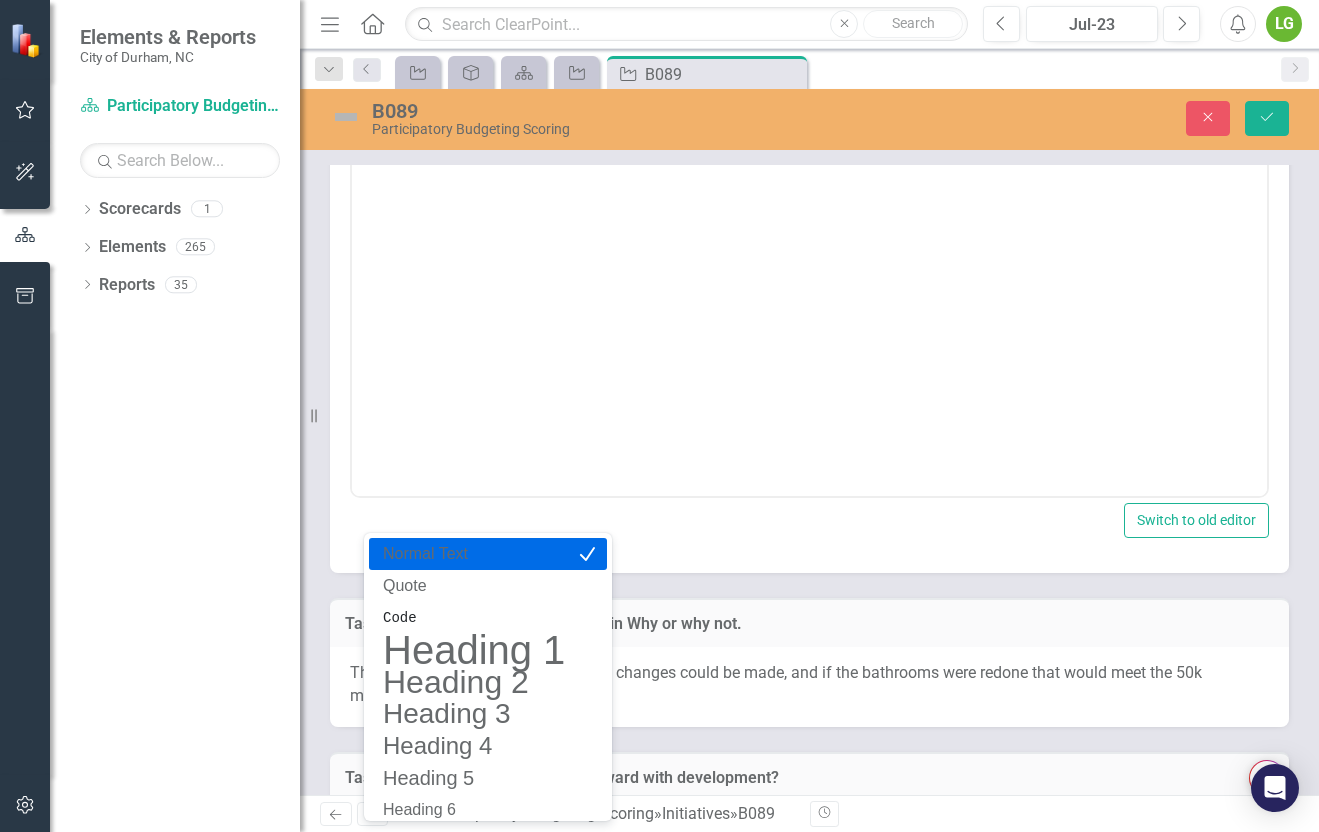 scroll, scrollTop: 0, scrollLeft: 0, axis: both 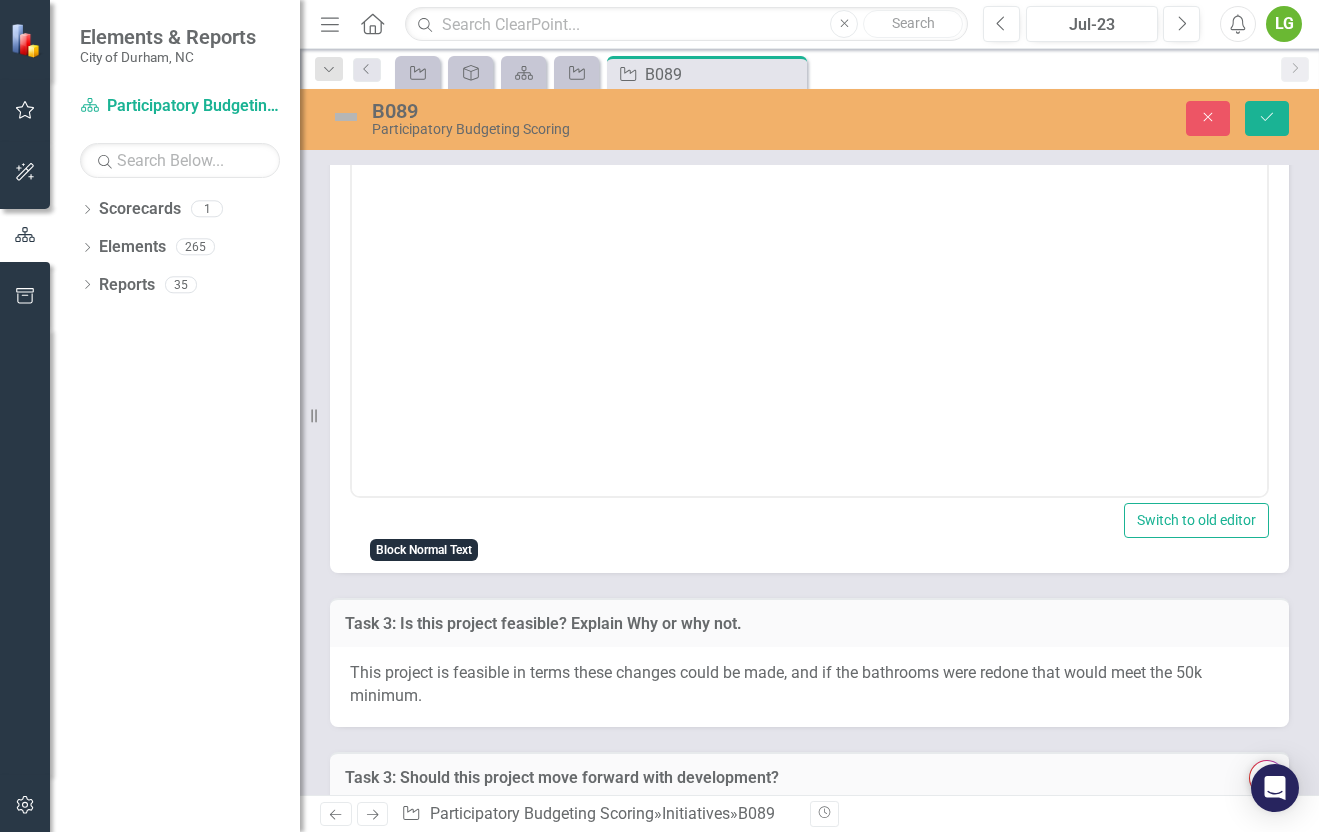 click at bounding box center [809, 297] 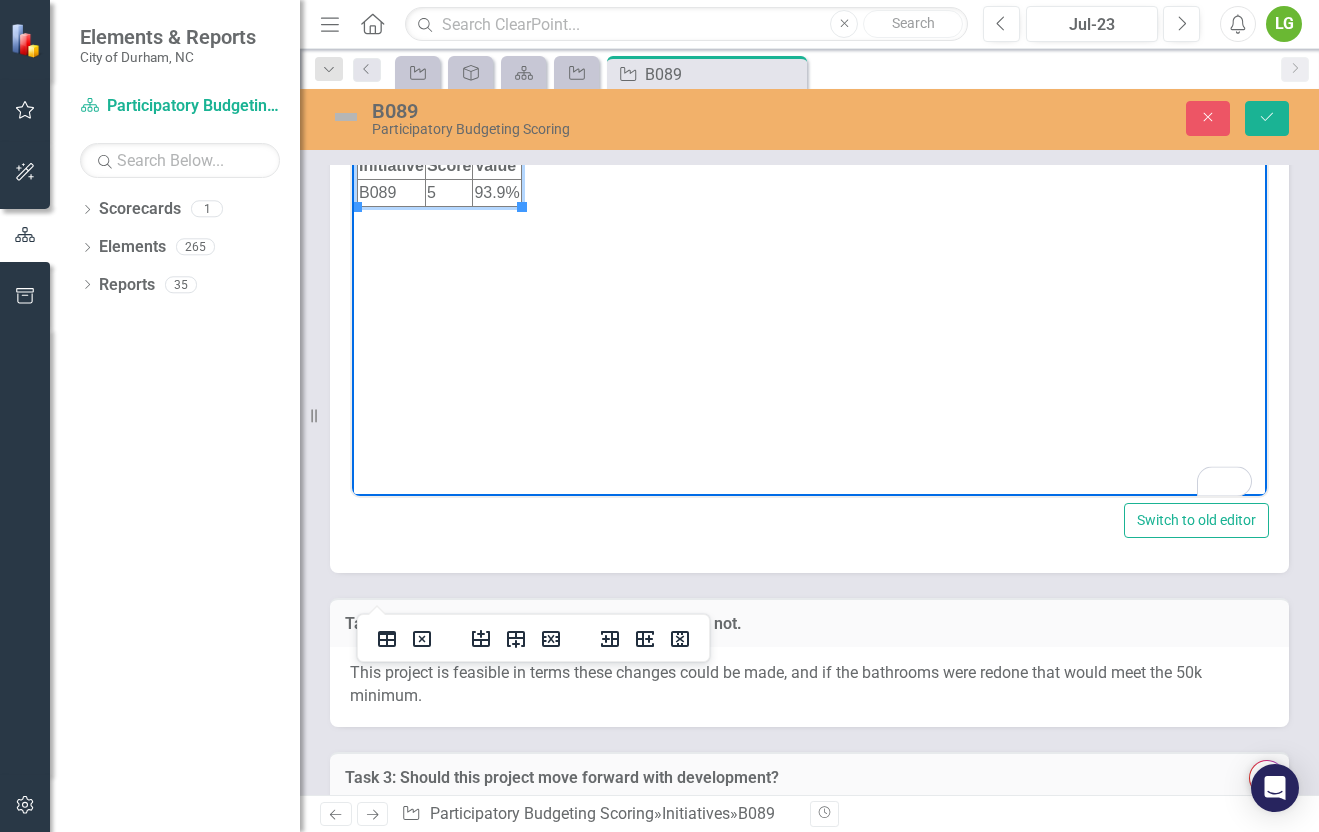click on "5" at bounding box center (448, 193) 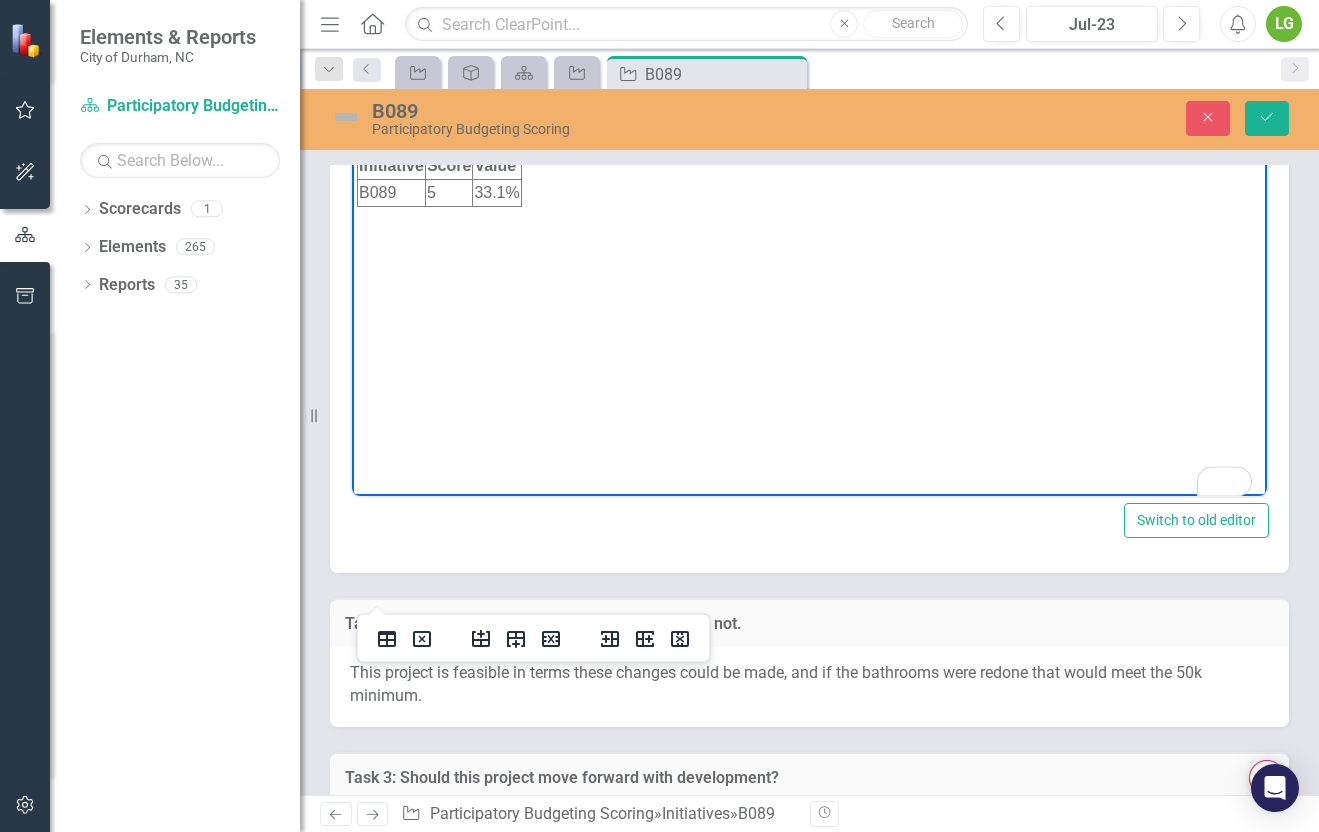 click on "2 = 5.4% - 13.8%" at bounding box center [809, -89] 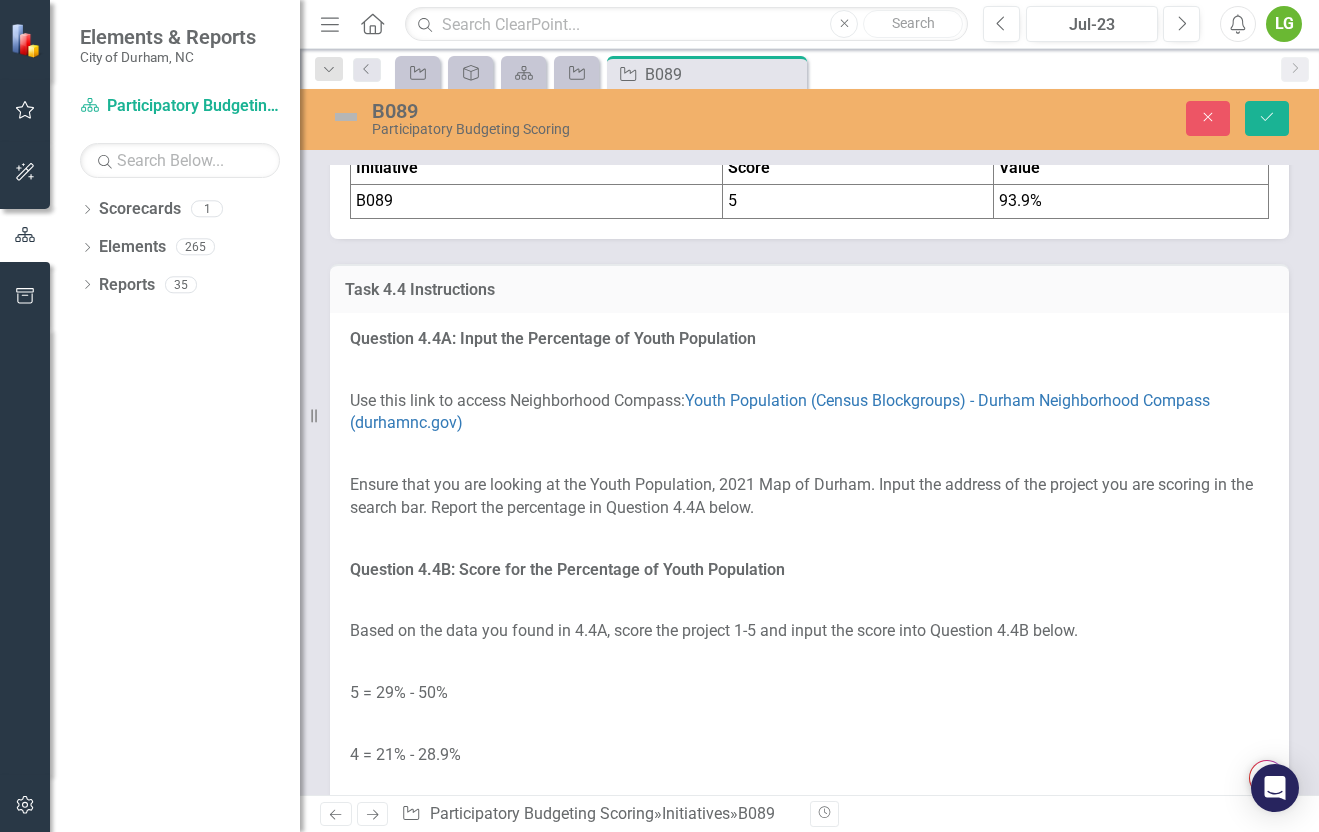 scroll, scrollTop: 4661, scrollLeft: 0, axis: vertical 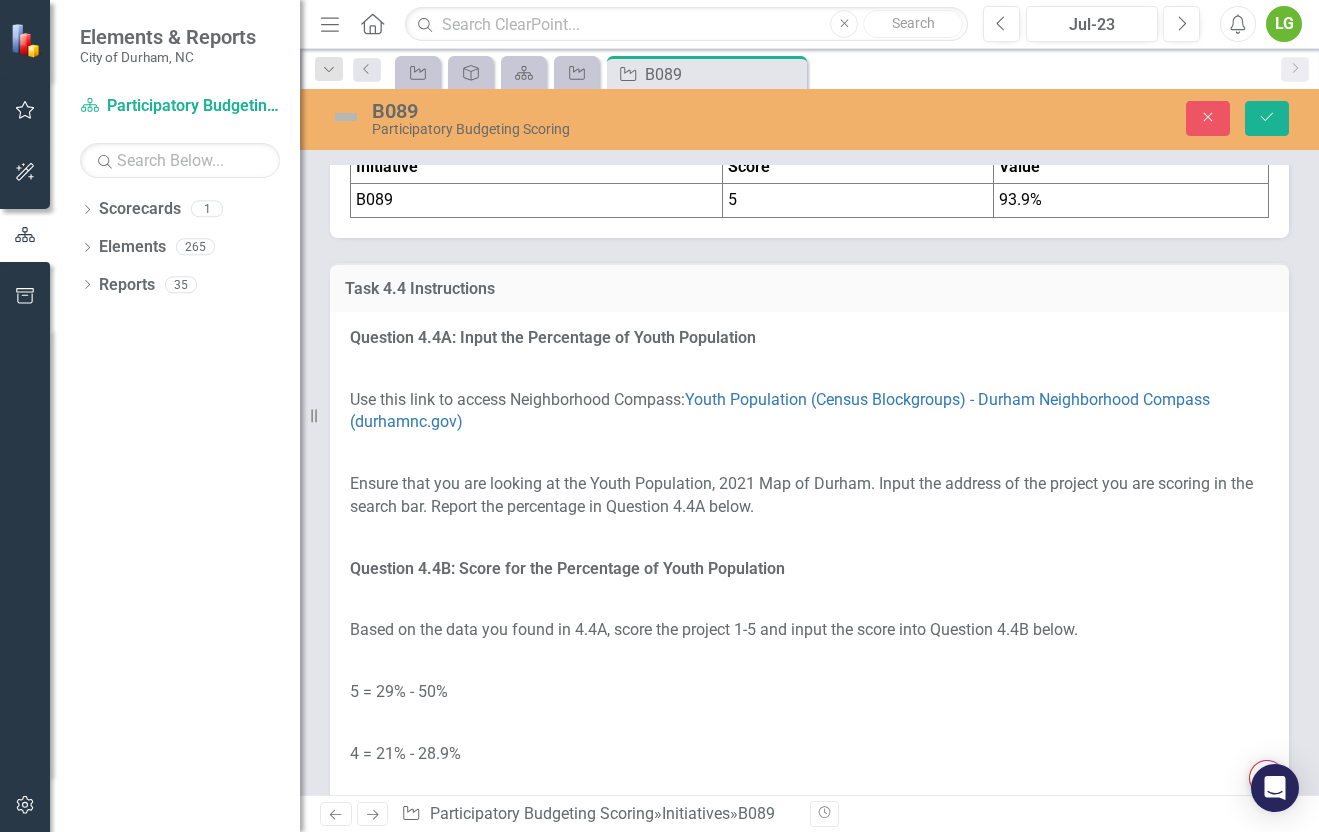 click on "5" at bounding box center [858, 201] 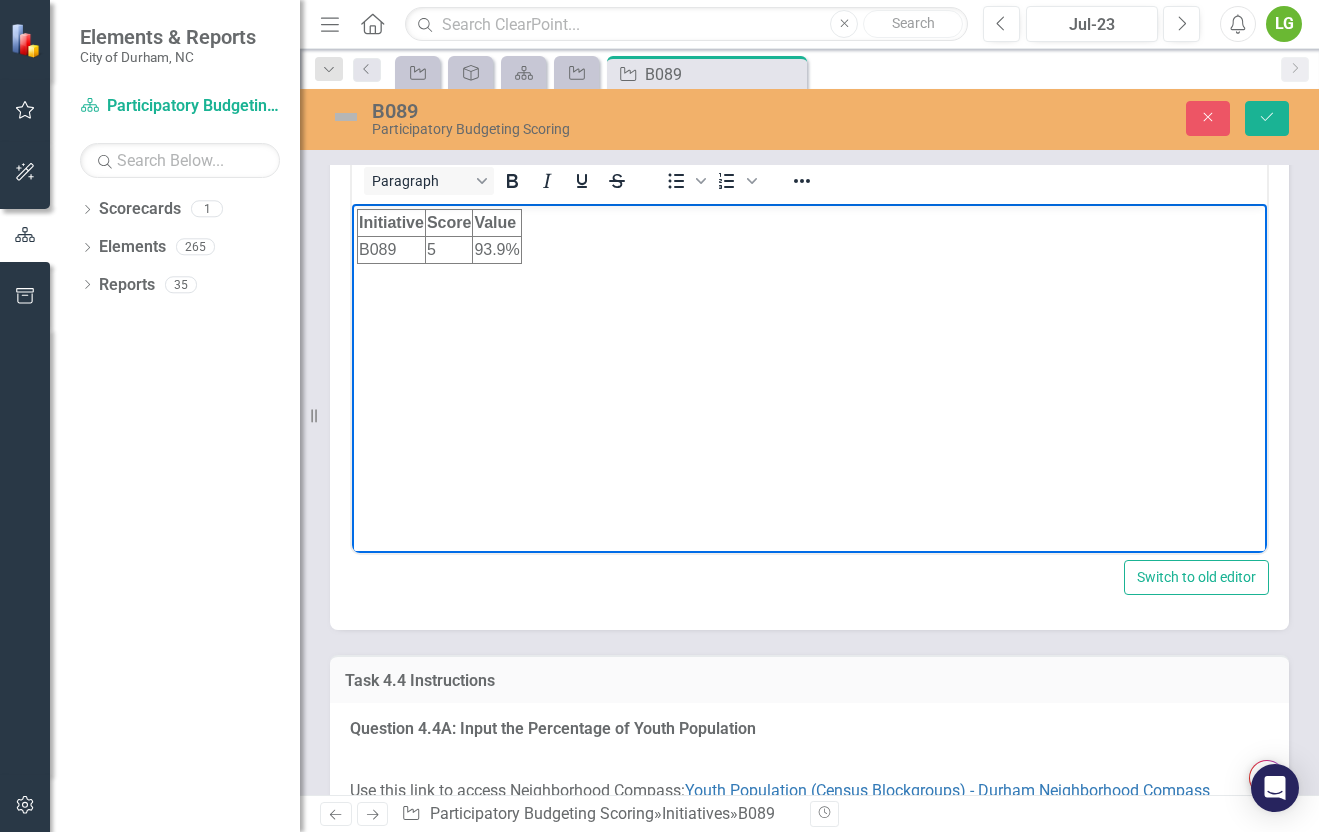 scroll, scrollTop: 0, scrollLeft: 0, axis: both 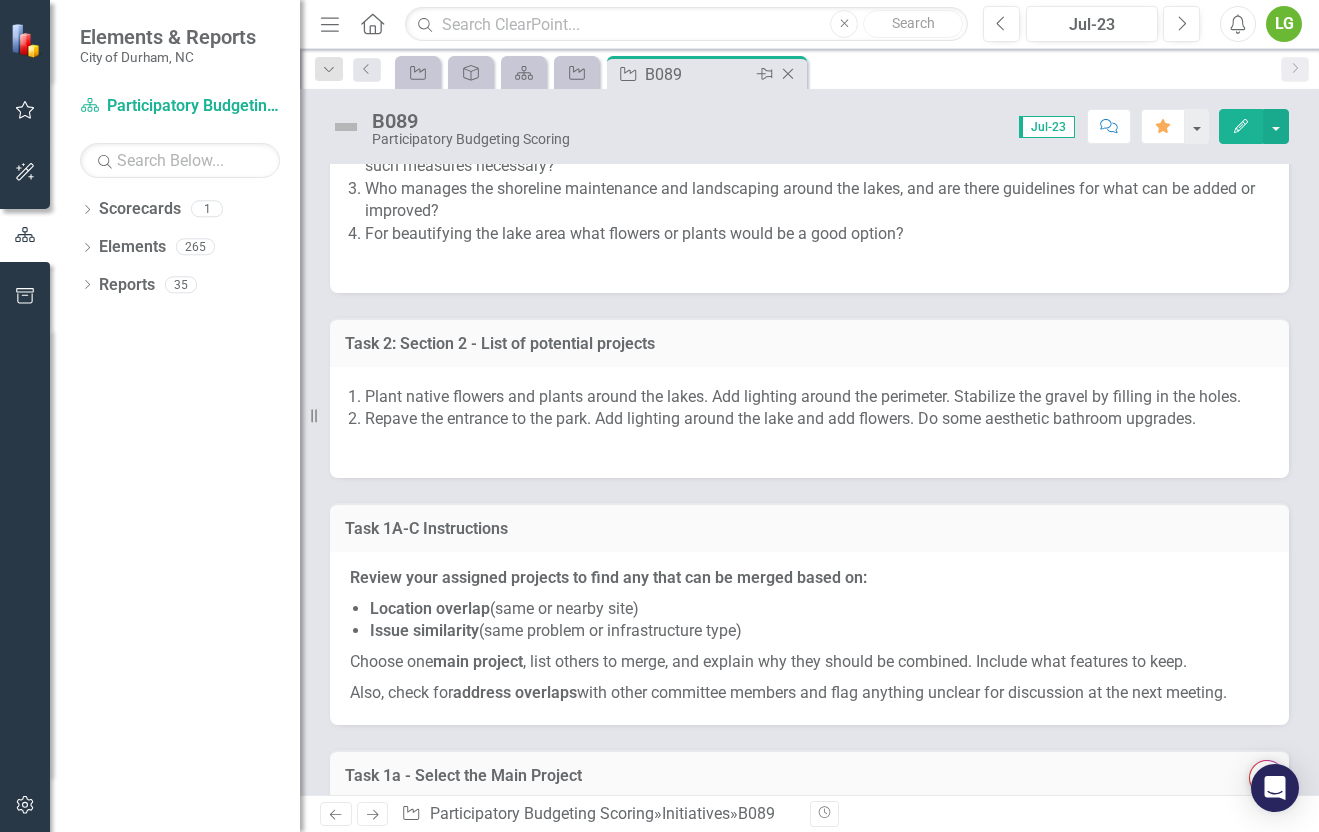 click on "Close" 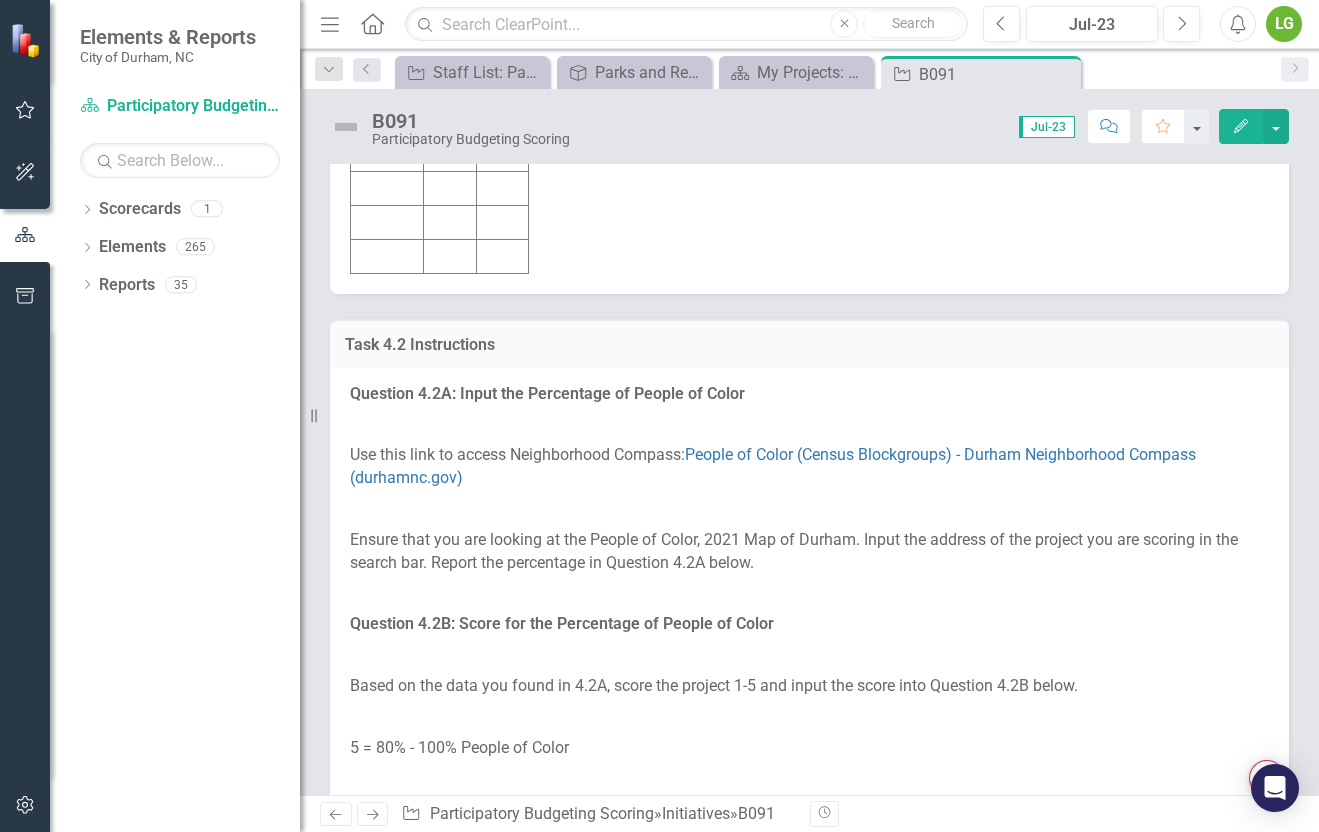 scroll, scrollTop: 3126, scrollLeft: 0, axis: vertical 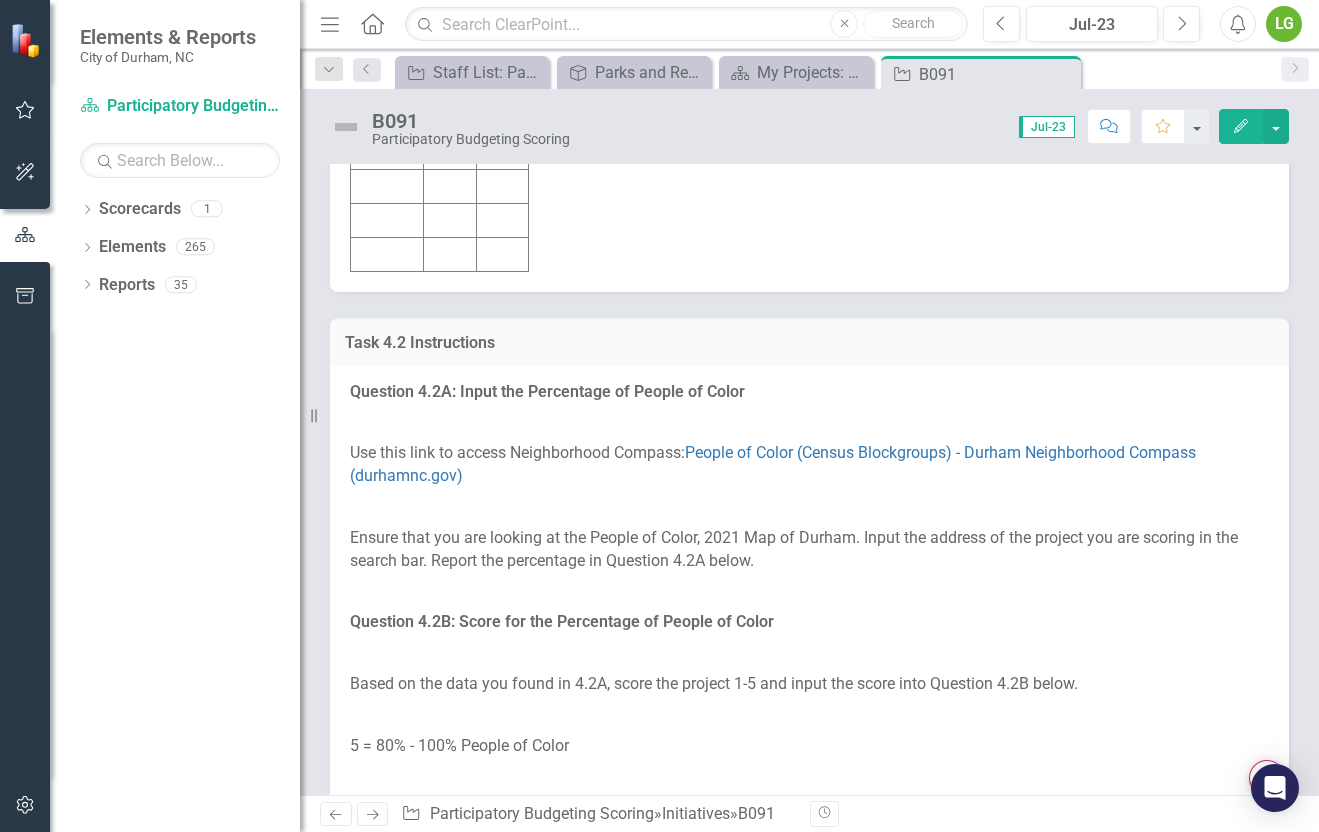 click on "57,679" at bounding box center [503, -28] 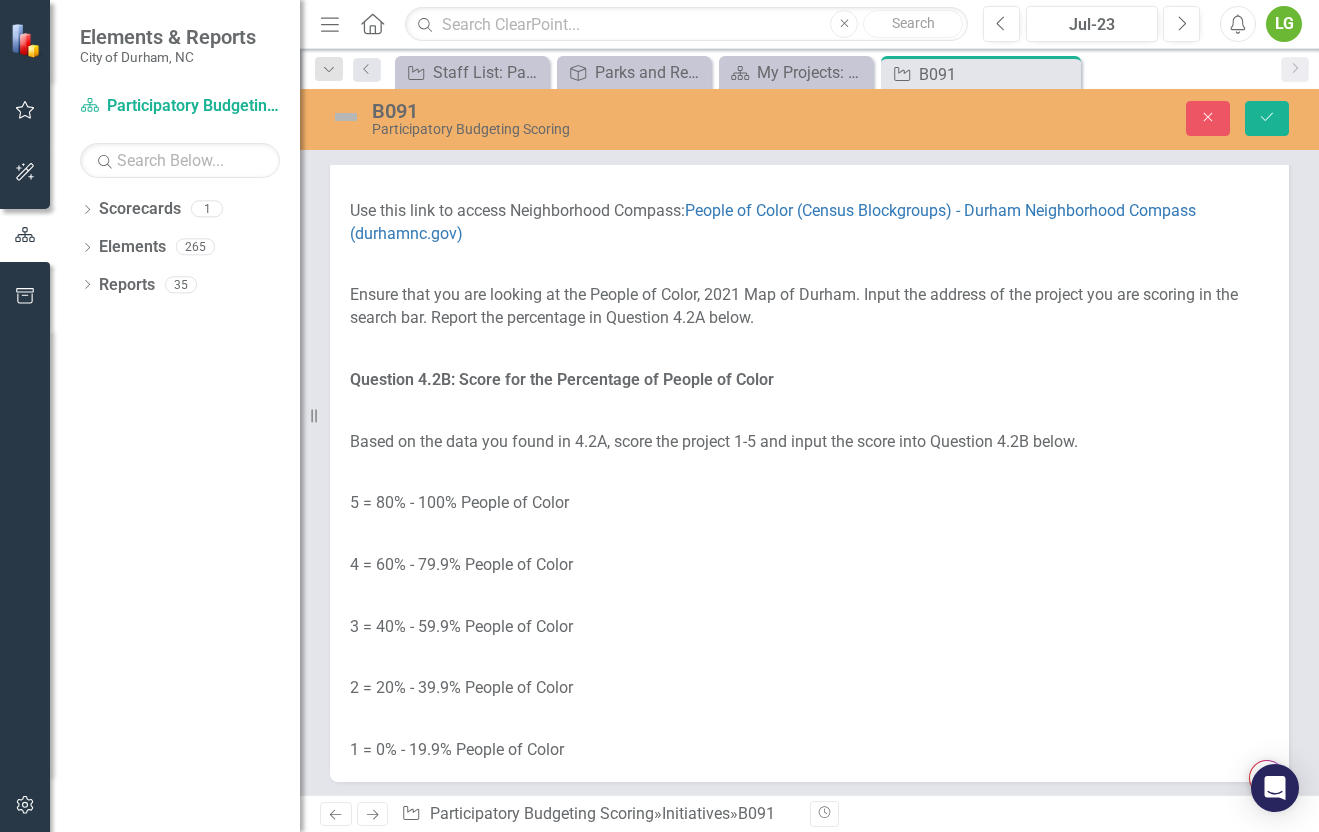 type on "<table style="width: 18.8764%; height: 270px;" border="1">
<colgroup>
<col style="width: 40.4762%;">
<col style="width: 27.9762%;">
<col style="width: 30.9524%;">
</colgroup>
<tbody>
<tr style="height: 27px;">
<td><strong>Initiative</strong></td>
<td><strong>Score</strong></td>
<td><strong>Value</strong></td>
</tr>
<tr style="height: 27px;">
<td>B091</td>
<td>3</td>
<td>57,679</td>
</tr>
<tr style="height: 27px;">
<td>&nbsp;</td>
<td>&nbsp;</td>
<td>&nbsp;</td>
</tr>
<tr style="height: 27px;">
<td>&nbsp;</td>
<td>&nbsp;</td>
<td>&nbsp;</td>
</tr>
<tr style="height: 27px;">
<td>&nbsp;</td>
<td>&nbsp;</td>
<td>&nbsp;</td>
</tr>
<tr style="height: 27px;">
<td>&nbsp;</td>
<td>&nbsp;</td>
<td>&nbsp;</td>
</tr>
<tr style="height: 27px;">
<td>&nbsp;</td>
<td>&nbsp;</td>
<td>&nbsp;</td>
</tr>
<tr style="height: 27px;">
<td>&nbsp;</td>
<td>&nbsp;</td>
<td>&nbsp;<..." 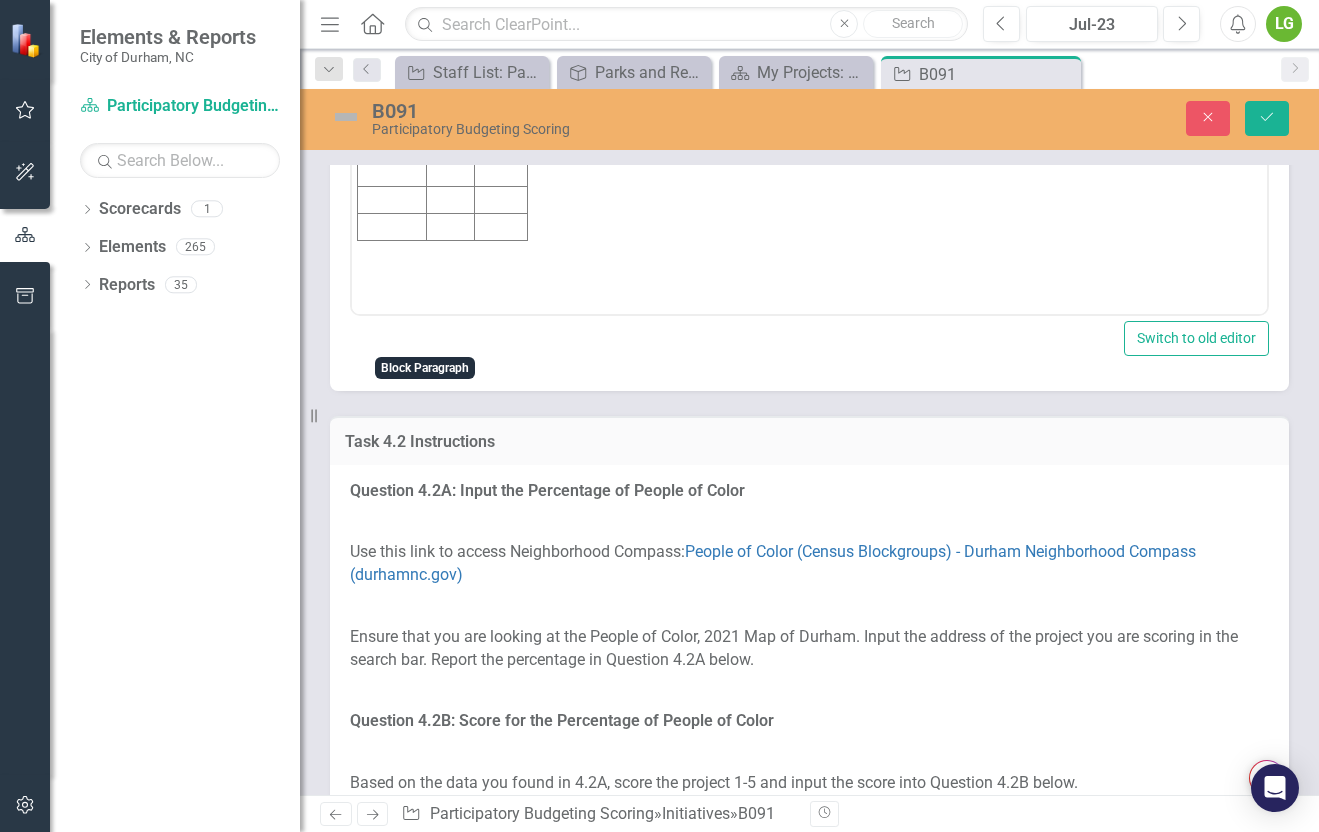 scroll, scrollTop: 0, scrollLeft: 0, axis: both 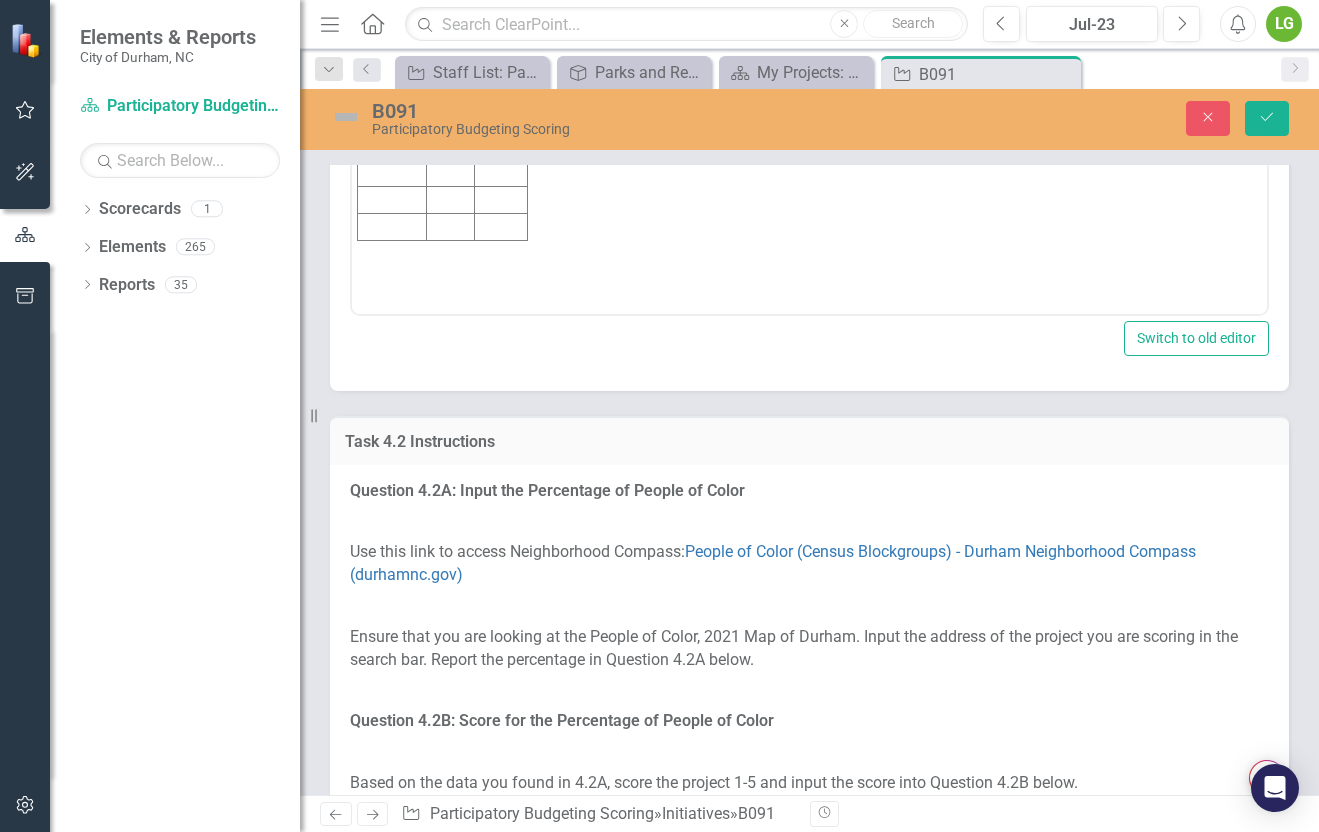 click on "57,679" at bounding box center (500, 12) 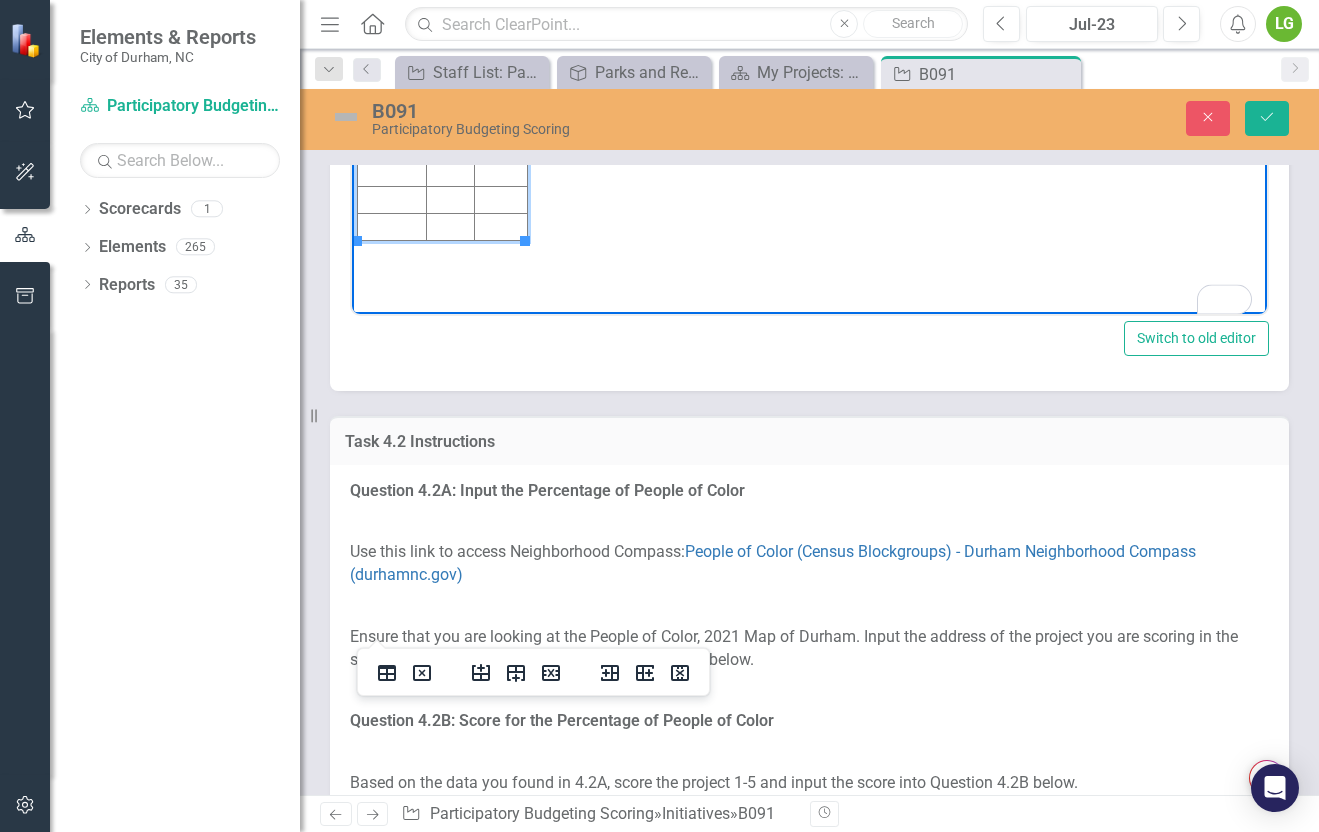 type 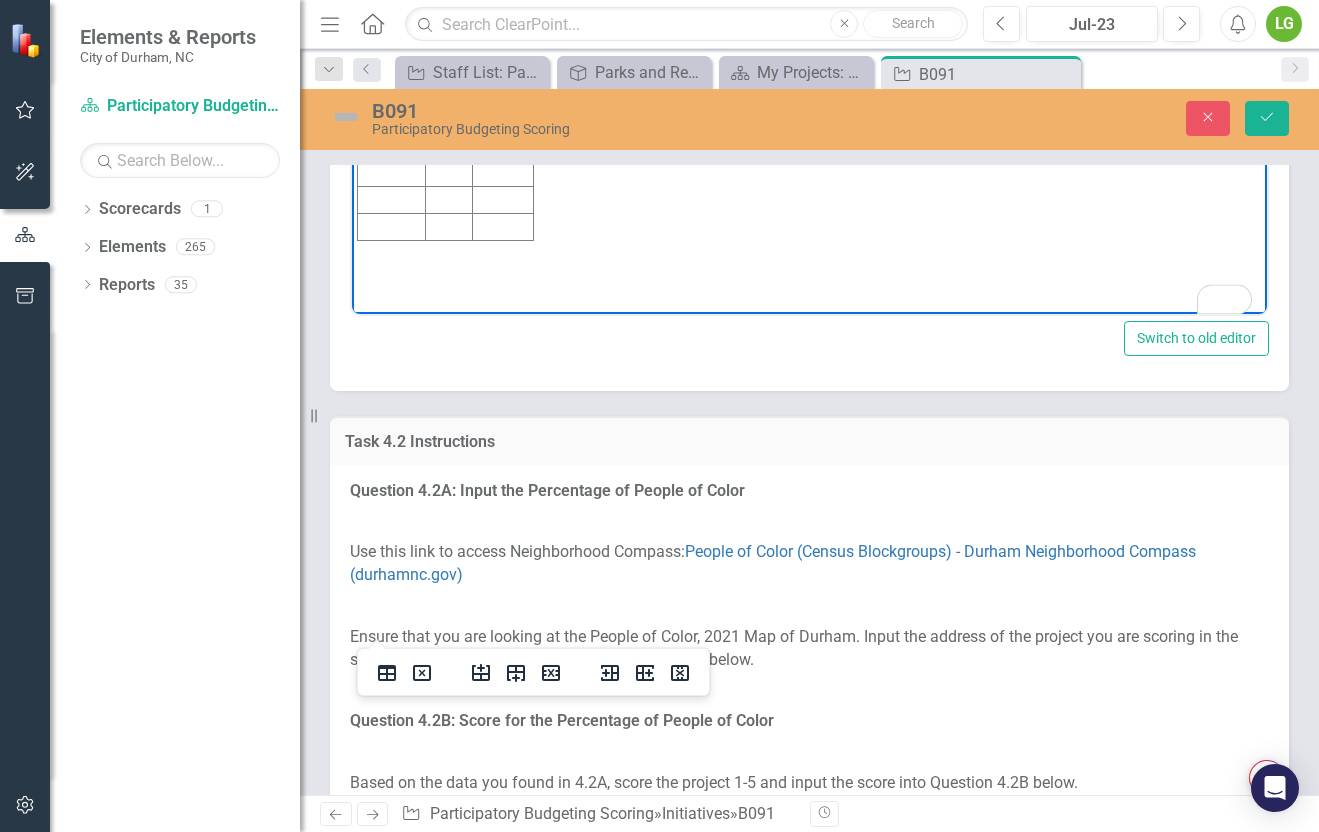 click on "Switch to old editor" at bounding box center [809, 338] 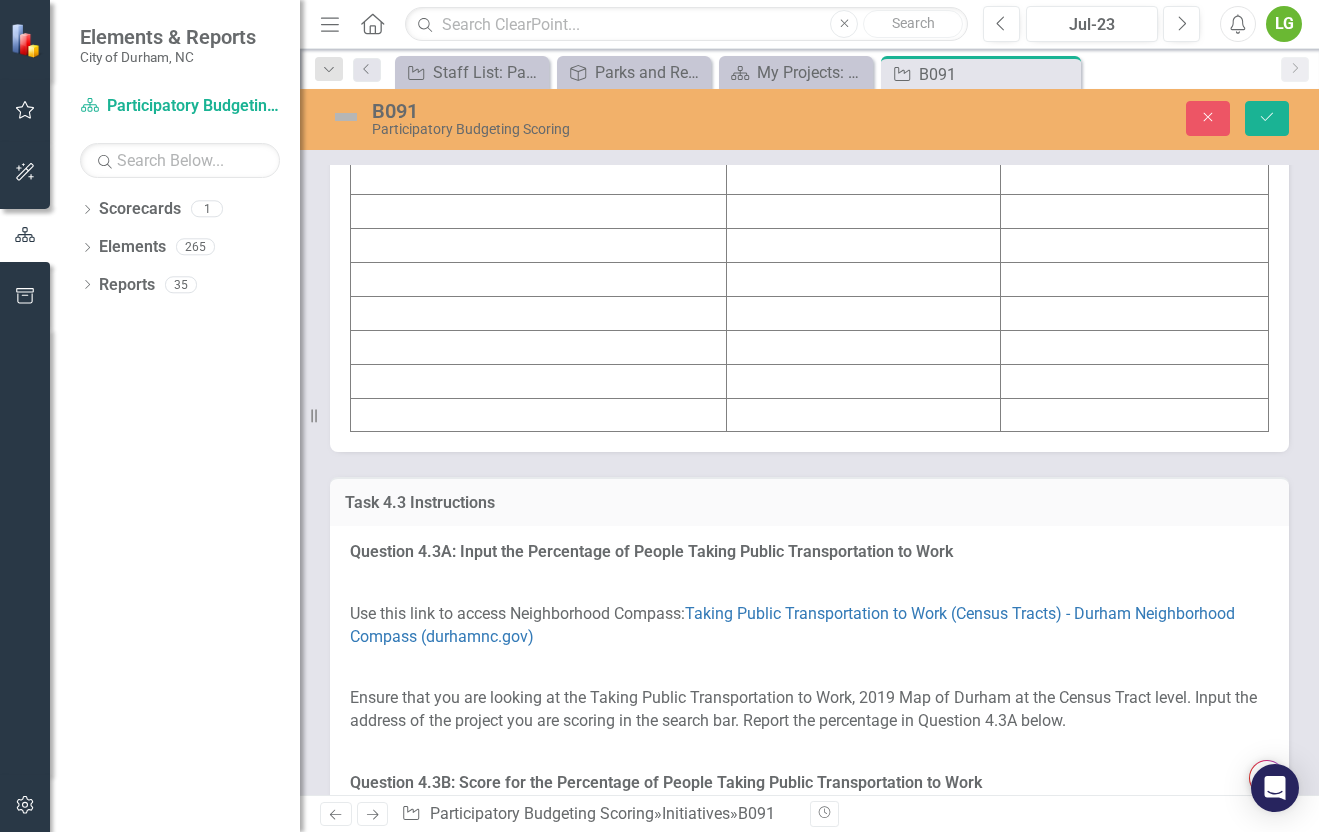 scroll, scrollTop: 4273, scrollLeft: 0, axis: vertical 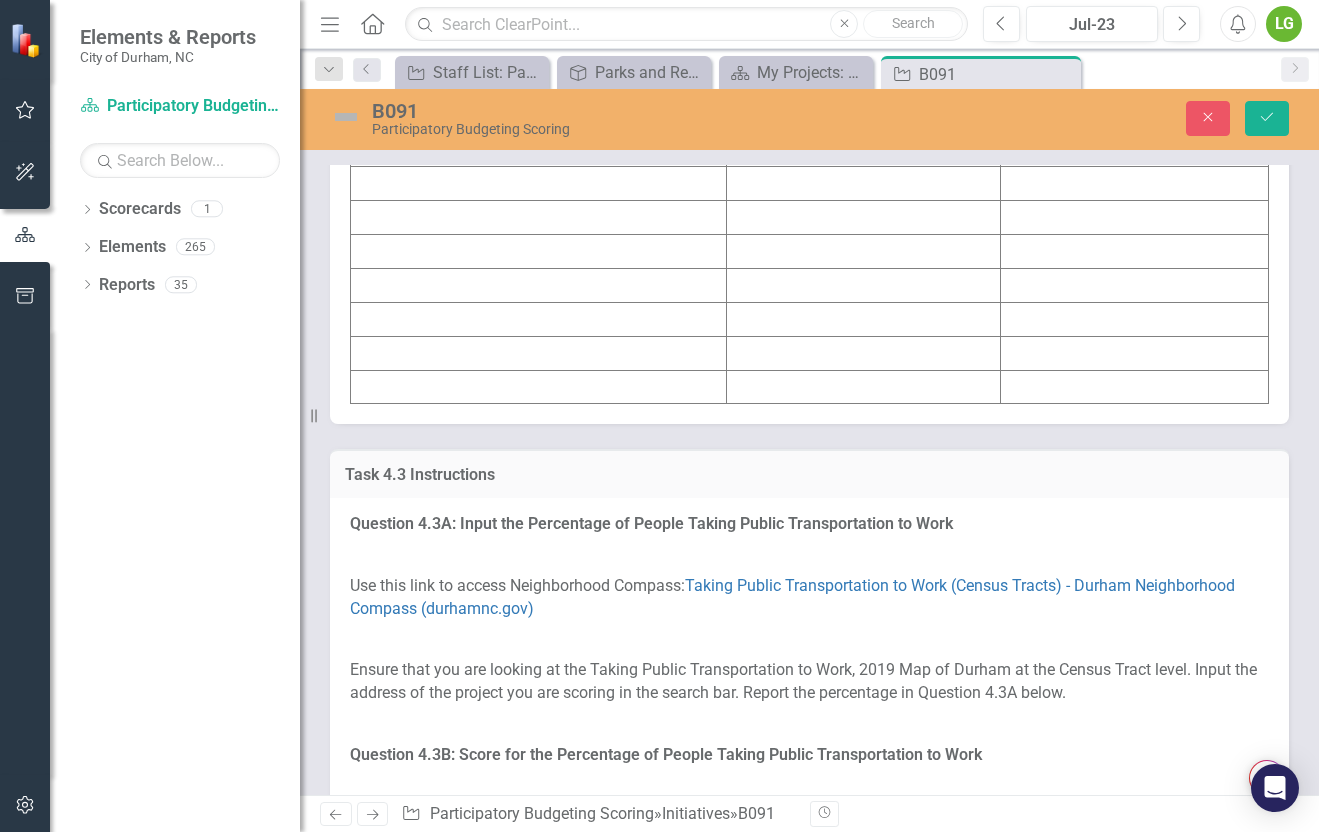click at bounding box center (539, 116) 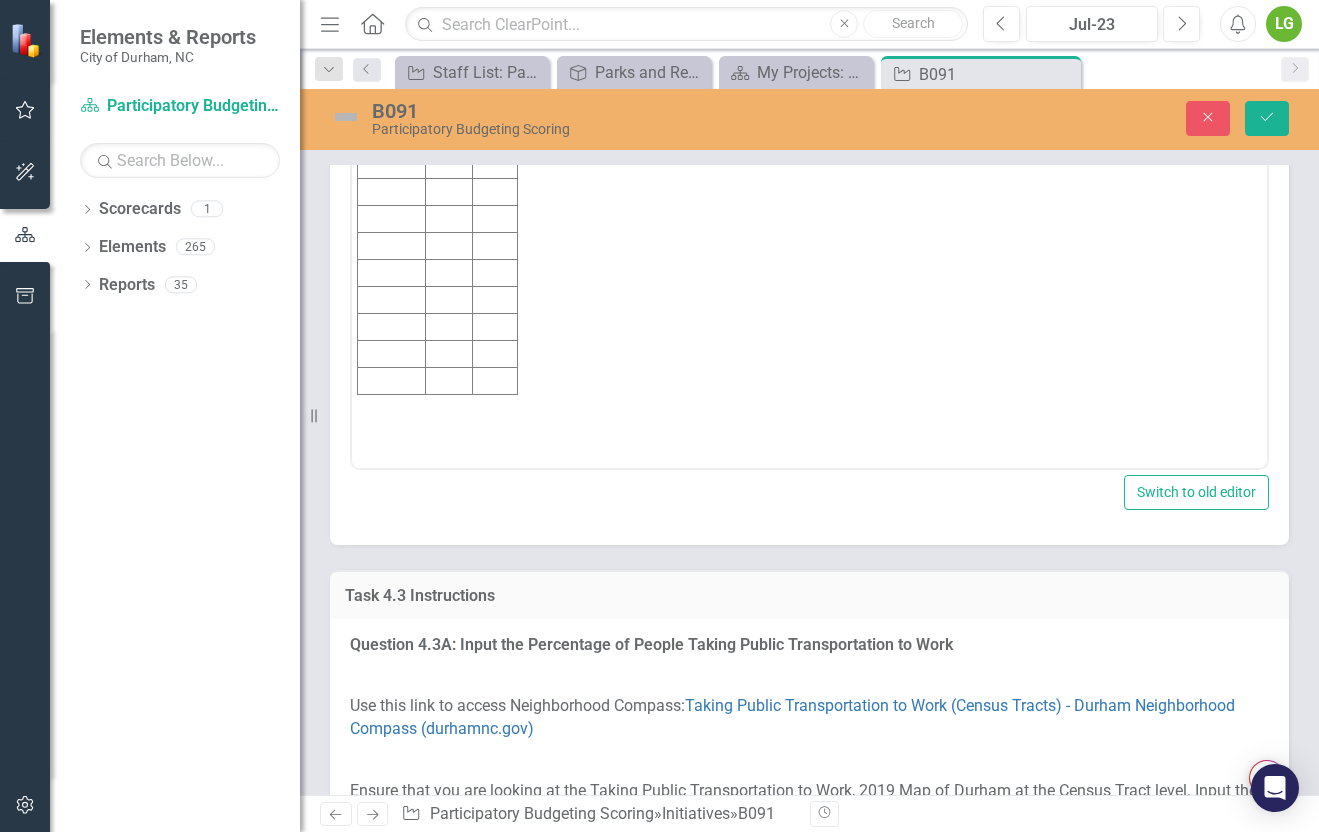 scroll, scrollTop: 0, scrollLeft: 0, axis: both 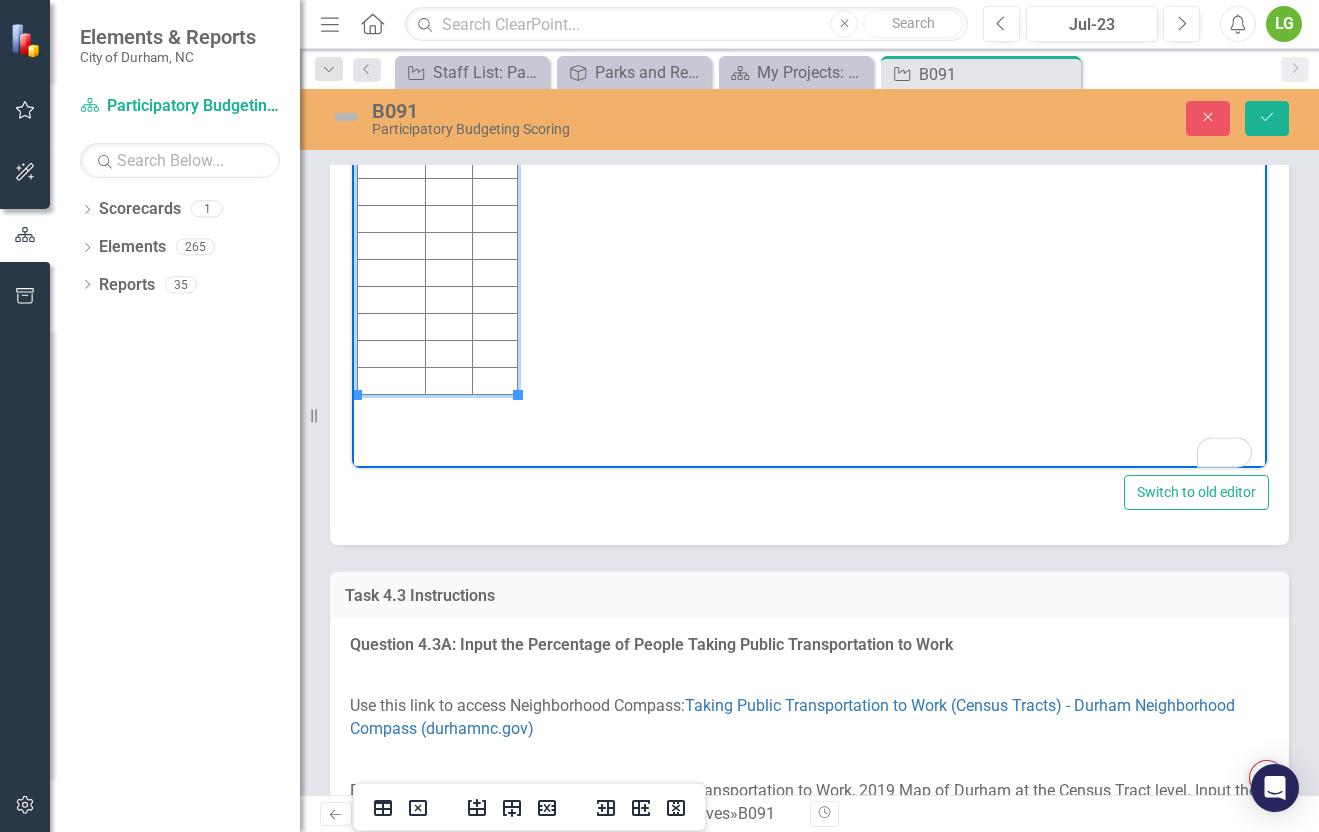 type 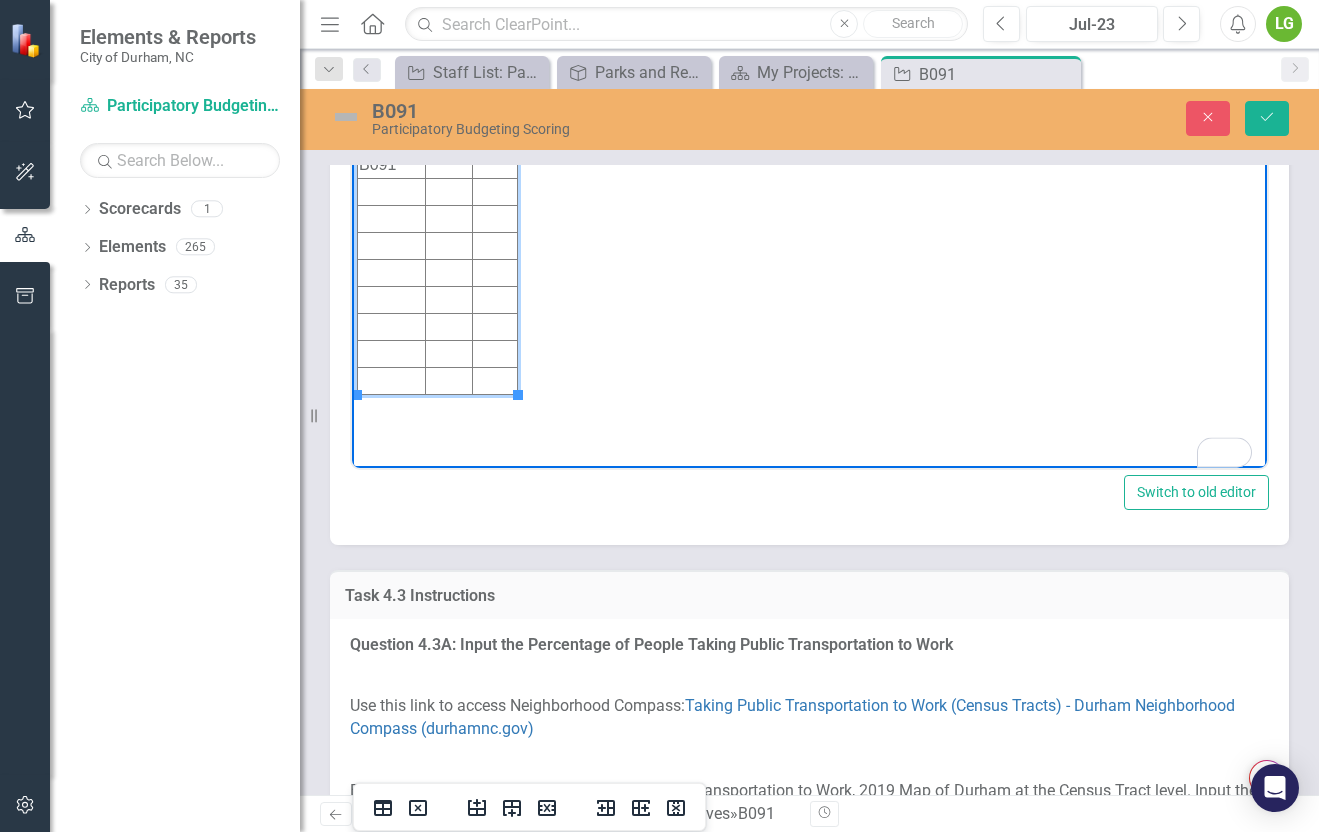 click at bounding box center (448, 164) 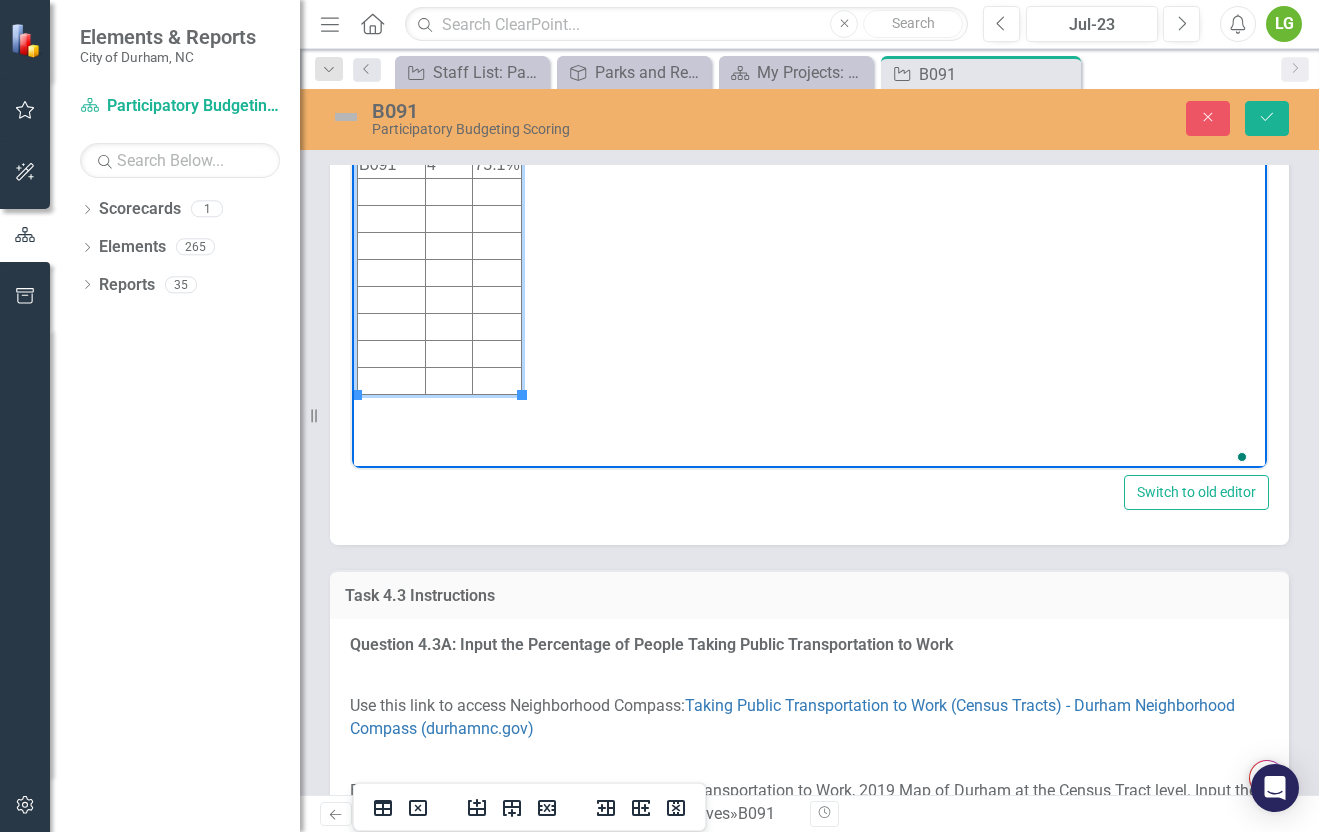 click on "Initiative Score Value B091 4 75.1%" at bounding box center [809, 268] 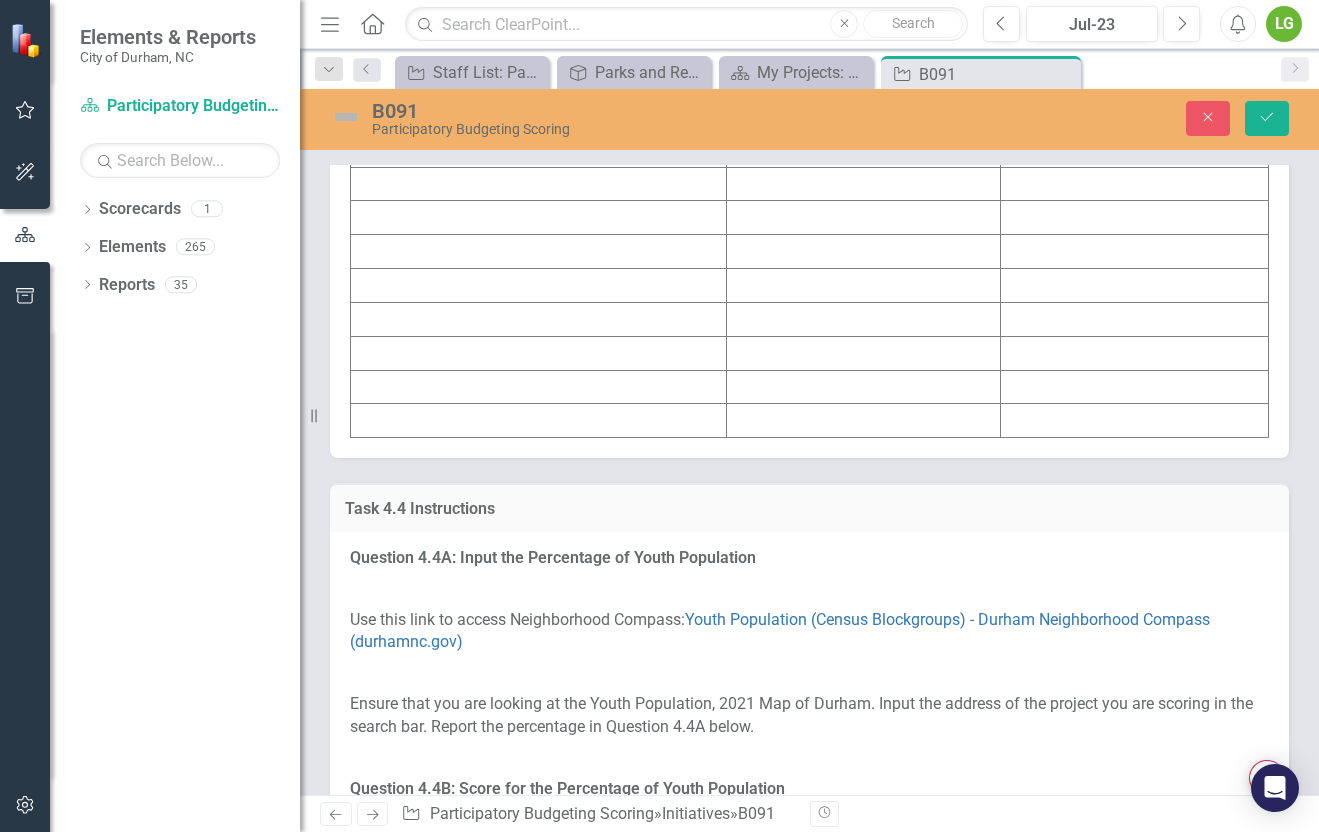 scroll, scrollTop: 5588, scrollLeft: 0, axis: vertical 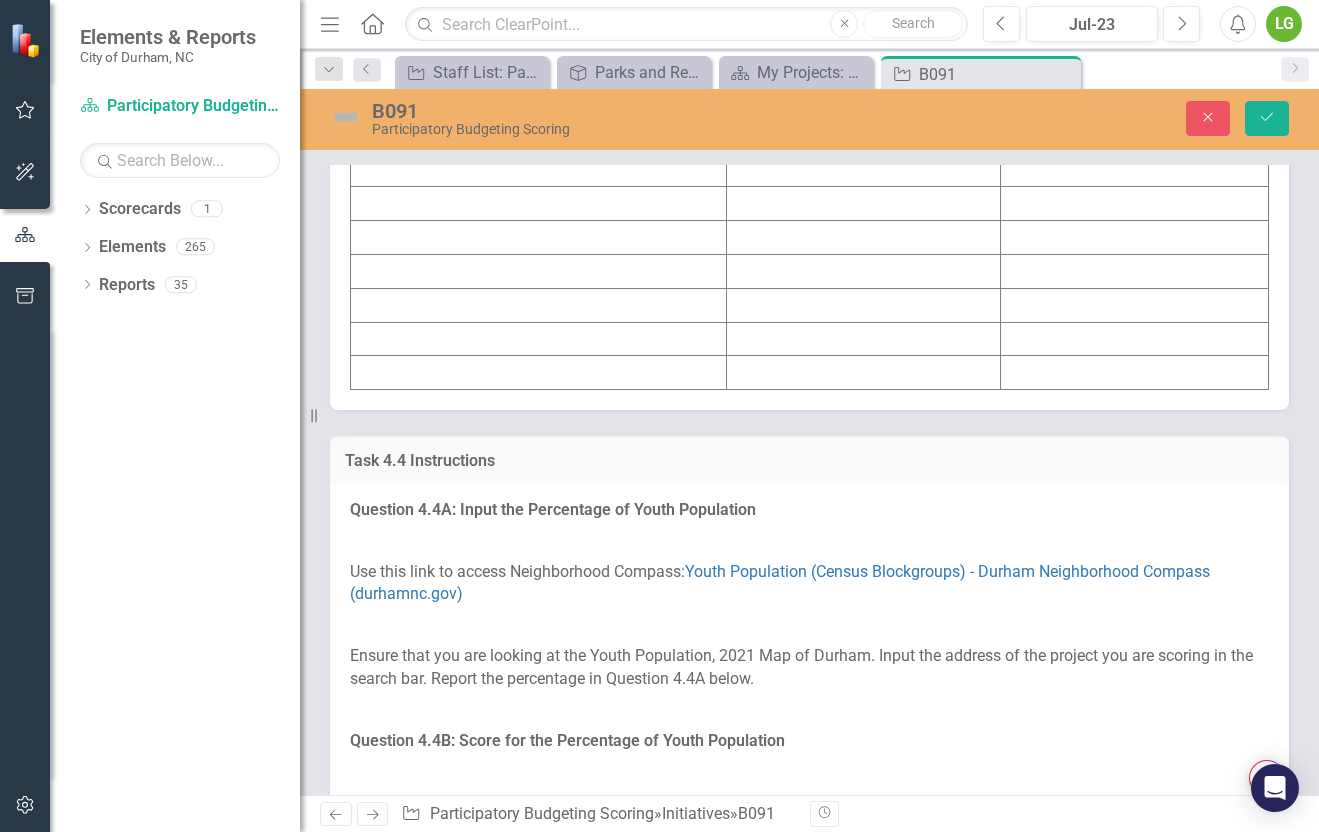click at bounding box center (539, 102) 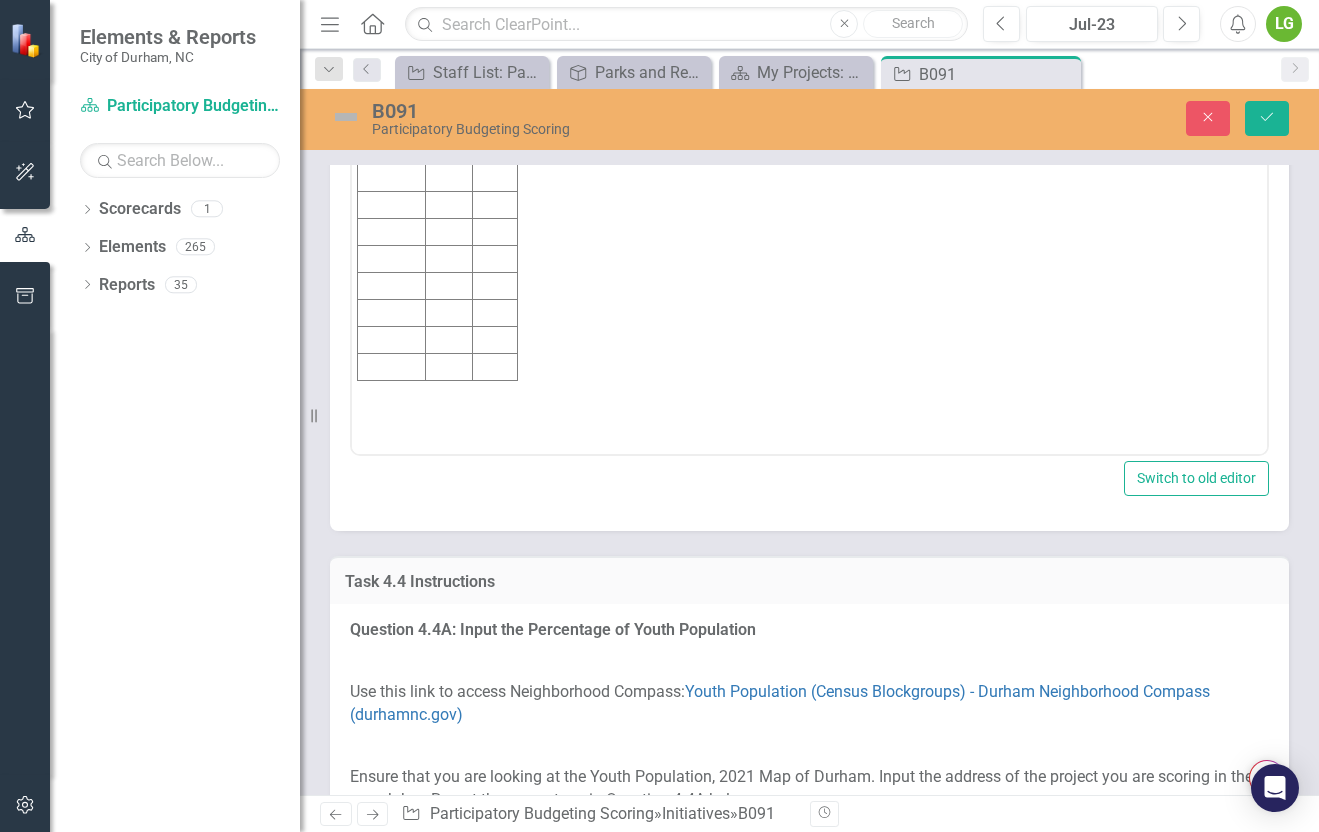 scroll, scrollTop: 0, scrollLeft: 0, axis: both 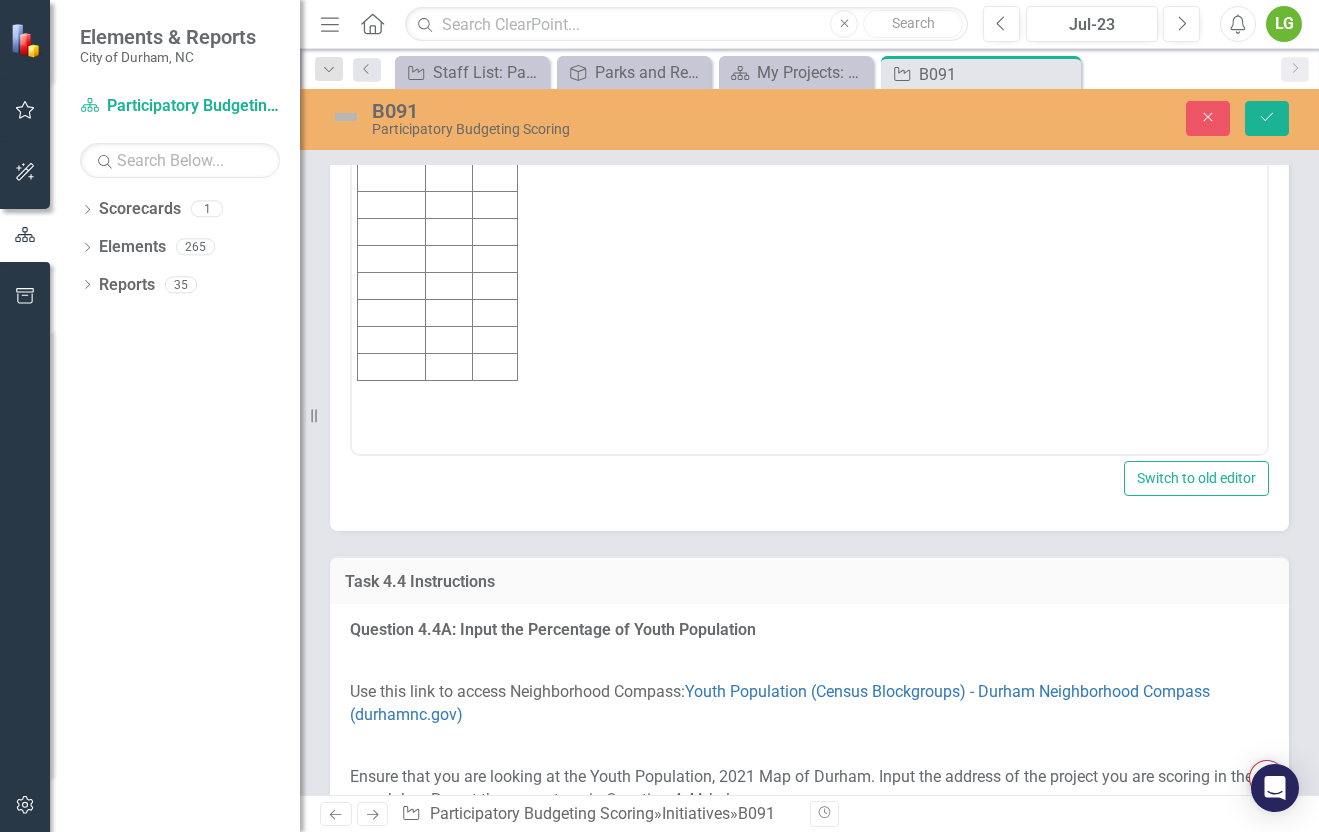 click at bounding box center [392, 150] 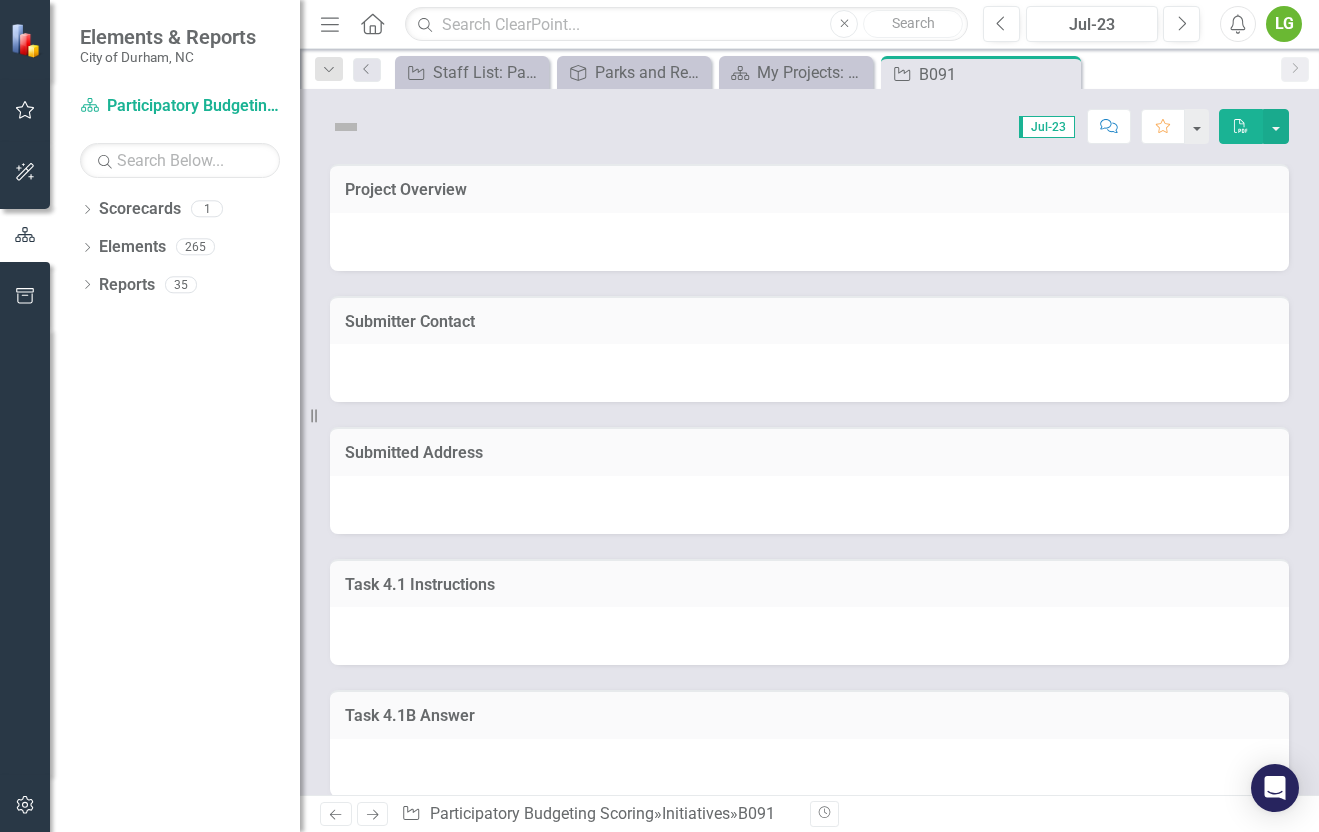 scroll, scrollTop: 0, scrollLeft: 0, axis: both 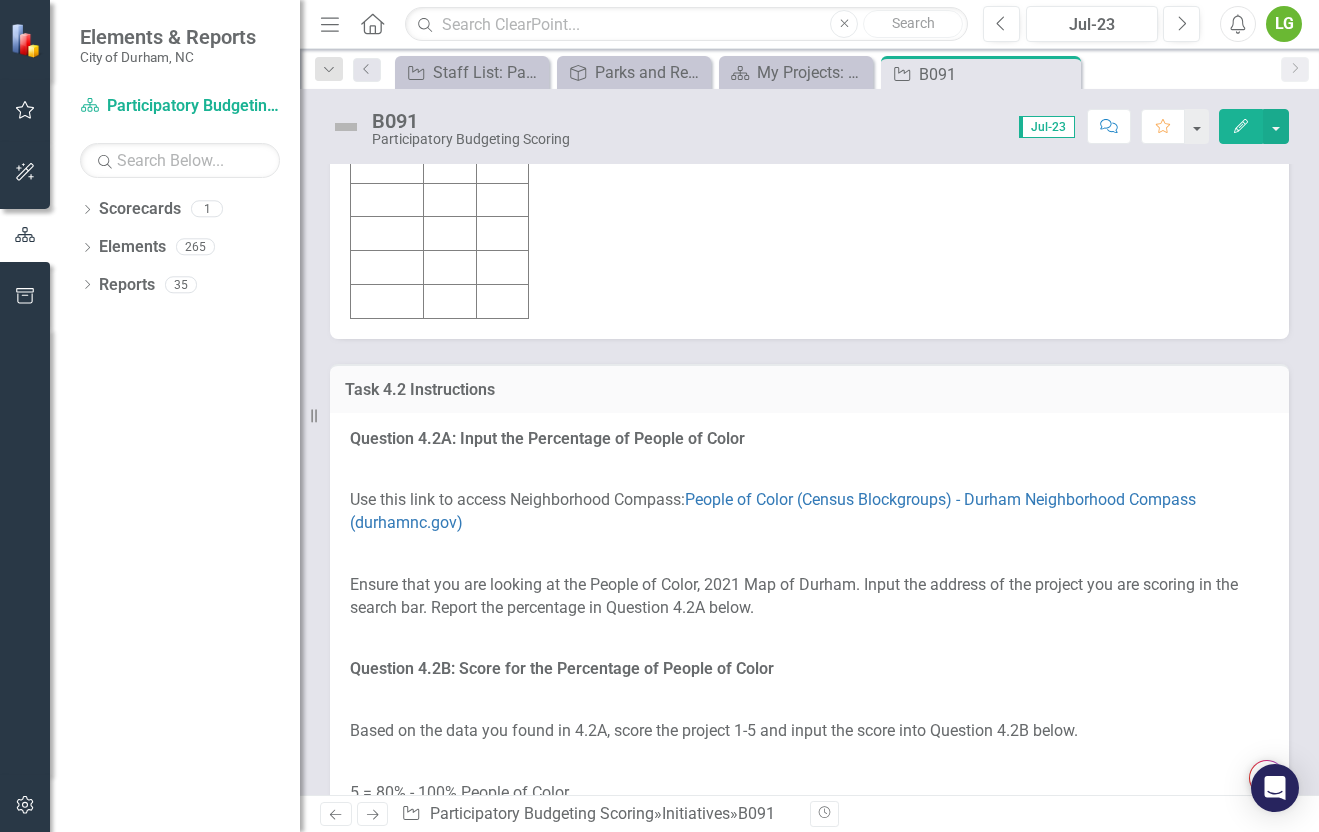 click on "Initiative
Score
Value
B091
3
57,679" at bounding box center [809, 138] 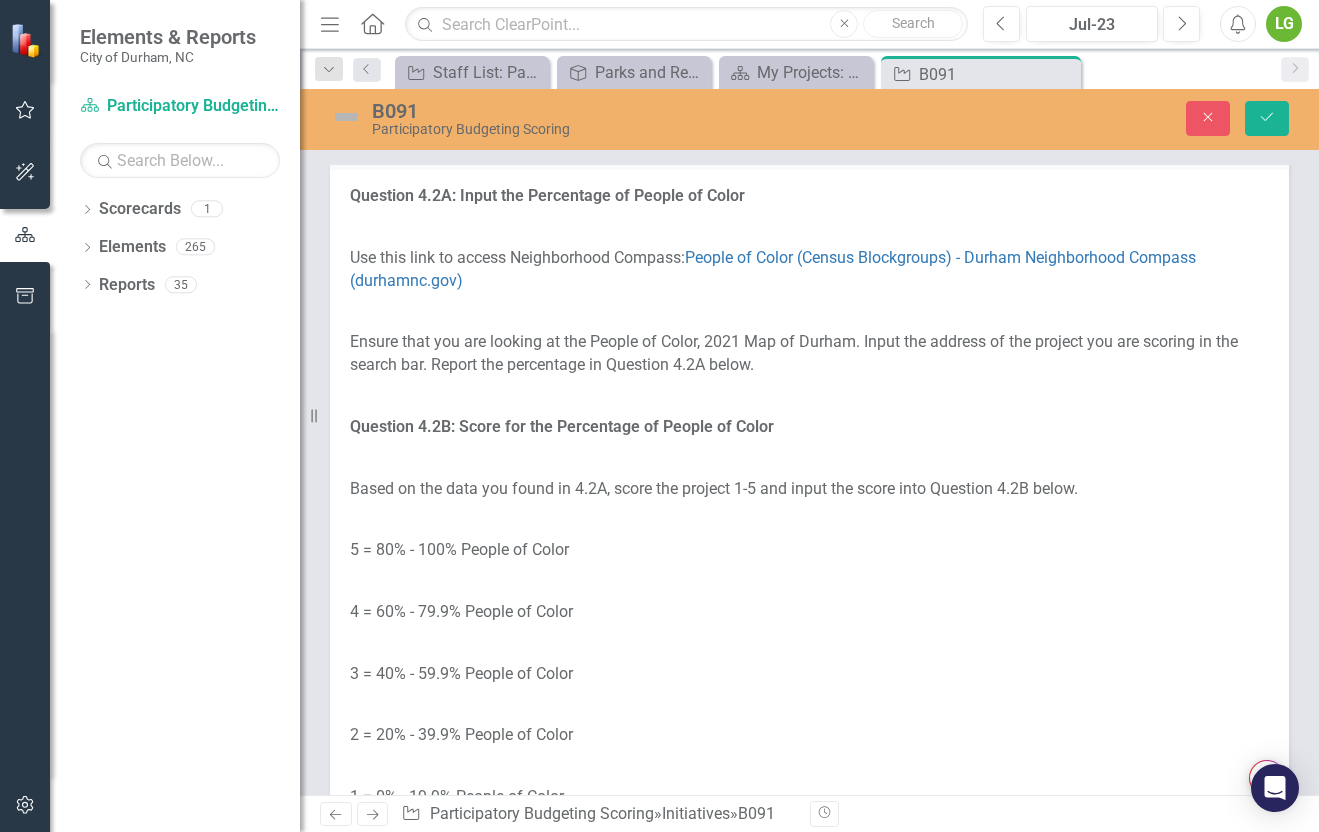 type on "<table style="width: 18.8764%; height: 270px;" border="1">
<colgroup>
<col style="width: 40.4762%;">
<col style="width: 27.9762%;">
<col style="width: 30.9524%;">
</colgroup>
<tbody>
<tr style="height: 27px;">
<td><strong>Initiative</strong></td>
<td><strong>Score</strong></td>
<td><strong>Value</strong></td>
</tr>
<tr style="height: 27px;">
<td>B091</td>
<td>3</td>
<td>57,679</td>
</tr>
<tr style="height: 27px;">
<td>&nbsp;</td>
<td>&nbsp;</td>
<td>&nbsp;</td>
</tr>
<tr style="height: 27px;">
<td>&nbsp;</td>
<td>&nbsp;</td>
<td>&nbsp;</td>
</tr>
<tr style="height: 27px;">
<td>&nbsp;</td>
<td>&nbsp;</td>
<td>&nbsp;</td>
</tr>
<tr style="height: 27px;">
<td>&nbsp;</td>
<td>&nbsp;</td>
<td>&nbsp;</td>
</tr>
<tr style="height: 27px;">
<td>&nbsp;</td>
<td>&nbsp;</td>
<td>&nbsp;</td>
</tr>
<tr style="height: 27px;">
<td>&nbsp;</td>
<td>&nbsp;</td>
<td>&nbsp;<..." 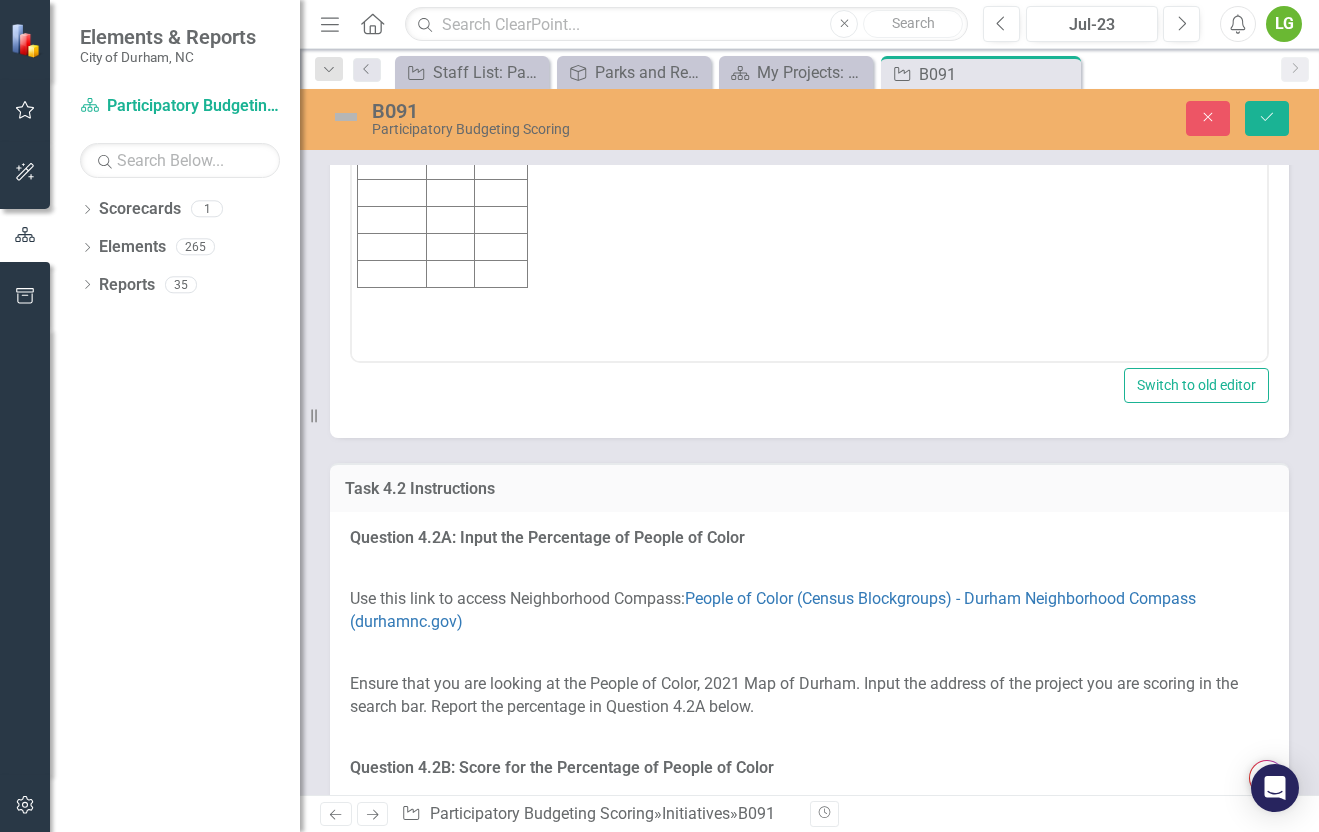 scroll, scrollTop: 0, scrollLeft: 0, axis: both 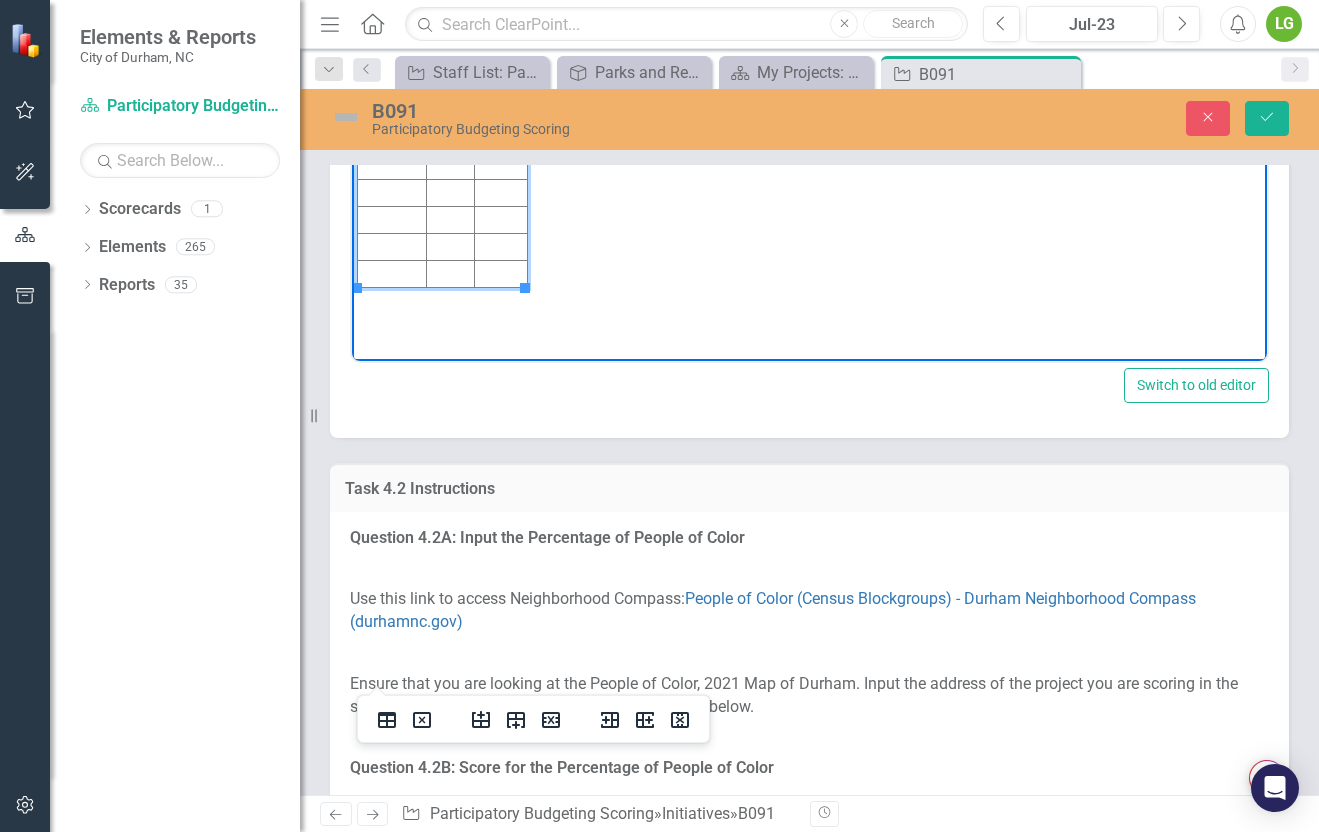 click on "57,679" at bounding box center [500, 58] 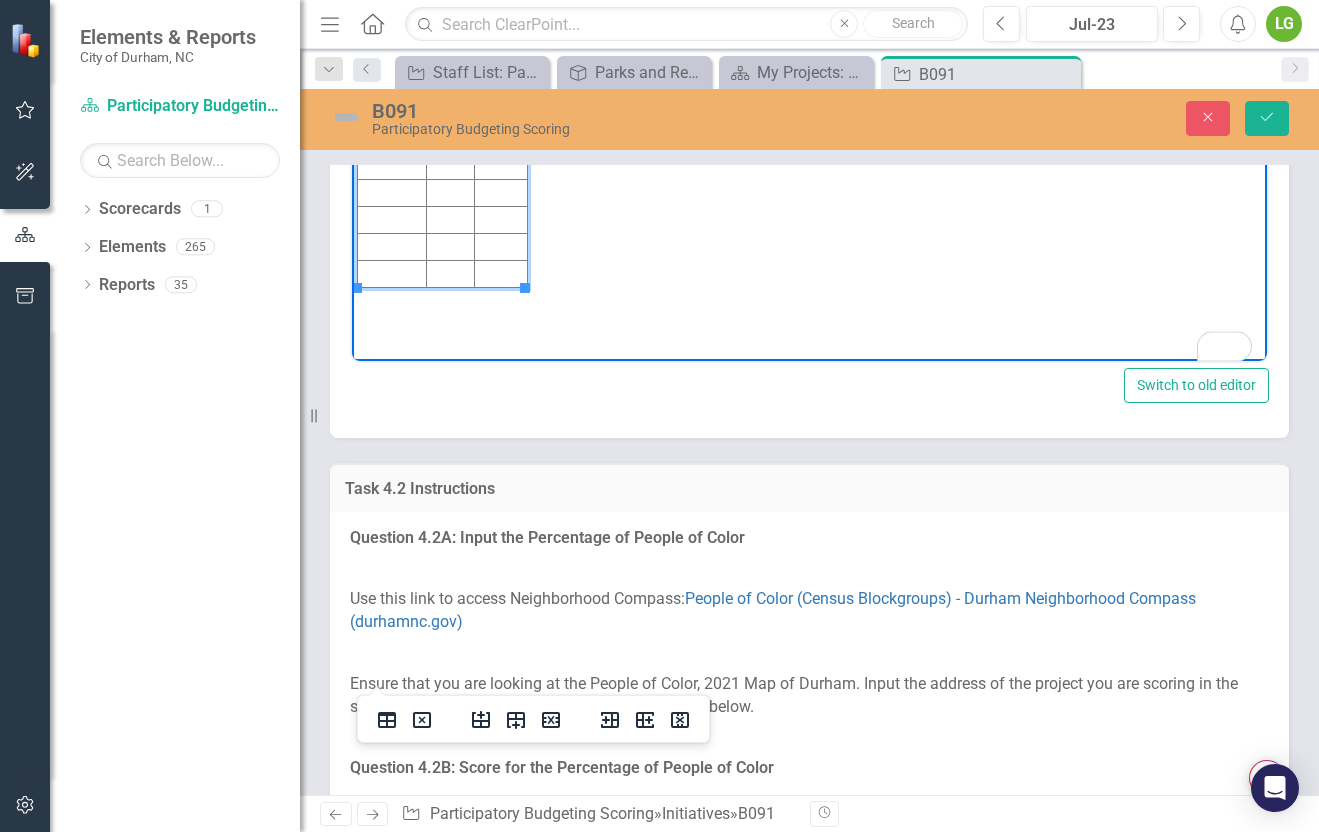 type 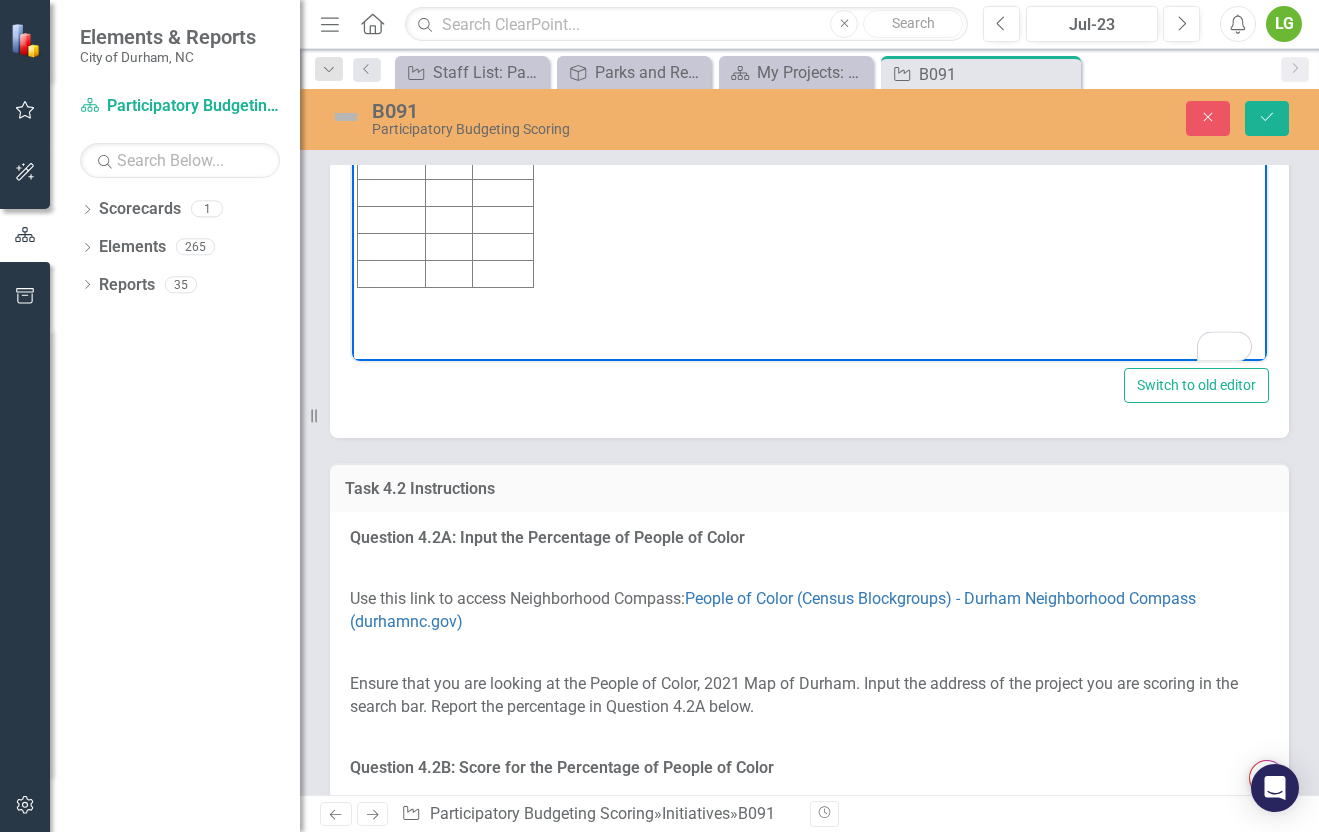 click on "Initiative Score Value B091 3 $57,679" at bounding box center (809, 162) 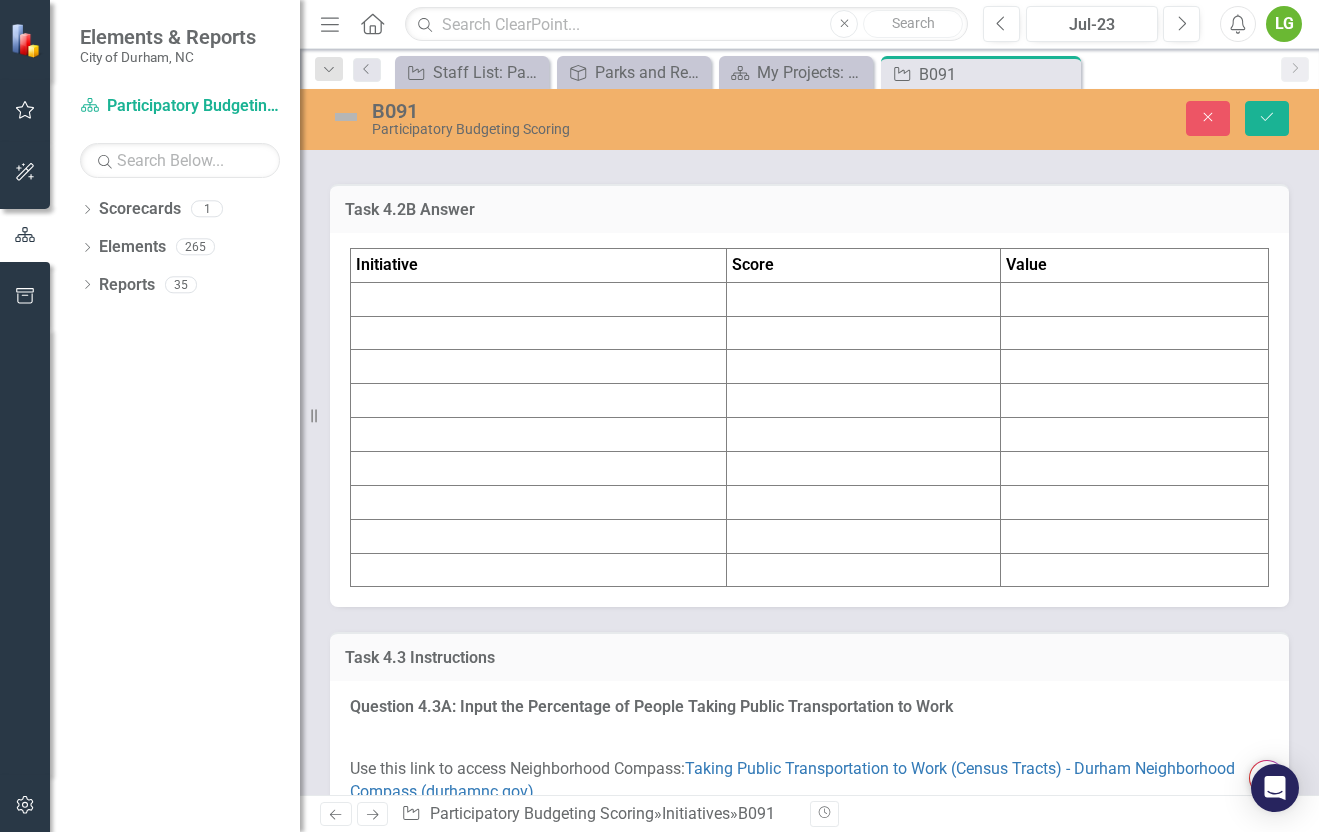 scroll, scrollTop: 4277, scrollLeft: 0, axis: vertical 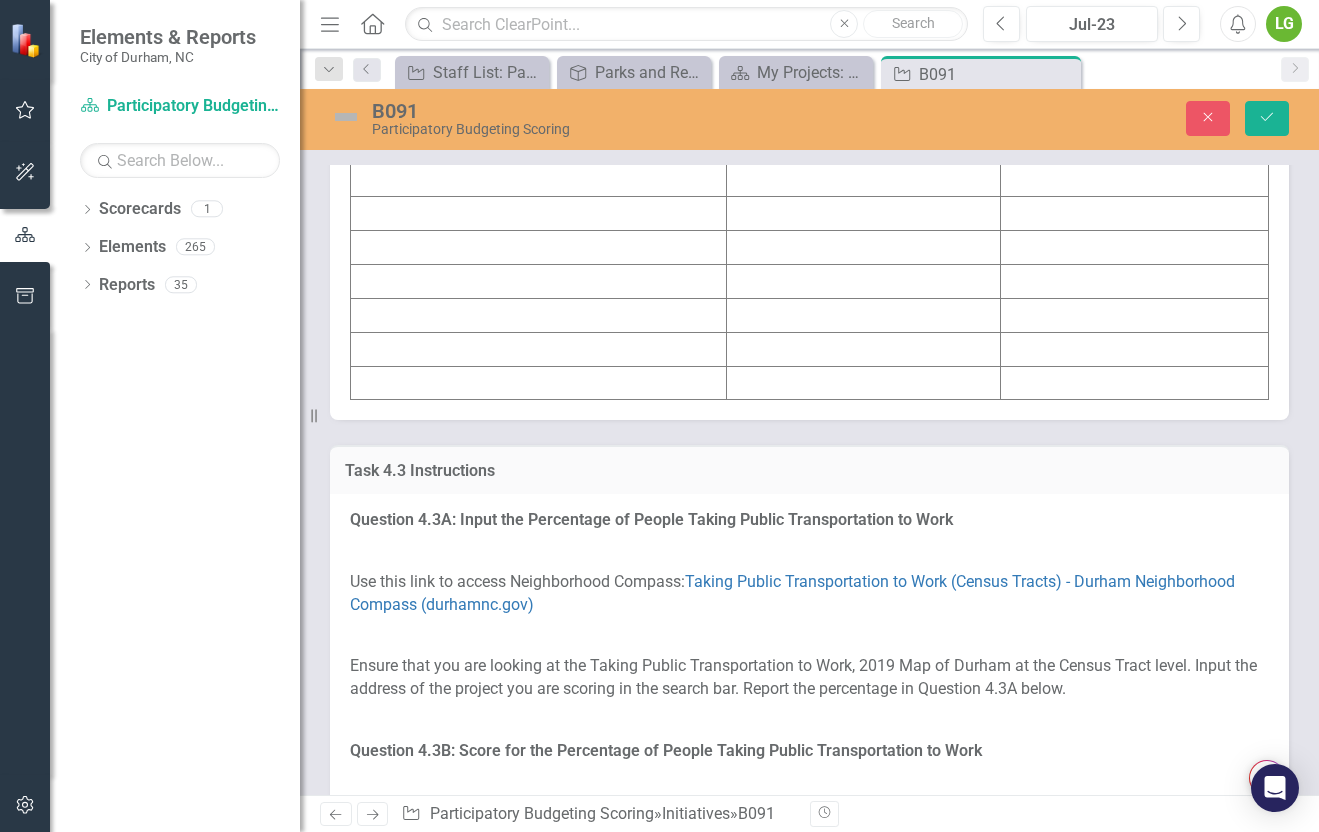 click at bounding box center (539, 112) 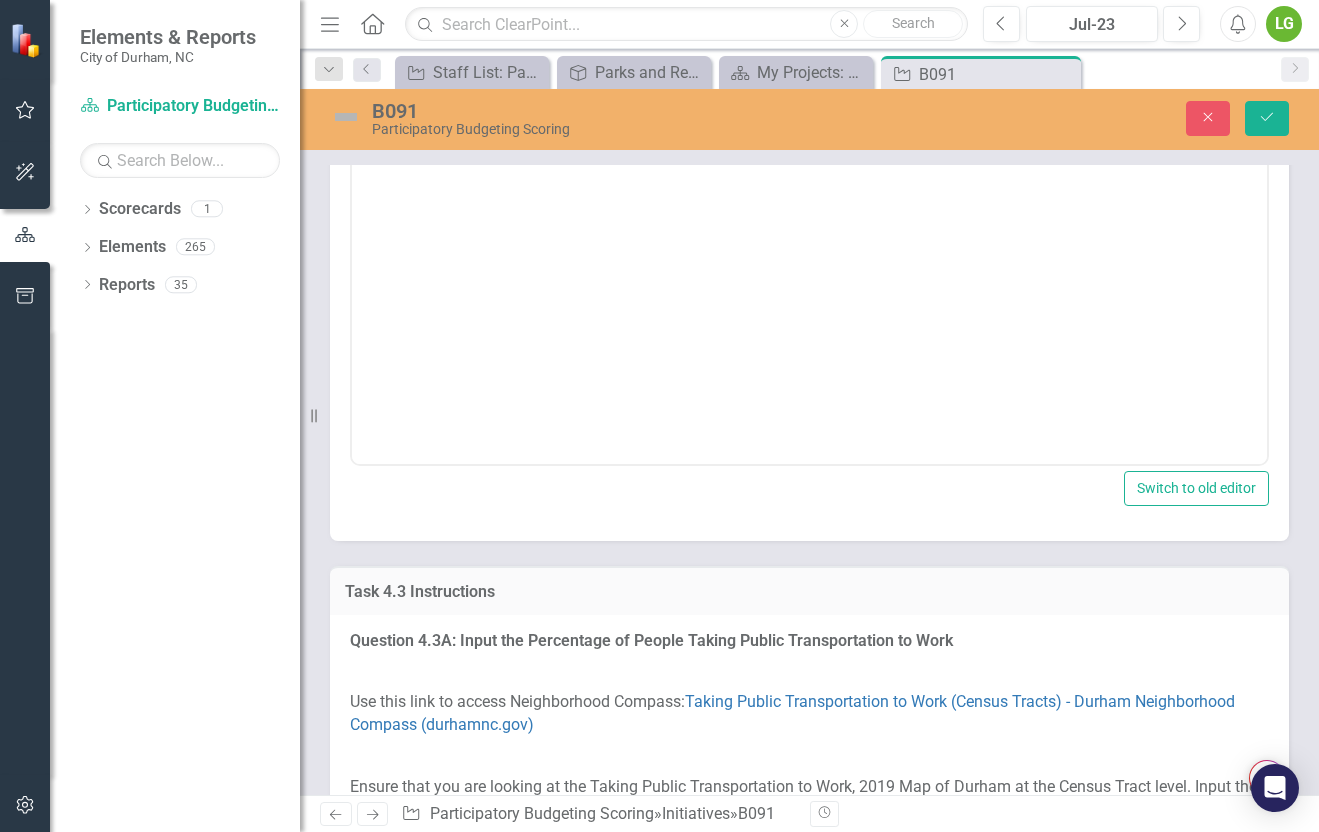 scroll, scrollTop: 0, scrollLeft: 0, axis: both 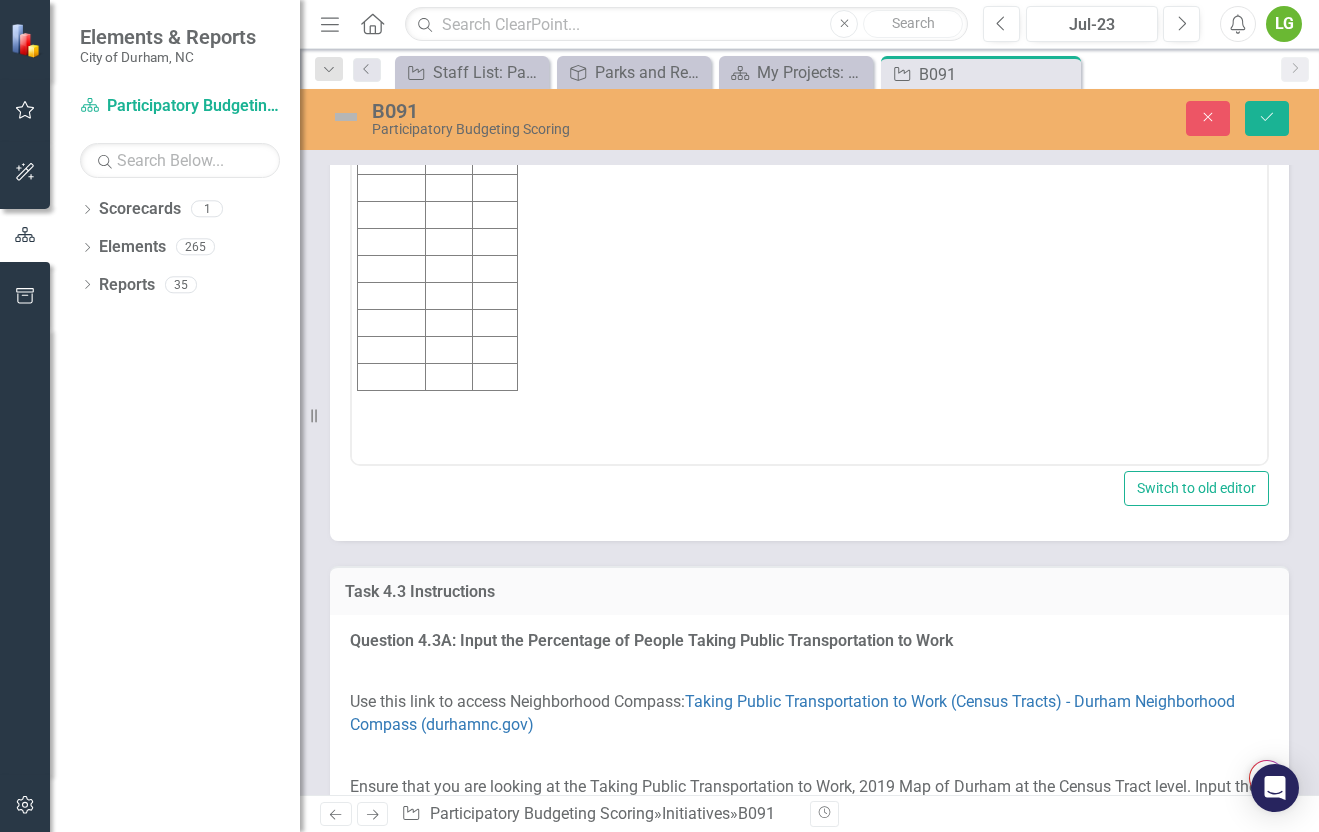 click at bounding box center [392, 160] 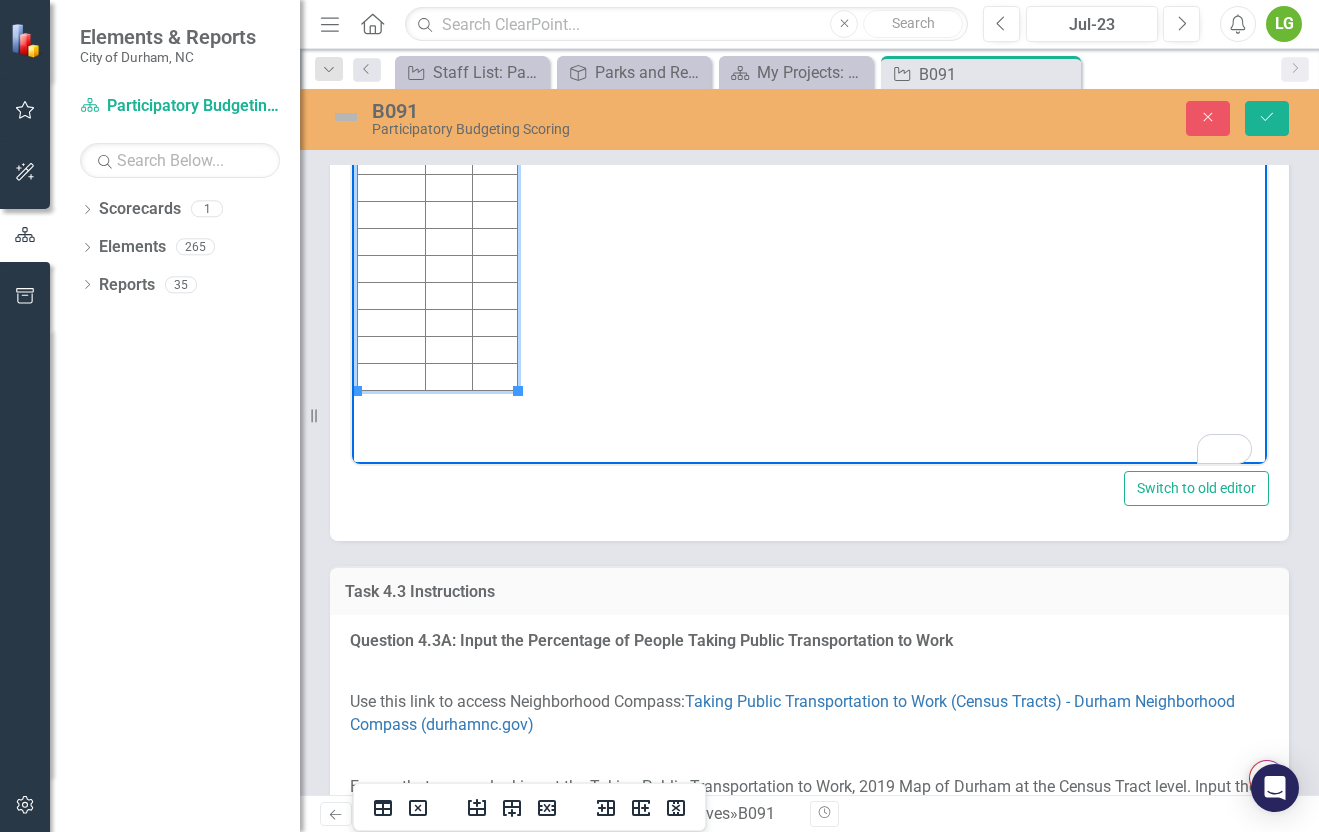 type 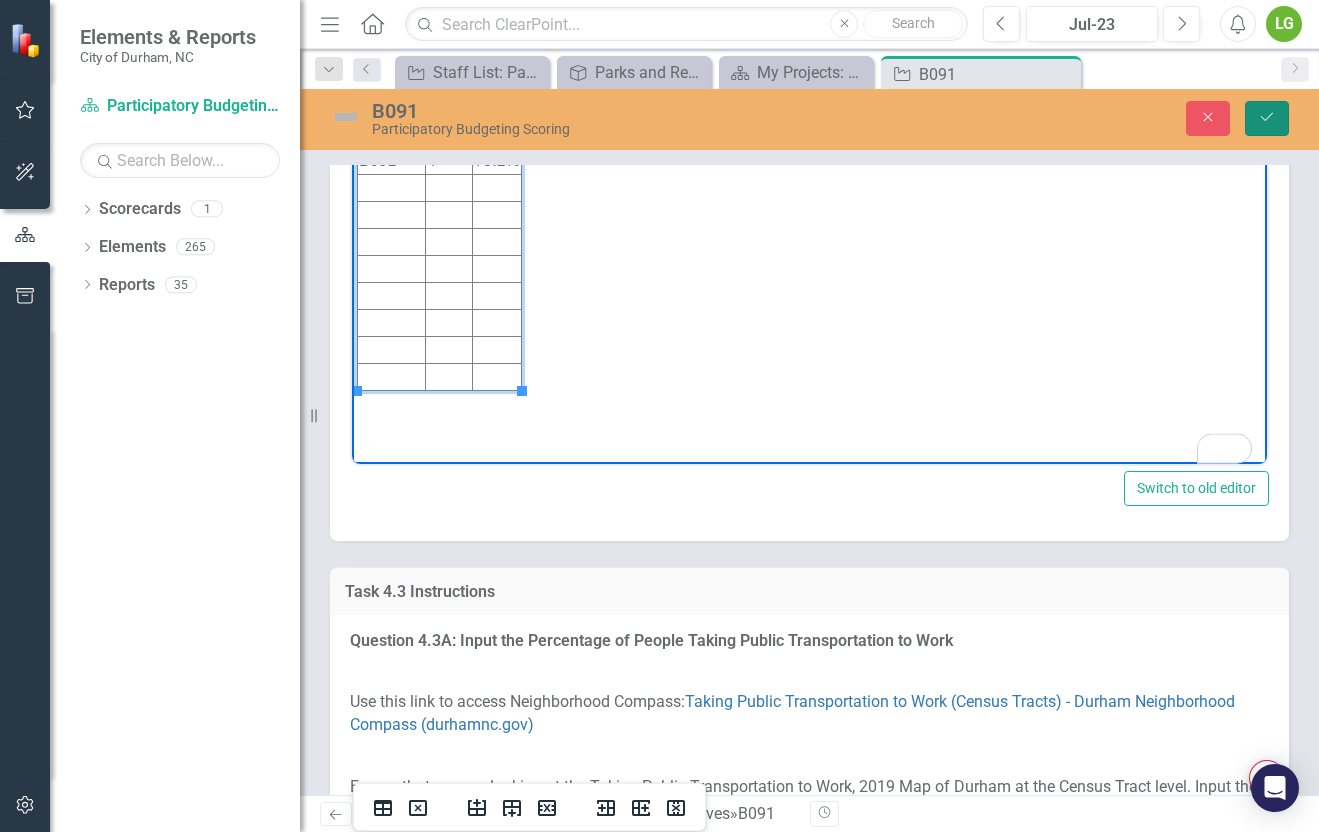 click on "Save" at bounding box center [1267, 118] 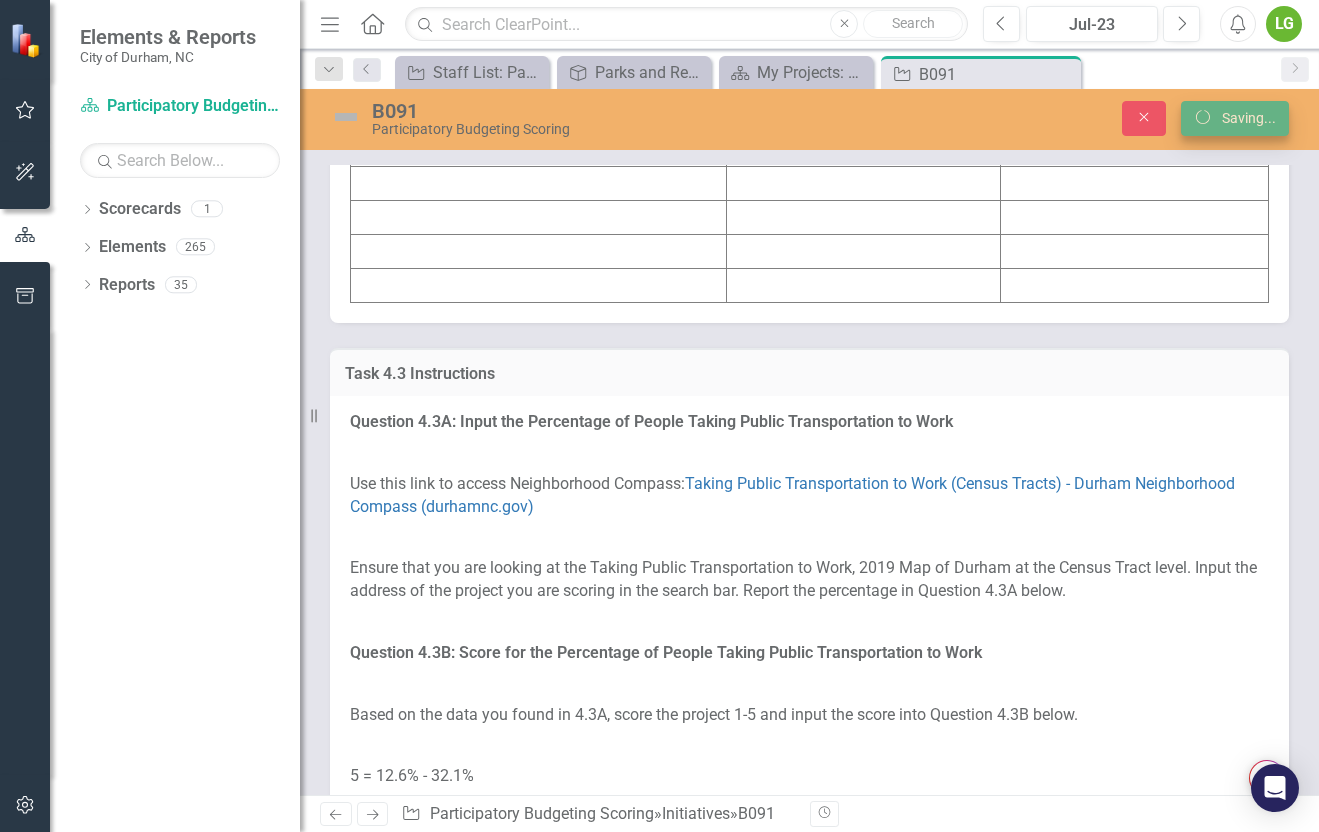 scroll, scrollTop: 4179, scrollLeft: 0, axis: vertical 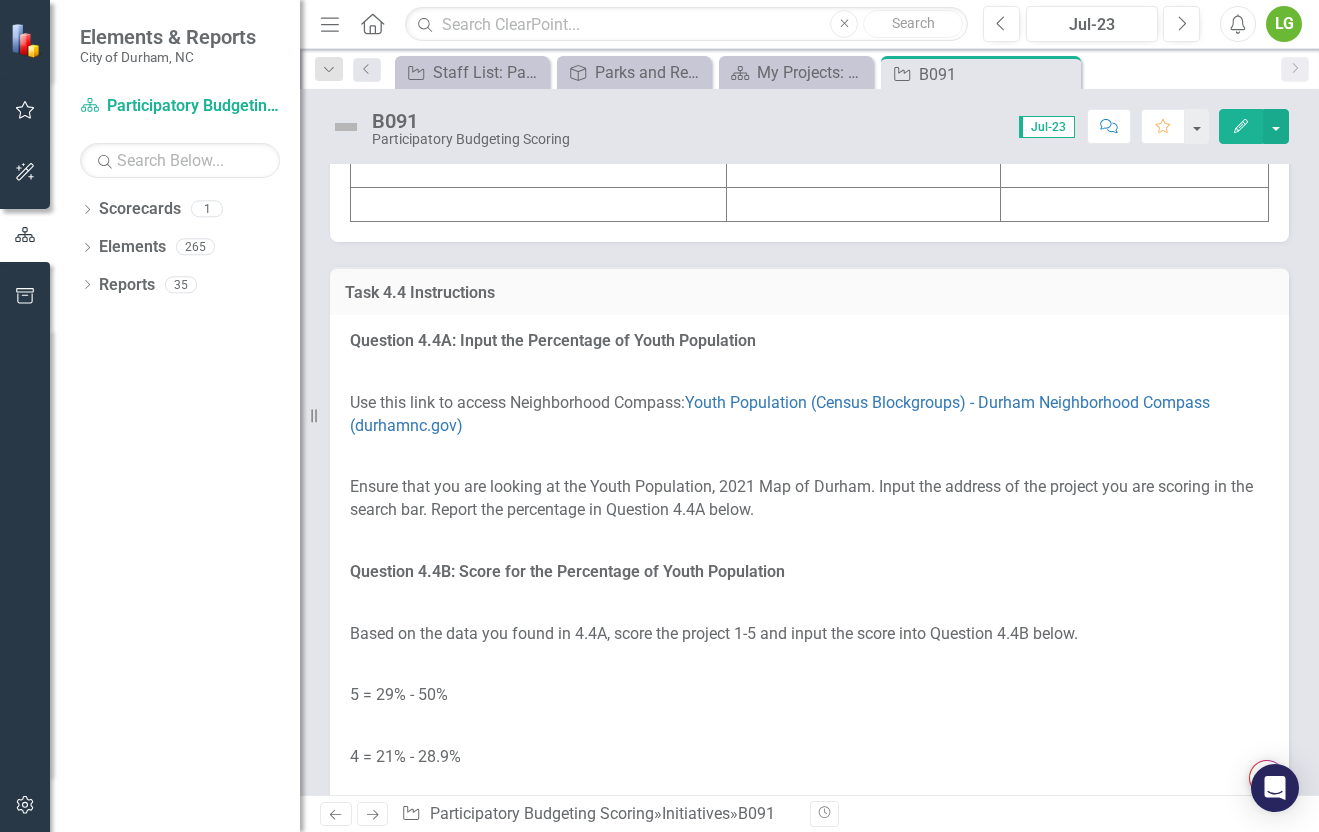 click at bounding box center [539, -66] 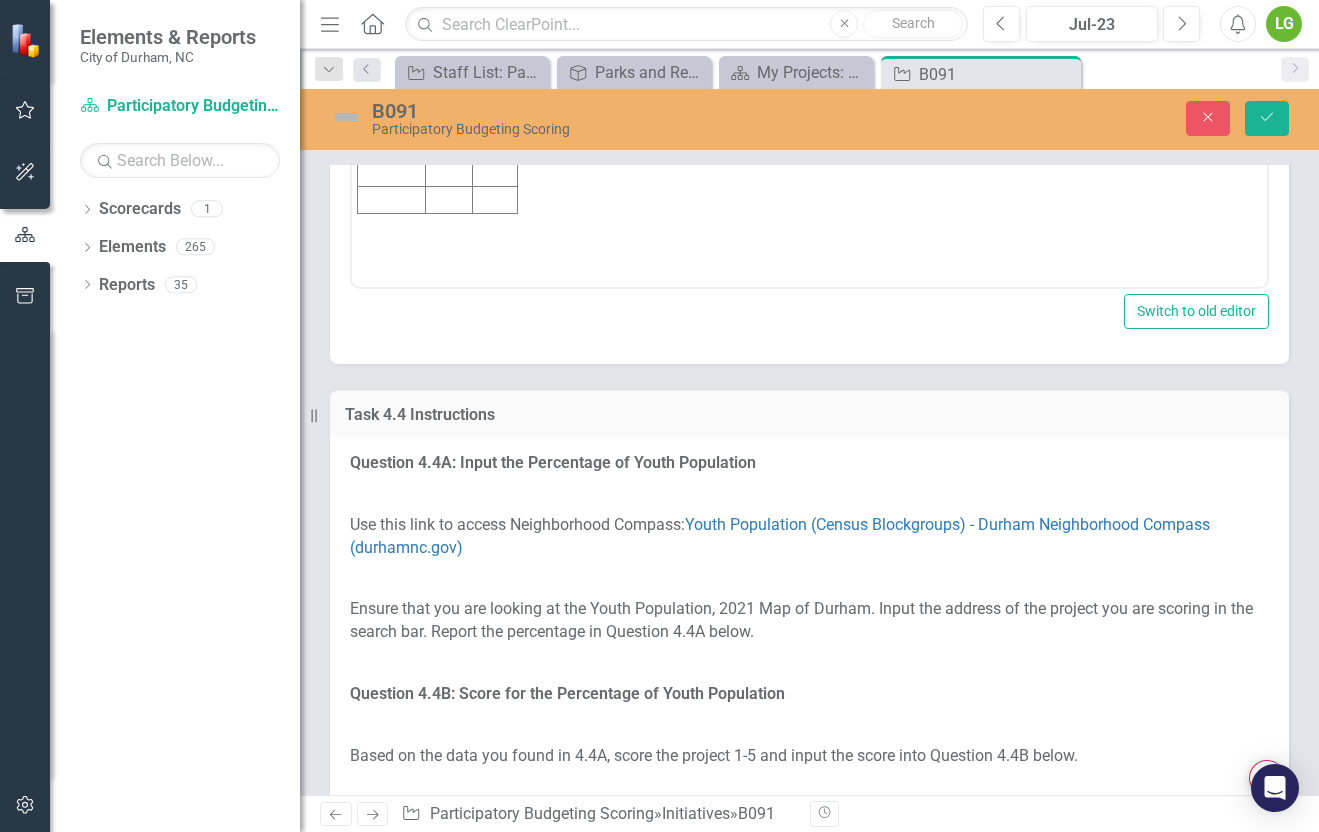 scroll, scrollTop: 0, scrollLeft: 0, axis: both 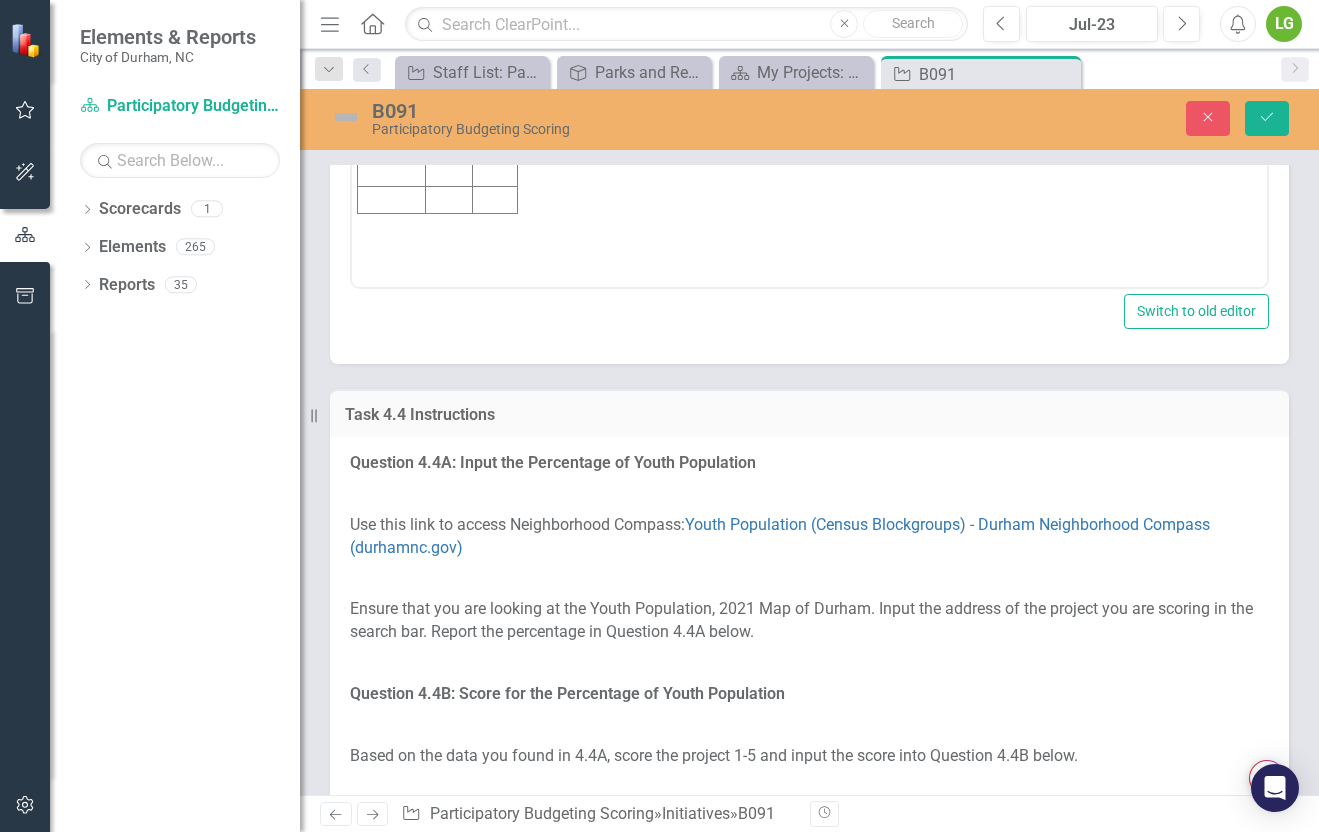 click at bounding box center (392, -16) 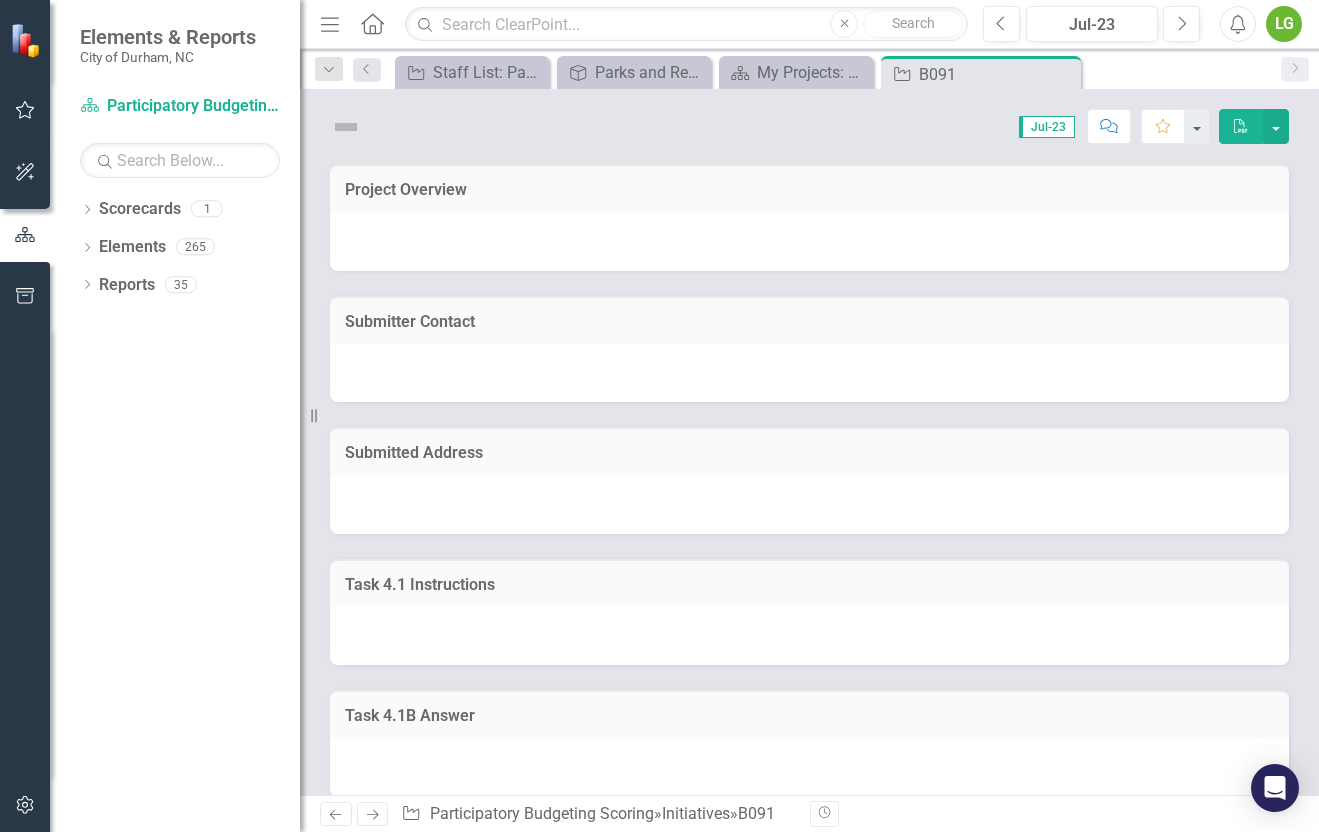 scroll, scrollTop: 0, scrollLeft: 0, axis: both 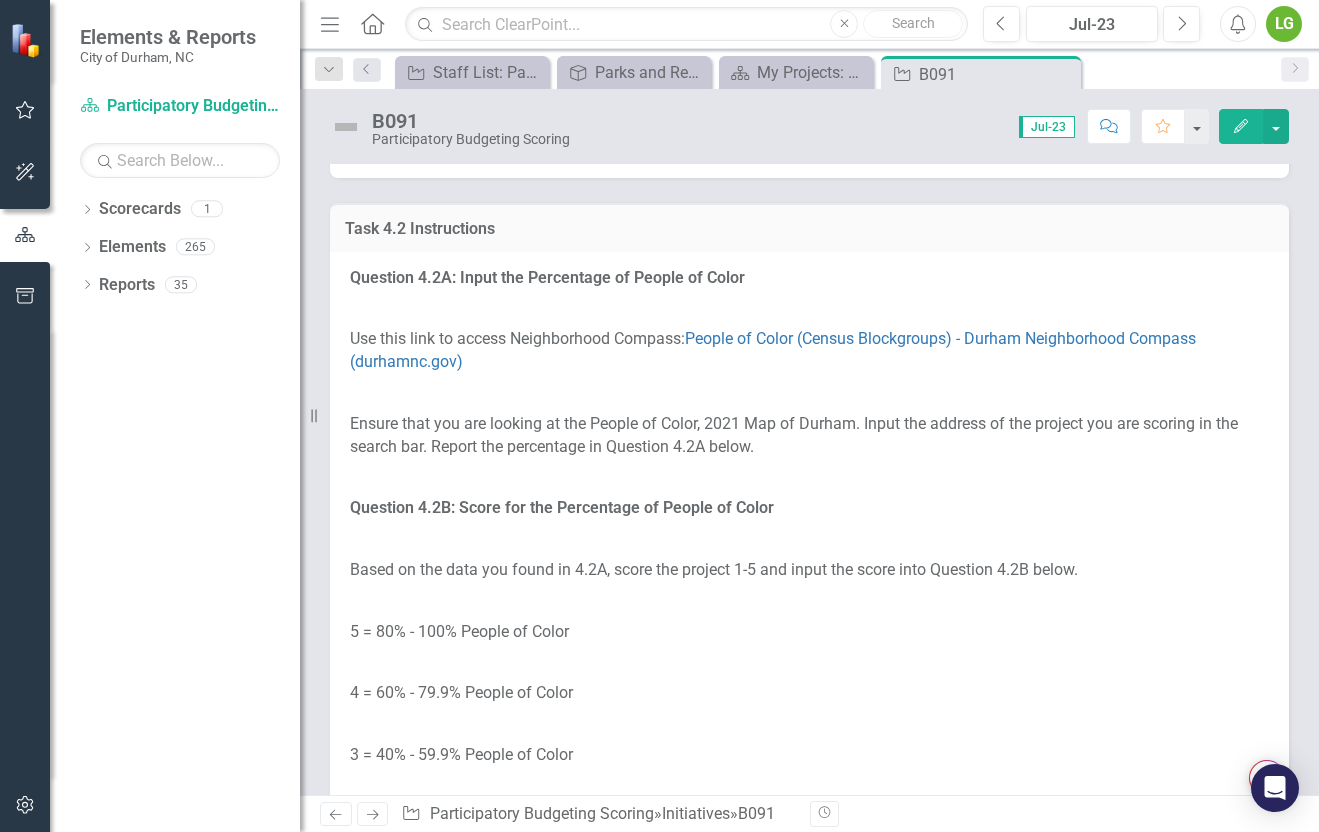 click at bounding box center (450, -29) 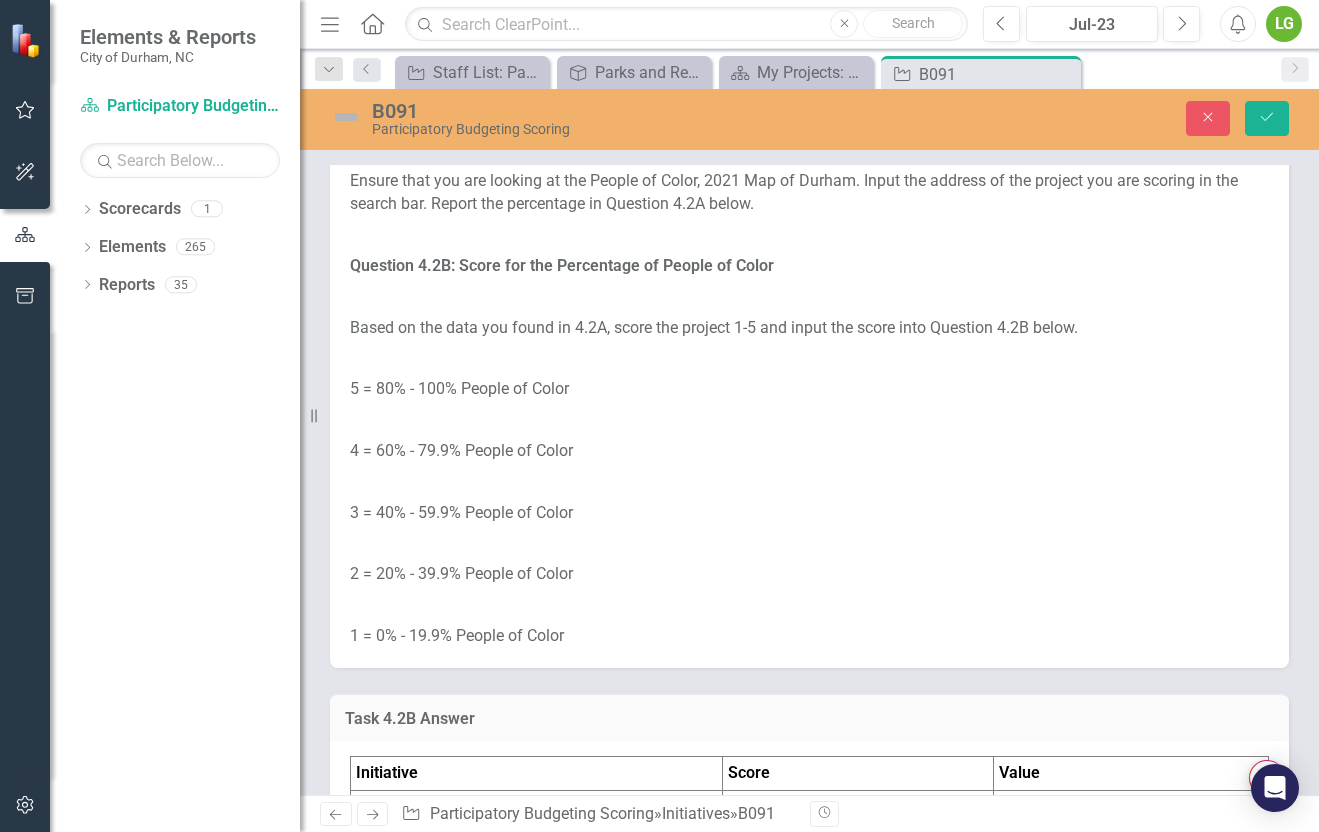 type on "<table style="width: 18.8764%; height: 270px;" border="1">
<colgroup>
<col style="width: 40.4762%;">
<col style="width: 27.9762%;">
<col style="width: 30.9524%;">
</colgroup>
<tbody>
<tr style="height: 27px;">
<td><strong>Initiative</strong></td>
<td><strong>Score</strong></td>
<td><strong>Value</strong></td>
</tr>
<tr style="height: 27px;">
<td>B091</td>
<td>3</td>
<td>$57,679</td>
</tr>
<tr style="height: 27px;">
<td>&nbsp;</td>
<td>&nbsp;</td>
<td>&nbsp;</td>
</tr>
<tr style="height: 27px;">
<td>&nbsp;</td>
<td>&nbsp;</td>
<td>&nbsp;</td>
</tr>
<tr style="height: 27px;">
<td>&nbsp;</td>
<td>&nbsp;</td>
<td>&nbsp;</td>
</tr>
<tr style="height: 27px;">
<td>&nbsp;</td>
<td>&nbsp;</td>
<td>&nbsp;</td>
</tr>
<tr style="height: 27px;">
<td>&nbsp;</td>
<td>&nbsp;</td>
<td>&nbsp;</td>
</tr>
<tr style="height: 27px;">
<td>&nbsp;</td>
<td>&nbsp;</td>
<td>&nbsp;..." 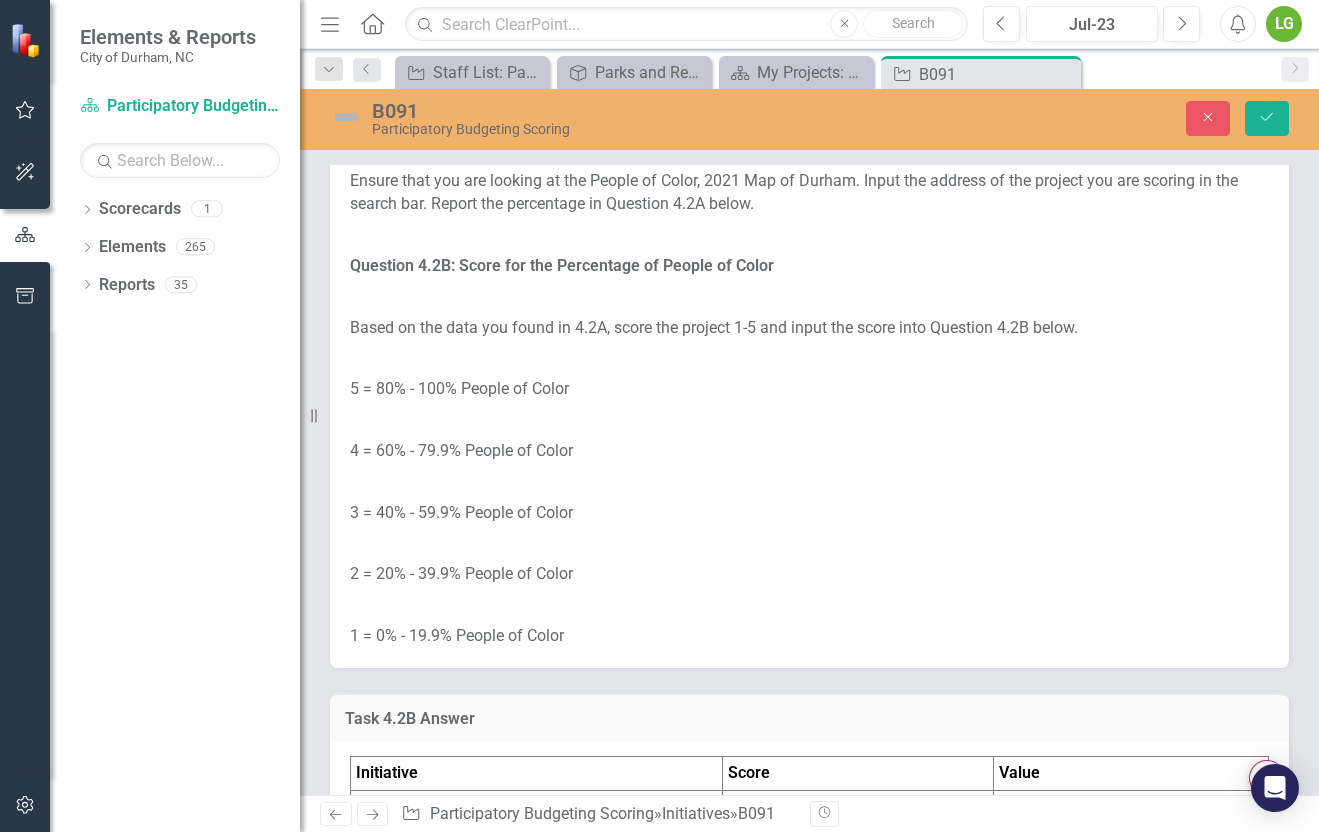 scroll, scrollTop: 2741, scrollLeft: 0, axis: vertical 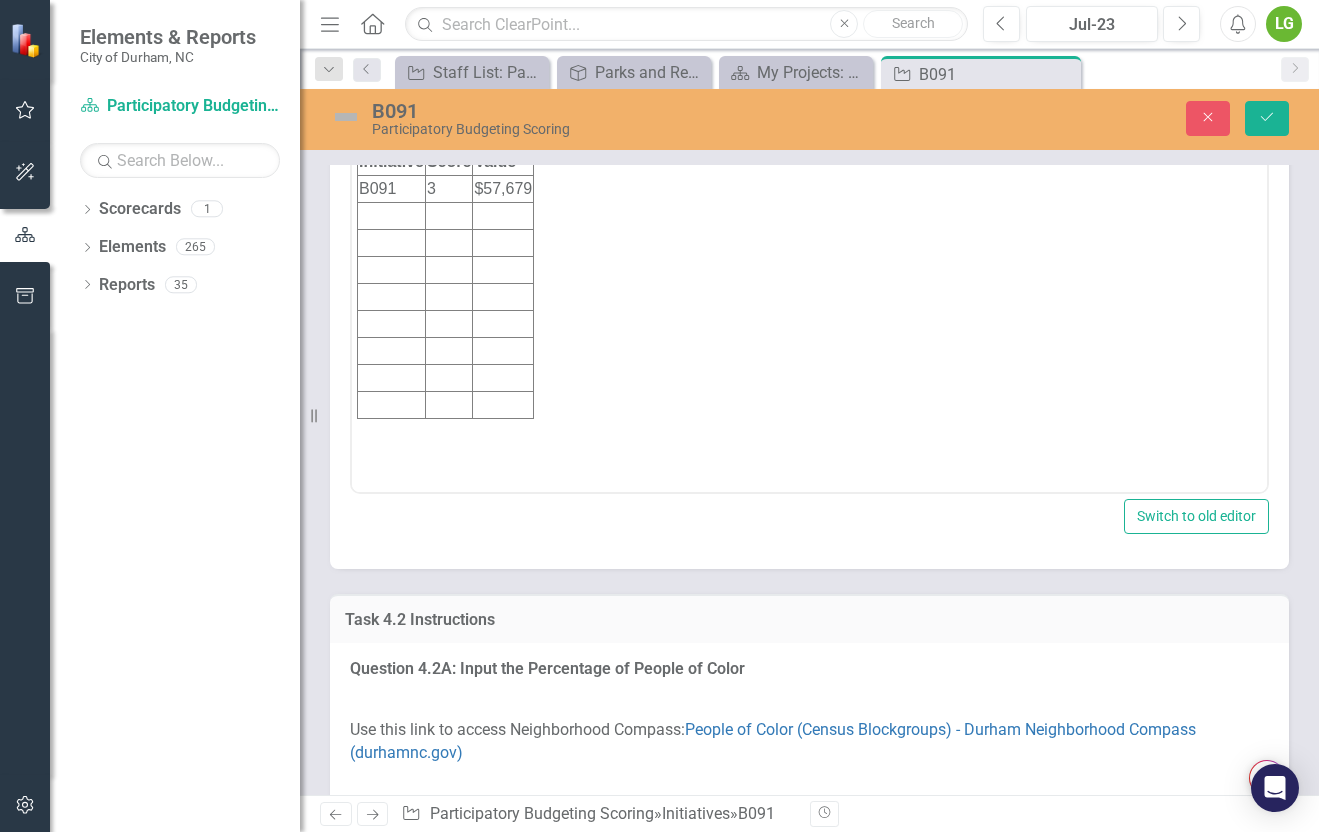 click on "$57,679" at bounding box center (503, 189) 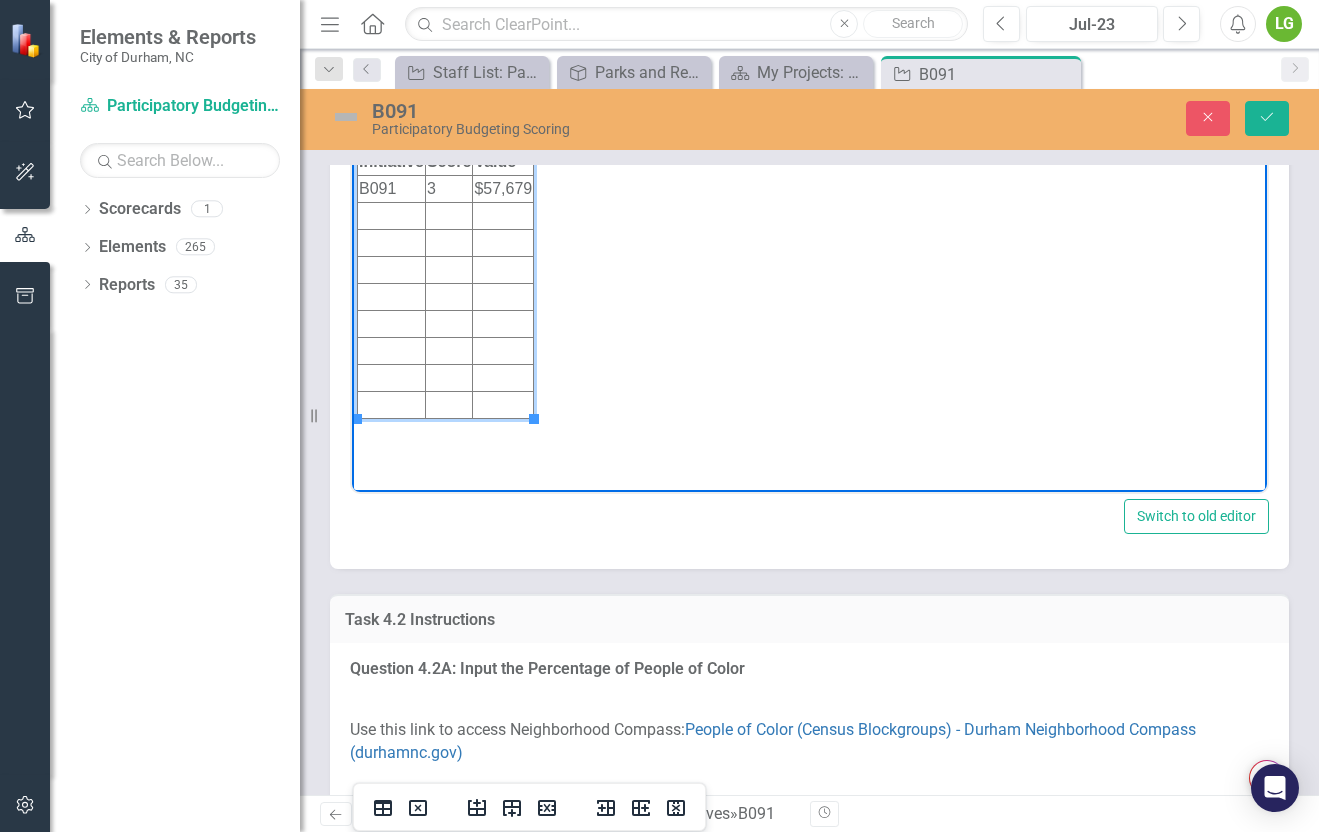 type 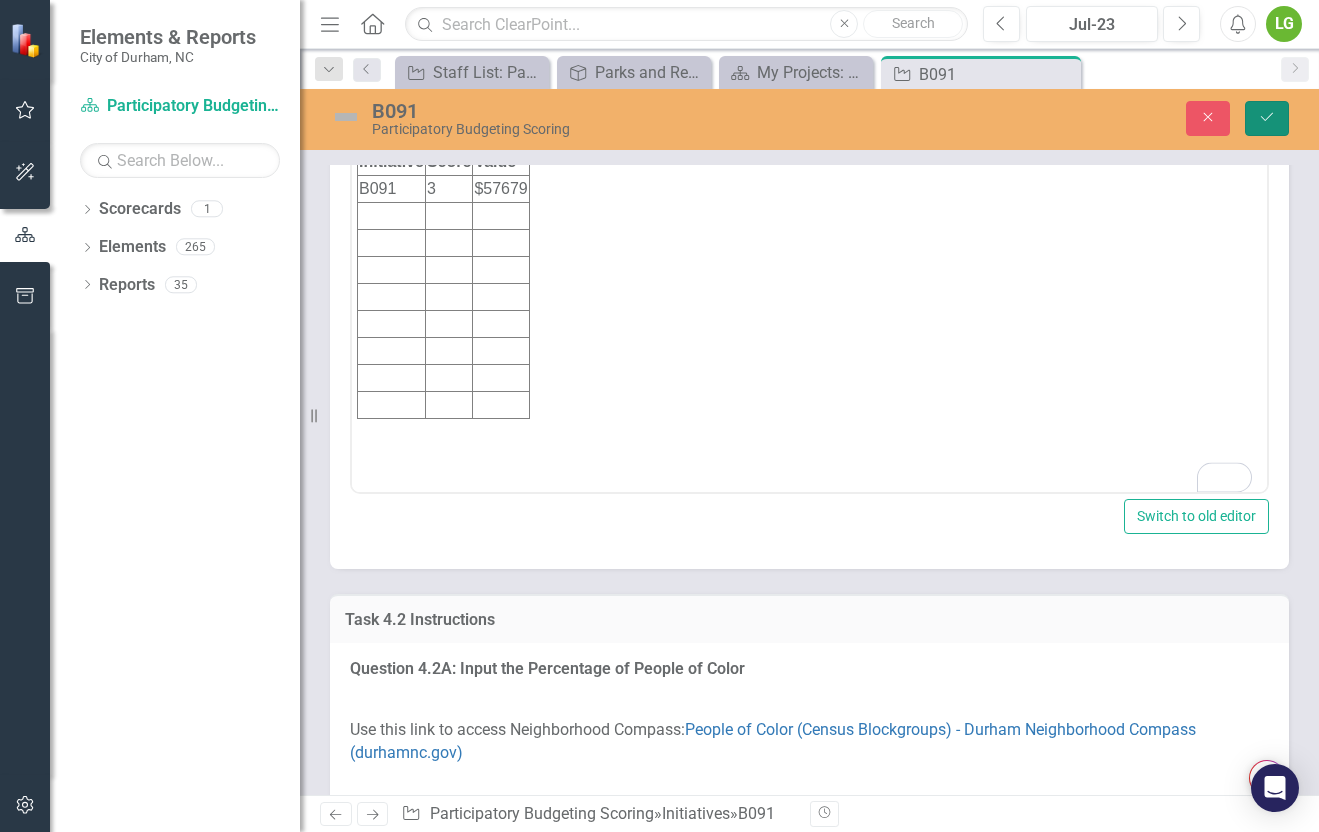 click on "Save" at bounding box center [1267, 118] 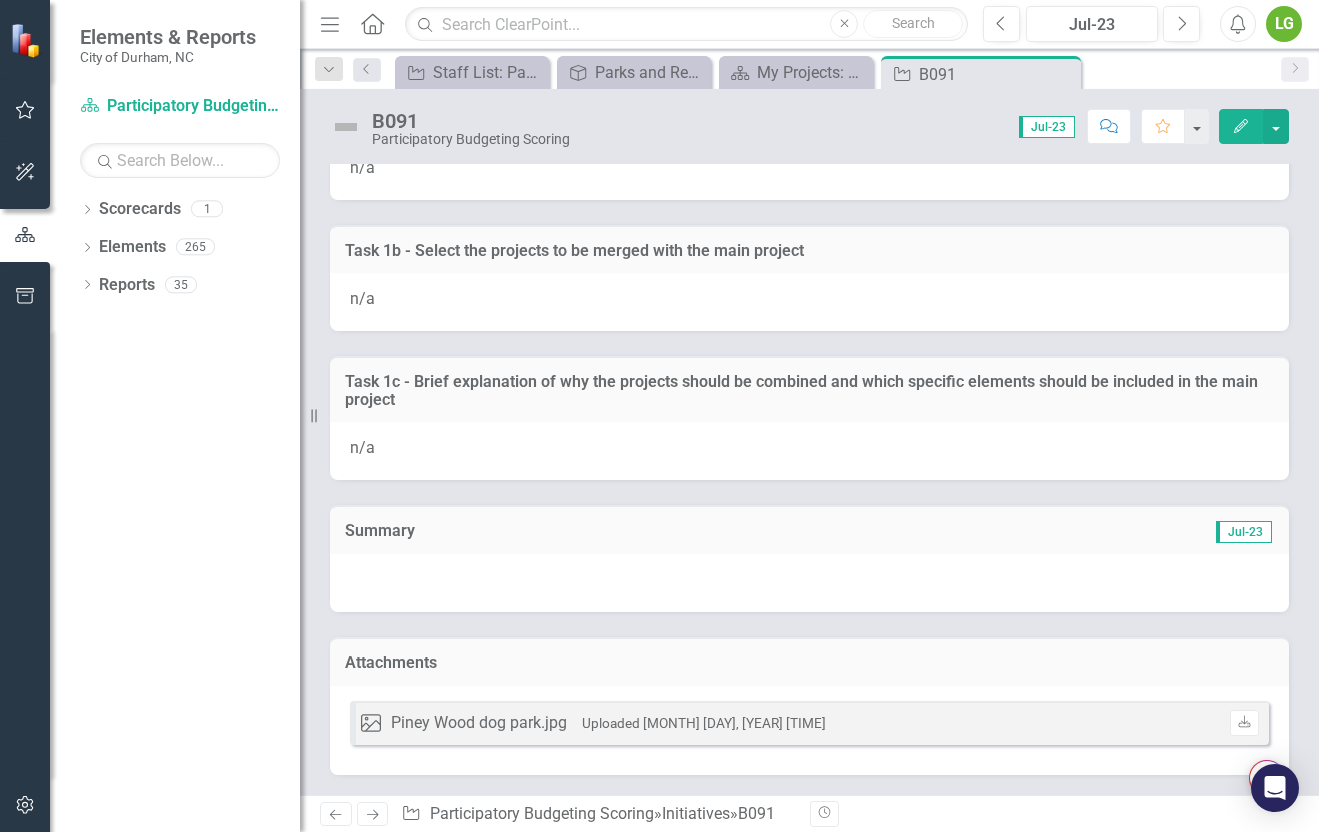 scroll, scrollTop: 8757, scrollLeft: 0, axis: vertical 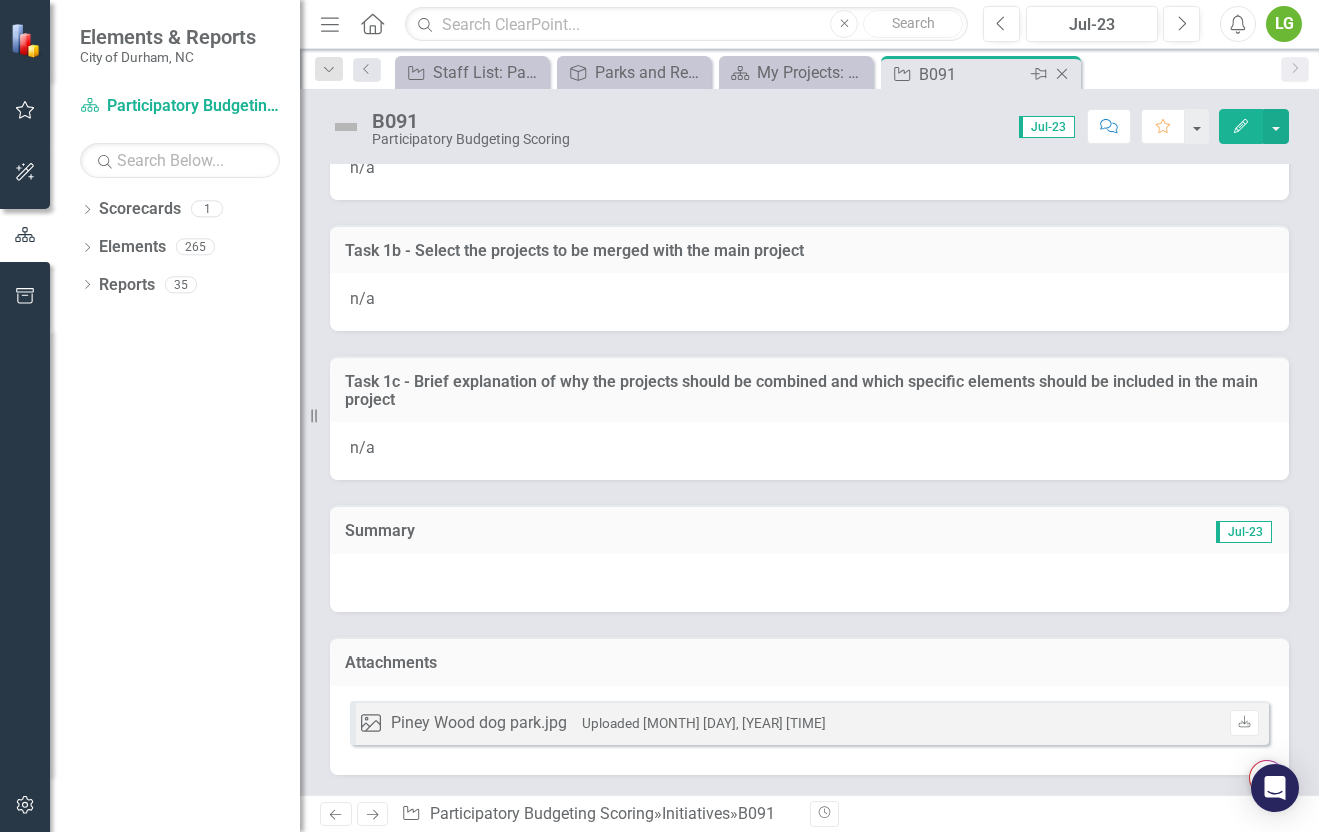 click on "Close" 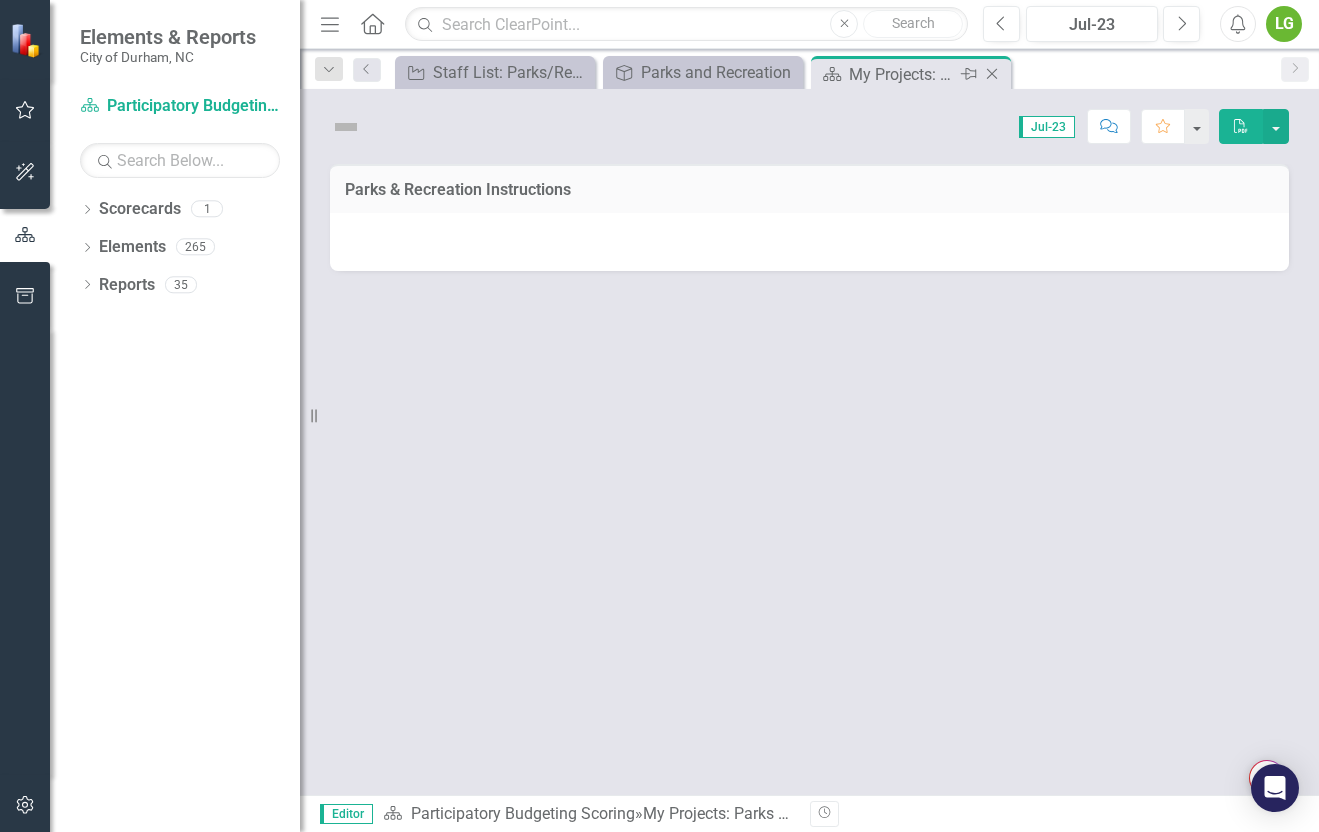 click on "My Projects: Parks & Recreation" at bounding box center (902, 74) 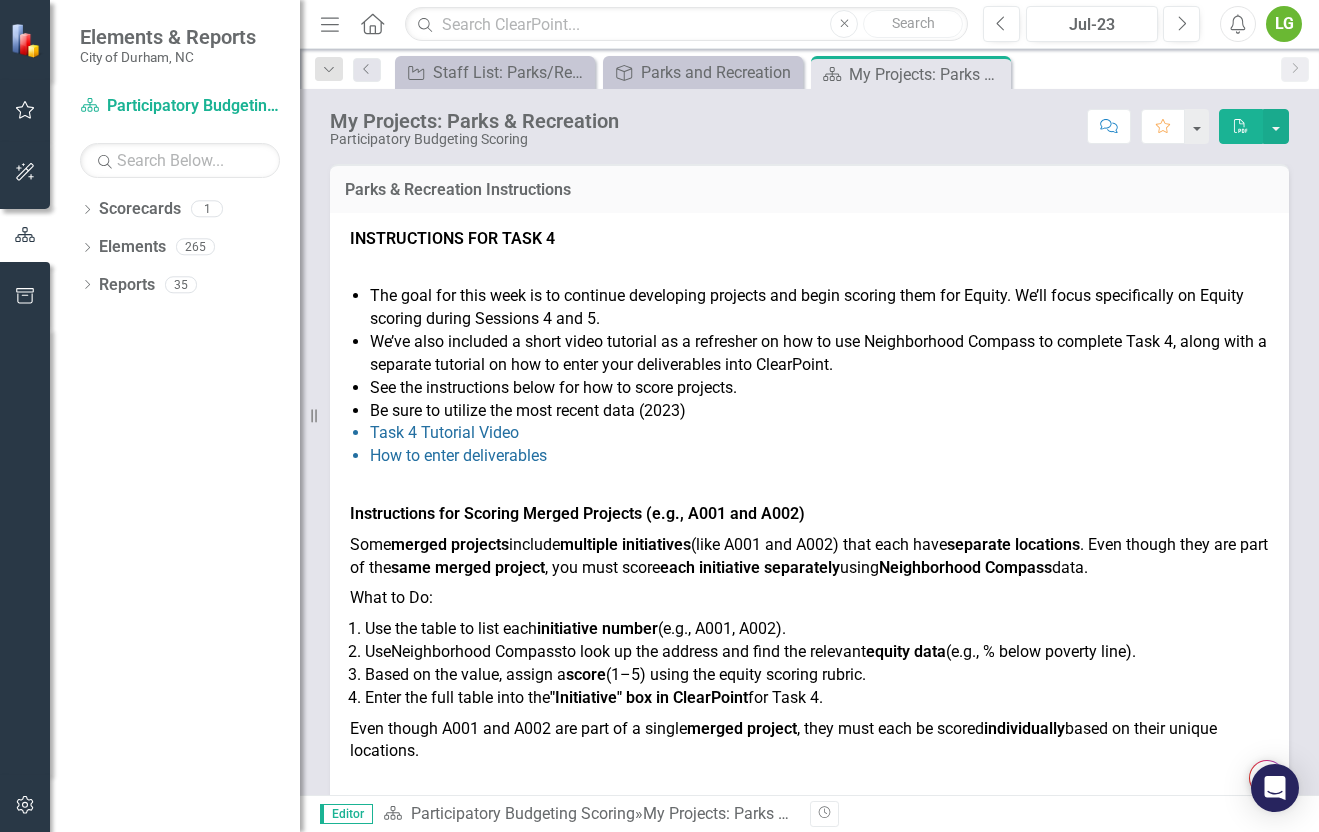 scroll, scrollTop: 523, scrollLeft: 0, axis: vertical 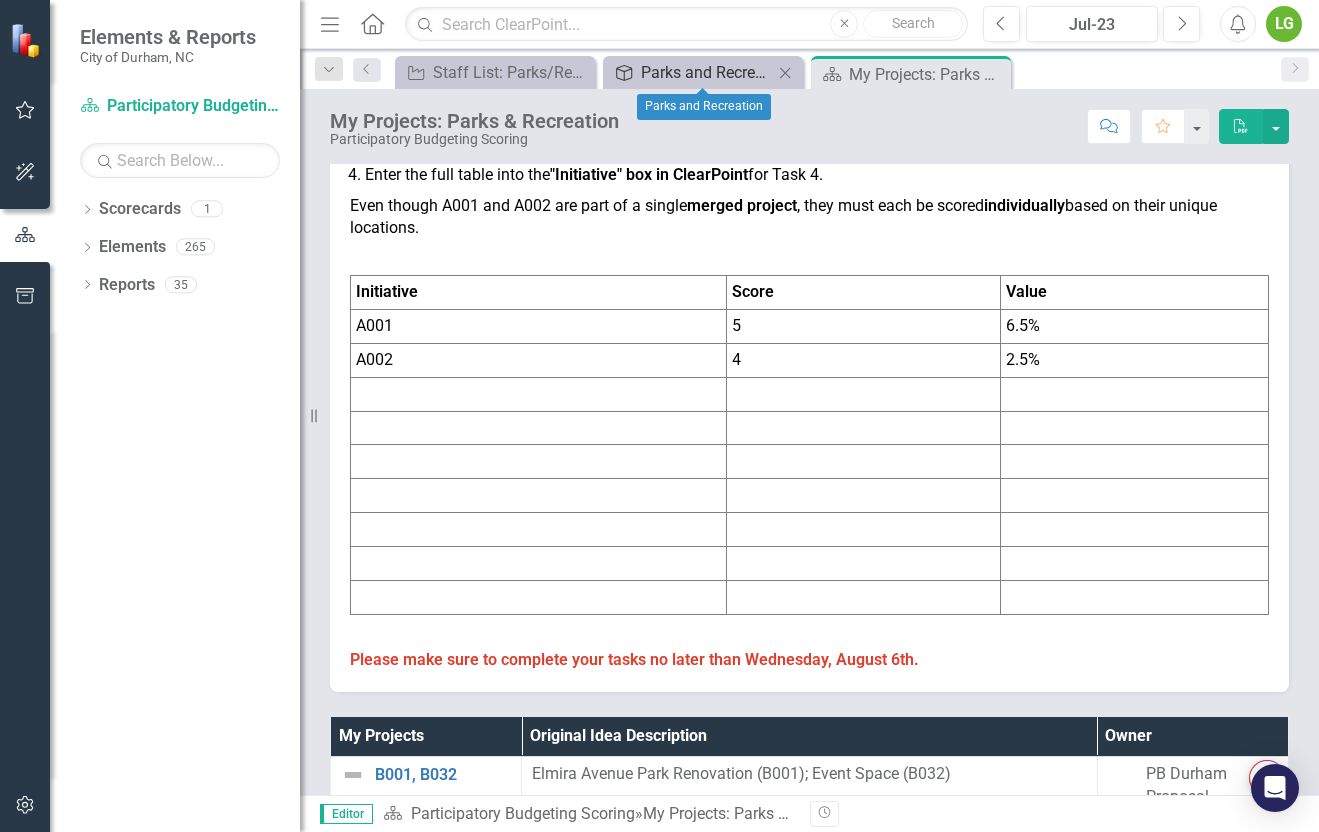 click on "Parks and Recreation" at bounding box center [707, 72] 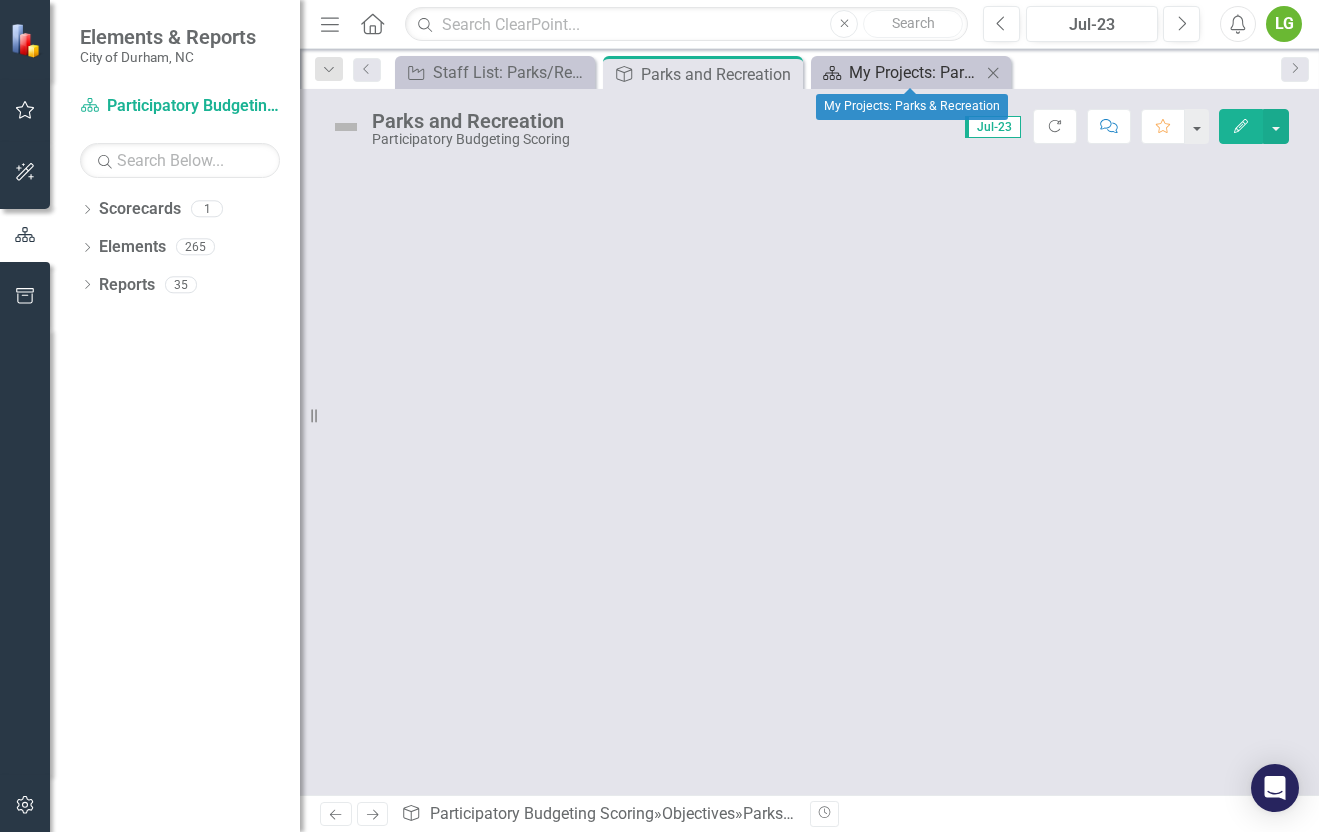 click on "My Projects: Parks & Recreation" at bounding box center (915, 72) 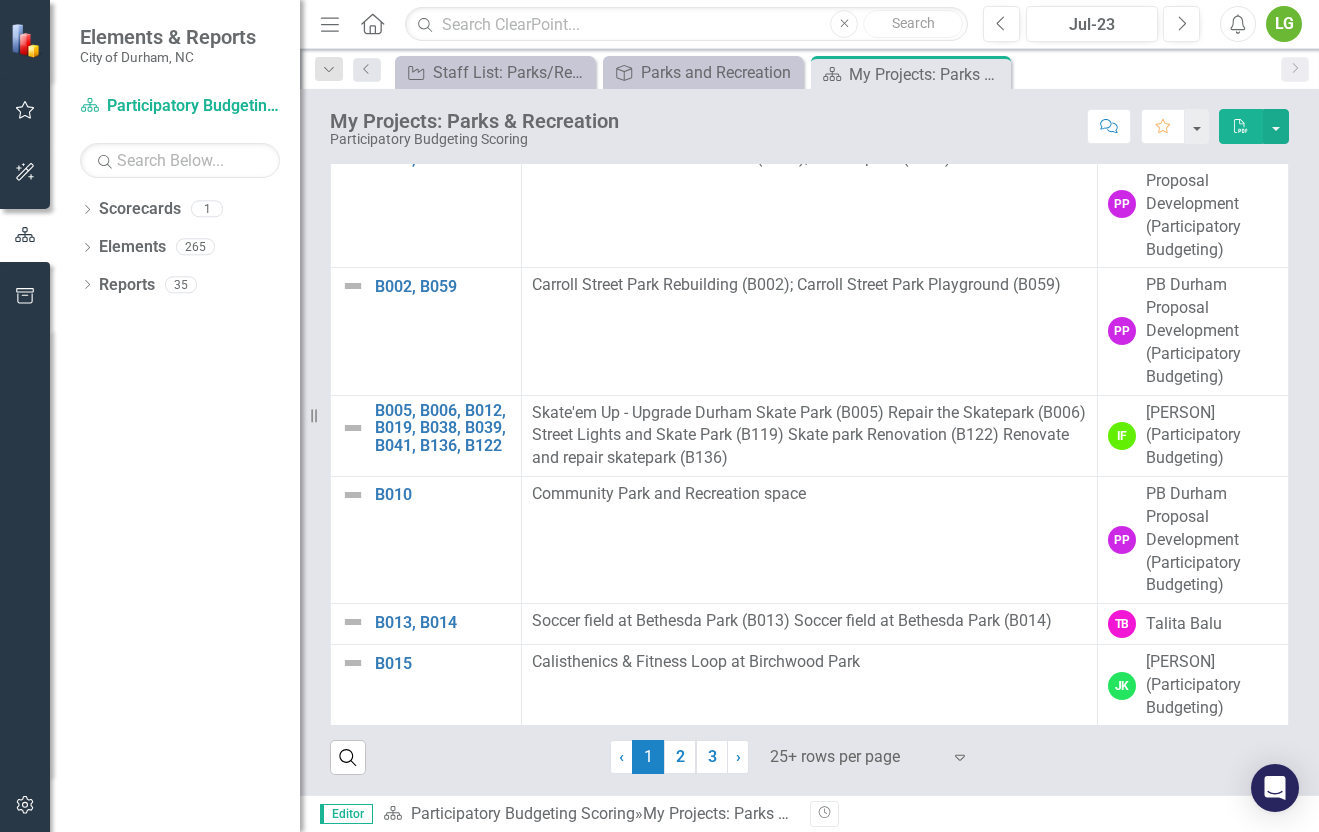 scroll, scrollTop: 1036, scrollLeft: 0, axis: vertical 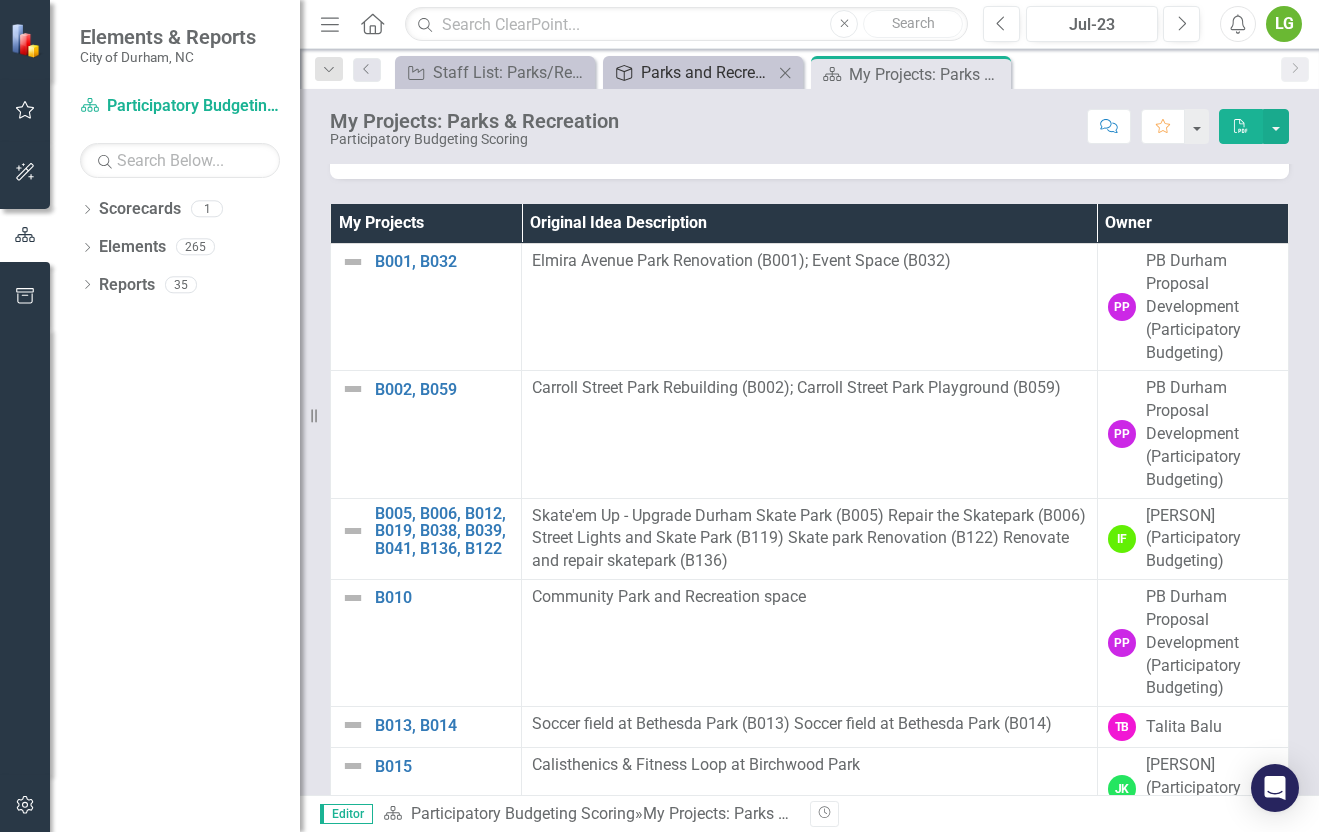 click on "Parks and Recreation" at bounding box center (707, 72) 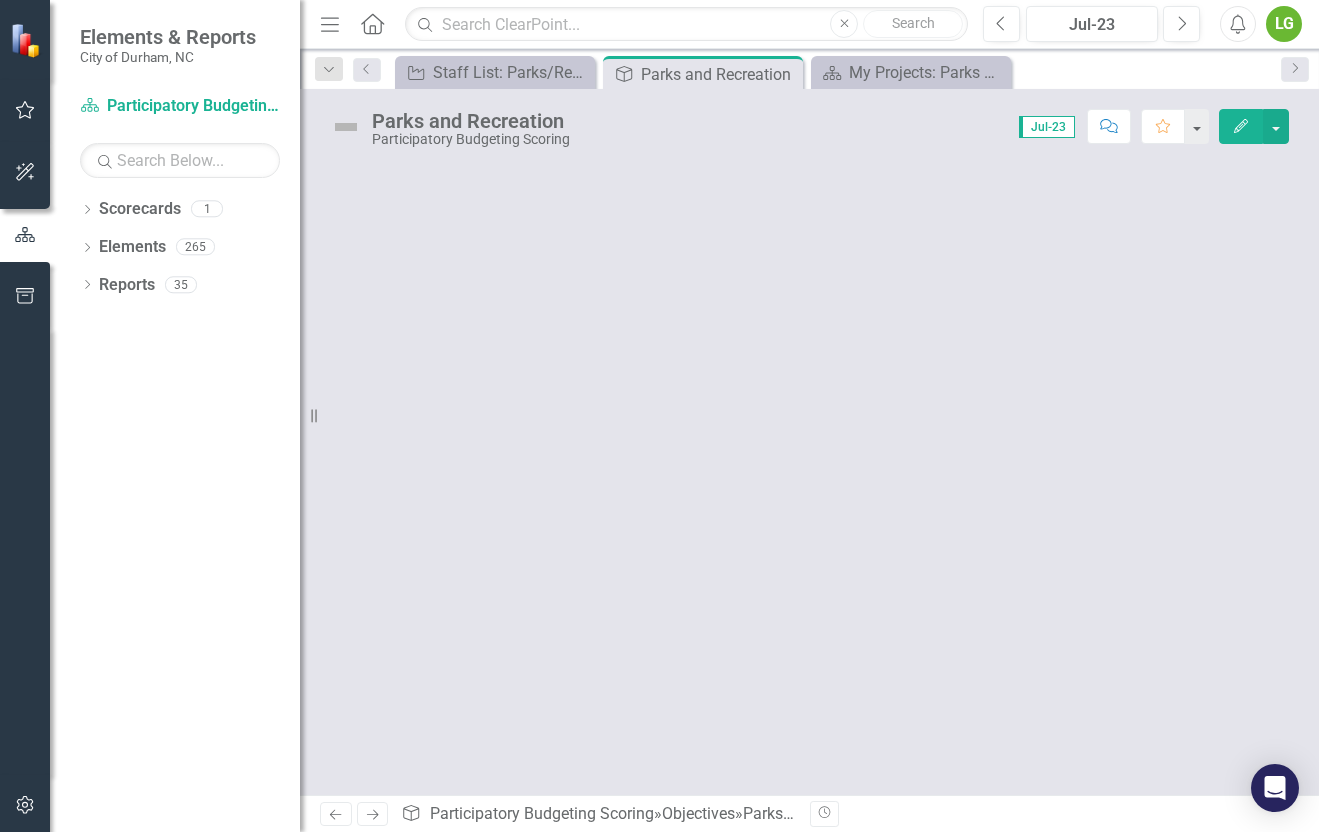 scroll, scrollTop: 0, scrollLeft: 0, axis: both 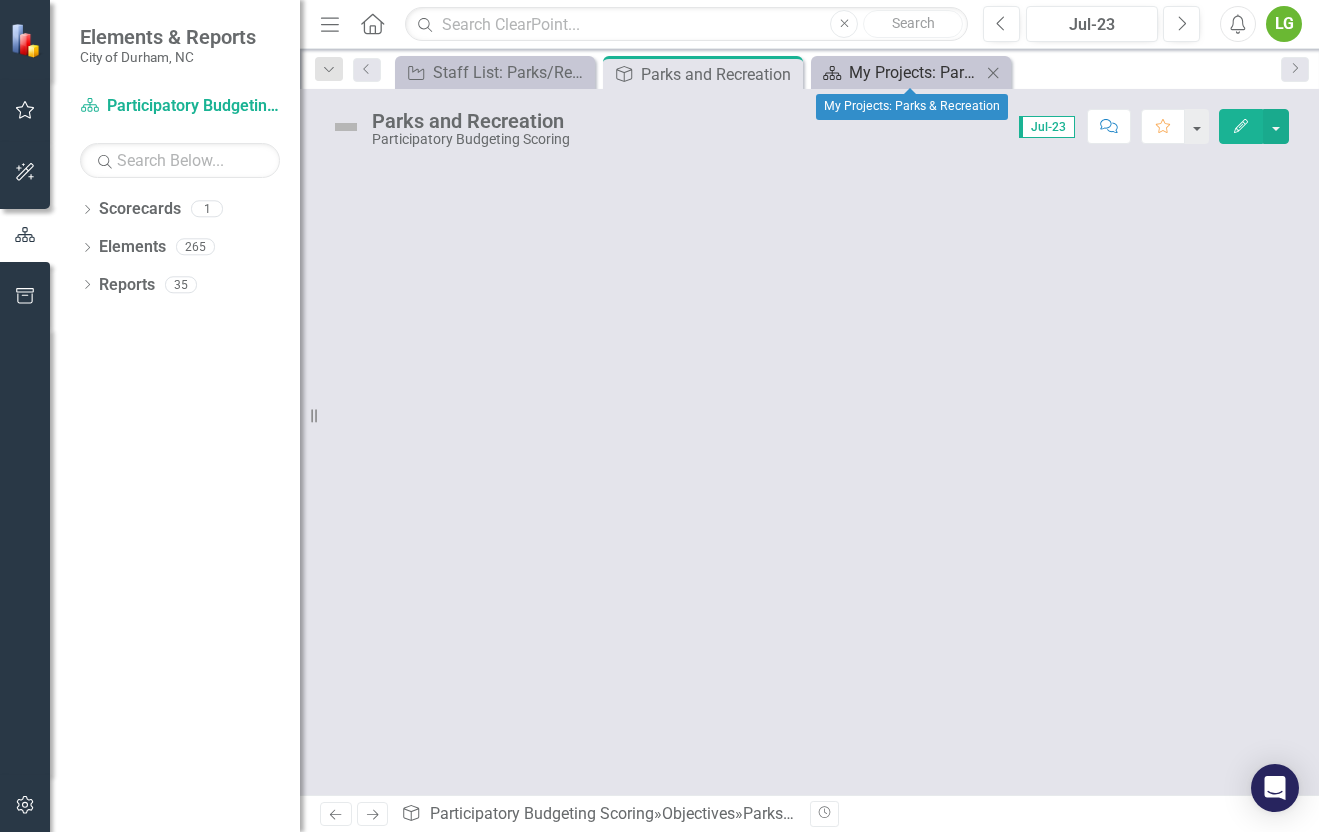 click on "My Projects: Parks & Recreation" at bounding box center [915, 72] 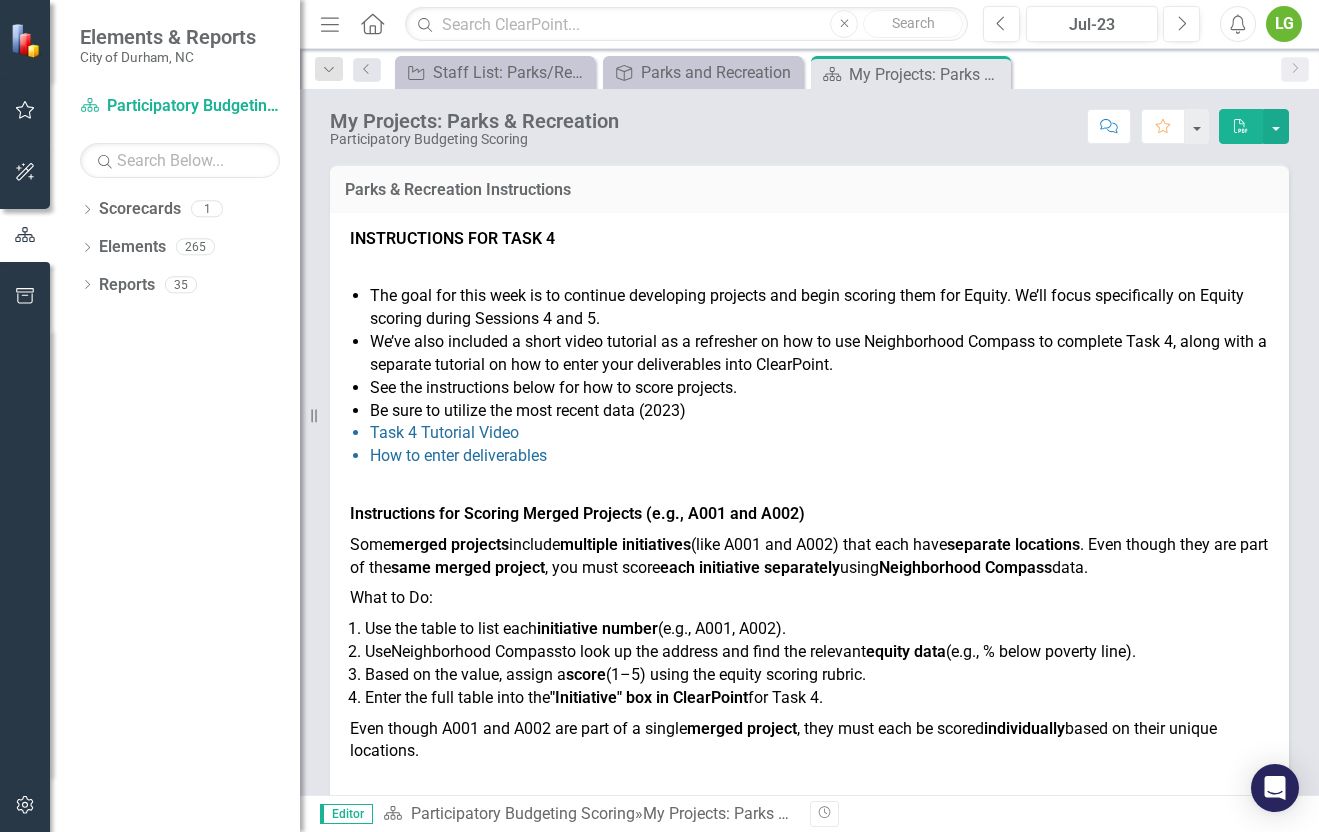 scroll, scrollTop: 523, scrollLeft: 0, axis: vertical 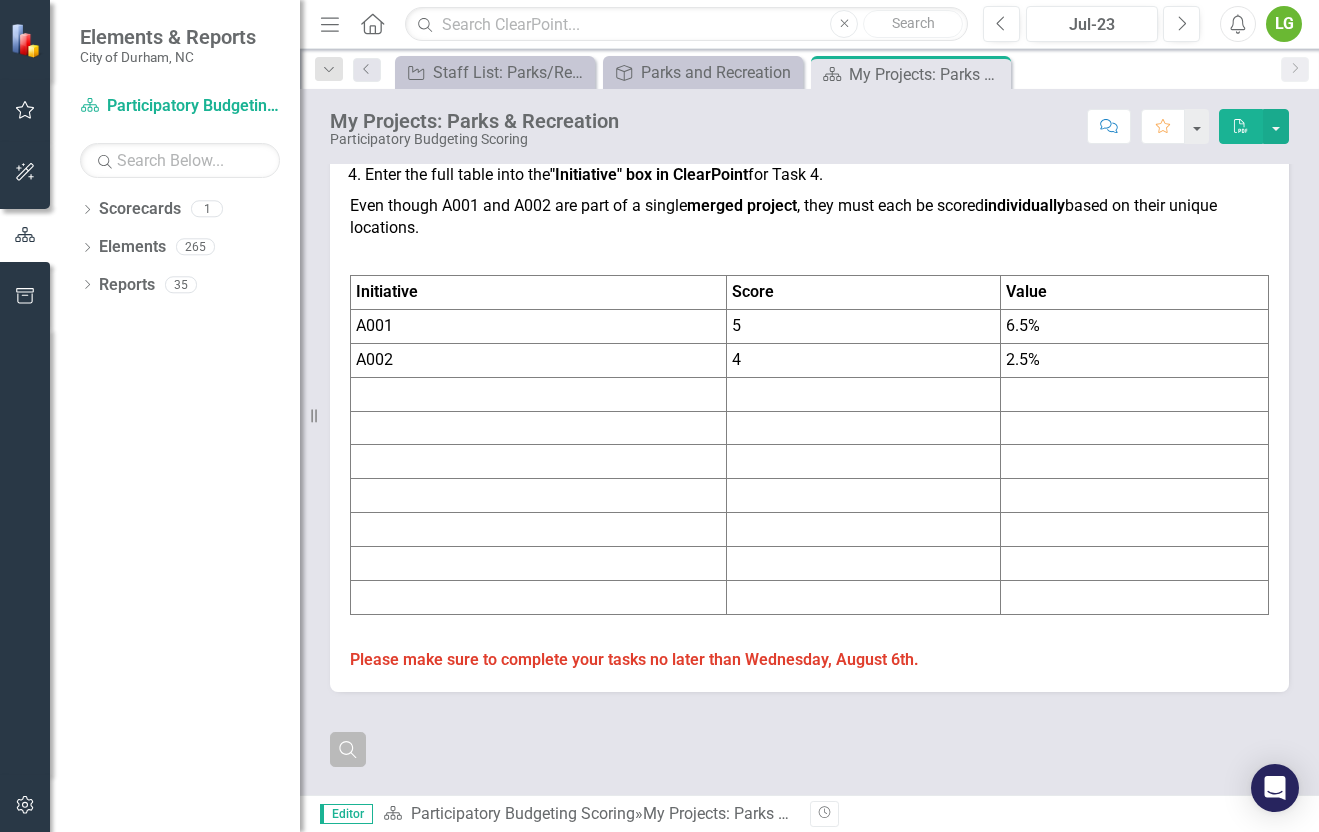 click on "Search" at bounding box center [348, 749] 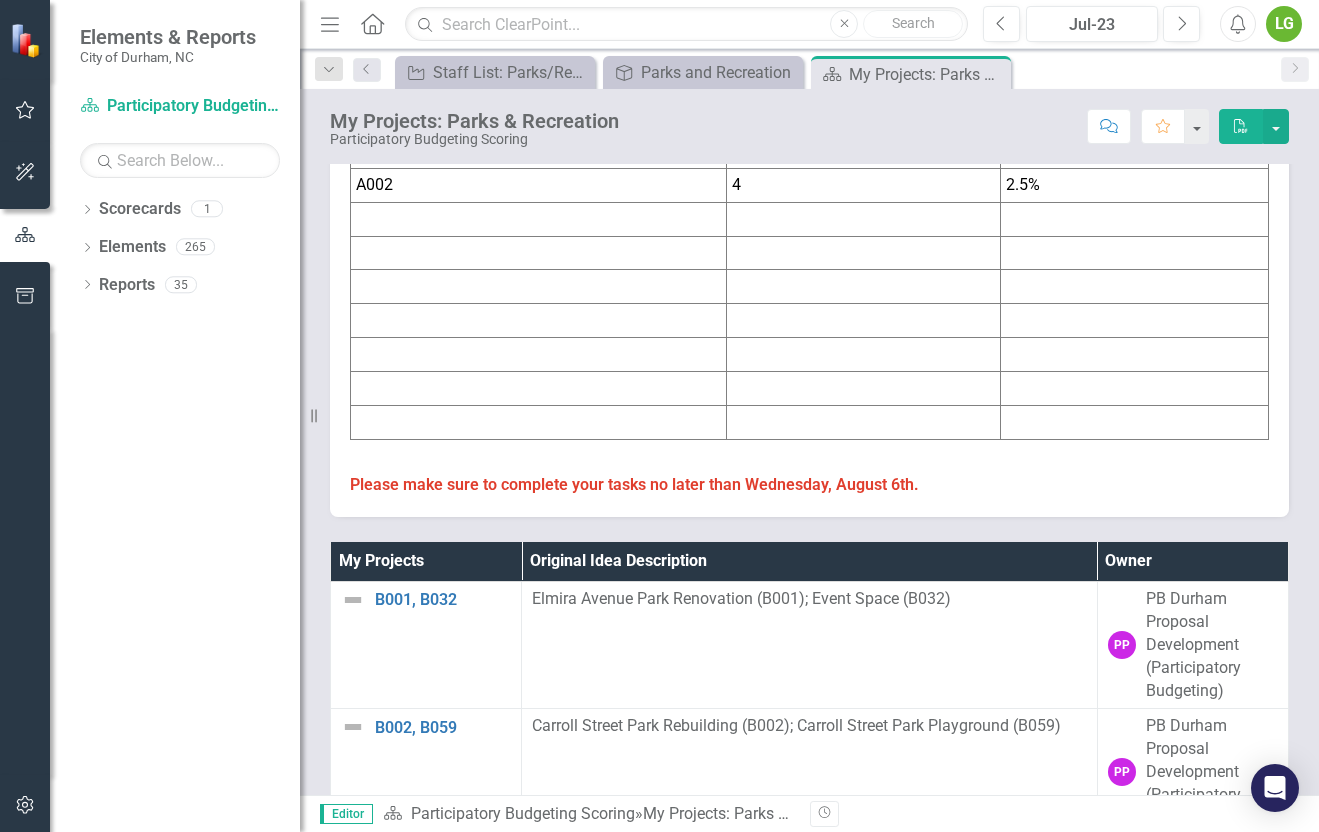 scroll, scrollTop: 700, scrollLeft: 0, axis: vertical 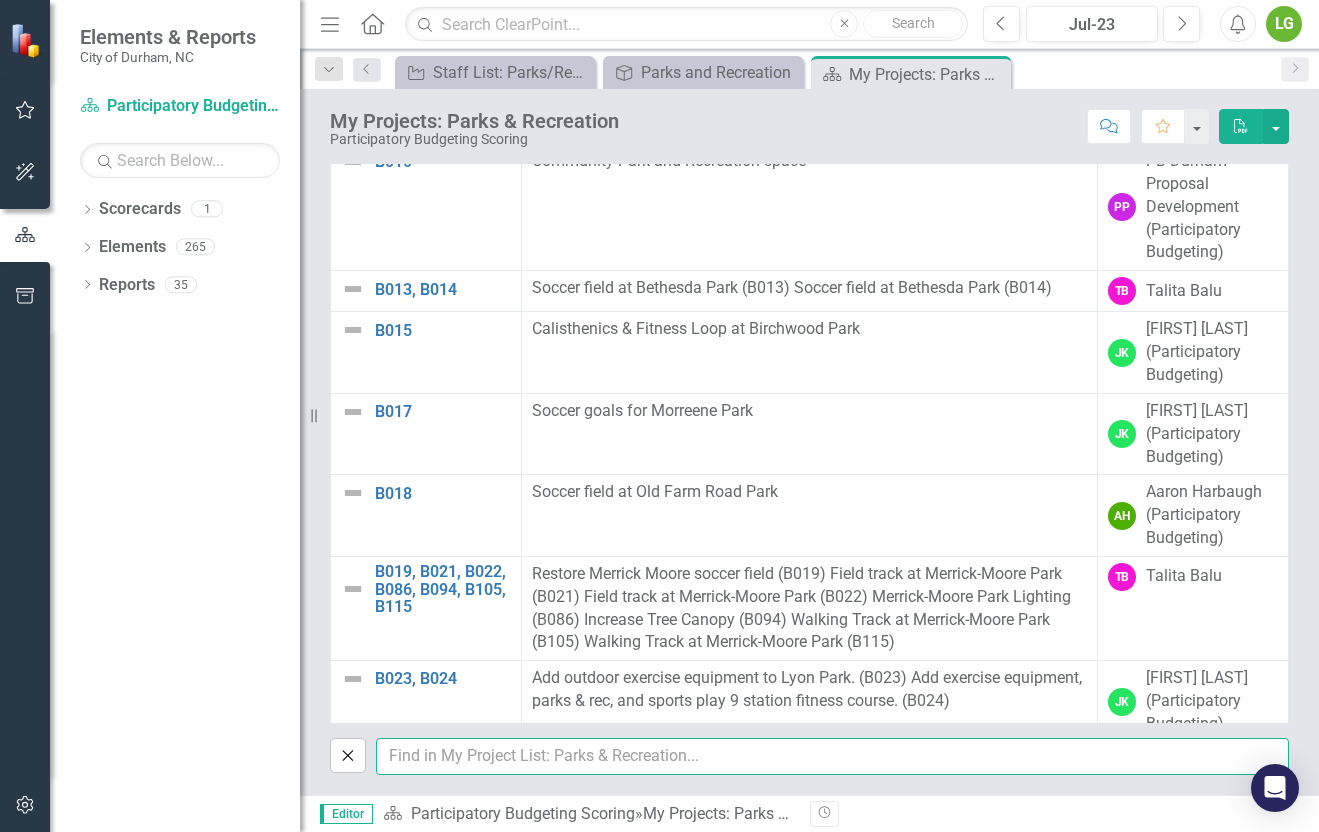 click at bounding box center (832, 756) 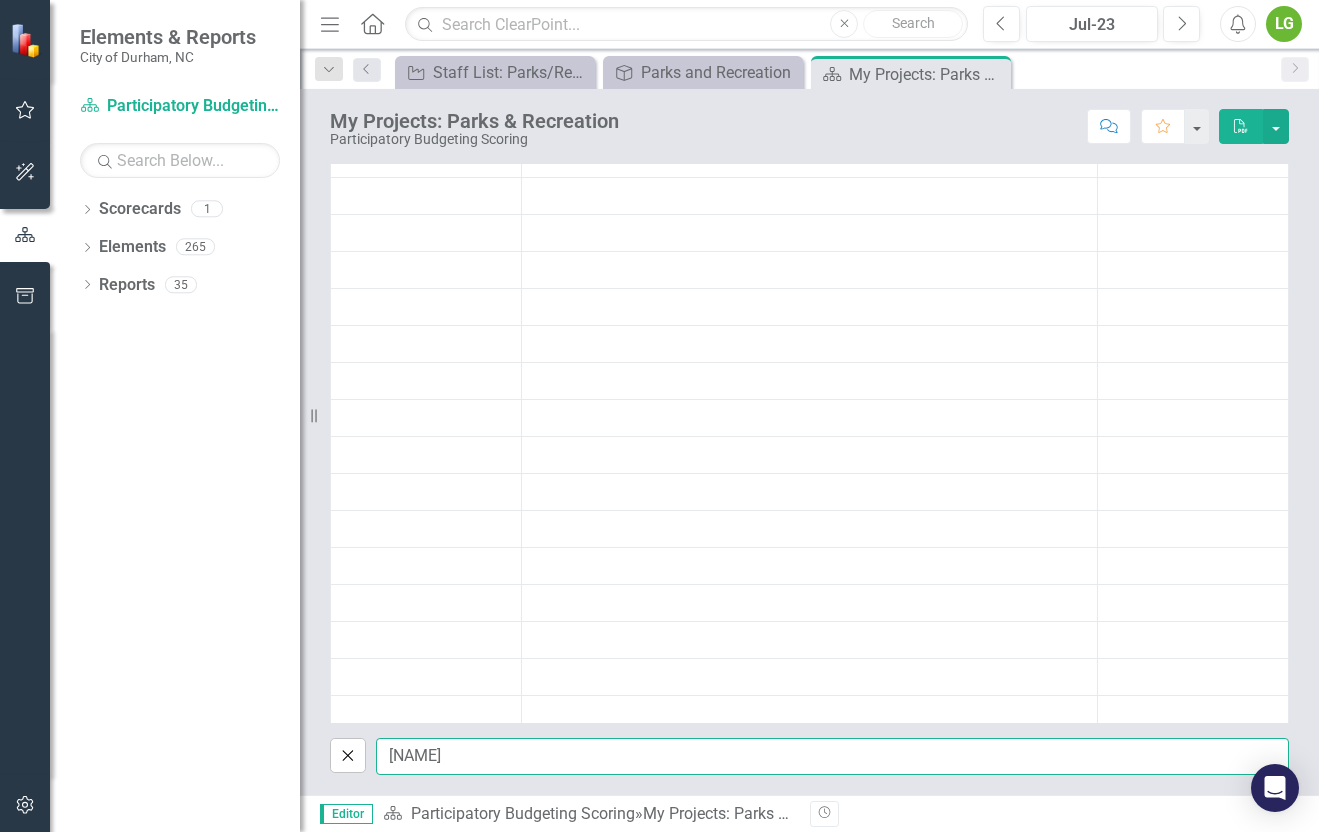 type on "[NAME]" 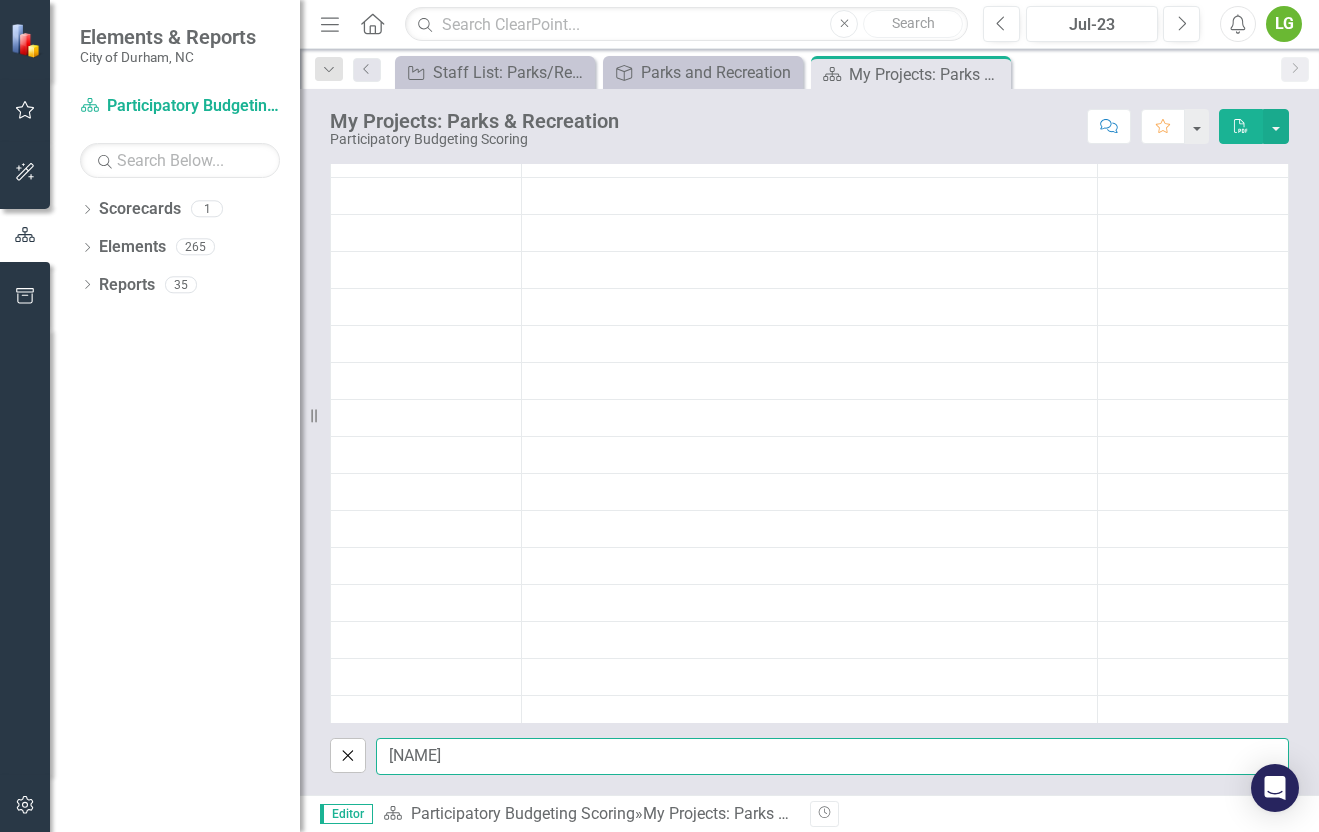 scroll, scrollTop: 0, scrollLeft: 0, axis: both 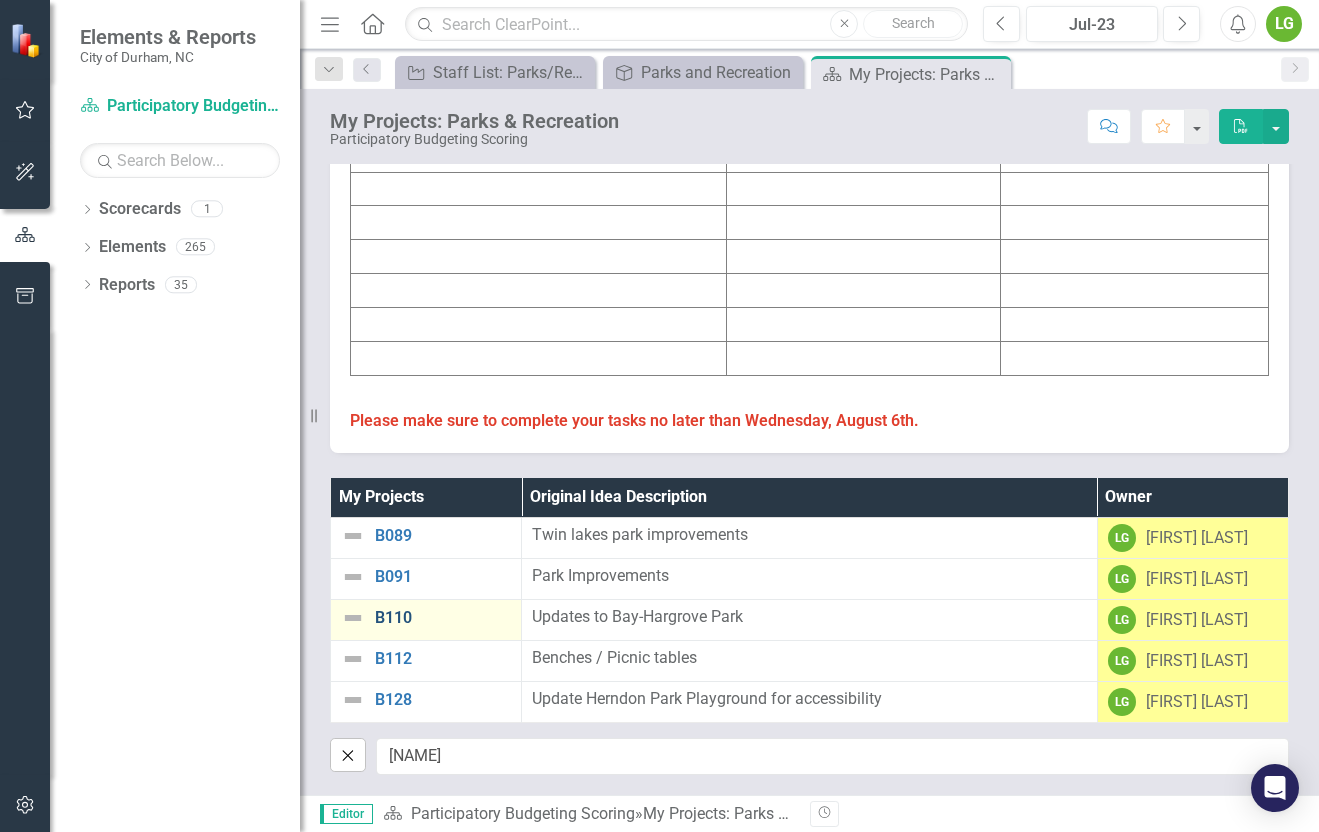 click on "B110" at bounding box center [443, 618] 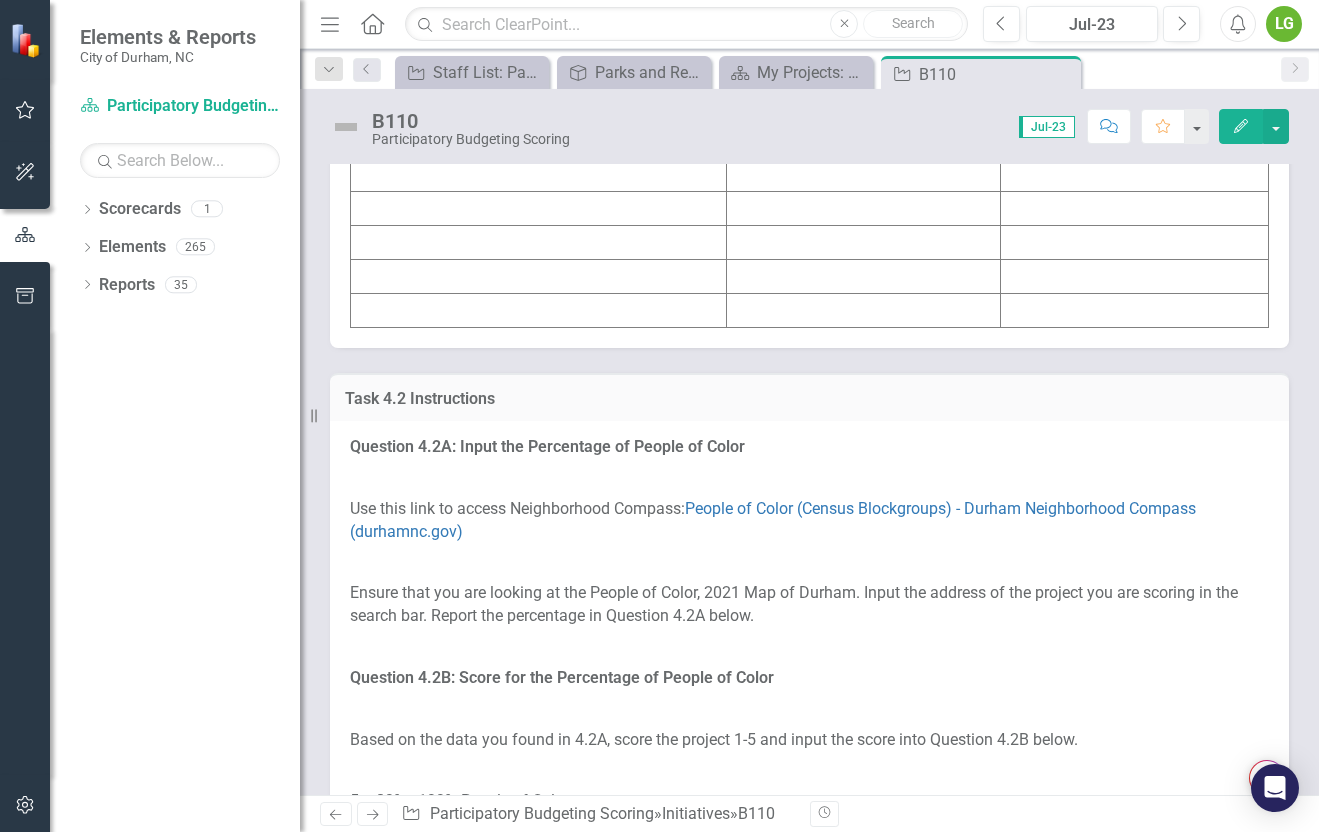 scroll, scrollTop: 3003, scrollLeft: 0, axis: vertical 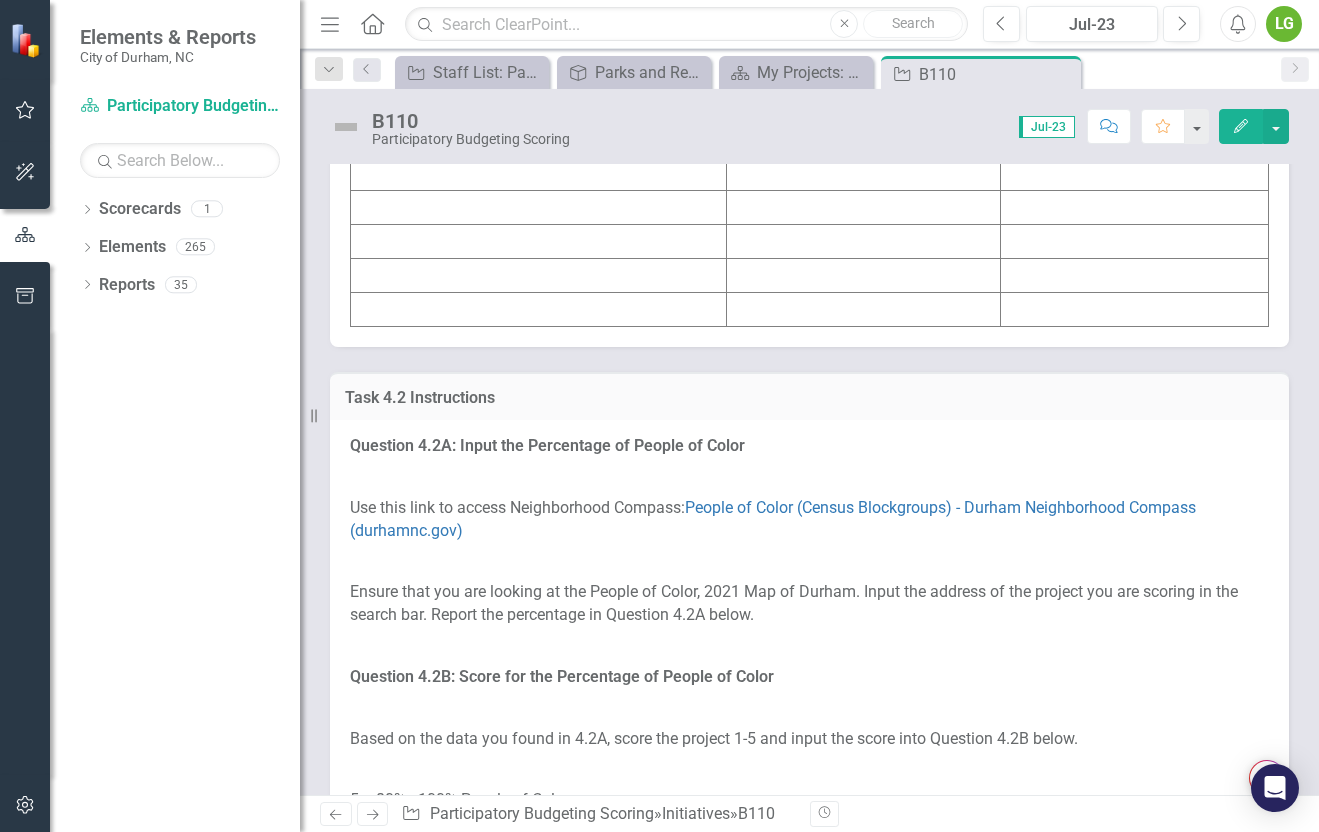 click at bounding box center [539, 38] 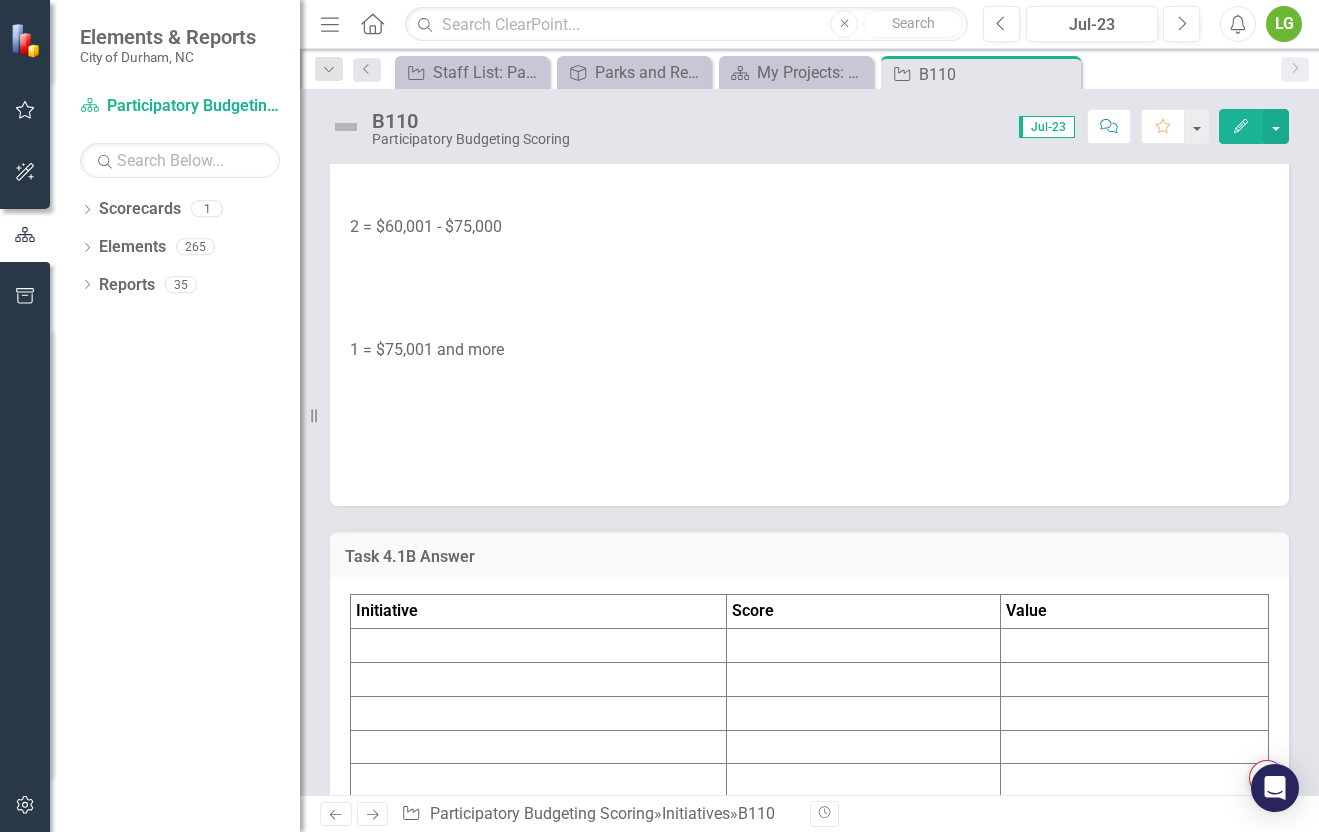 scroll, scrollTop: 2980, scrollLeft: 0, axis: vertical 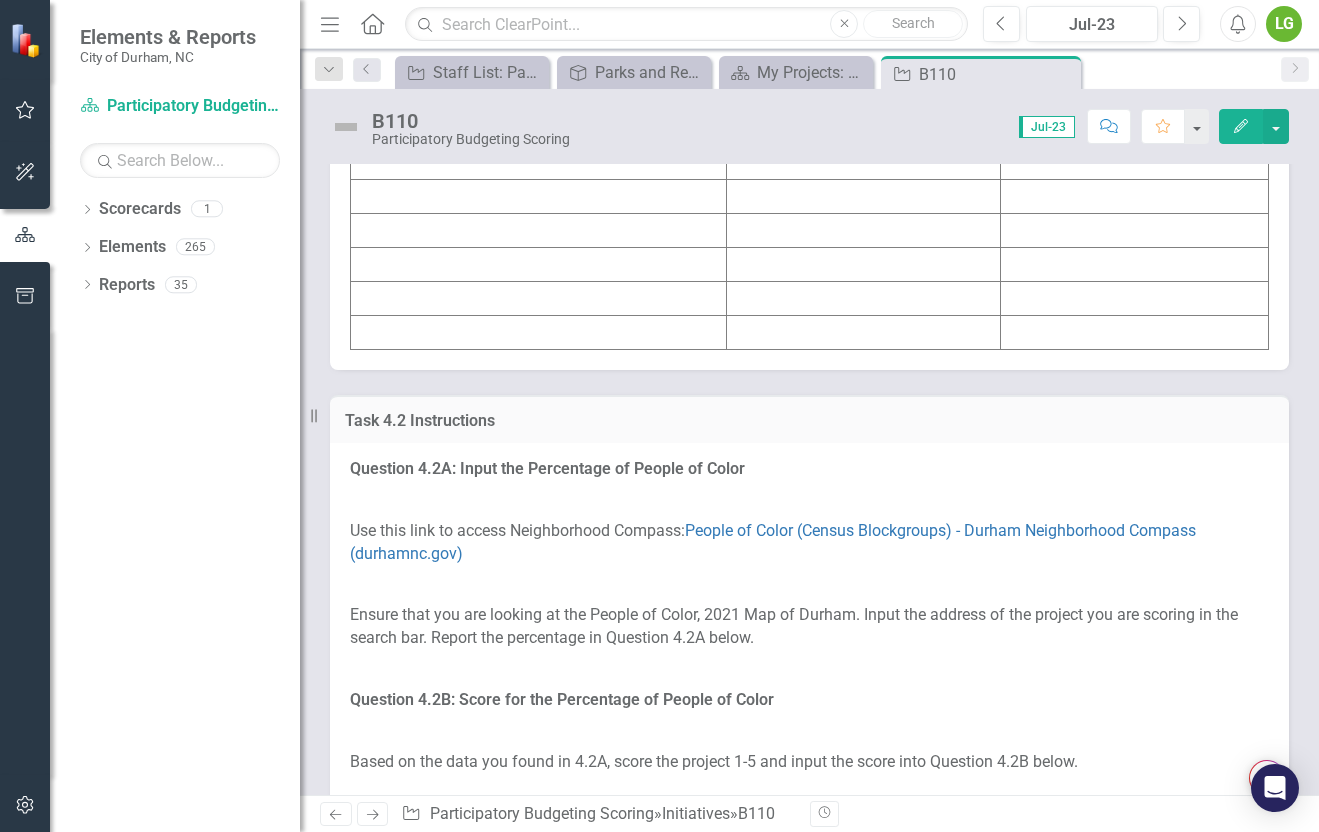 click at bounding box center [539, 61] 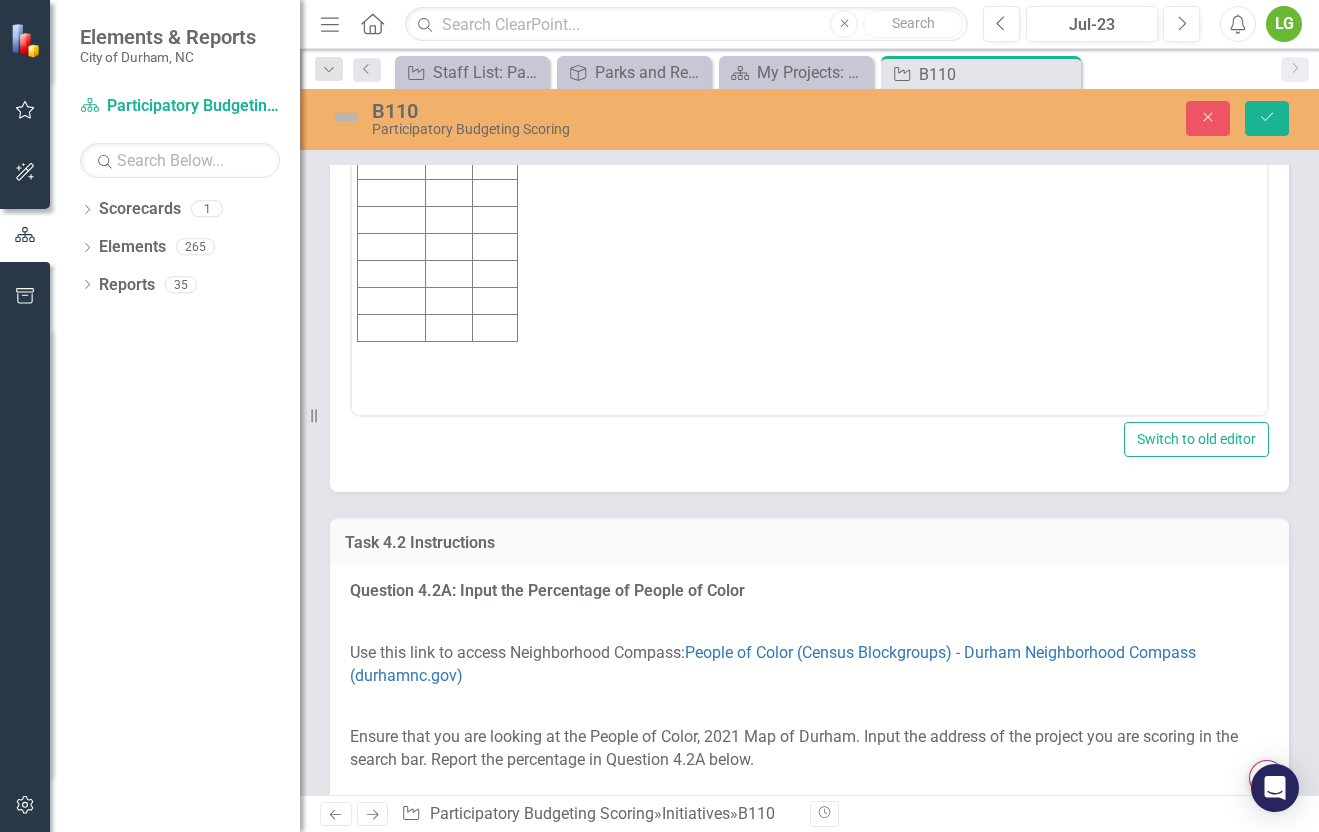 scroll, scrollTop: 0, scrollLeft: 0, axis: both 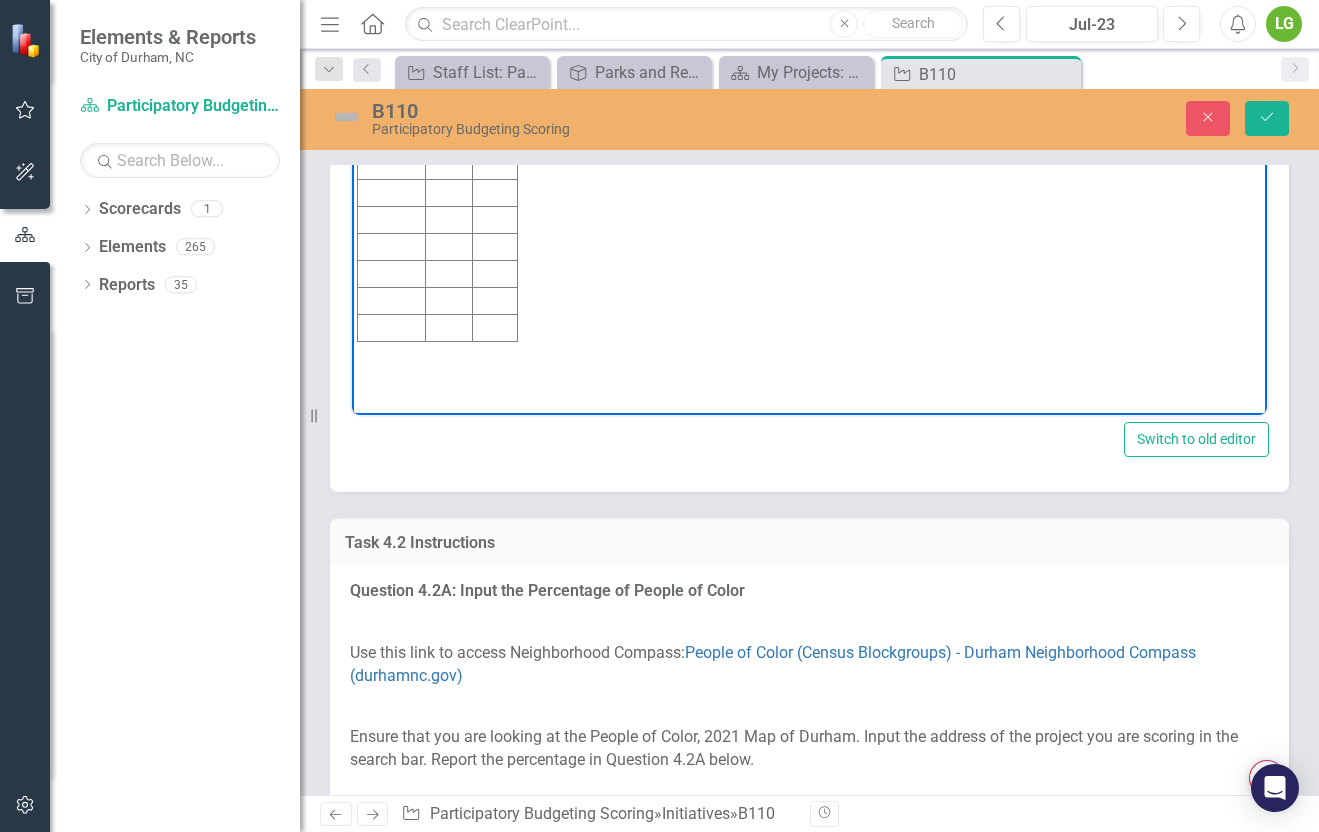 click at bounding box center (392, 111) 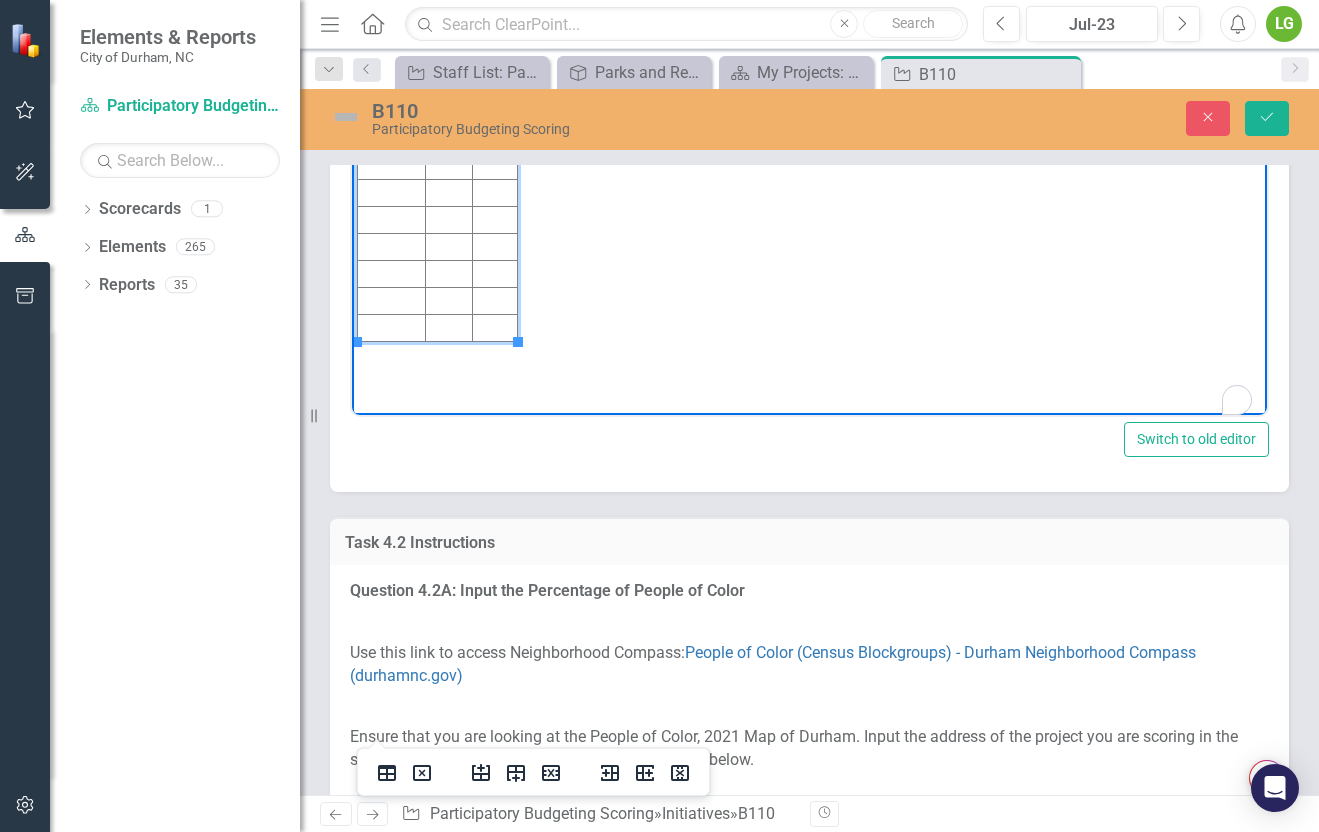 type 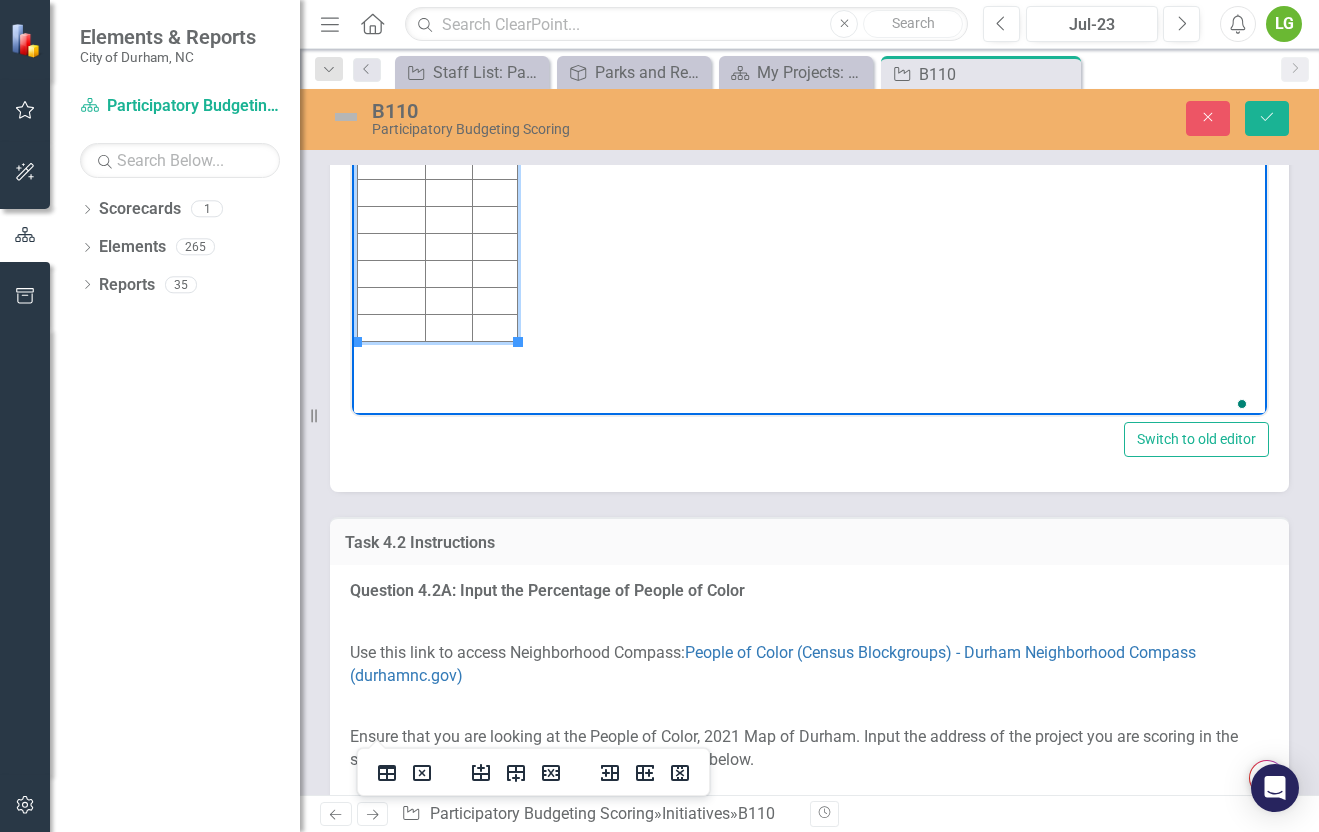 click on "B110" at bounding box center [392, 111] 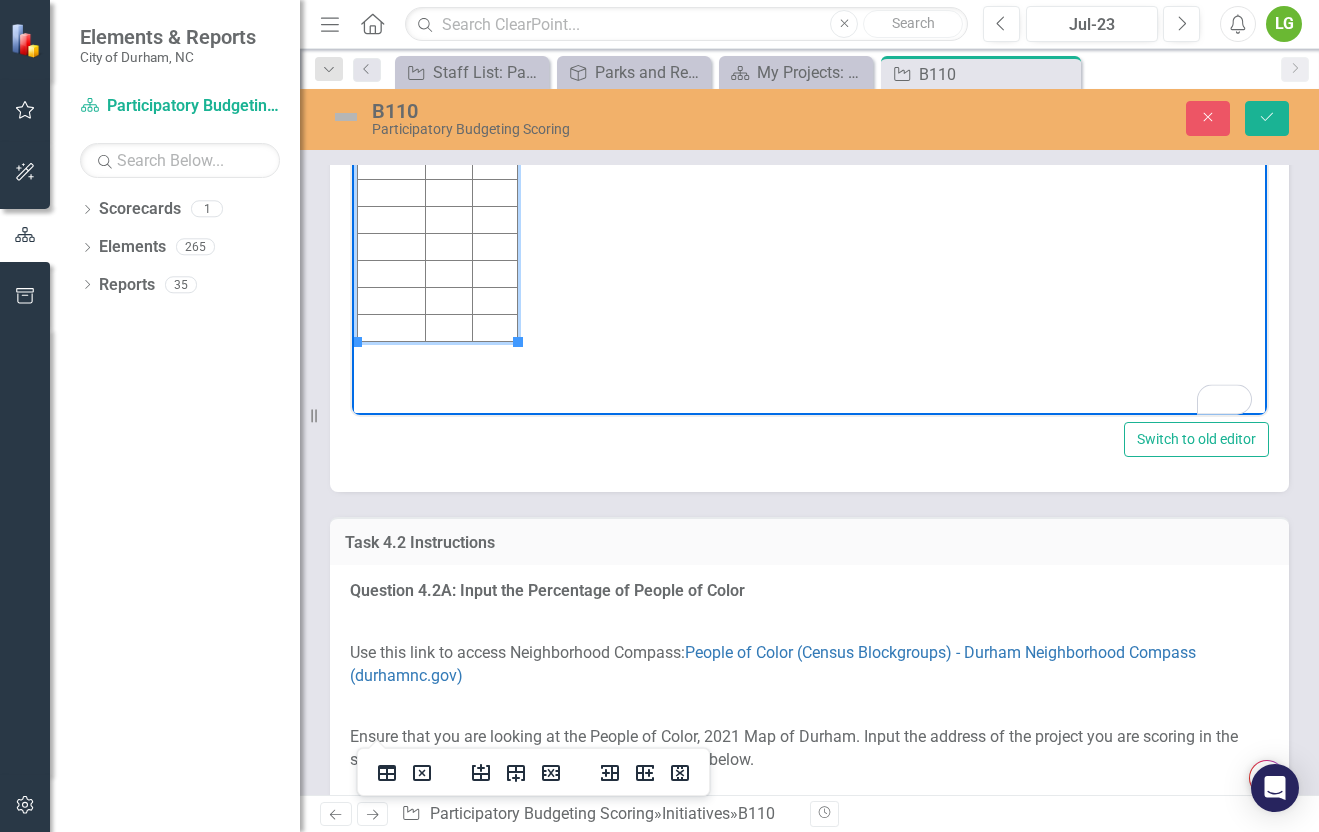 click on "B110" at bounding box center [392, 111] 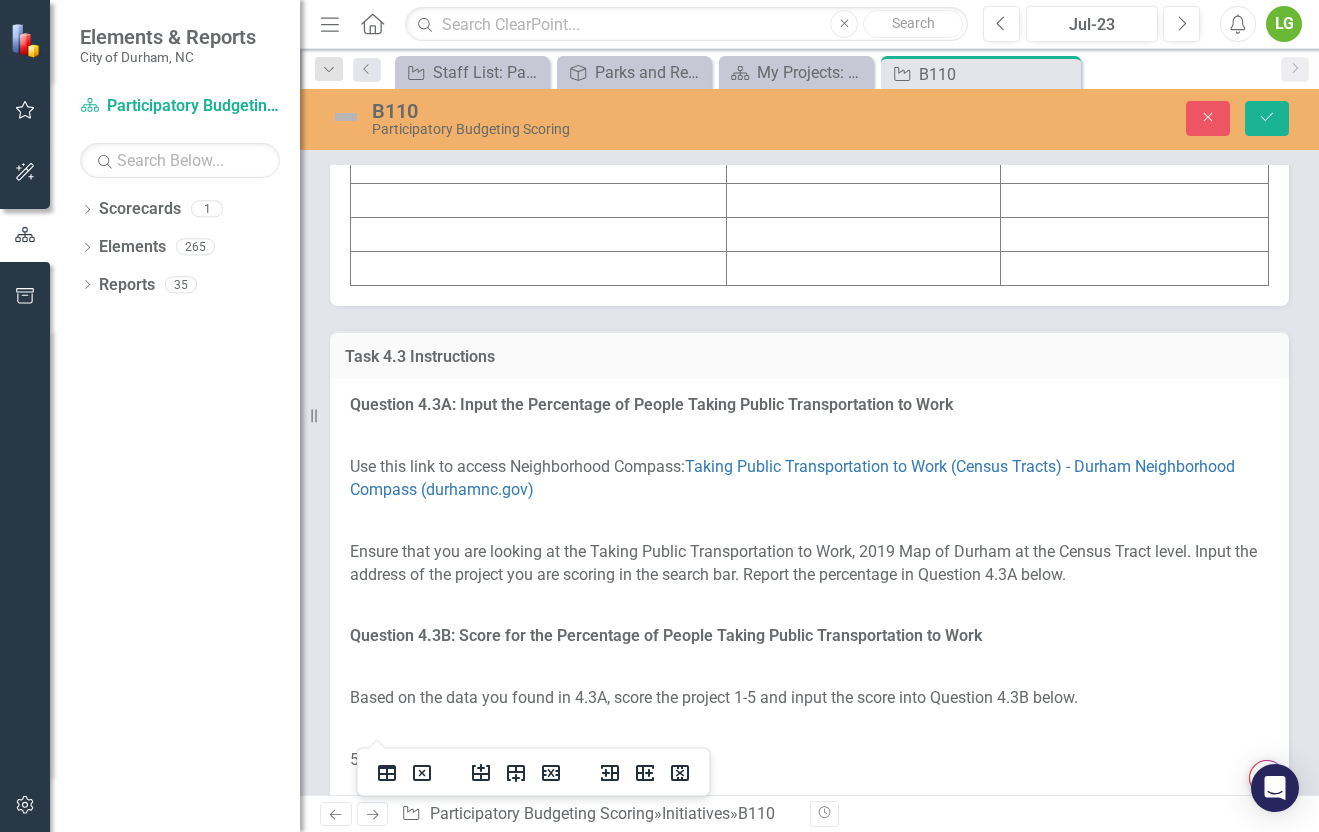 scroll, scrollTop: 4347, scrollLeft: 0, axis: vertical 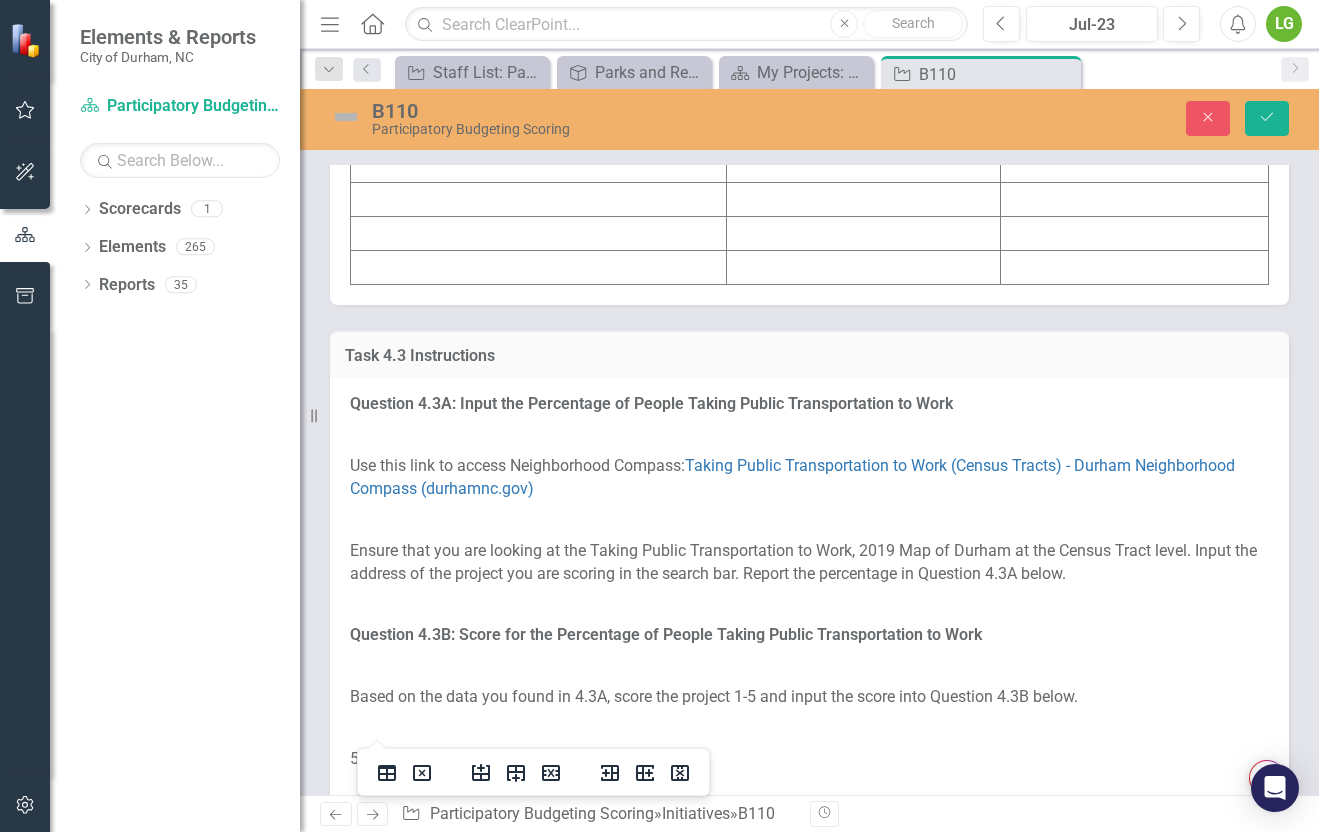 click at bounding box center (539, -3) 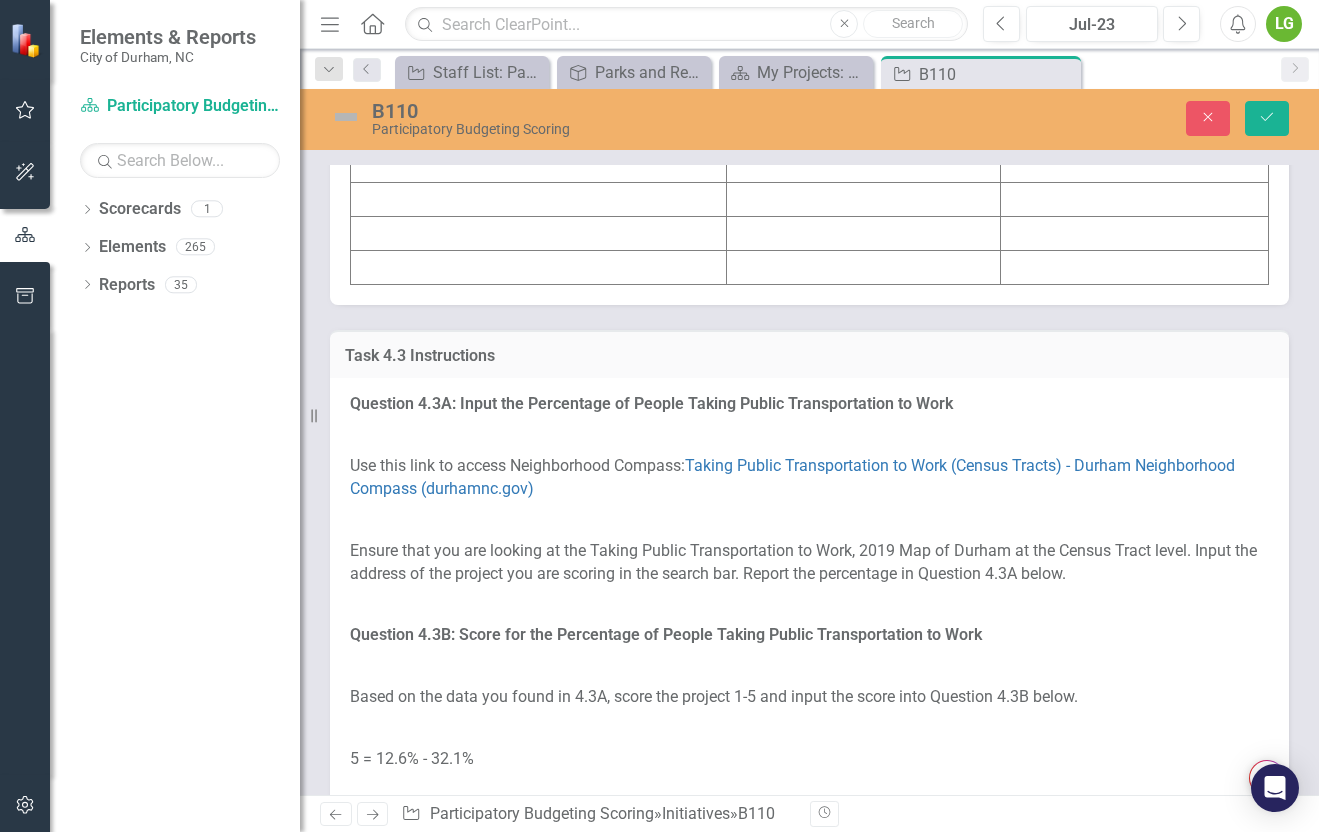 click at bounding box center (539, -3) 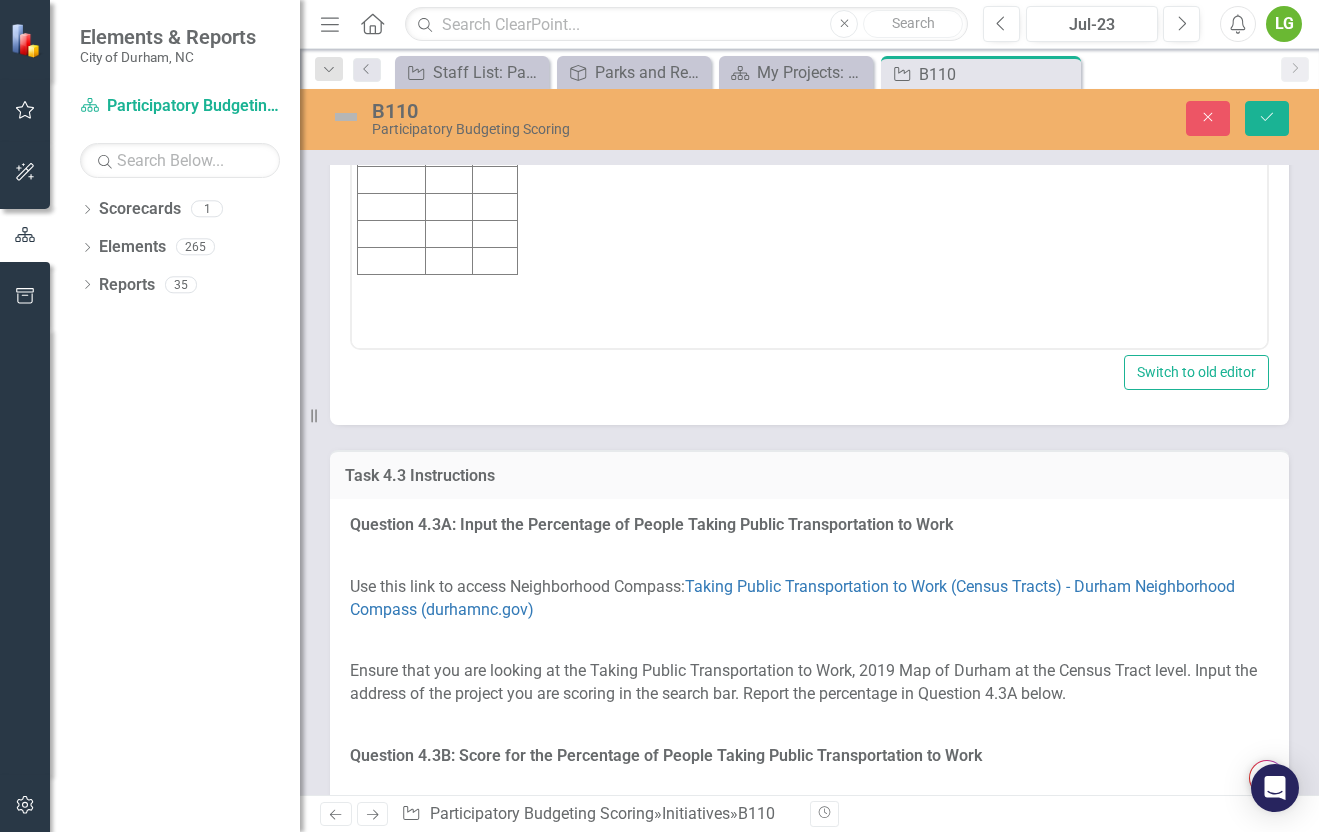 scroll, scrollTop: 0, scrollLeft: 0, axis: both 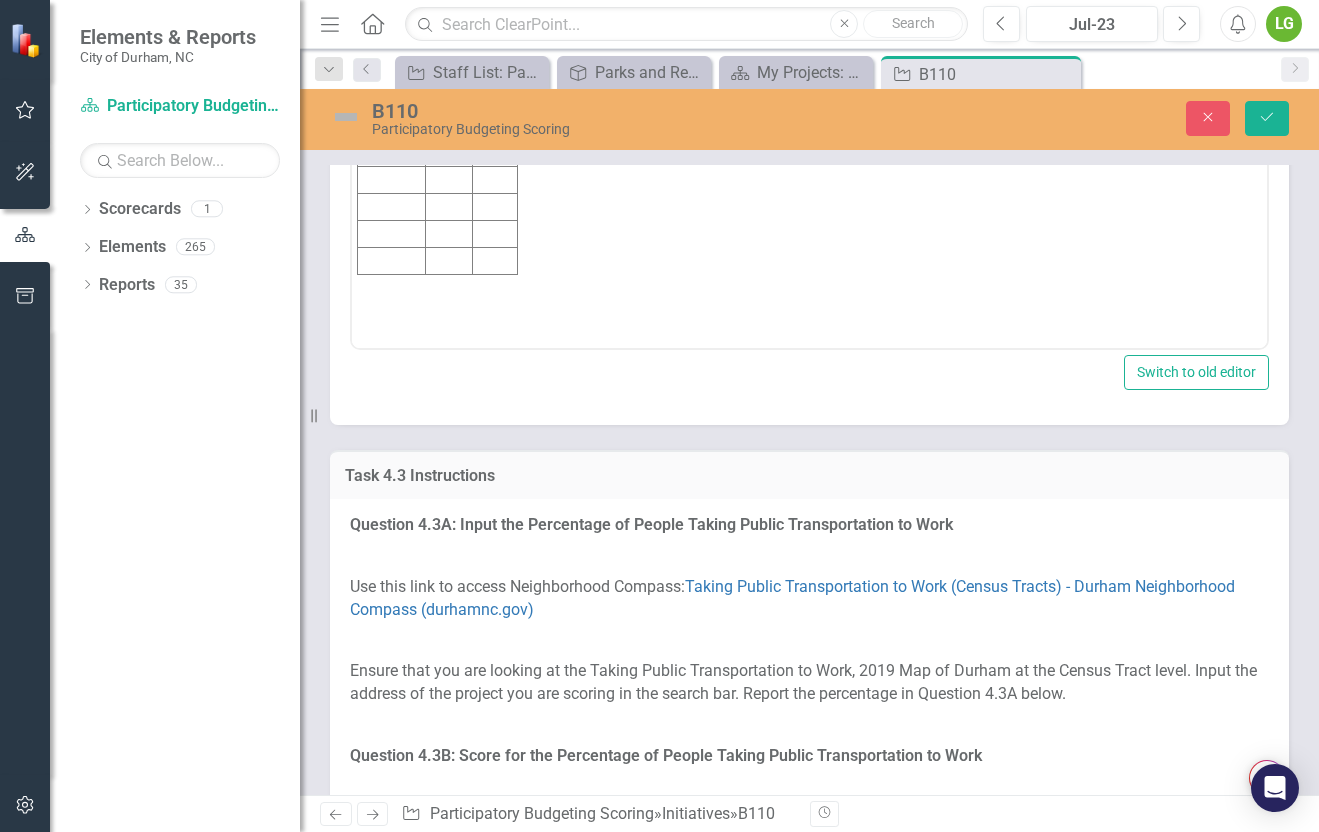 click at bounding box center (392, 46) 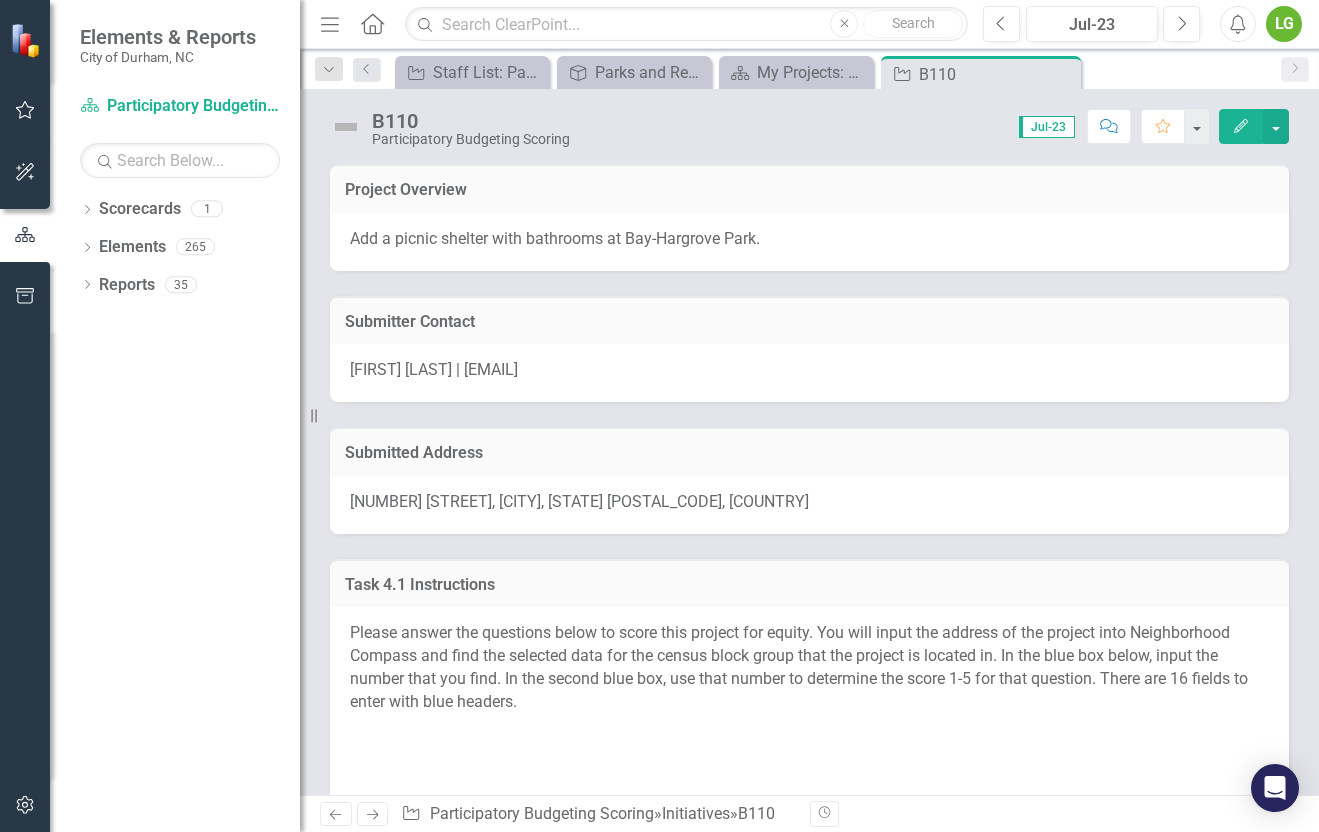 scroll, scrollTop: 0, scrollLeft: 0, axis: both 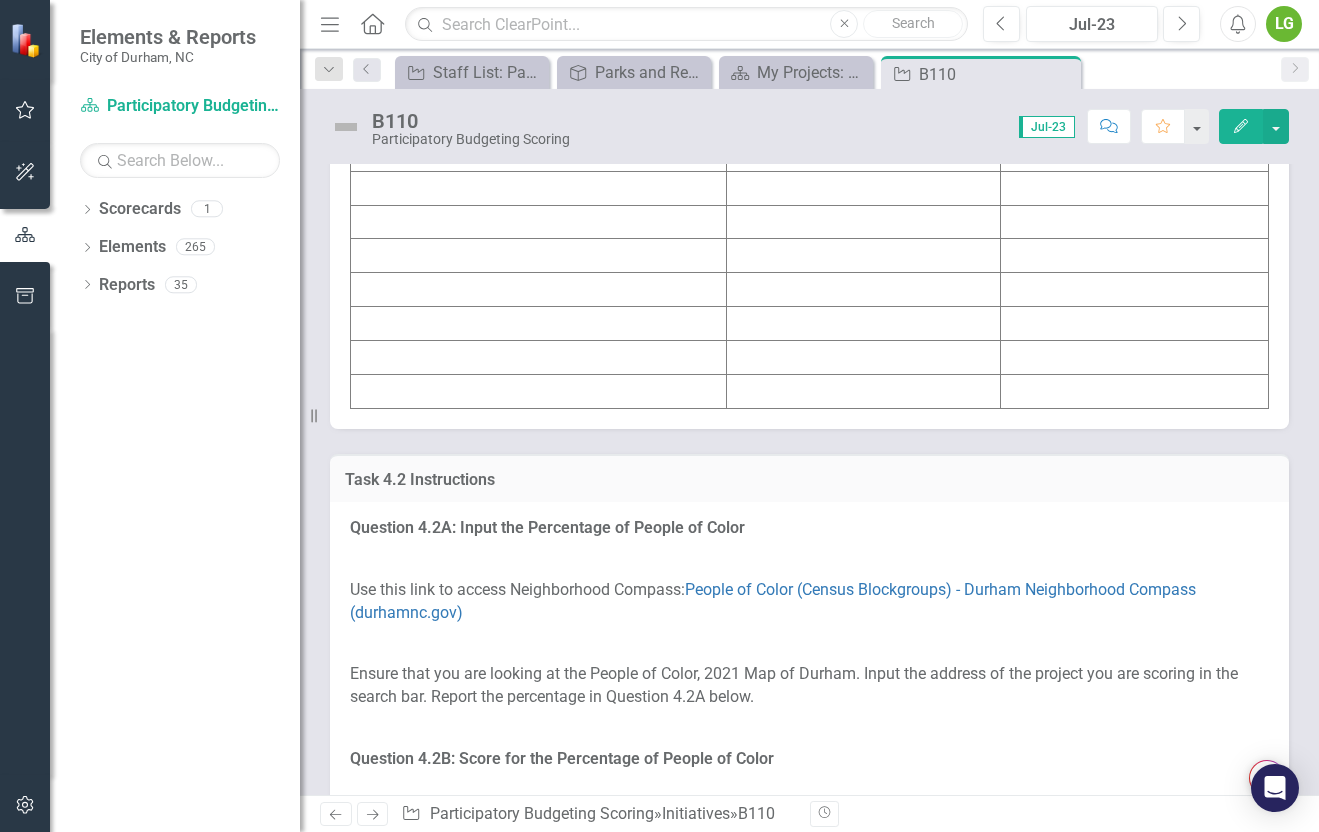 click at bounding box center (539, 120) 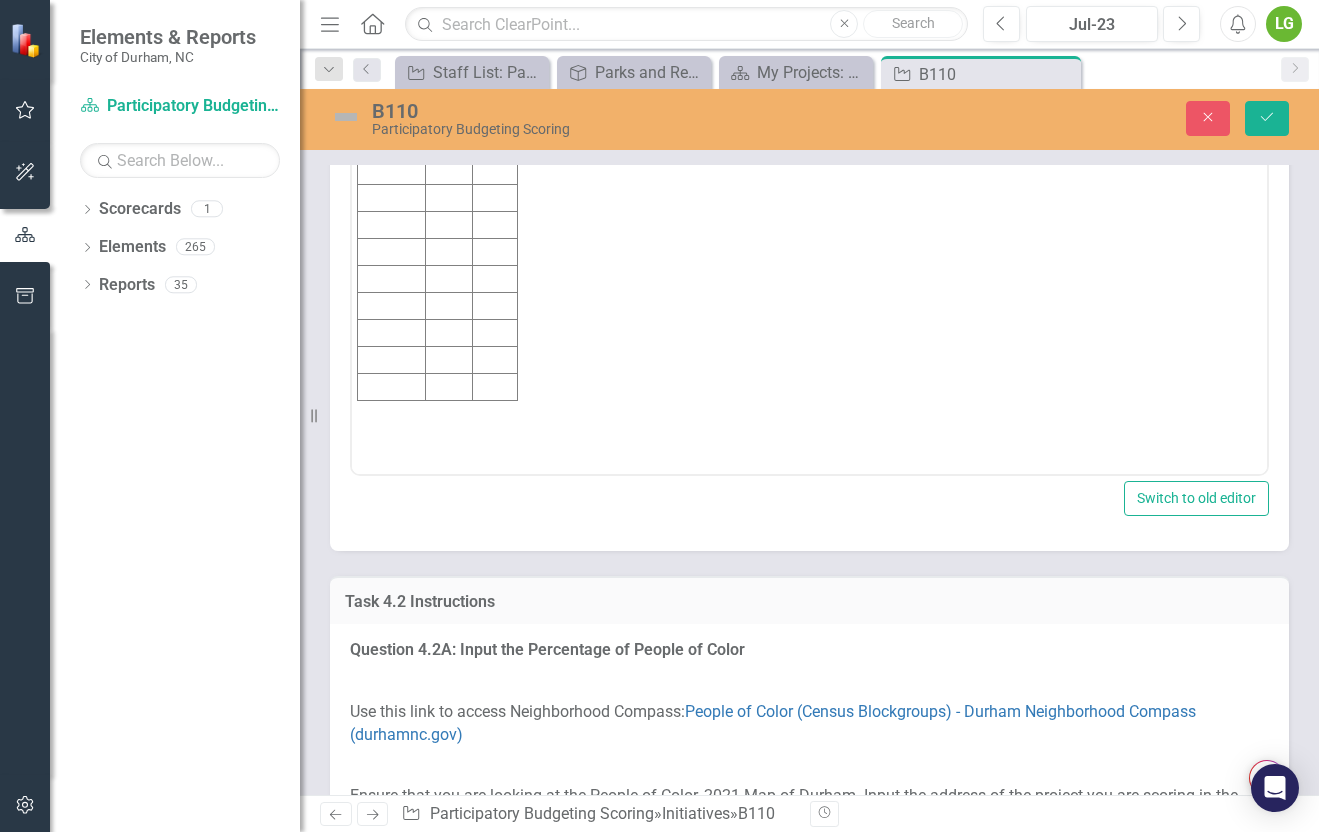 scroll, scrollTop: 0, scrollLeft: 0, axis: both 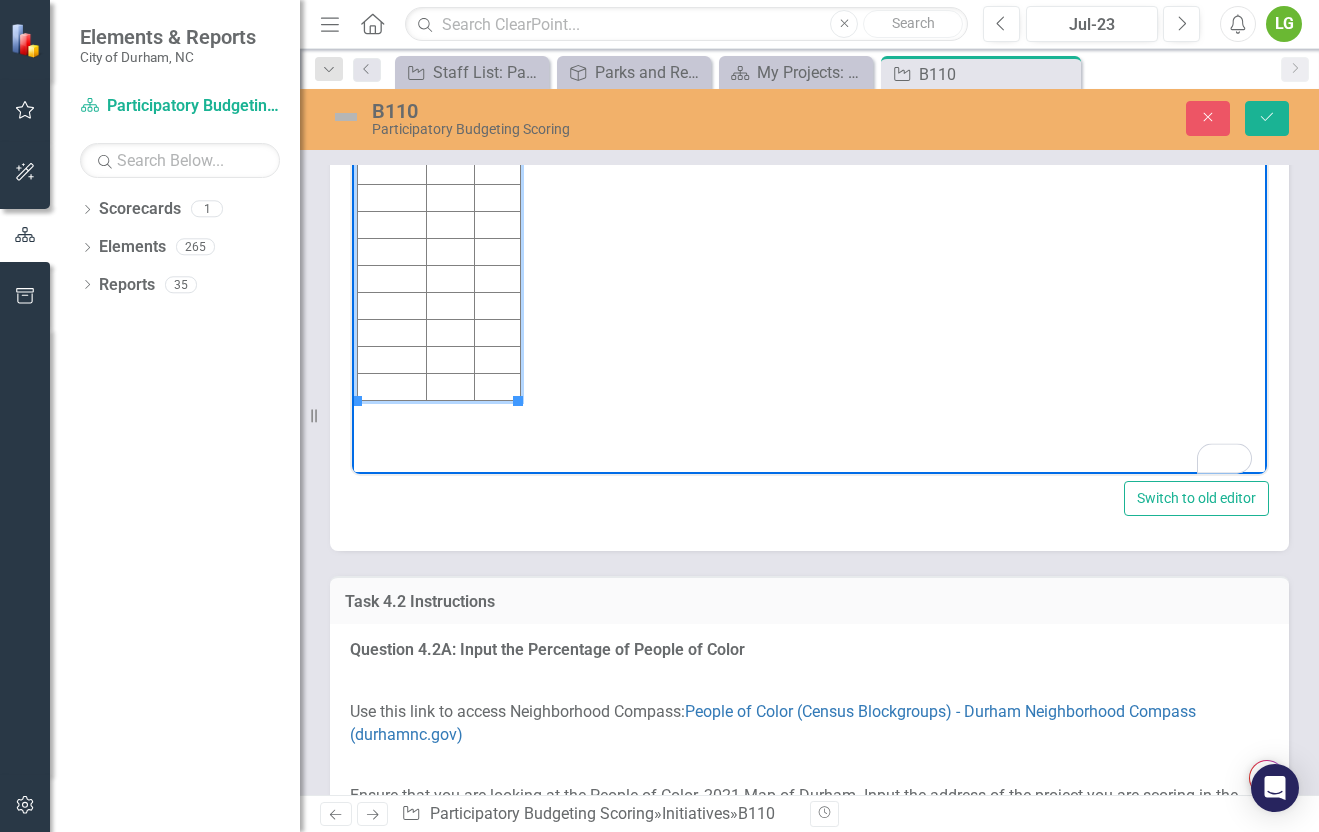 click at bounding box center (392, 170) 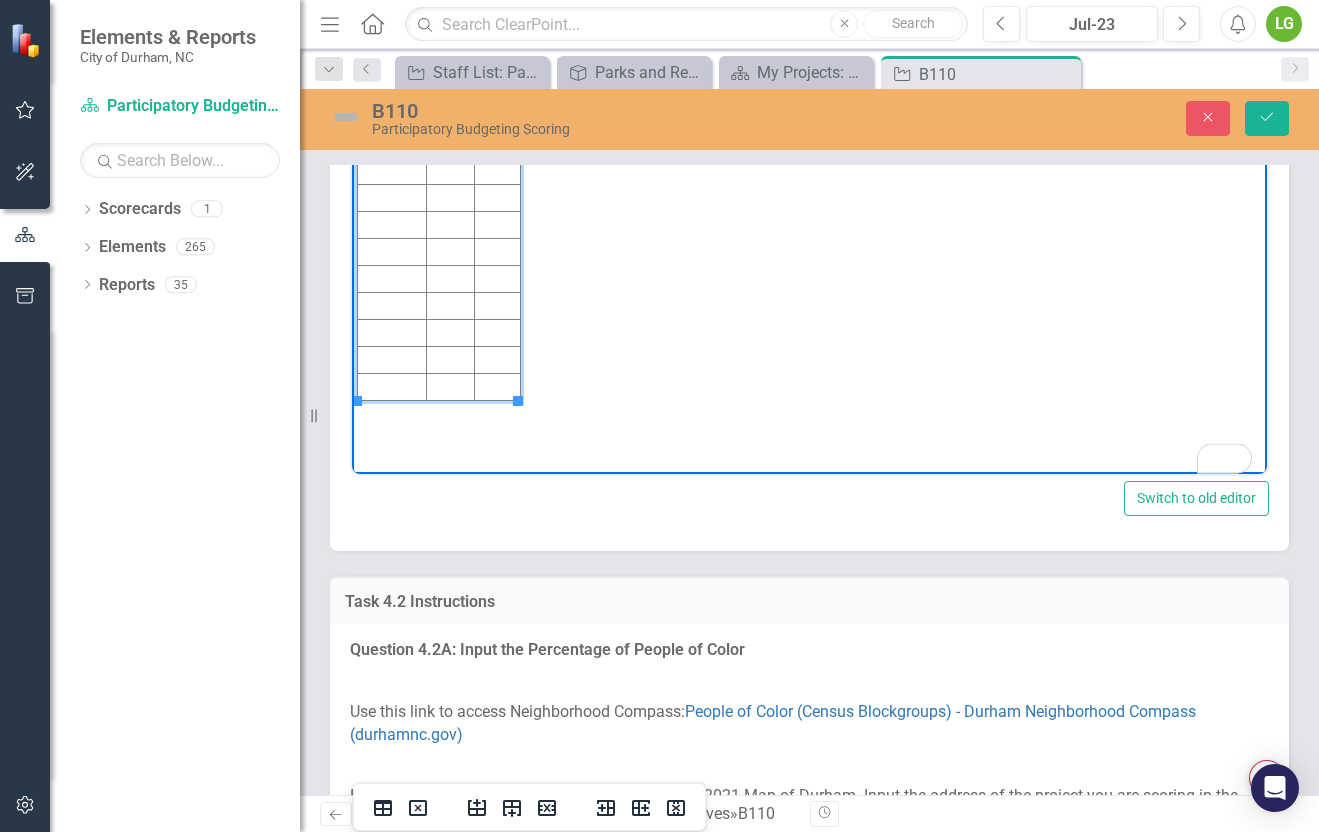 paste 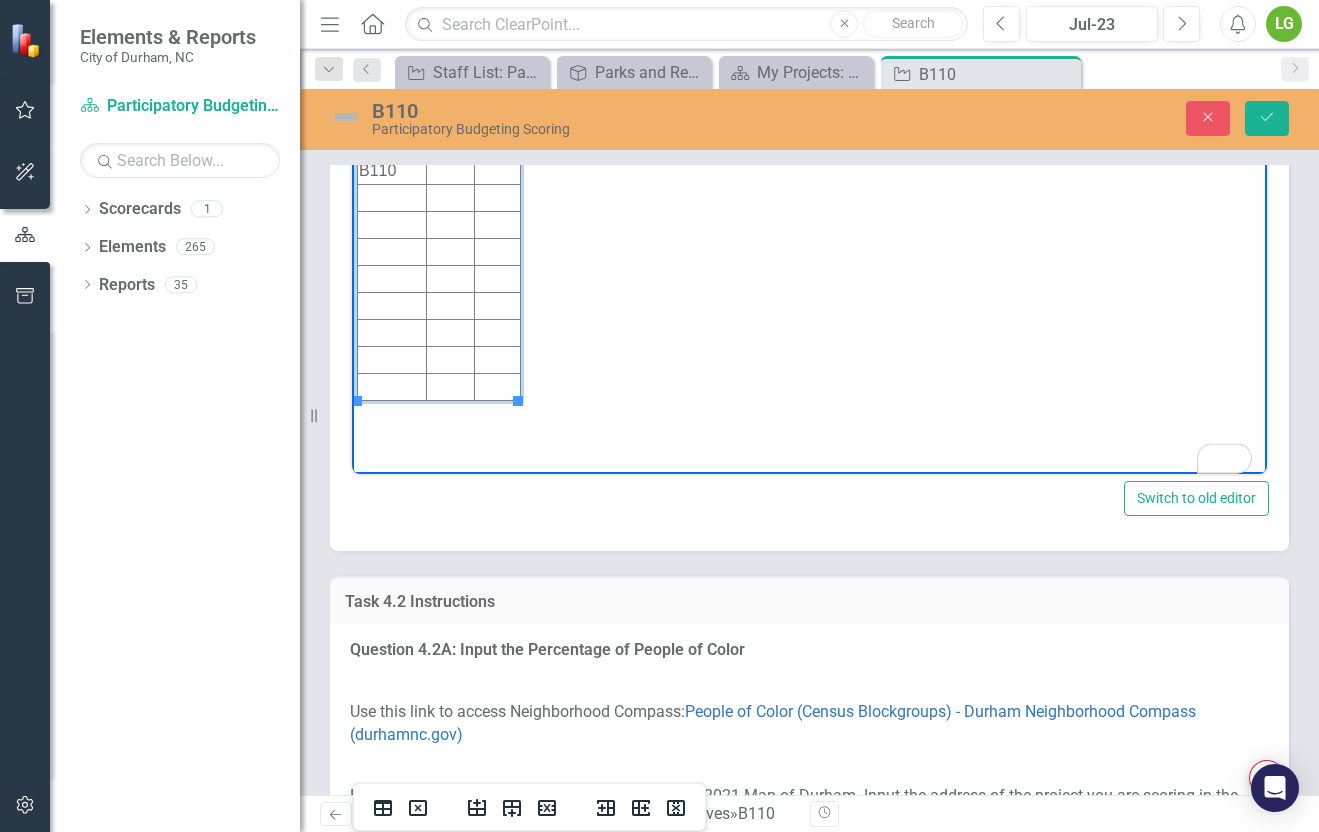 type 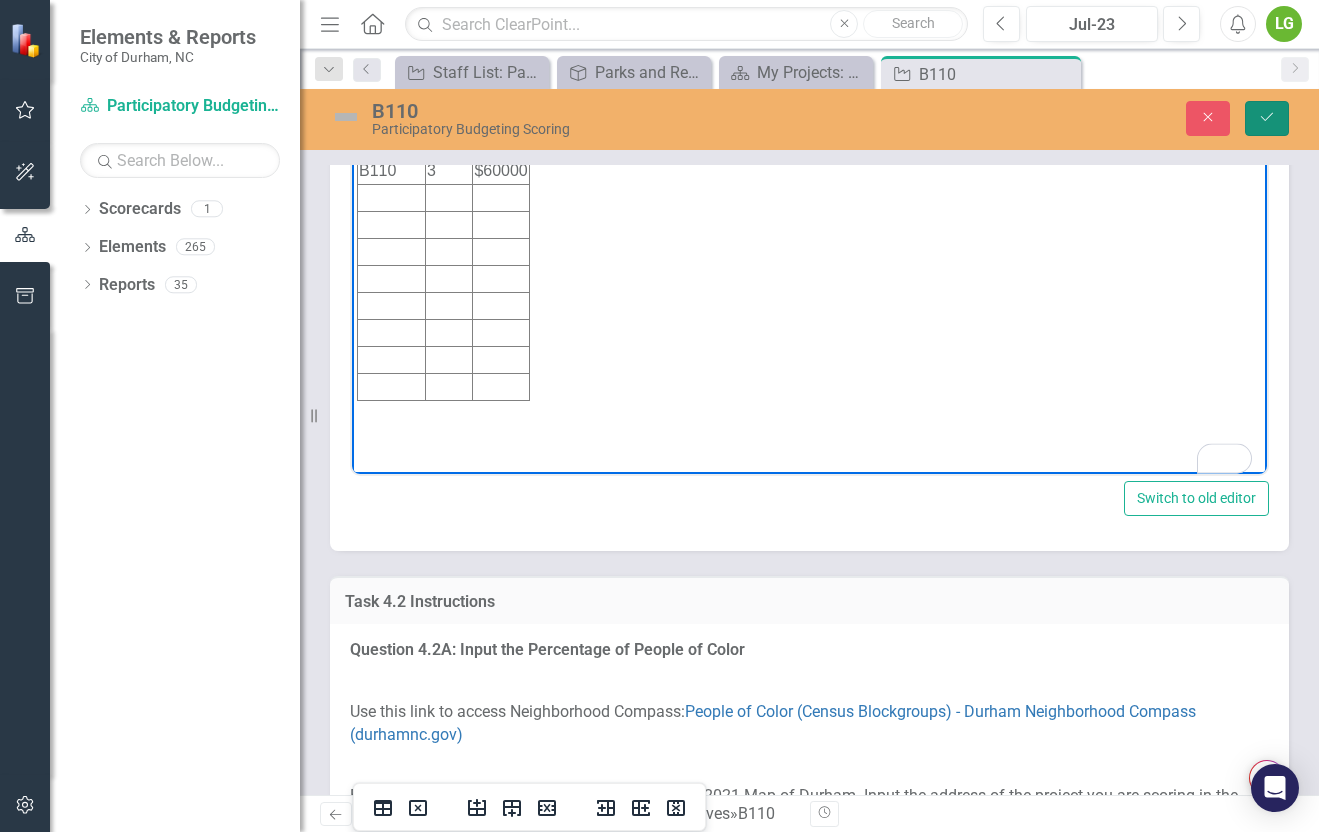 click on "Save" at bounding box center (1267, 118) 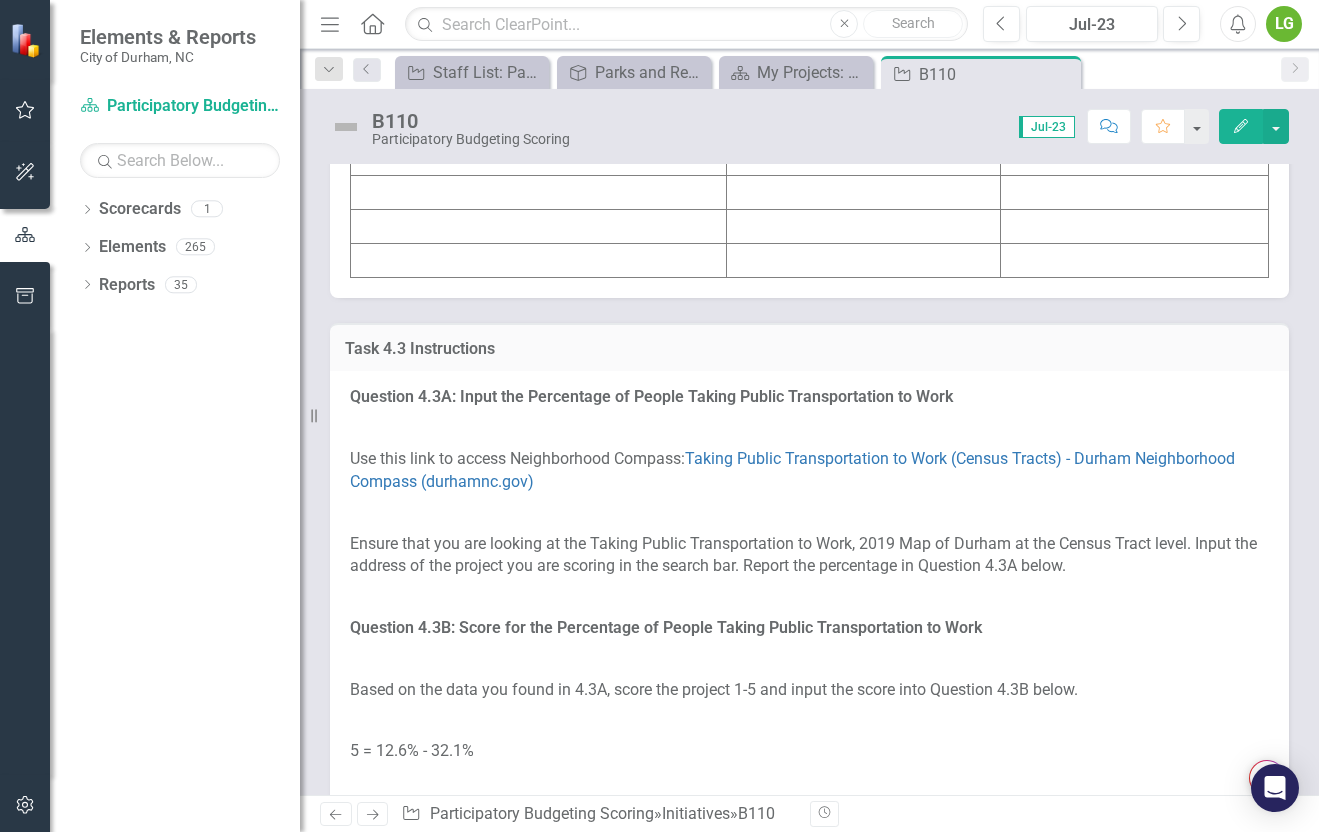 scroll, scrollTop: 4332, scrollLeft: 0, axis: vertical 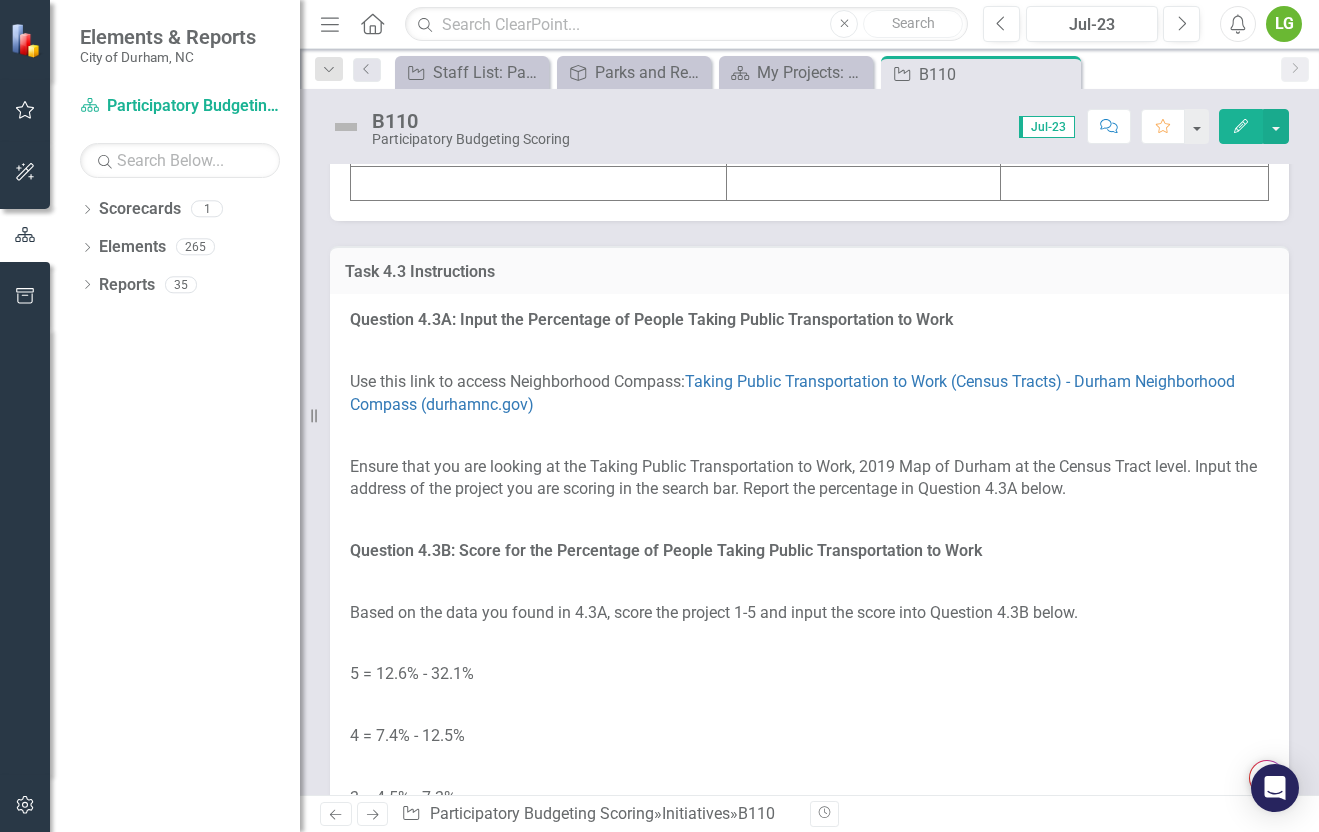 click at bounding box center [539, -87] 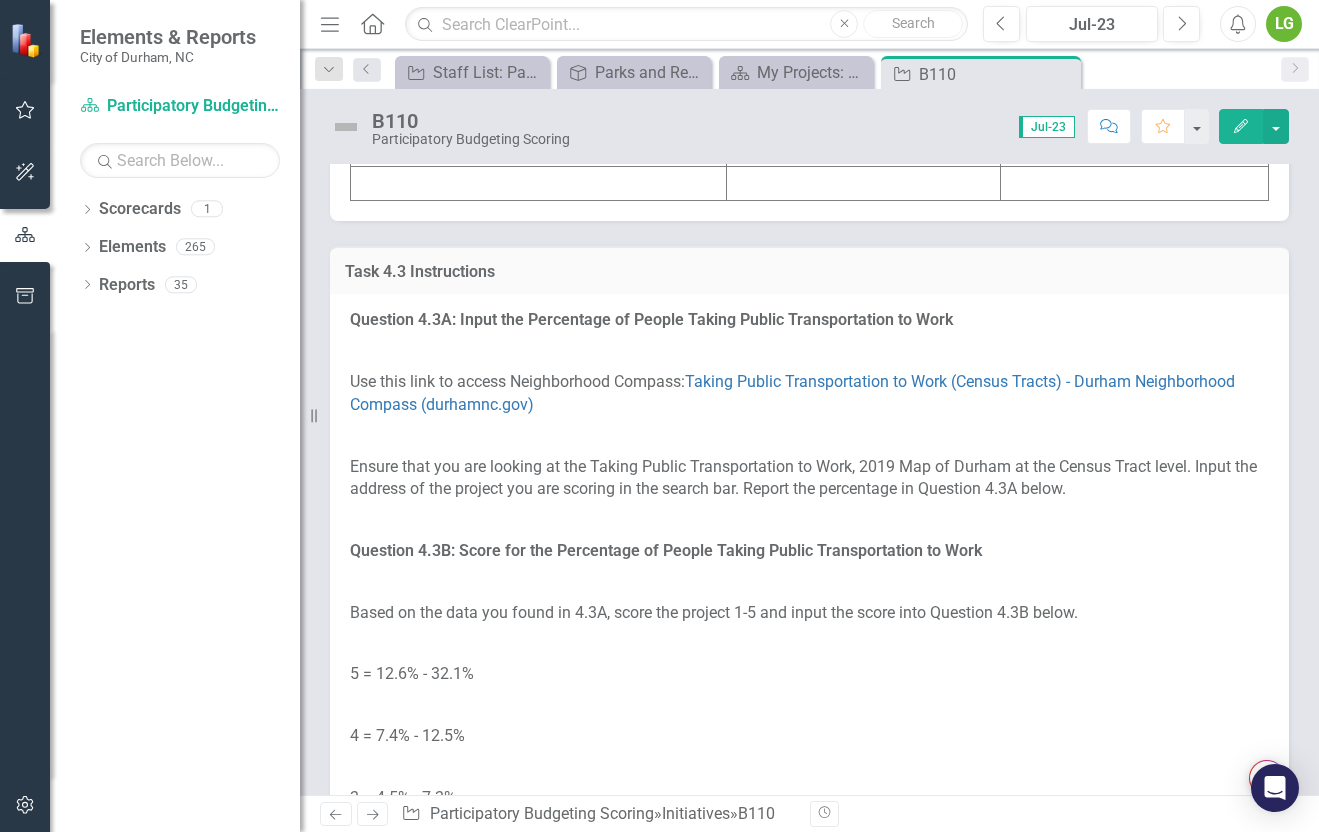 click at bounding box center (539, -87) 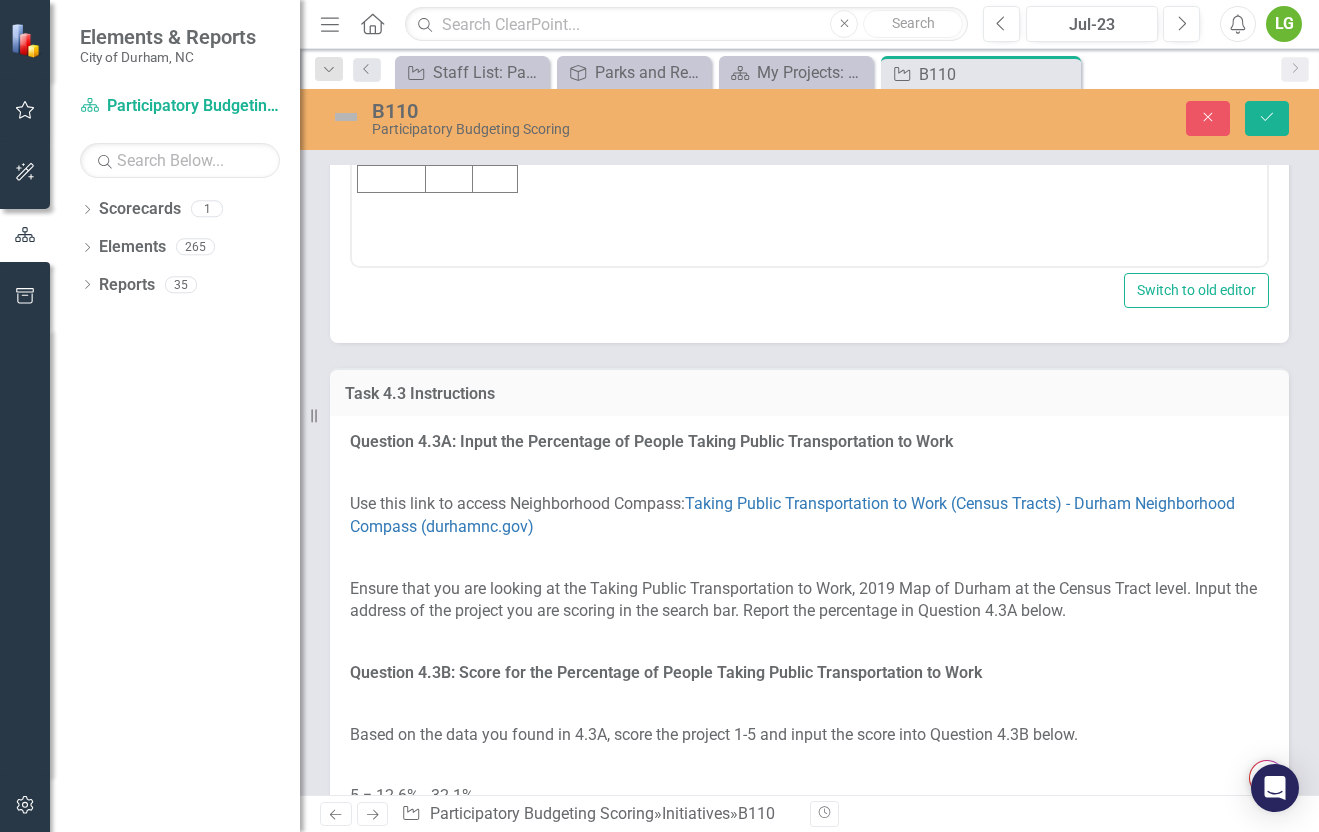 scroll, scrollTop: 0, scrollLeft: 0, axis: both 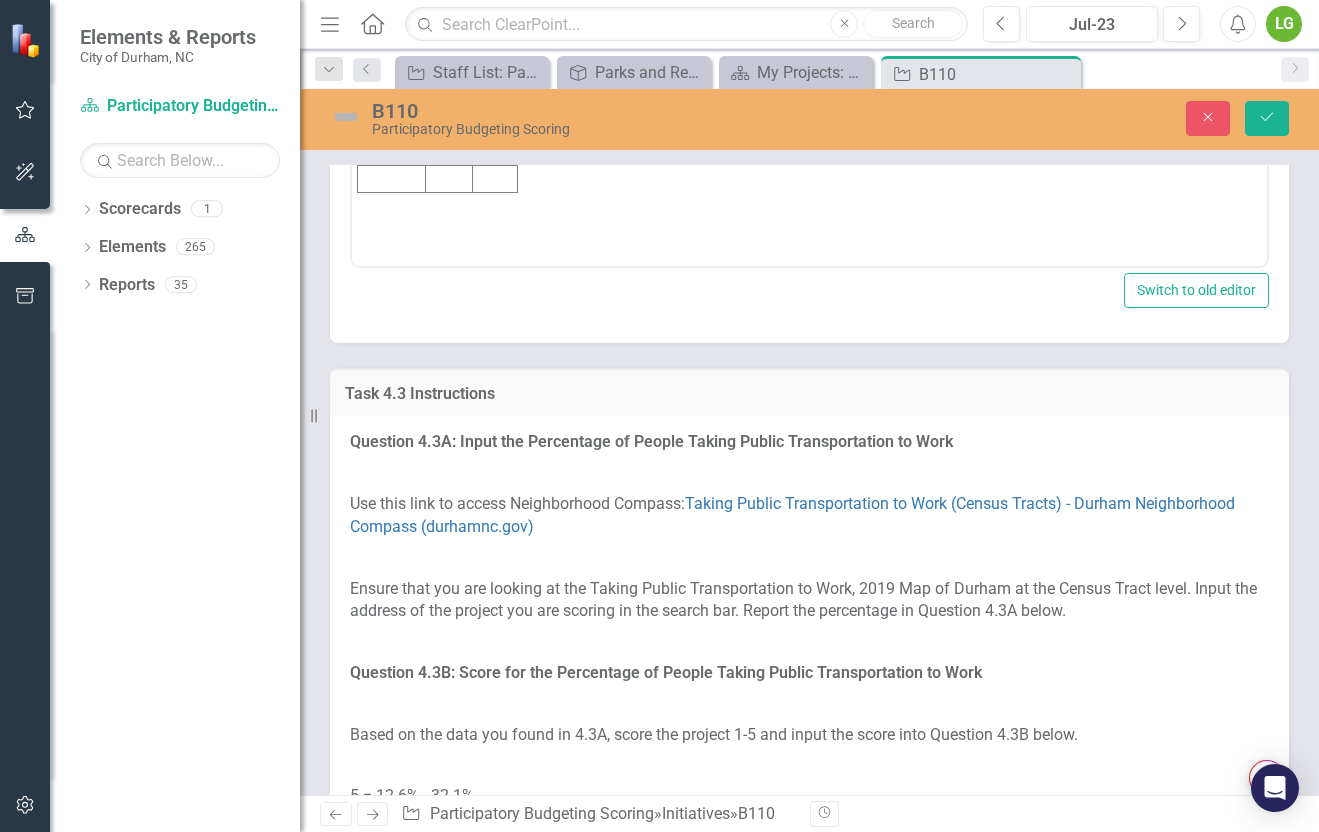 click at bounding box center (392, -37) 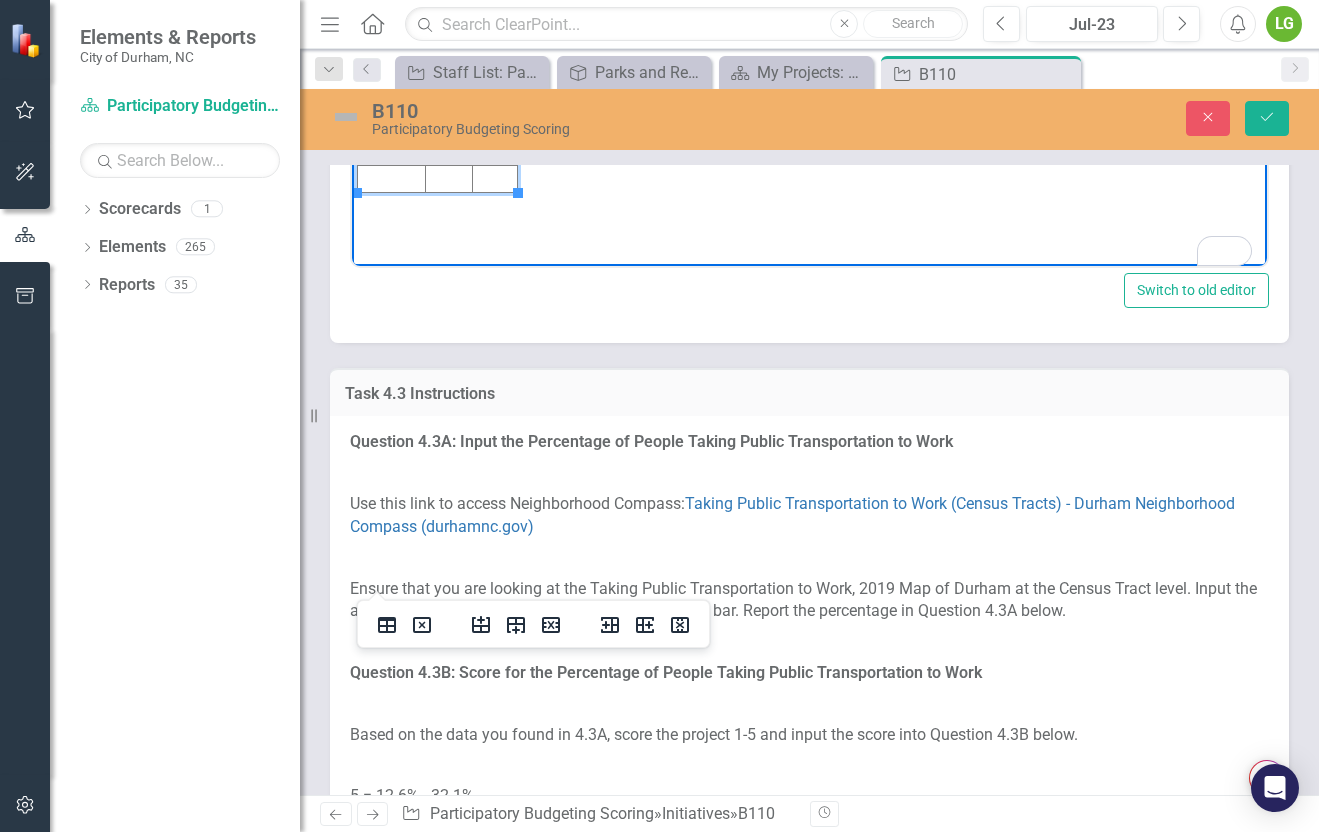 paste 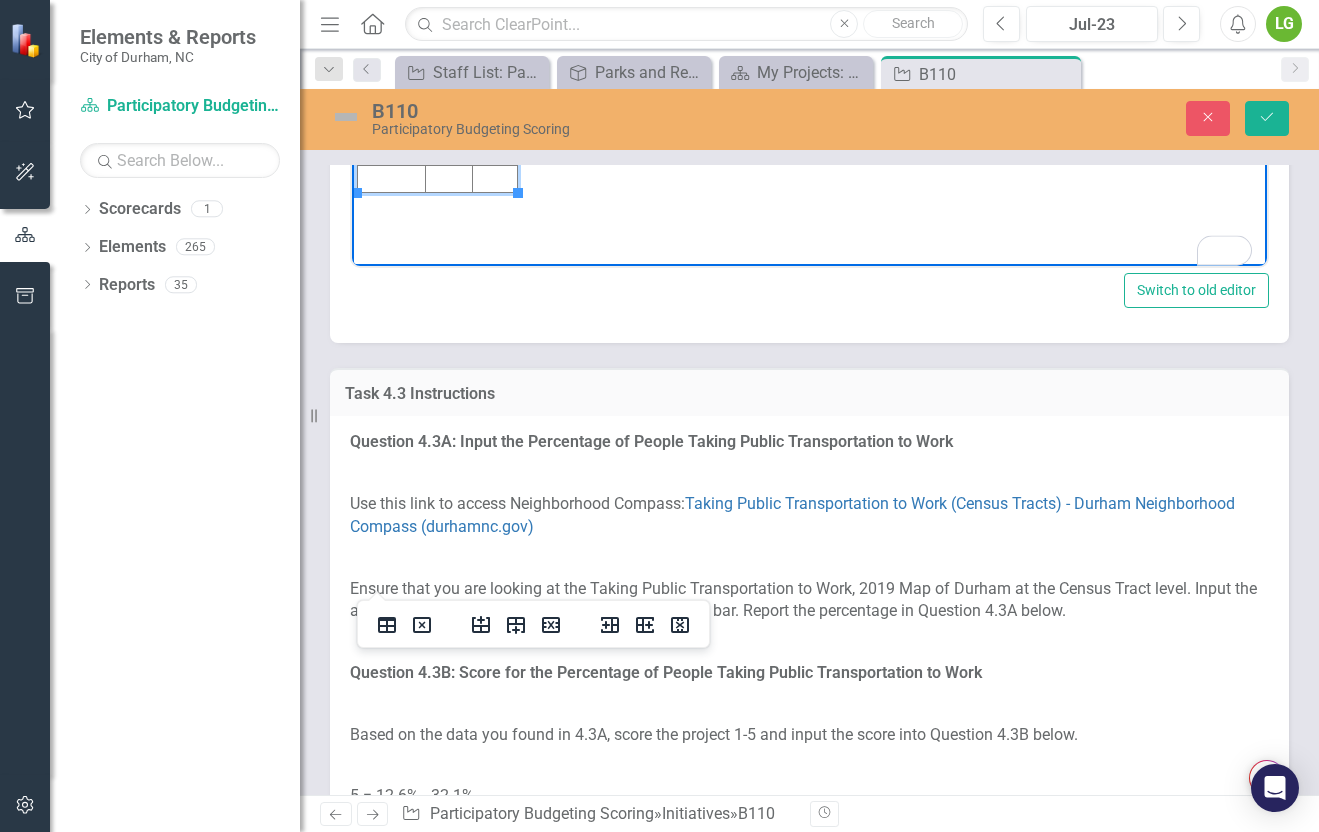click at bounding box center [448, -37] 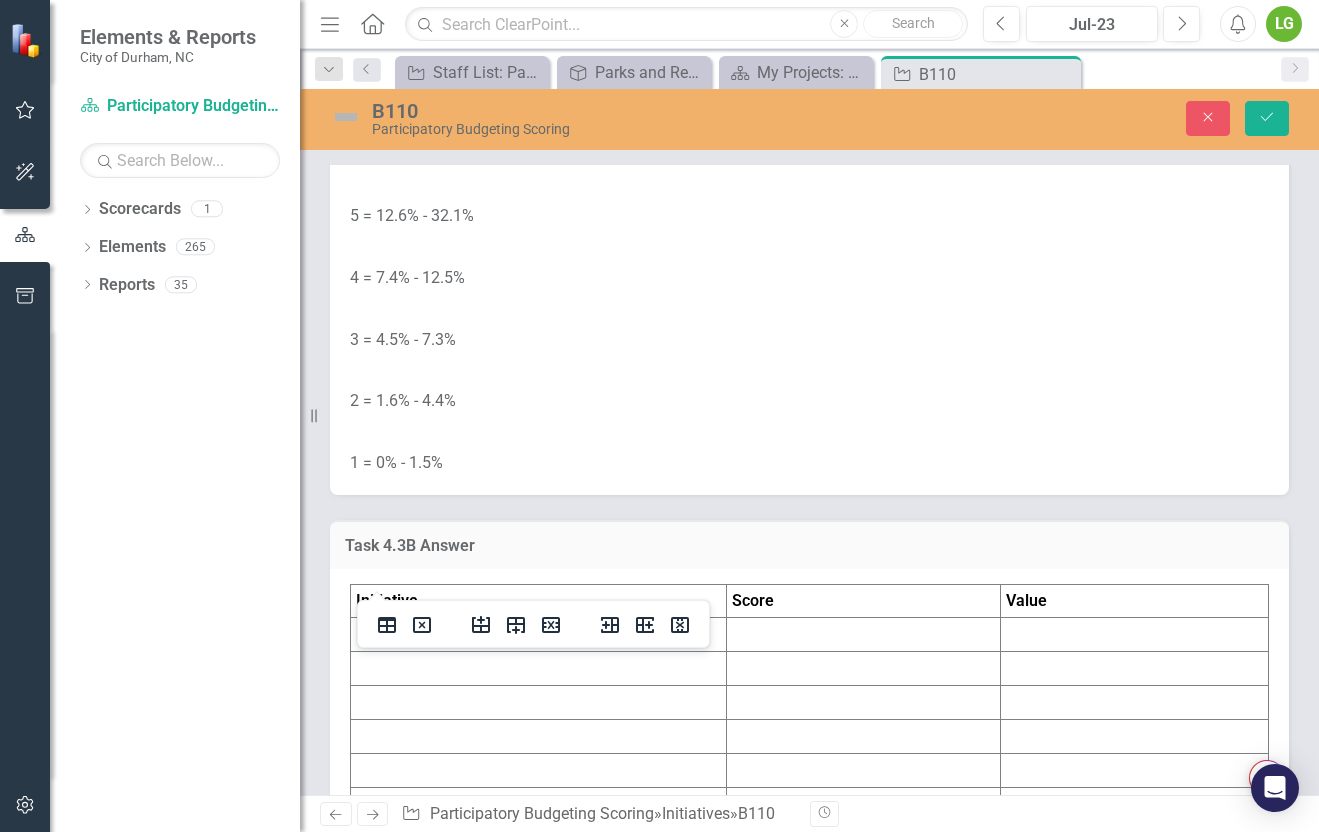 scroll, scrollTop: 5232, scrollLeft: 0, axis: vertical 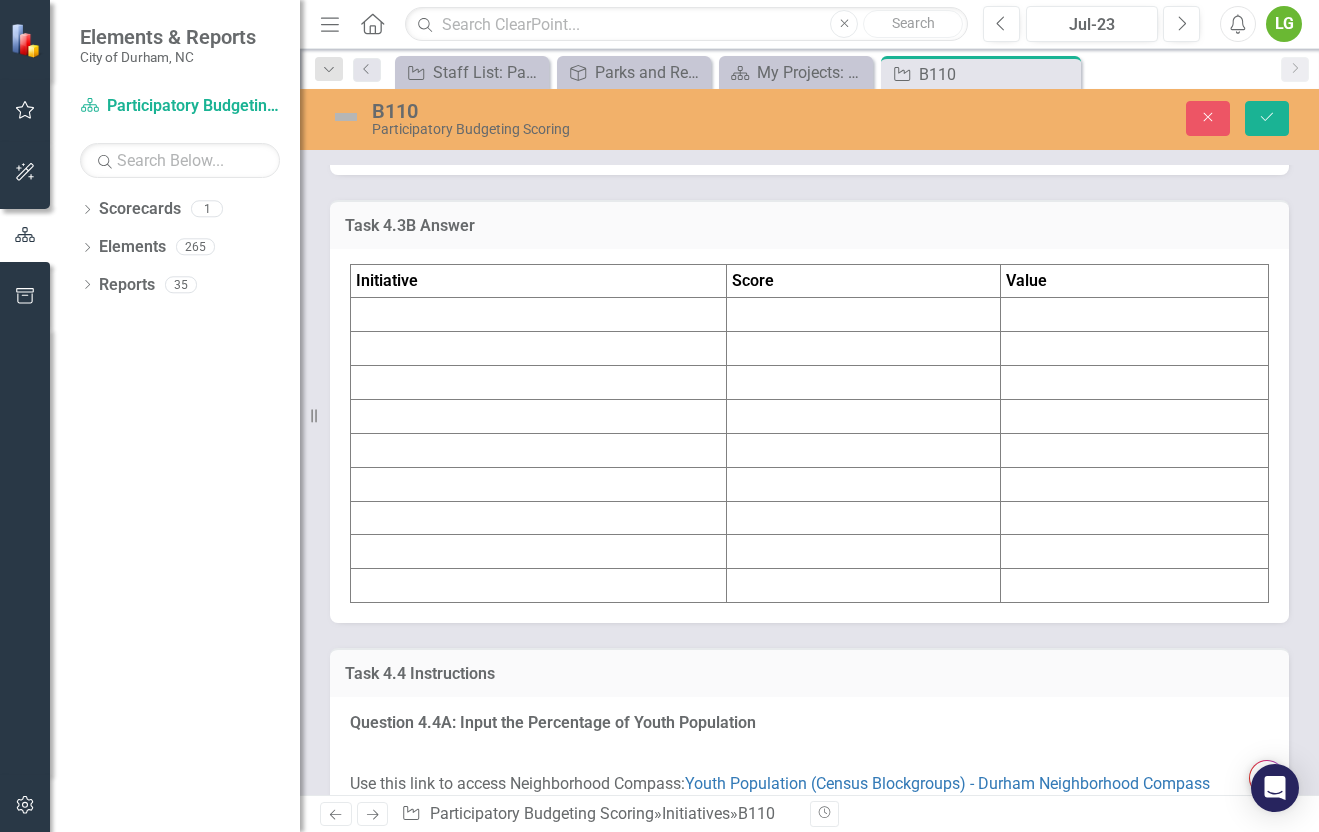 click at bounding box center (539, 315) 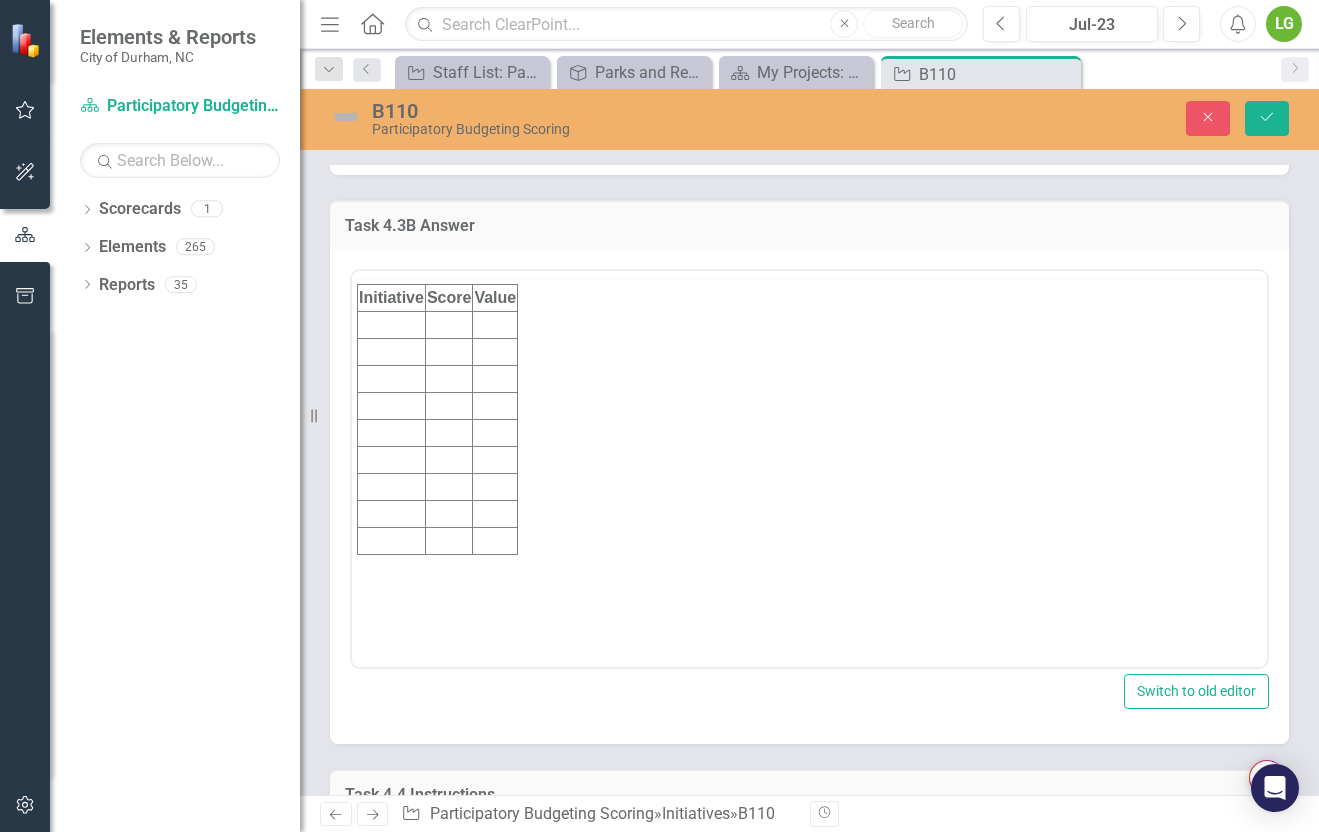 scroll, scrollTop: 0, scrollLeft: 0, axis: both 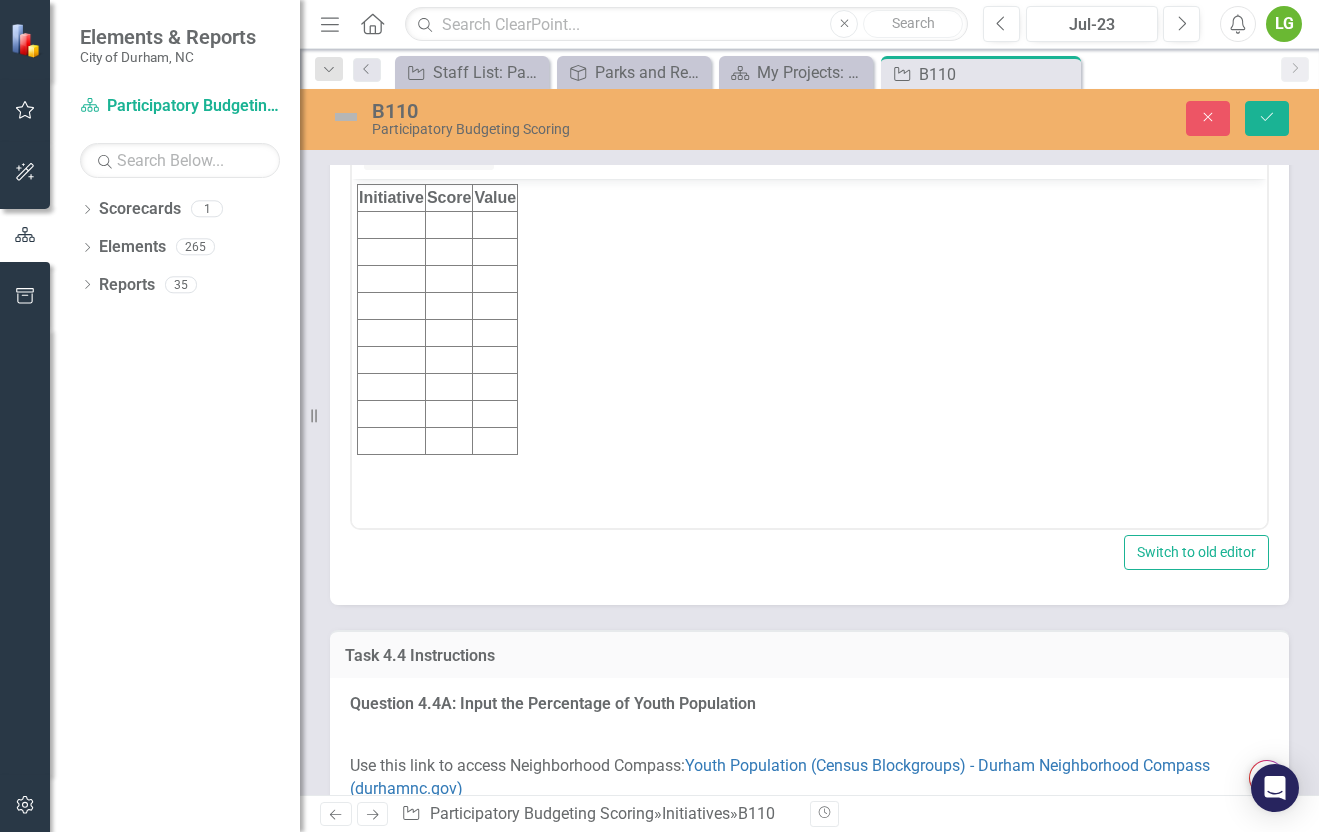 click at bounding box center (392, 224) 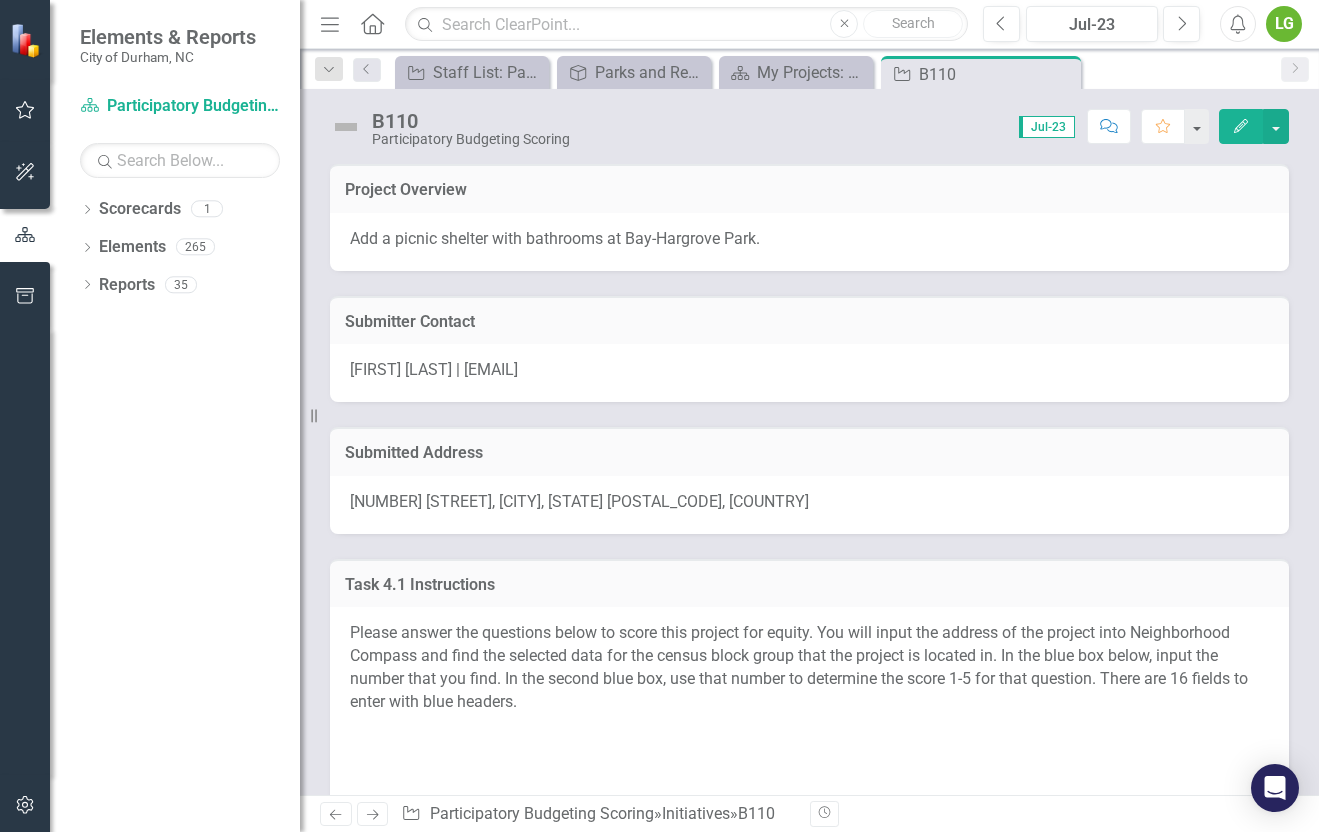 scroll, scrollTop: 0, scrollLeft: 0, axis: both 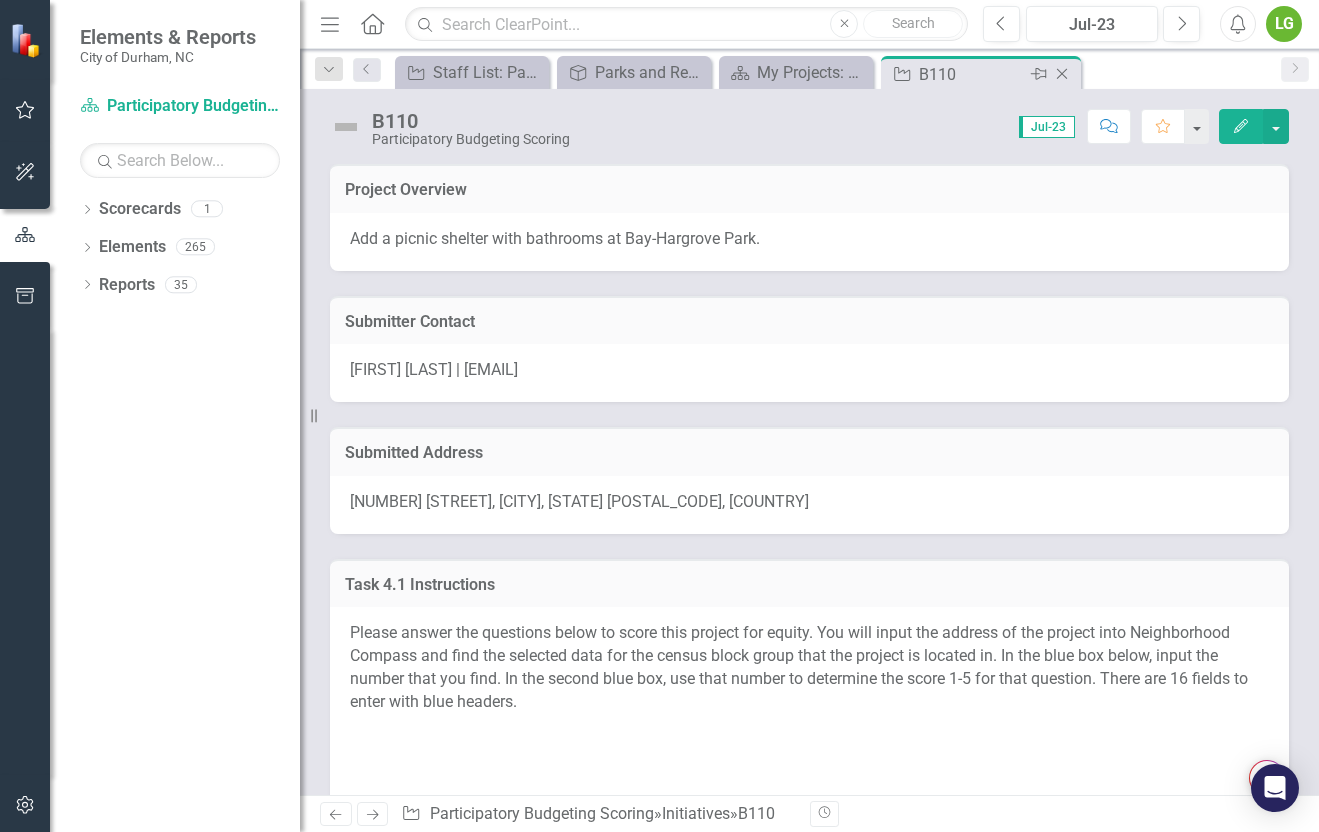 click on "Close" 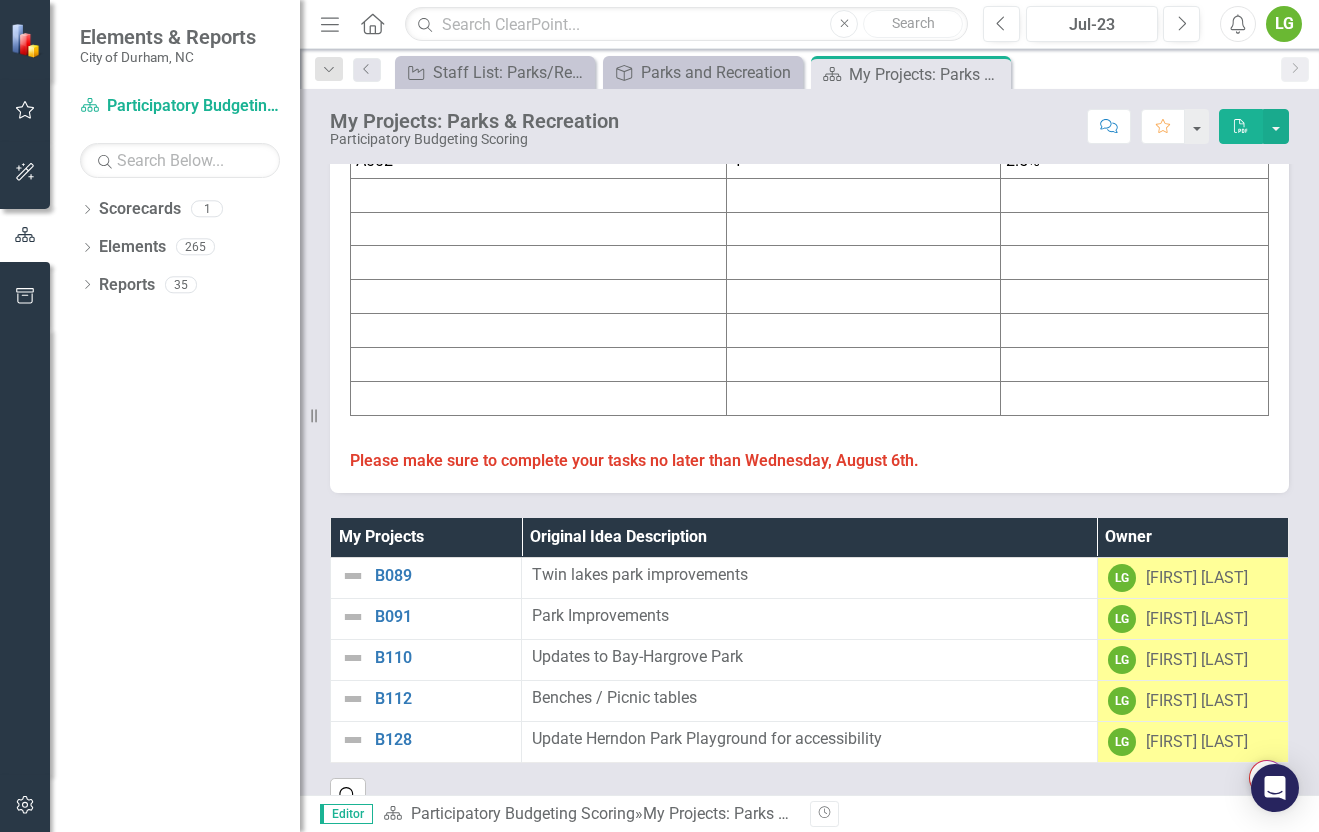 scroll, scrollTop: 759, scrollLeft: 0, axis: vertical 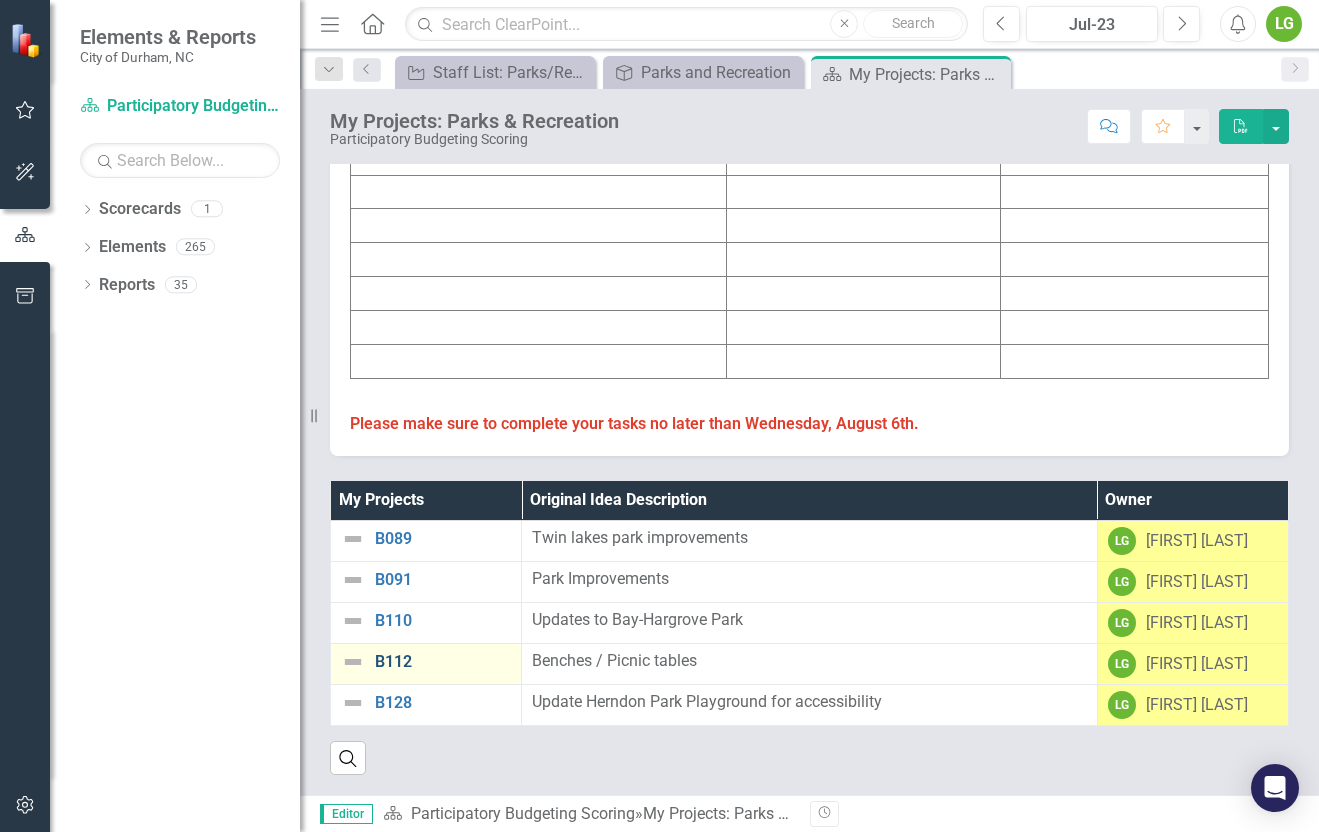 click on "B112" at bounding box center [443, 662] 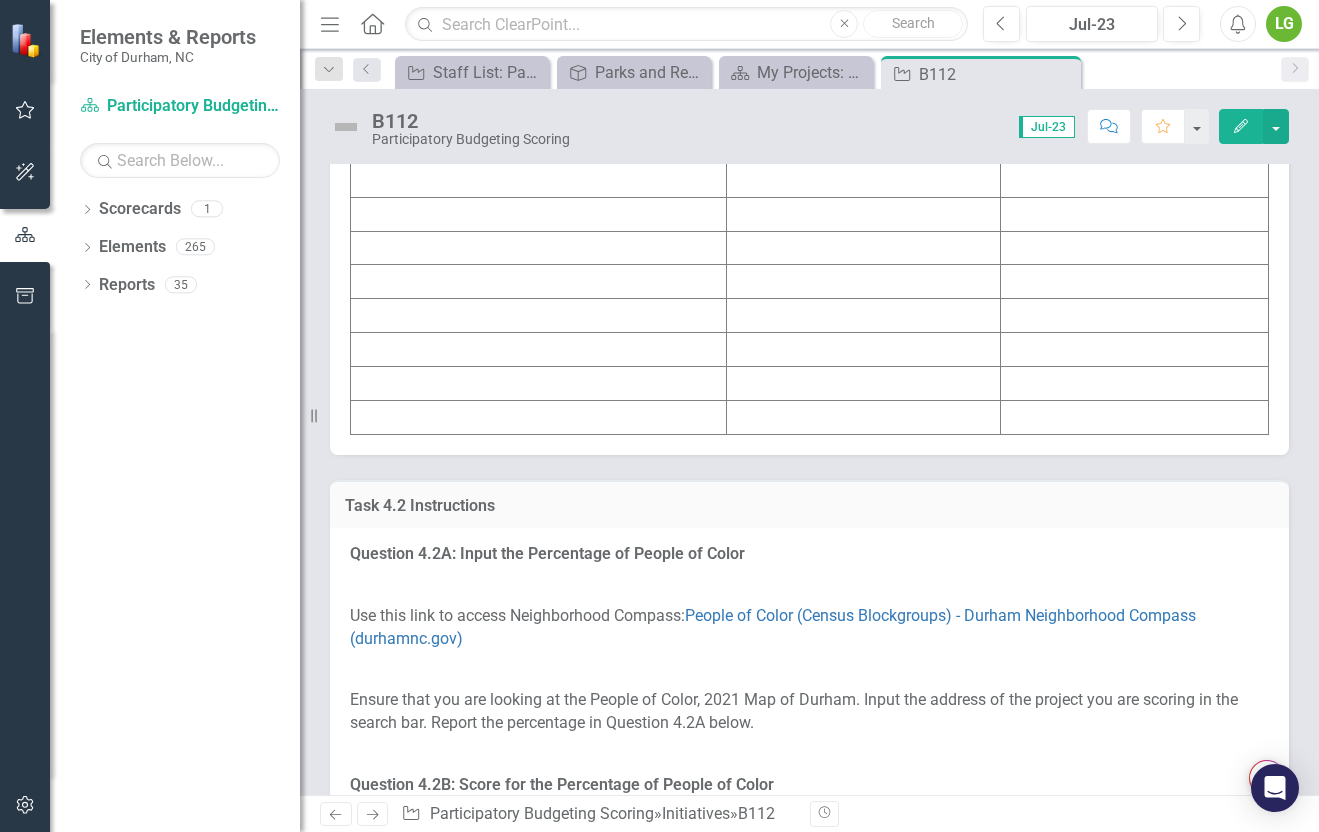 scroll, scrollTop: 3096, scrollLeft: 0, axis: vertical 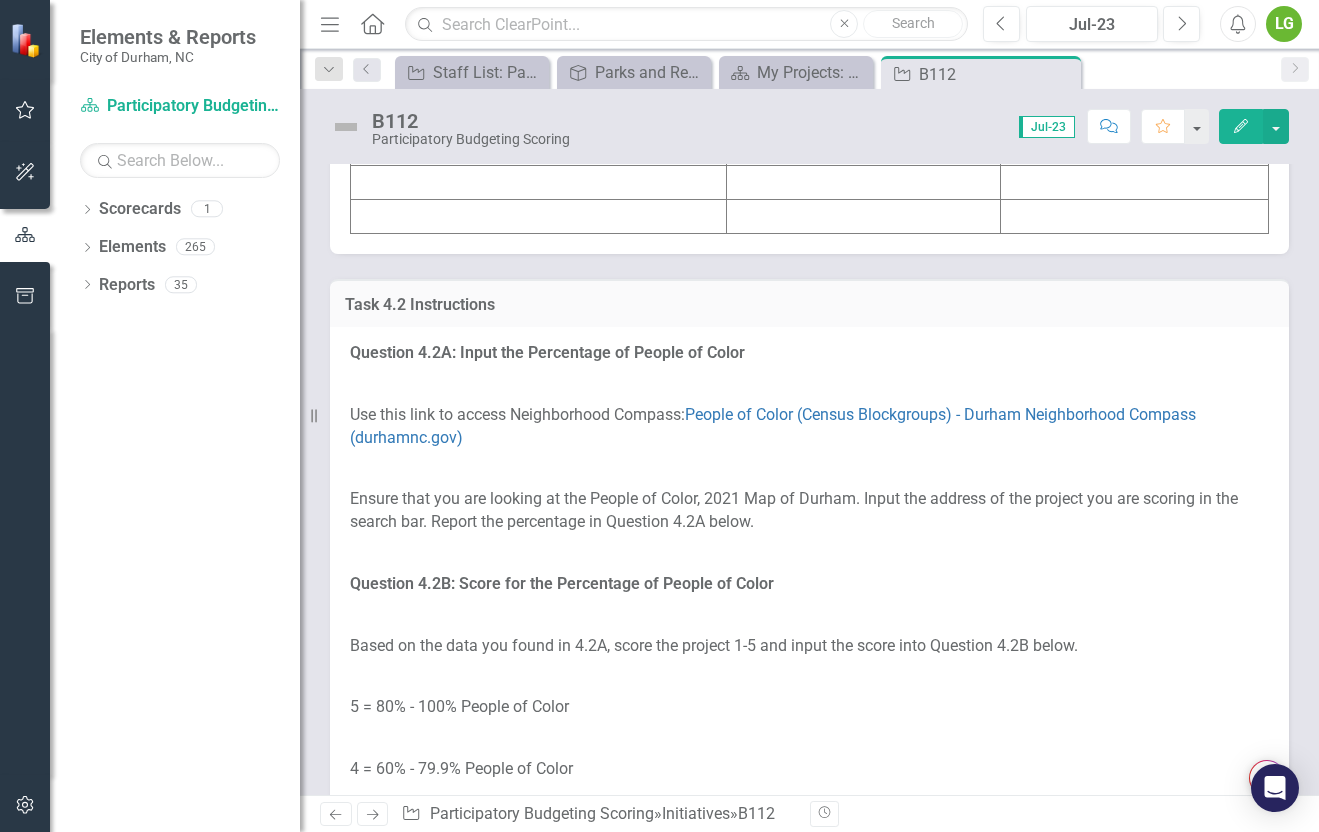 click at bounding box center (539, -55) 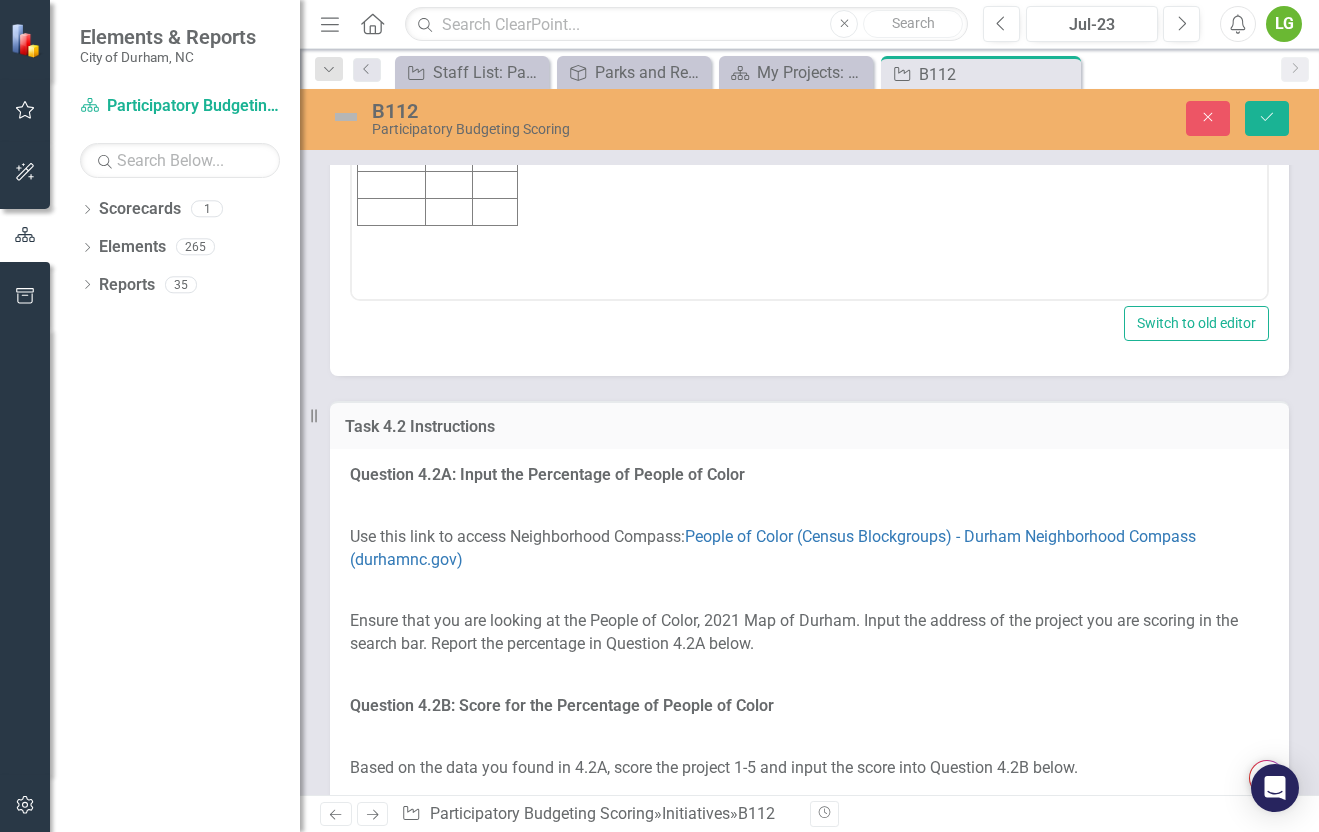scroll, scrollTop: 0, scrollLeft: 0, axis: both 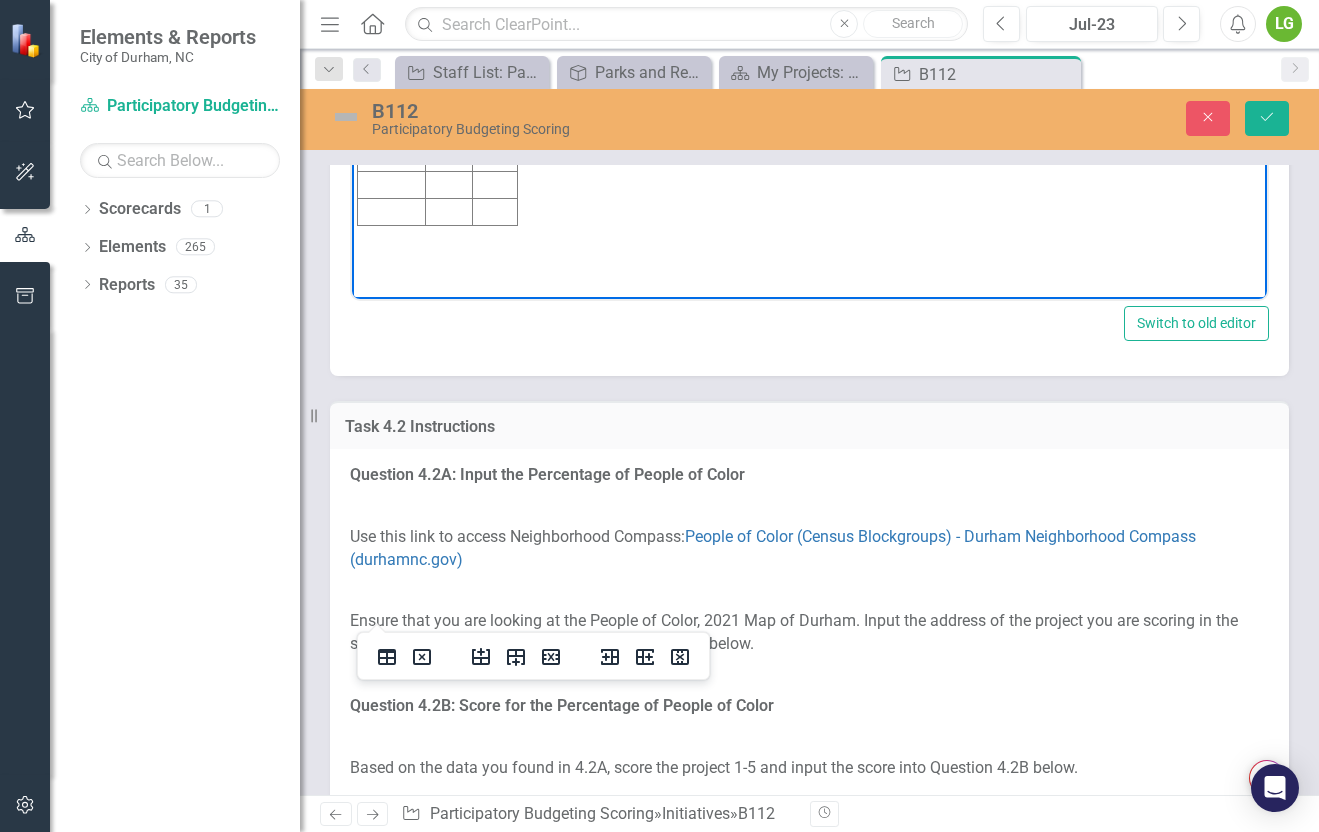 click at bounding box center (392, -4) 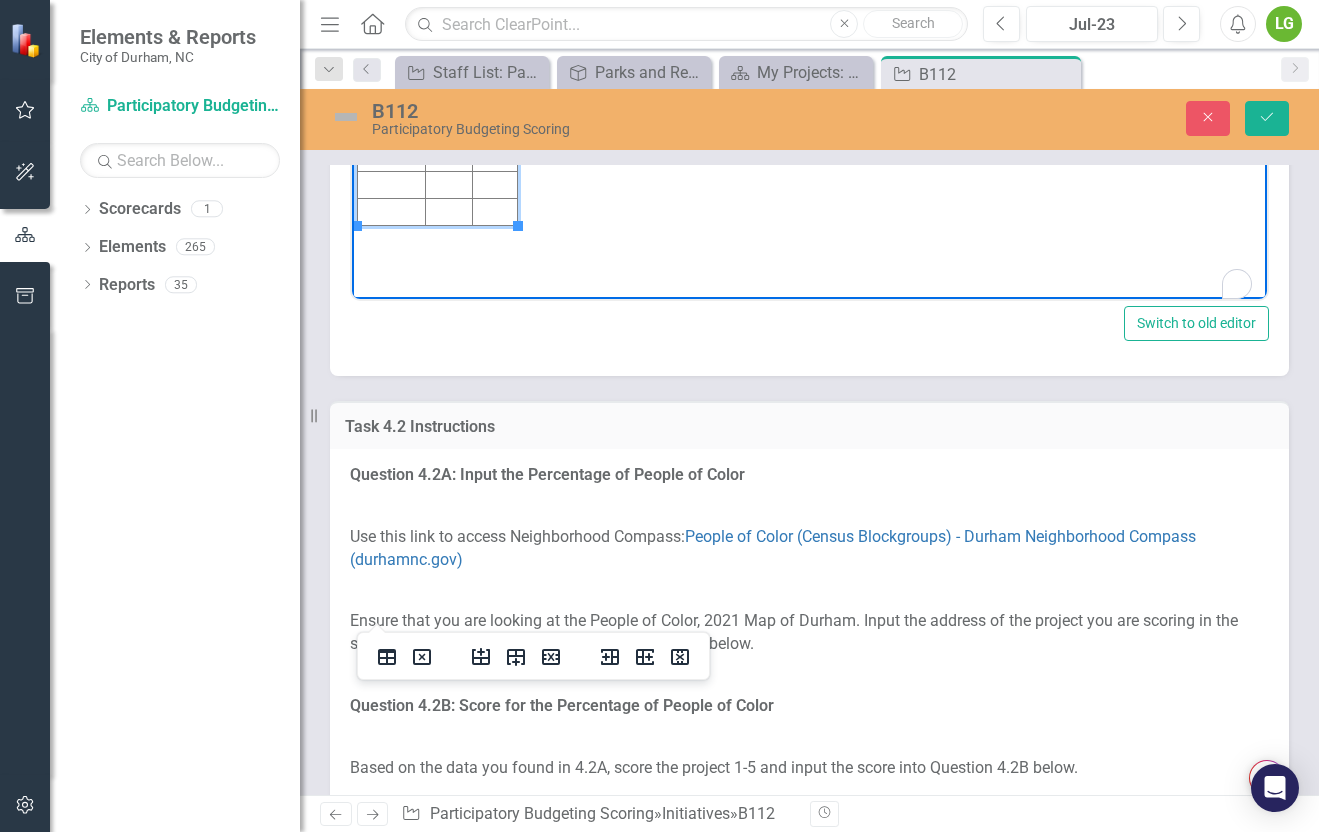 type 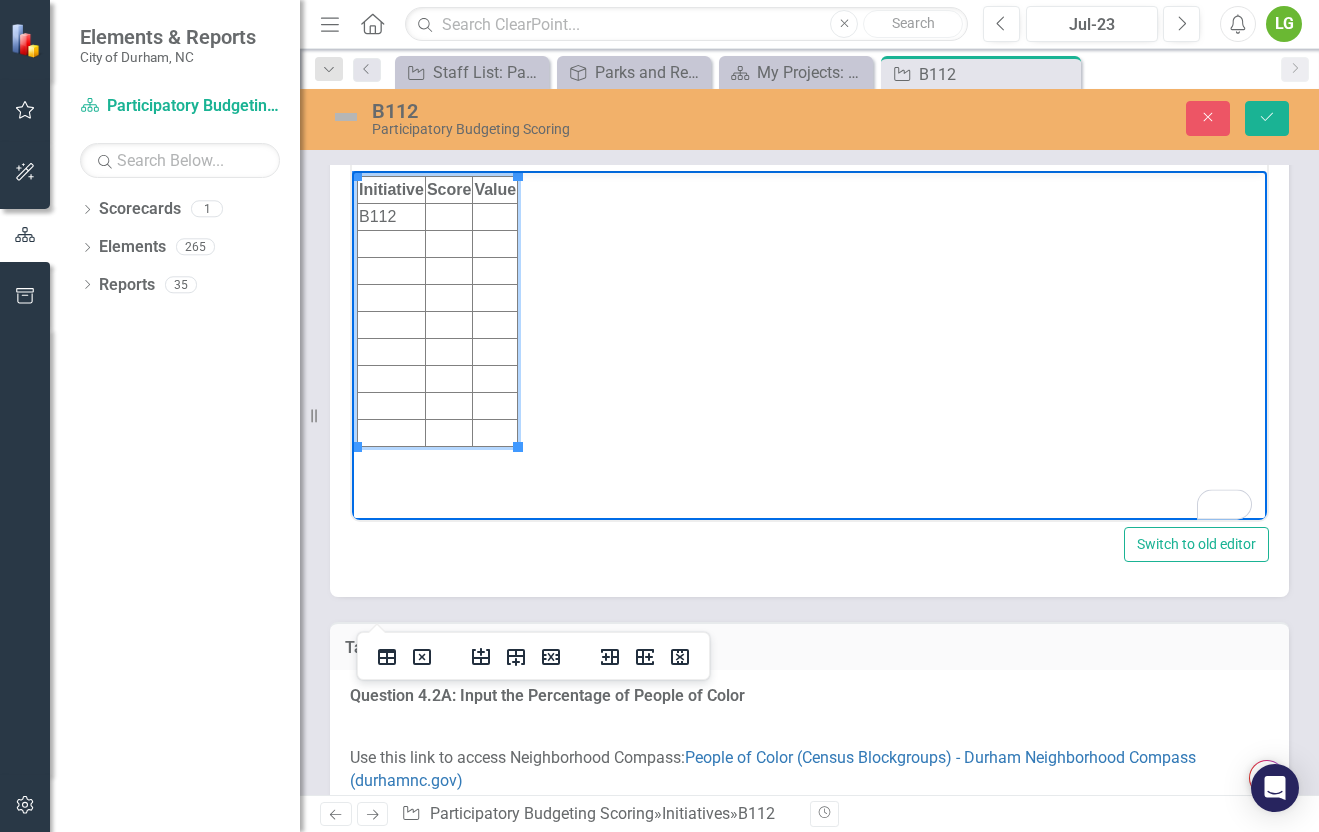 scroll, scrollTop: 3095, scrollLeft: 0, axis: vertical 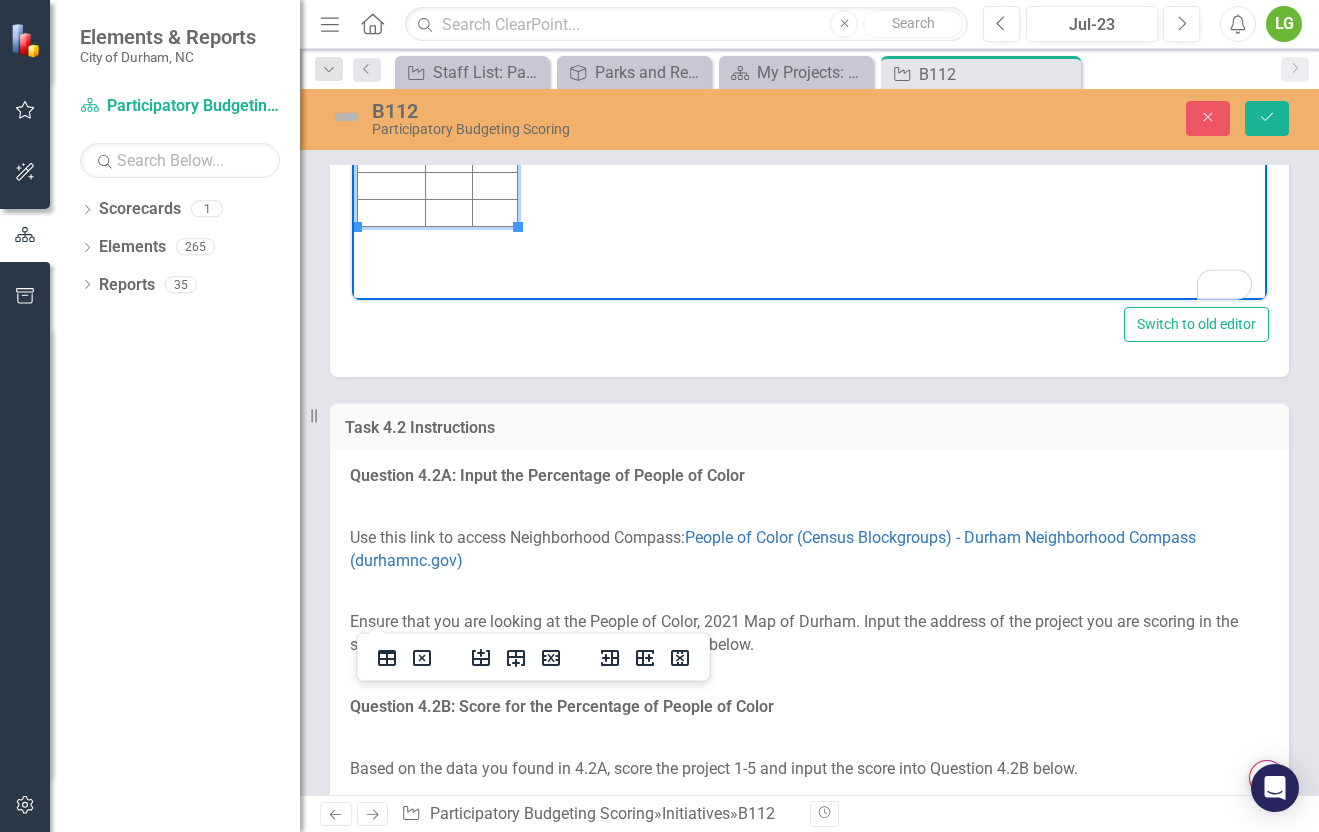 click at bounding box center [448, -3] 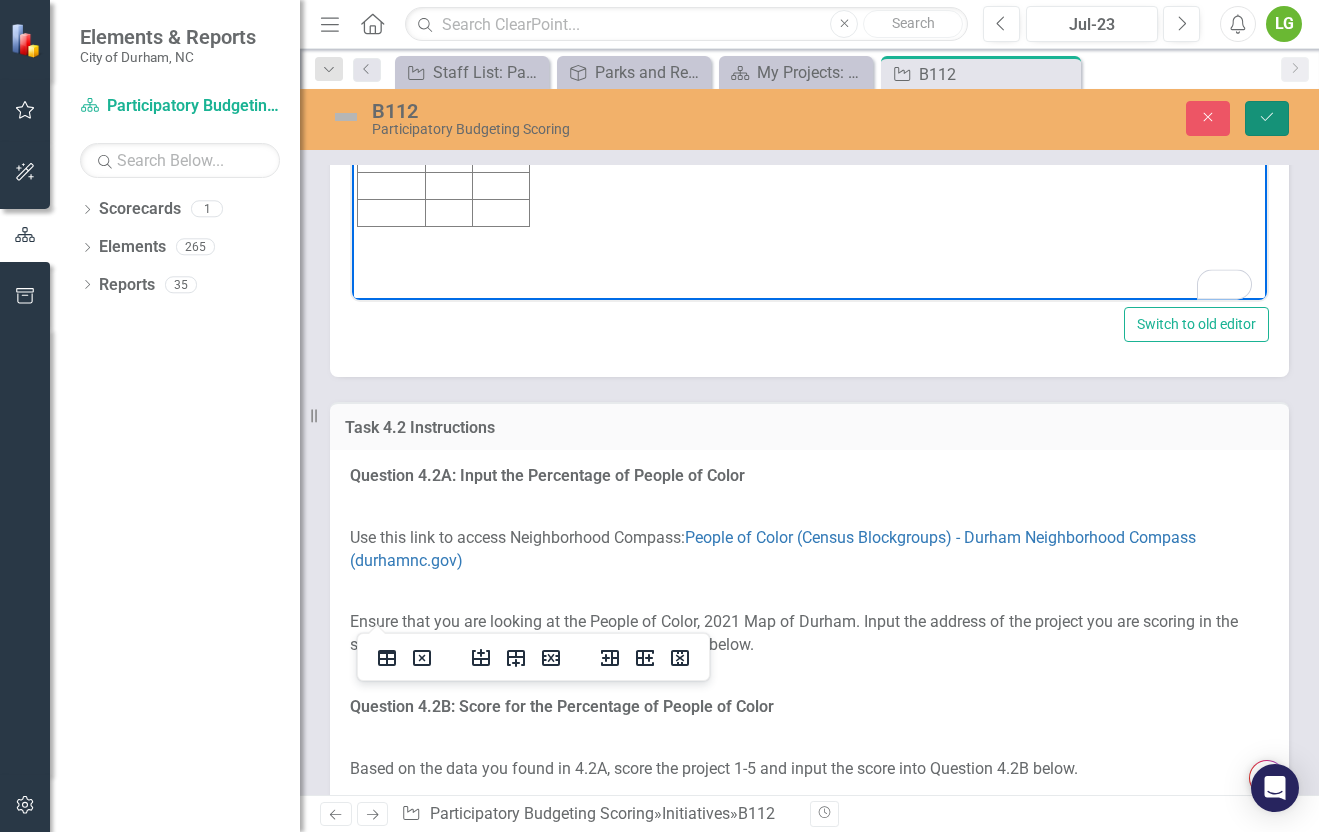 click on "Save" 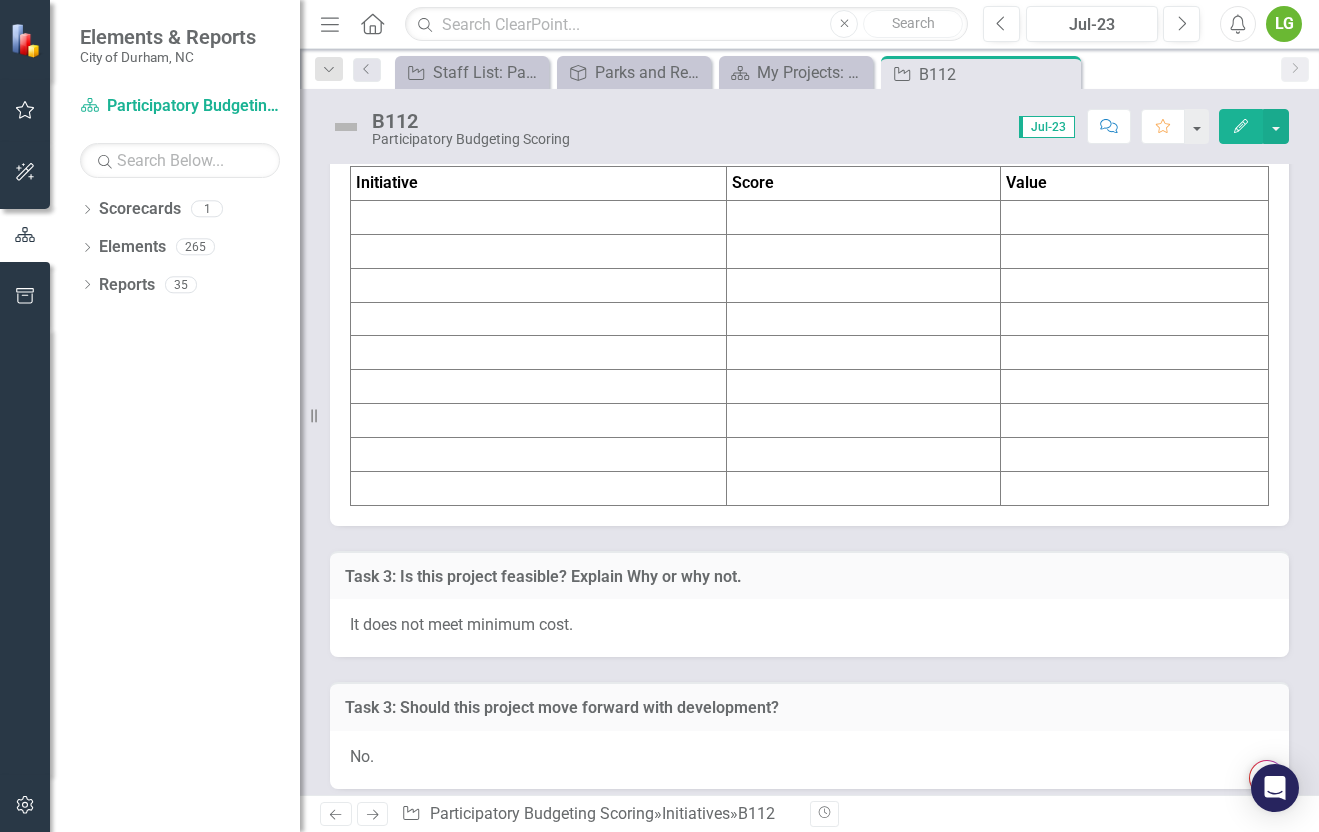 scroll, scrollTop: 6444, scrollLeft: 0, axis: vertical 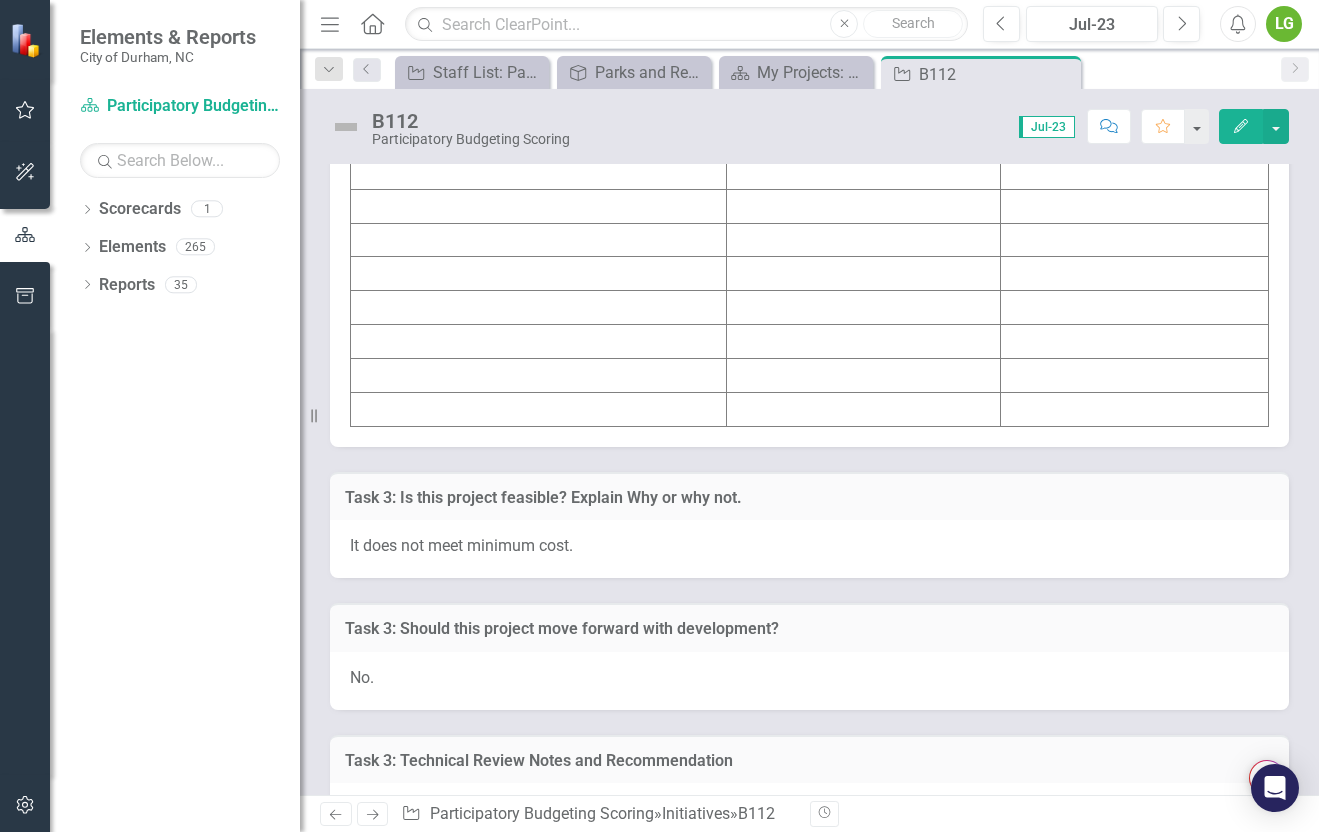 click at bounding box center (539, 139) 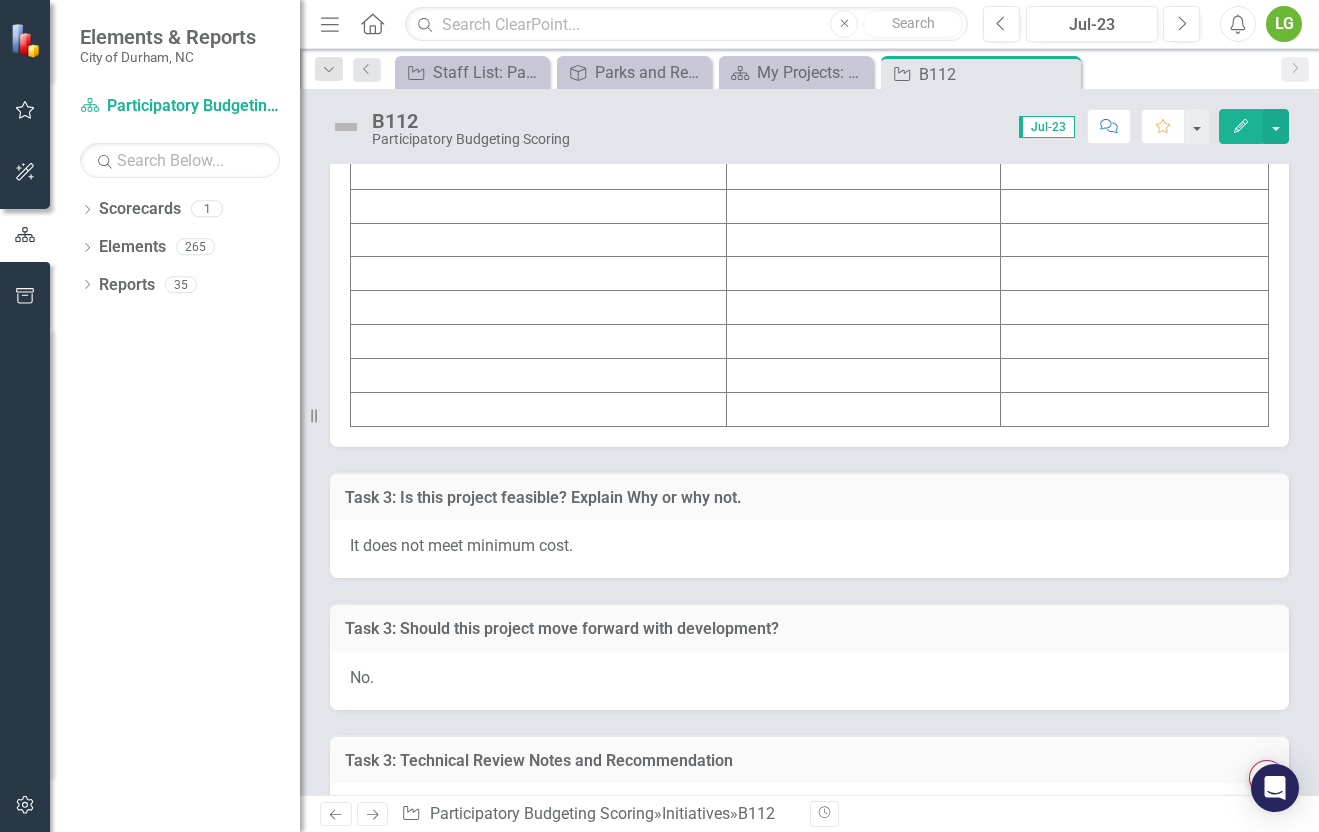 click at bounding box center [539, 139] 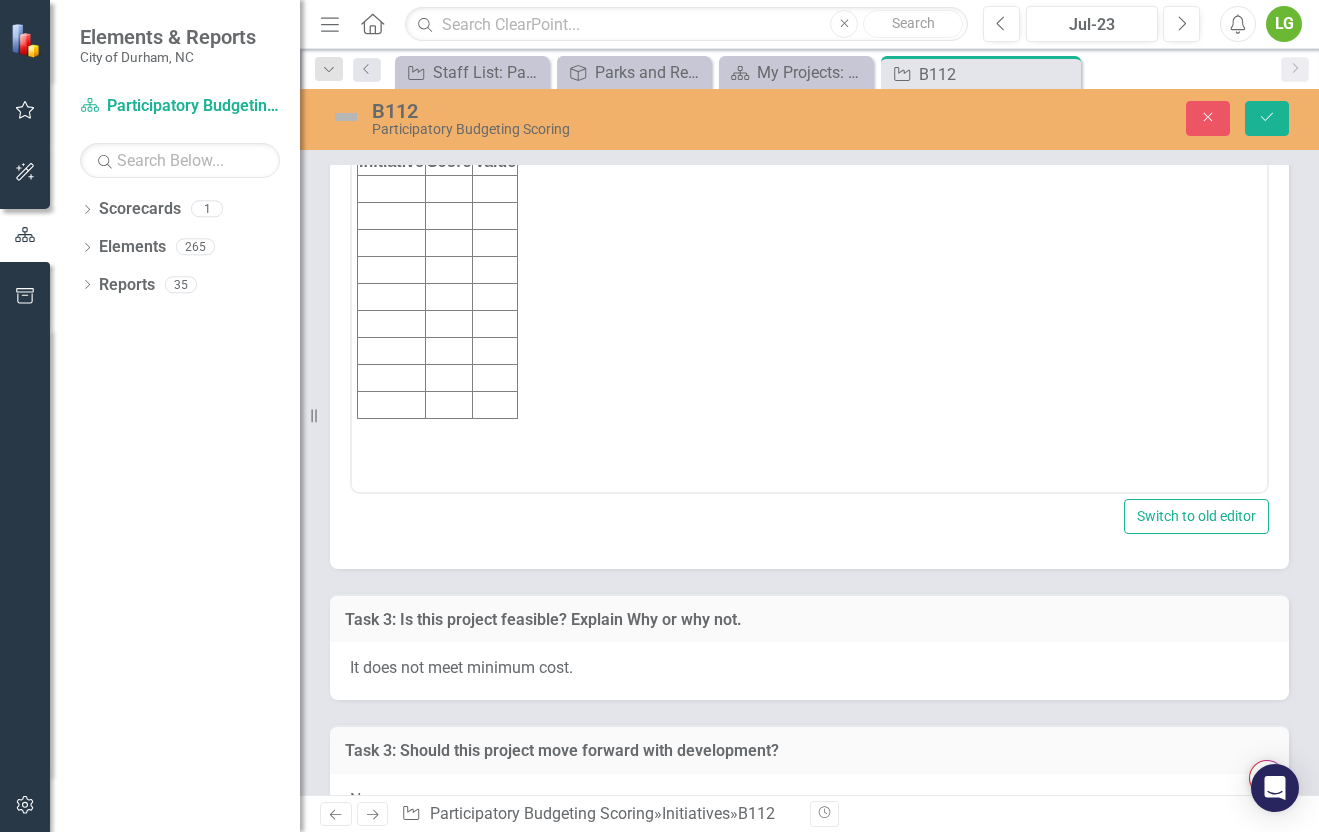 scroll, scrollTop: 0, scrollLeft: 0, axis: both 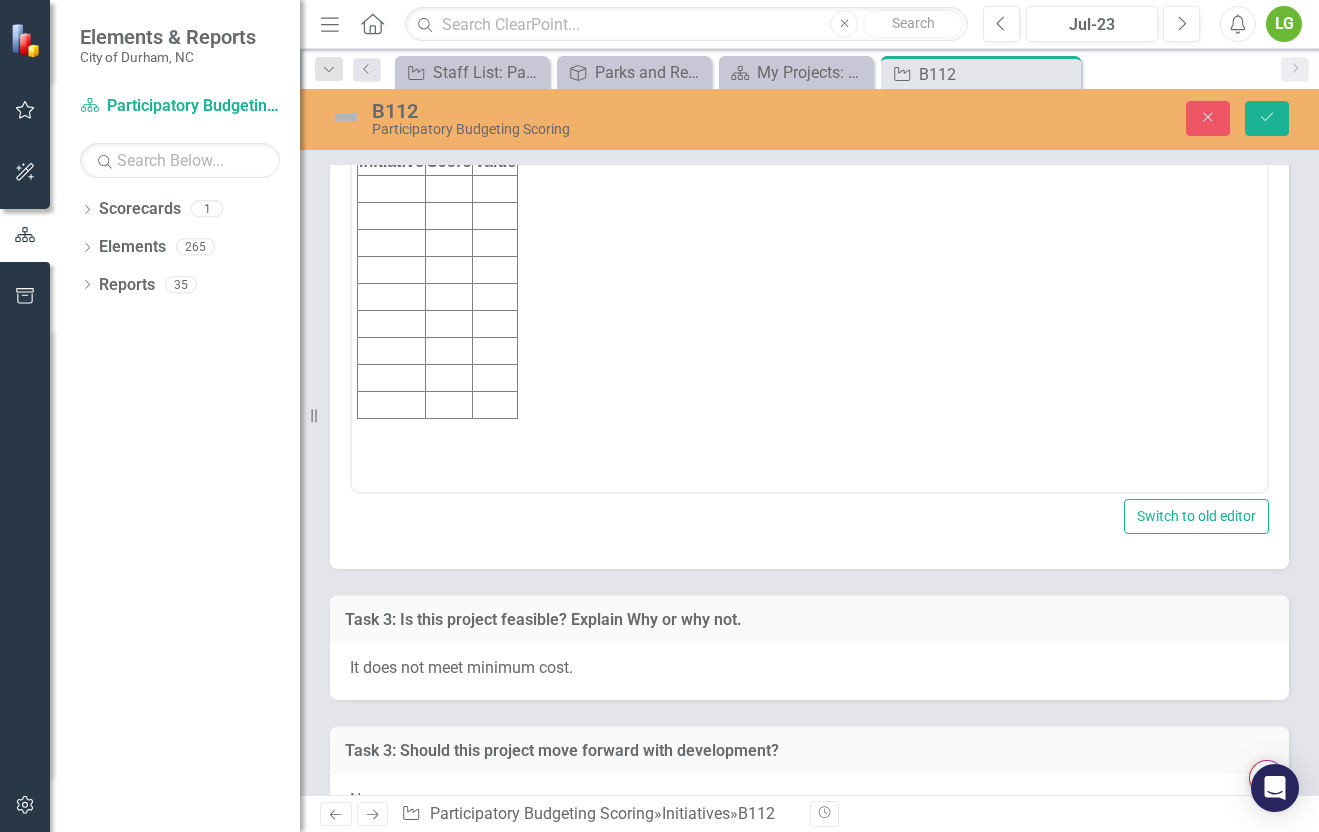 click at bounding box center (392, 188) 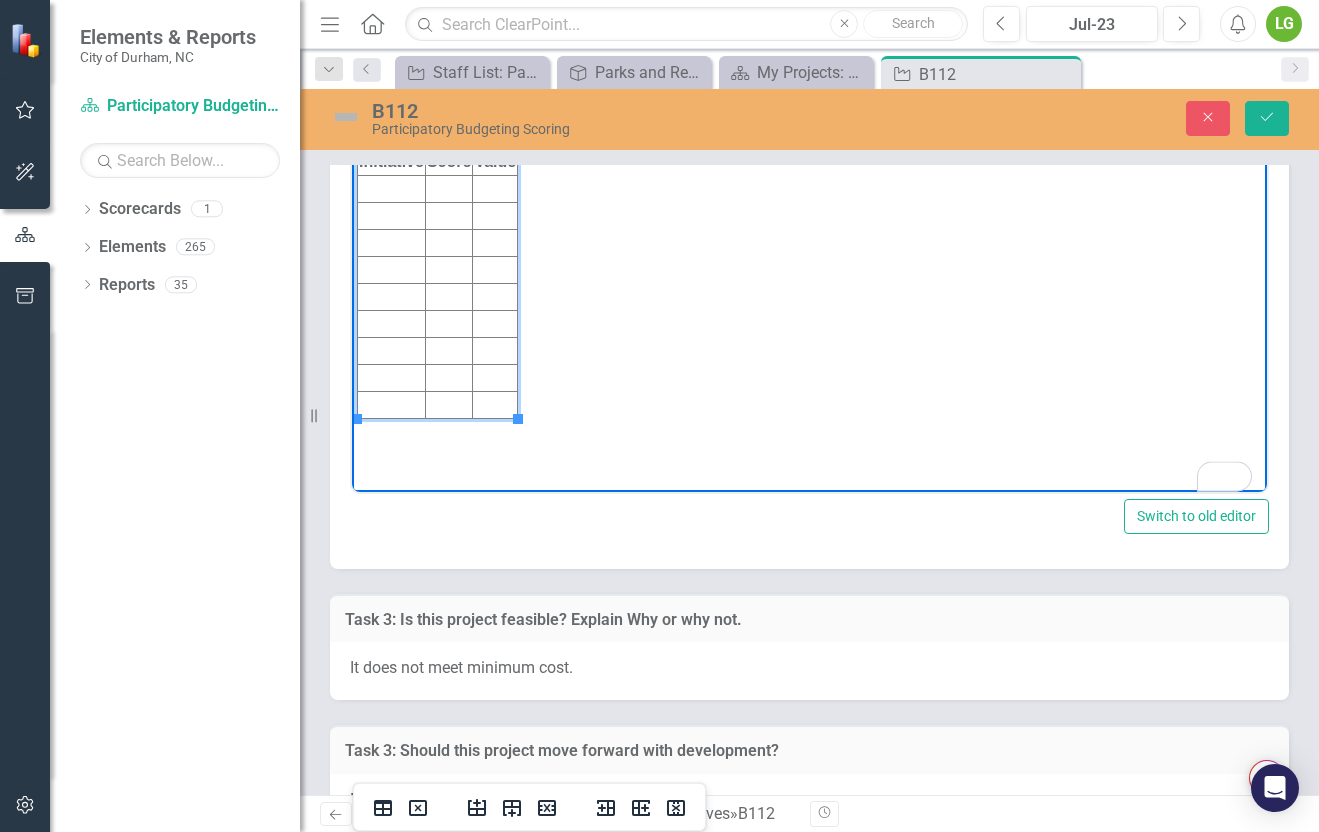 type 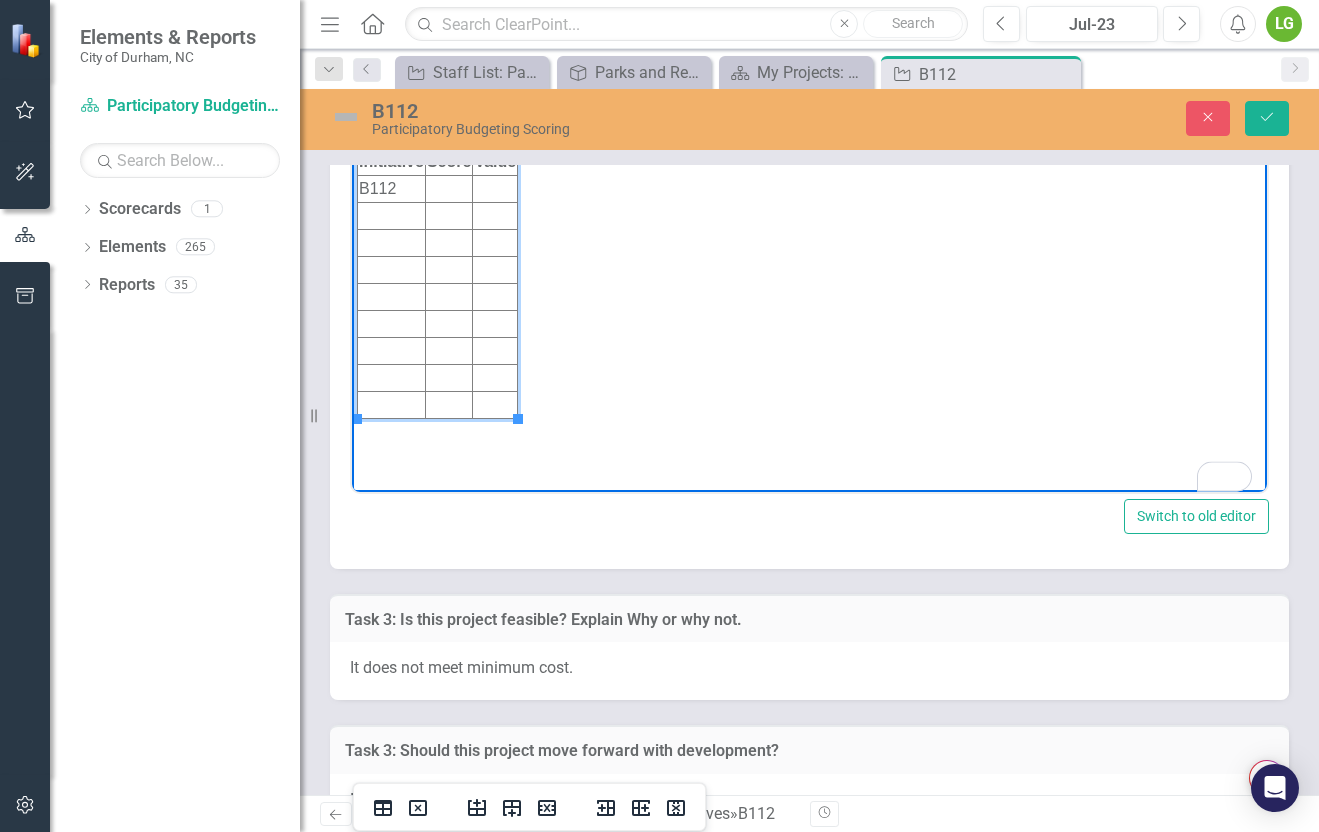 click at bounding box center [448, 188] 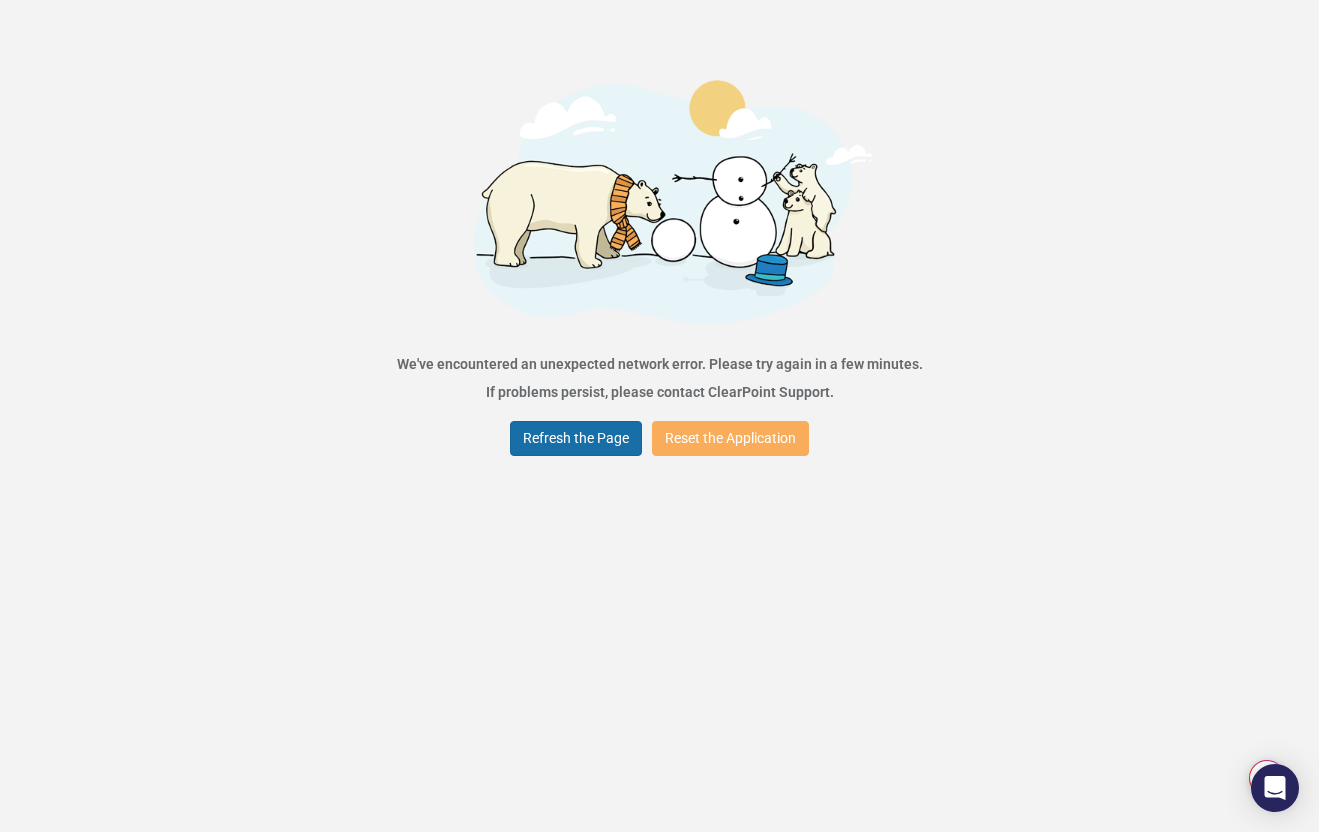 click on "Refresh the Page" at bounding box center [576, 438] 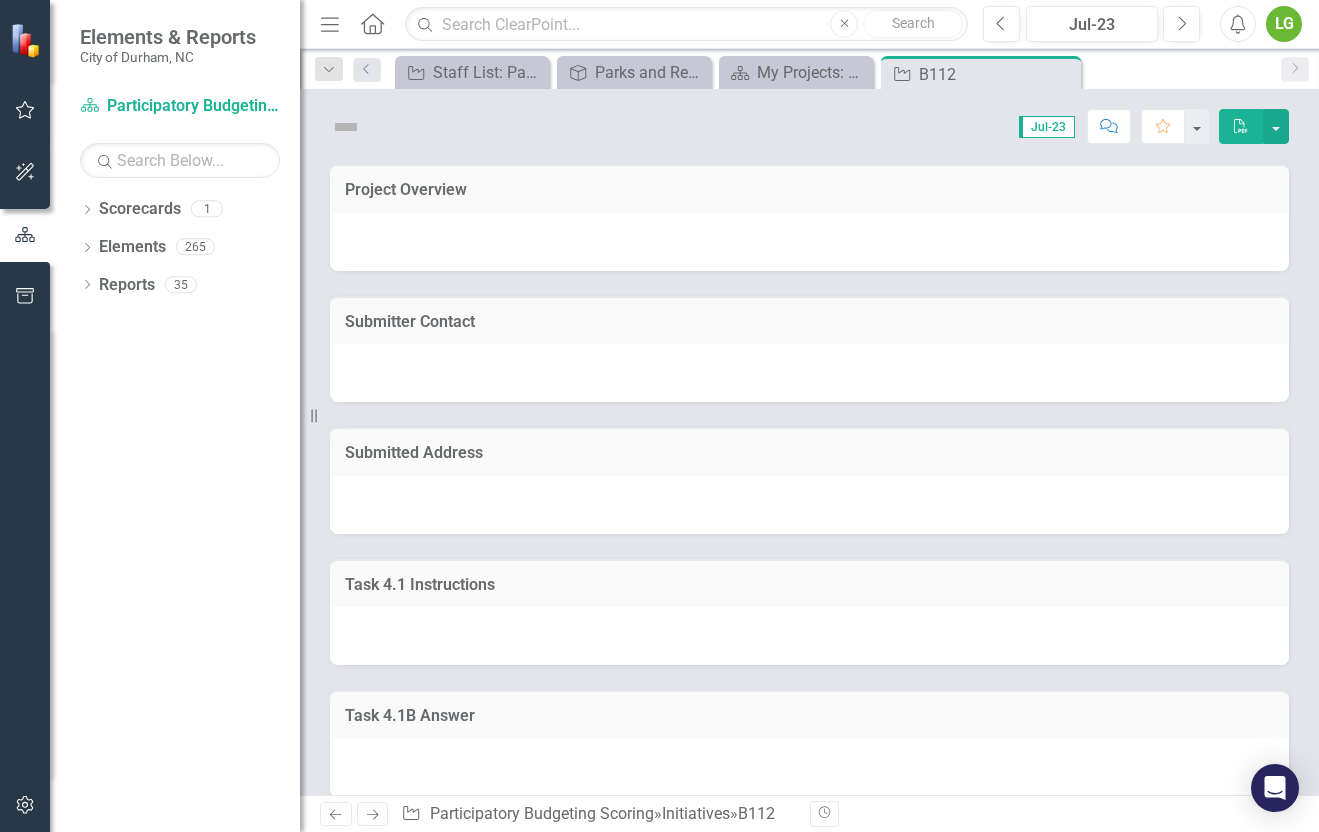 scroll, scrollTop: 0, scrollLeft: 0, axis: both 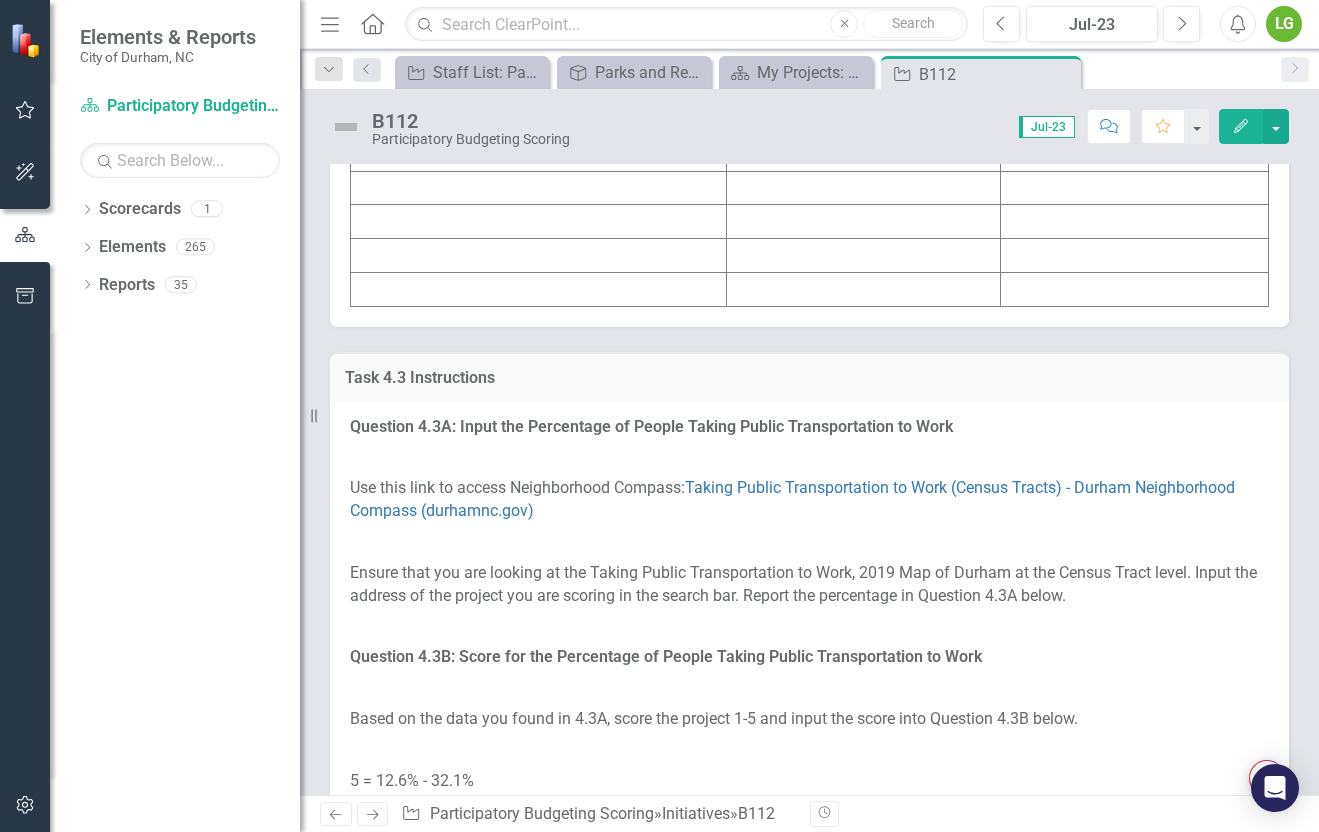 click at bounding box center [539, 19] 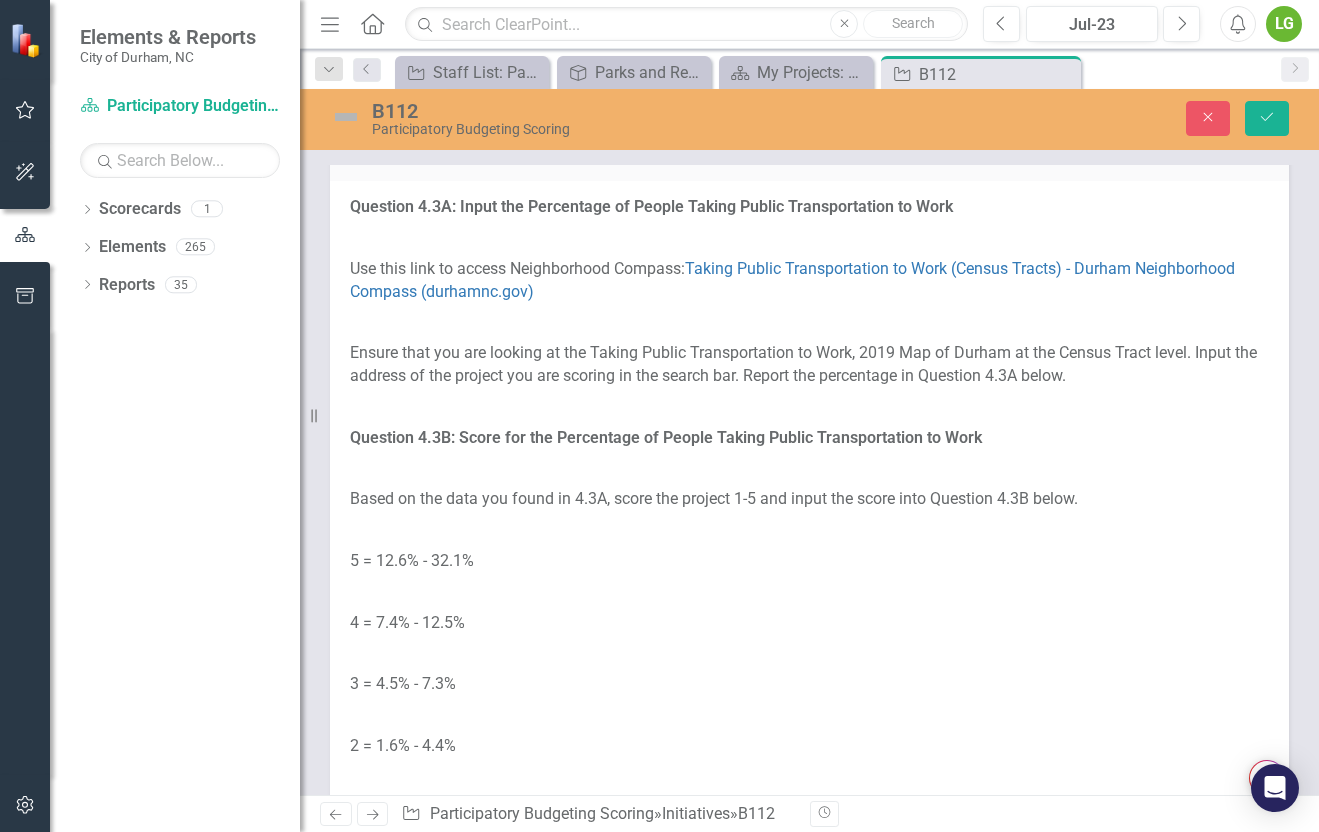 type on "<table border="1">
<colgroup>
<col>
<col>
<col>
</colgroup>
<tbody>
<tr>
<td><strong>Initiative</strong></td>
<td><strong>Score</strong></td>
<td><strong>Value</strong></td>
</tr>
<tr>
<td>&nbsp;</td>
<td>&nbsp;</td>
<td>&nbsp;</td>
</tr>
<tr>
<td>&nbsp;</td>
<td>&nbsp;</td>
<td>&nbsp;</td>
</tr>
<tr>
<td>&nbsp;</td>
<td>&nbsp;</td>
<td>&nbsp;</td>
</tr>
<tr>
<td>&nbsp;</td>
<td>&nbsp;</td>
<td>&nbsp;</td>
</tr>
<tr>
<td>&nbsp;</td>
<td>&nbsp;</td>
<td>&nbsp;</td>
</tr>
<tr>
<td>&nbsp;</td>
<td>&nbsp;</td>
<td>&nbsp;</td>
</tr>
<tr>
<td>&nbsp;</td>
<td>&nbsp;</td>
<td>&nbsp;</td>
</tr>
<tr>
<td>&nbsp;</td>
<td>&nbsp;</td>
<td>&nbsp;</td>
</tr>
<tr>
<td>&nbsp;</td>
<td>&nbsp;</td>
<td>&nbsp;</td>
</tr>
</tbody>
</table>" 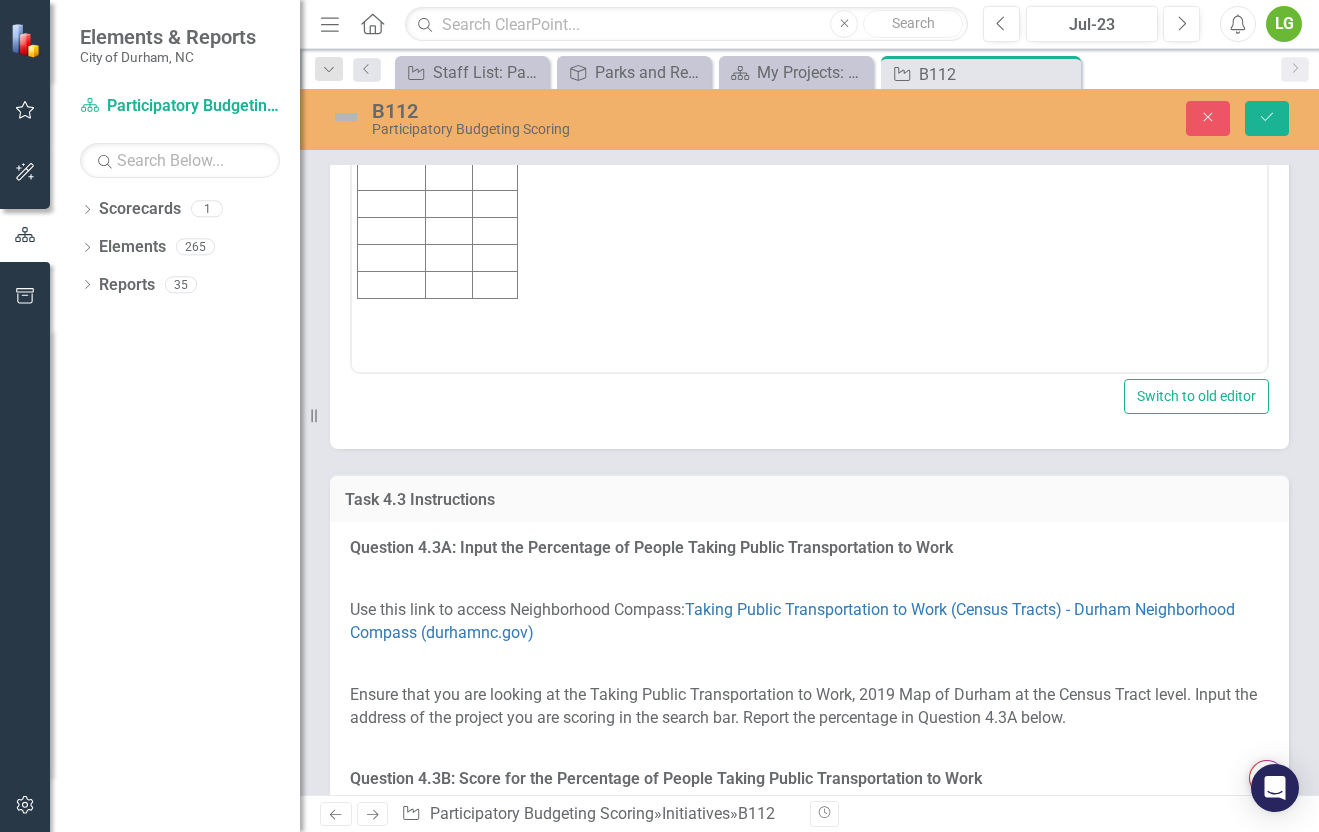 scroll, scrollTop: 0, scrollLeft: 0, axis: both 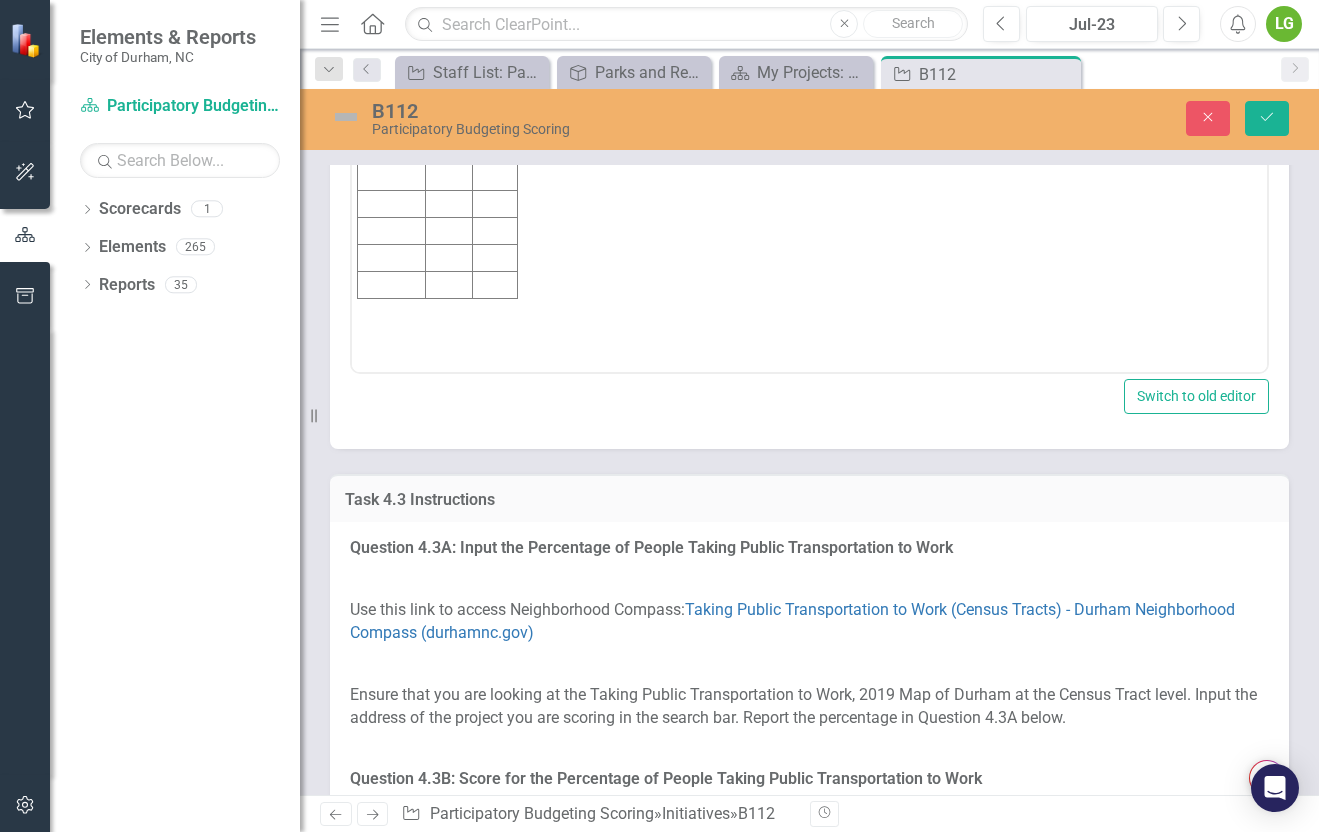 click at bounding box center (392, 68) 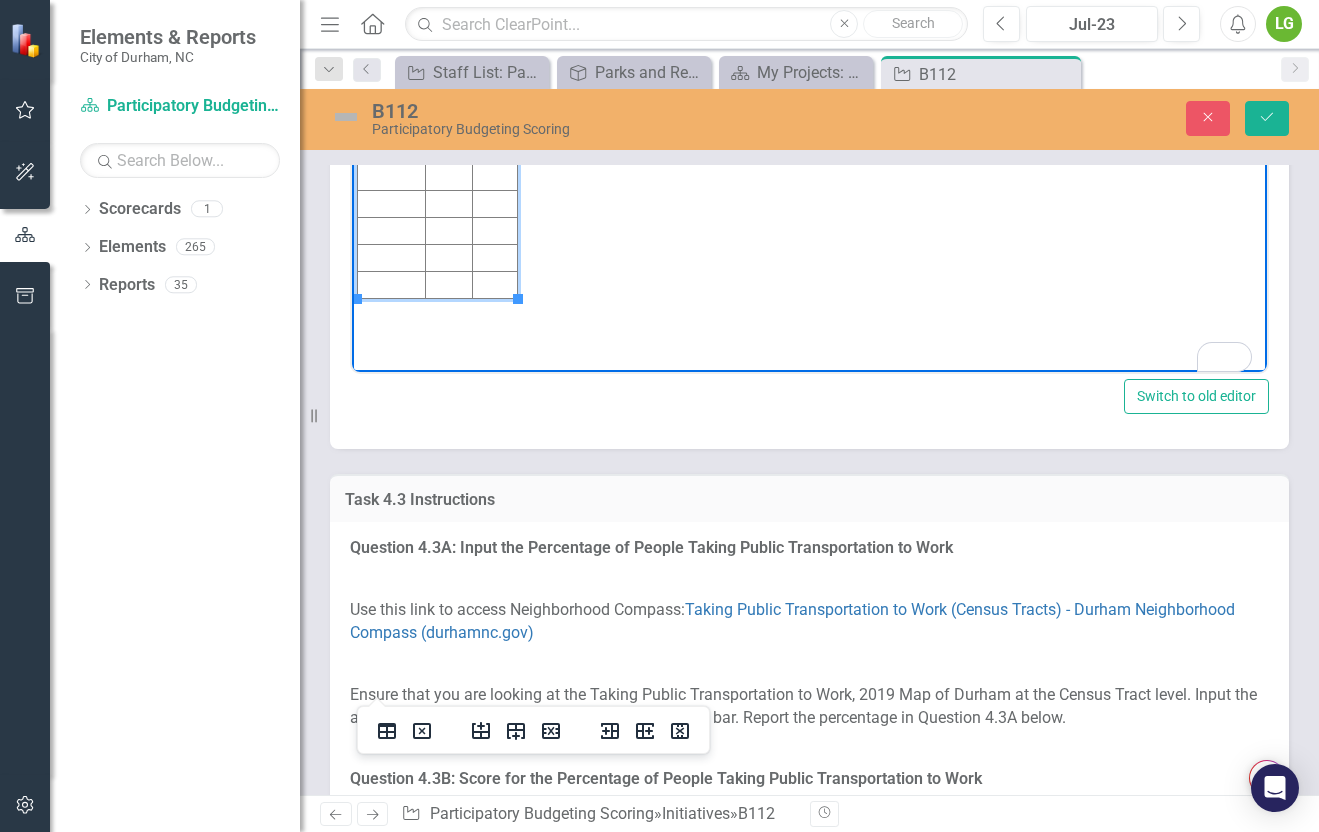 type 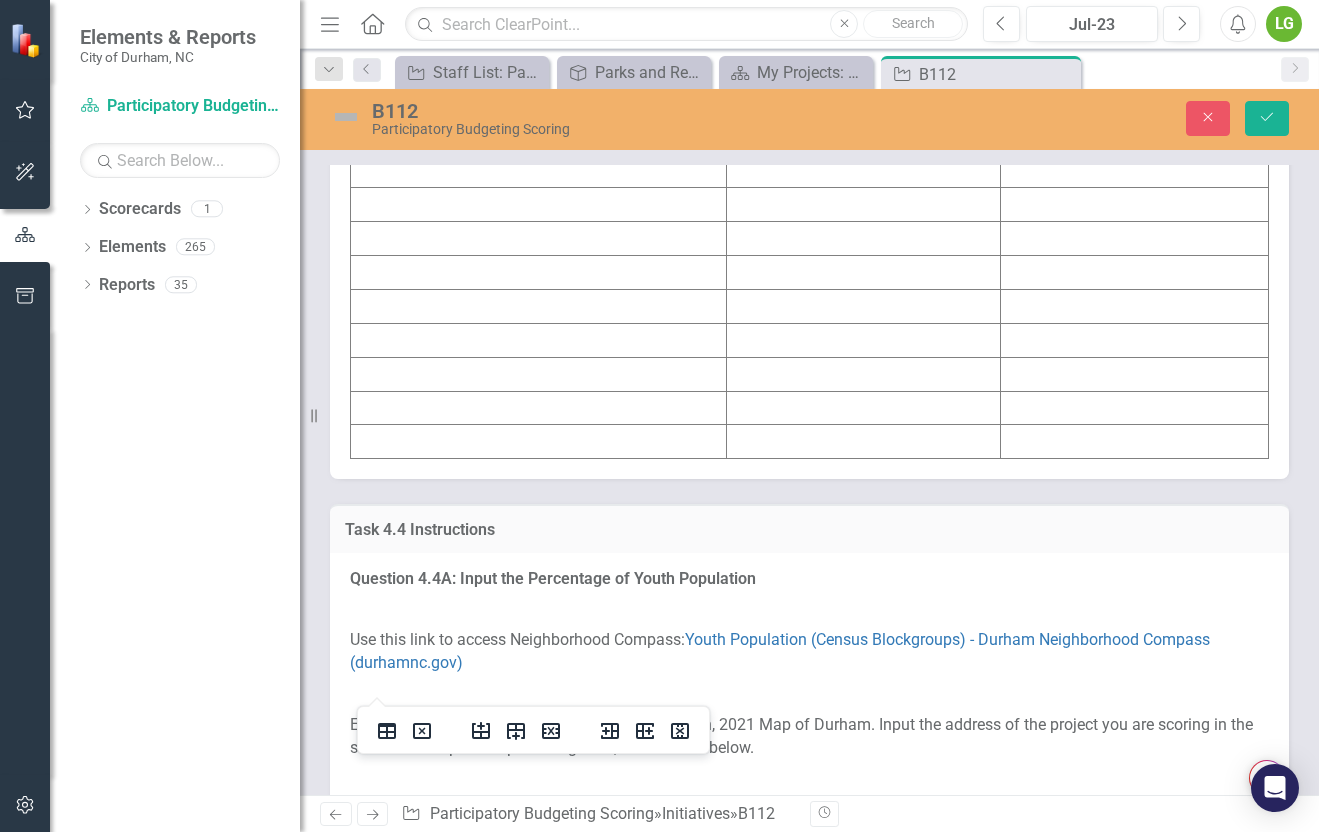 scroll, scrollTop: 5379, scrollLeft: 0, axis: vertical 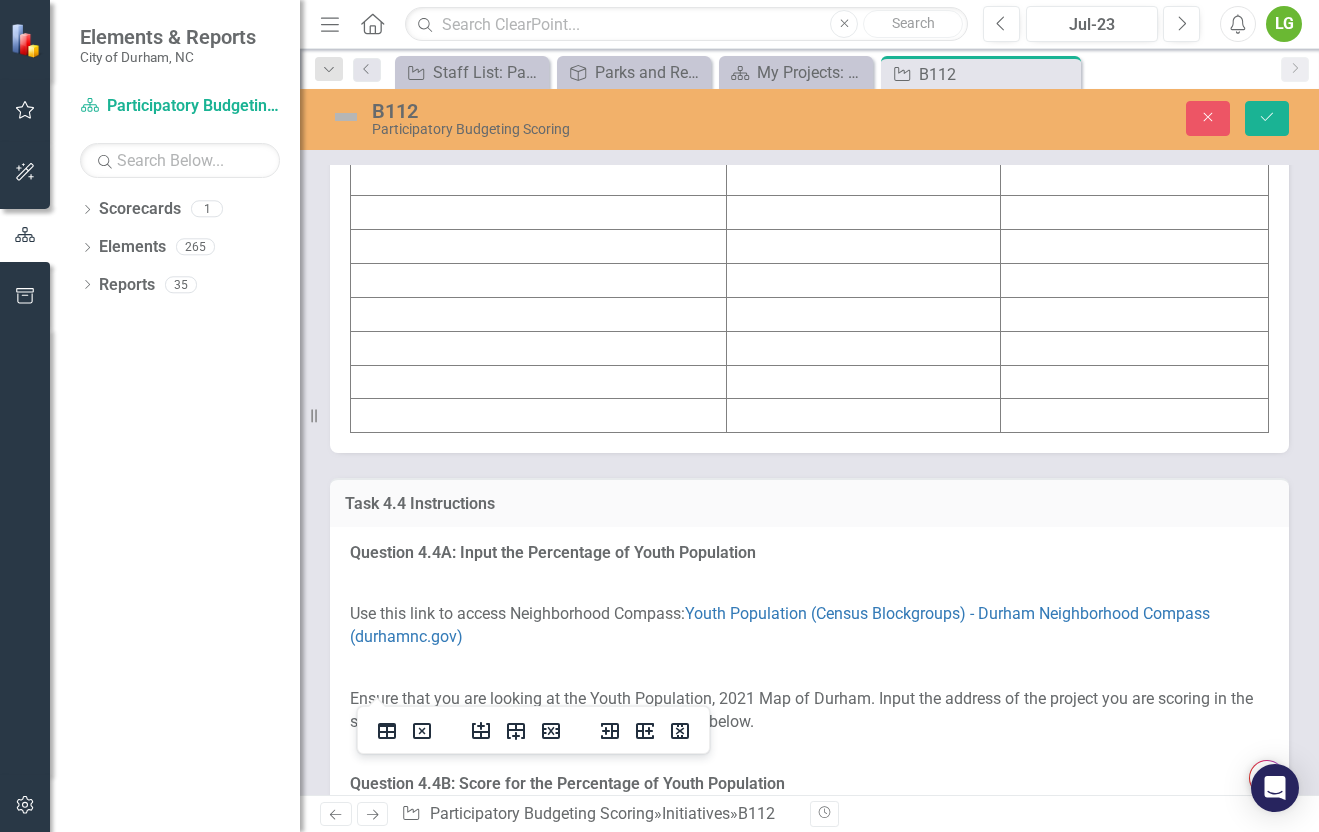 click at bounding box center [539, 145] 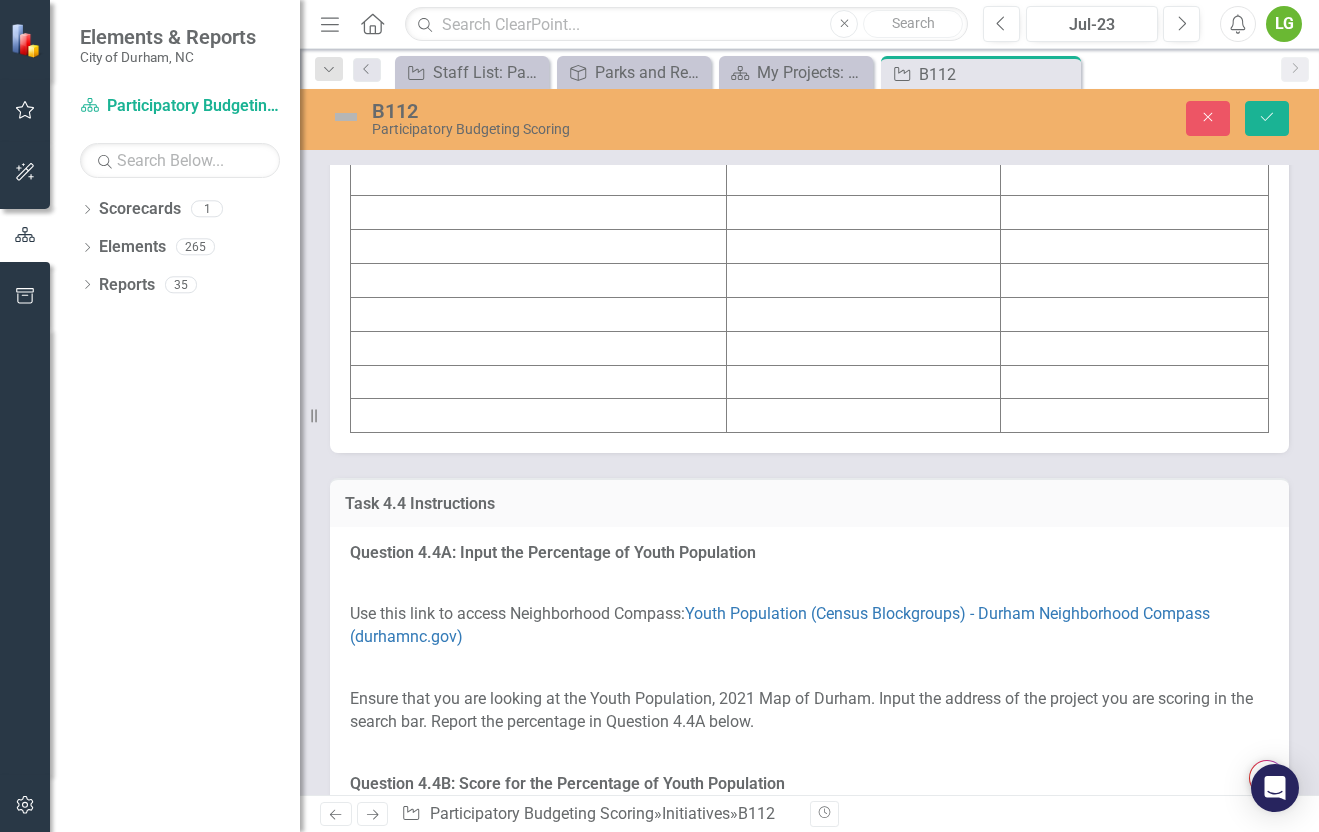 click at bounding box center (539, 145) 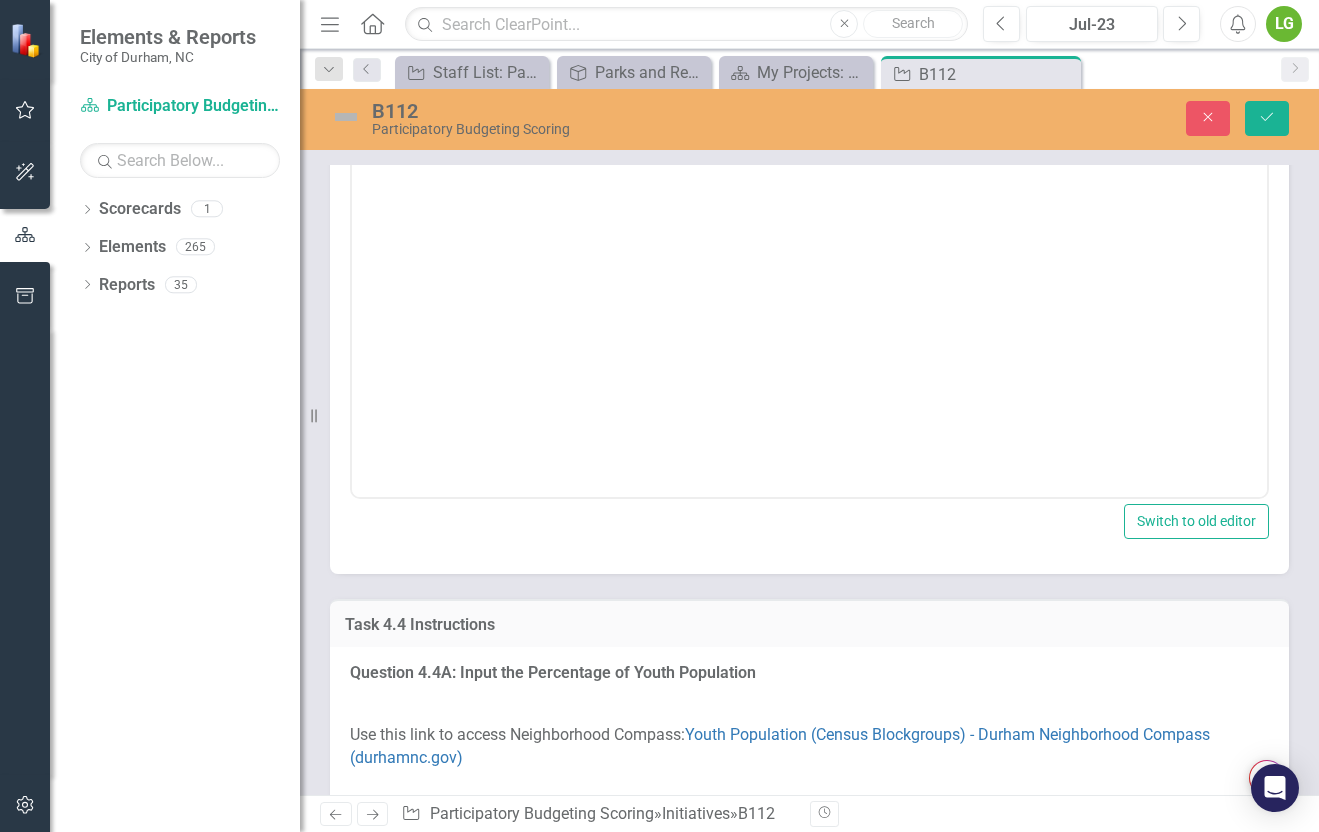 scroll, scrollTop: 0, scrollLeft: 0, axis: both 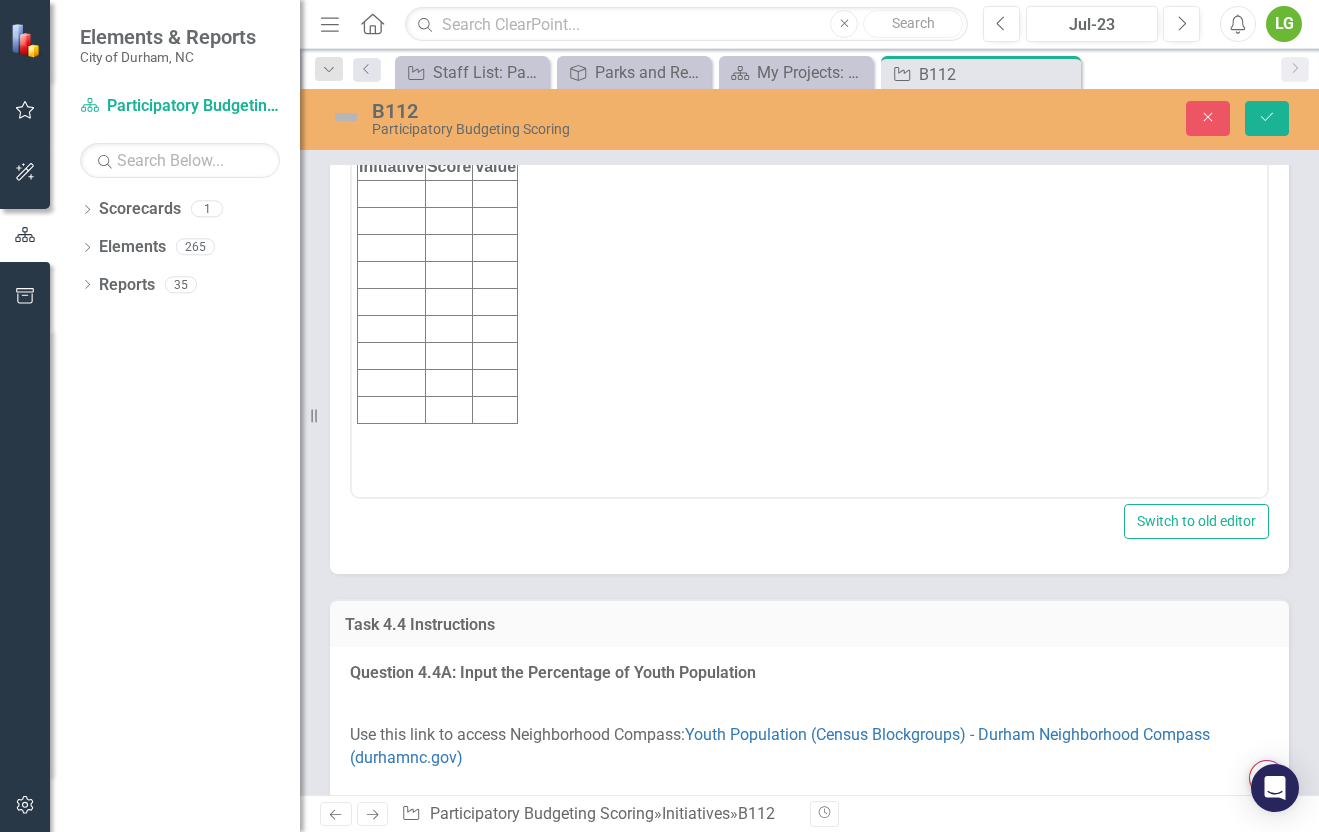 click at bounding box center (392, 193) 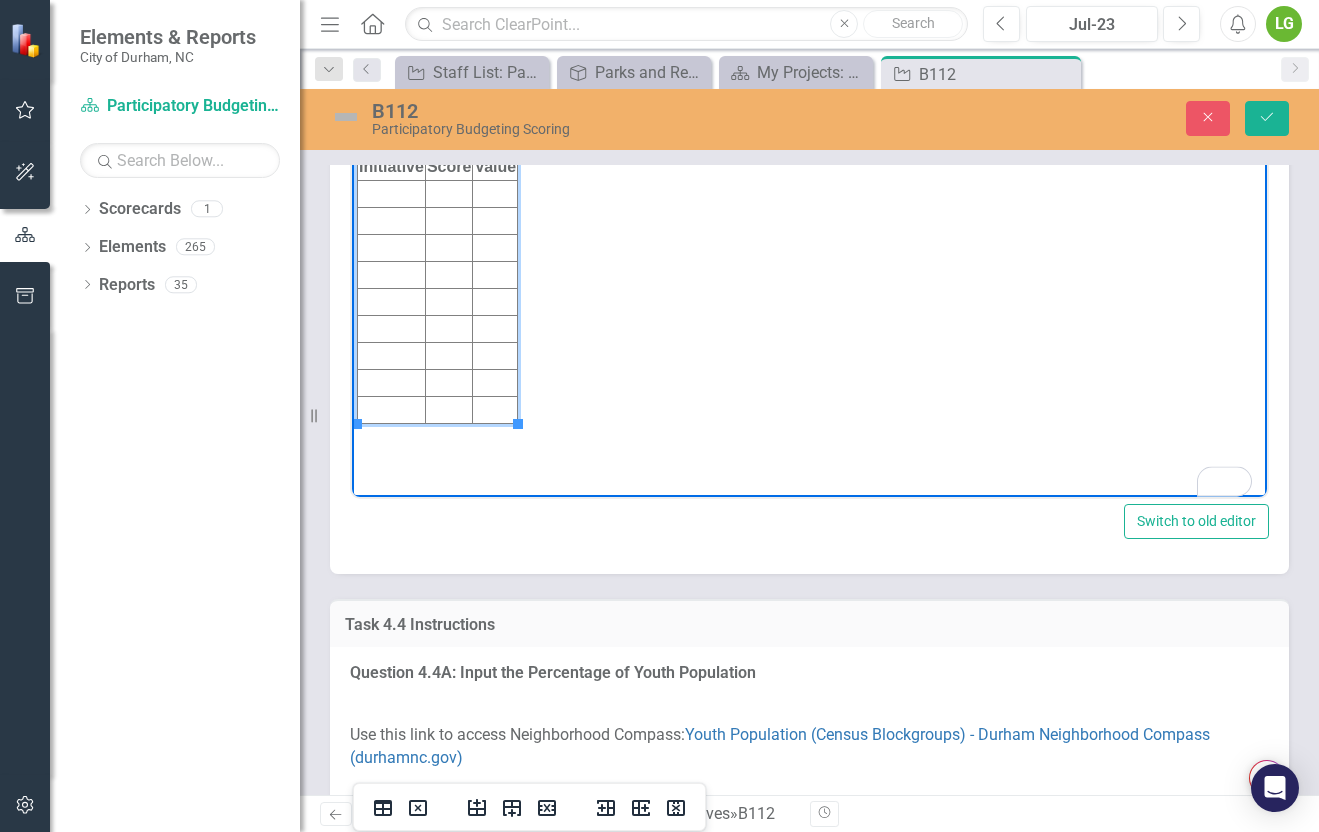 type 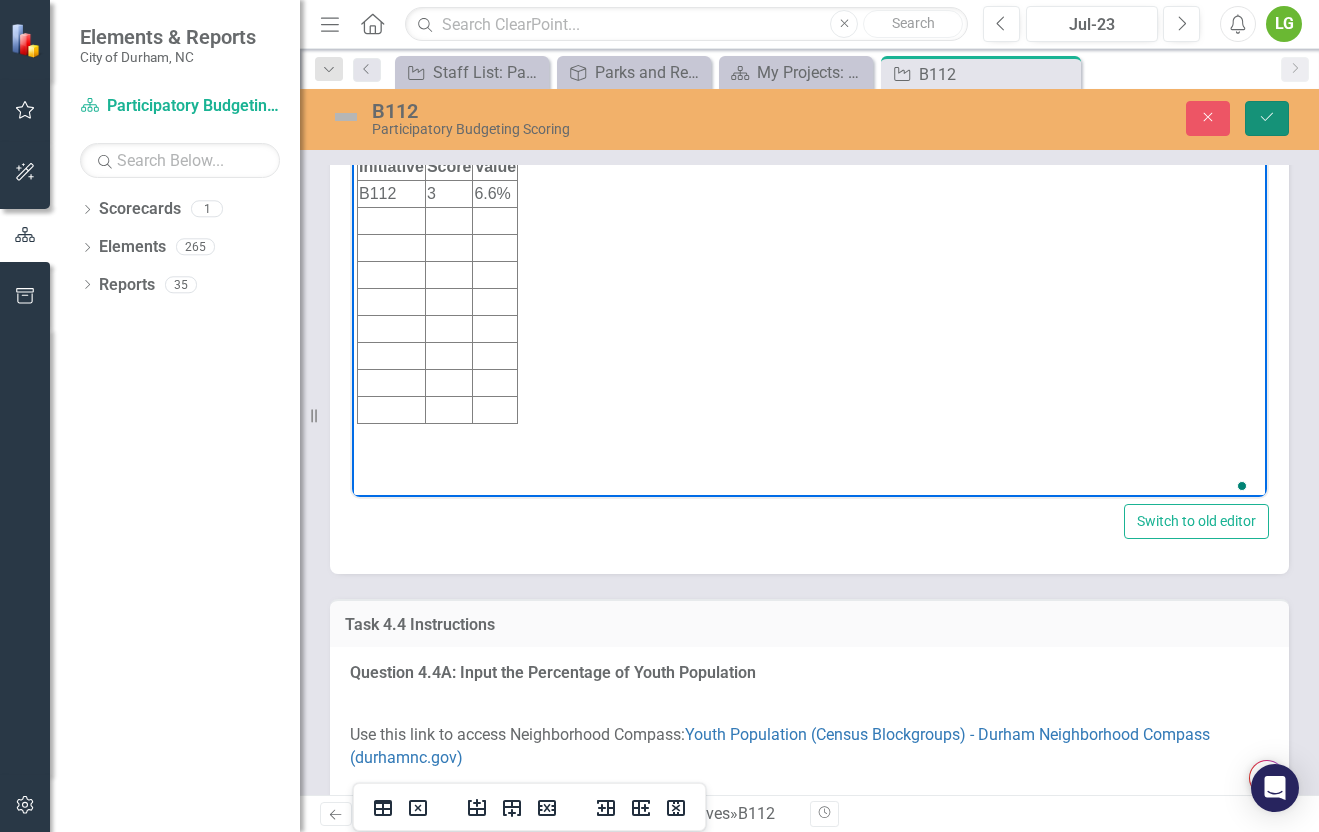 click on "Save" at bounding box center [1267, 118] 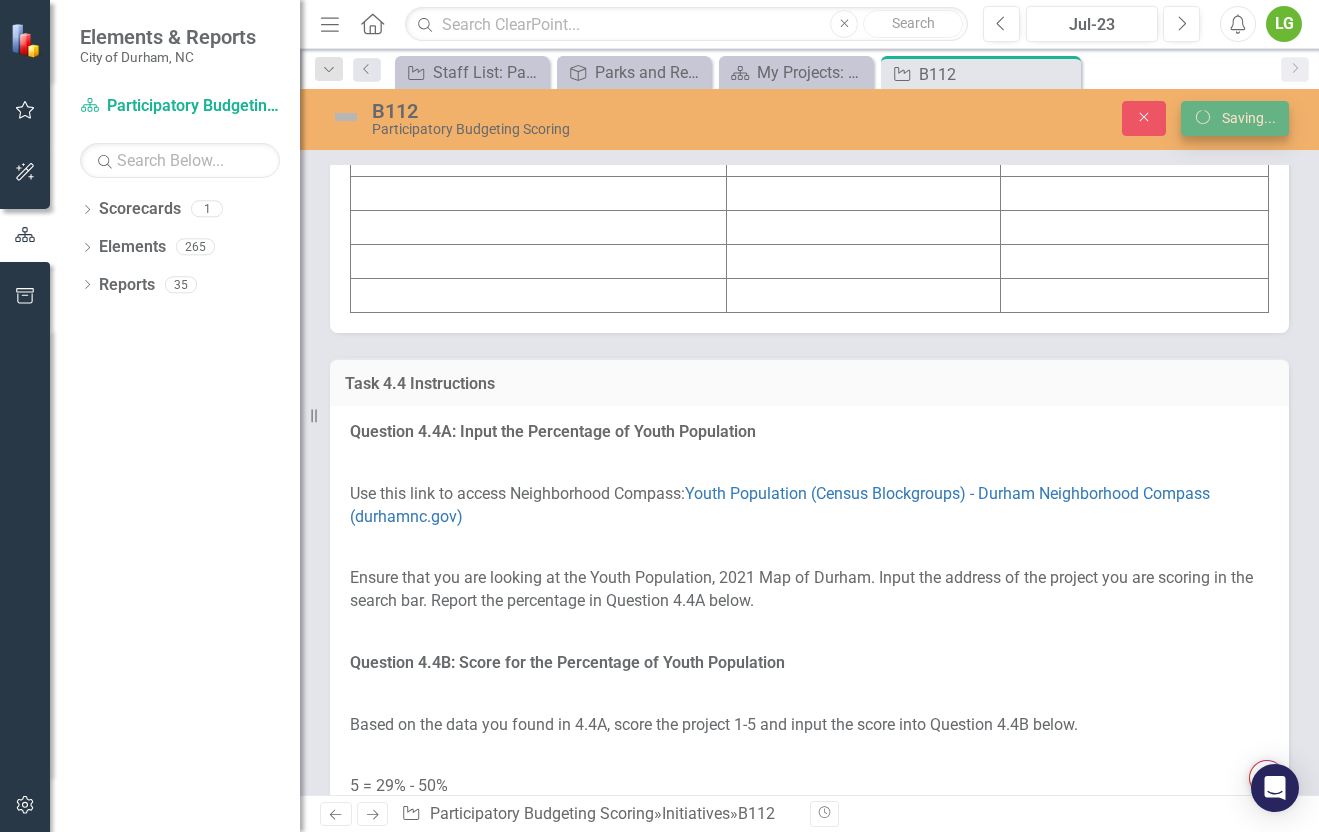 scroll, scrollTop: 5258, scrollLeft: 0, axis: vertical 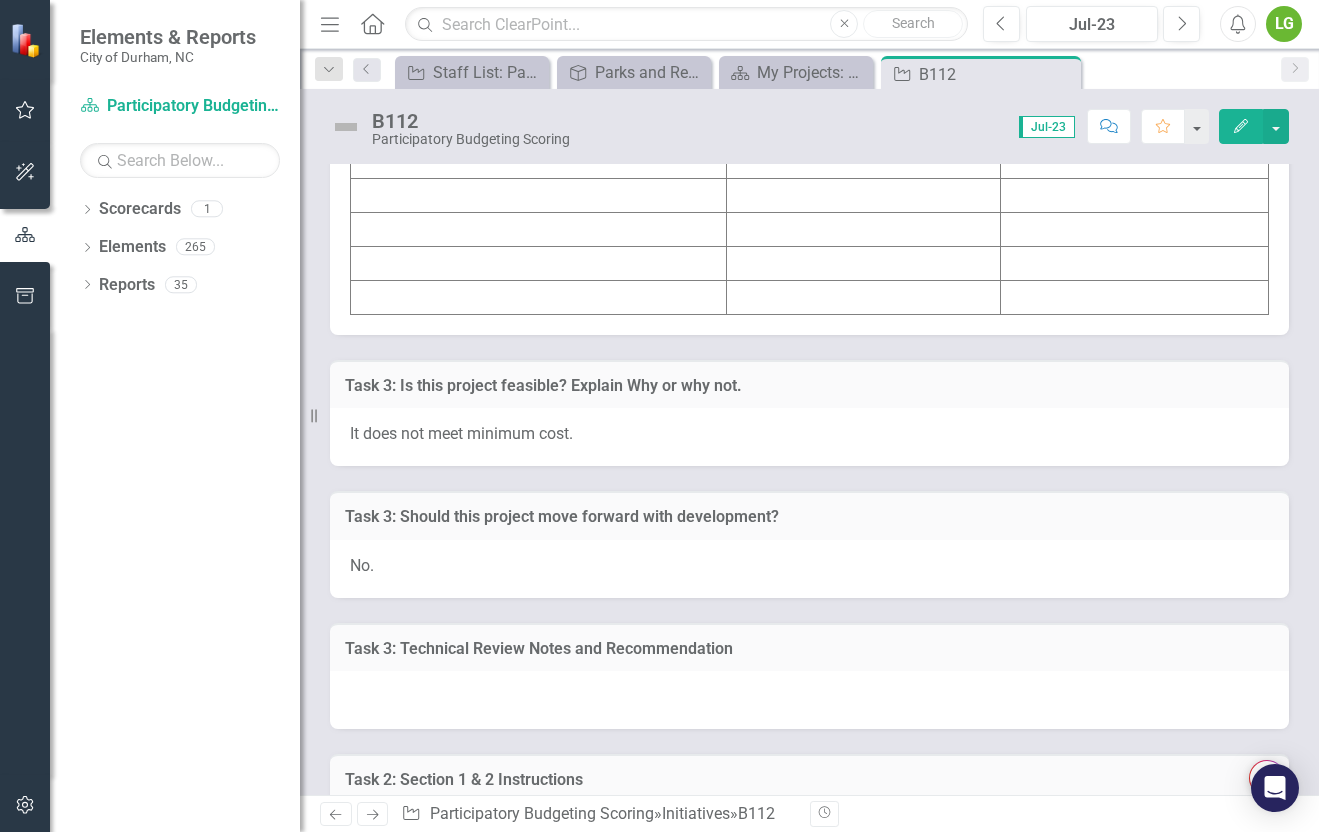 click at bounding box center [539, 27] 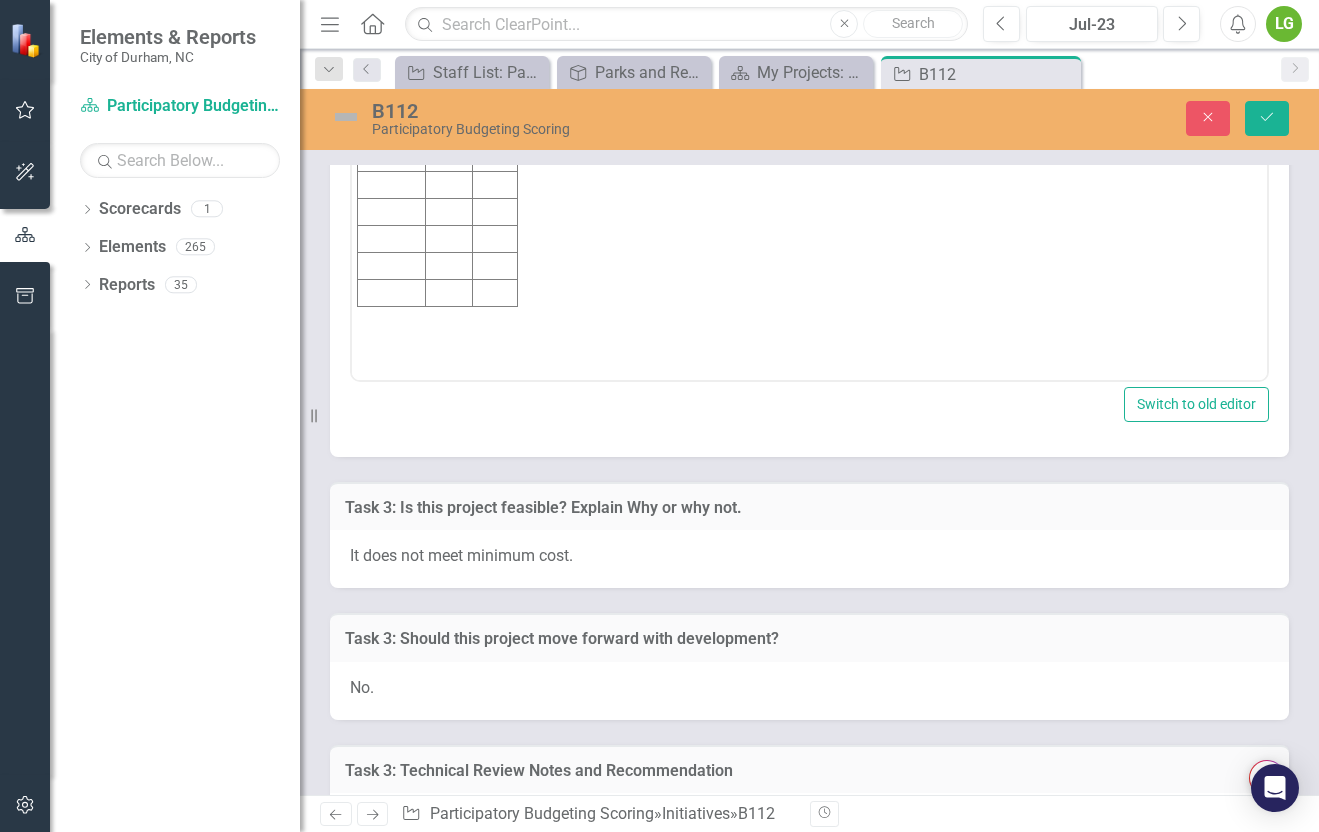 scroll, scrollTop: 0, scrollLeft: 0, axis: both 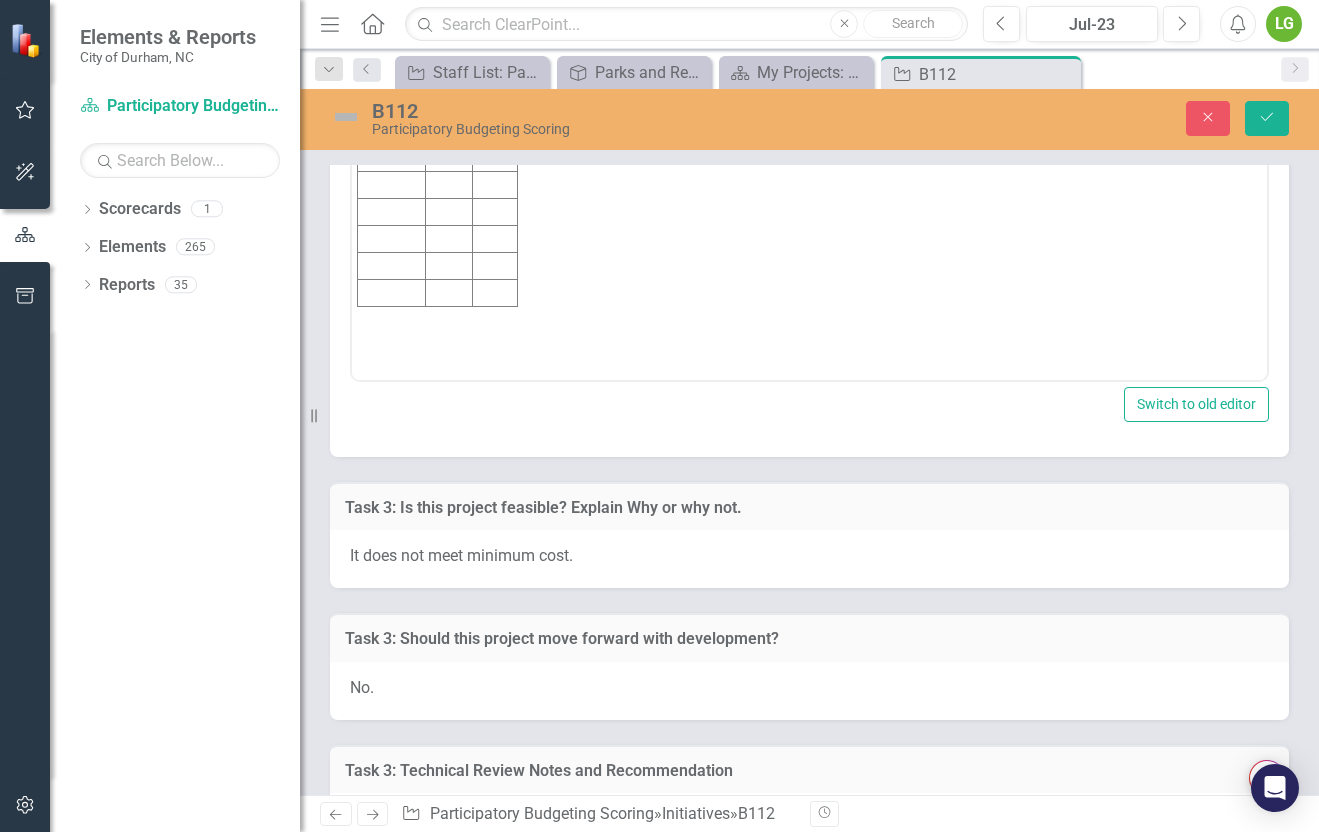 click at bounding box center [392, 76] 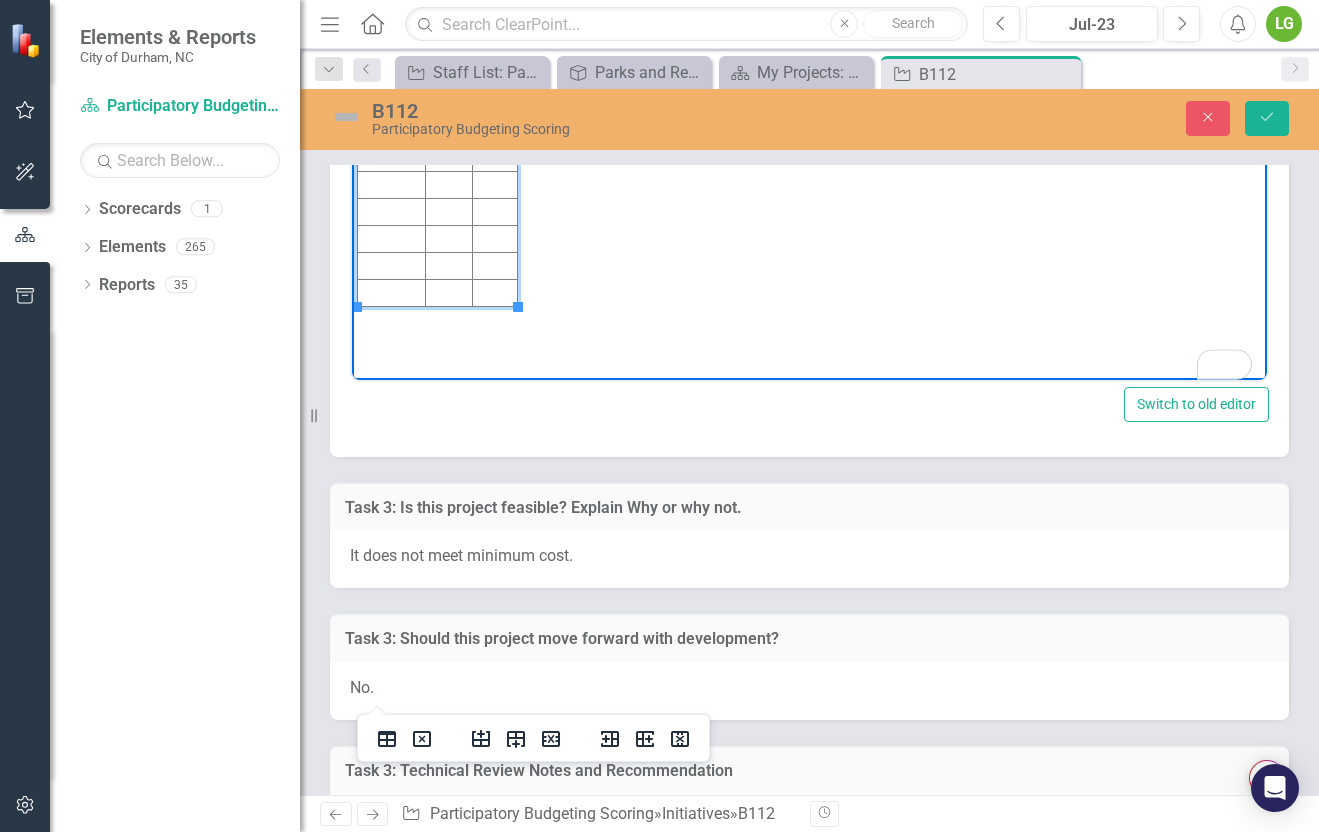 type 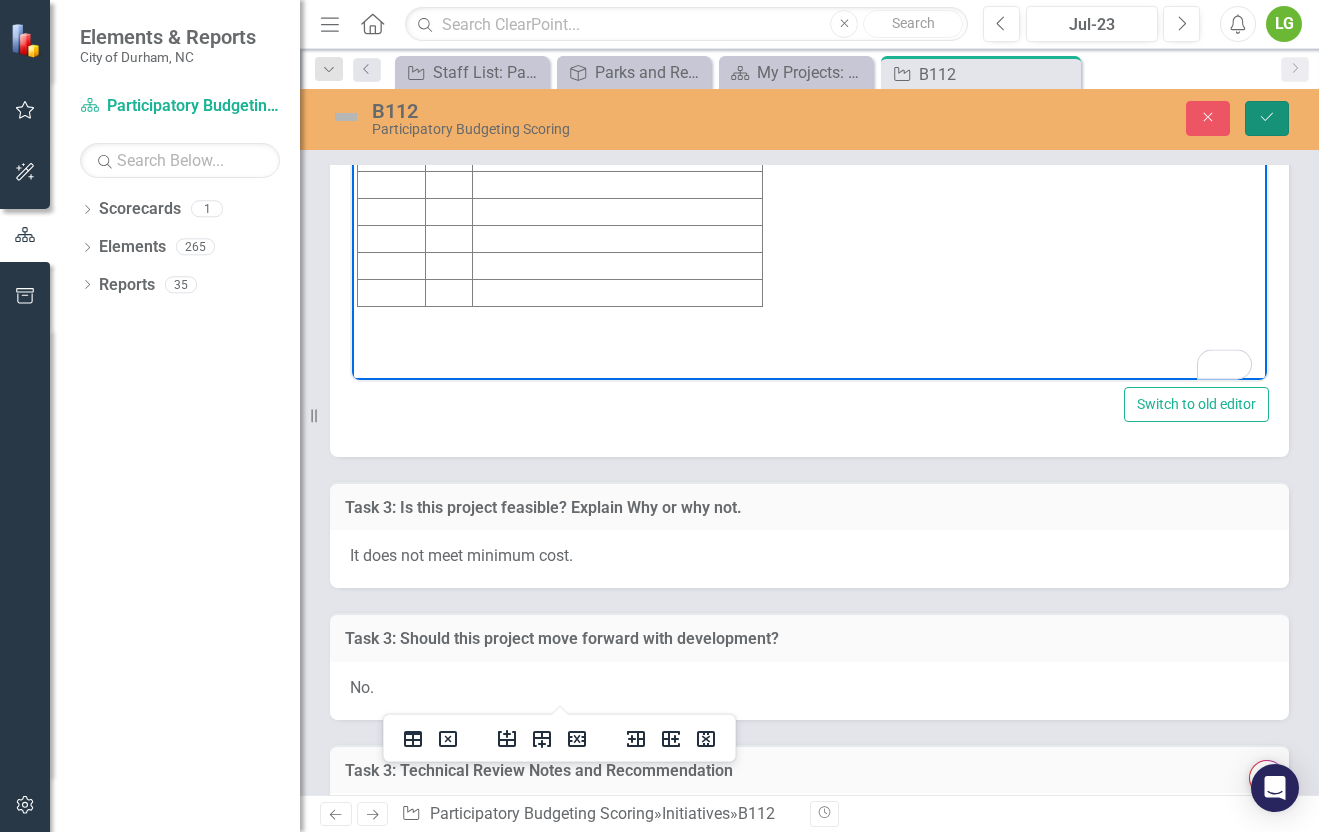 click on "Save" 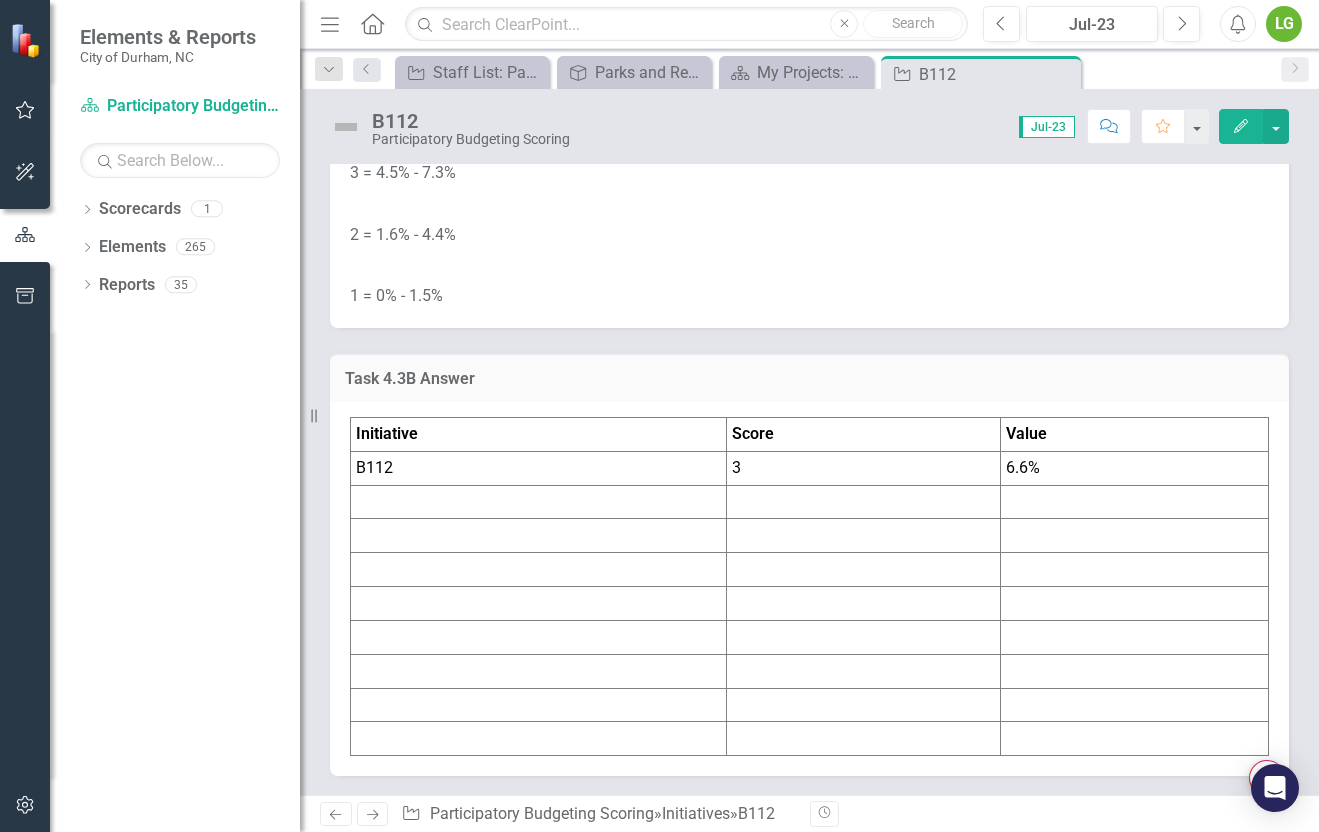scroll, scrollTop: 4603, scrollLeft: 0, axis: vertical 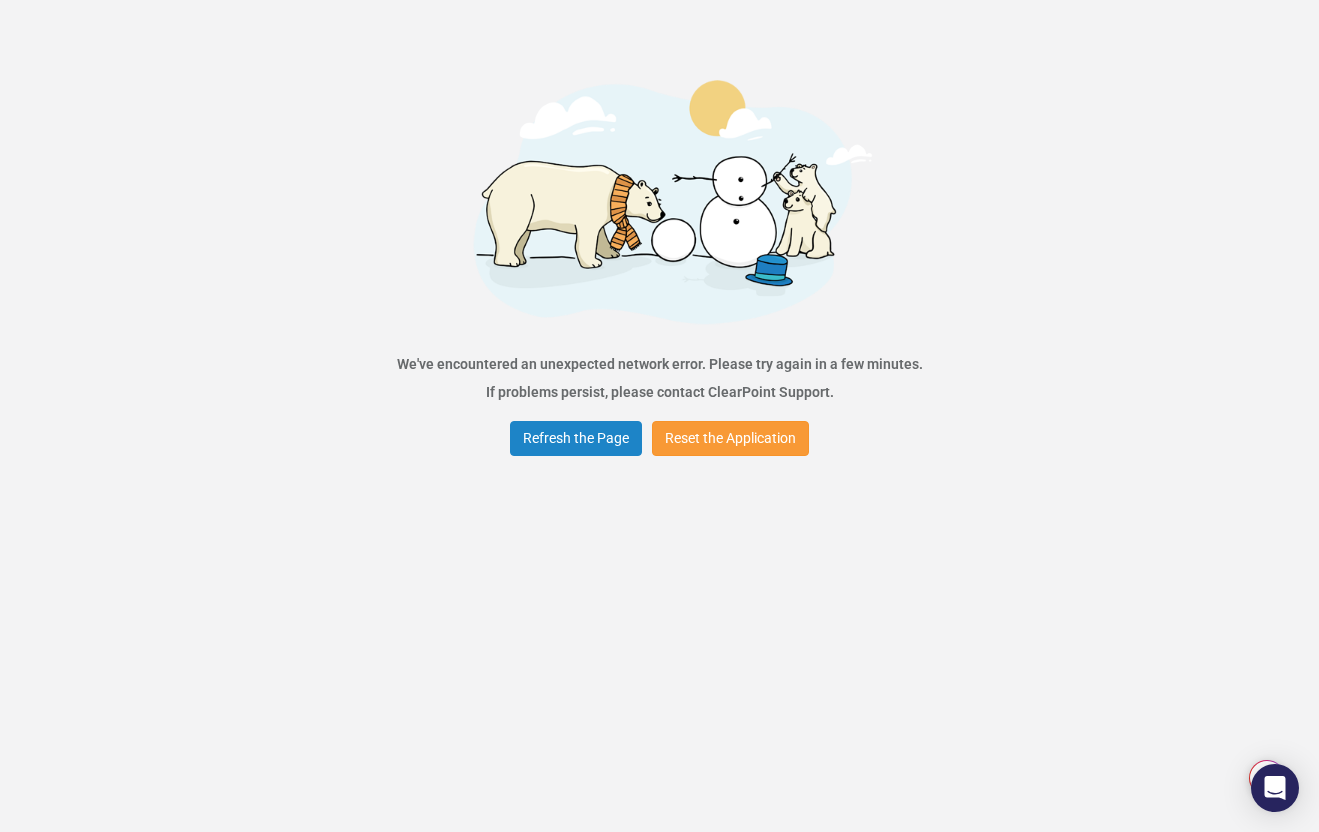 click on "Reset the Application" at bounding box center (730, 438) 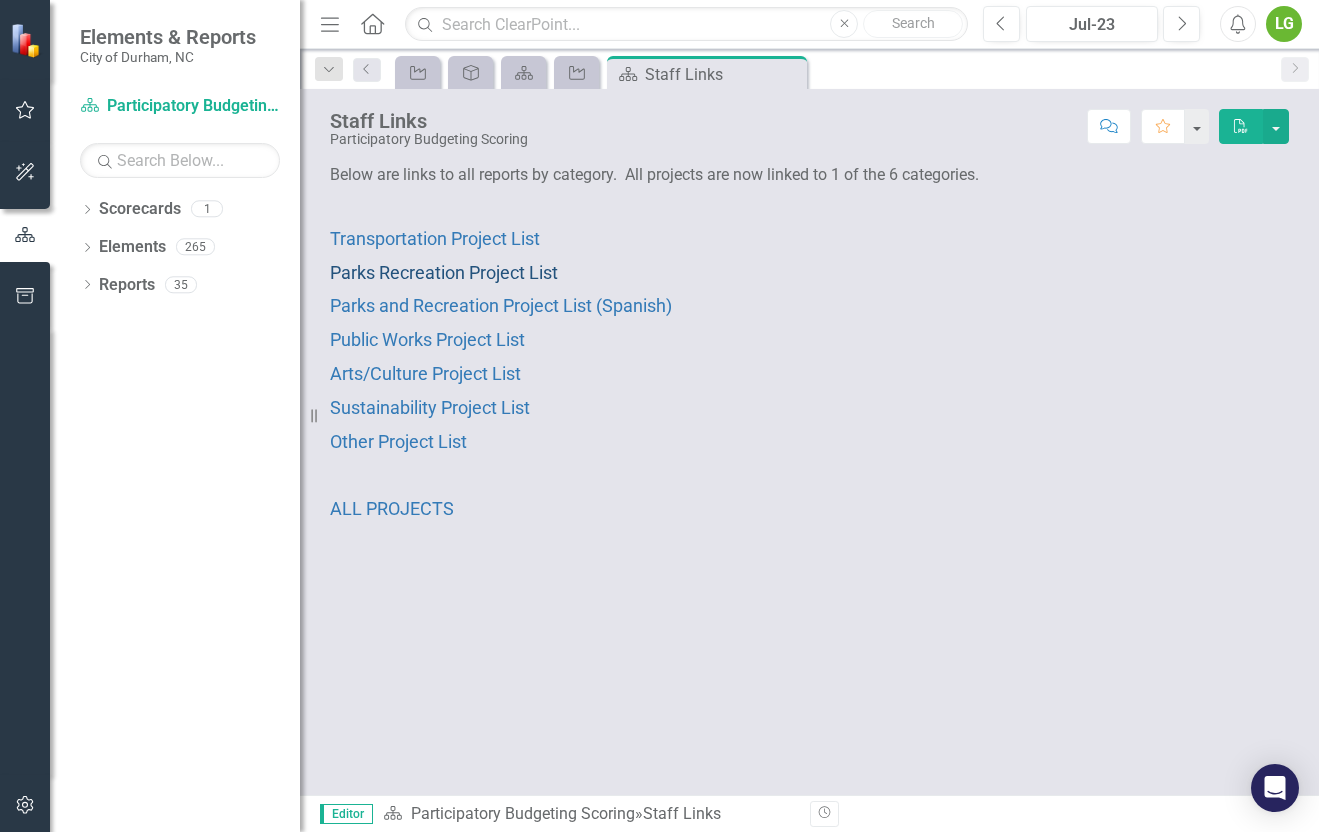click on "Parks Recreation Project List" at bounding box center [444, 272] 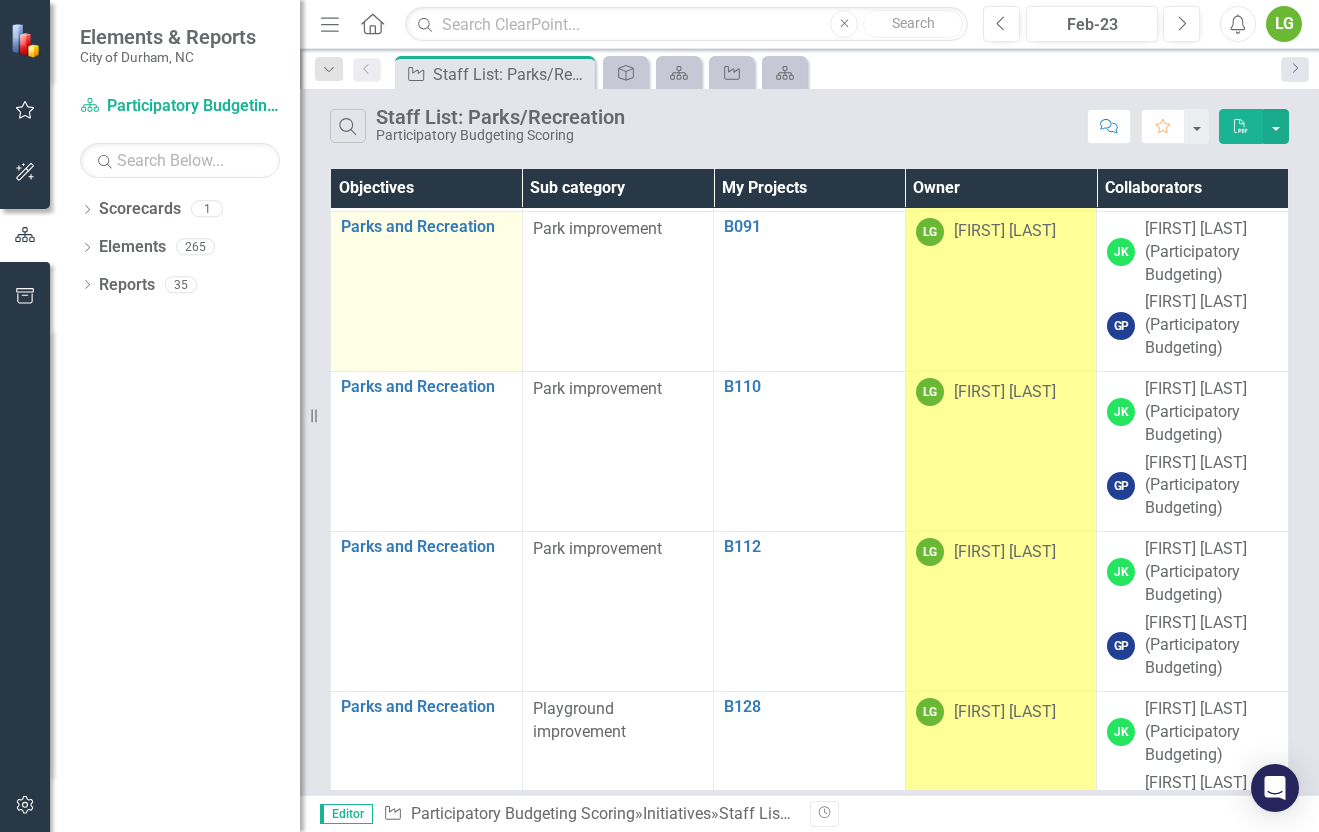 scroll, scrollTop: 234, scrollLeft: 0, axis: vertical 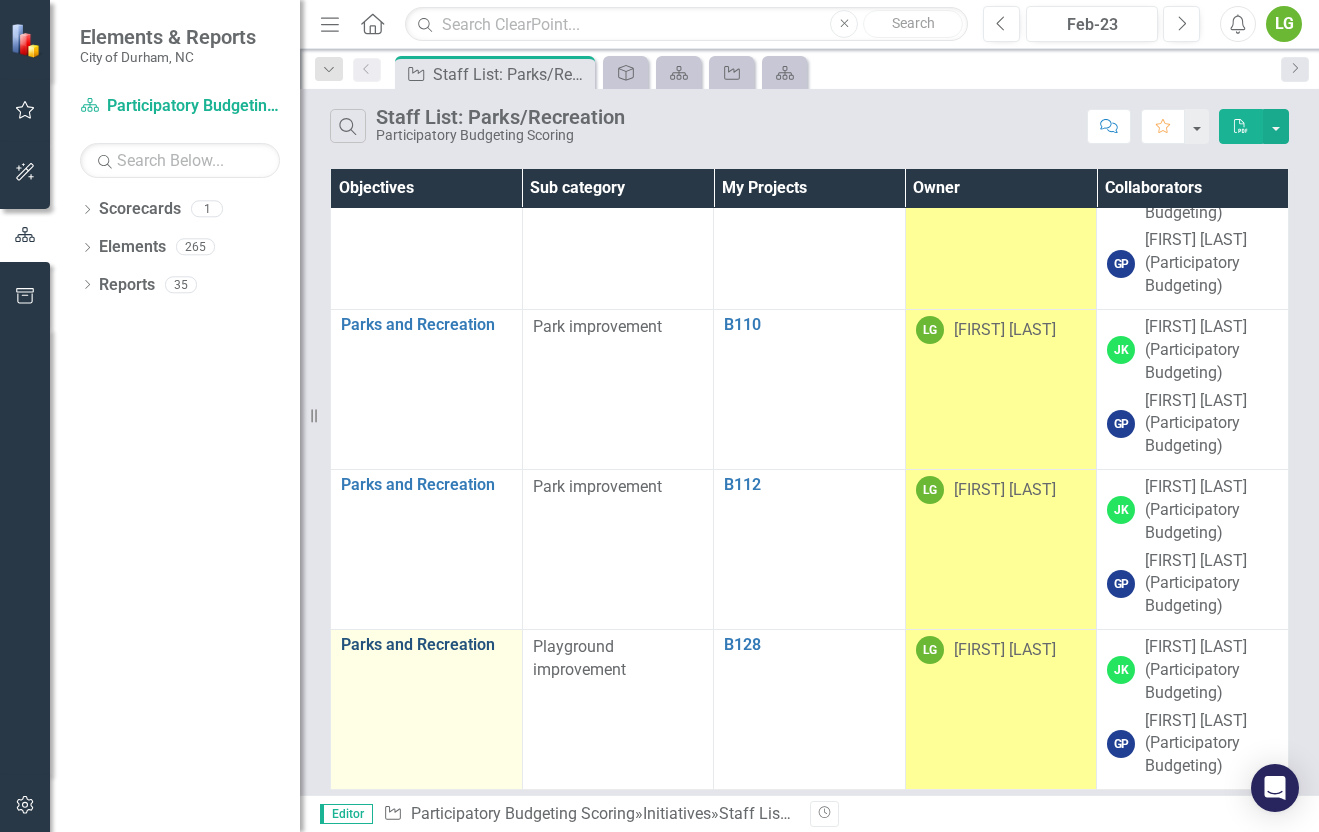 click on "Parks and Recreation" at bounding box center (426, 645) 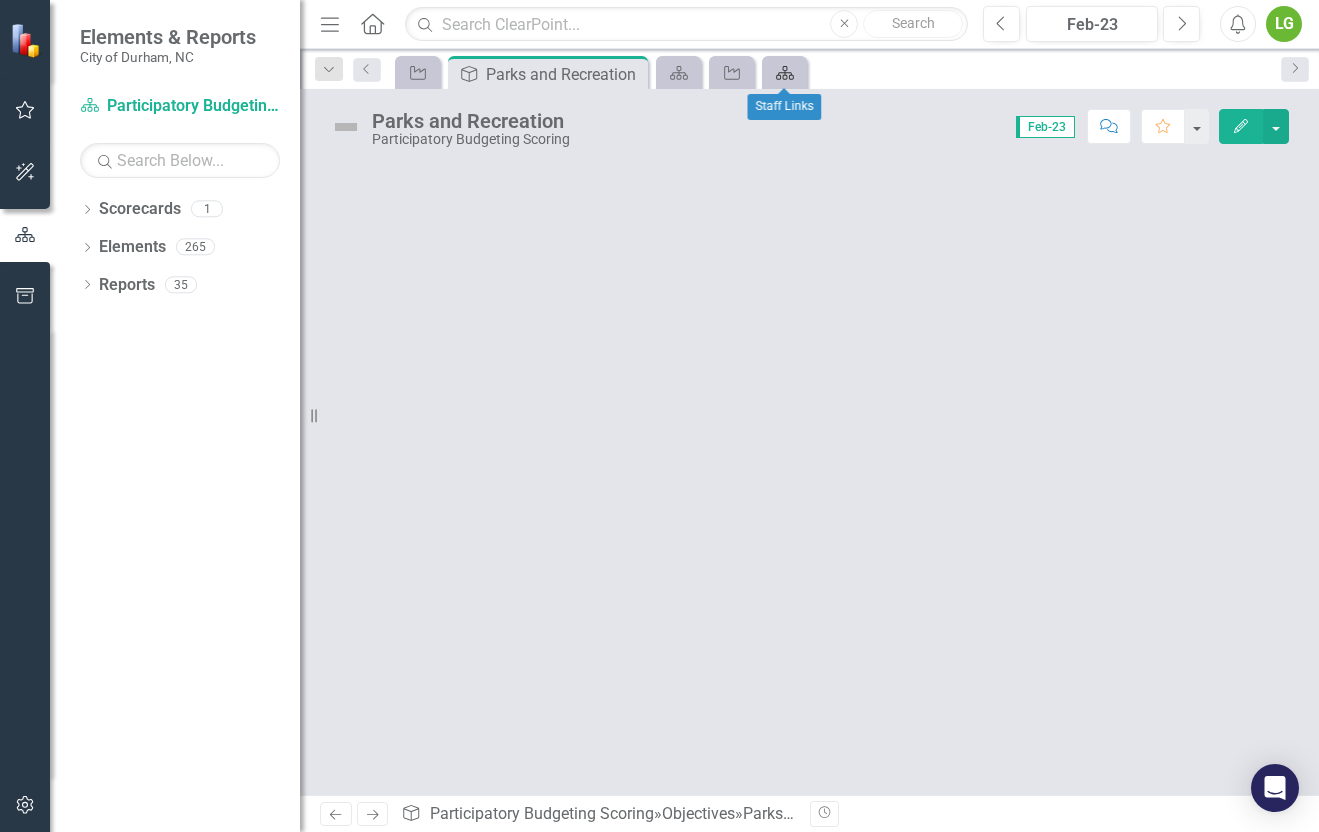 click 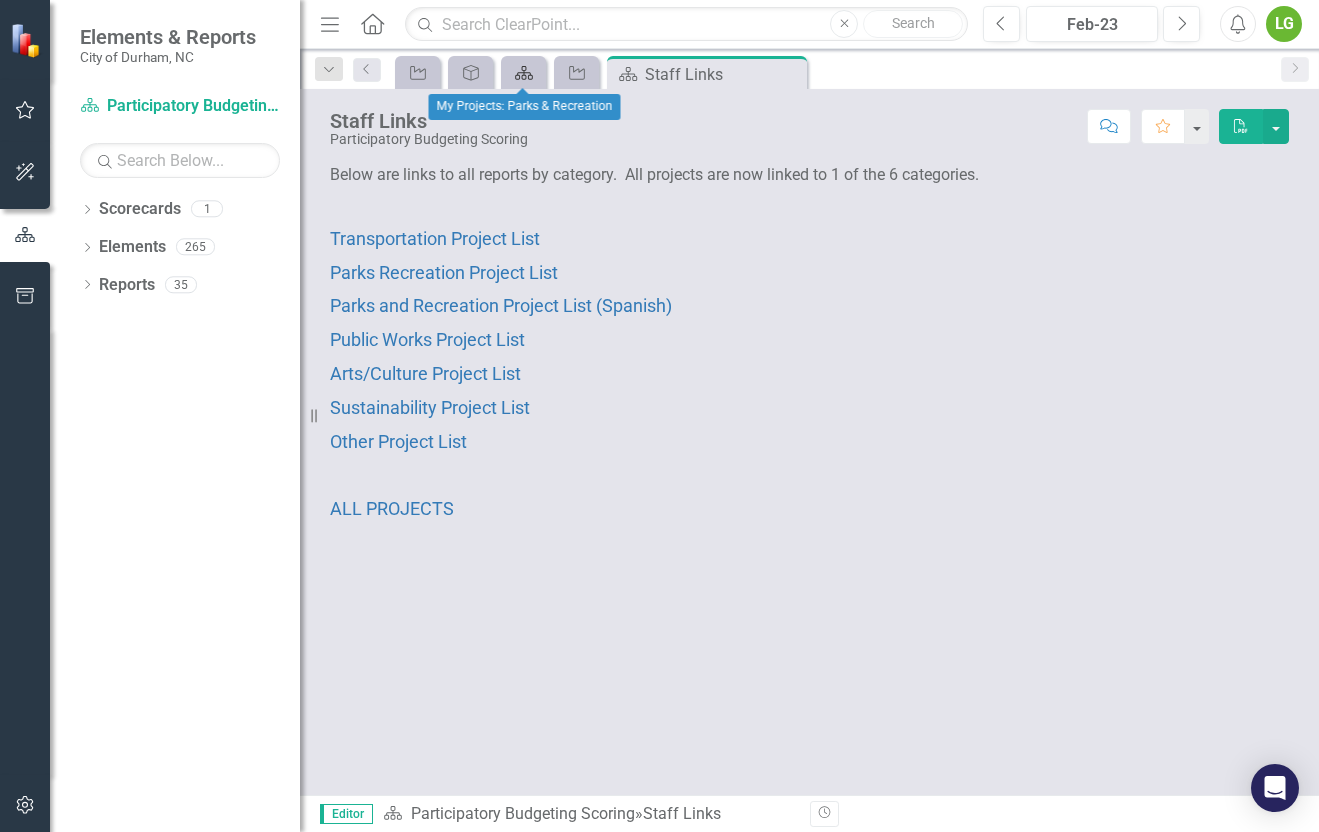 click on "Scorecard" 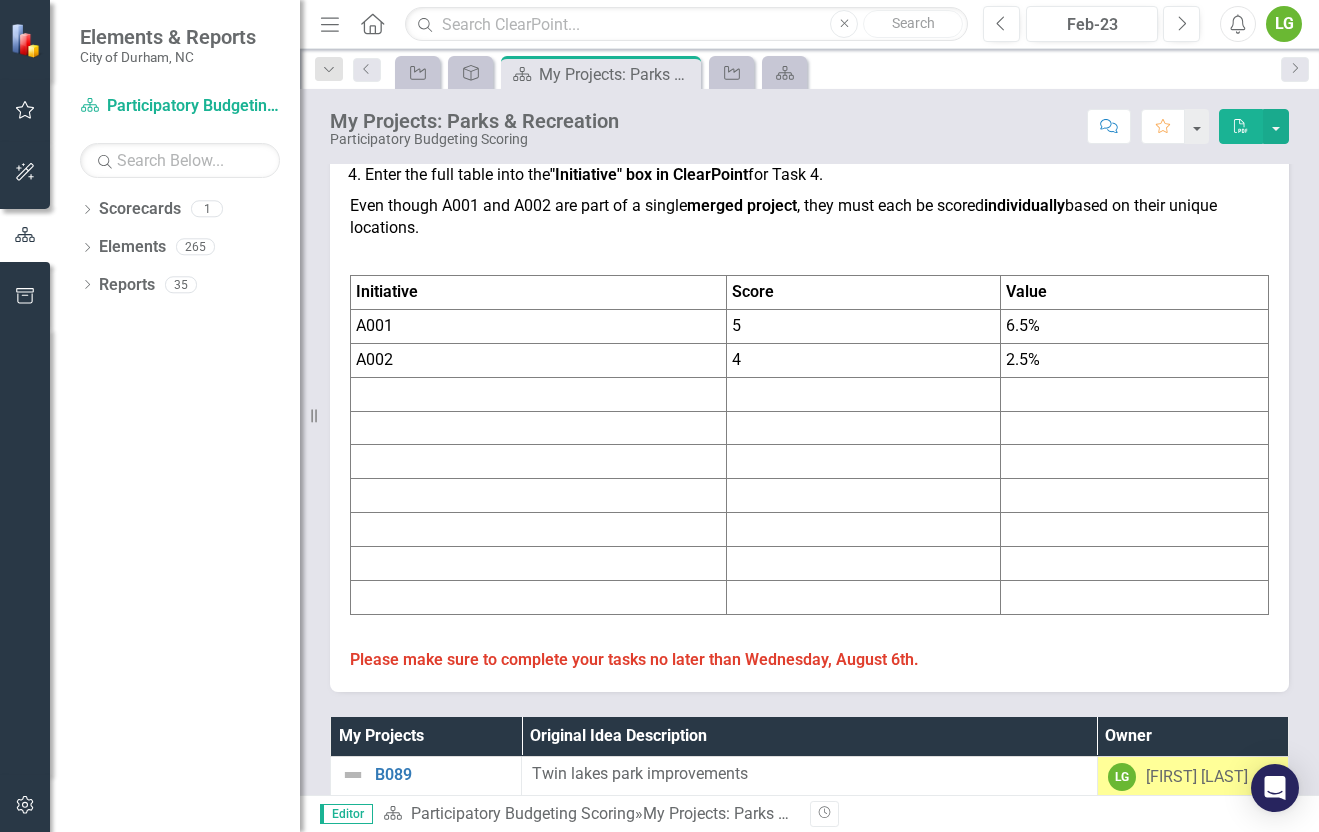 scroll, scrollTop: 759, scrollLeft: 0, axis: vertical 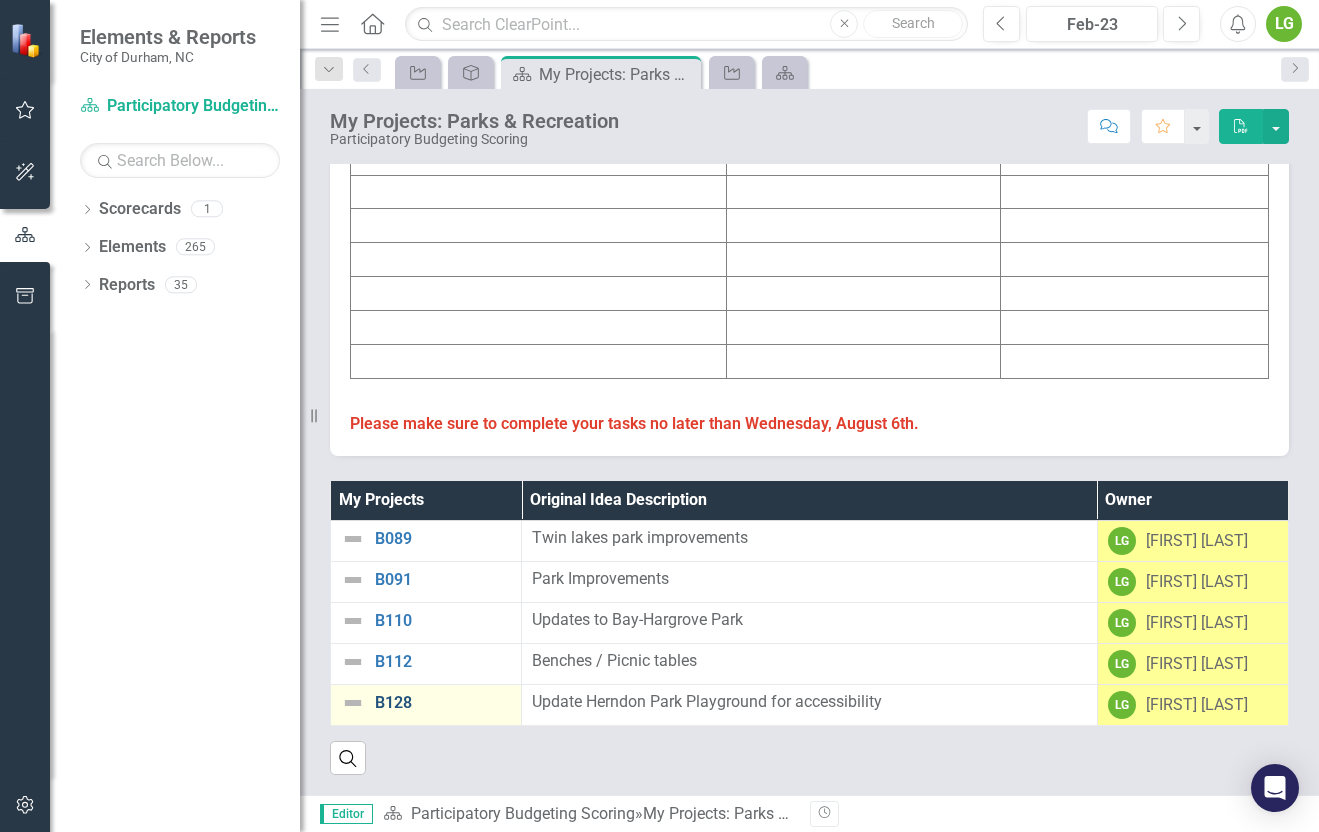 click on "B128" at bounding box center [443, 703] 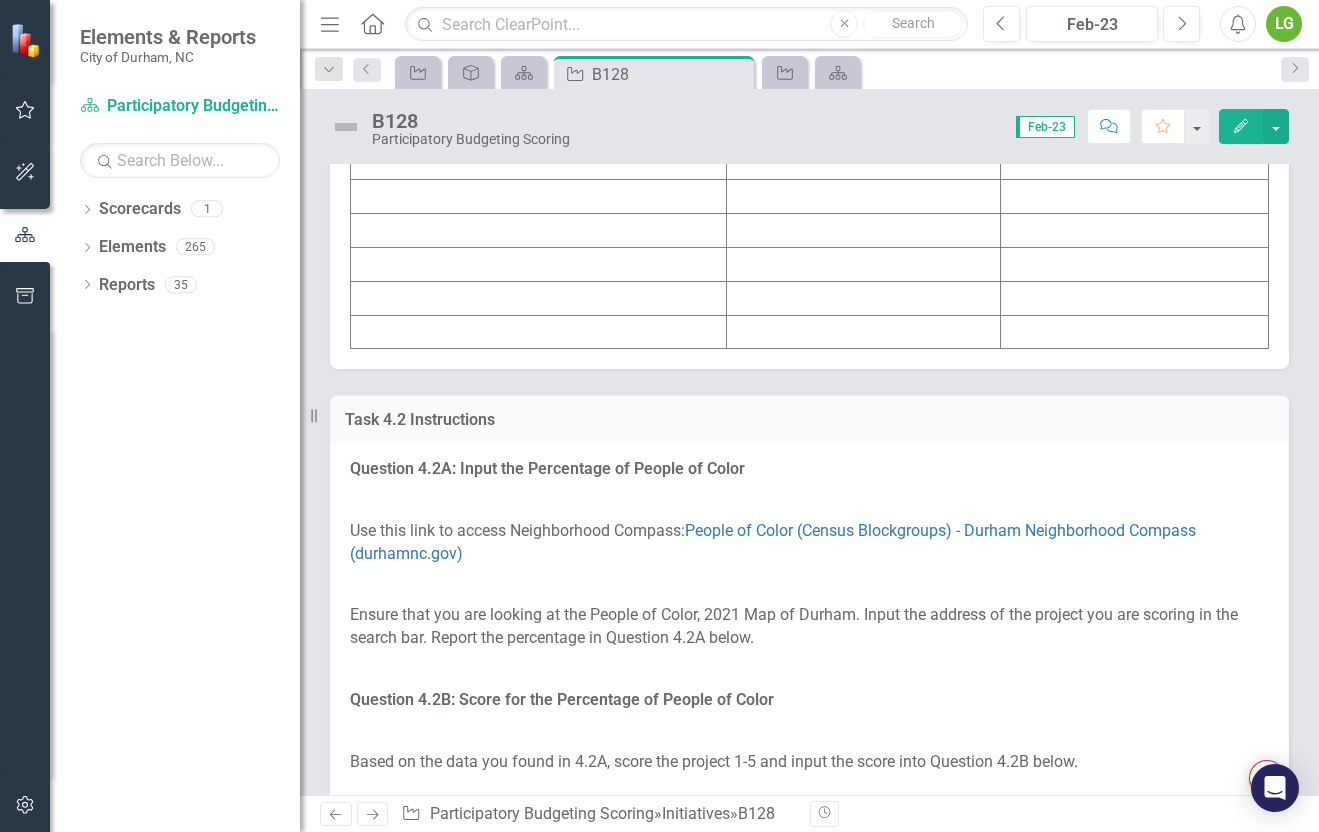 scroll, scrollTop: 3123, scrollLeft: 0, axis: vertical 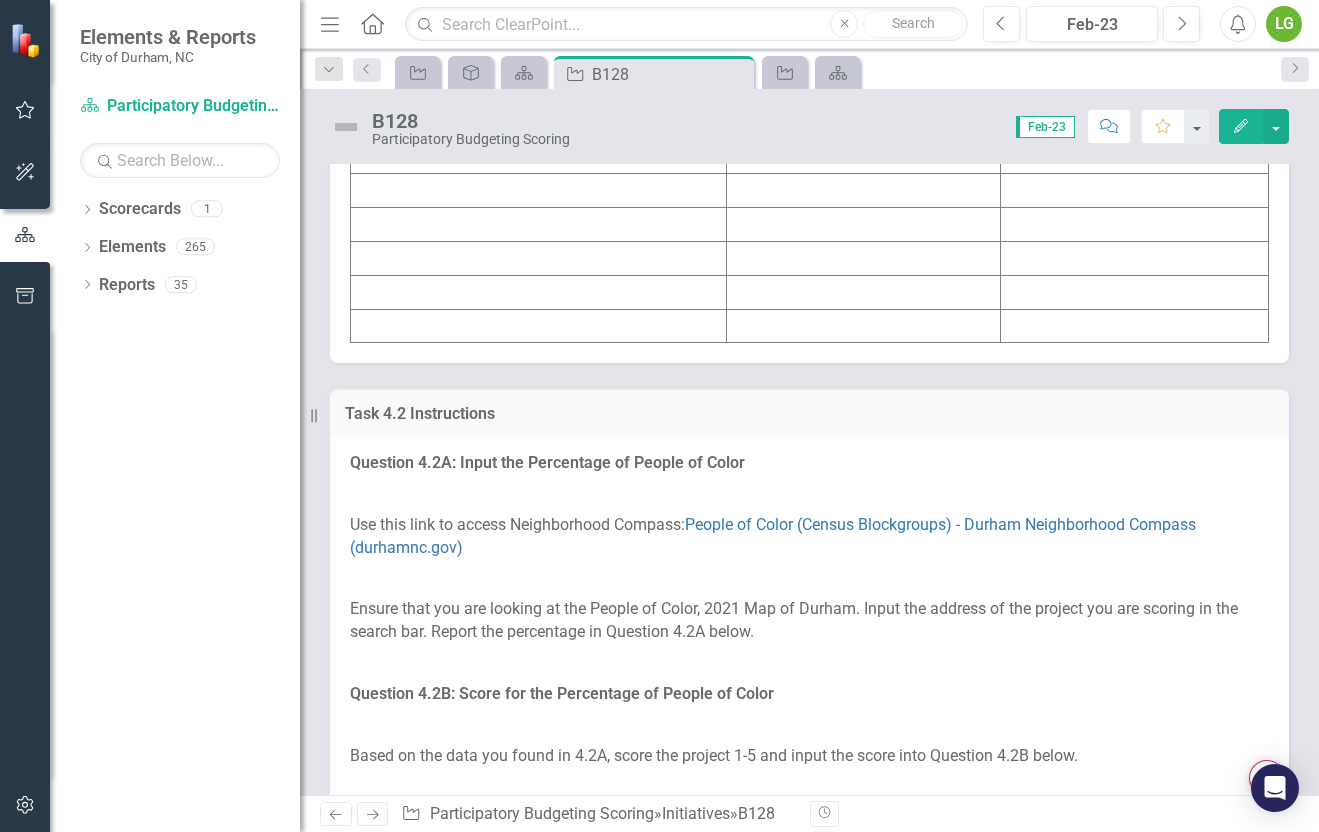 click at bounding box center (539, 55) 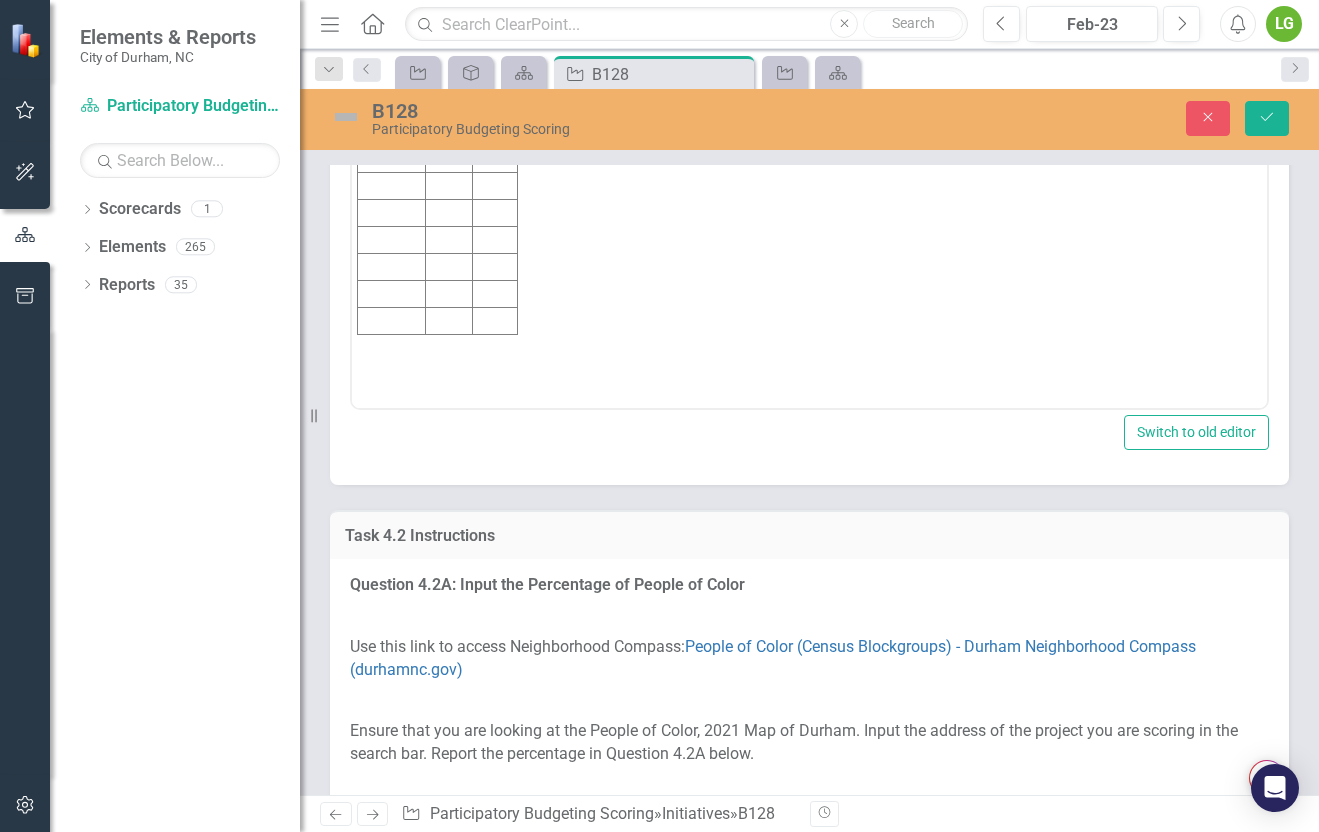 scroll, scrollTop: 0, scrollLeft: 0, axis: both 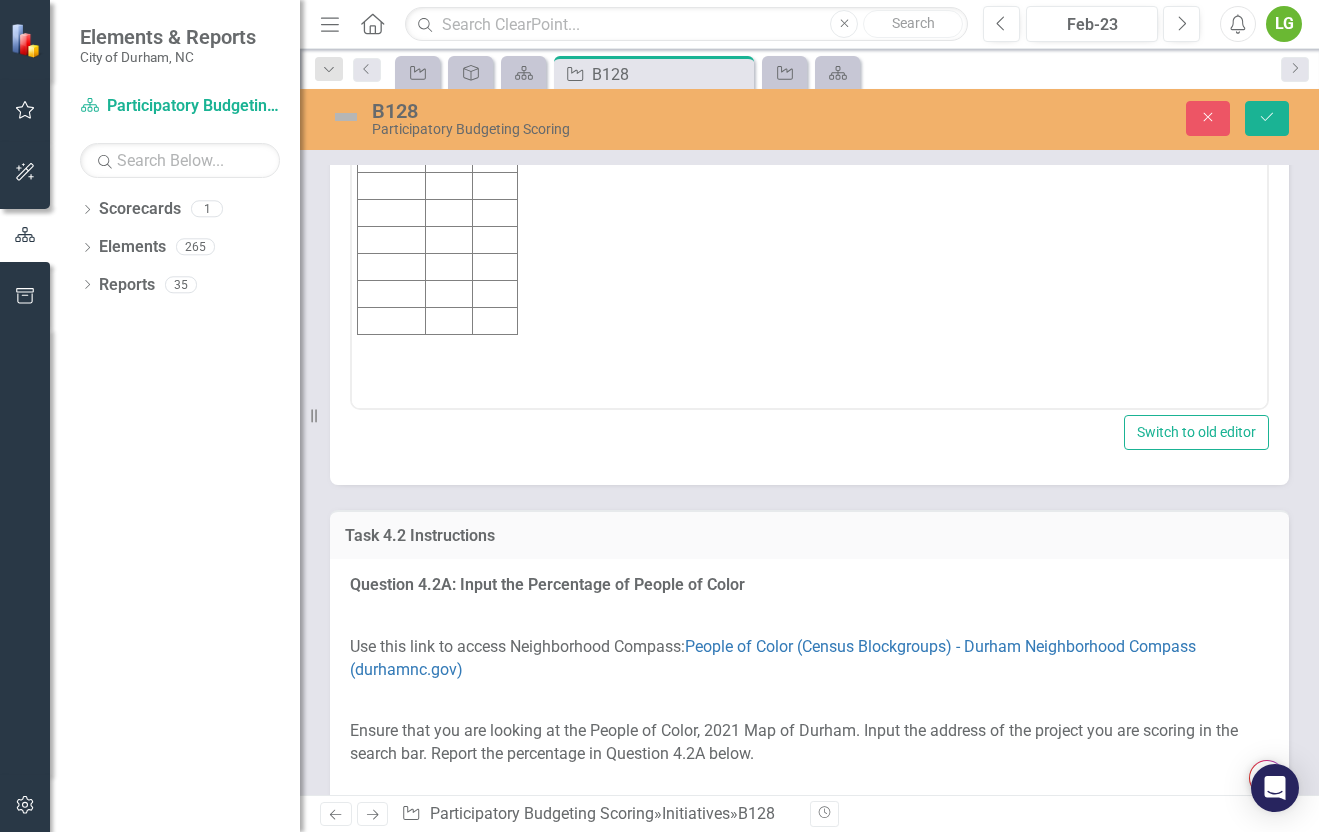 click at bounding box center (392, 105) 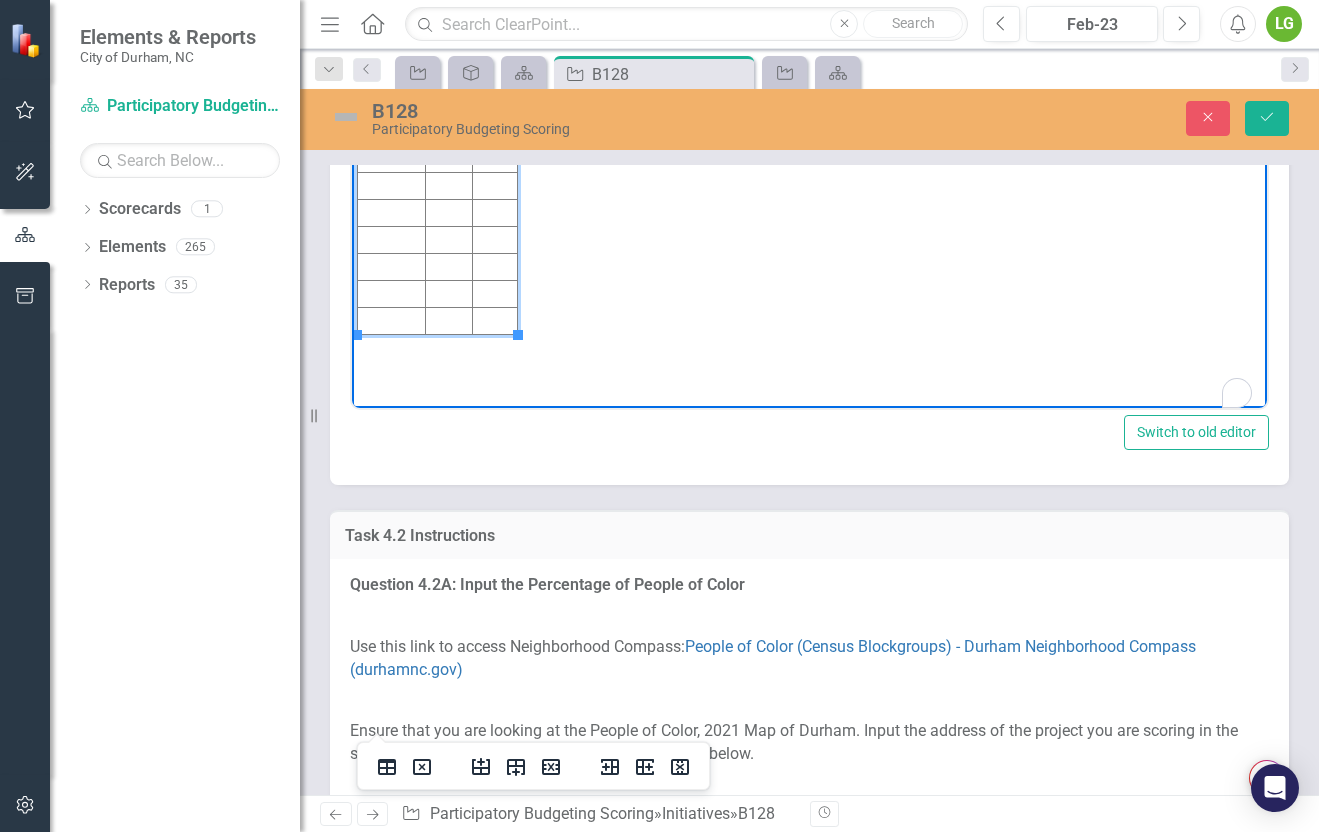 type 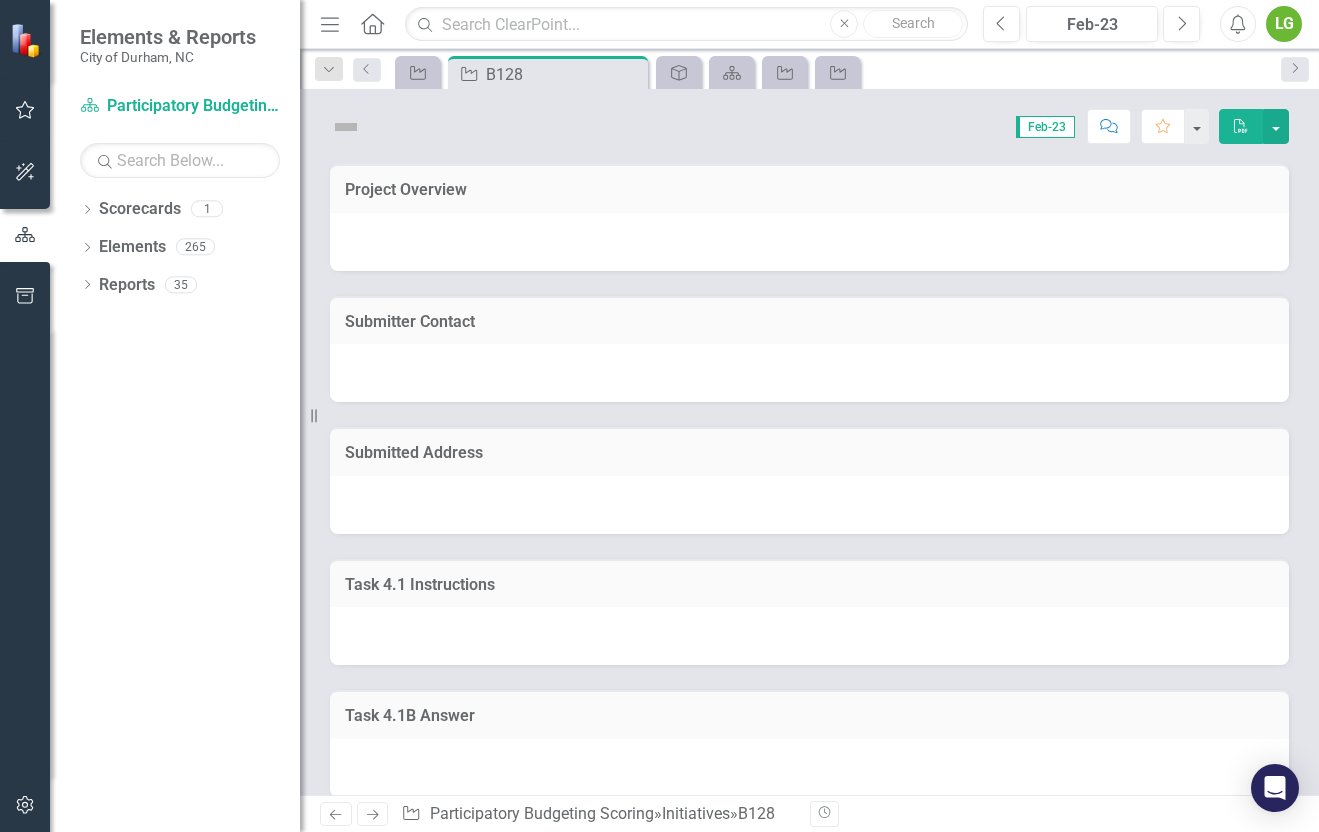 scroll, scrollTop: 0, scrollLeft: 0, axis: both 